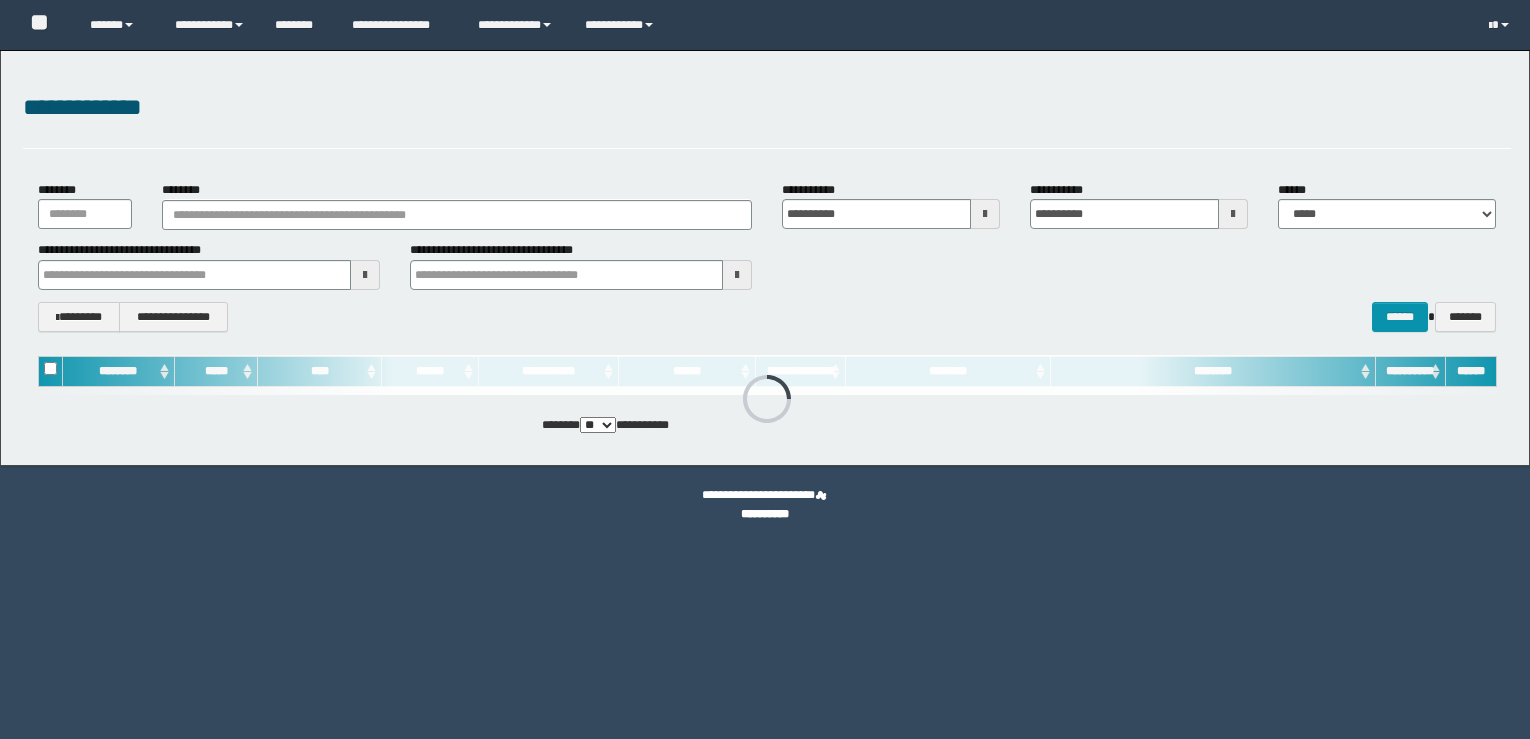 scroll, scrollTop: 0, scrollLeft: 0, axis: both 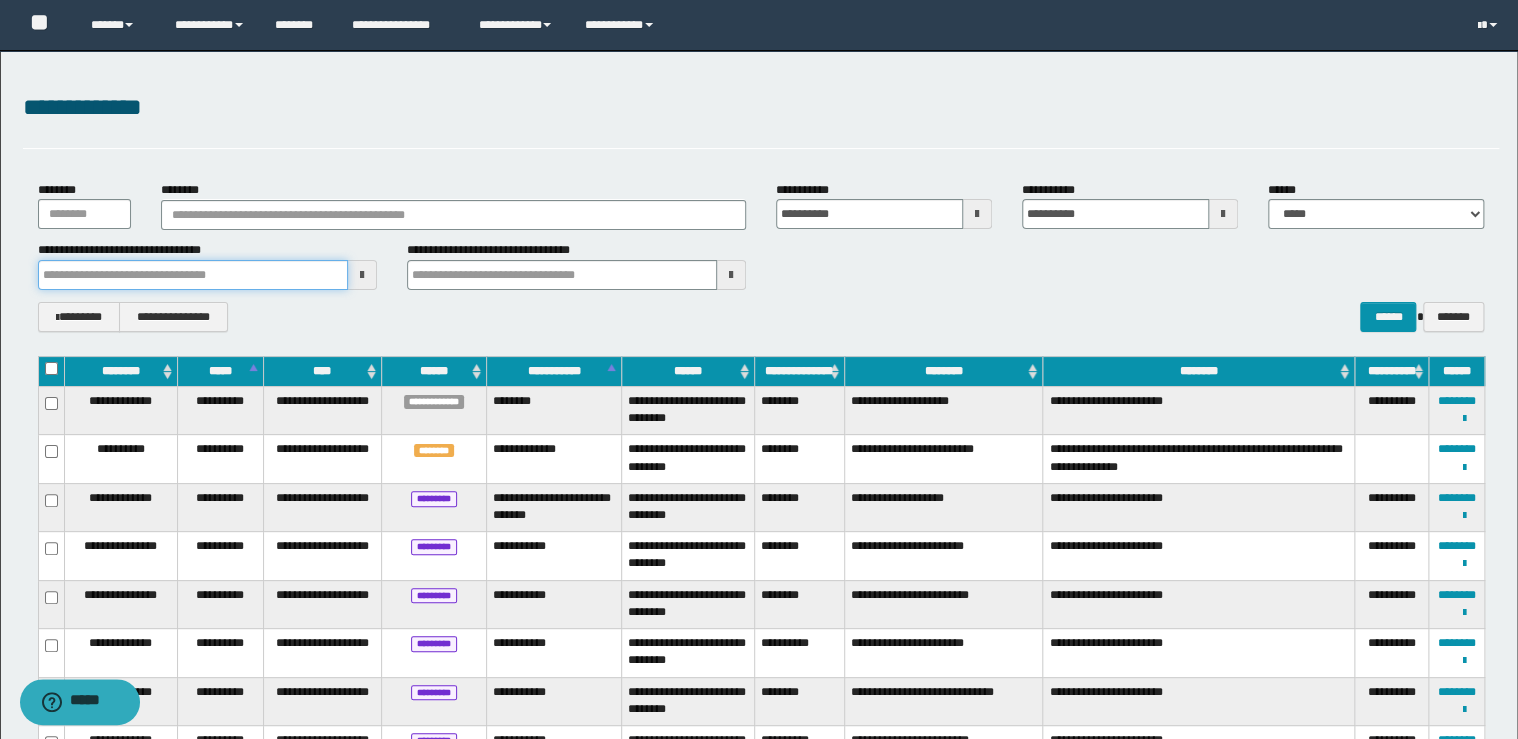 click at bounding box center (193, 275) 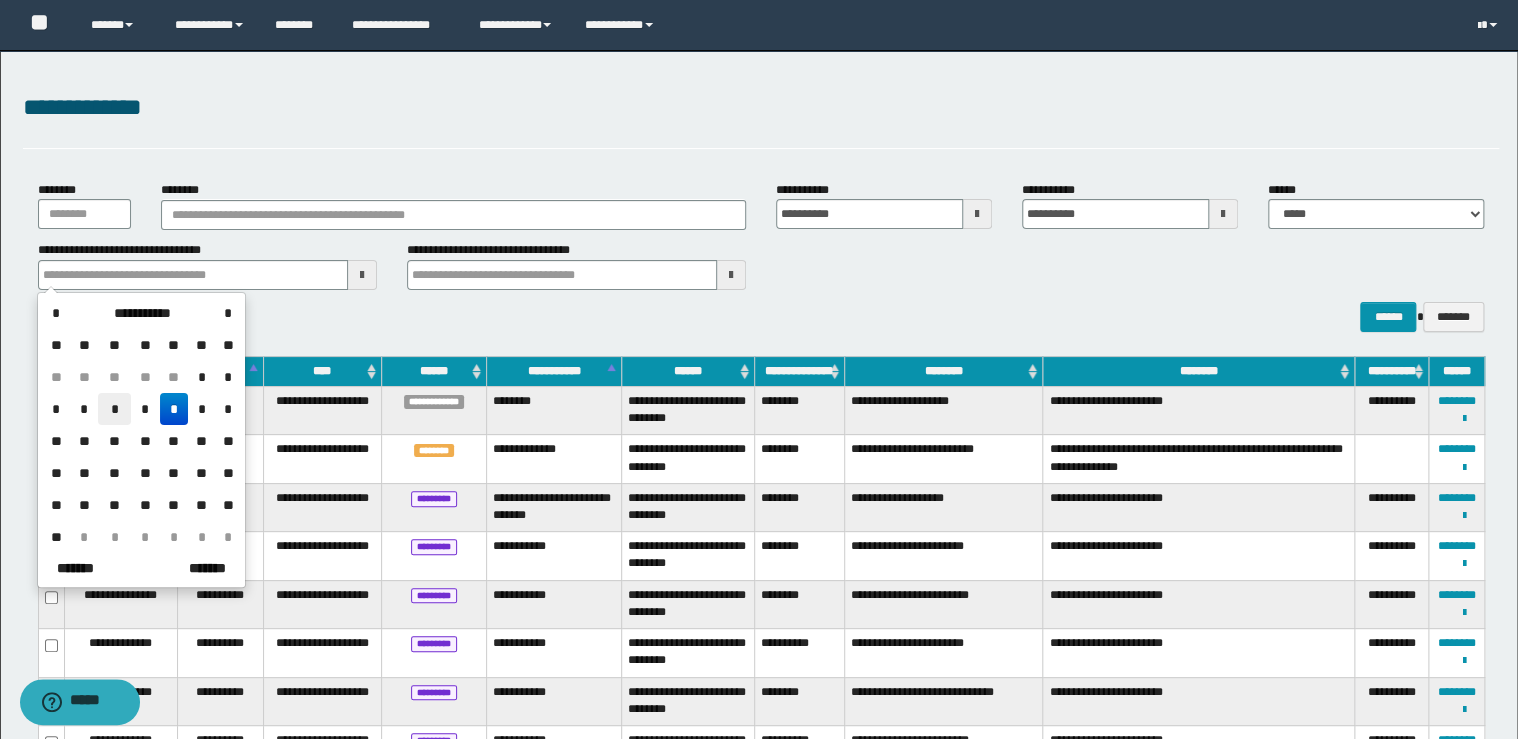 click on "*" at bounding box center (114, 409) 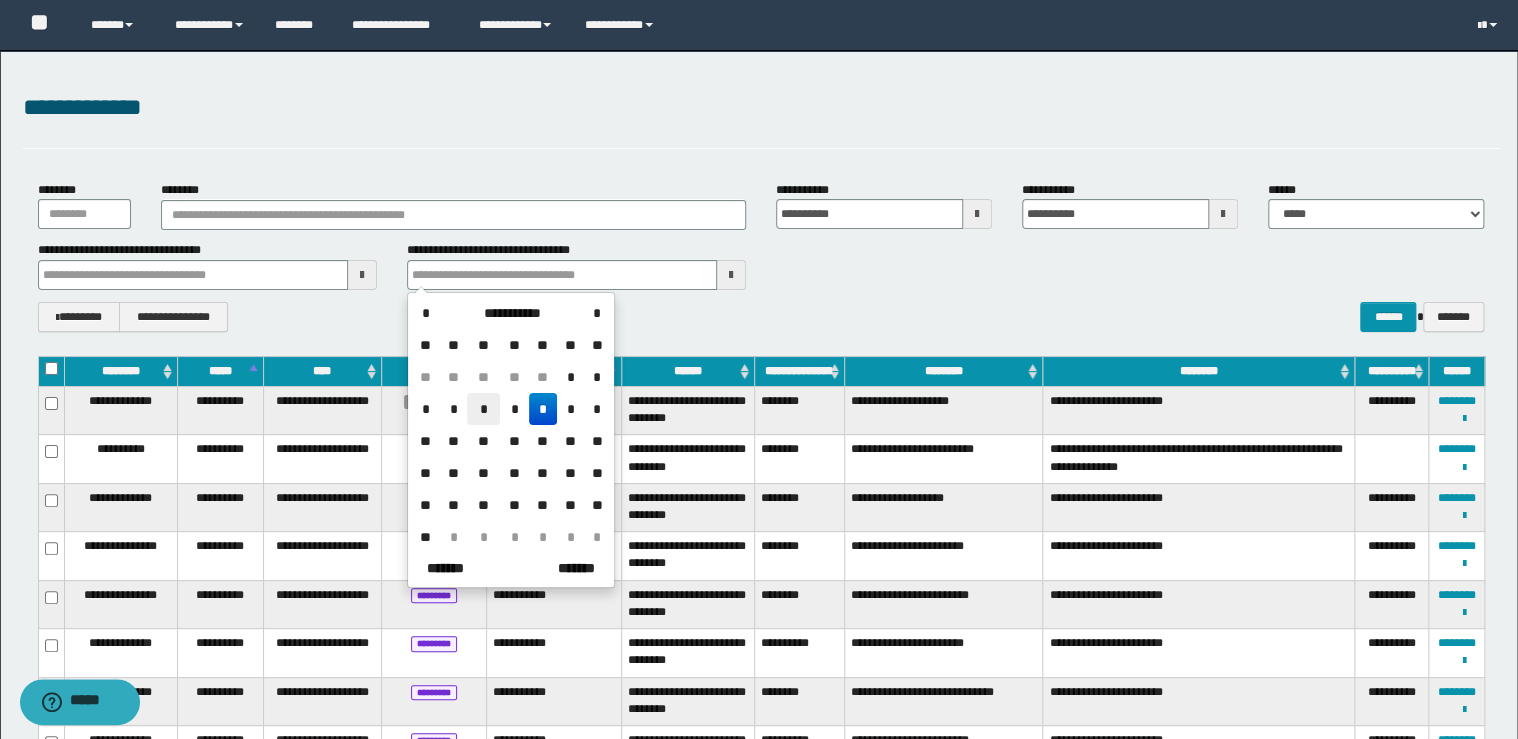 click on "*" at bounding box center [483, 409] 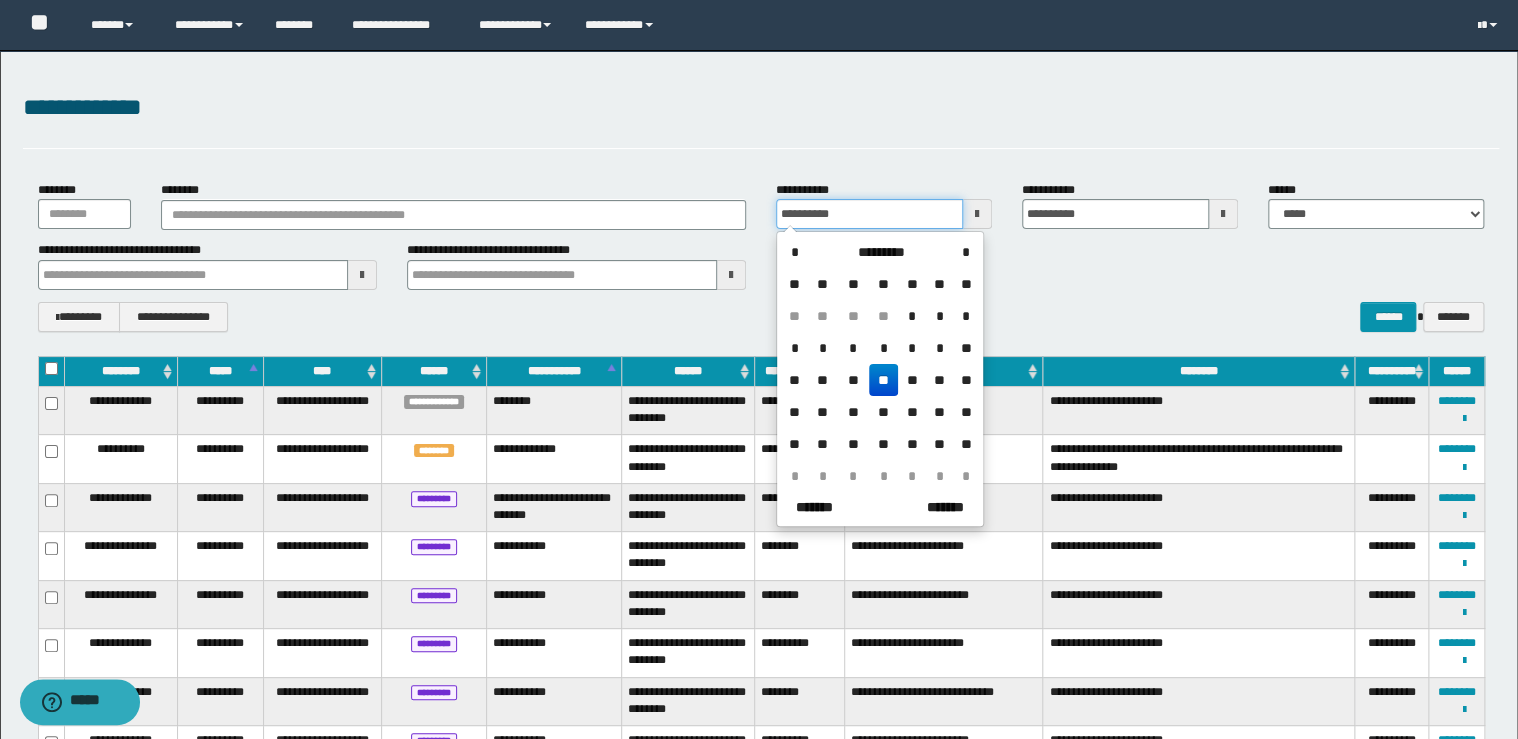 drag, startPoint x: 652, startPoint y: 211, endPoint x: 924, endPoint y: 222, distance: 272.22232 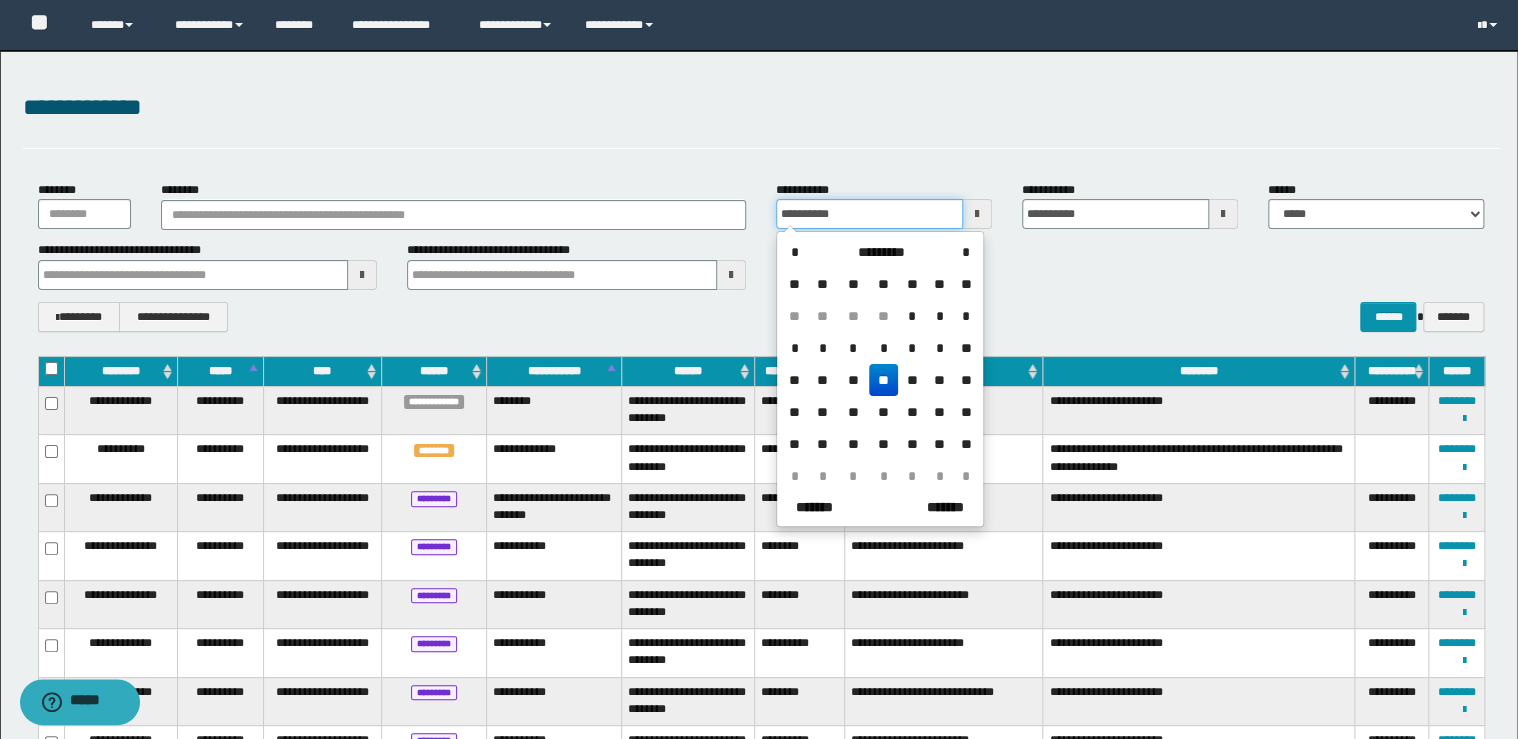 type 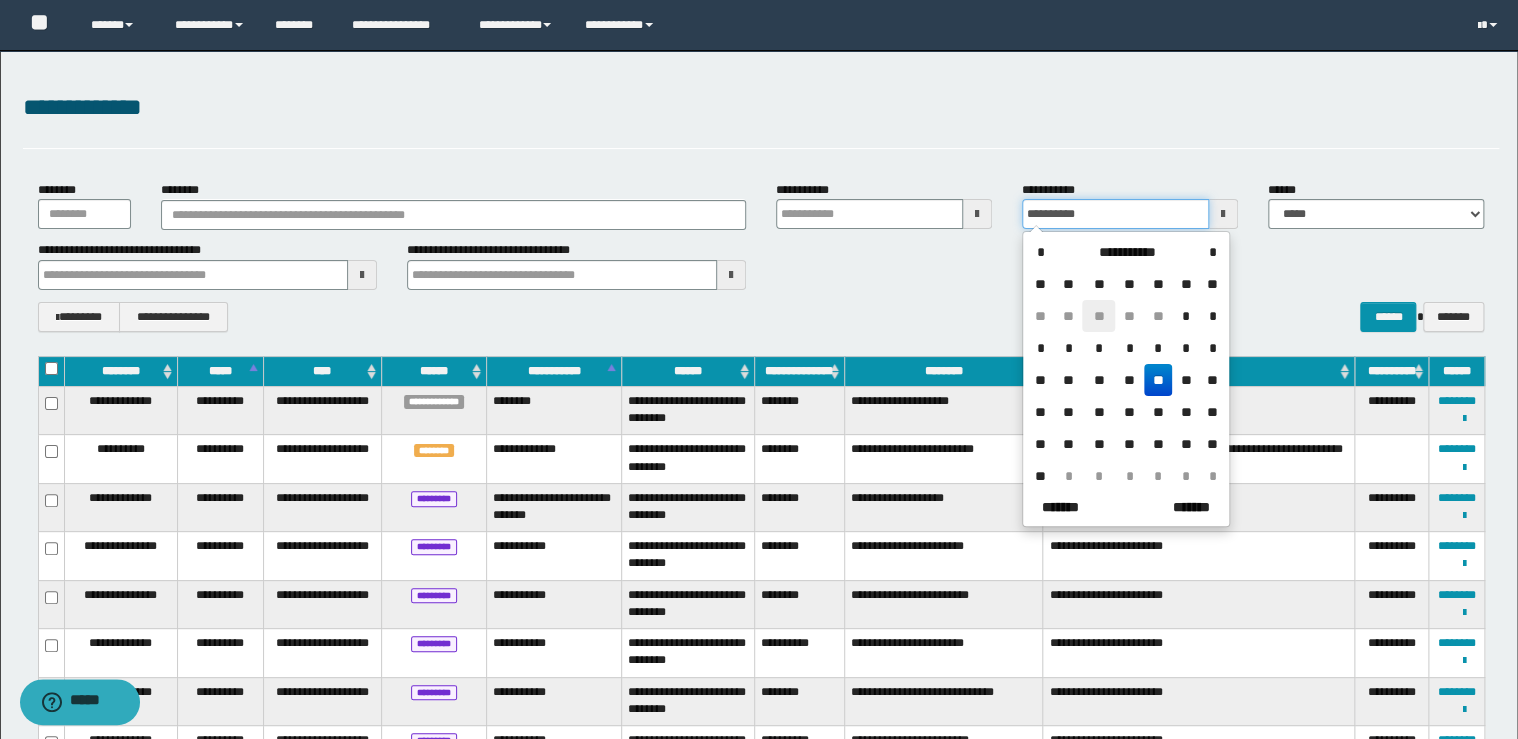 drag, startPoint x: 1101, startPoint y: 218, endPoint x: 1106, endPoint y: 313, distance: 95.131485 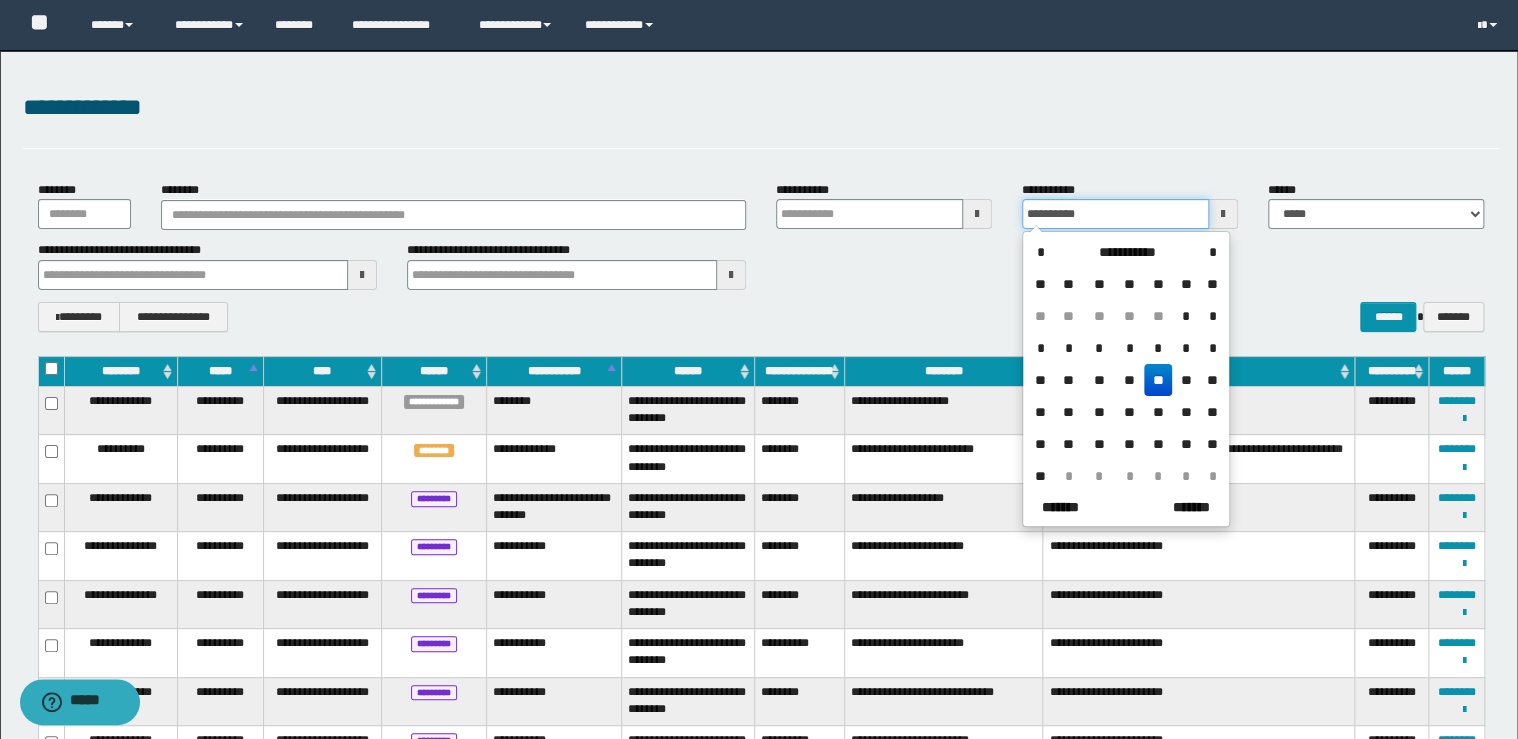 type 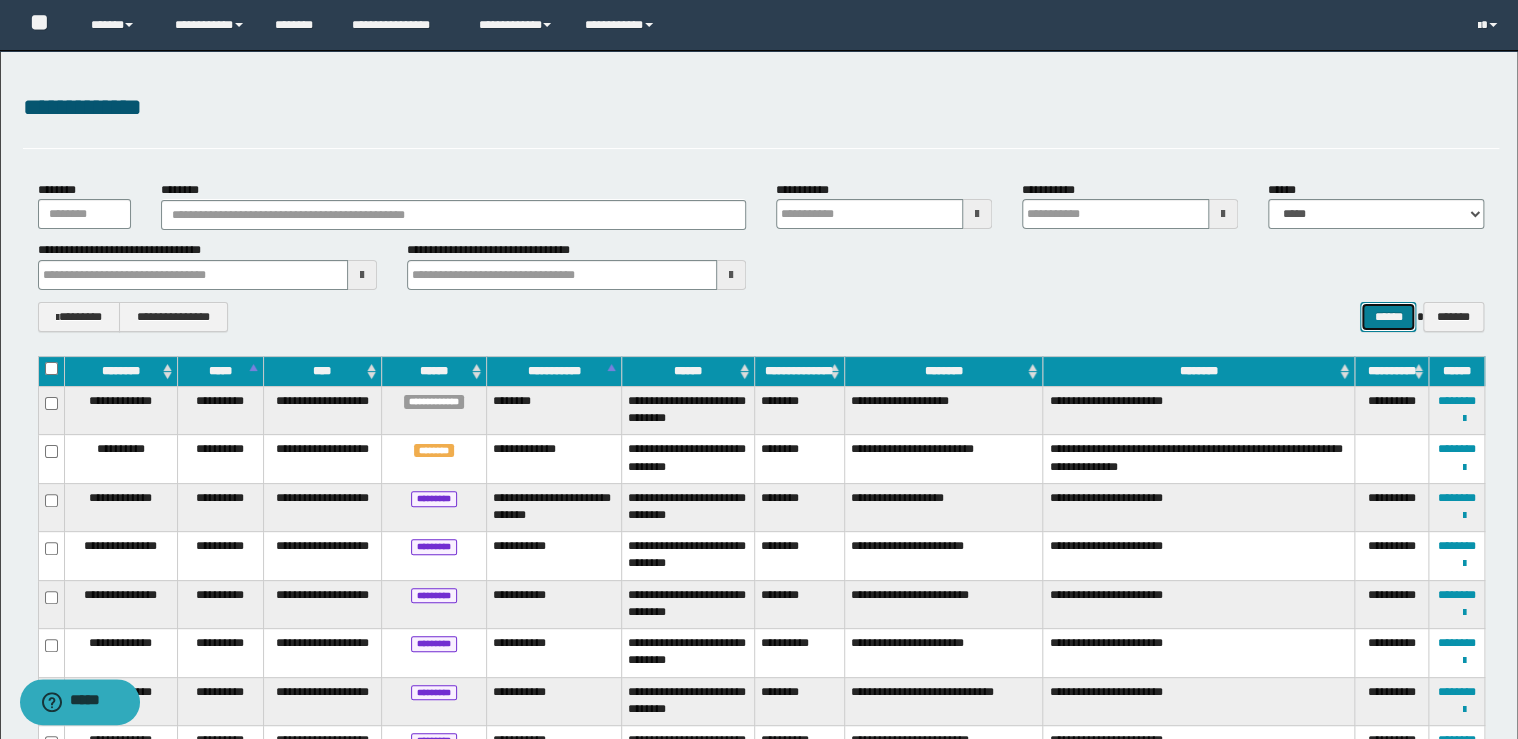 click on "******" at bounding box center [1388, 317] 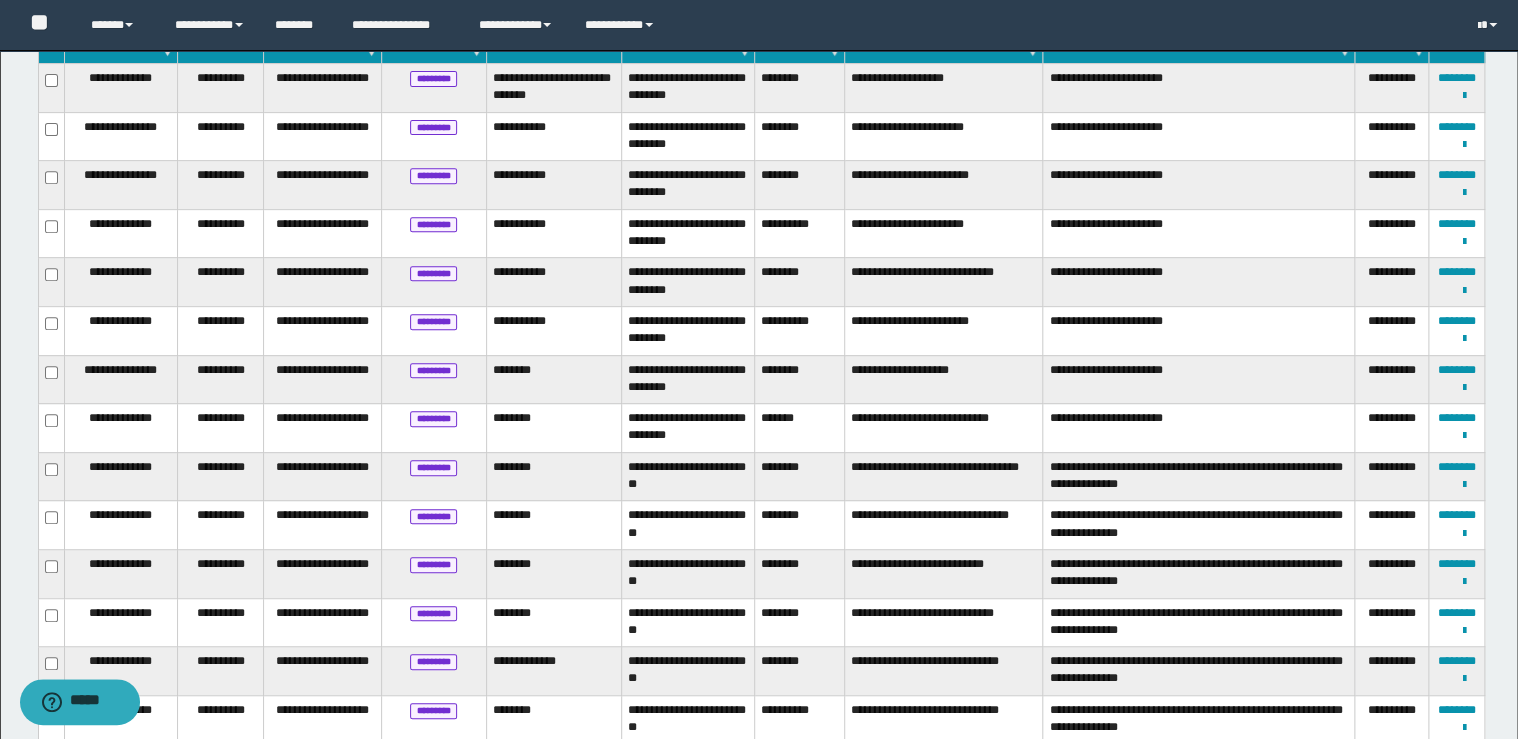 scroll, scrollTop: 72, scrollLeft: 0, axis: vertical 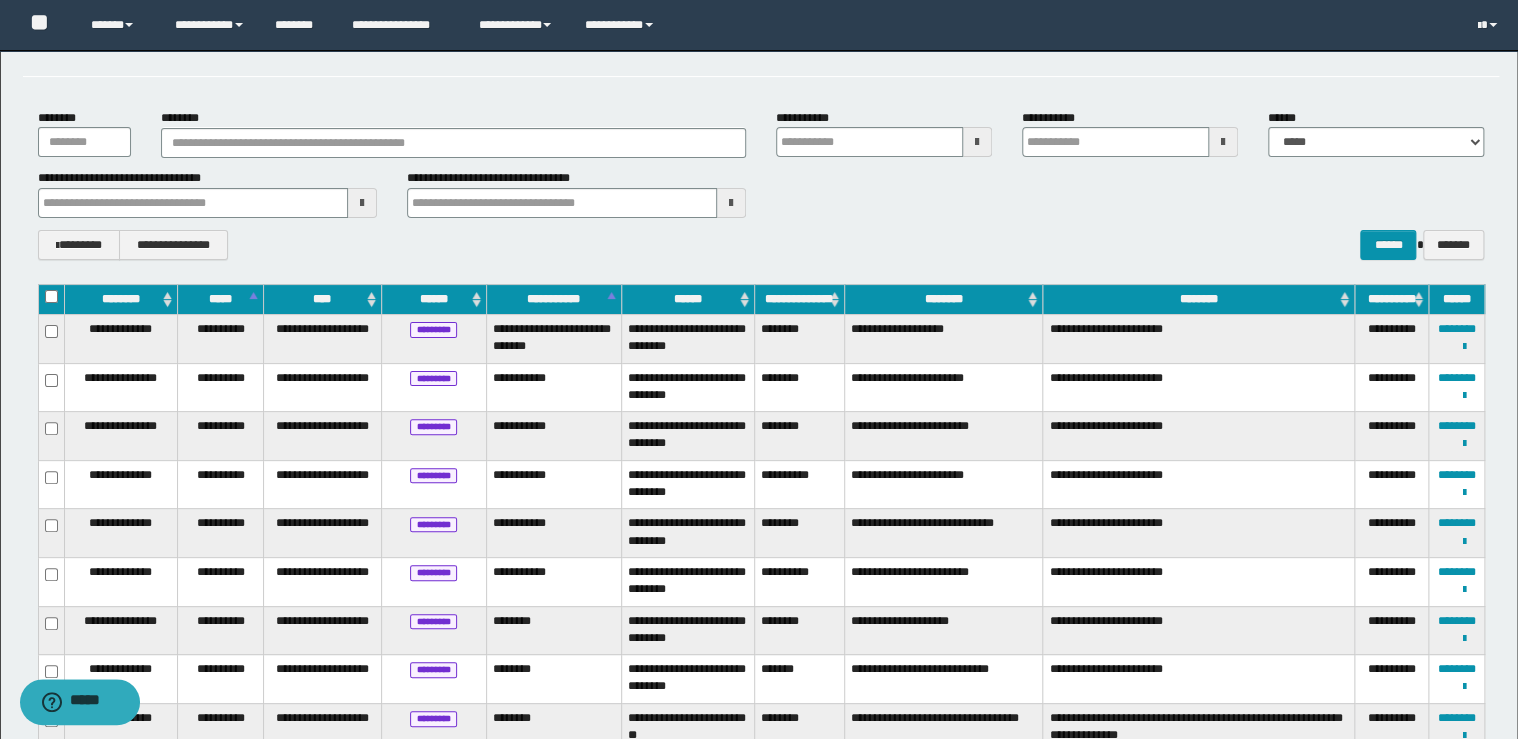 click on "******" at bounding box center (688, 299) 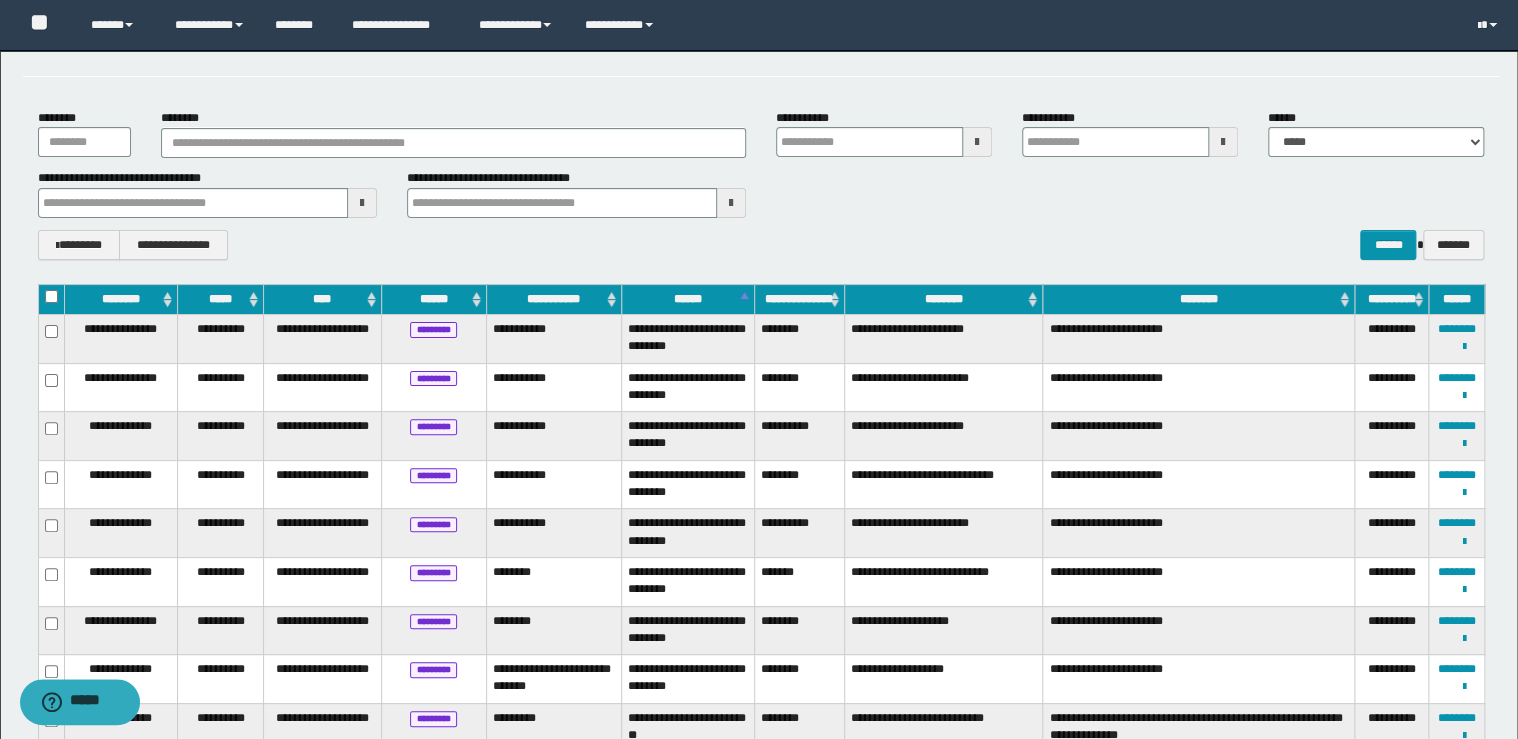 click on "******" at bounding box center [688, 299] 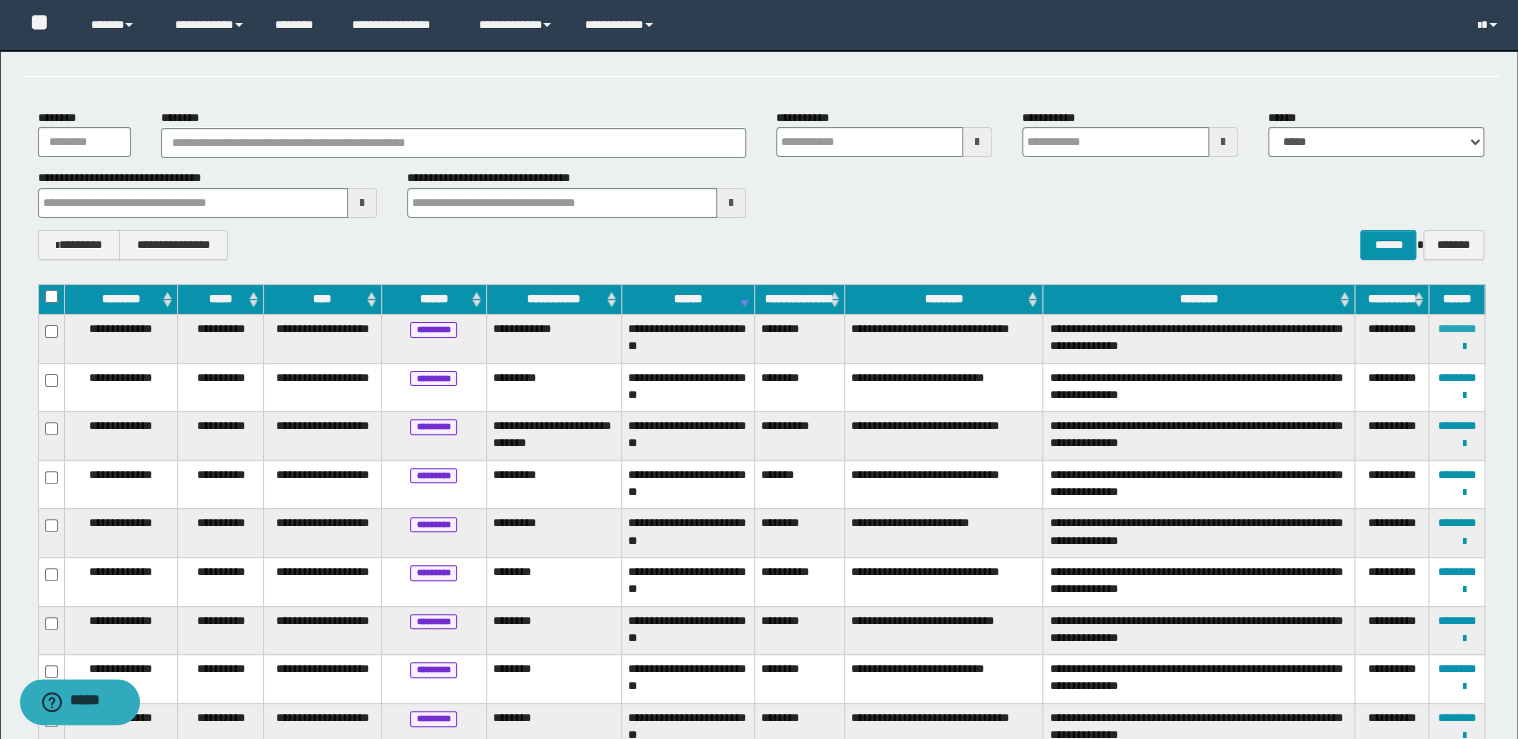 click on "********" at bounding box center (1457, 329) 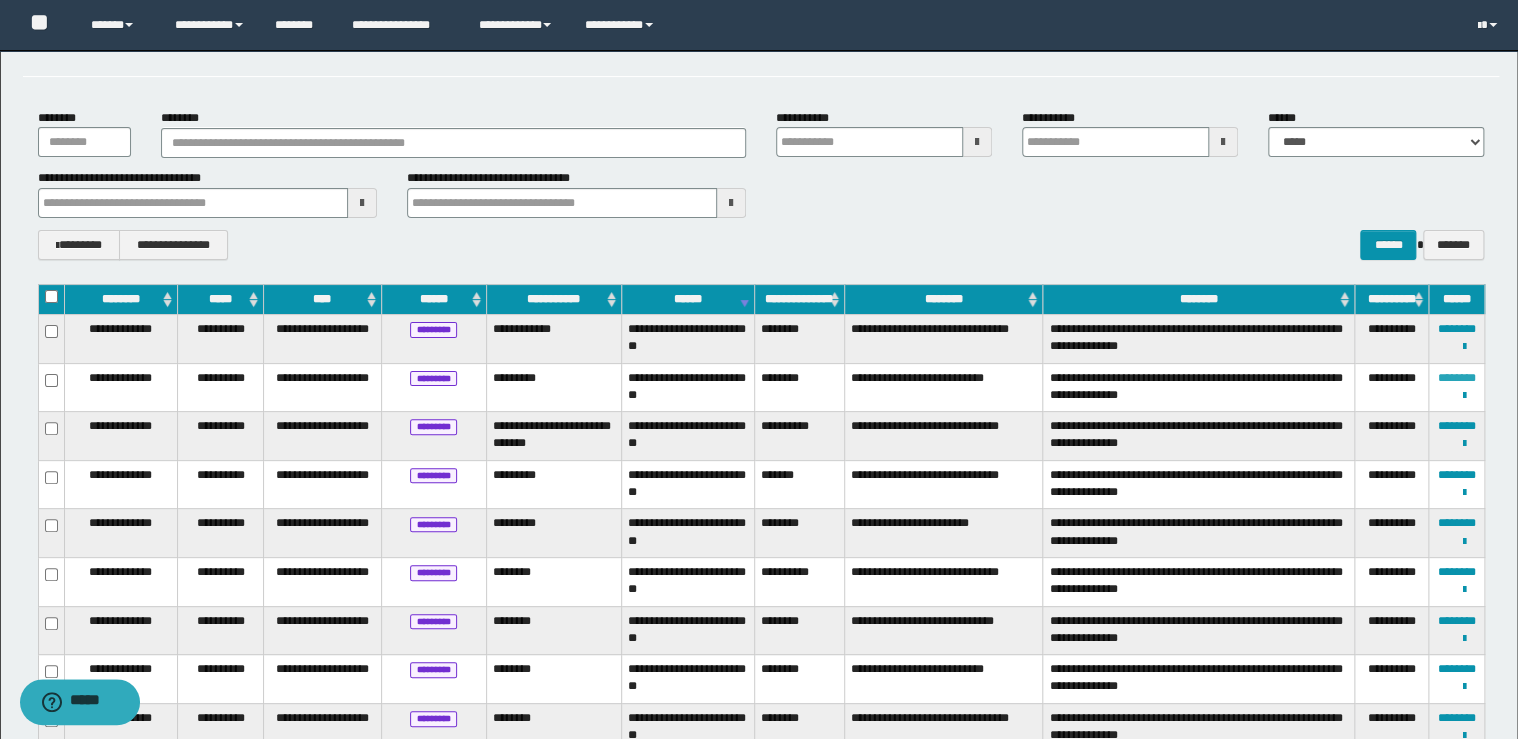drag, startPoint x: 1433, startPoint y: 373, endPoint x: 1448, endPoint y: 380, distance: 16.552946 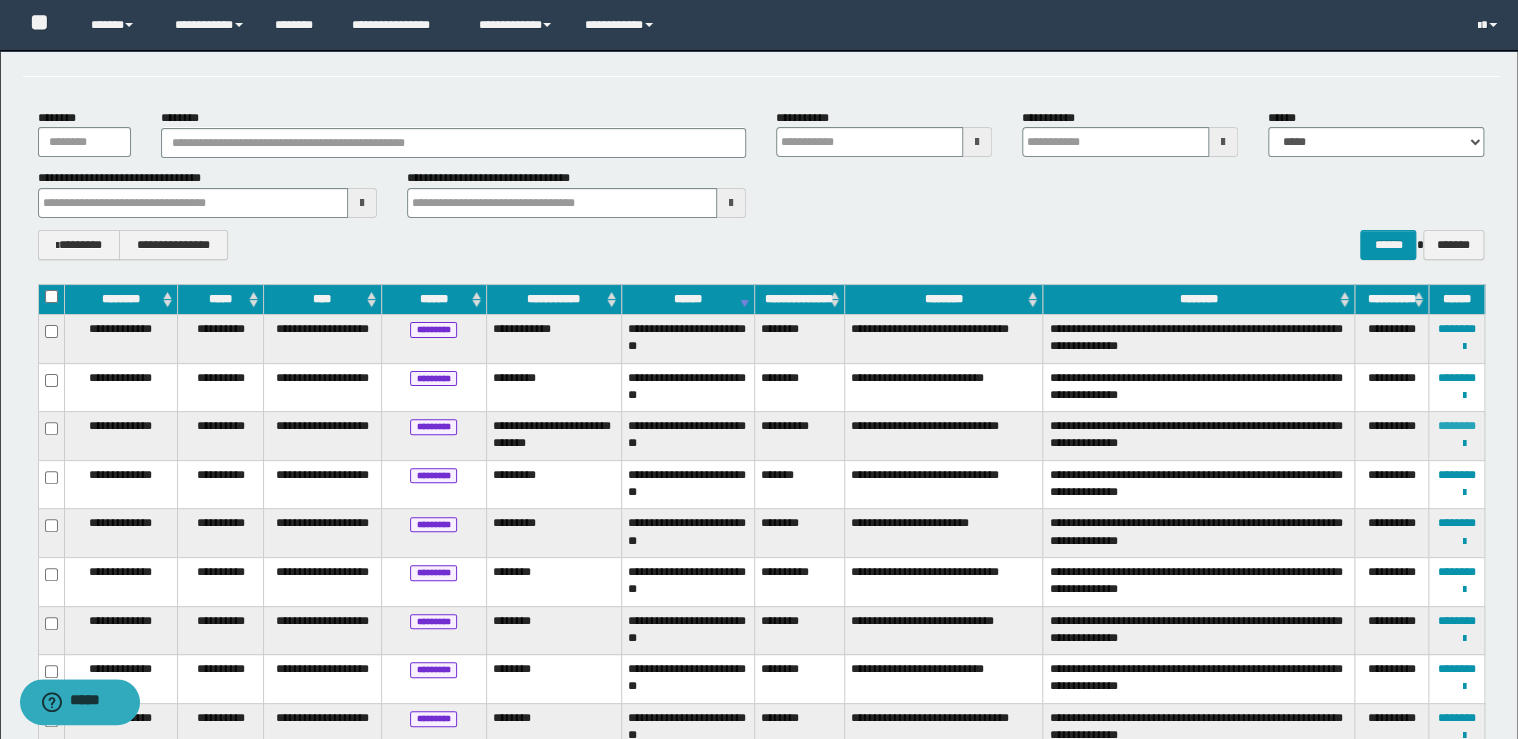 click on "********" at bounding box center [1457, 426] 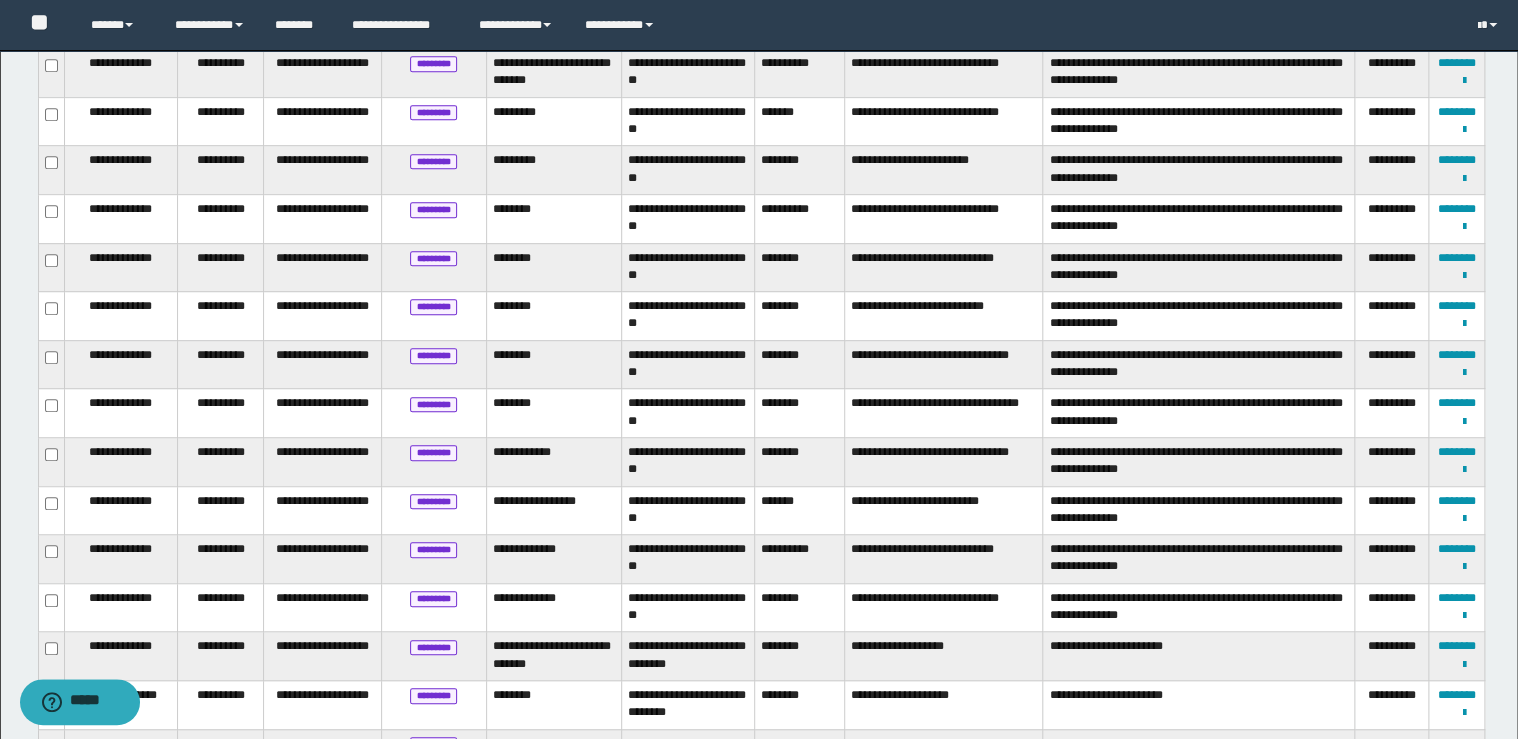 scroll, scrollTop: 472, scrollLeft: 0, axis: vertical 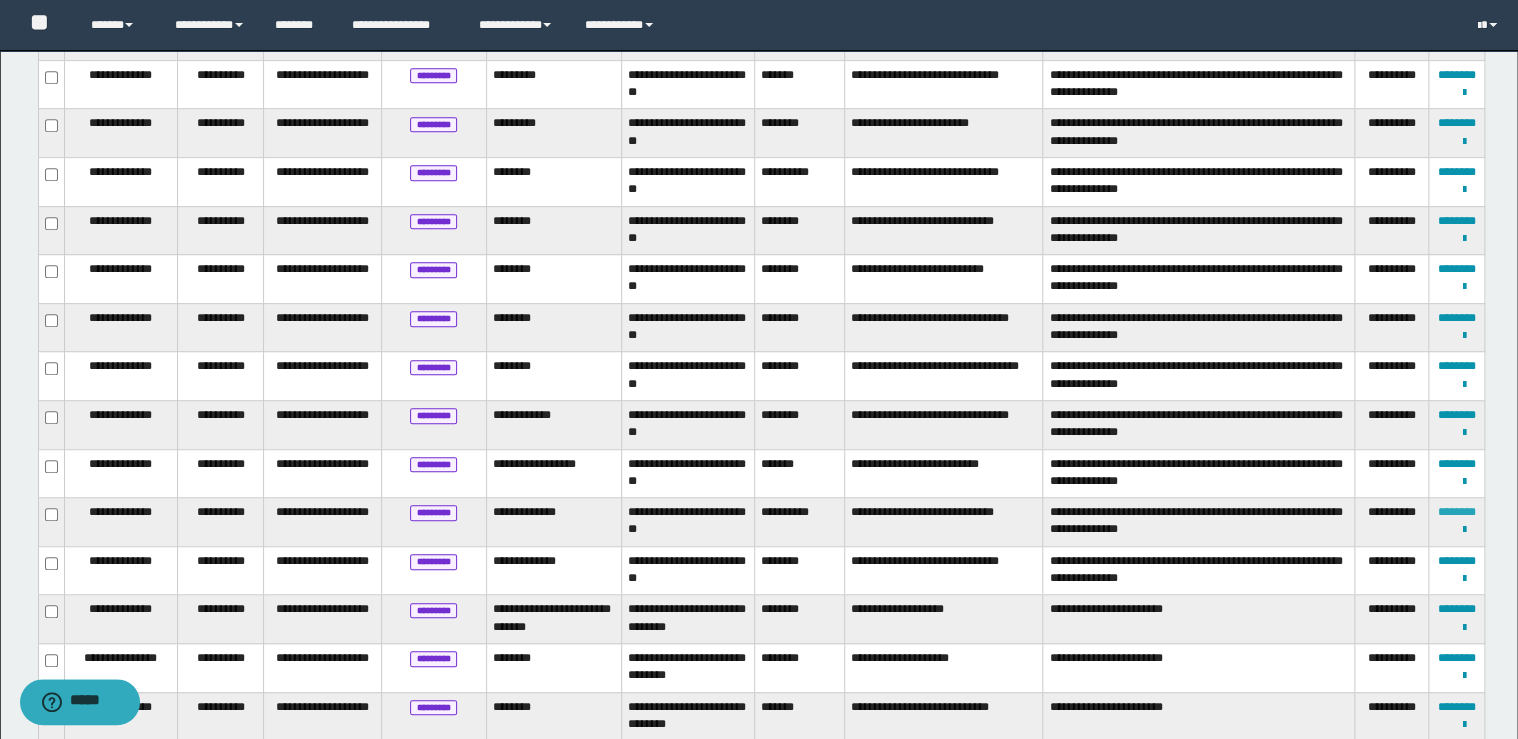 click on "********" at bounding box center (1457, 512) 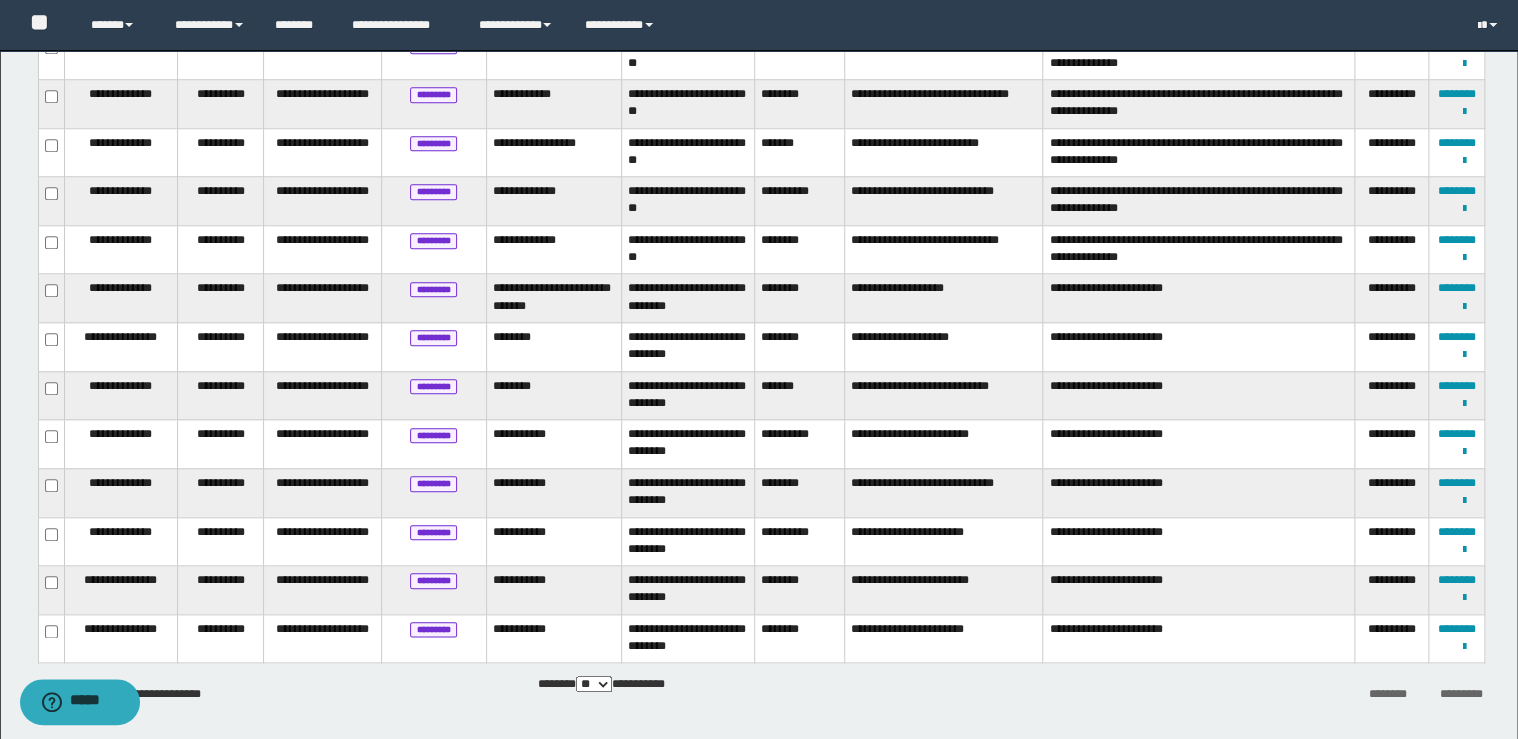 scroll, scrollTop: 800, scrollLeft: 0, axis: vertical 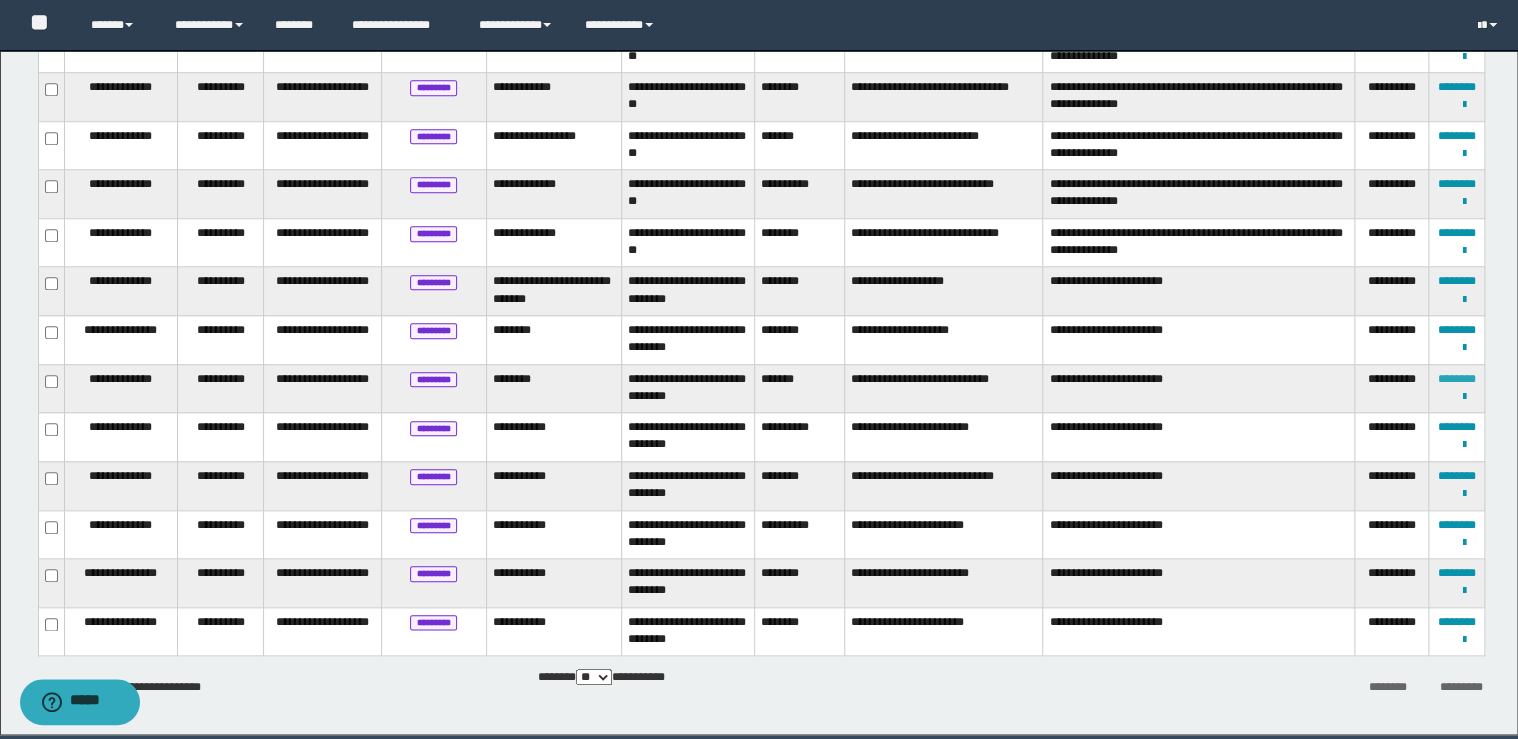 click on "********" at bounding box center (1457, 379) 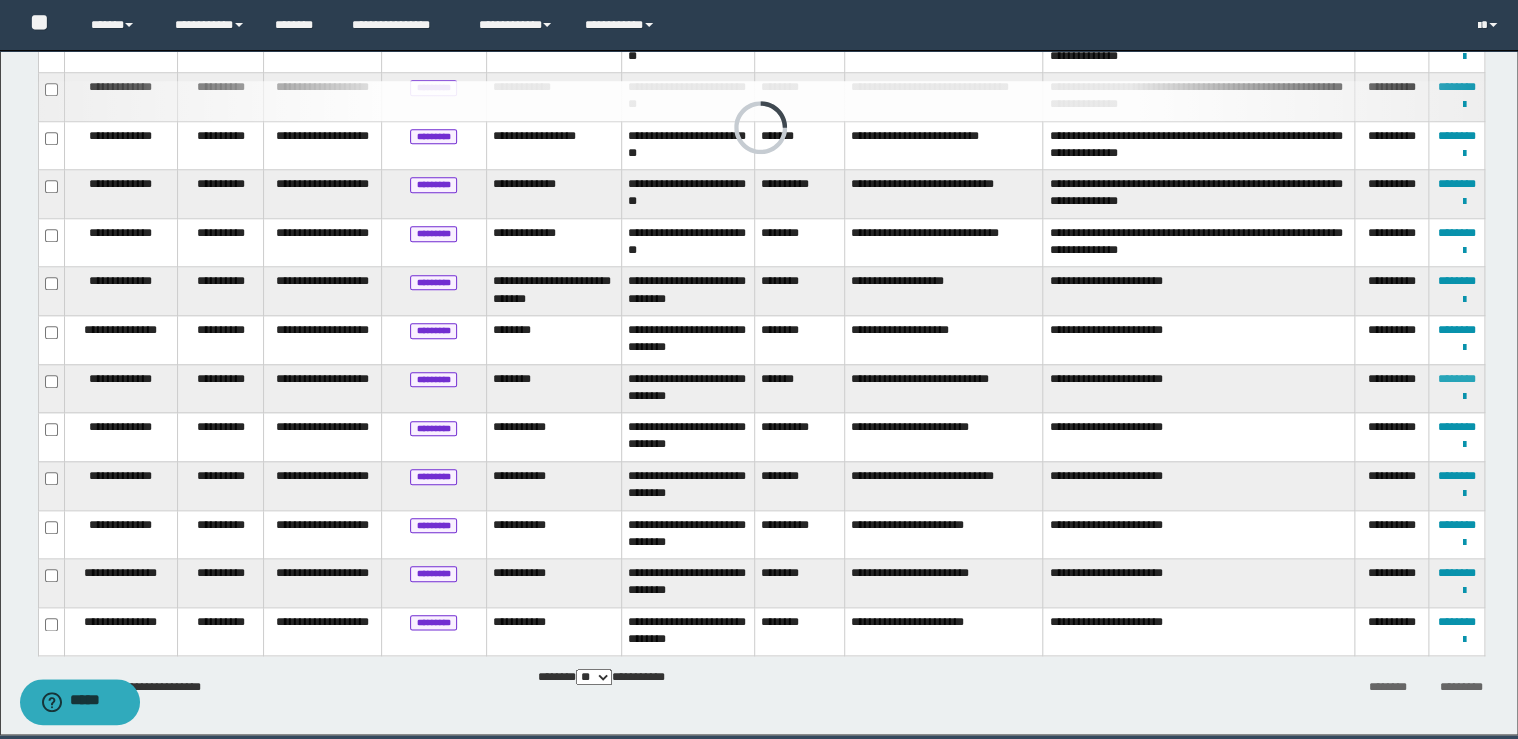 scroll, scrollTop: 85, scrollLeft: 0, axis: vertical 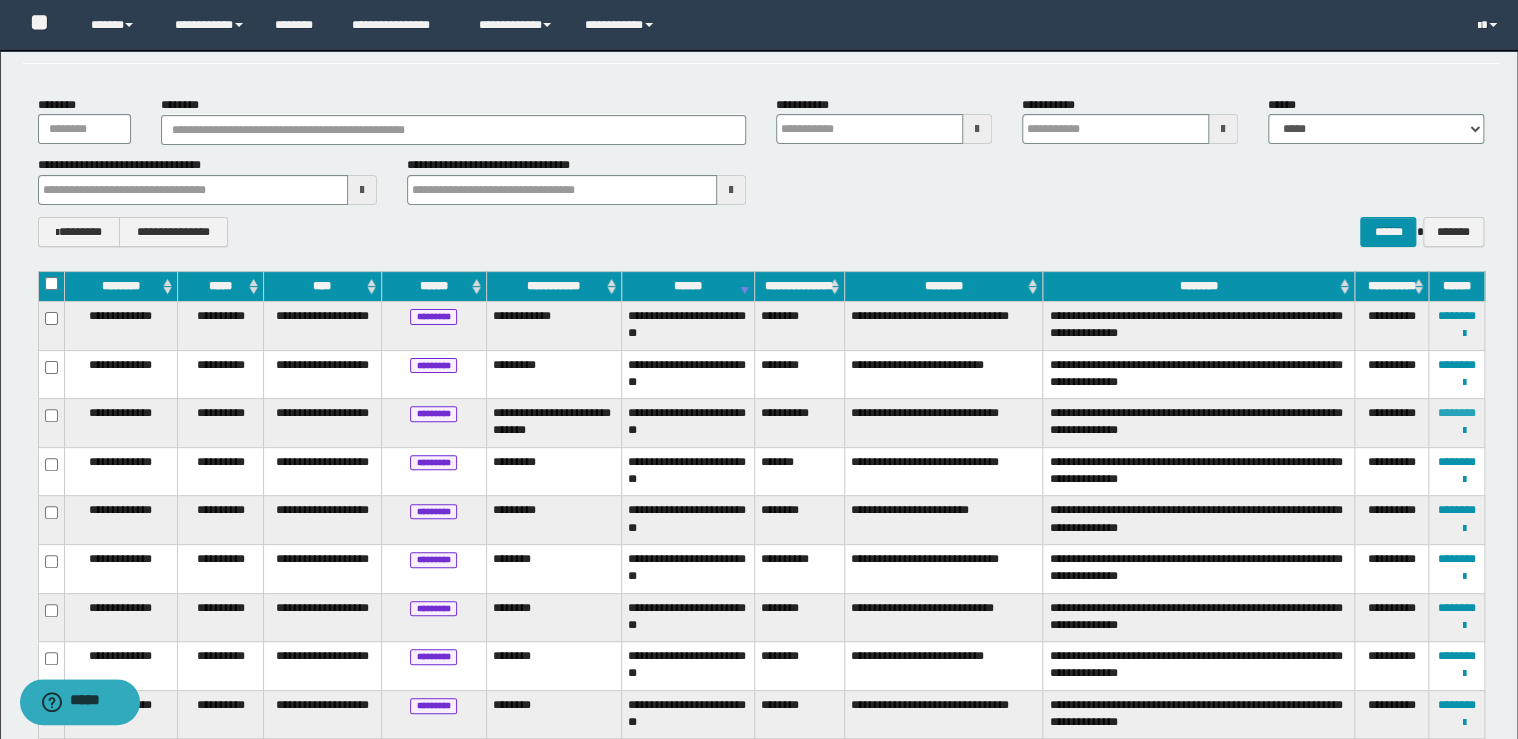 click on "********" at bounding box center (1457, 413) 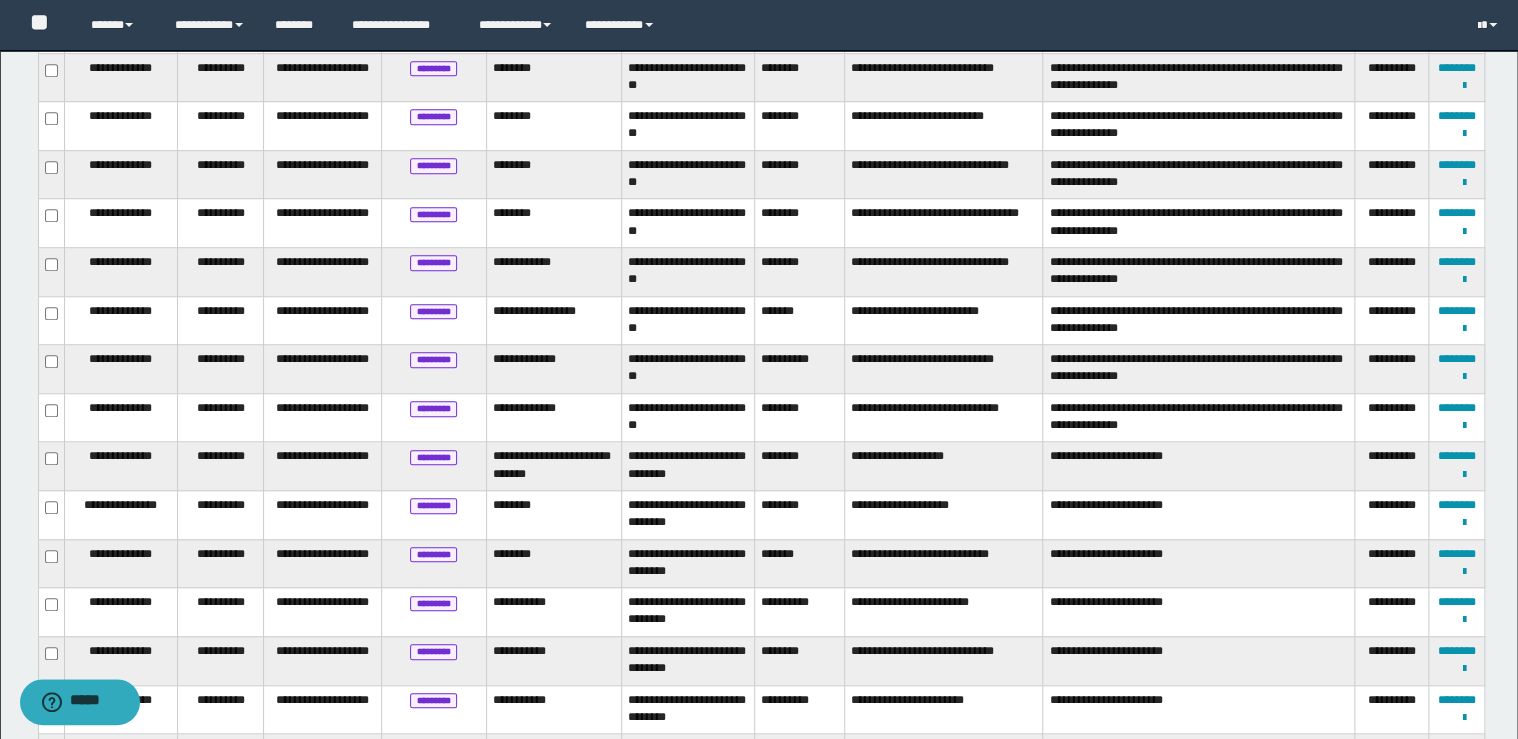 scroll, scrollTop: 645, scrollLeft: 0, axis: vertical 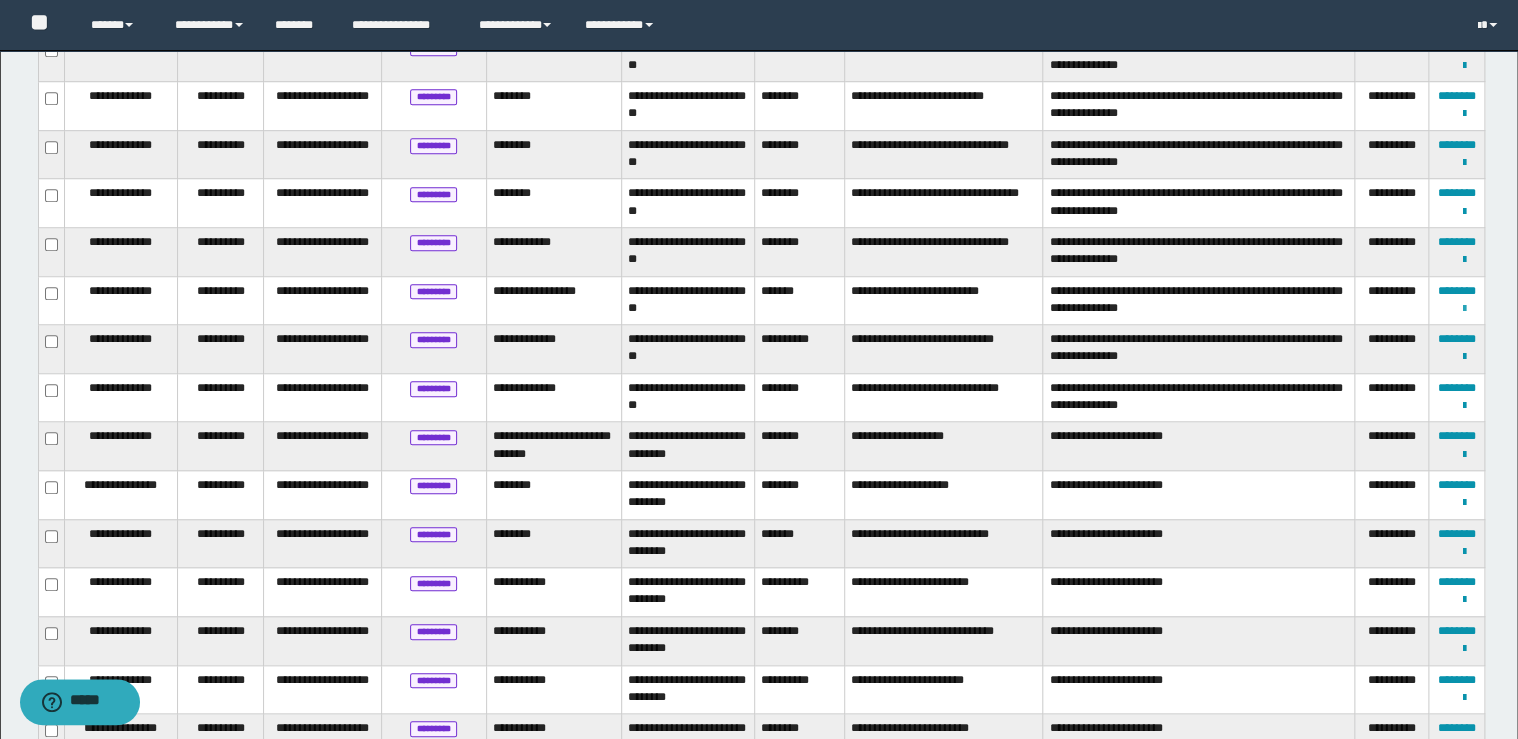 click at bounding box center [1464, 309] 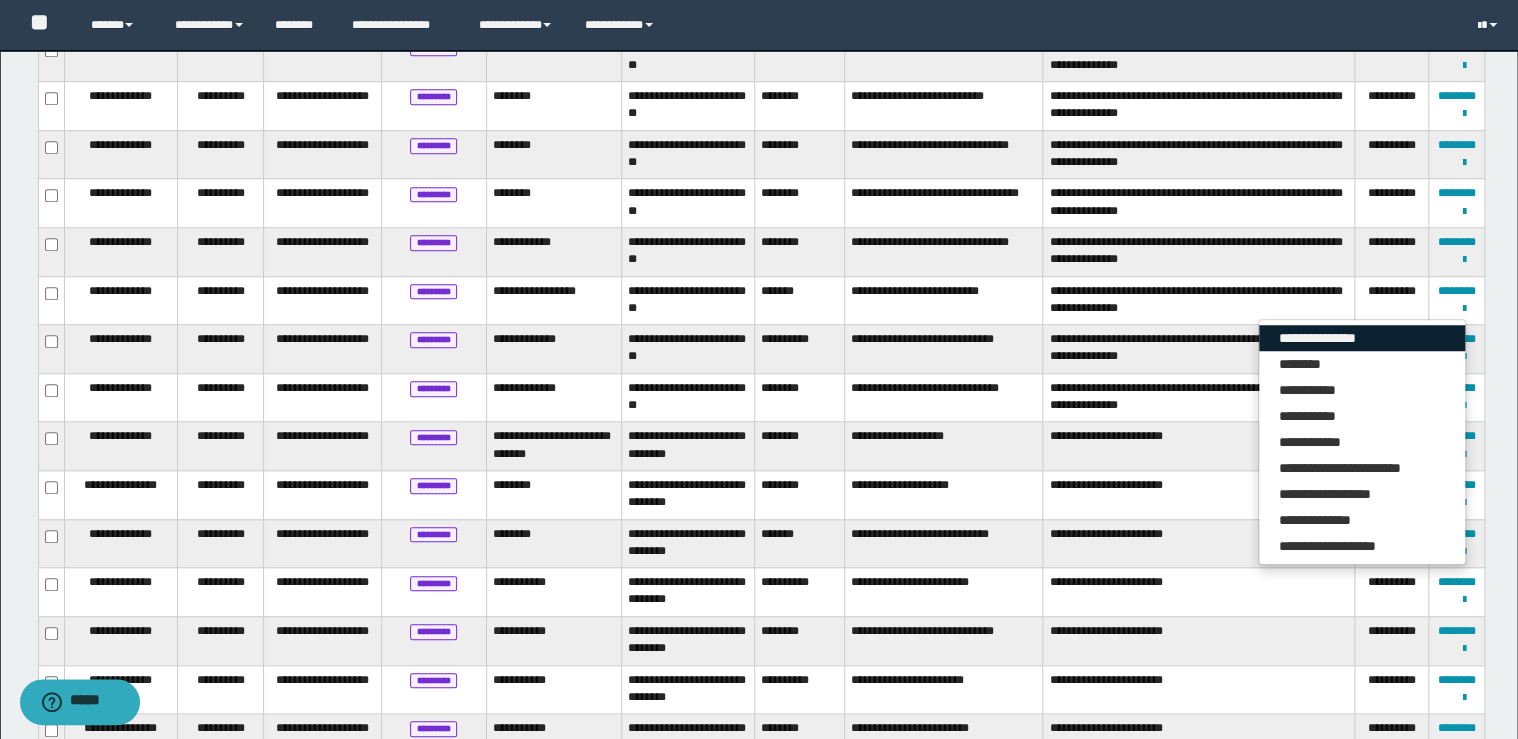 click on "**********" at bounding box center (1362, 338) 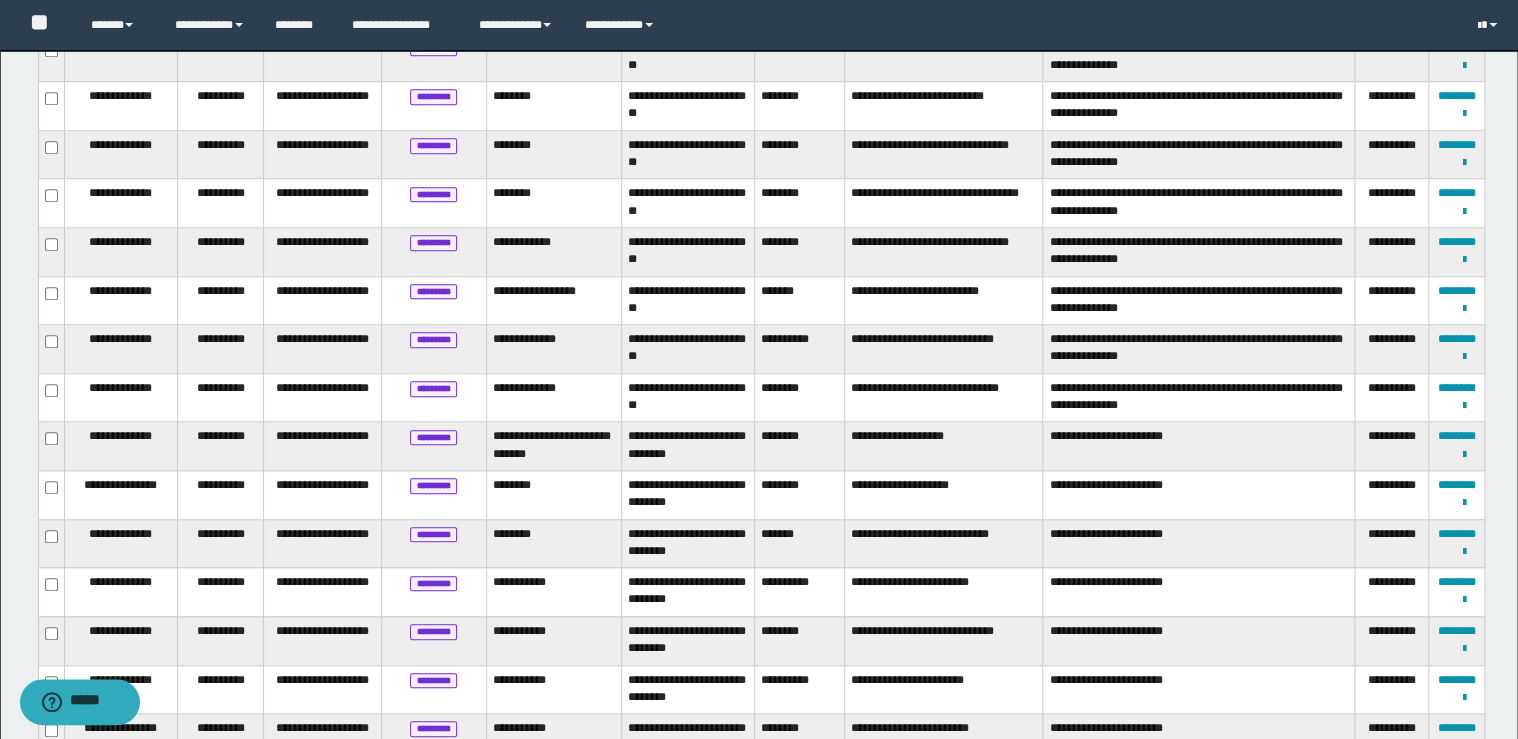 scroll, scrollTop: 0, scrollLeft: 0, axis: both 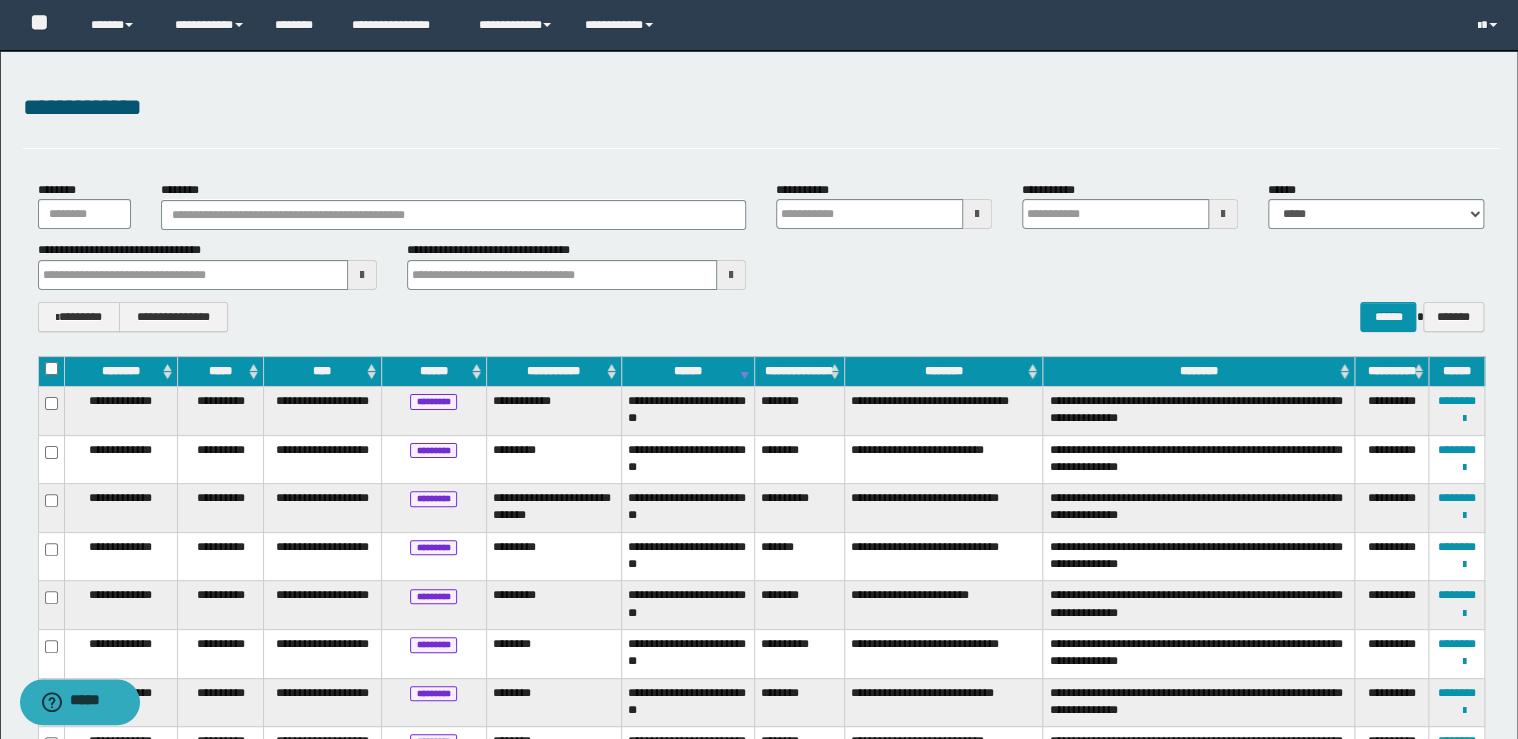 click on "**********" at bounding box center [761, 108] 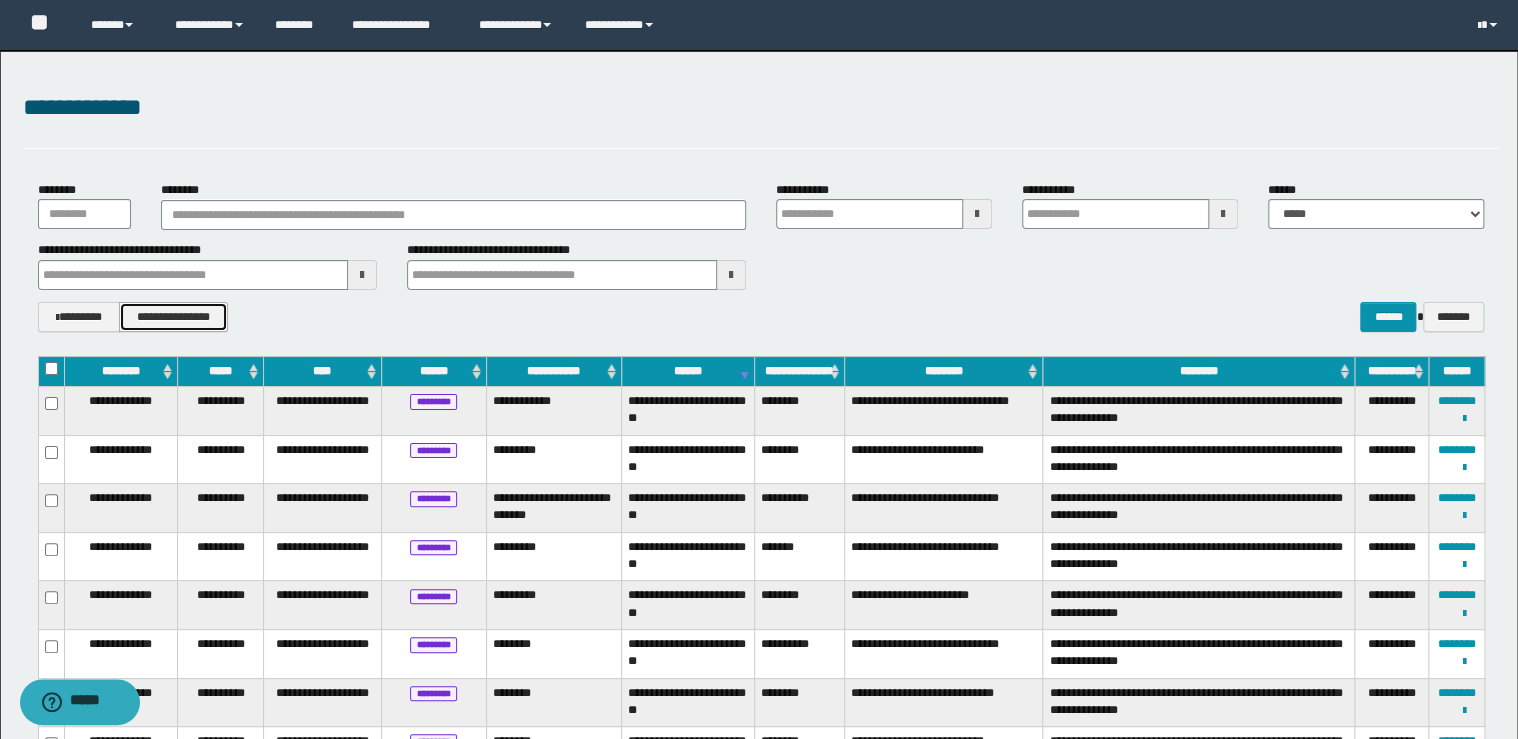 click on "**********" at bounding box center (173, 317) 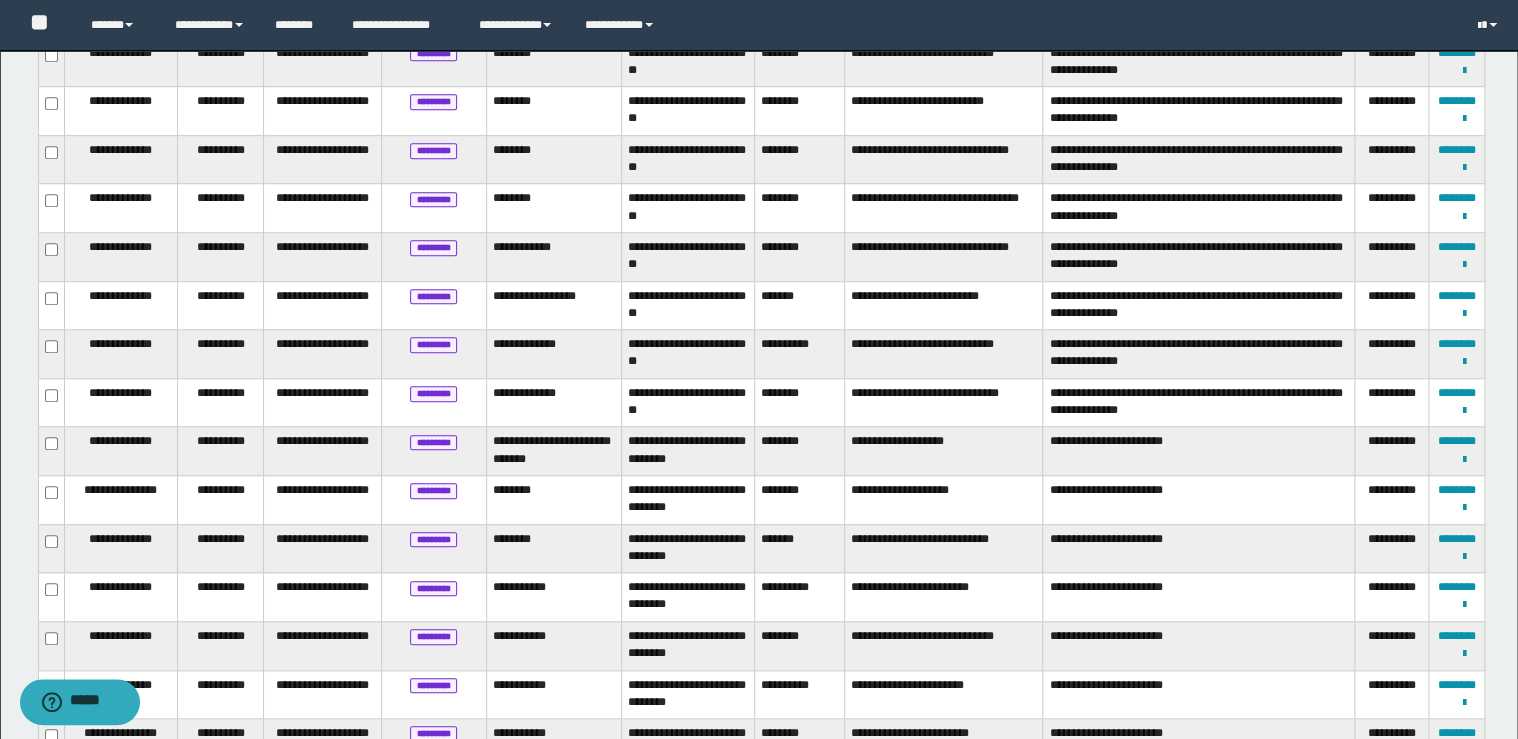 scroll, scrollTop: 720, scrollLeft: 0, axis: vertical 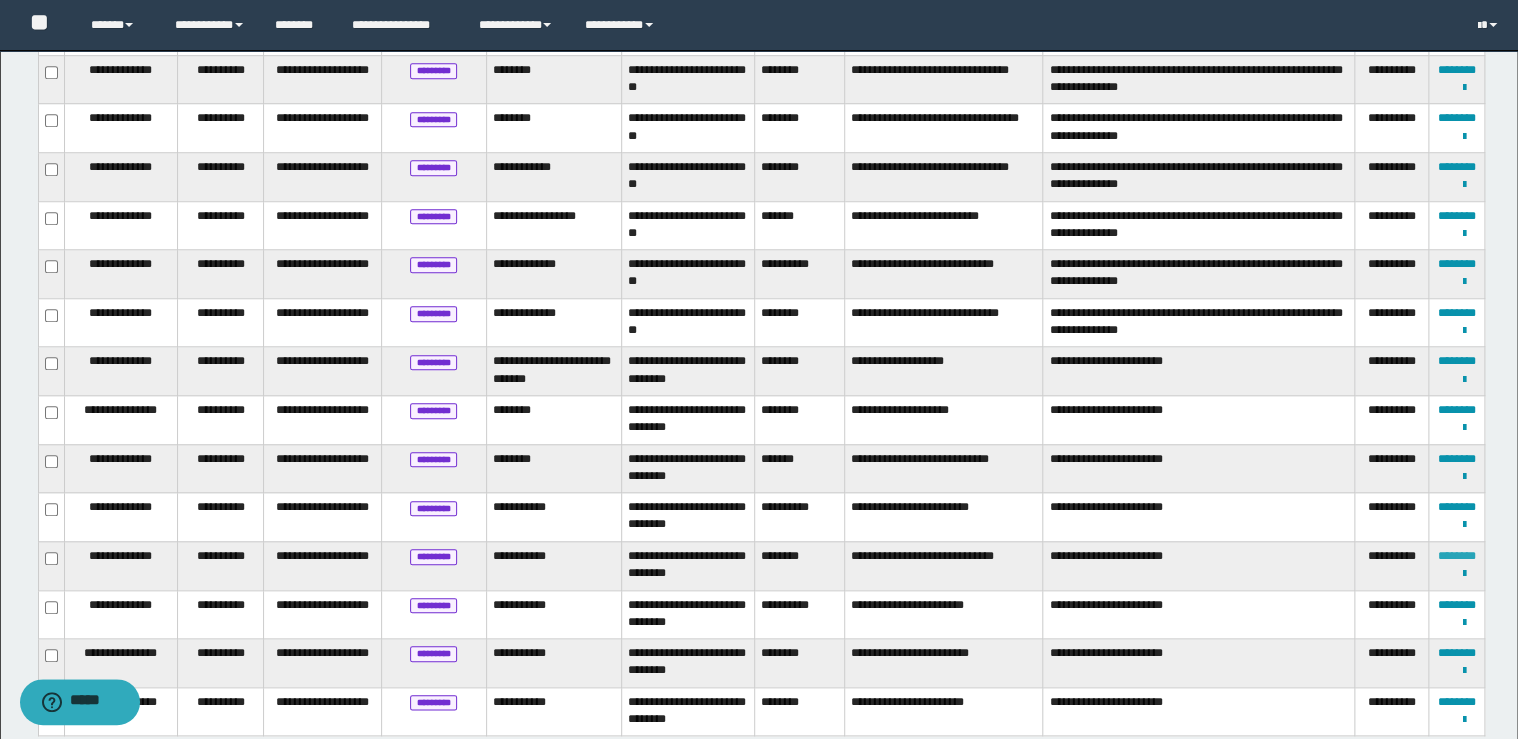 click on "********" at bounding box center (1457, 556) 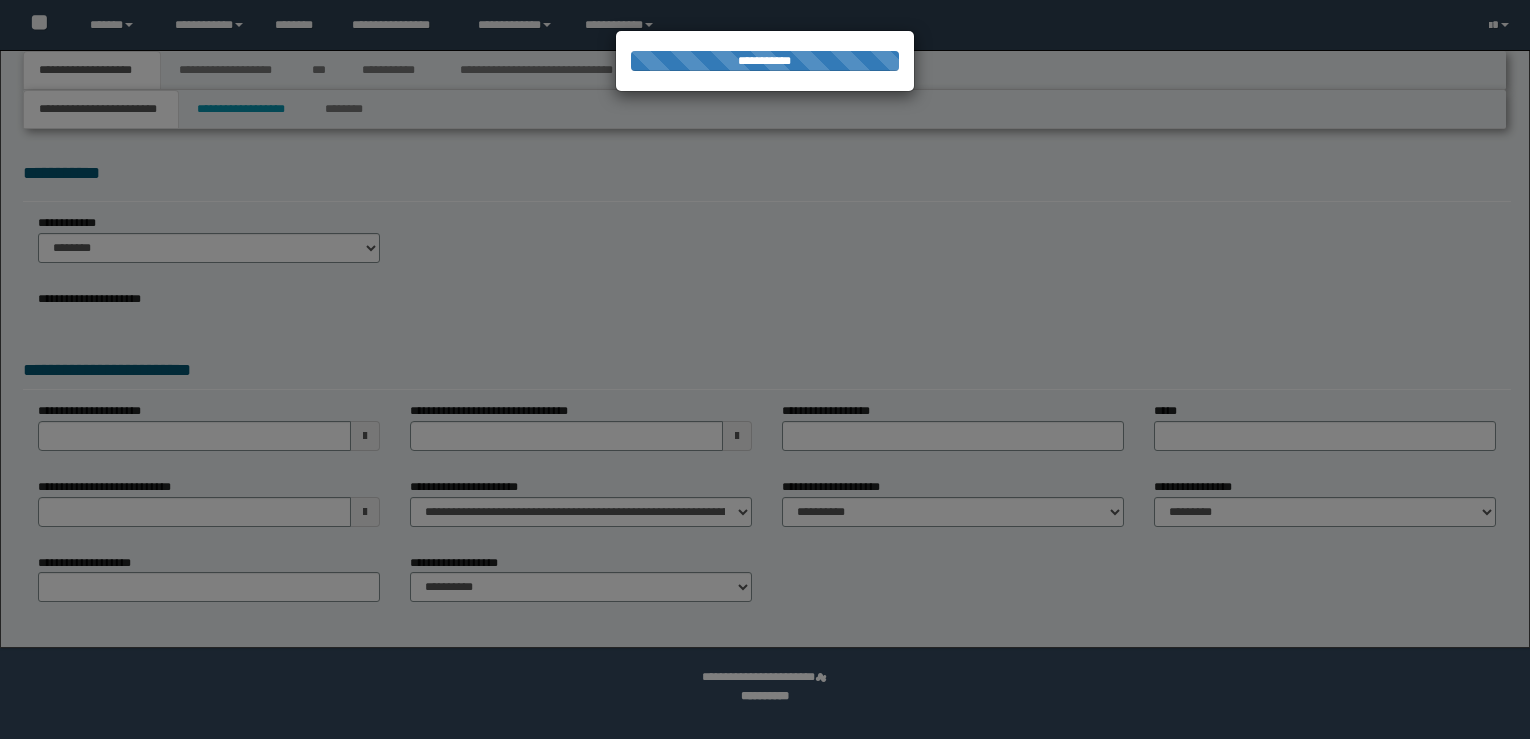 scroll, scrollTop: 0, scrollLeft: 0, axis: both 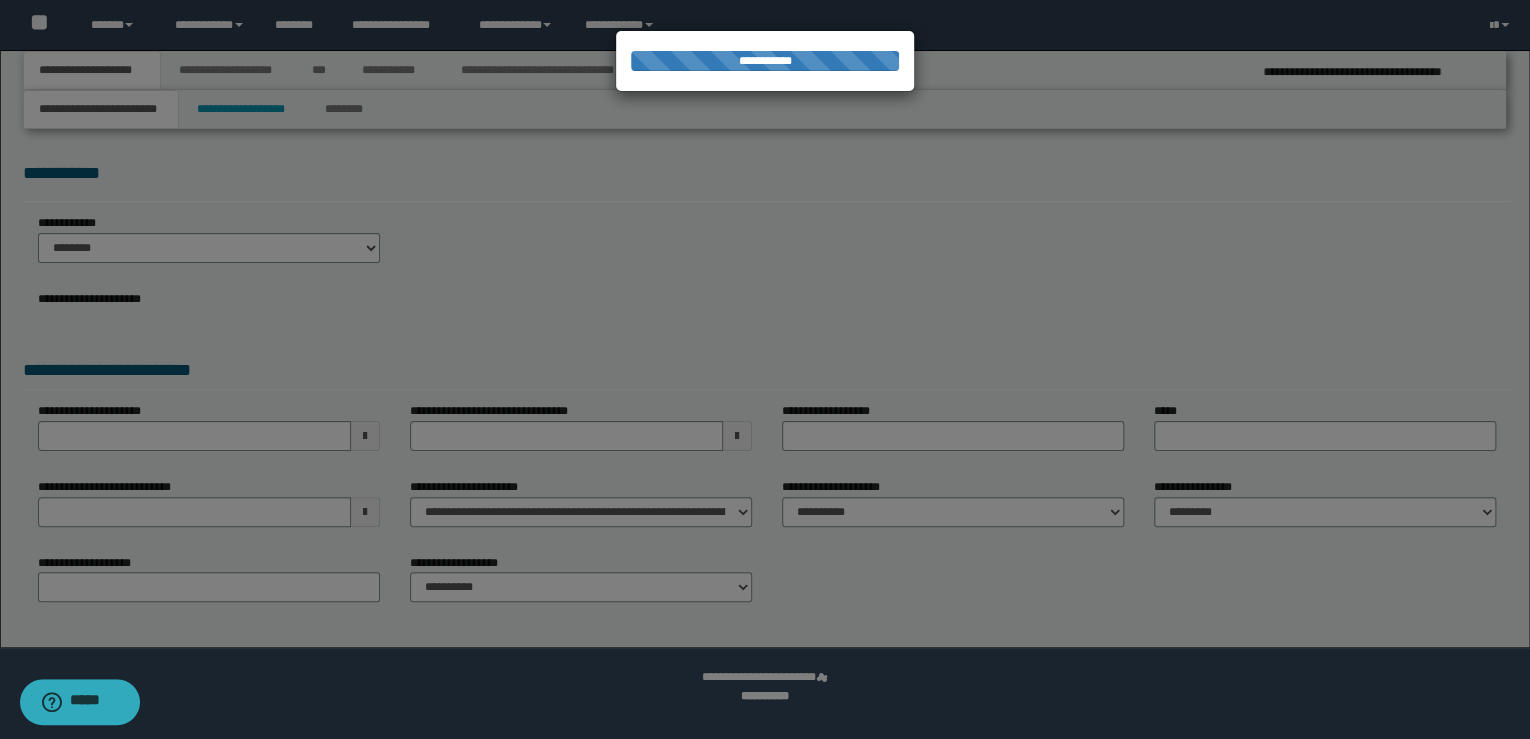 select on "**" 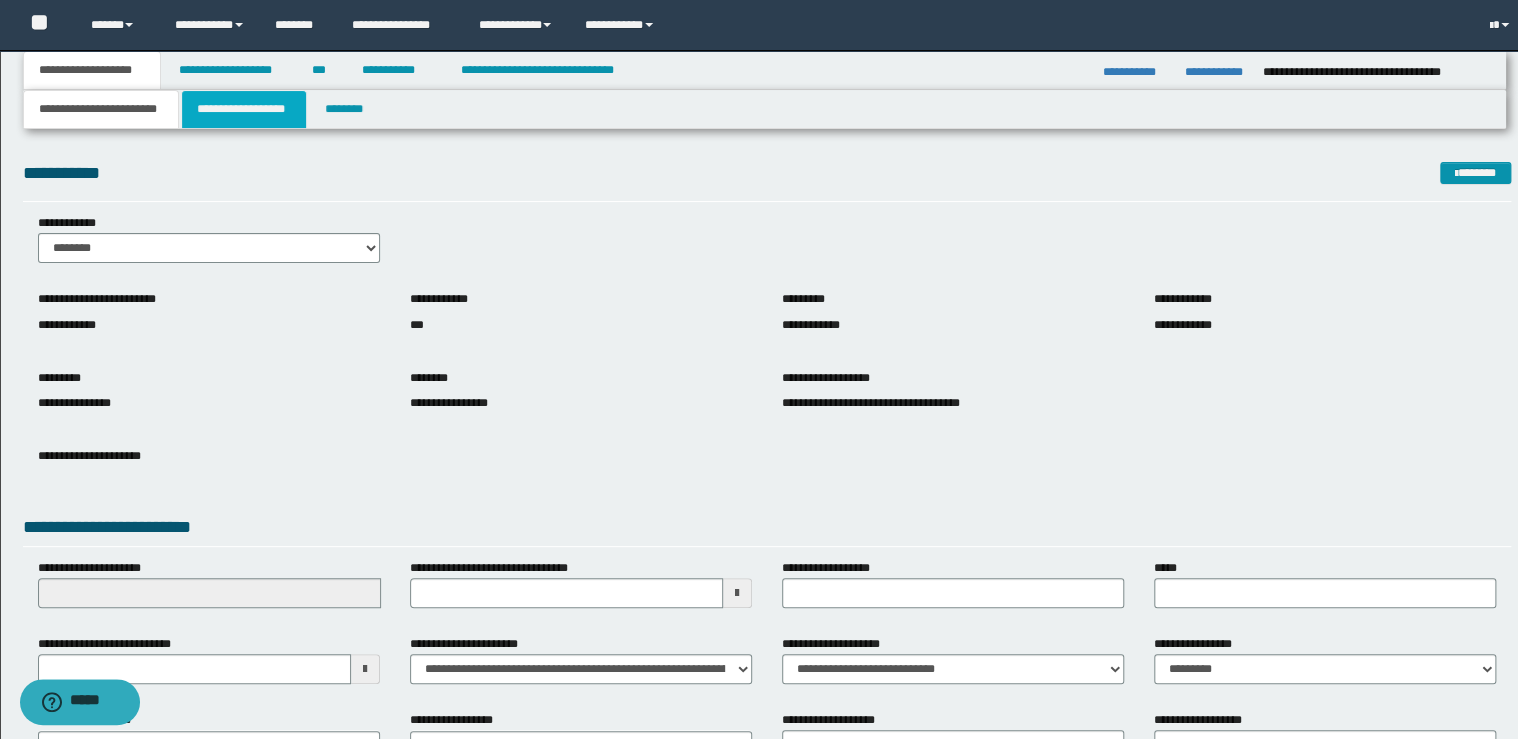 click on "**********" at bounding box center (244, 109) 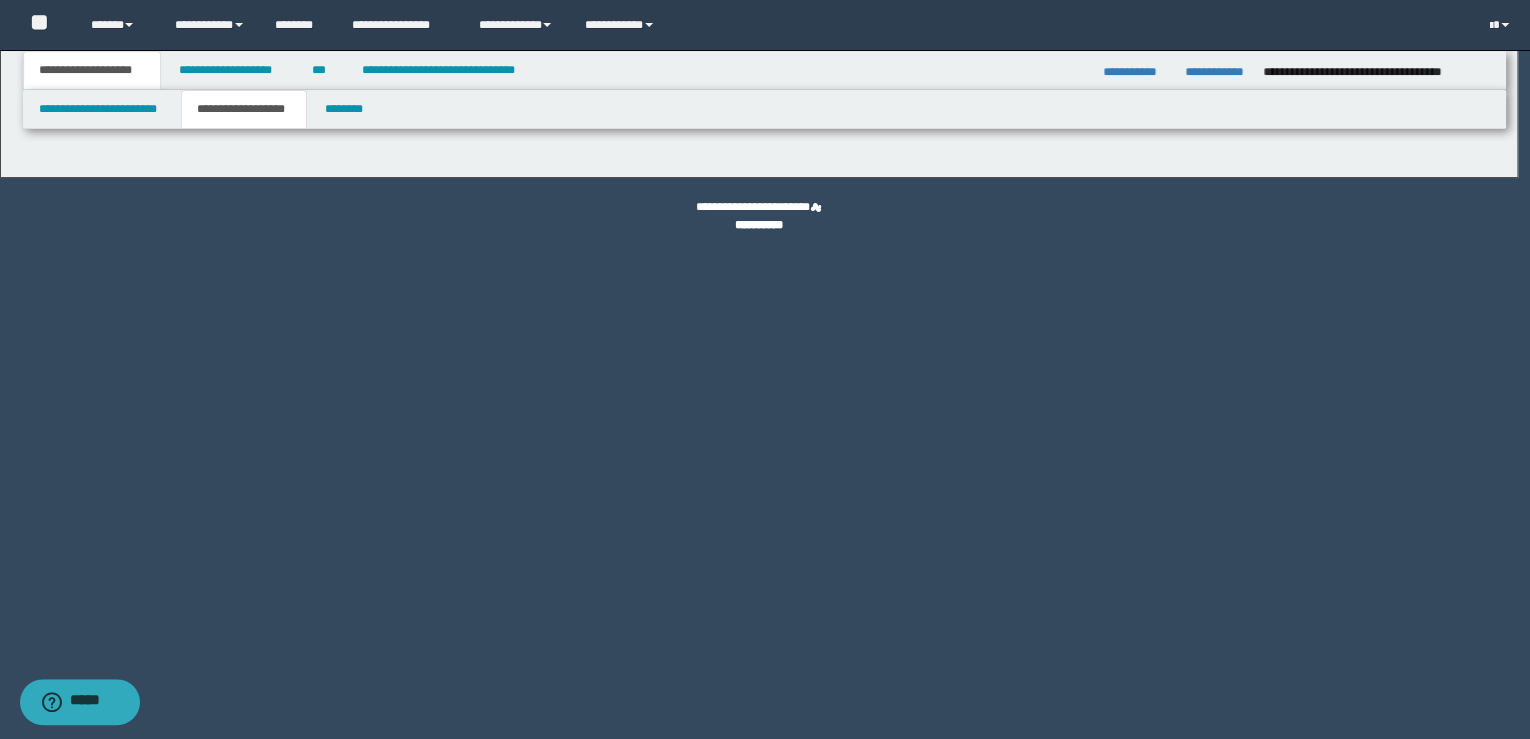 type on "********" 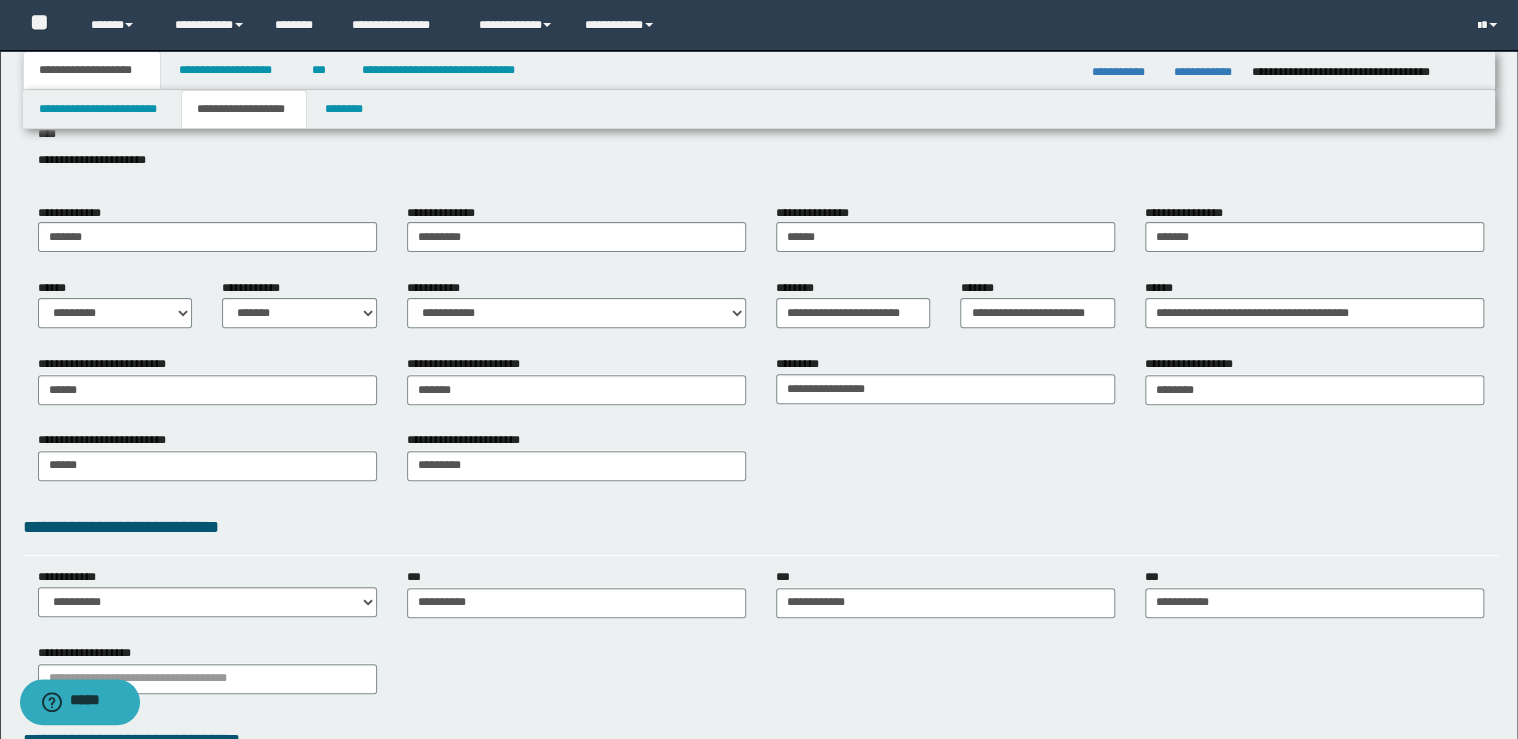 scroll, scrollTop: 367, scrollLeft: 0, axis: vertical 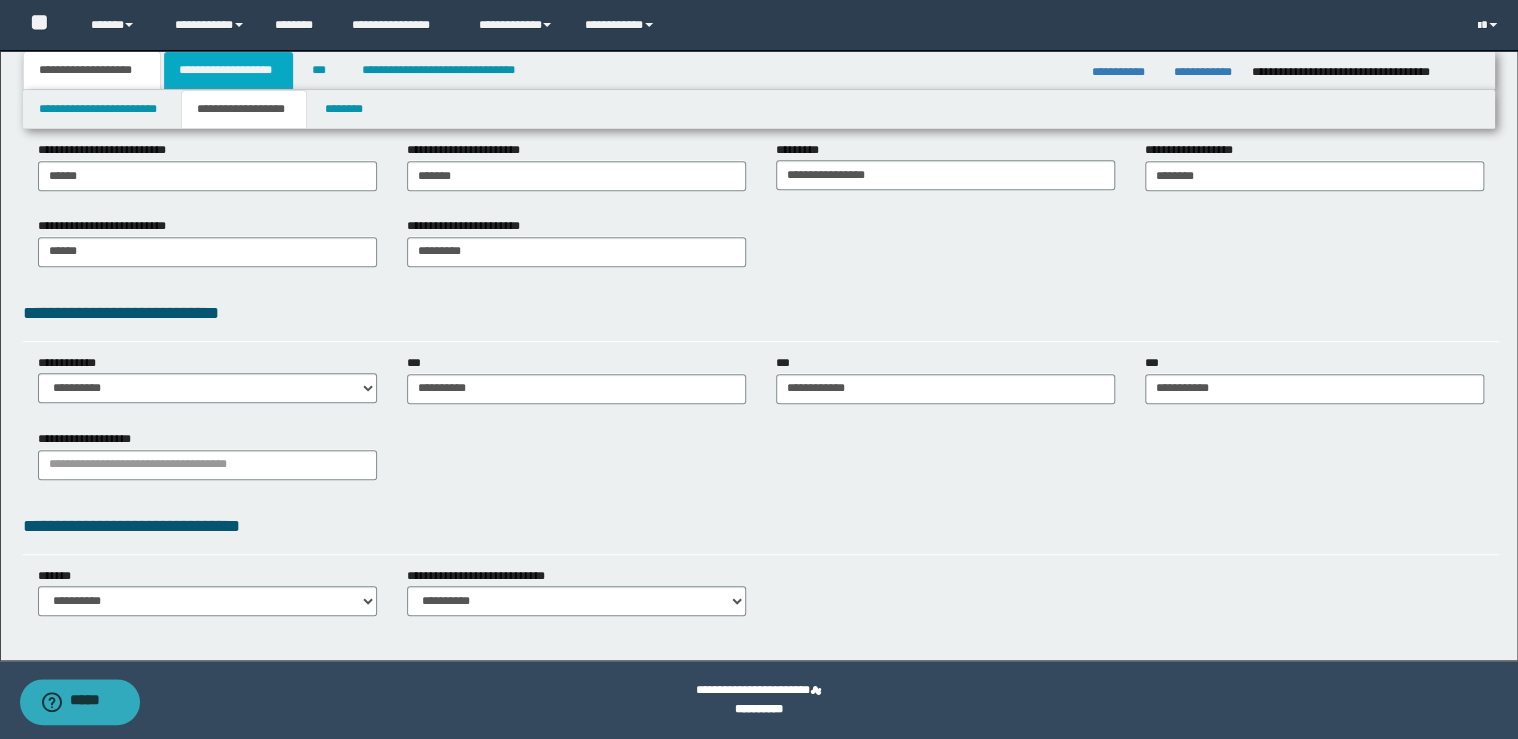 click on "**********" at bounding box center (228, 70) 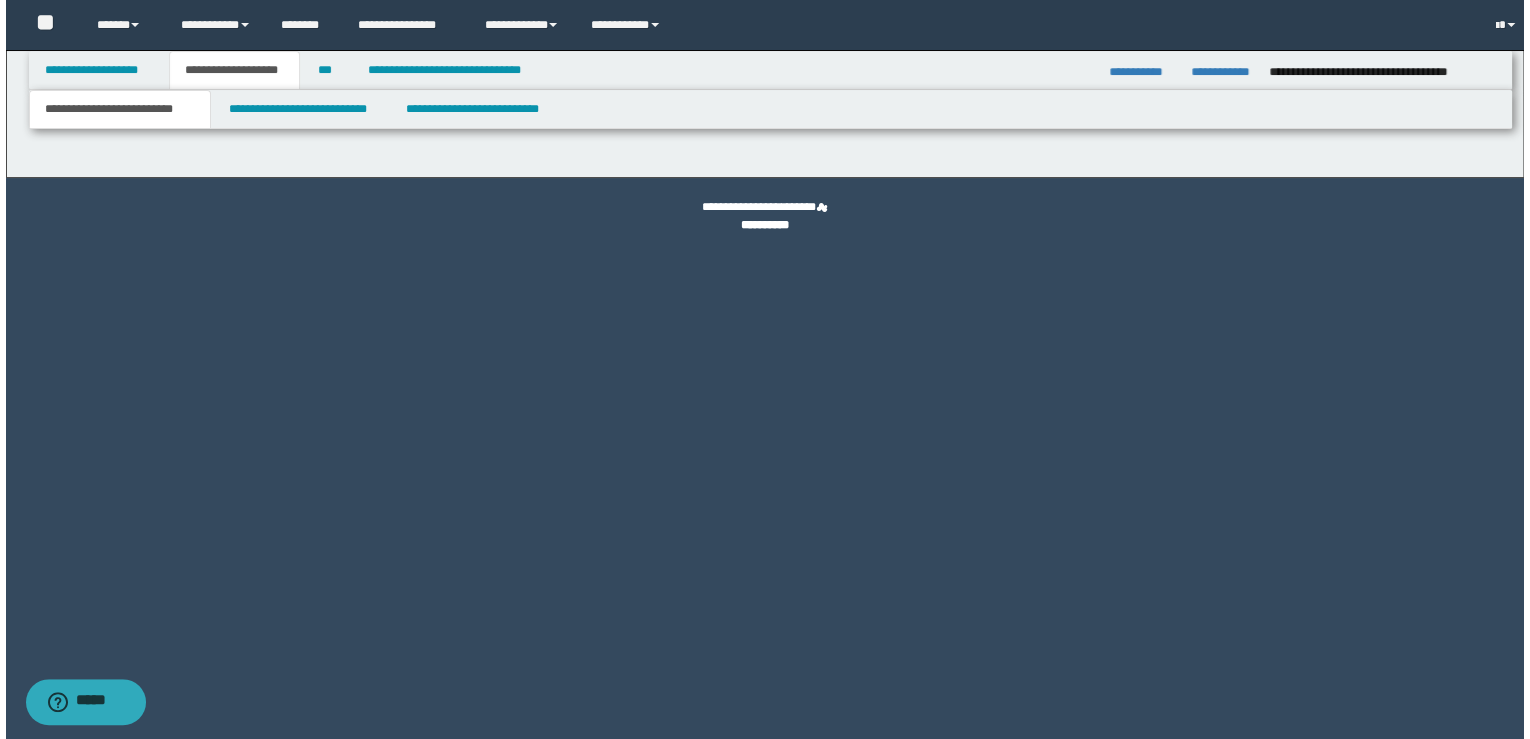 scroll, scrollTop: 0, scrollLeft: 0, axis: both 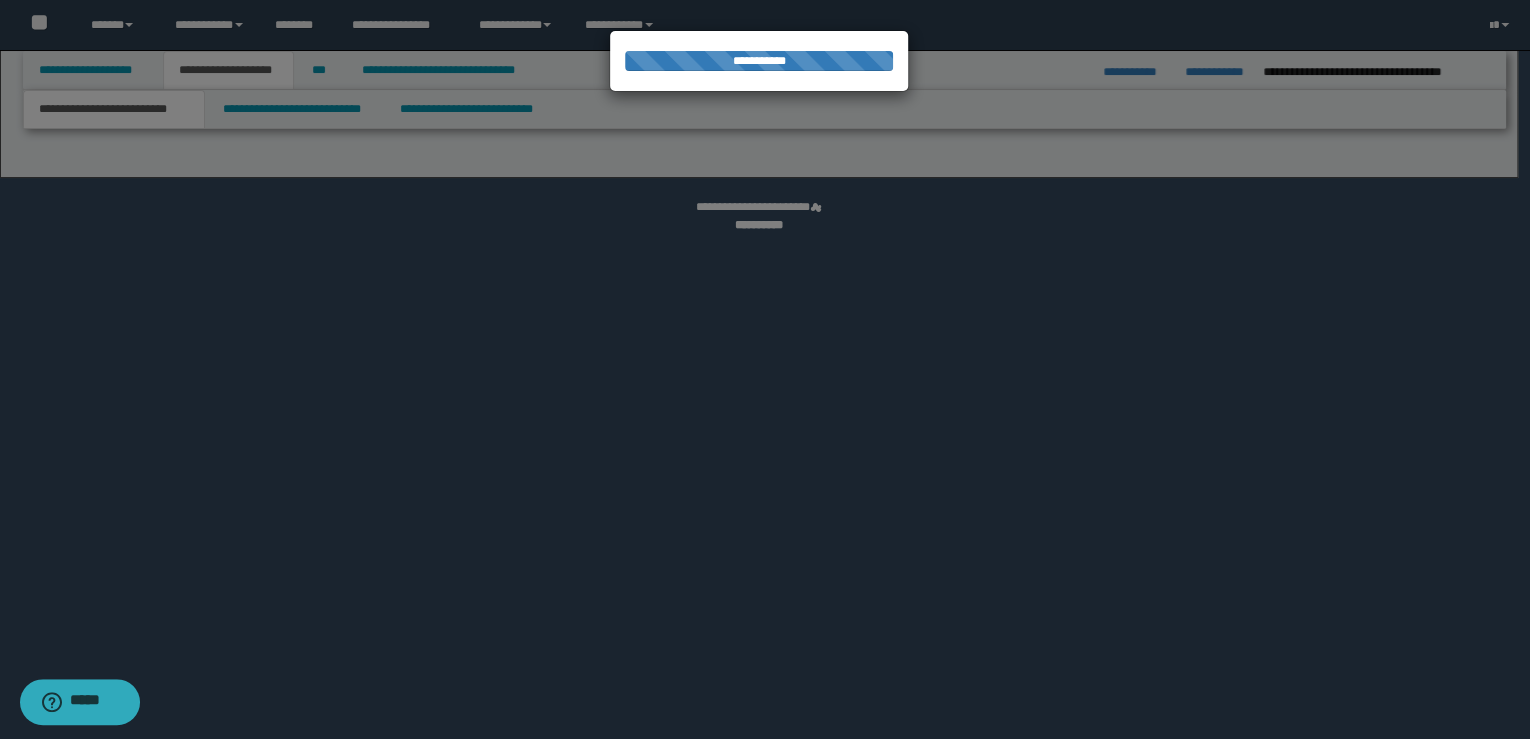 select on "*" 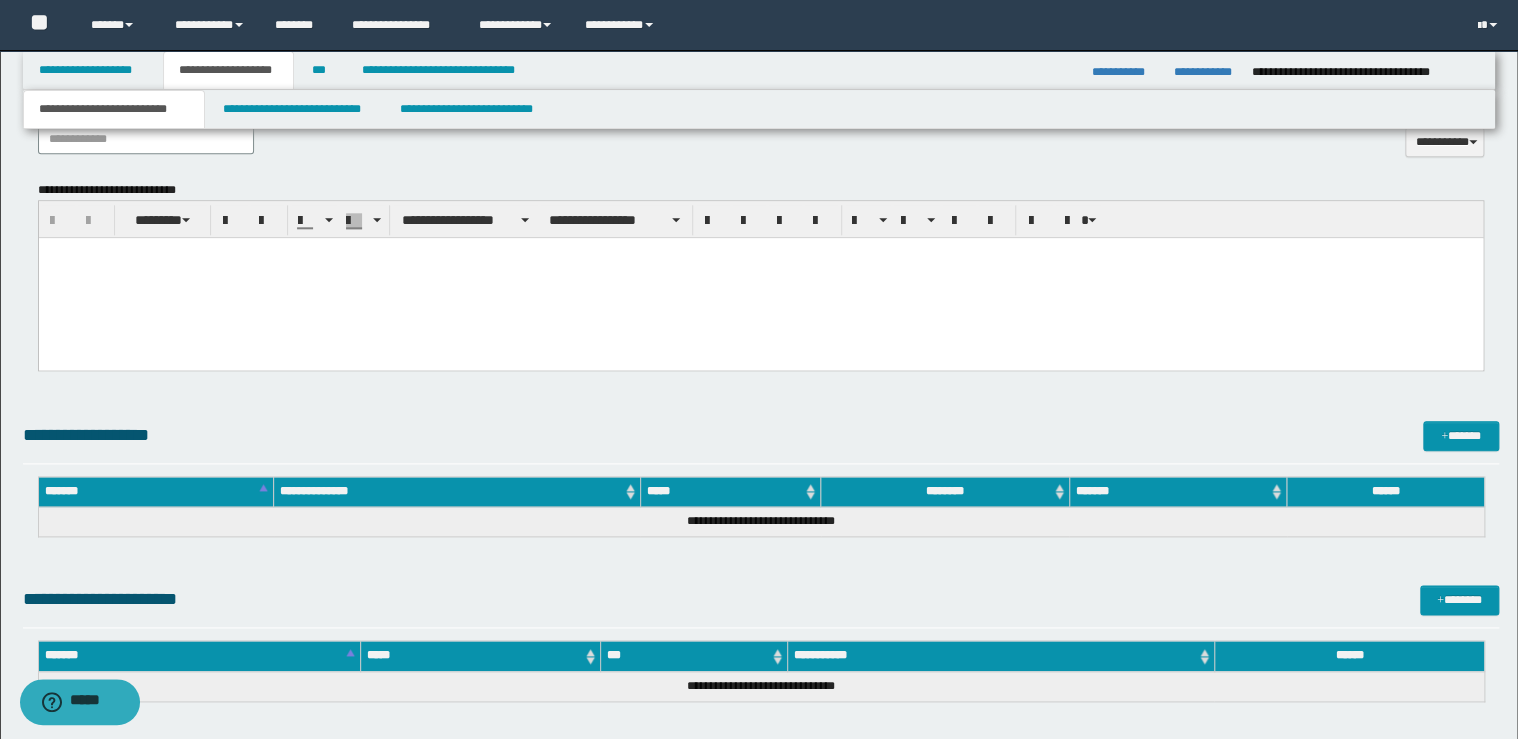 scroll, scrollTop: 1120, scrollLeft: 0, axis: vertical 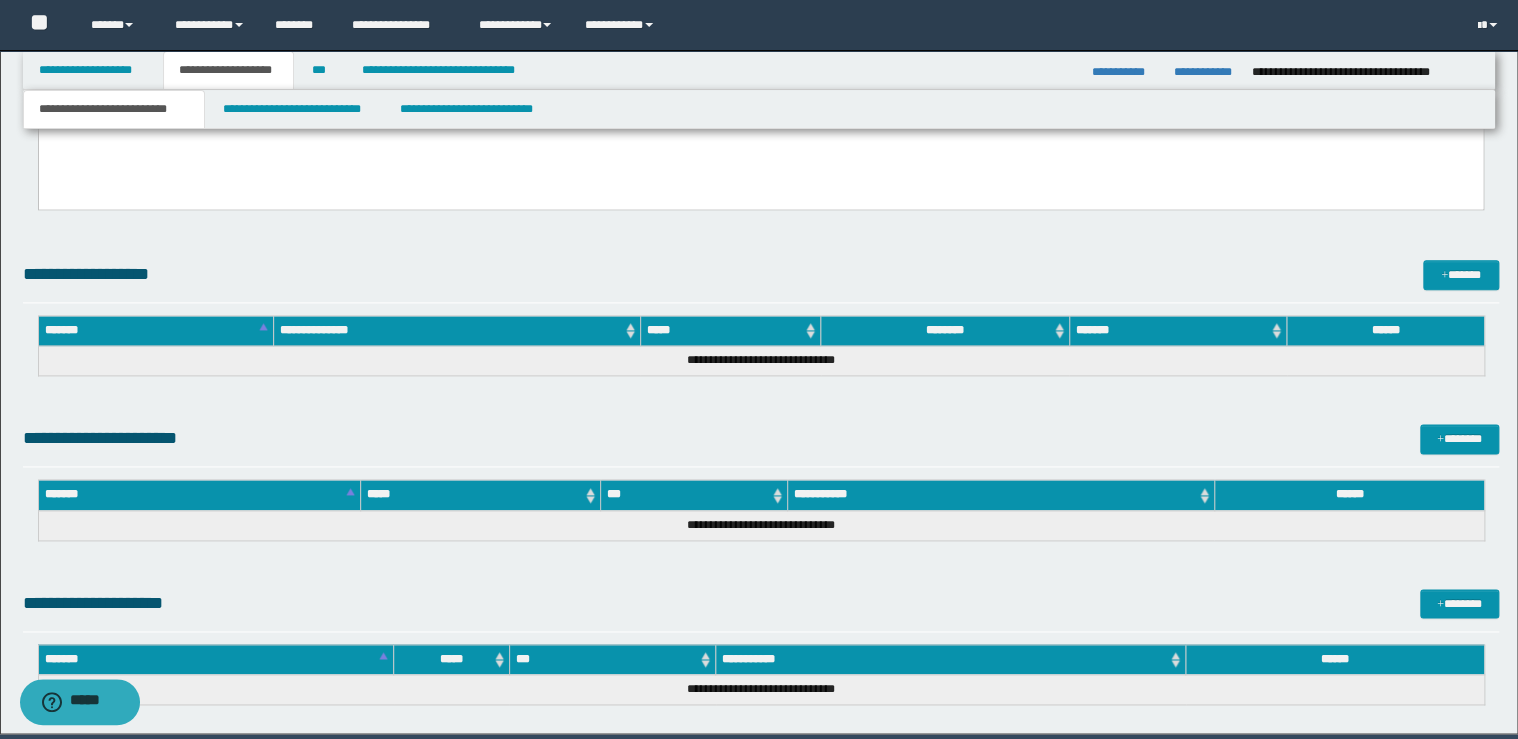 click at bounding box center [760, 117] 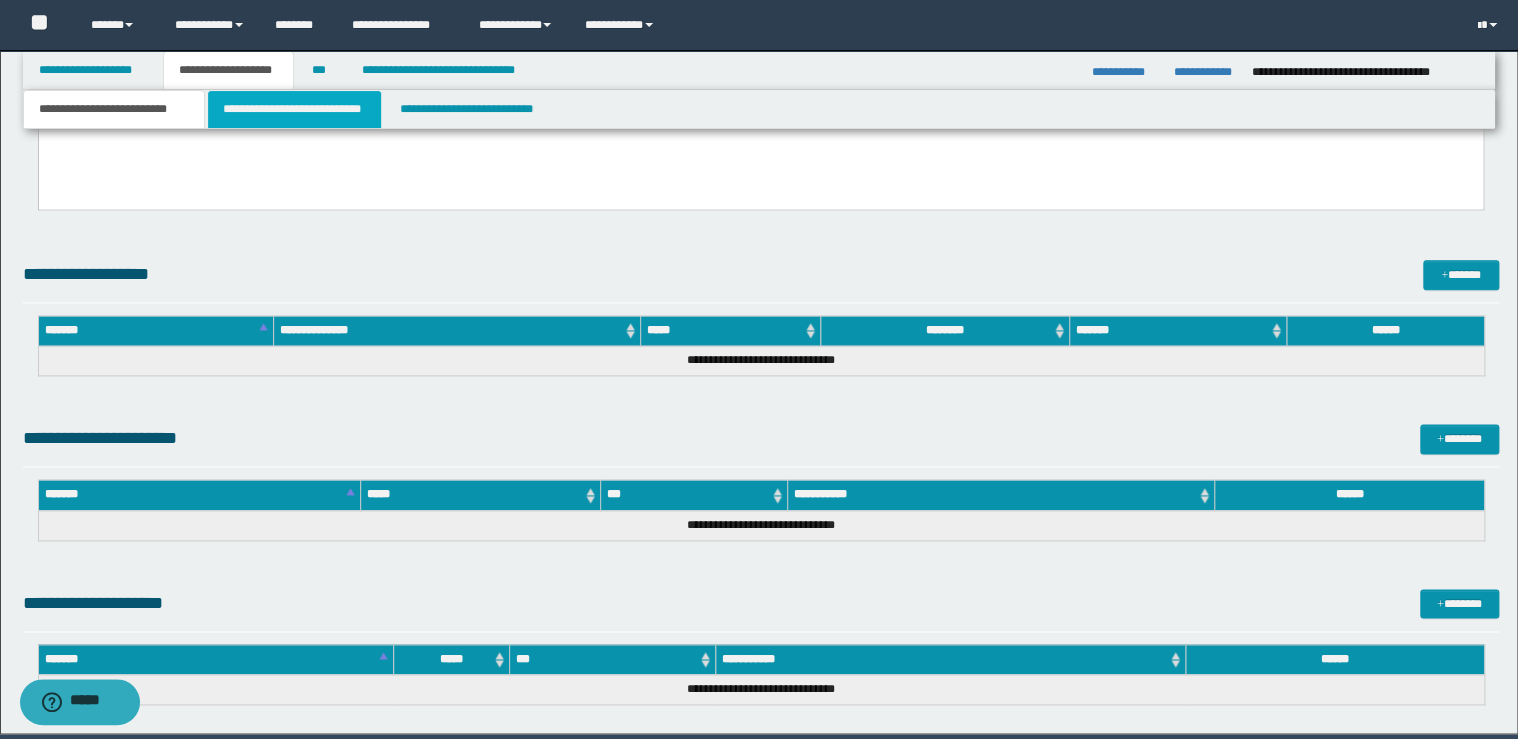 click on "**********" at bounding box center [294, 109] 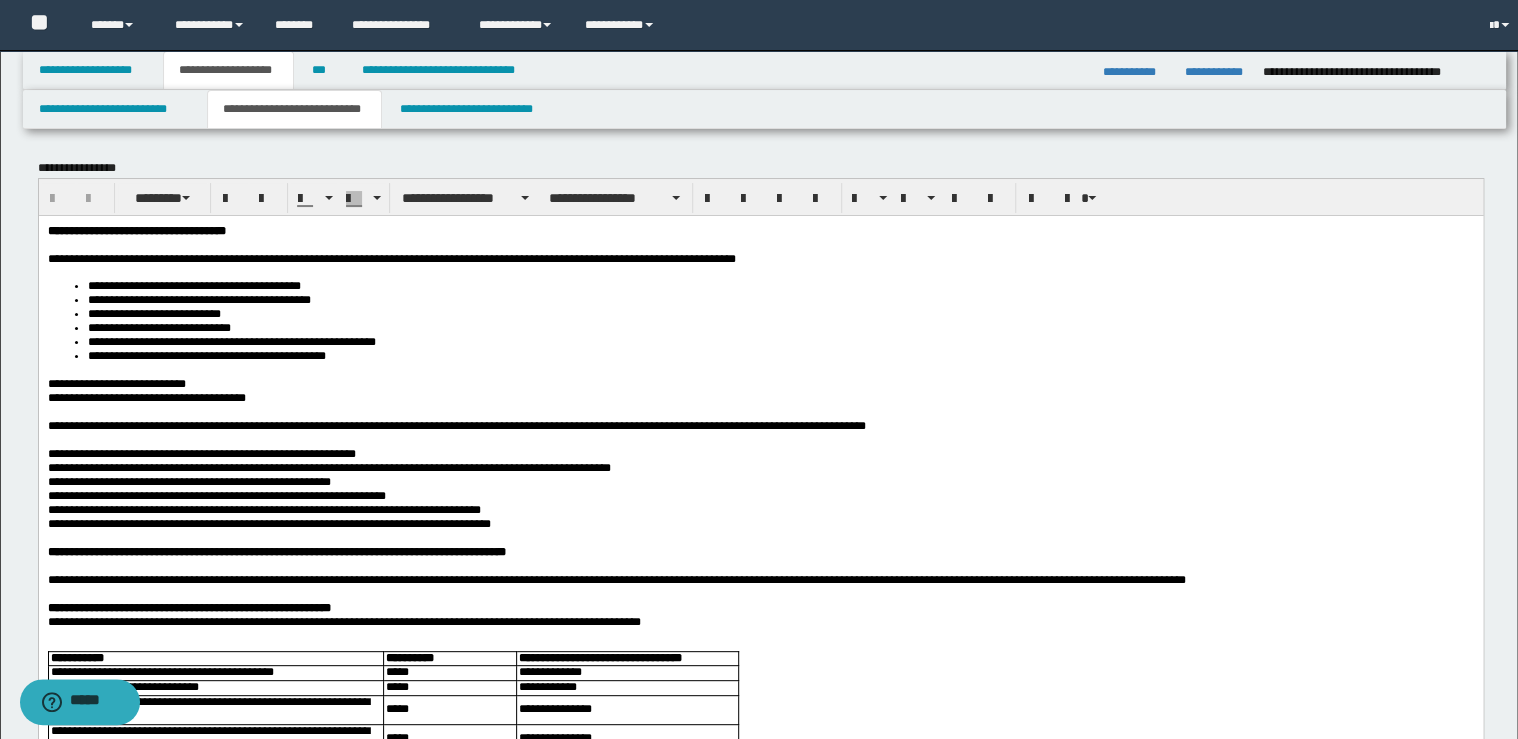scroll, scrollTop: 0, scrollLeft: 0, axis: both 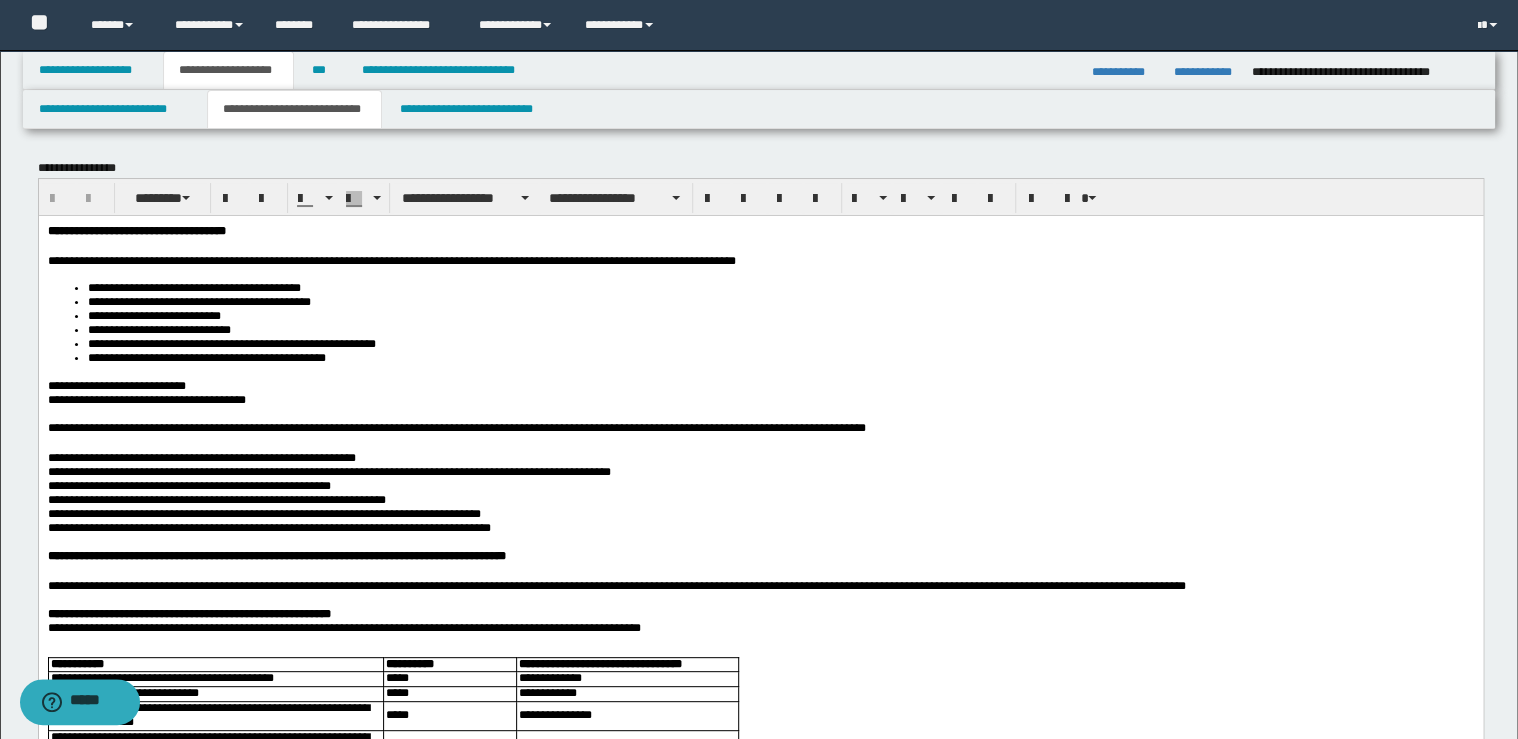 click on "**********" at bounding box center [456, 427] 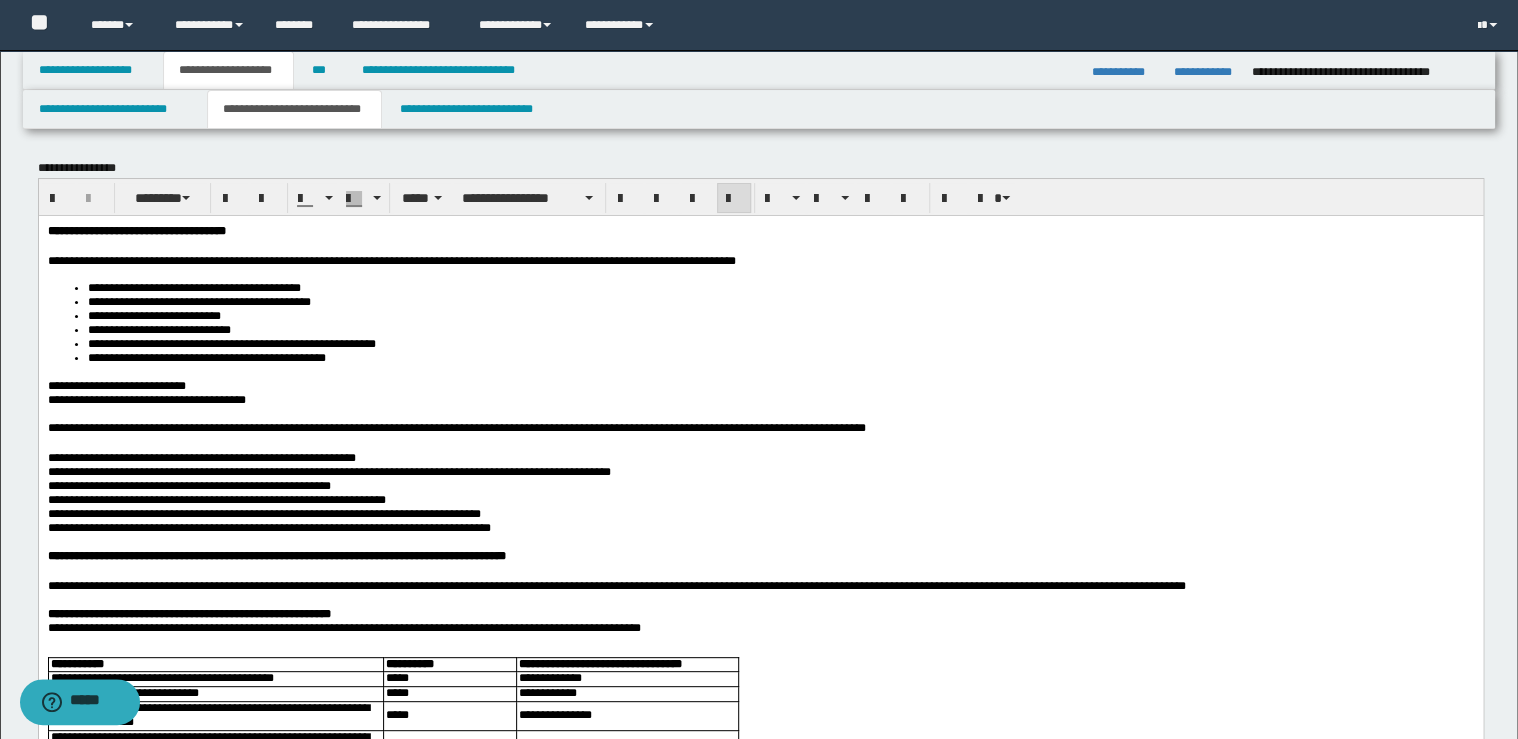 drag, startPoint x: 301, startPoint y: 445, endPoint x: 308, endPoint y: 456, distance: 13.038404 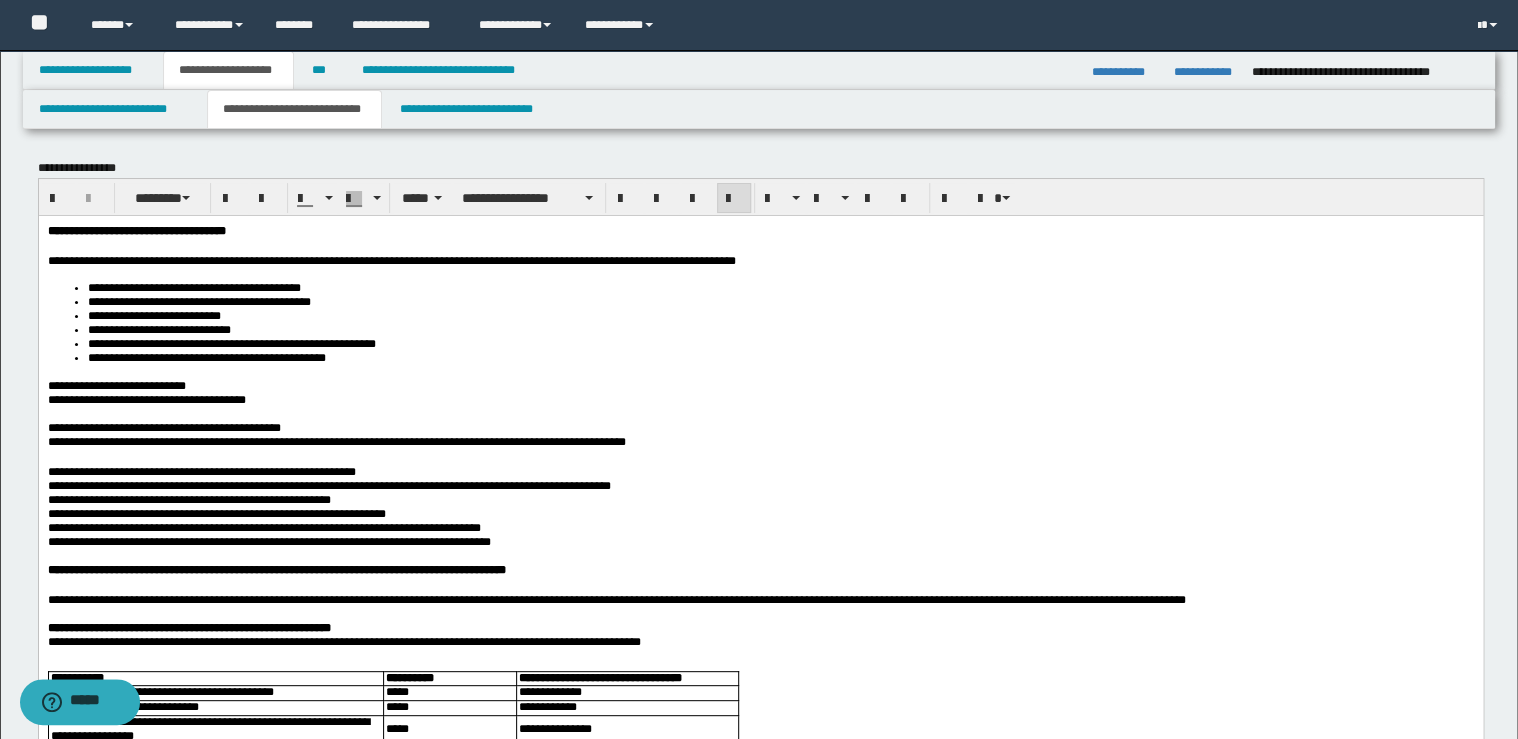 click on "**********" at bounding box center (340, 441) 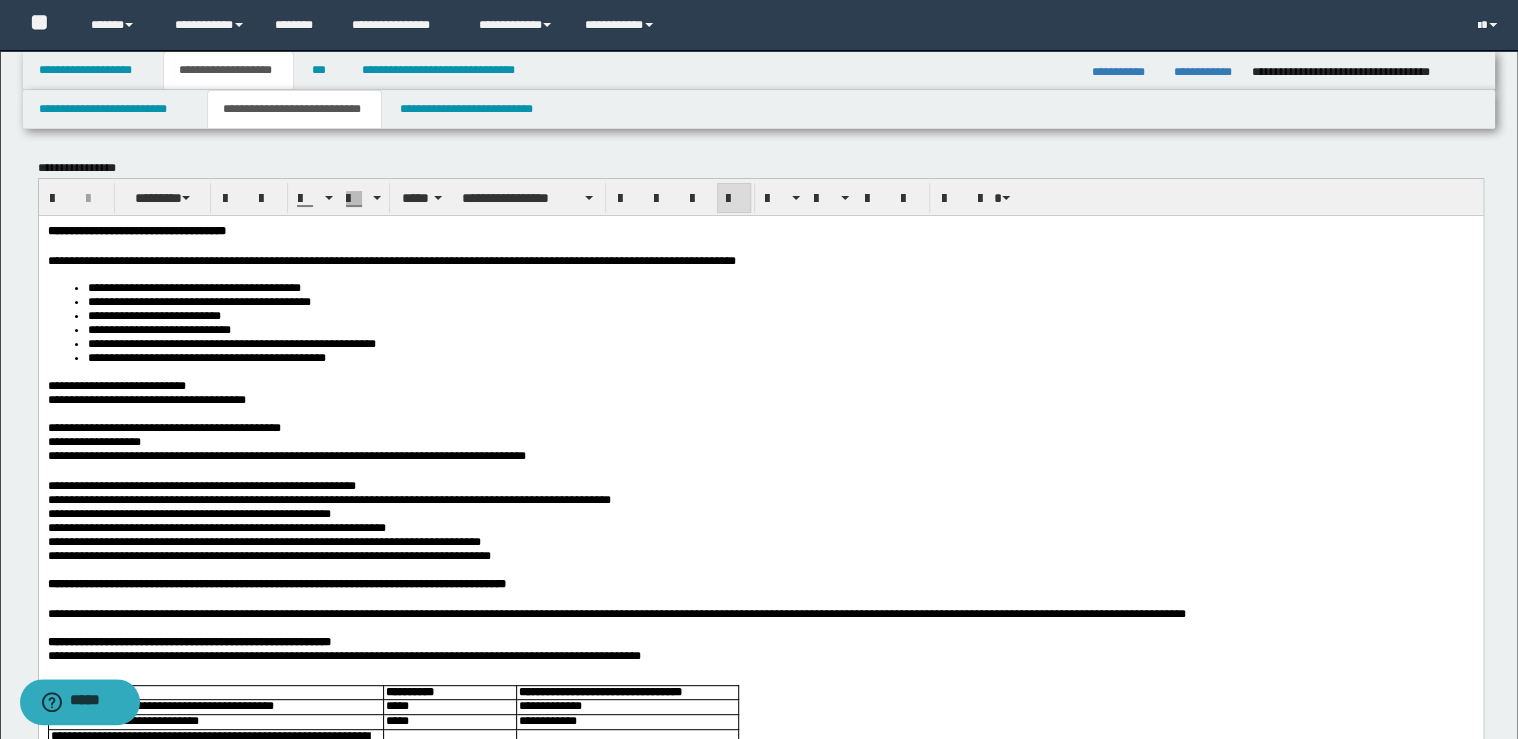 click on "**********" at bounding box center [286, 455] 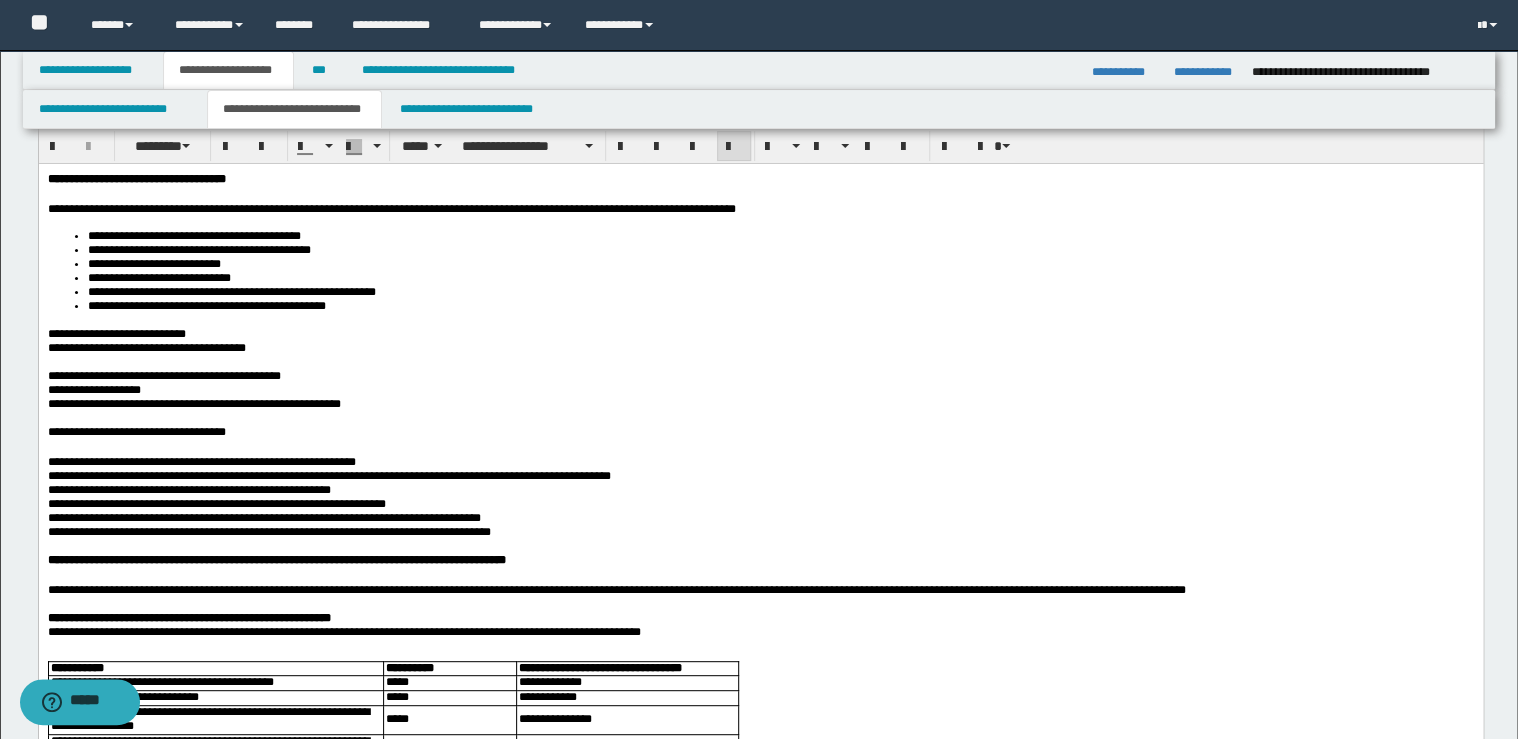 scroll, scrollTop: 80, scrollLeft: 0, axis: vertical 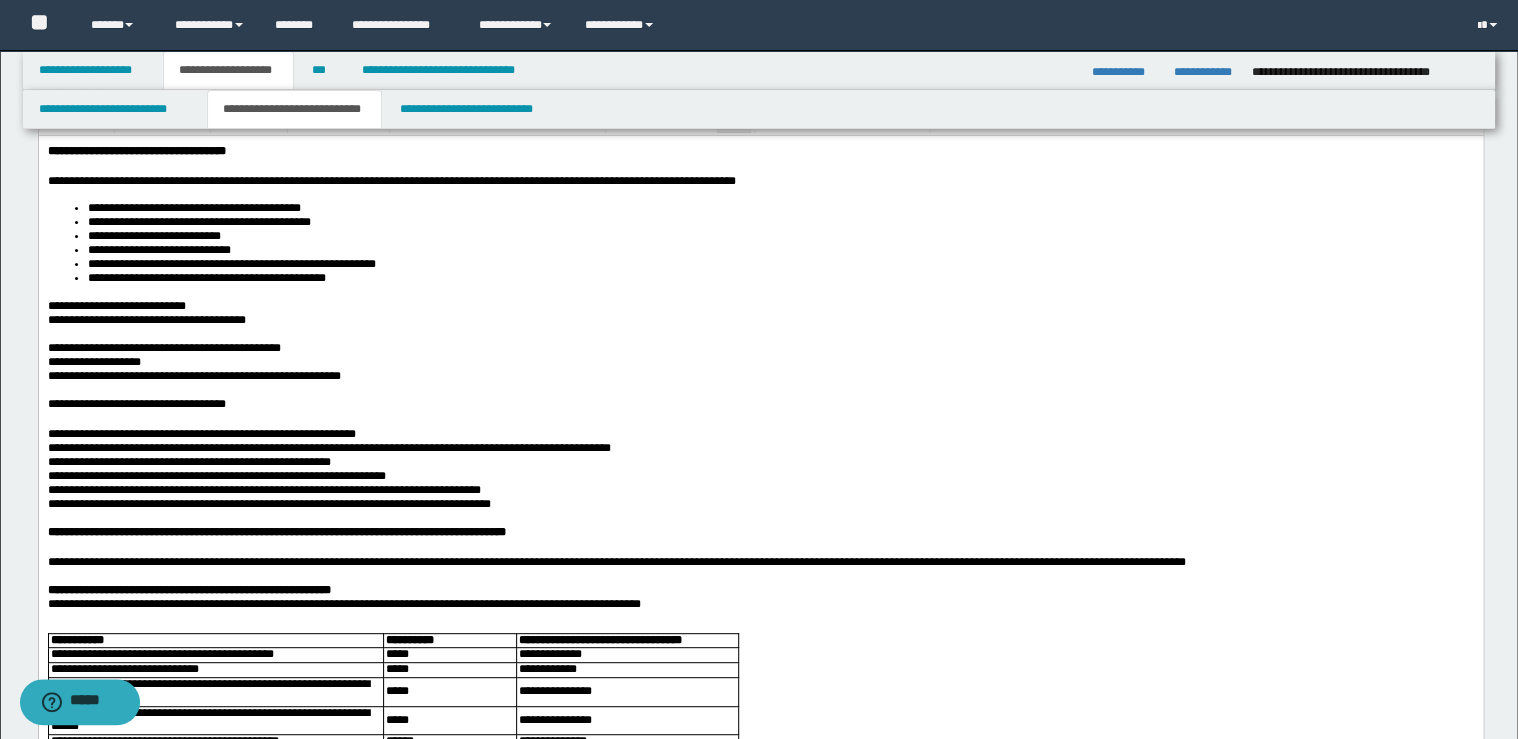 click on "**********" at bounding box center (760, 403) 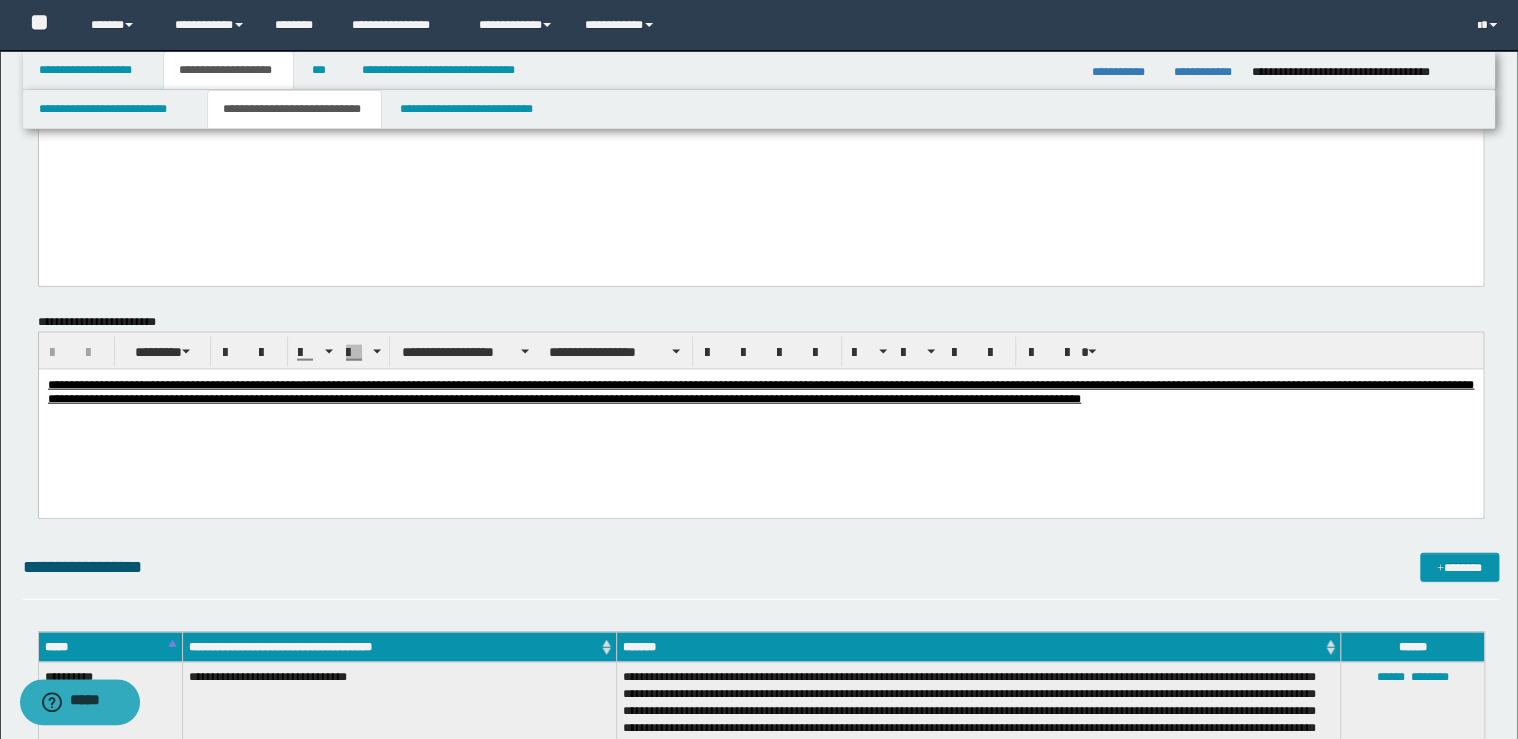scroll, scrollTop: 2000, scrollLeft: 0, axis: vertical 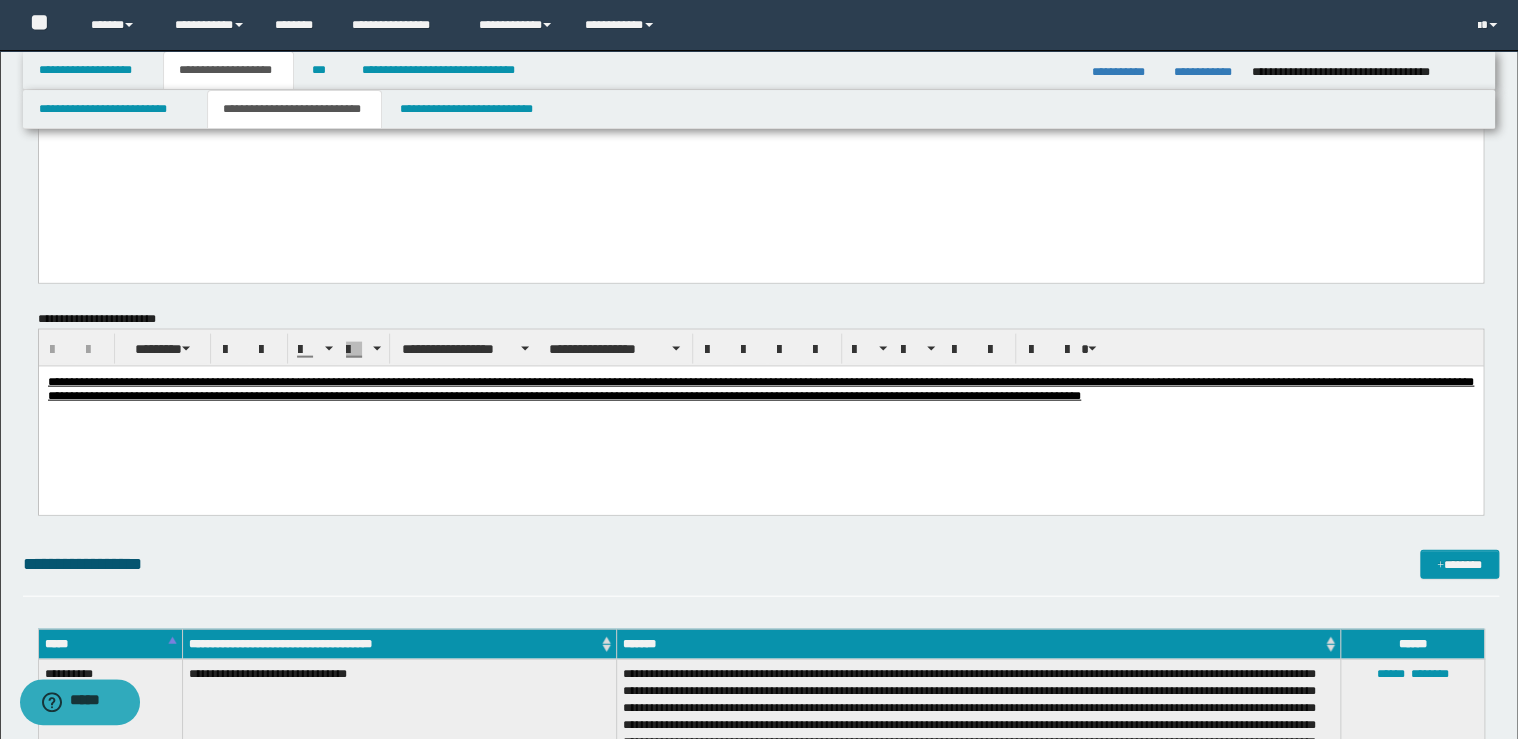 click on "**********" at bounding box center [760, -121] 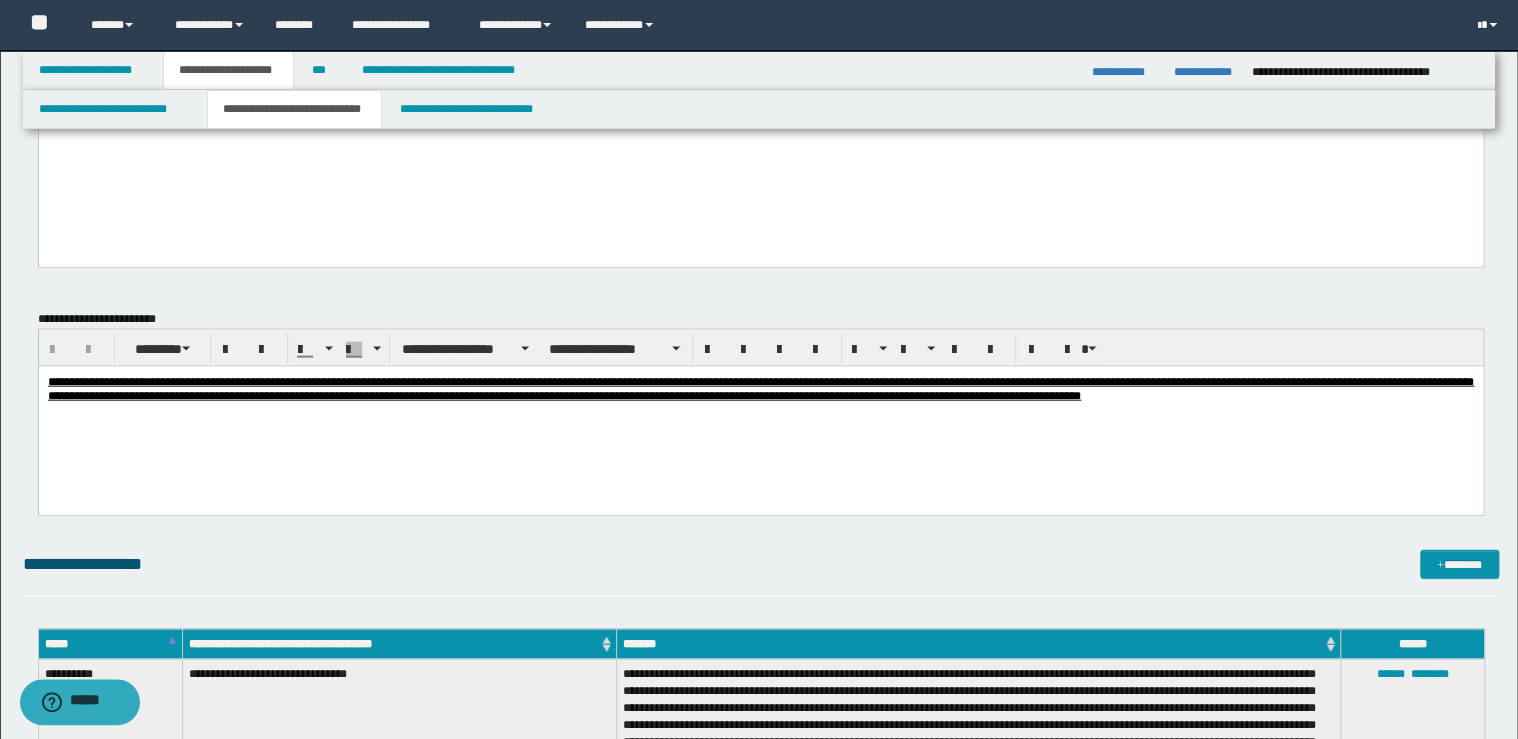 type 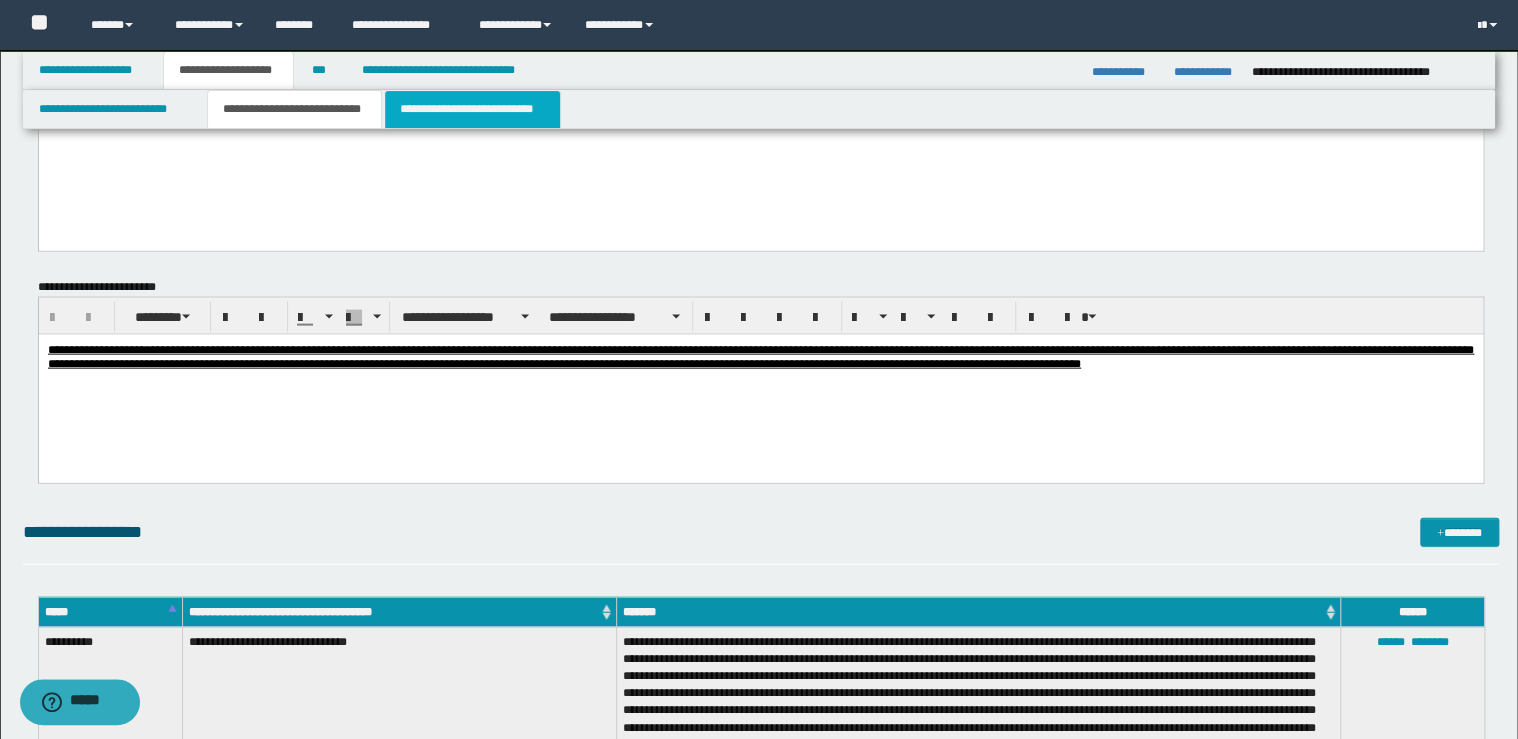 click on "**********" at bounding box center [472, 109] 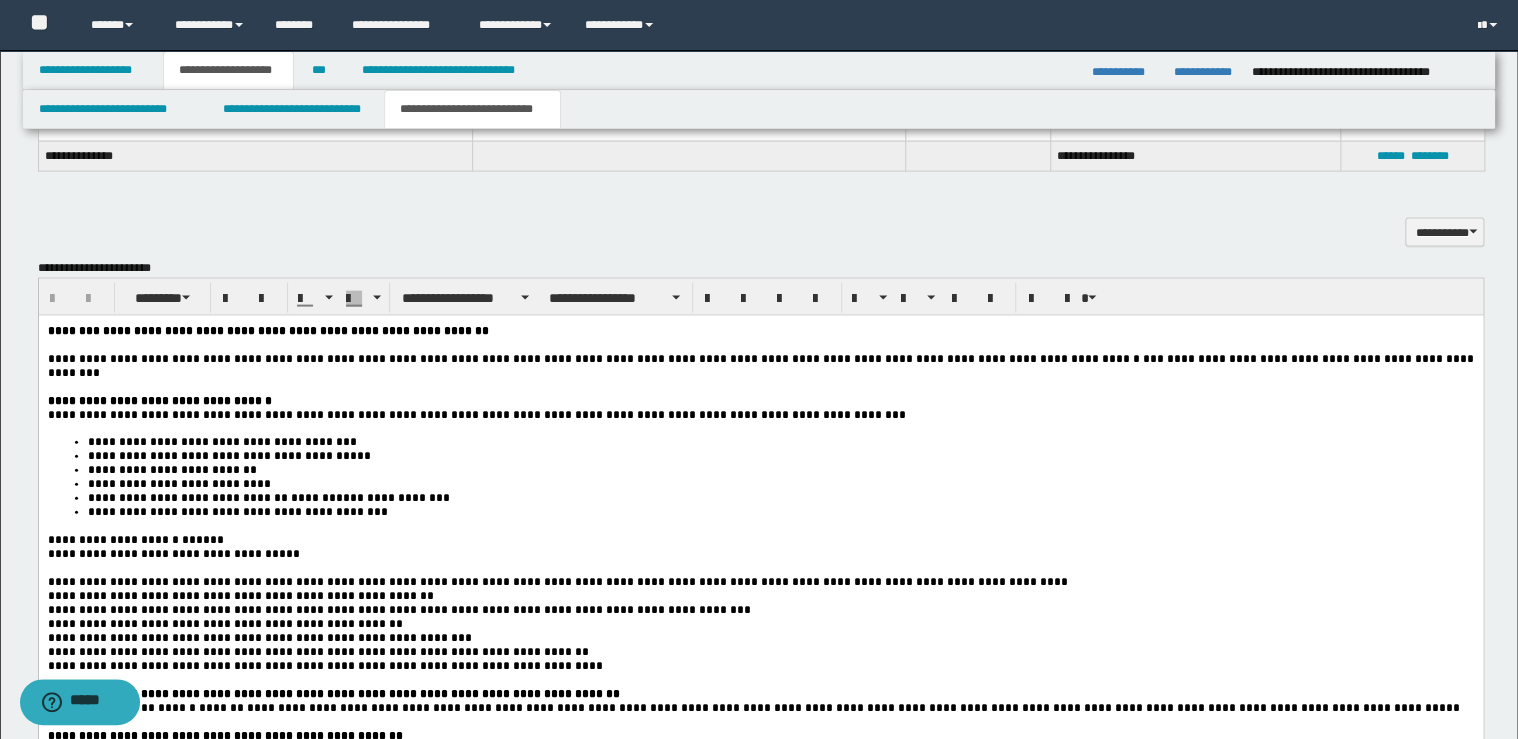 scroll, scrollTop: 2160, scrollLeft: 0, axis: vertical 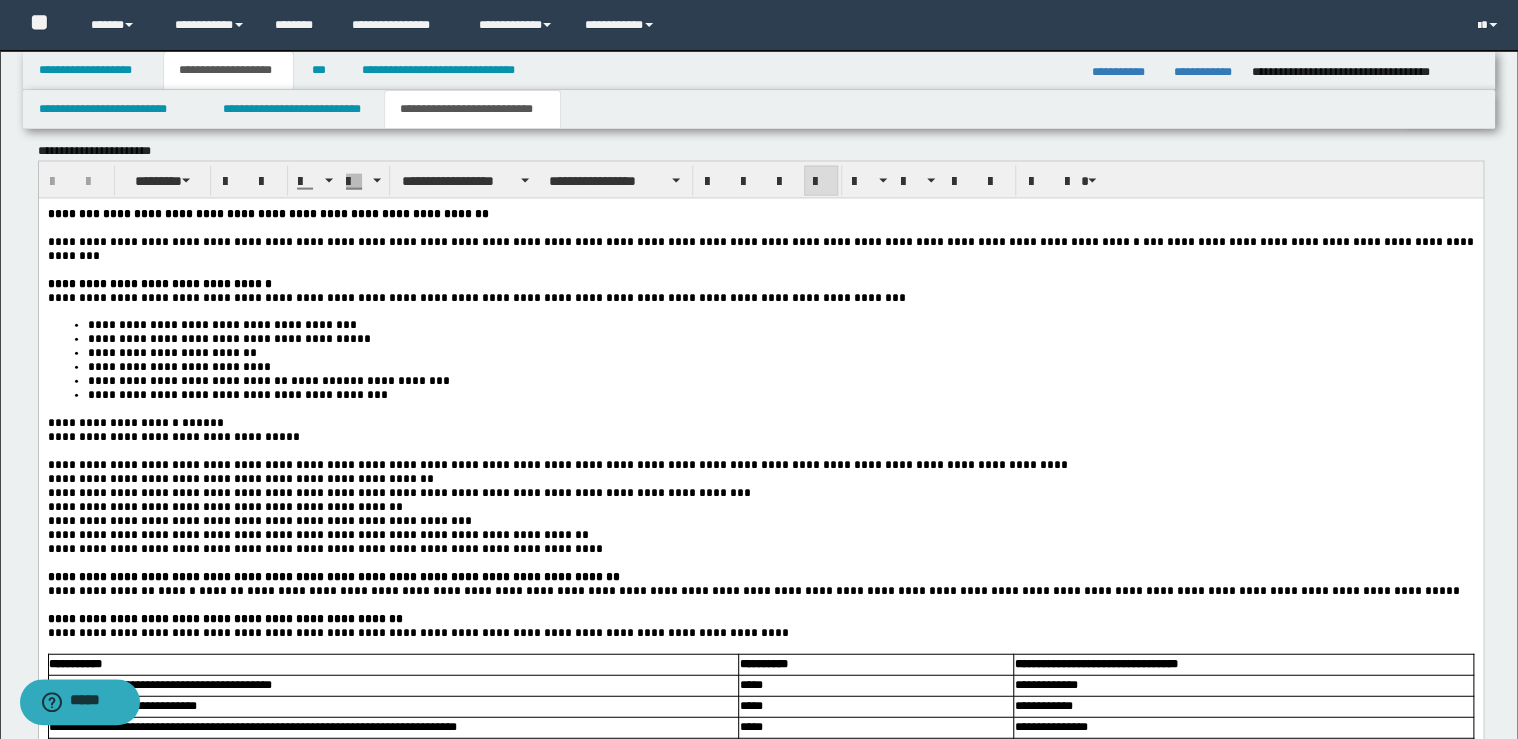 click on "**********" at bounding box center [558, 465] 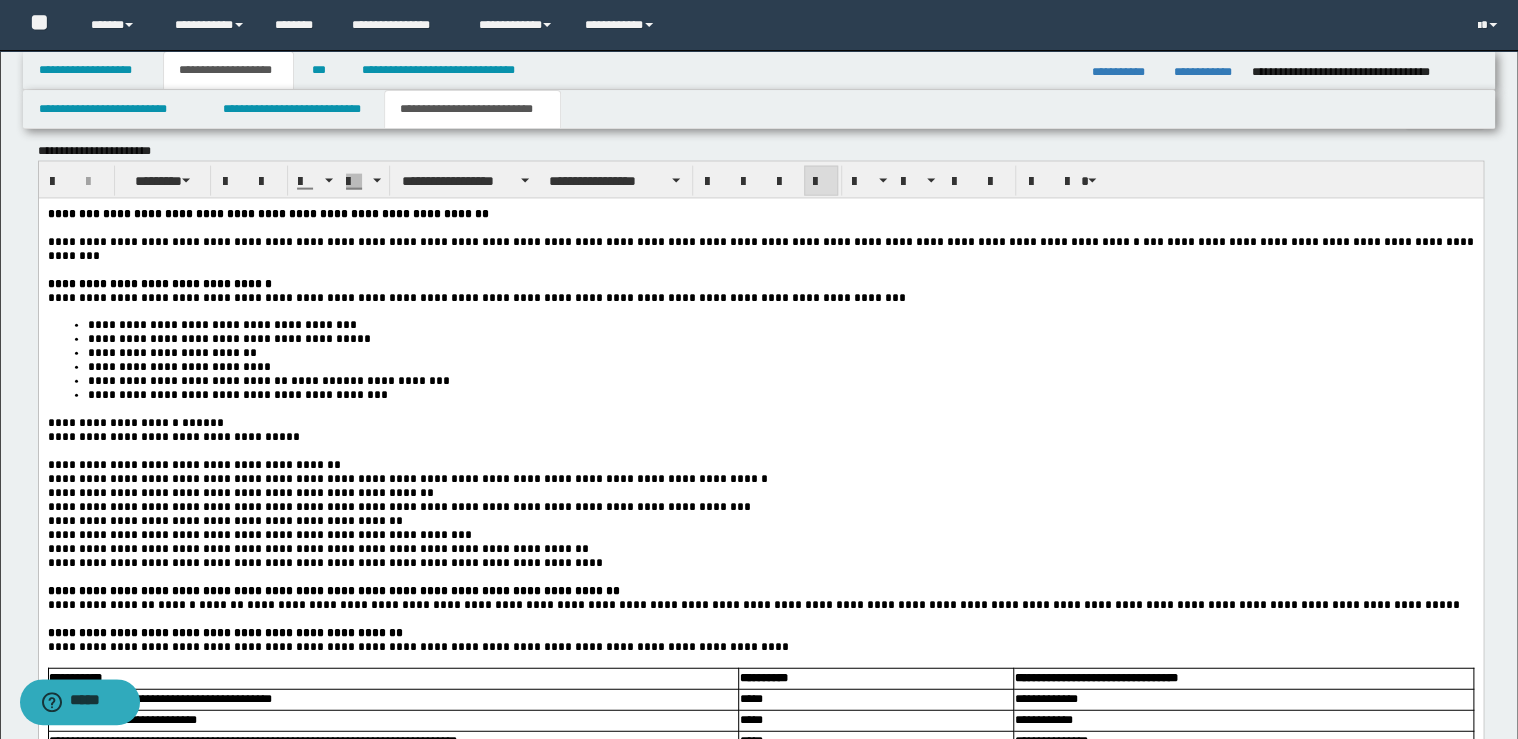 click on "**********" at bounding box center (408, 479) 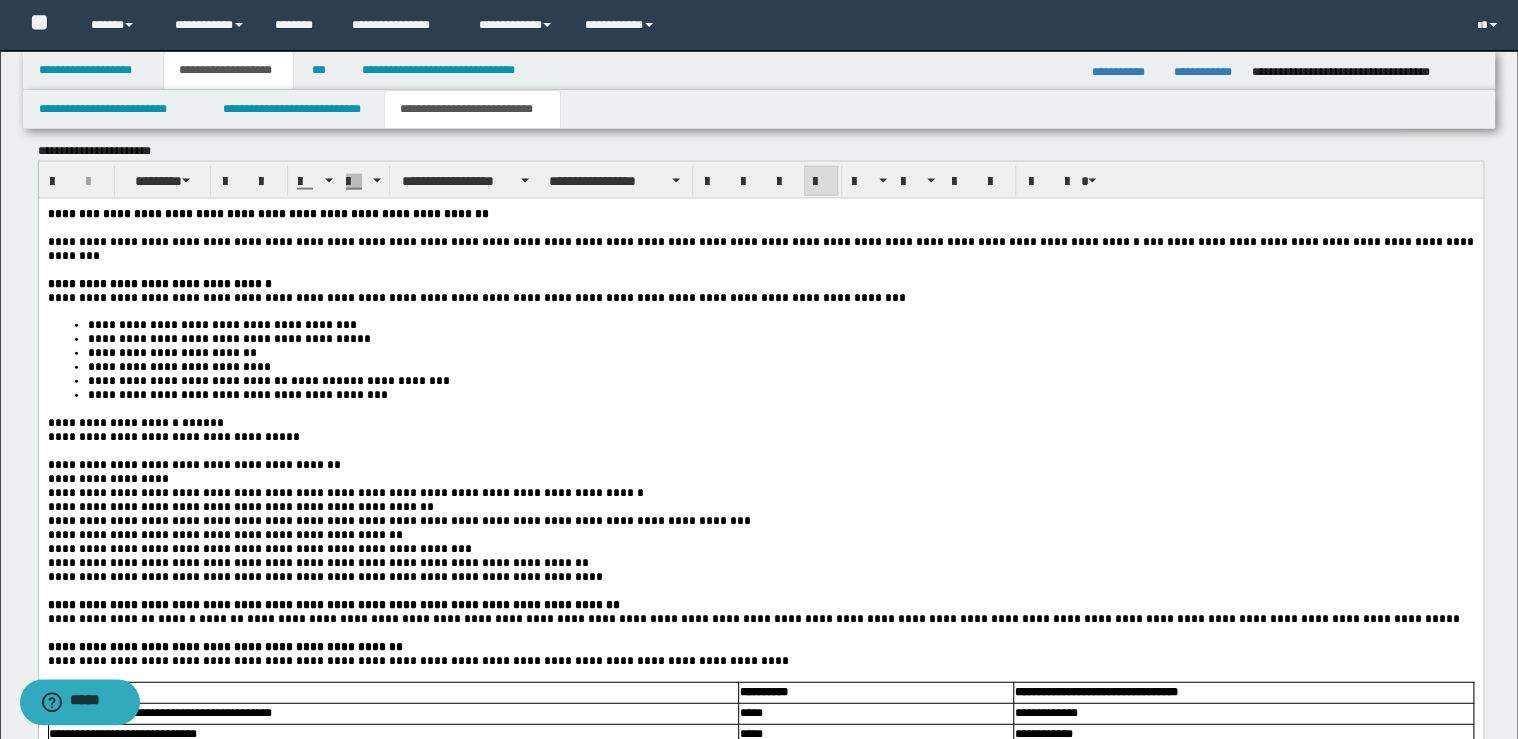 click on "**********" at bounding box center (346, 493) 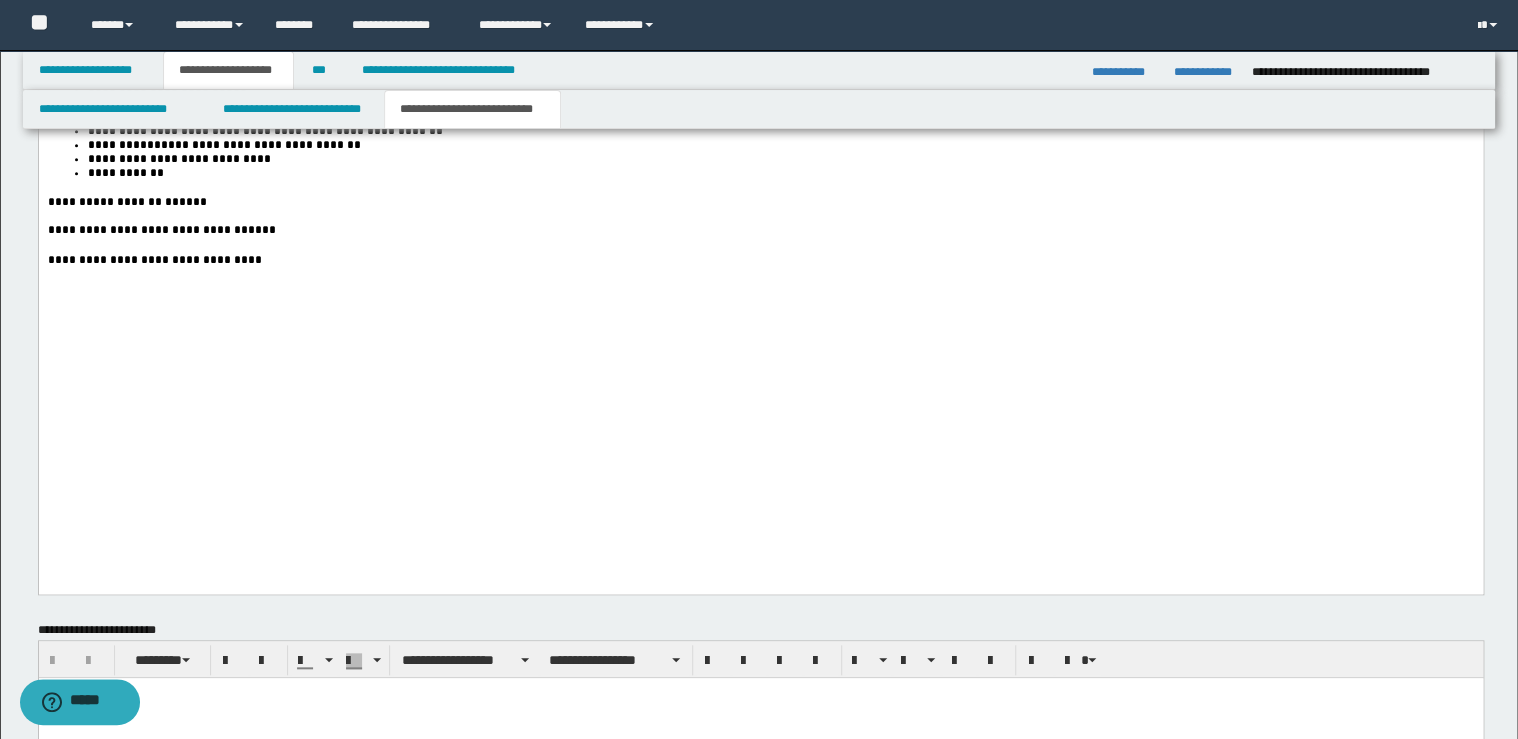 scroll, scrollTop: 4480, scrollLeft: 0, axis: vertical 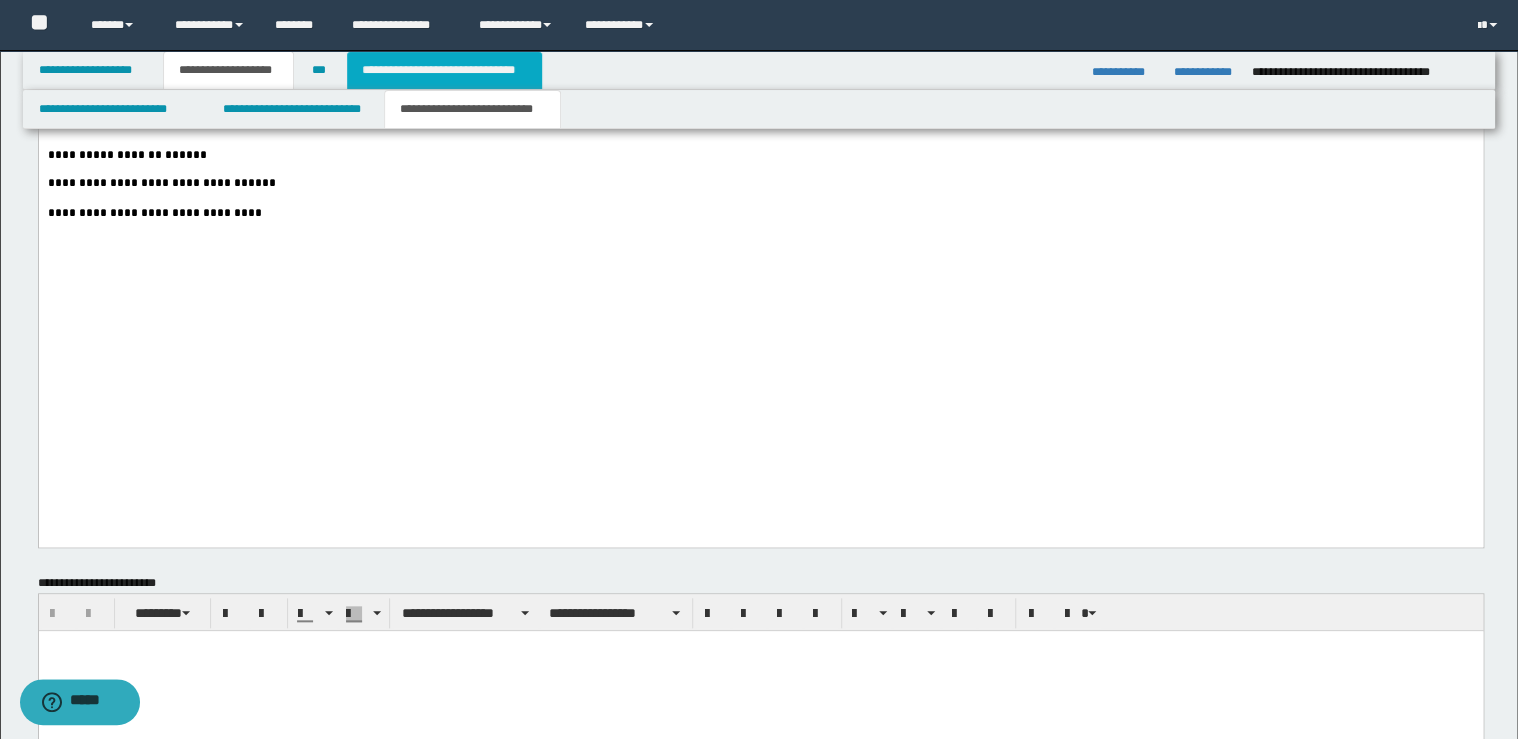 click on "**********" at bounding box center (444, 70) 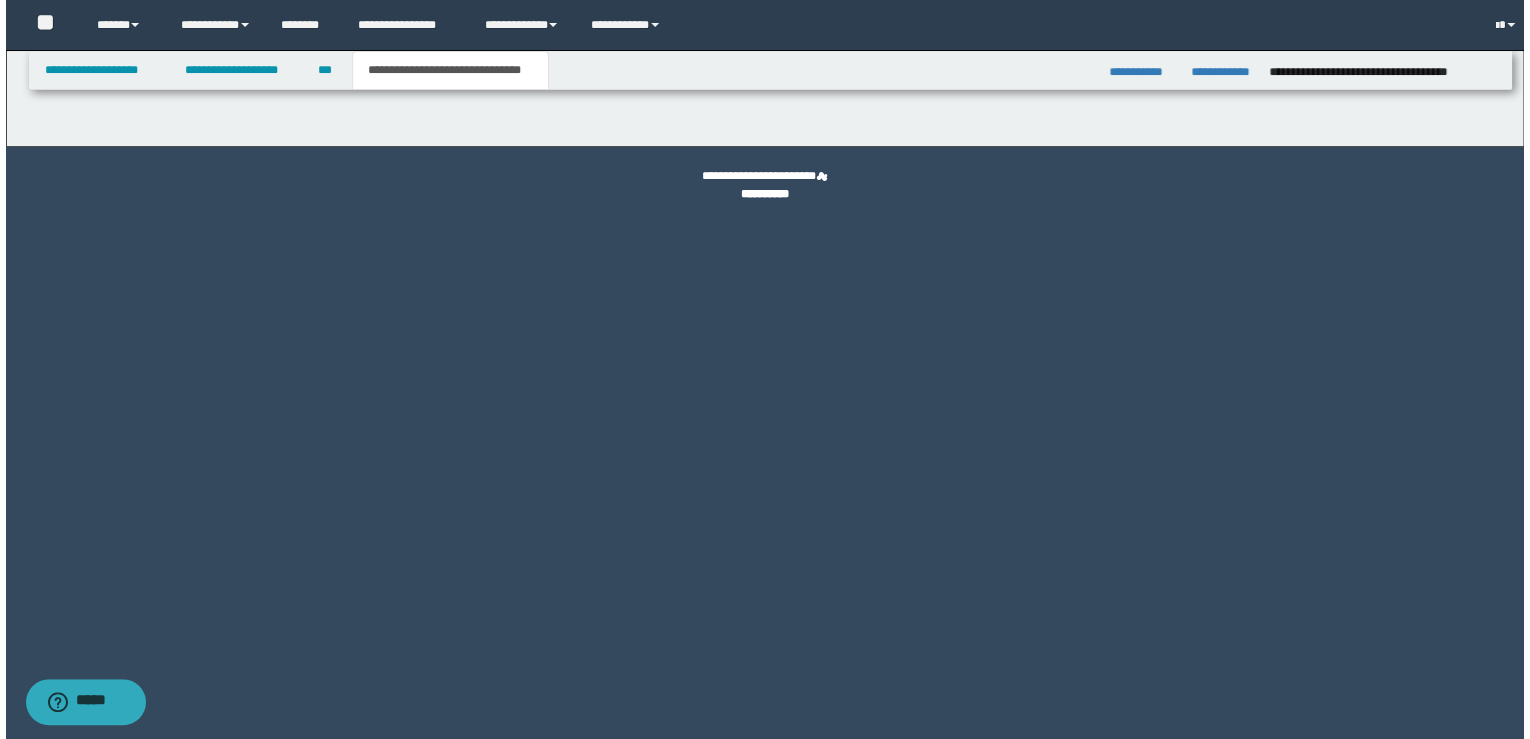 scroll, scrollTop: 0, scrollLeft: 0, axis: both 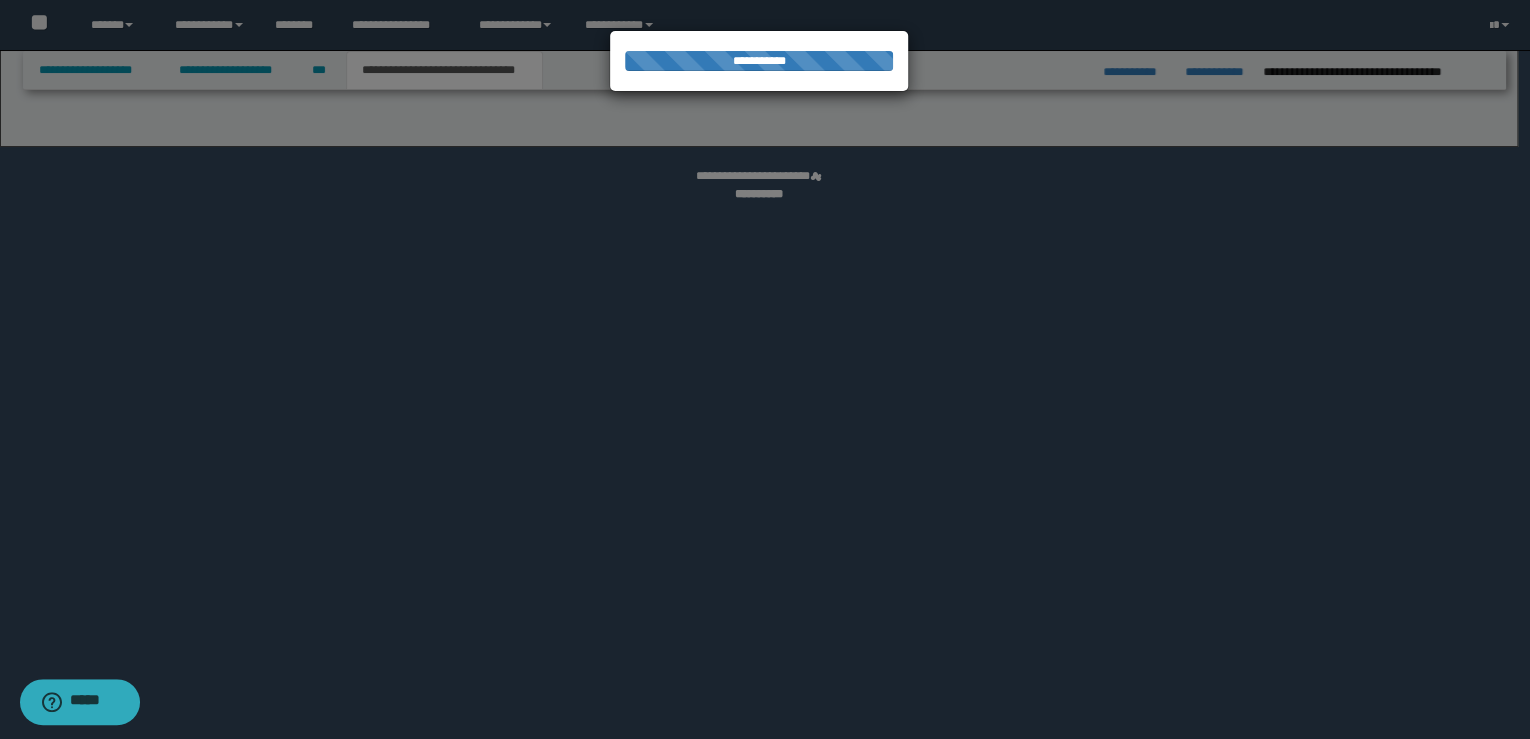 select on "*" 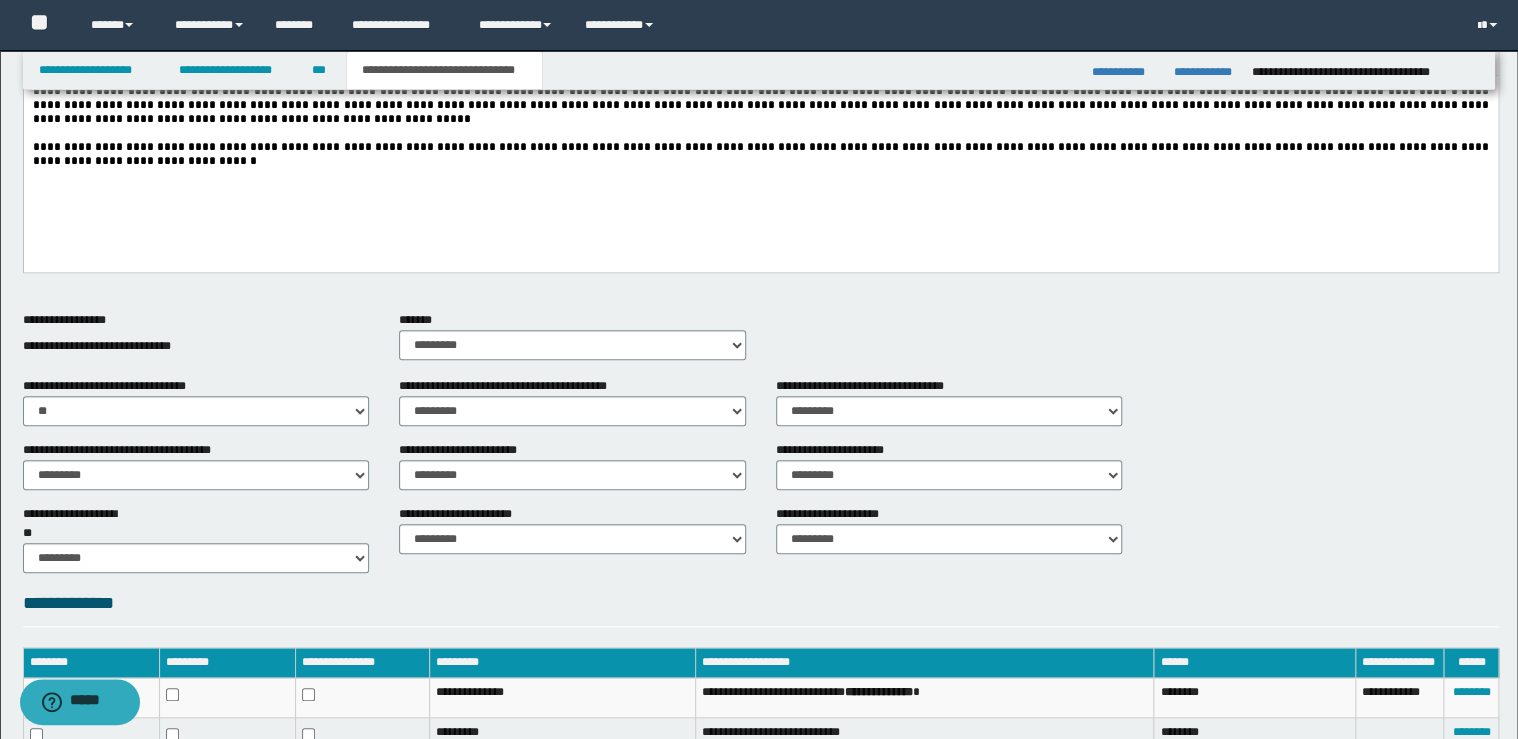 scroll, scrollTop: 916, scrollLeft: 0, axis: vertical 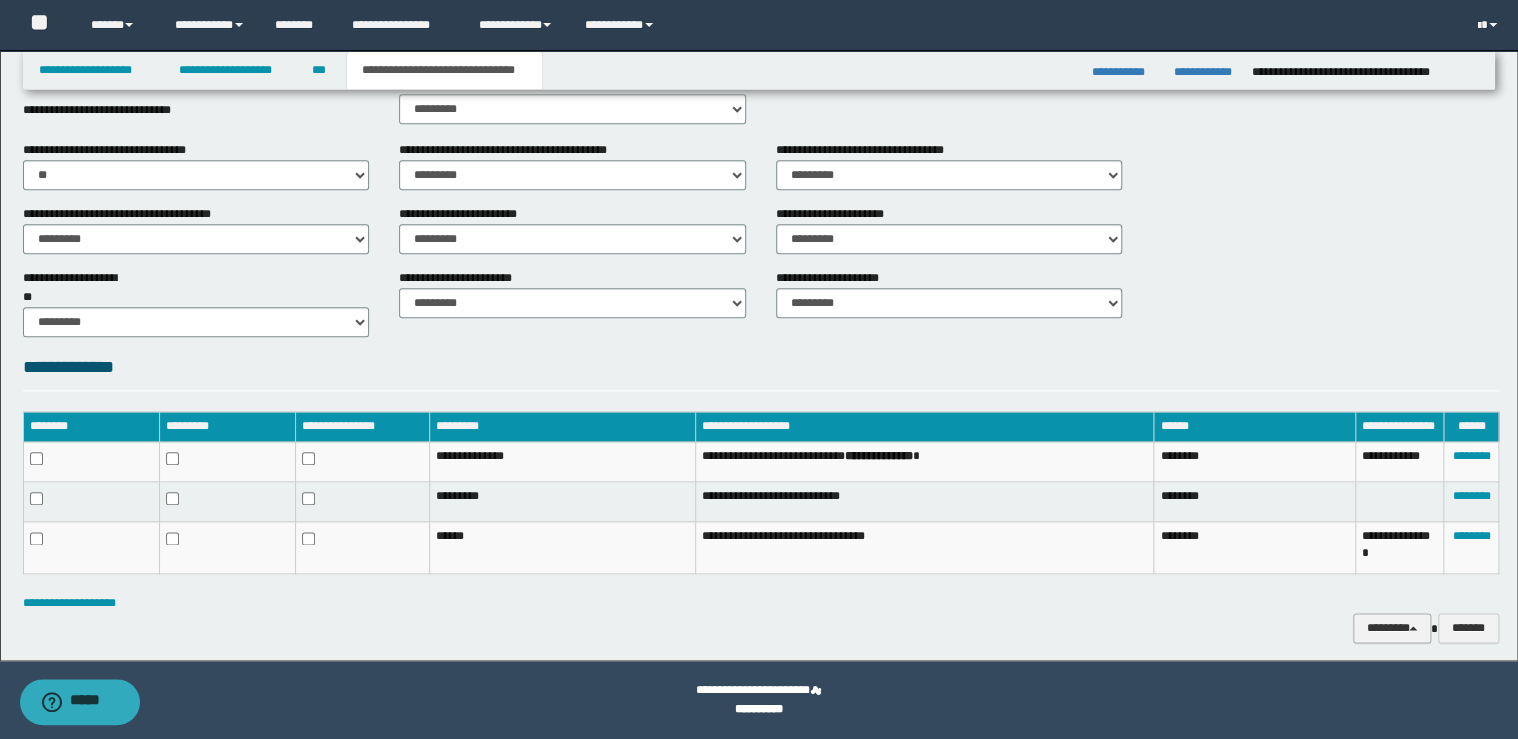 click on "********" at bounding box center (1392, 628) 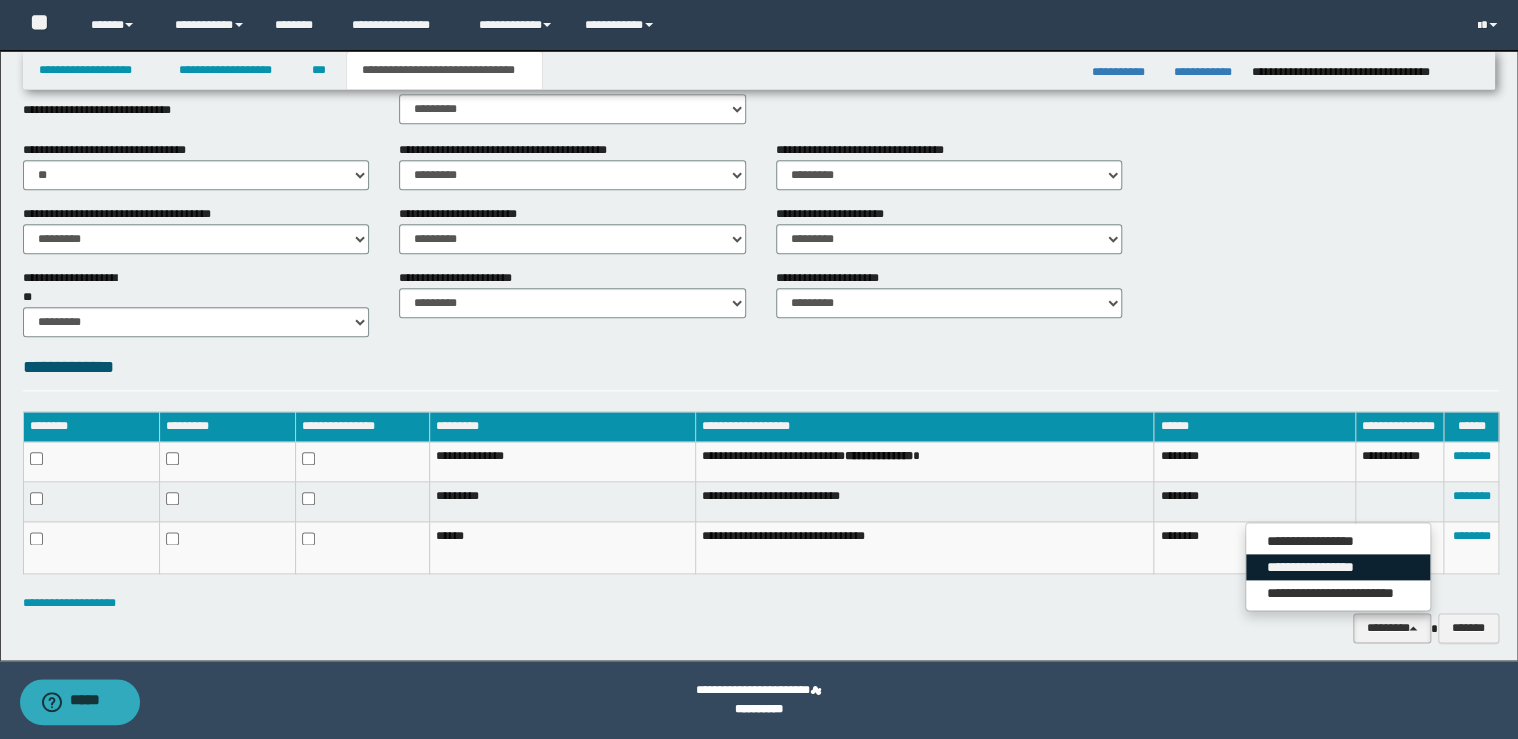 click on "**********" at bounding box center (1338, 567) 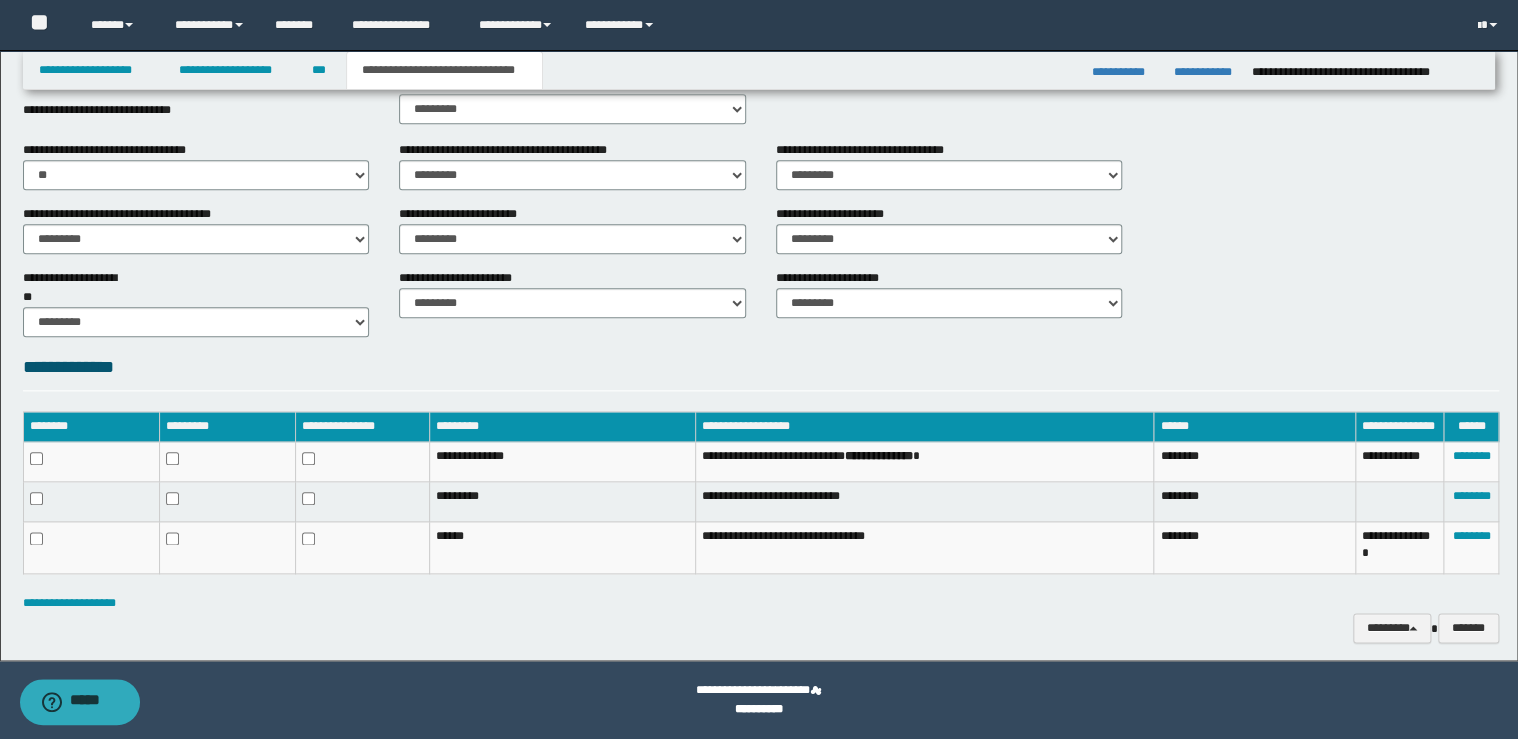 click on "**********" at bounding box center [761, 301] 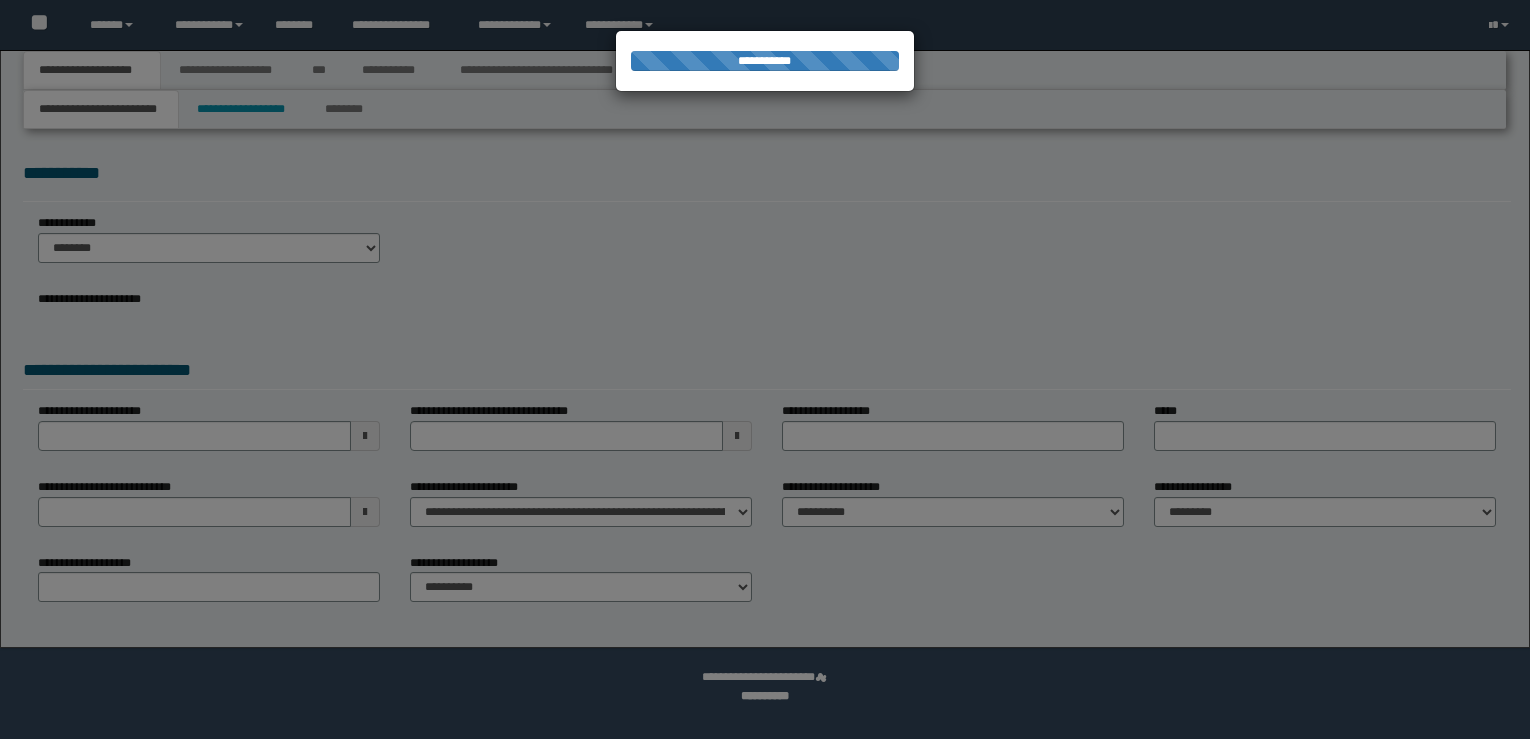 scroll, scrollTop: 0, scrollLeft: 0, axis: both 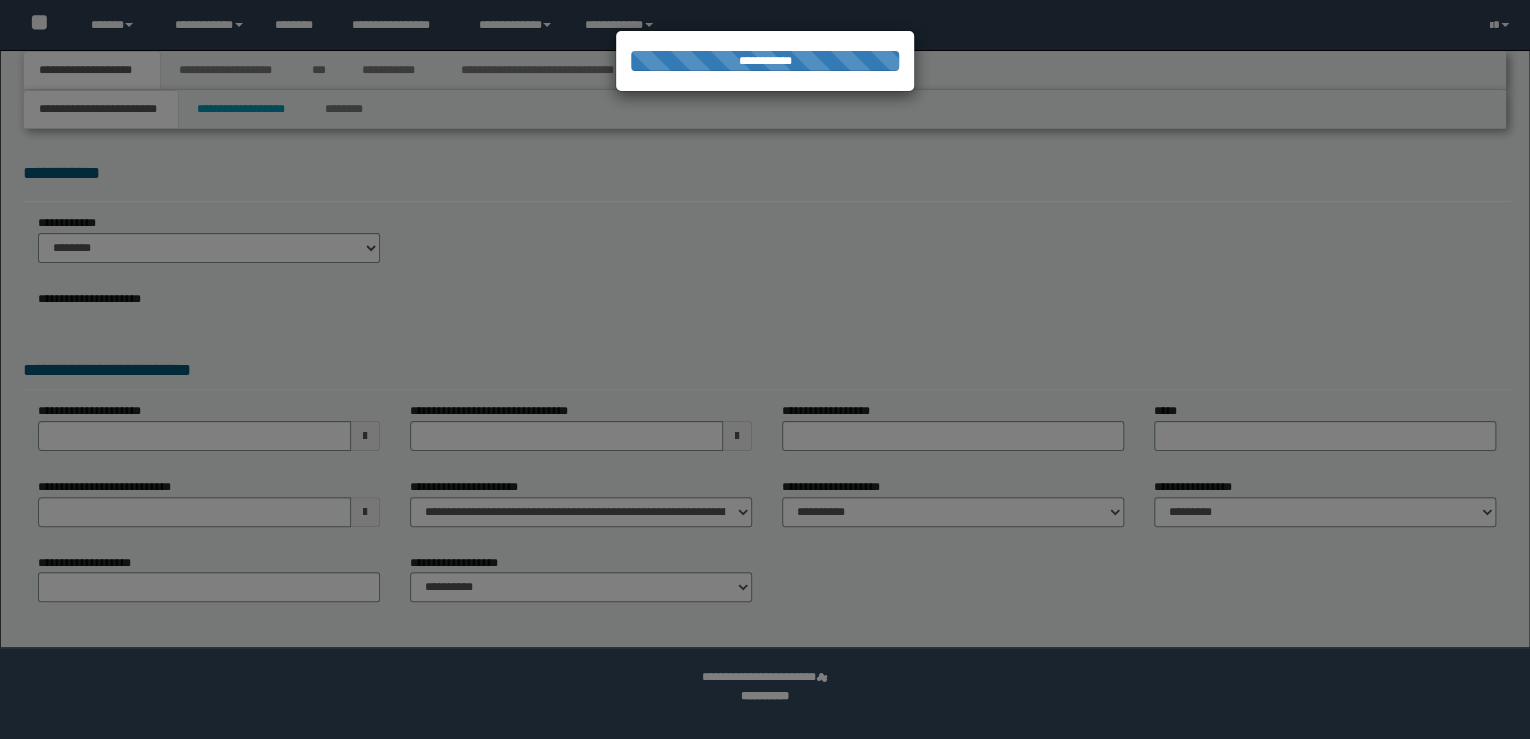 select on "**" 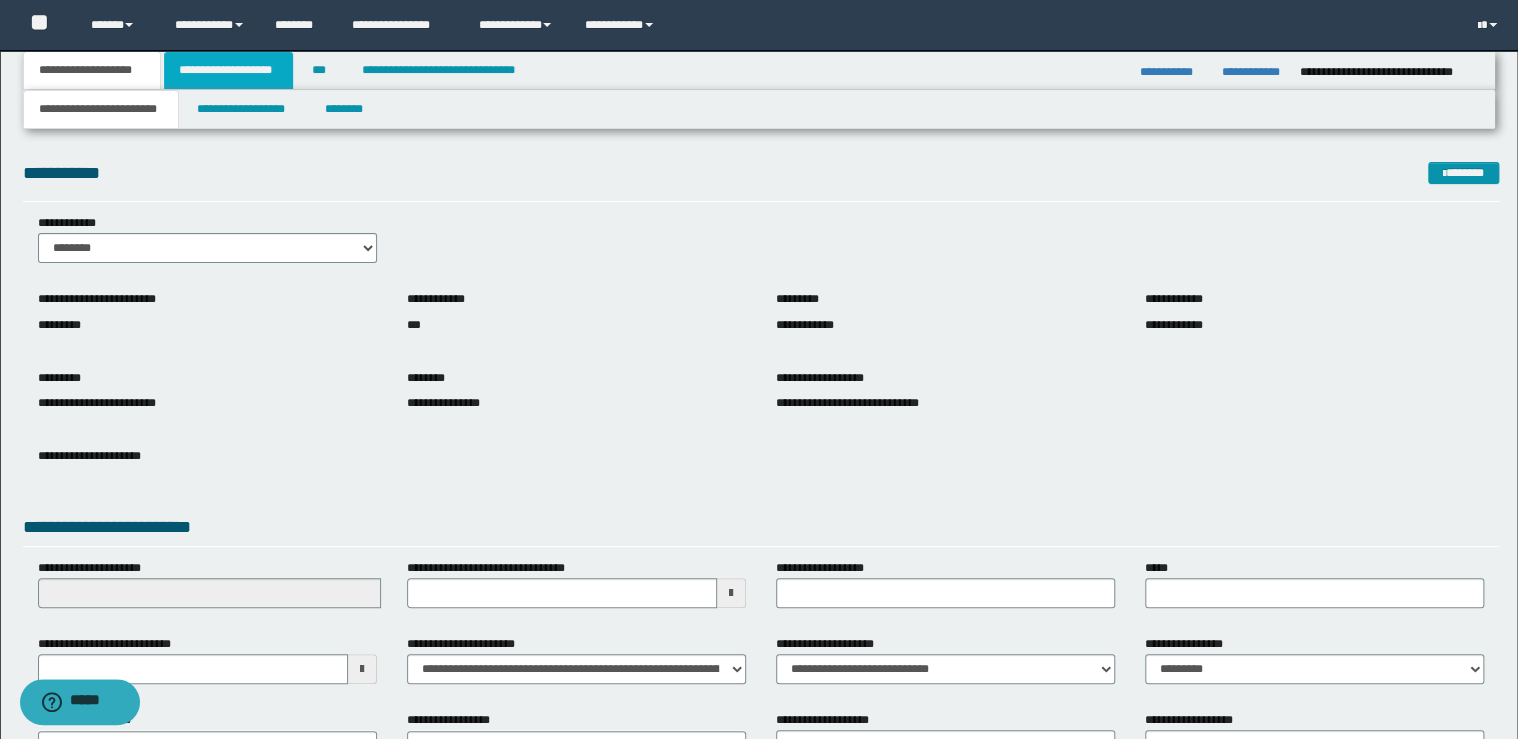 click on "**********" at bounding box center [228, 70] 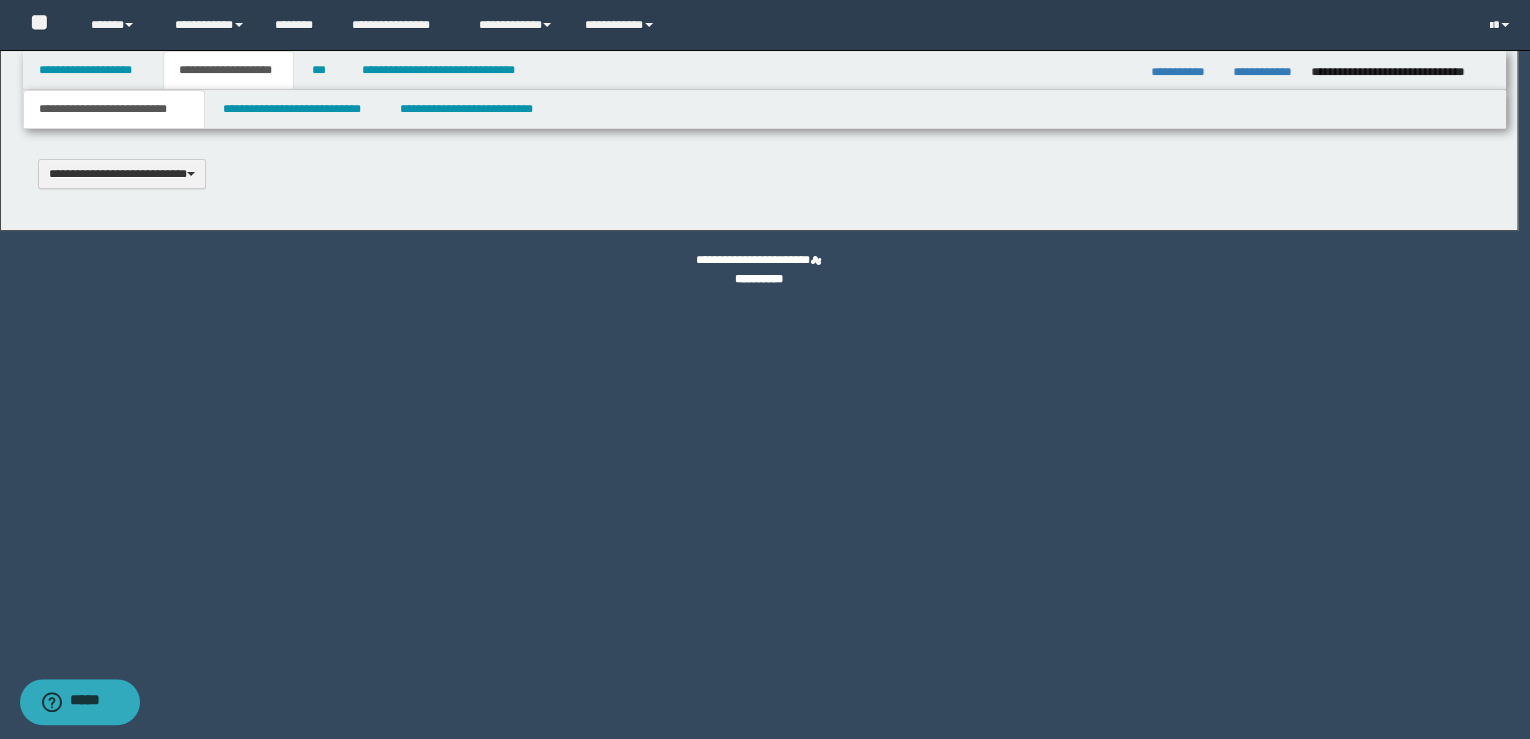 type 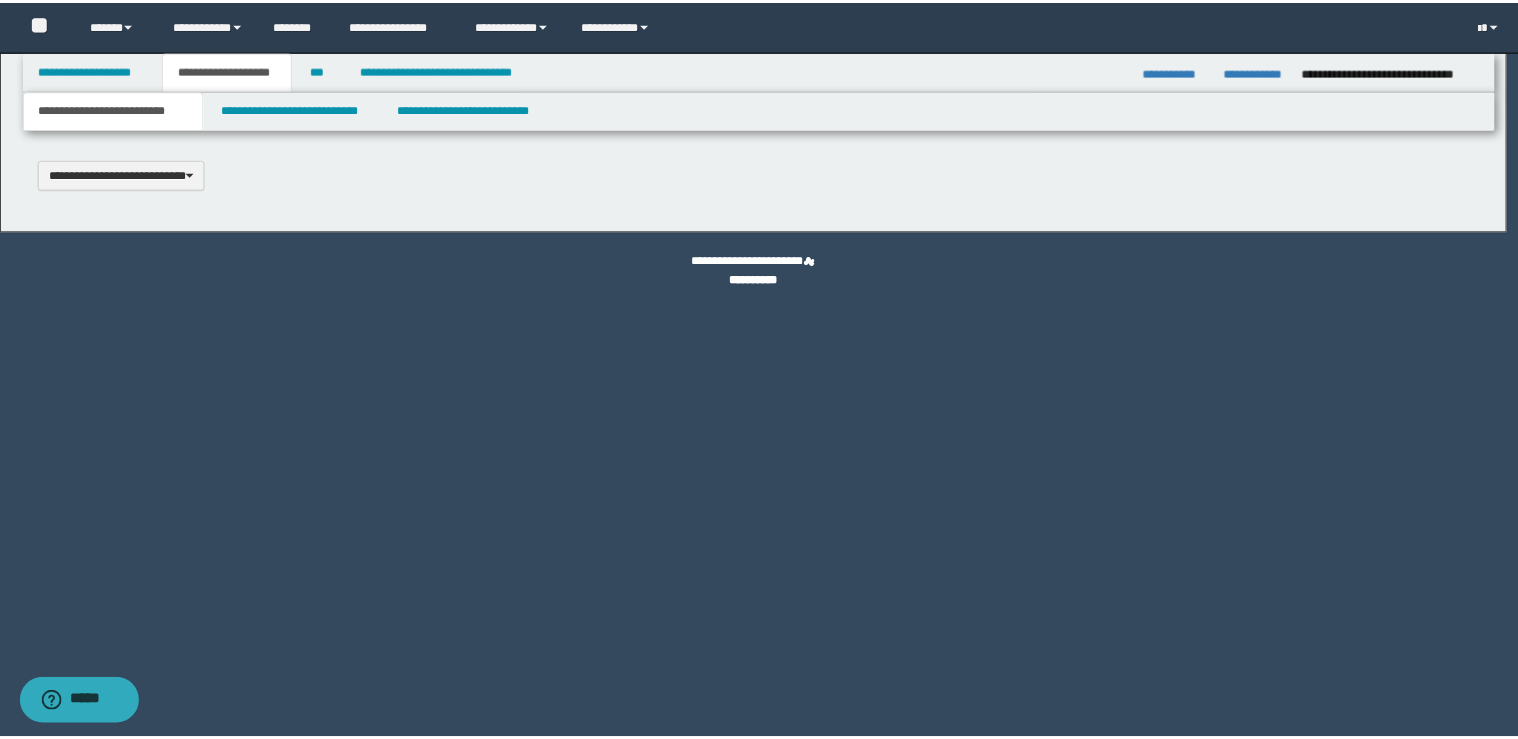 scroll, scrollTop: 0, scrollLeft: 0, axis: both 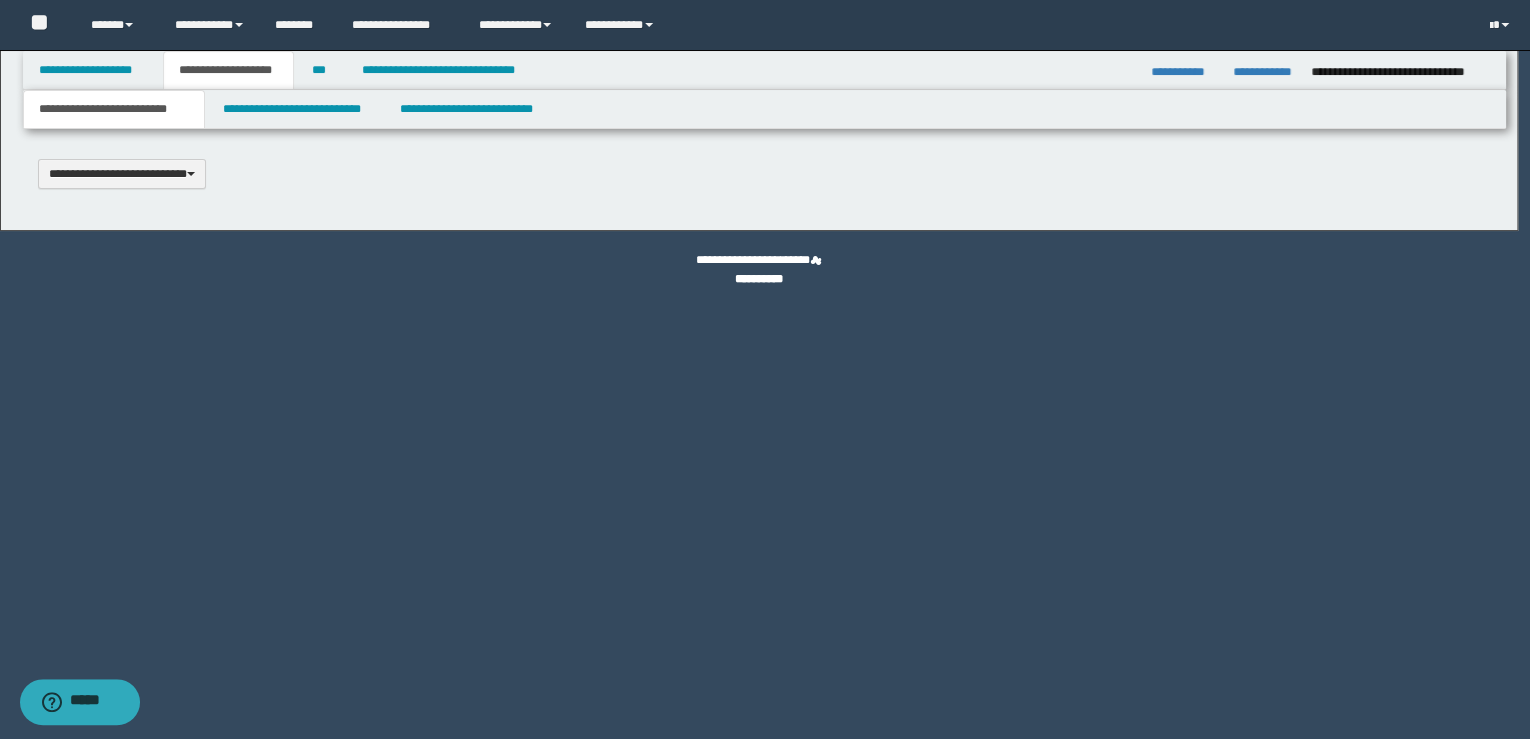 type on "**********" 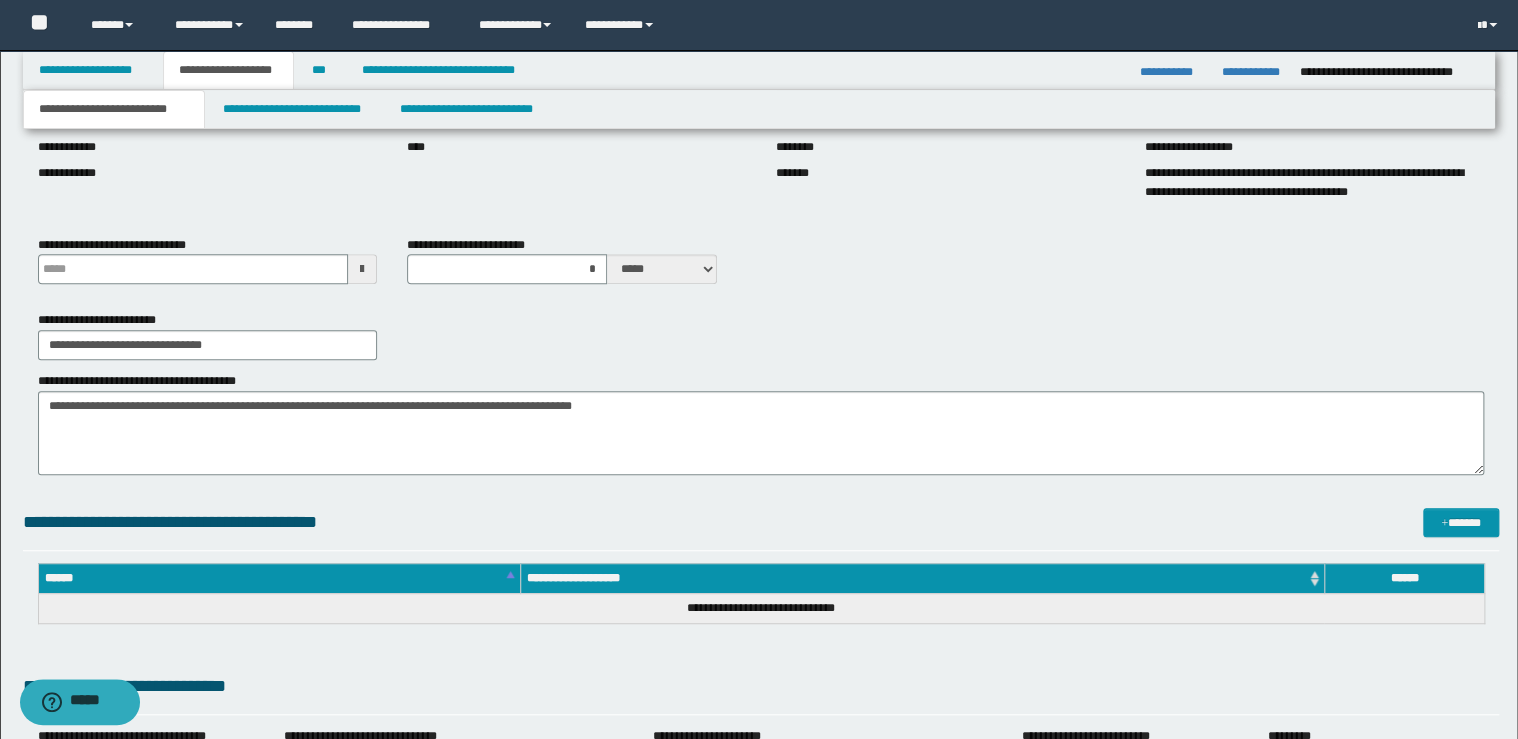 type 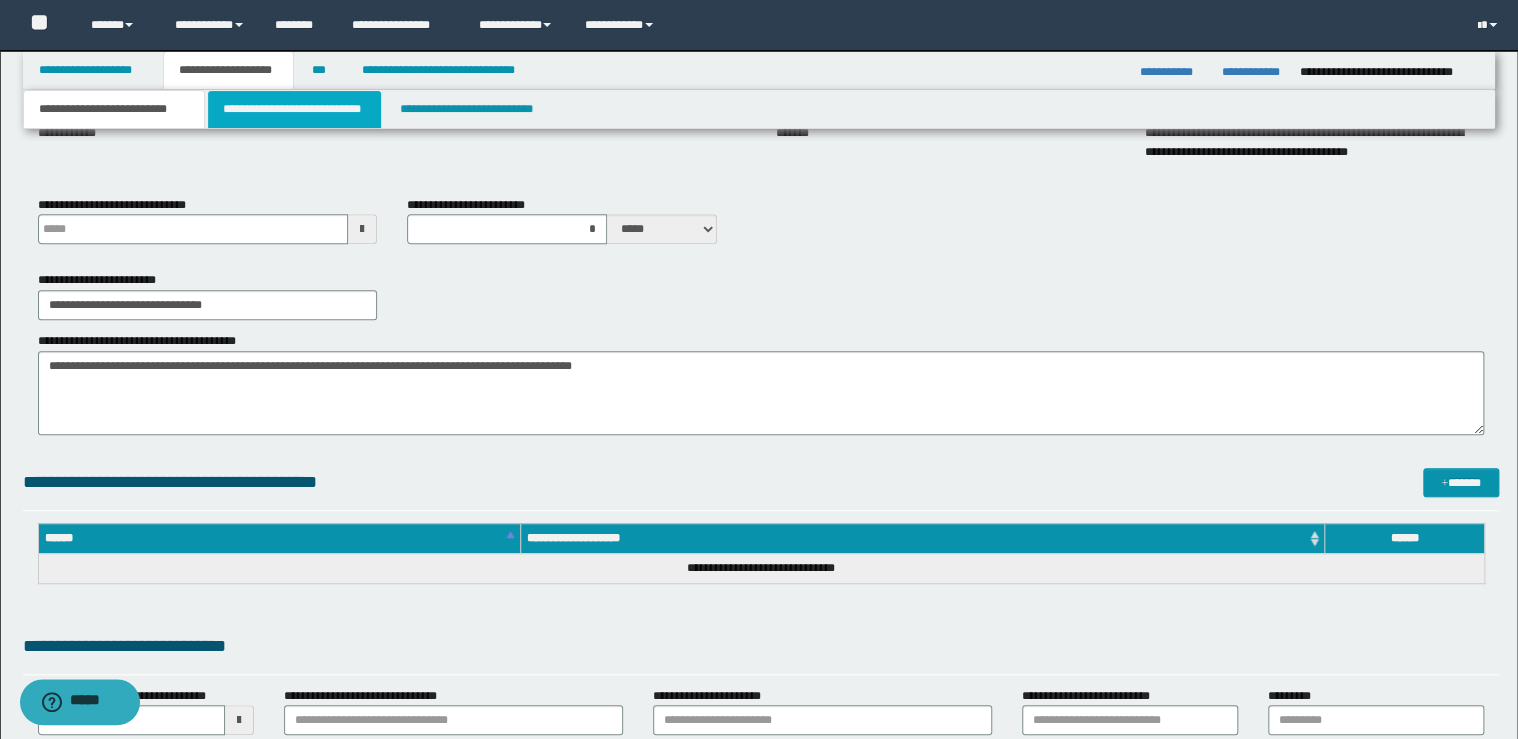 click on "**********" at bounding box center [294, 109] 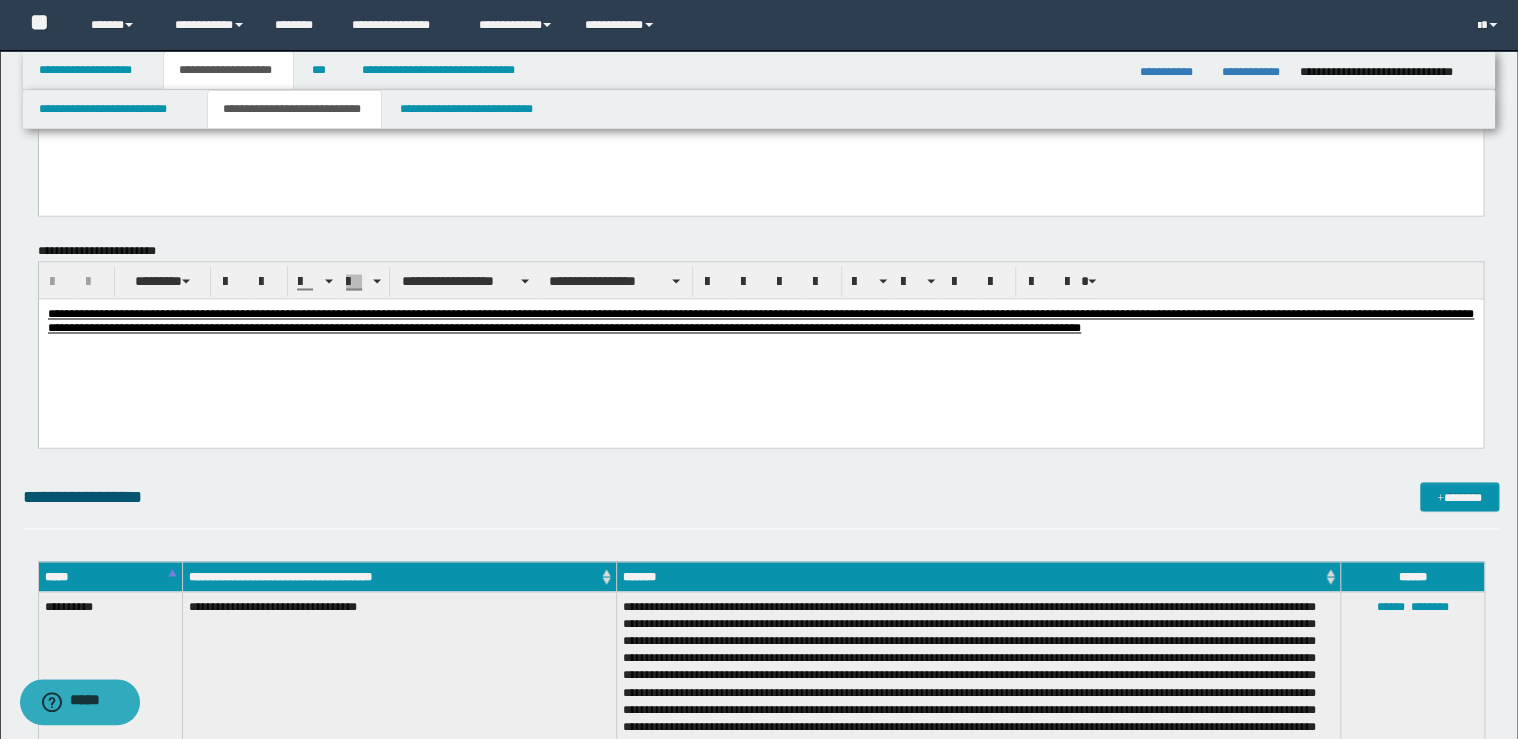 scroll, scrollTop: 1520, scrollLeft: 0, axis: vertical 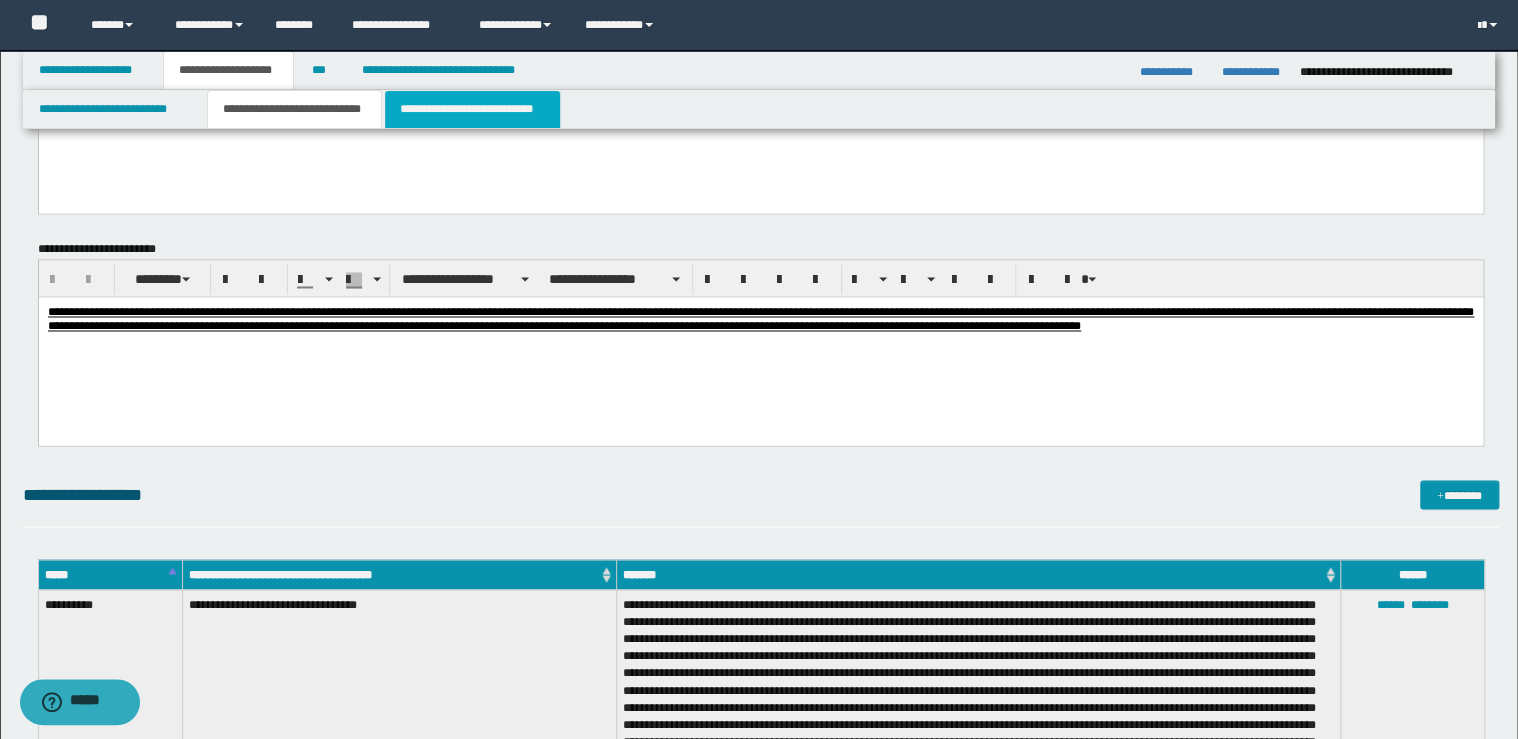click on "**********" at bounding box center [472, 109] 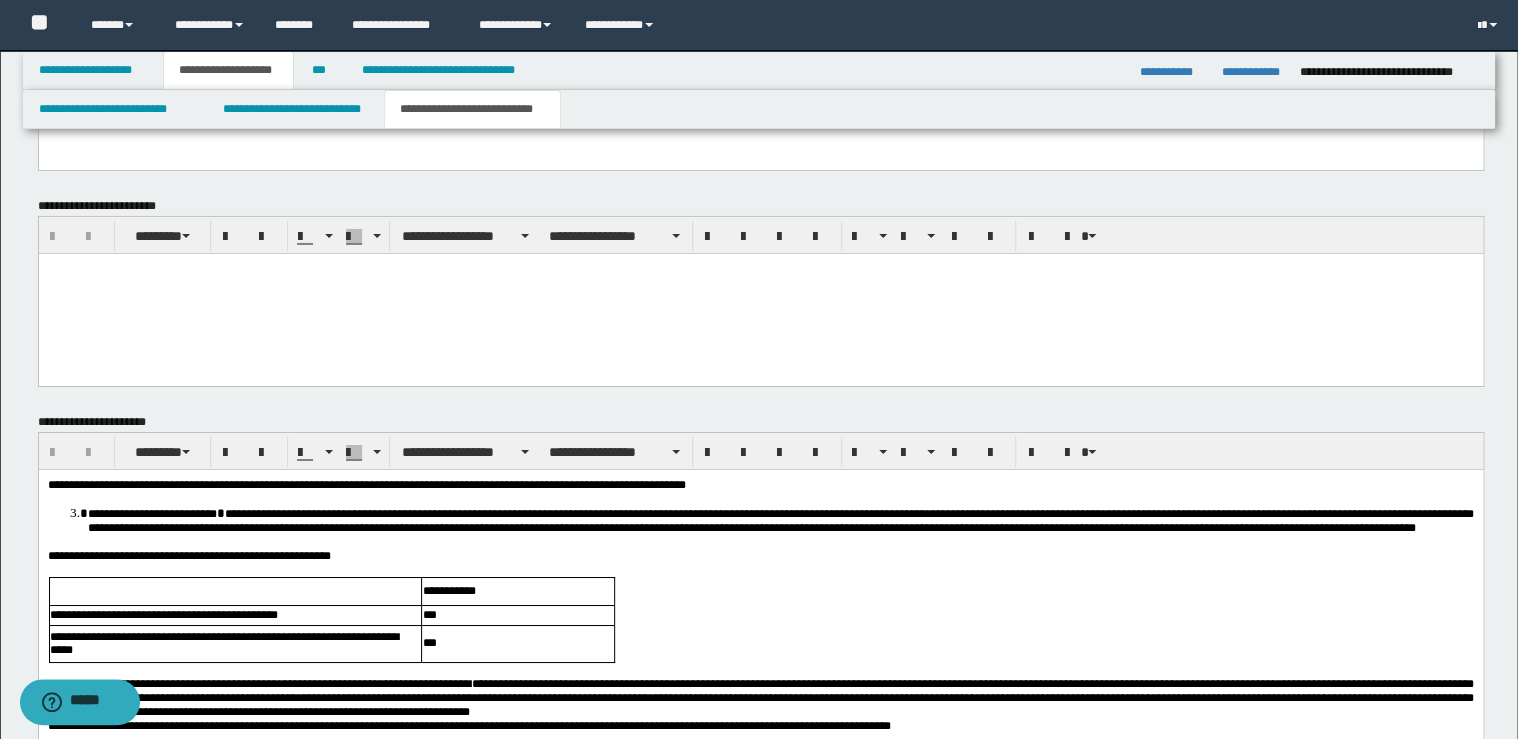 scroll, scrollTop: 3600, scrollLeft: 0, axis: vertical 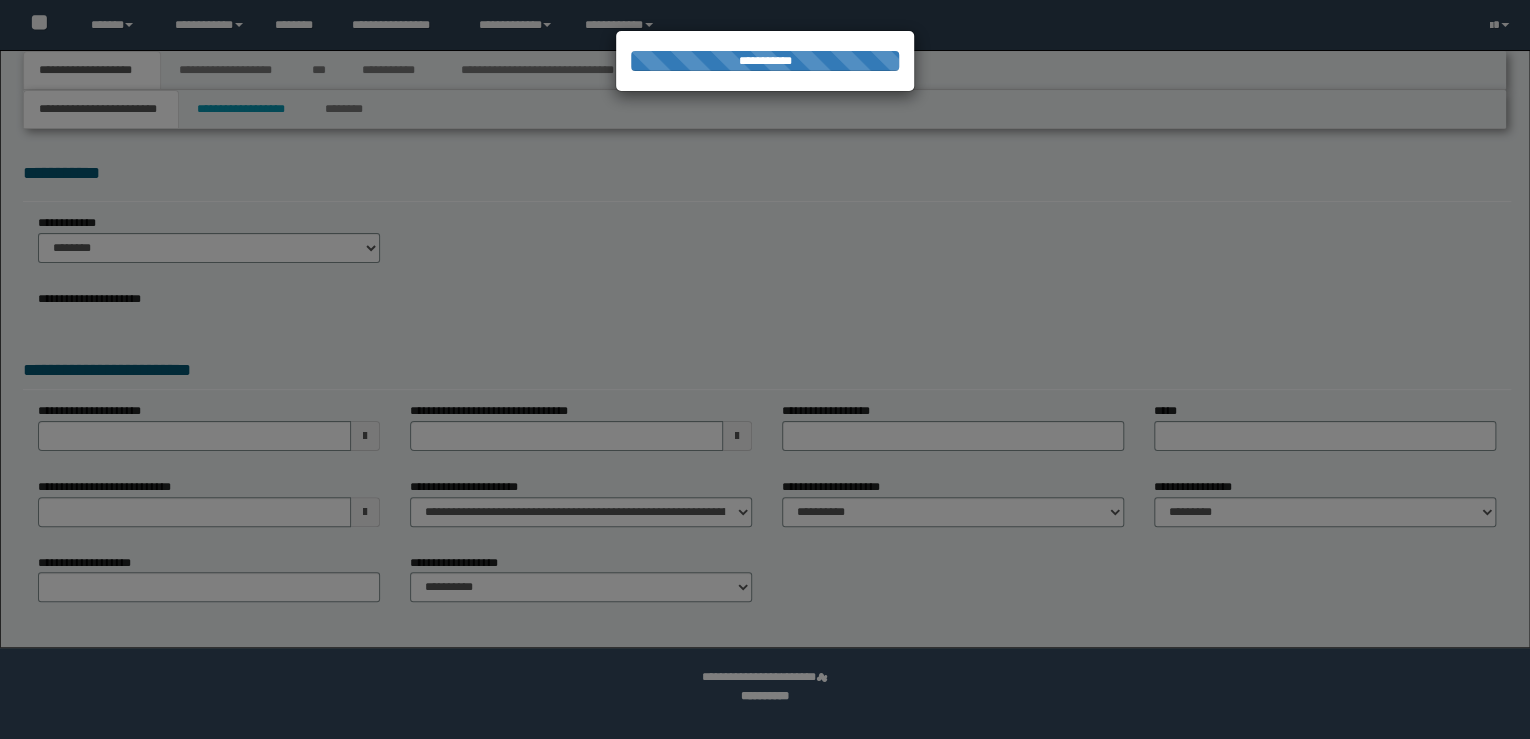 select on "**" 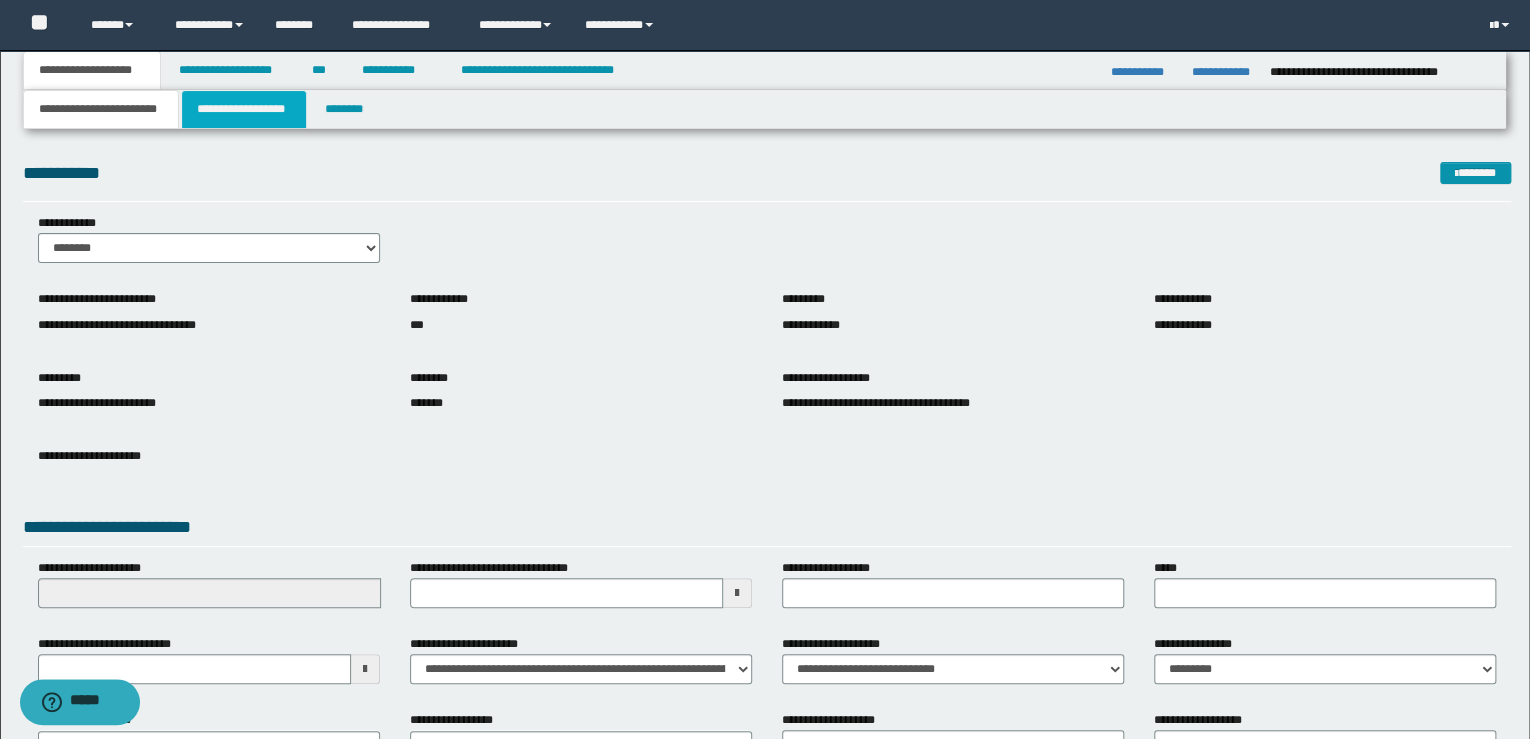 click on "**********" at bounding box center (244, 109) 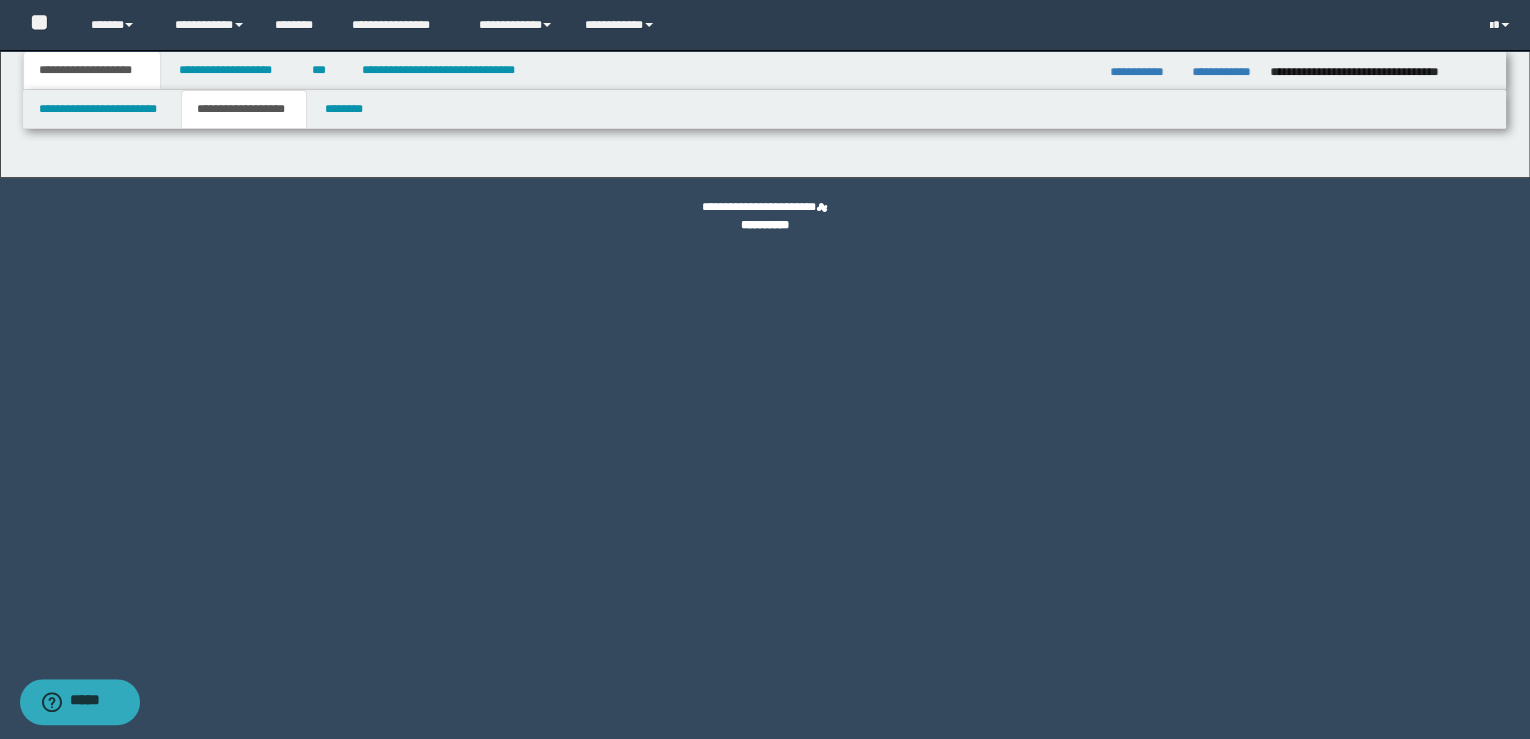 select on "*" 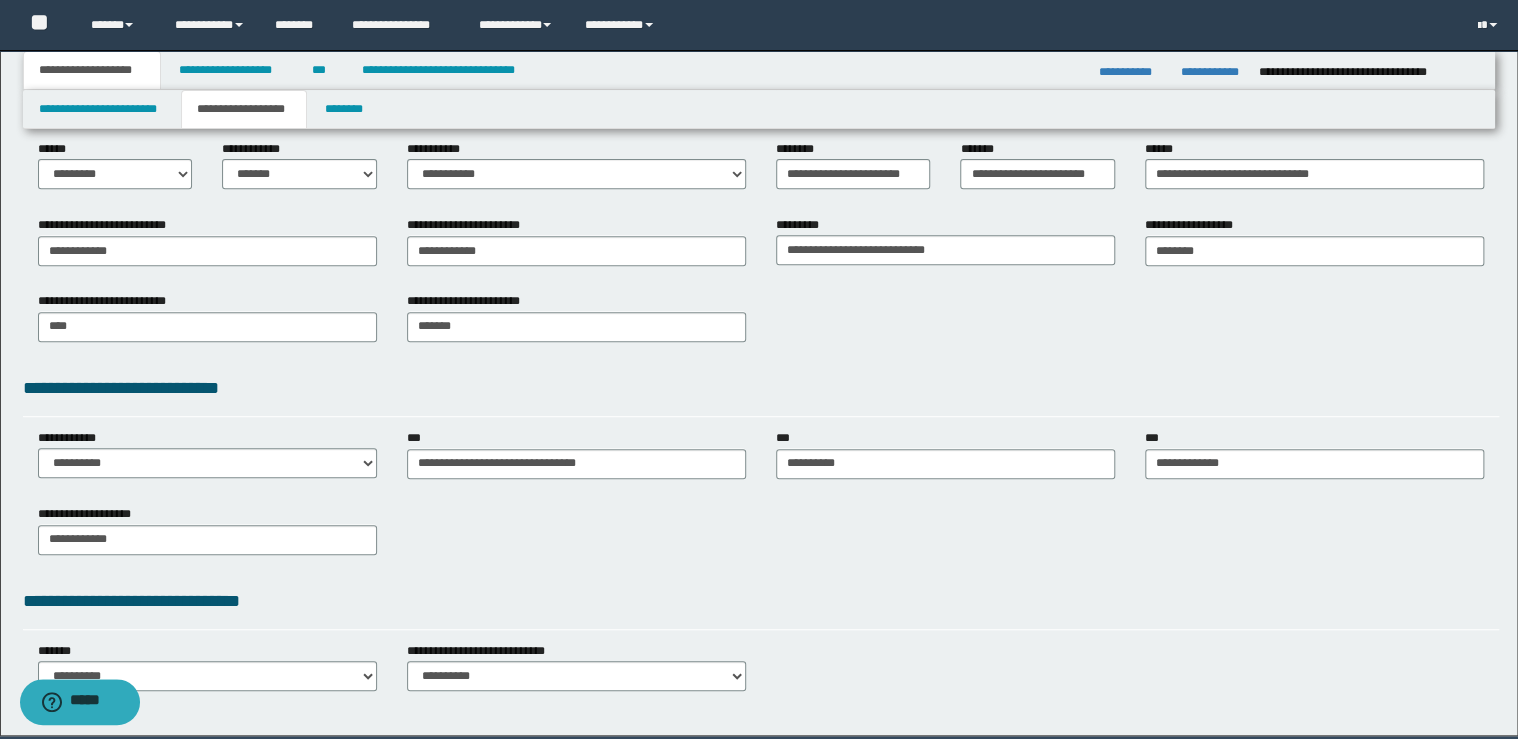 scroll, scrollTop: 367, scrollLeft: 0, axis: vertical 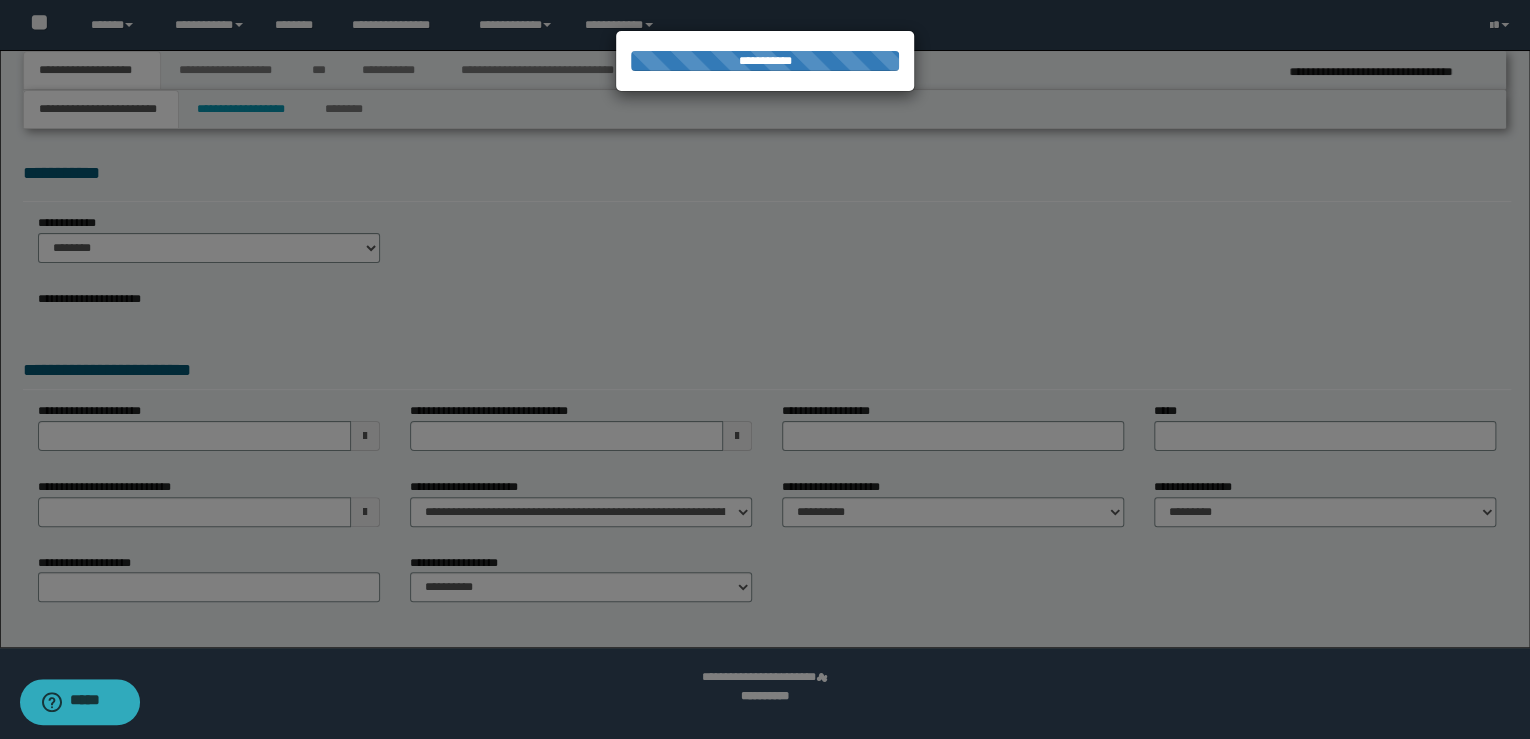 select on "**" 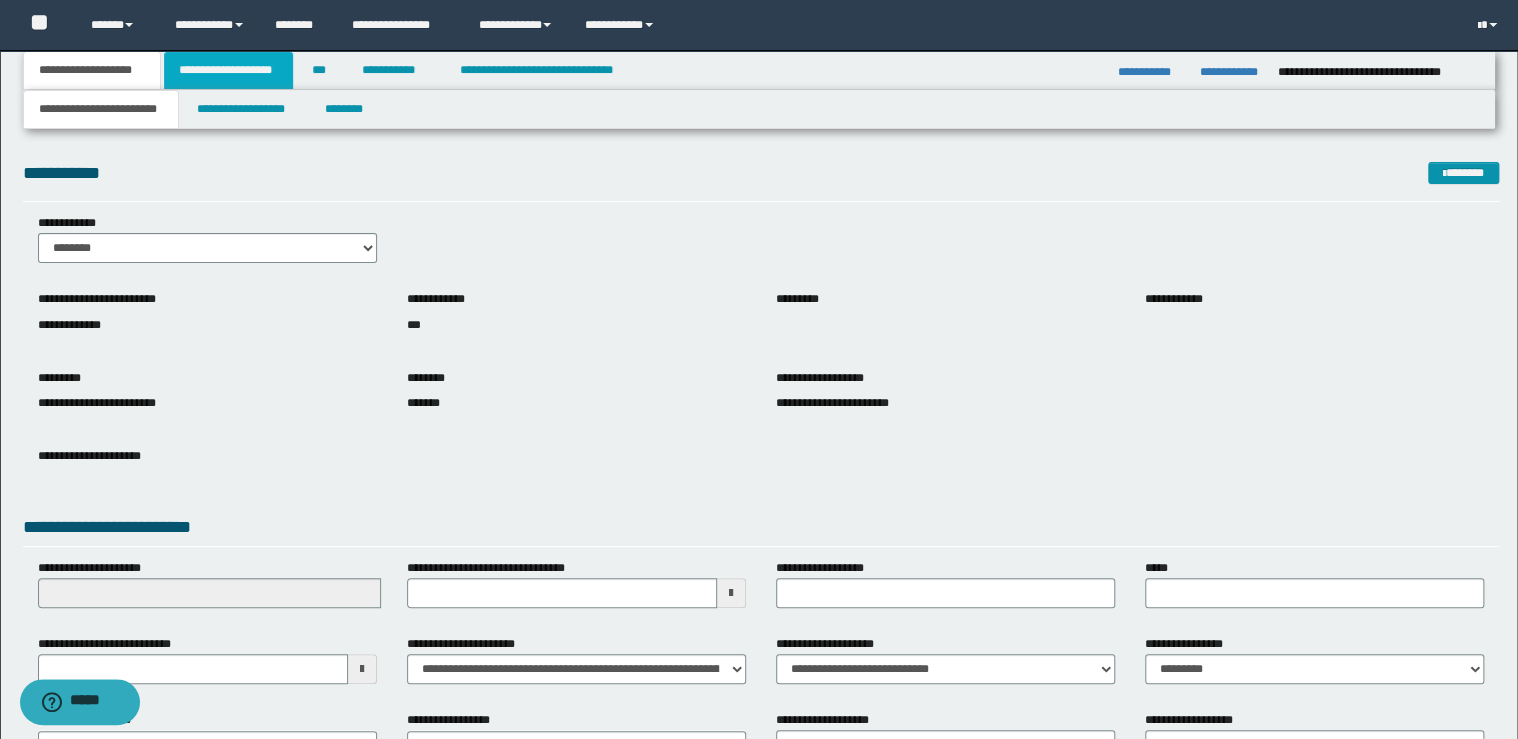 click on "**********" at bounding box center (228, 70) 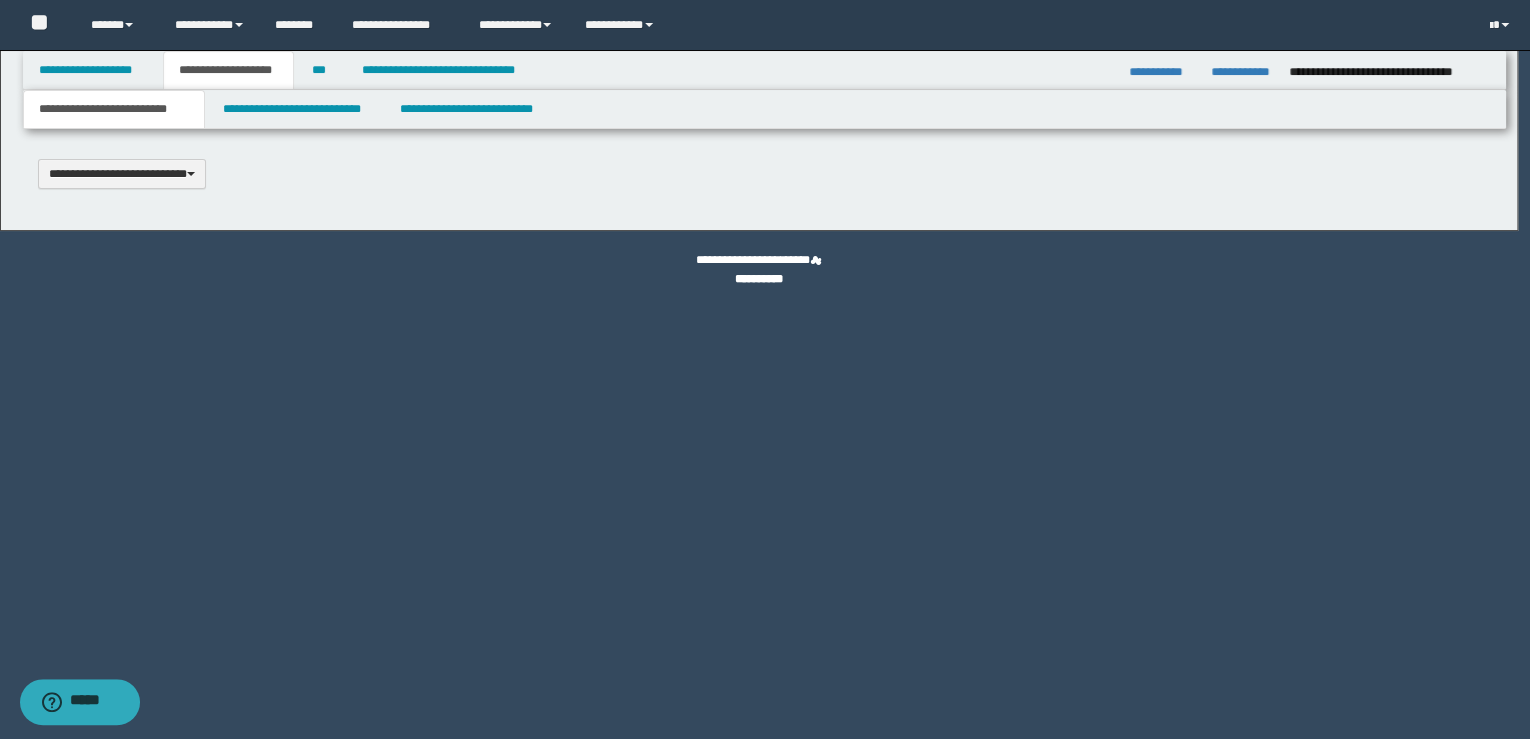 type 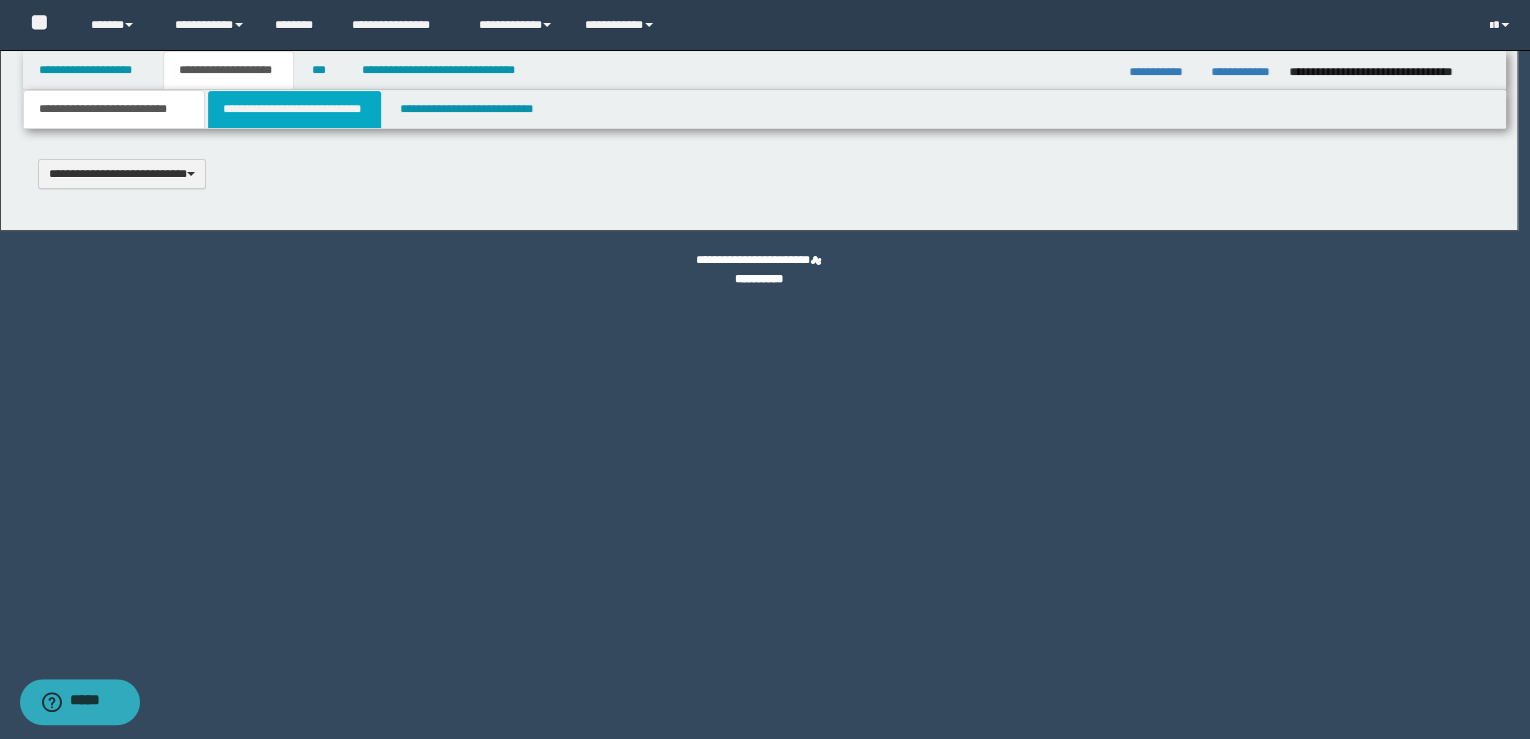 scroll, scrollTop: 0, scrollLeft: 0, axis: both 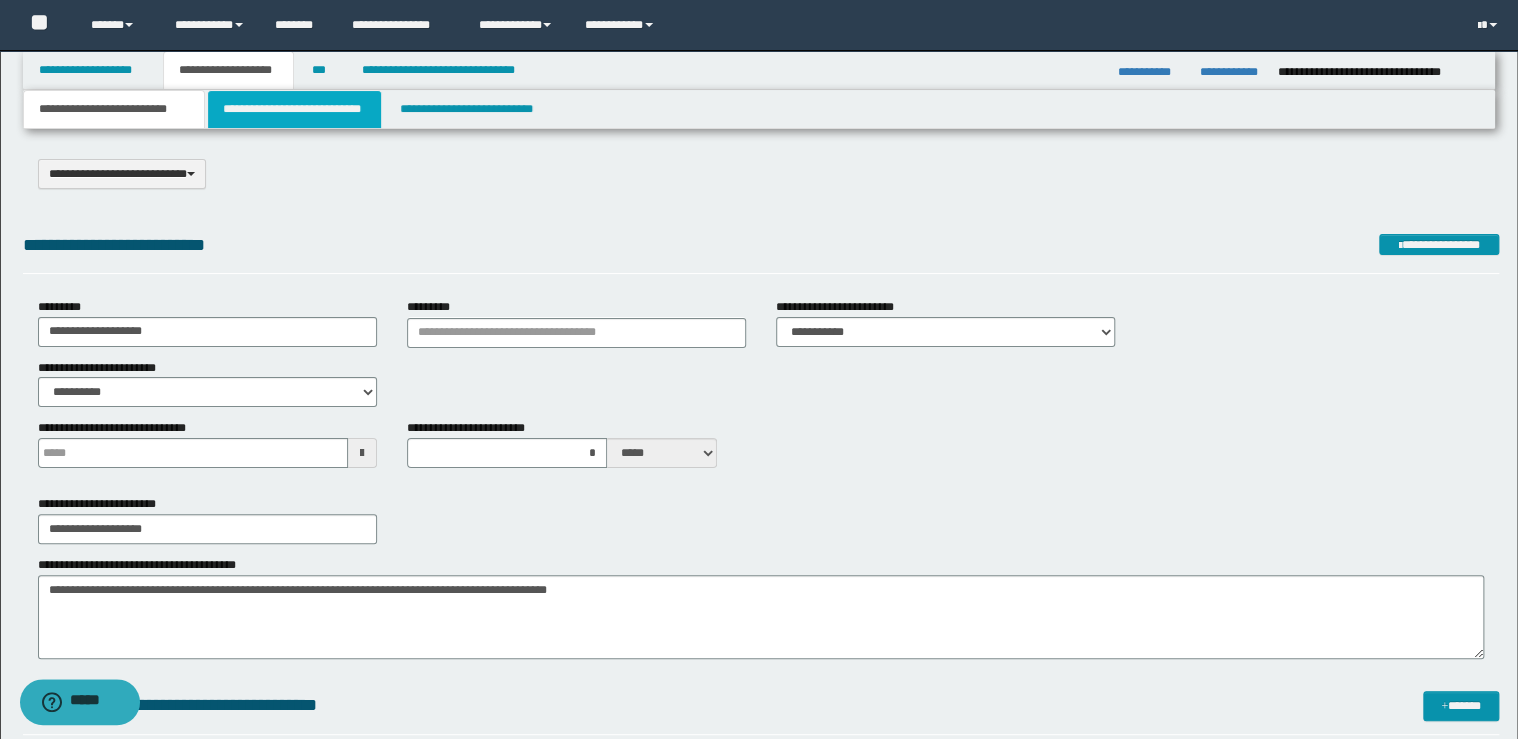 click on "**********" at bounding box center (294, 109) 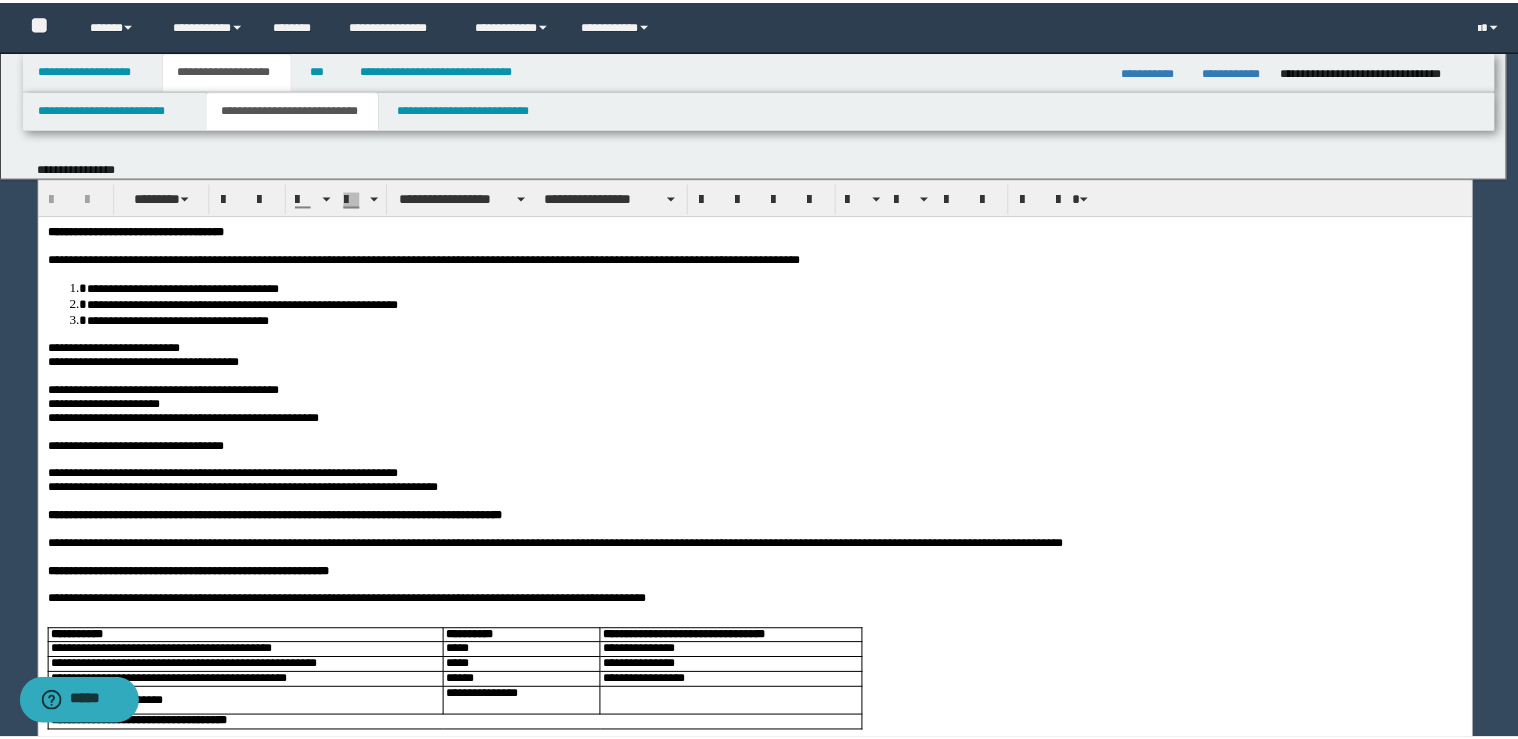 scroll, scrollTop: 0, scrollLeft: 0, axis: both 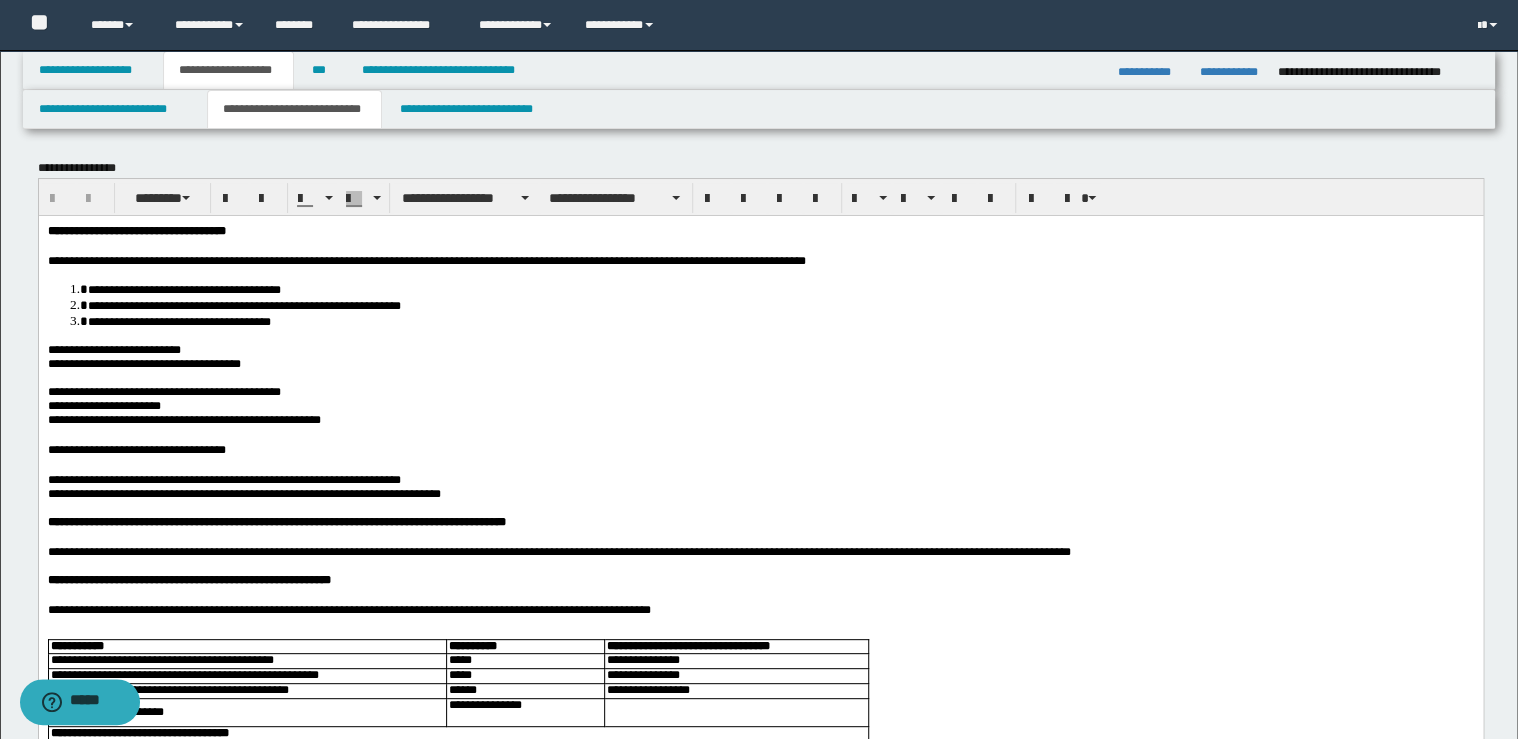 click on "**********" at bounding box center [760, 449] 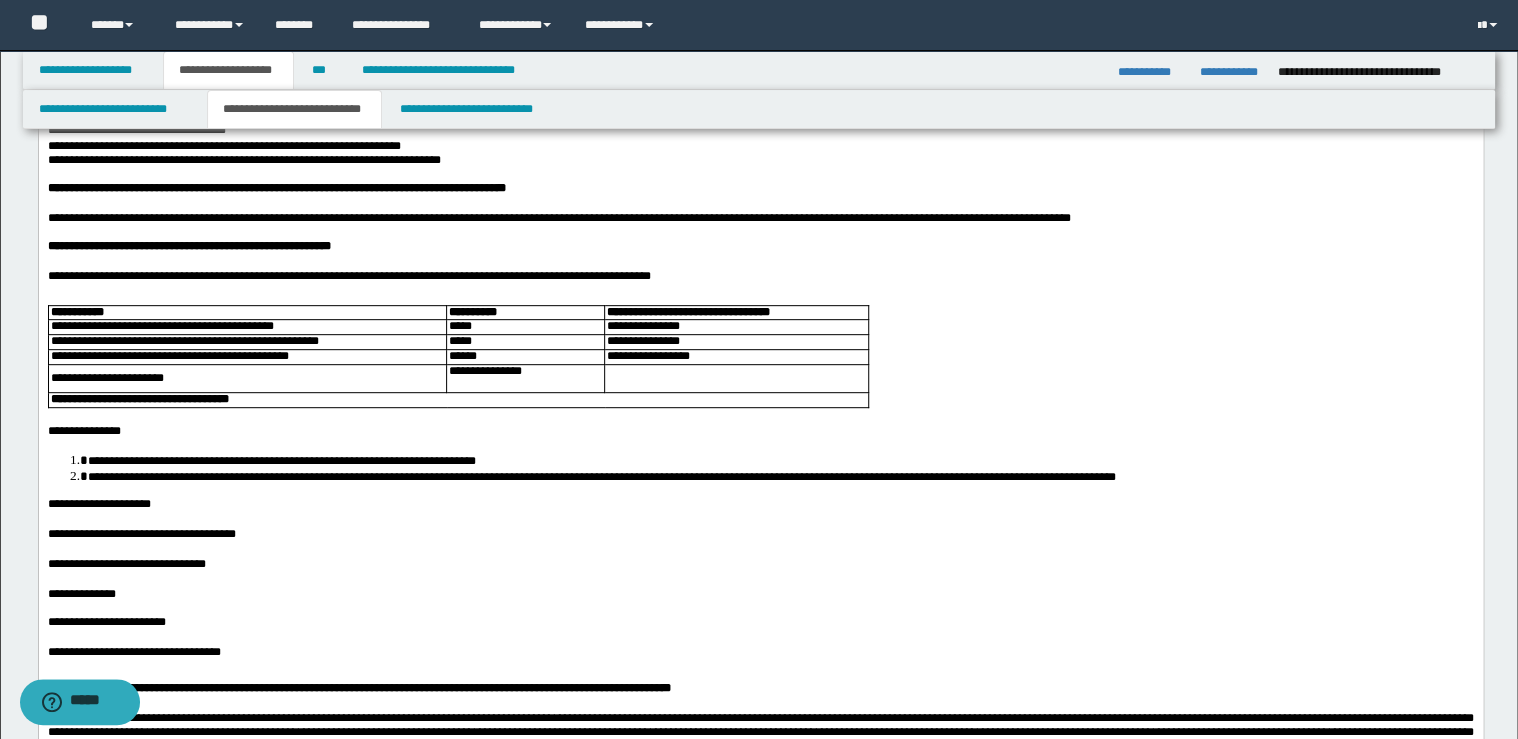 scroll, scrollTop: 400, scrollLeft: 0, axis: vertical 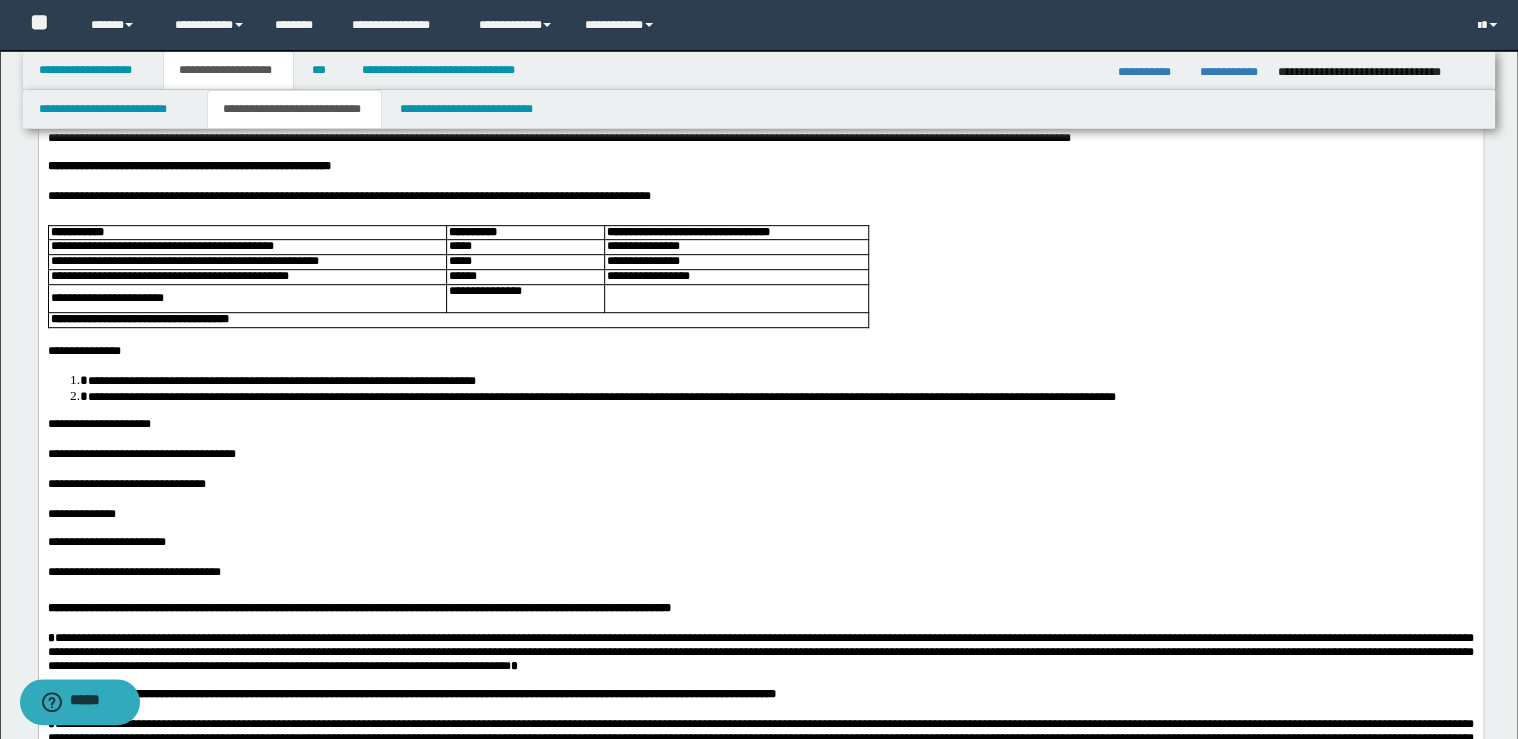 click on "**********" at bounding box center [760, 358] 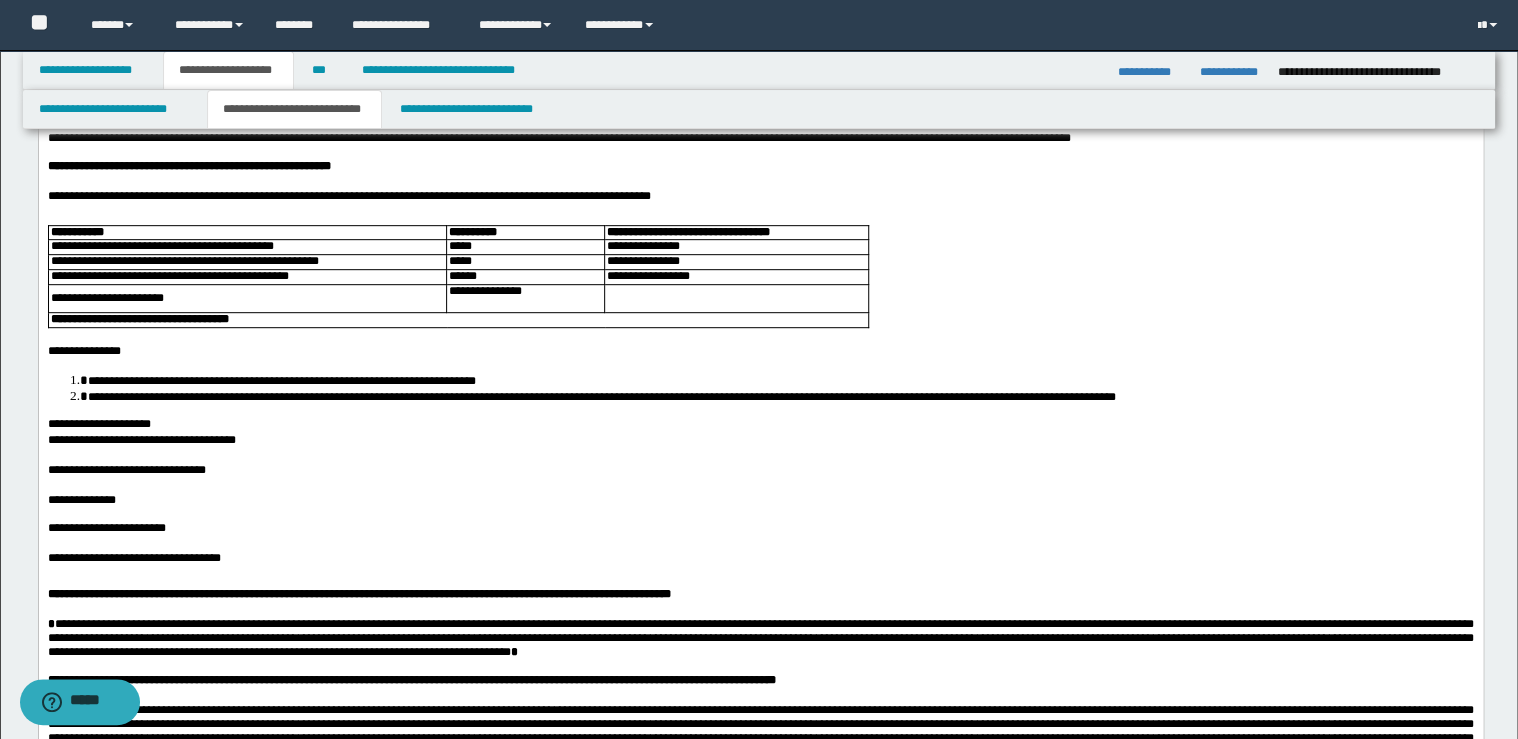 click on "**********" at bounding box center (760, 440) 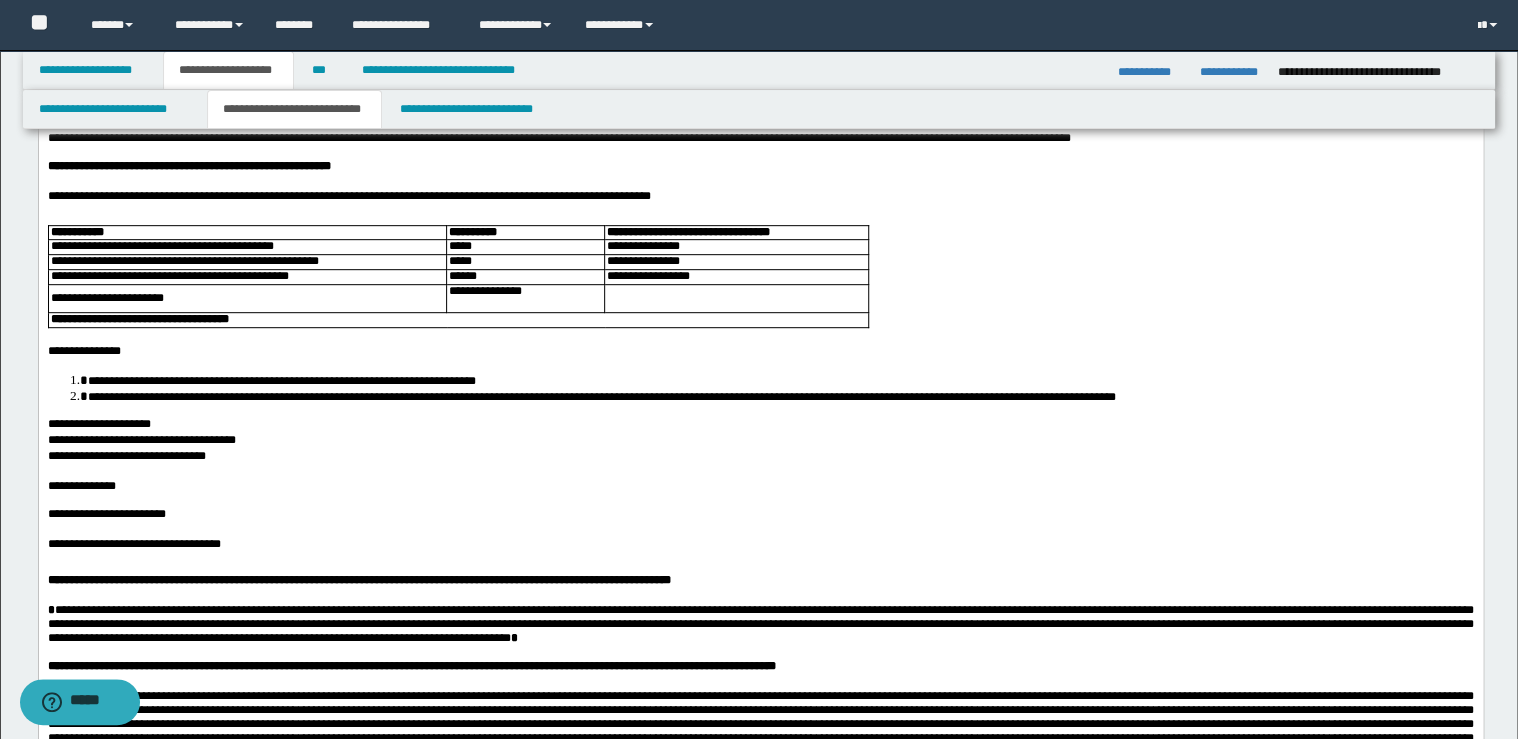 click on "**********" at bounding box center [760, 456] 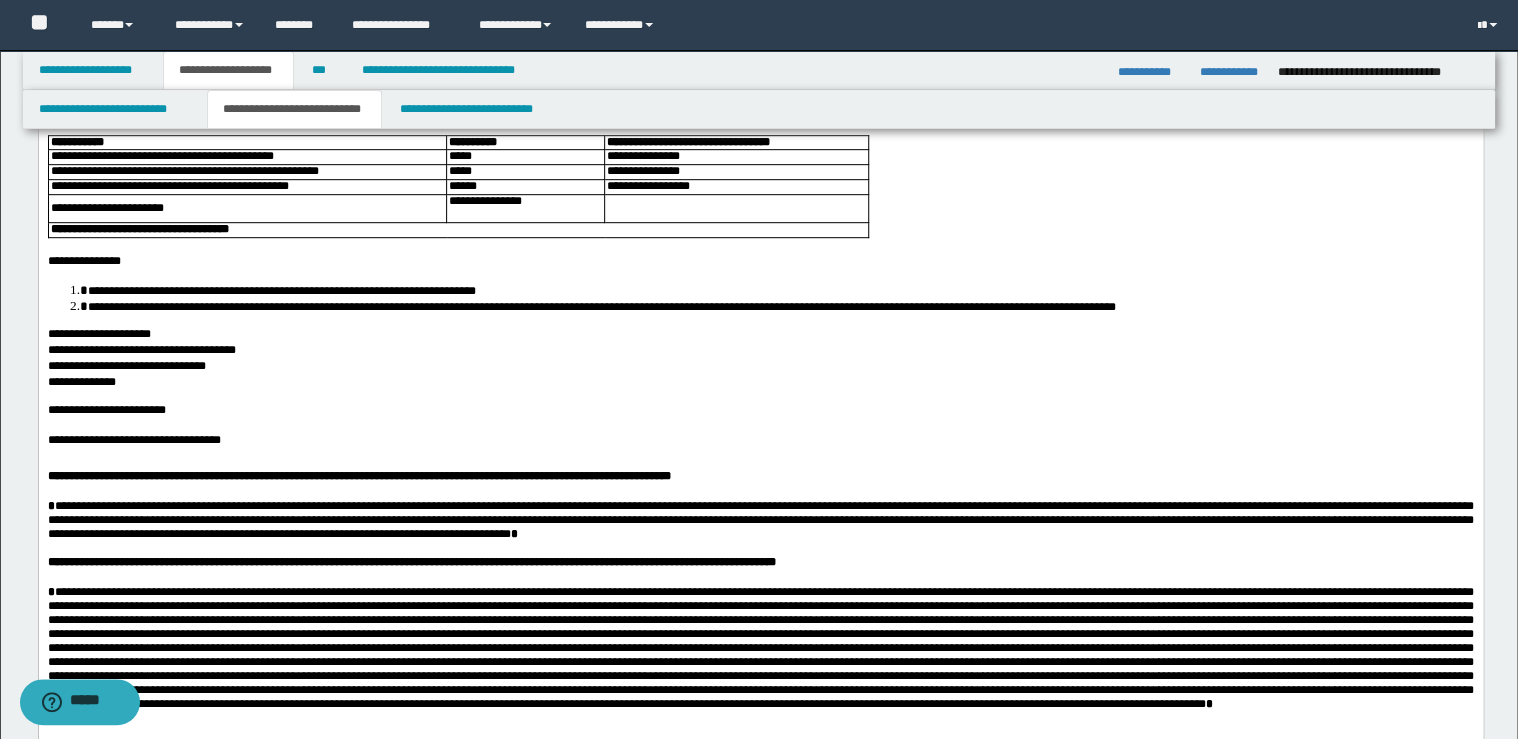 scroll, scrollTop: 560, scrollLeft: 0, axis: vertical 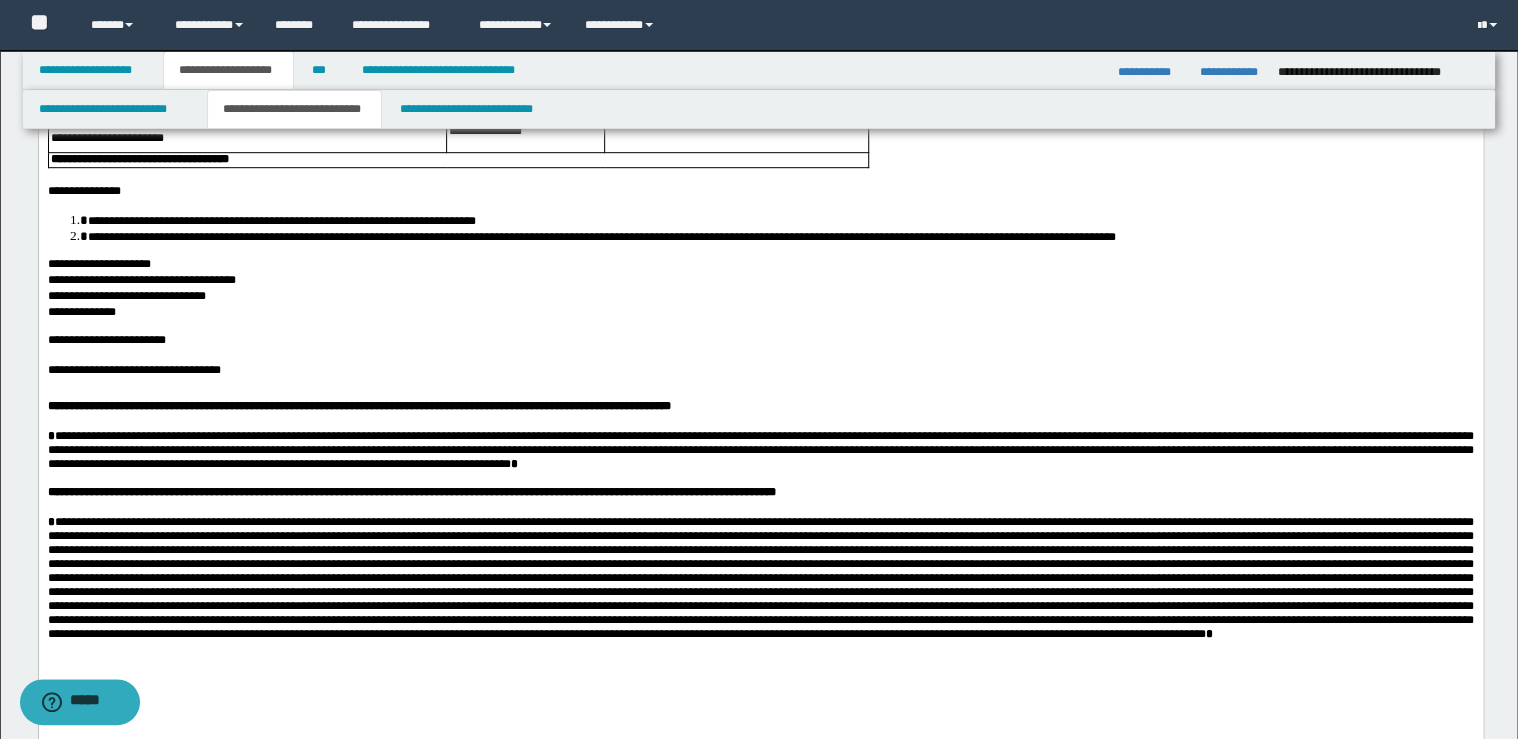 click on "**********" at bounding box center [760, 340] 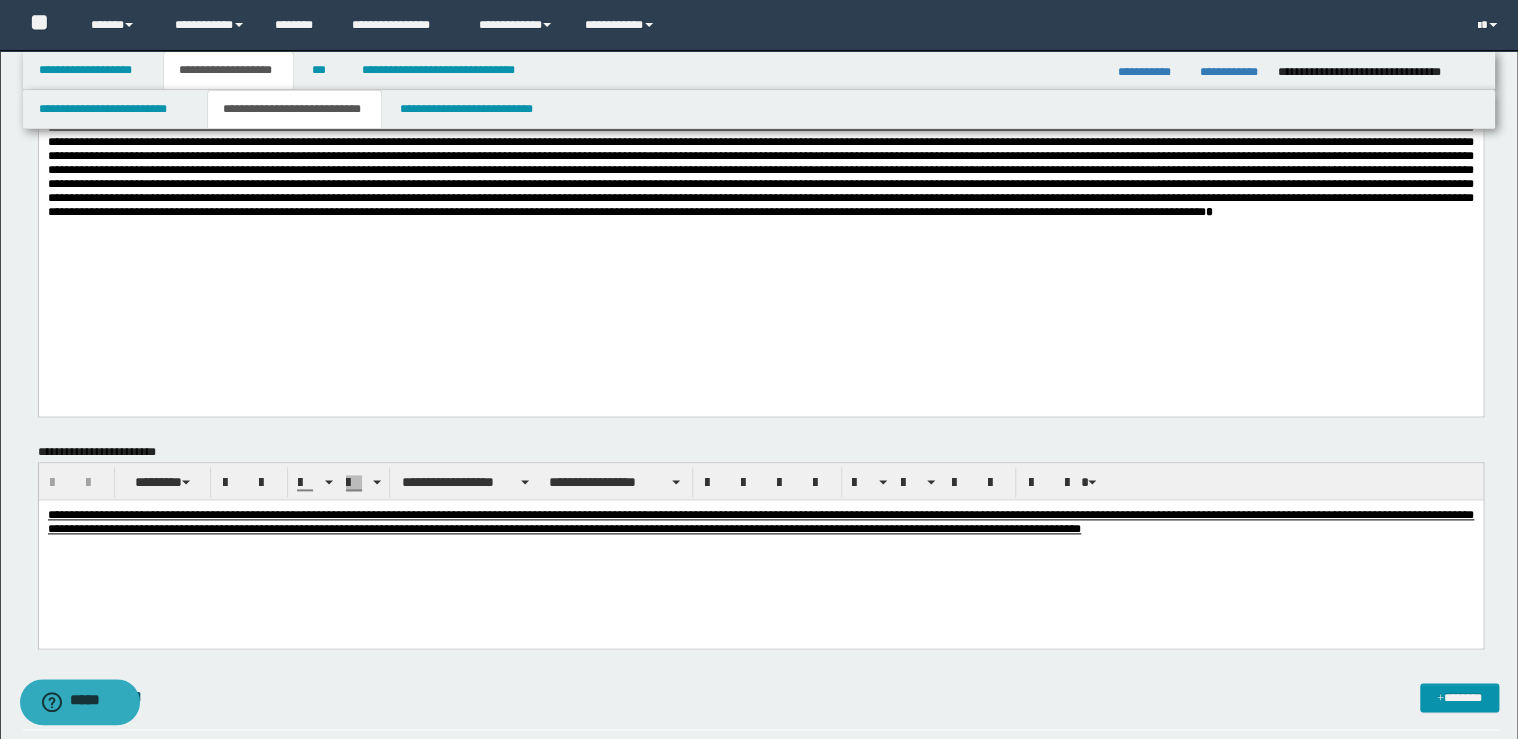 scroll, scrollTop: 1040, scrollLeft: 0, axis: vertical 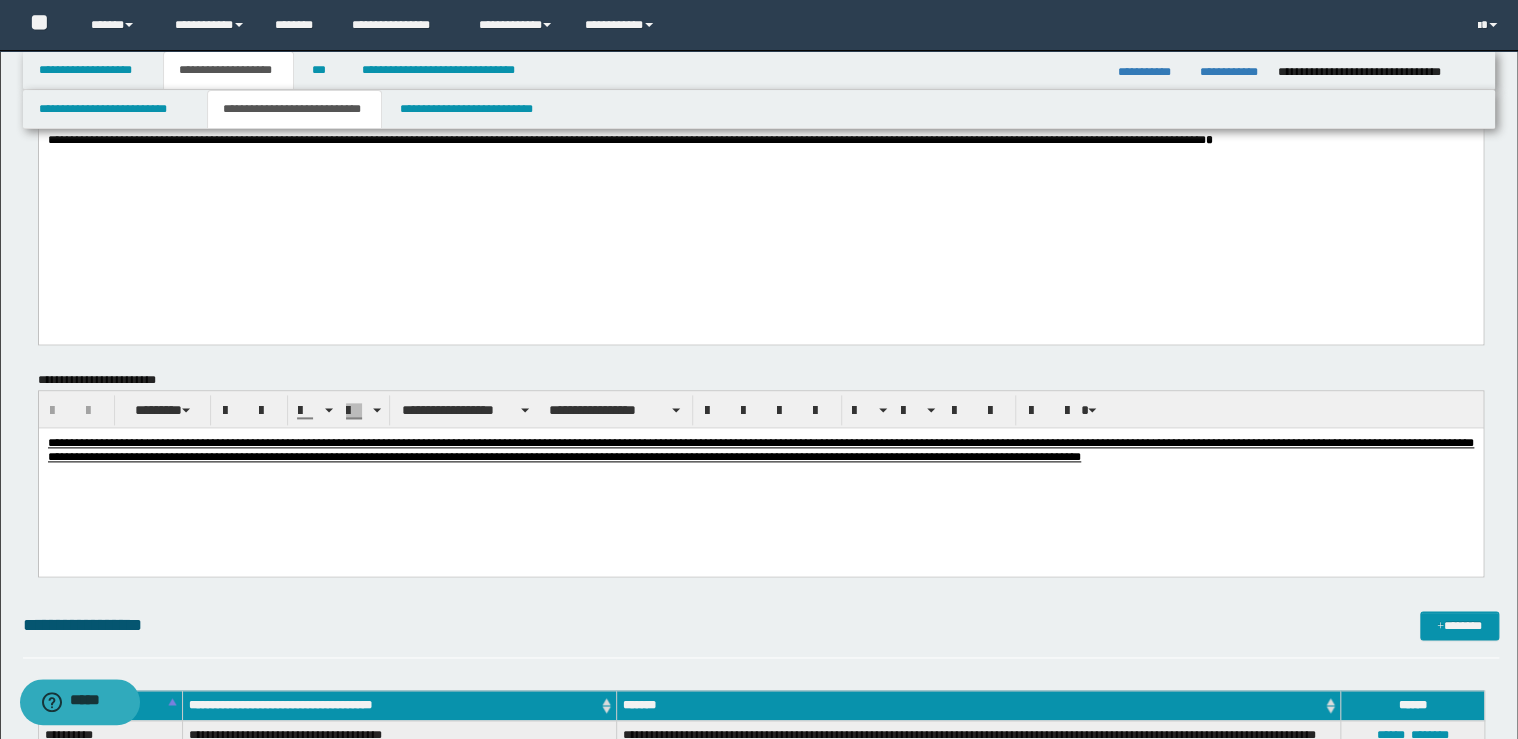 click on "* *" at bounding box center (760, 84) 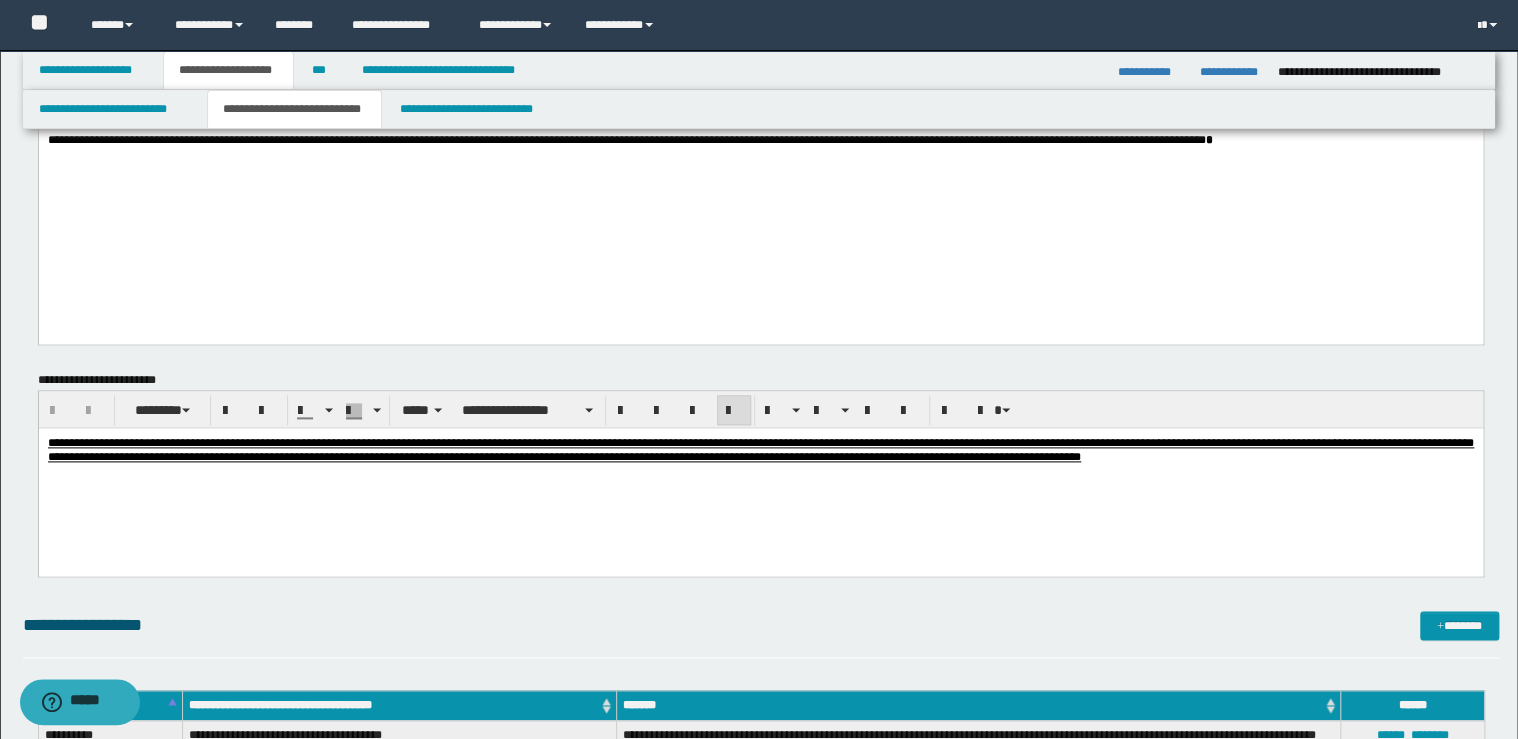 click on "**********" at bounding box center [760, 449] 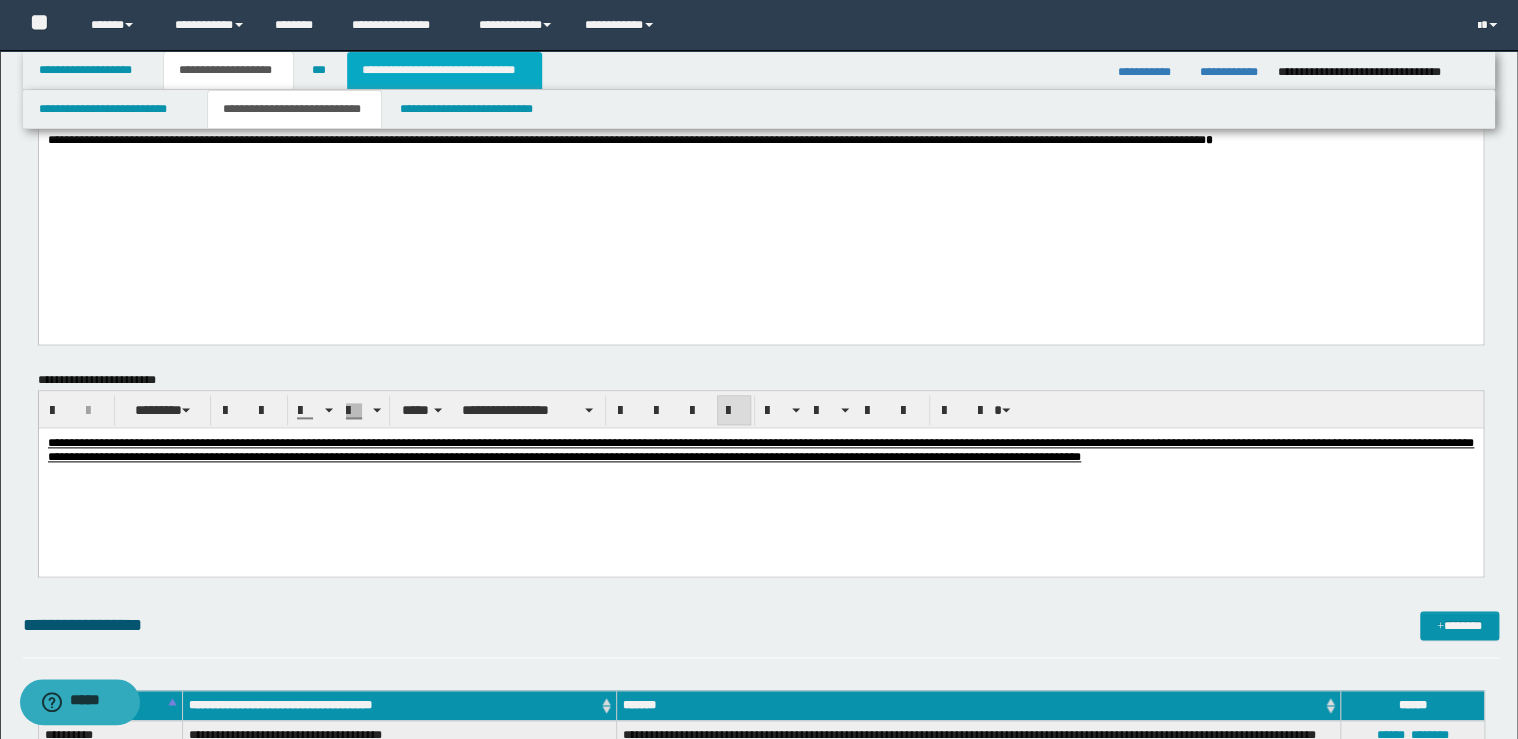 click on "**********" at bounding box center [444, 70] 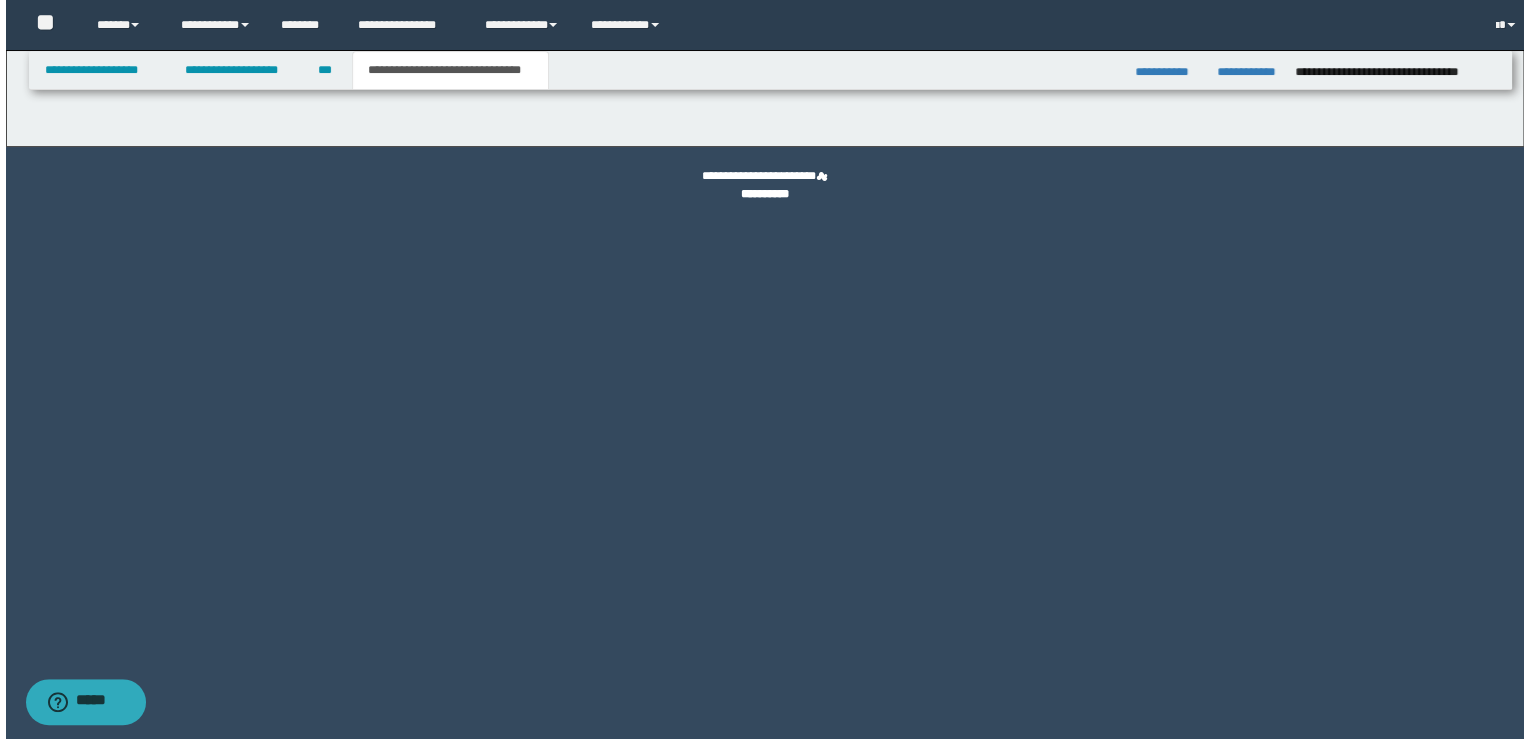 scroll, scrollTop: 0, scrollLeft: 0, axis: both 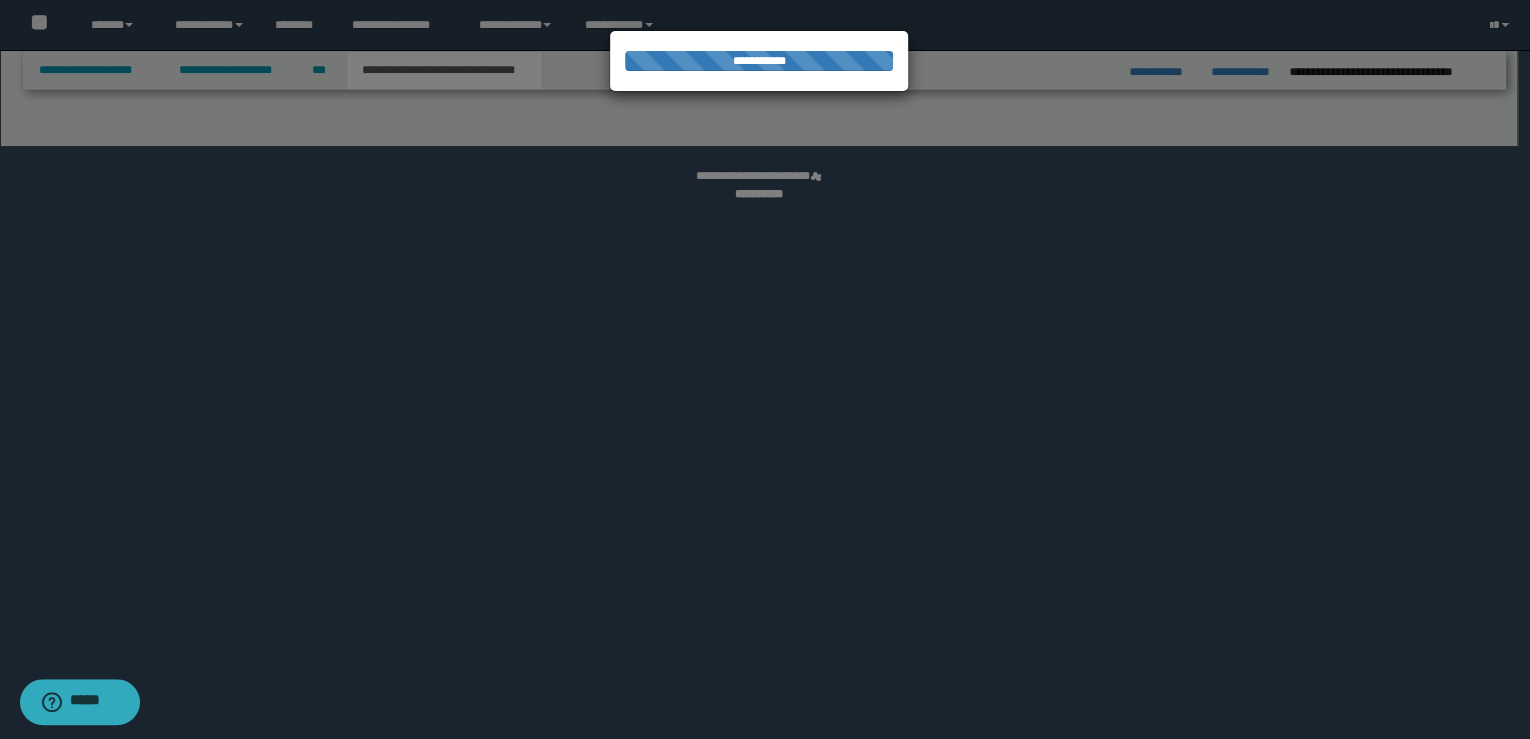 select on "*" 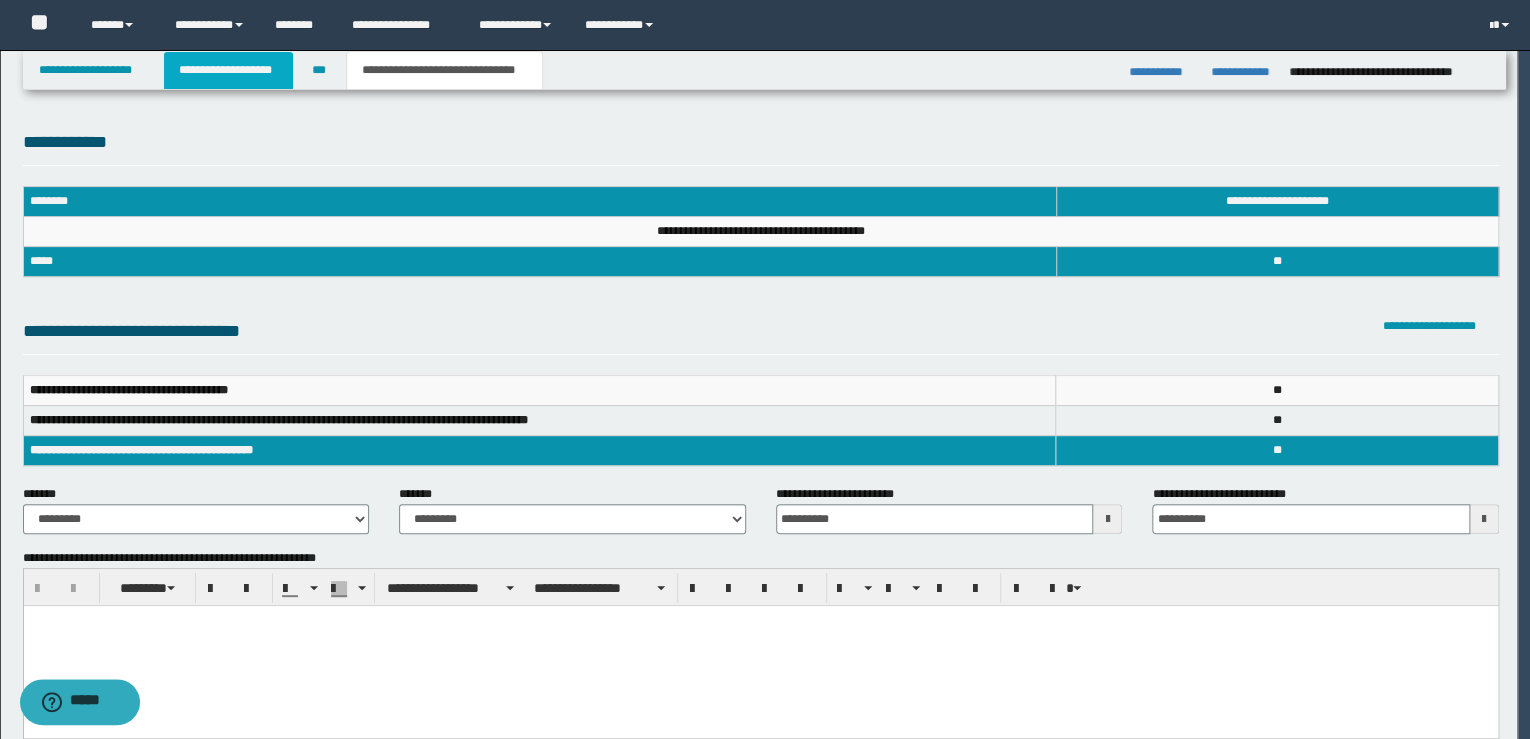 scroll, scrollTop: 0, scrollLeft: 0, axis: both 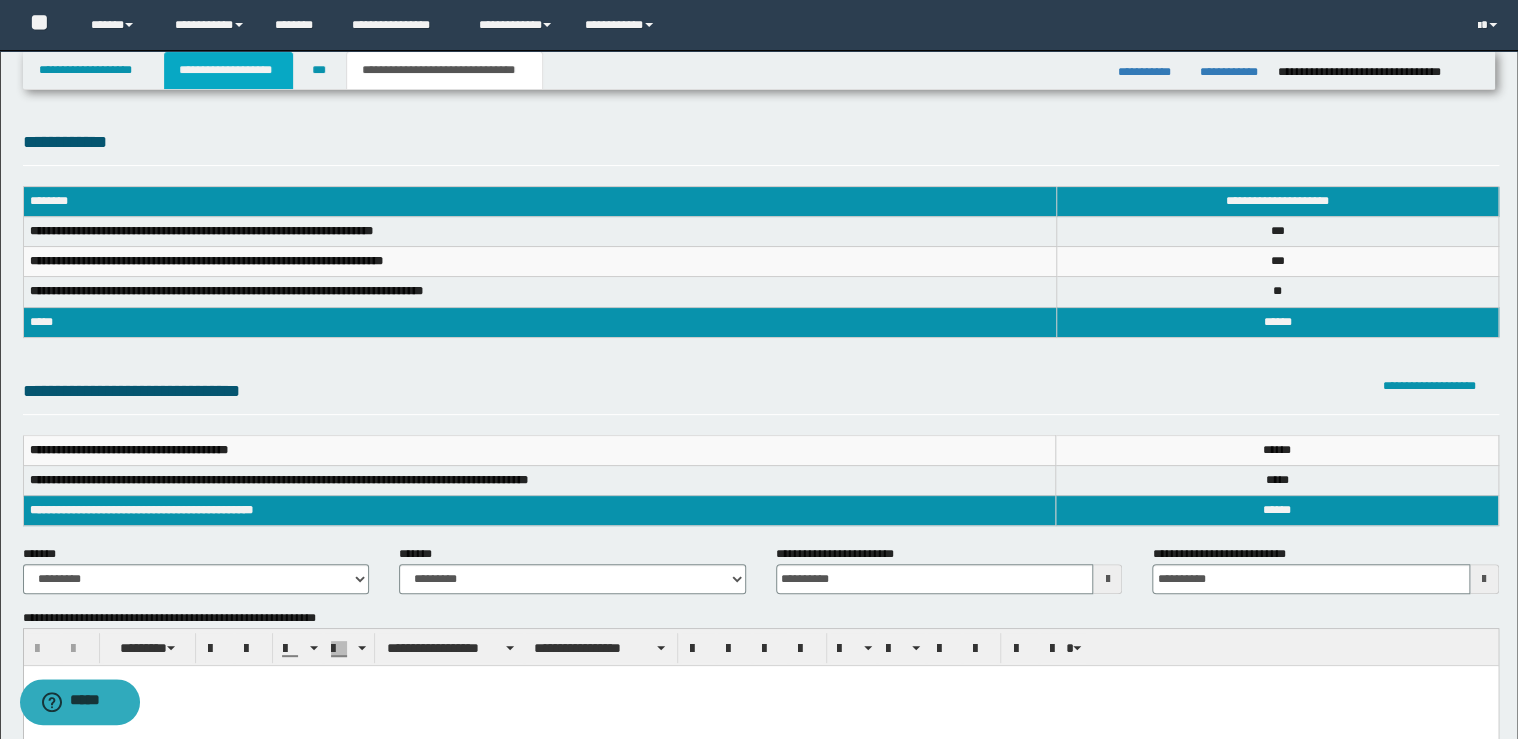 click on "**********" at bounding box center (228, 70) 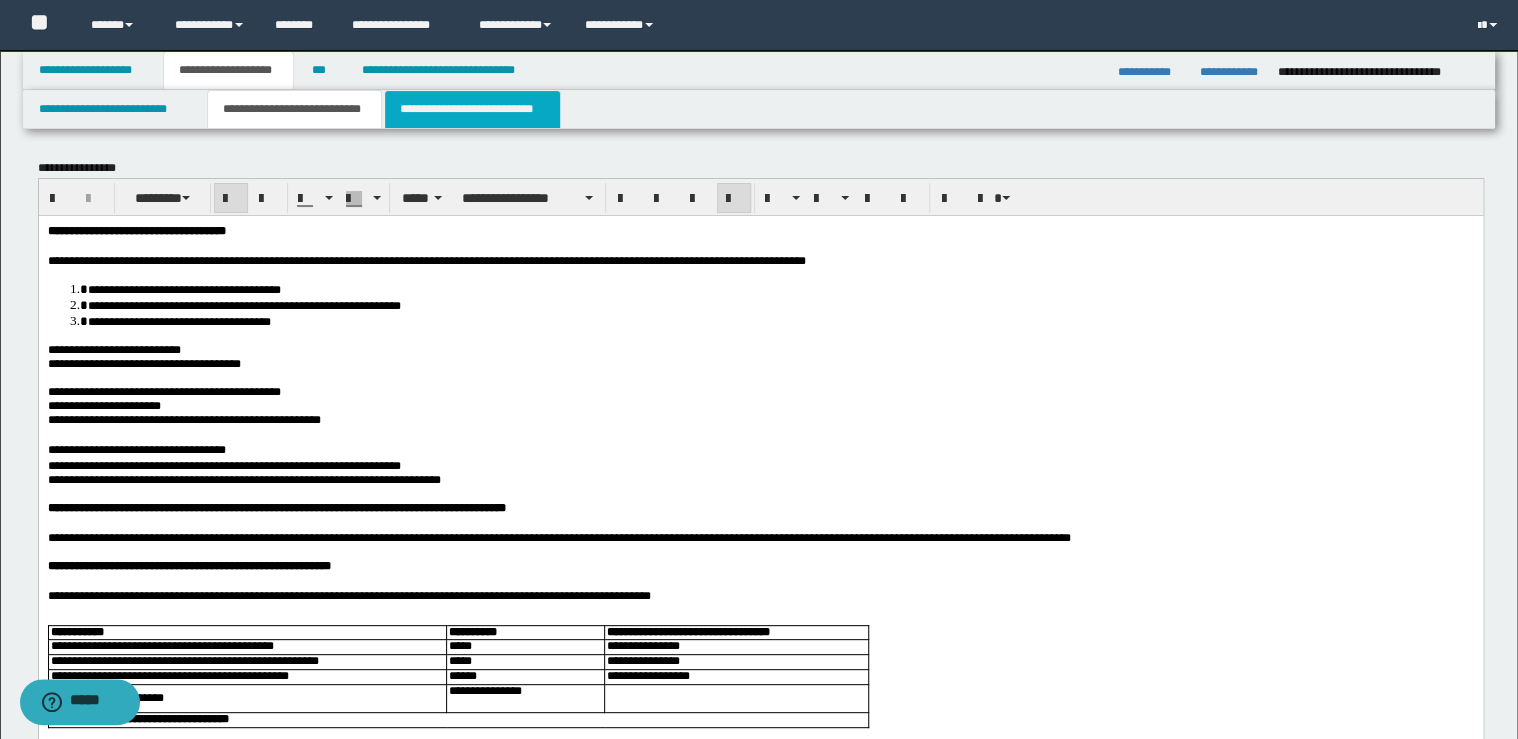 click on "**********" at bounding box center (472, 109) 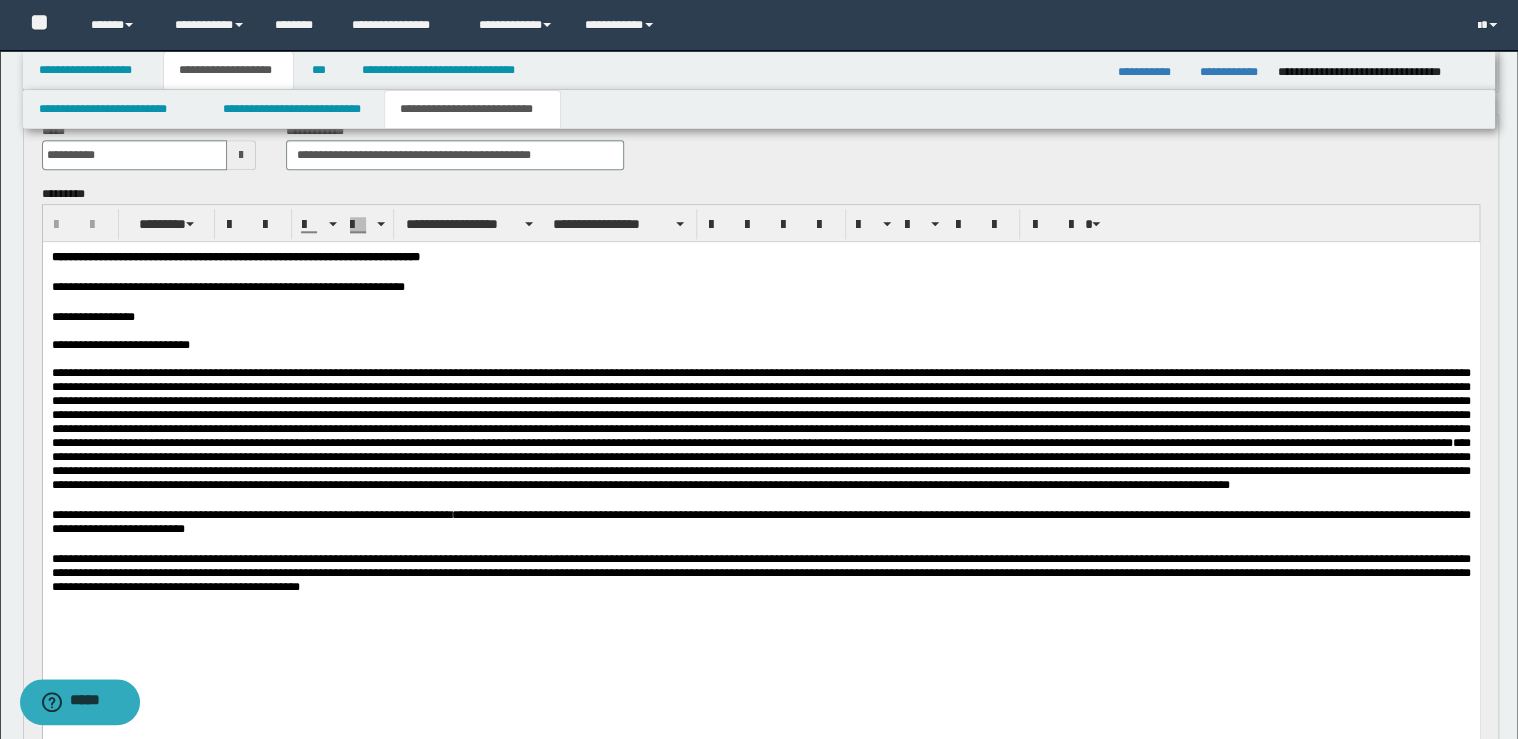 scroll, scrollTop: 960, scrollLeft: 0, axis: vertical 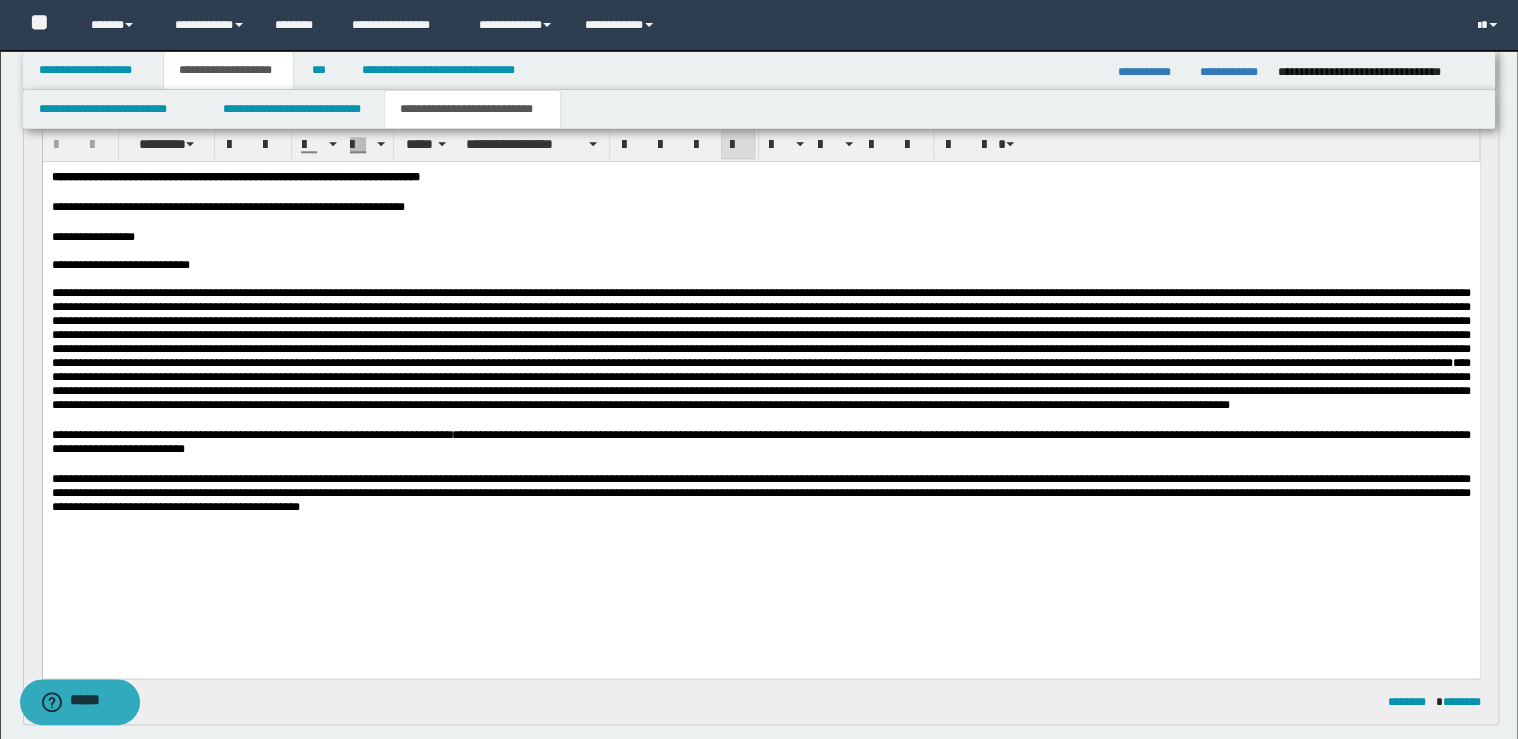 click on "**********" at bounding box center (760, 237) 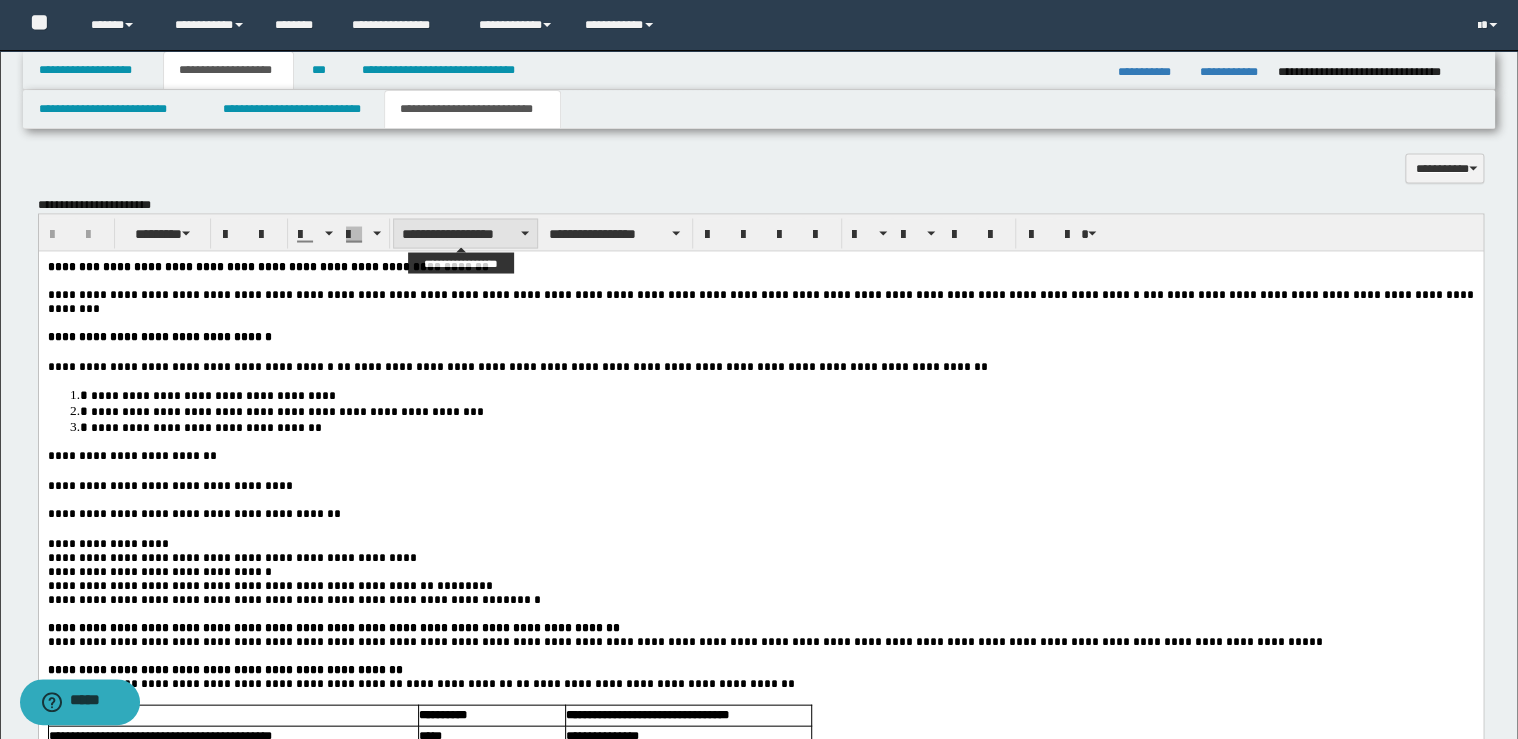 scroll, scrollTop: 1760, scrollLeft: 0, axis: vertical 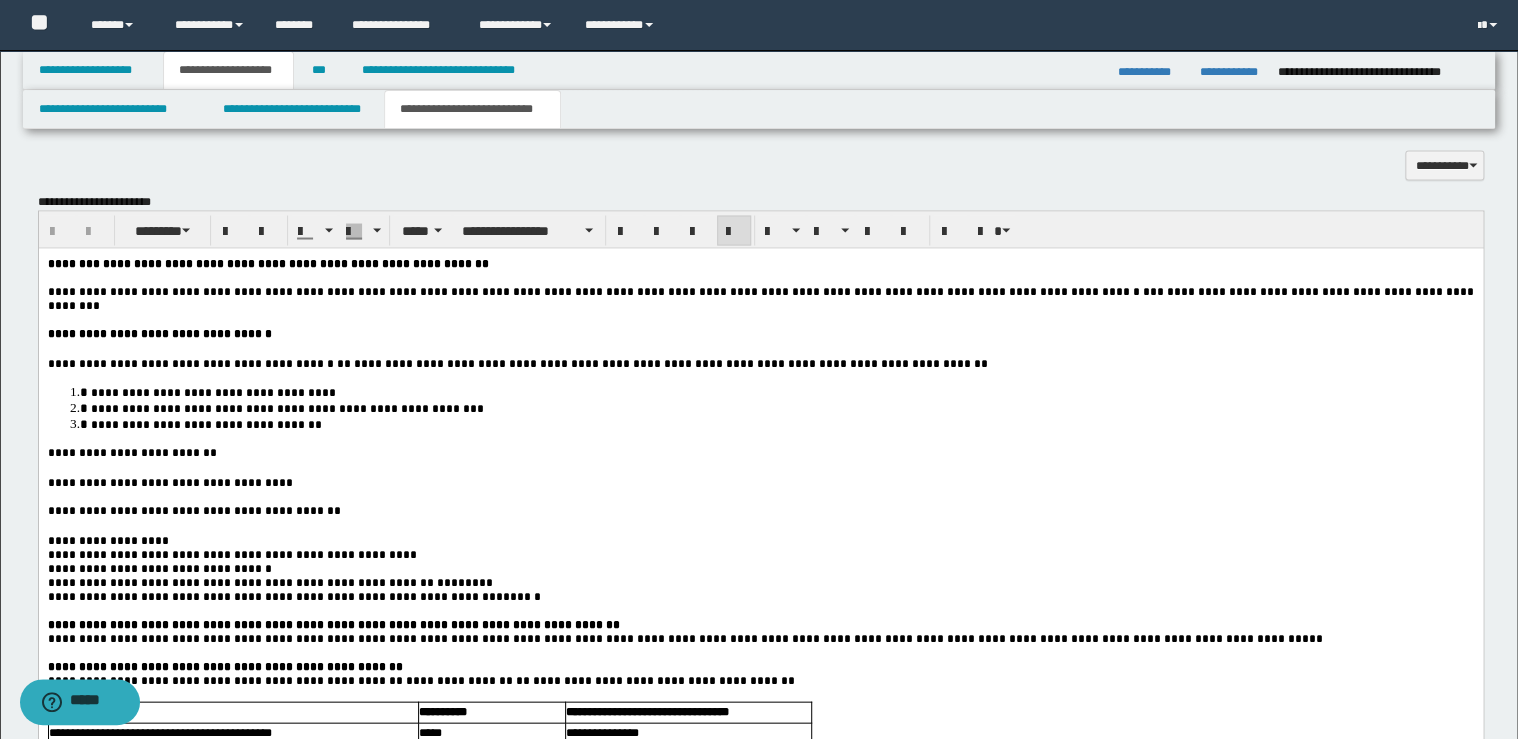 click on "**********" at bounding box center (760, 333) 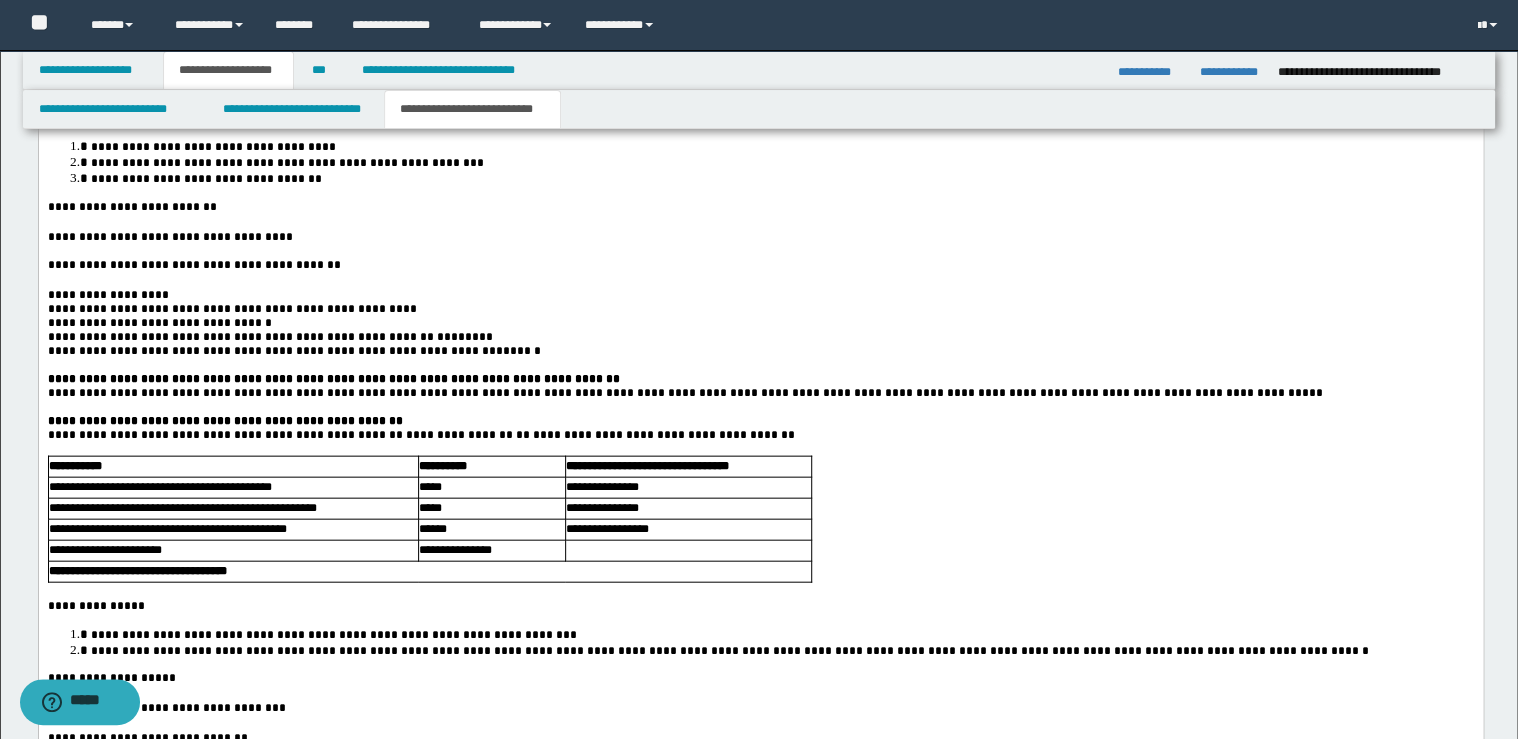scroll, scrollTop: 2000, scrollLeft: 0, axis: vertical 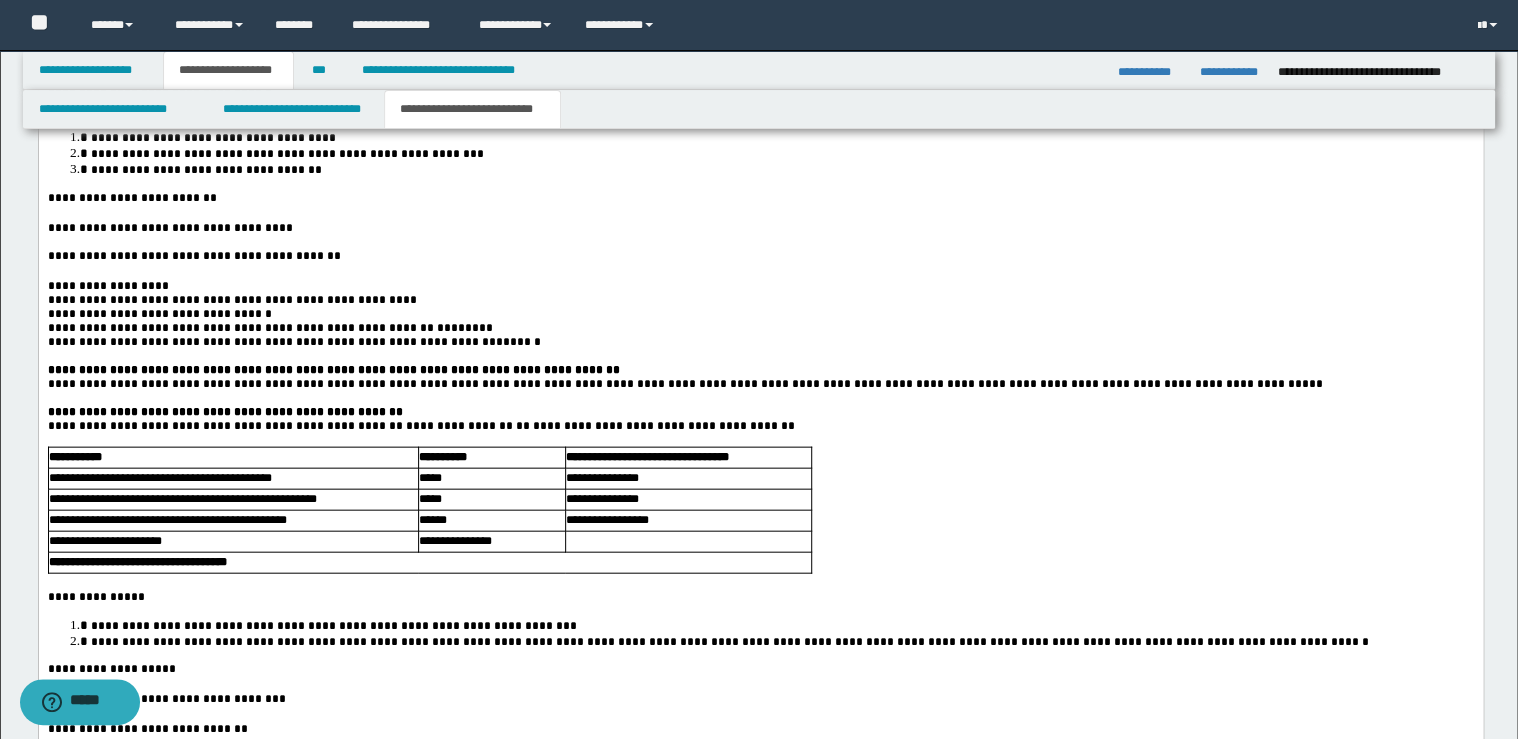 click on "**********" at bounding box center (241, 328) 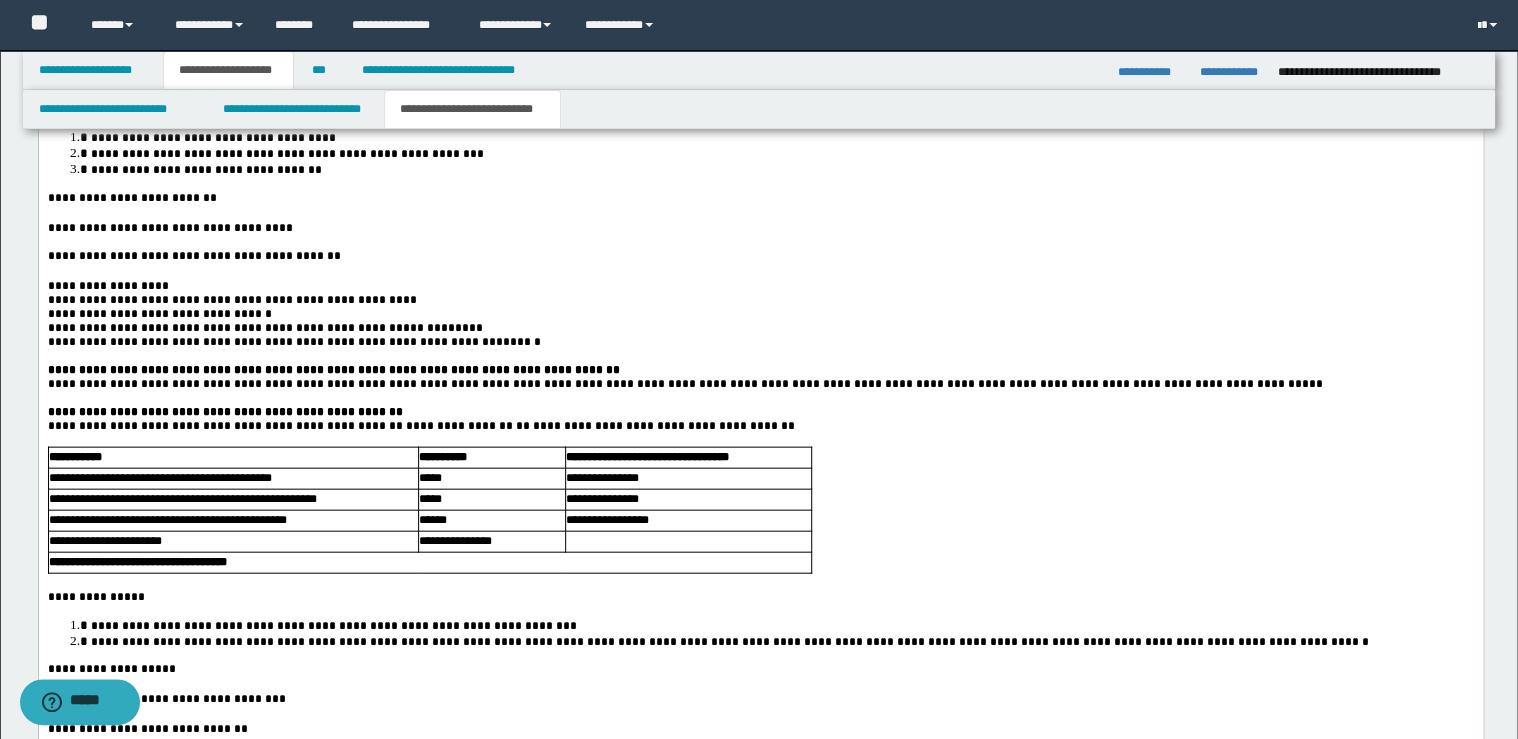 click on "**********" at bounding box center [264, 342] 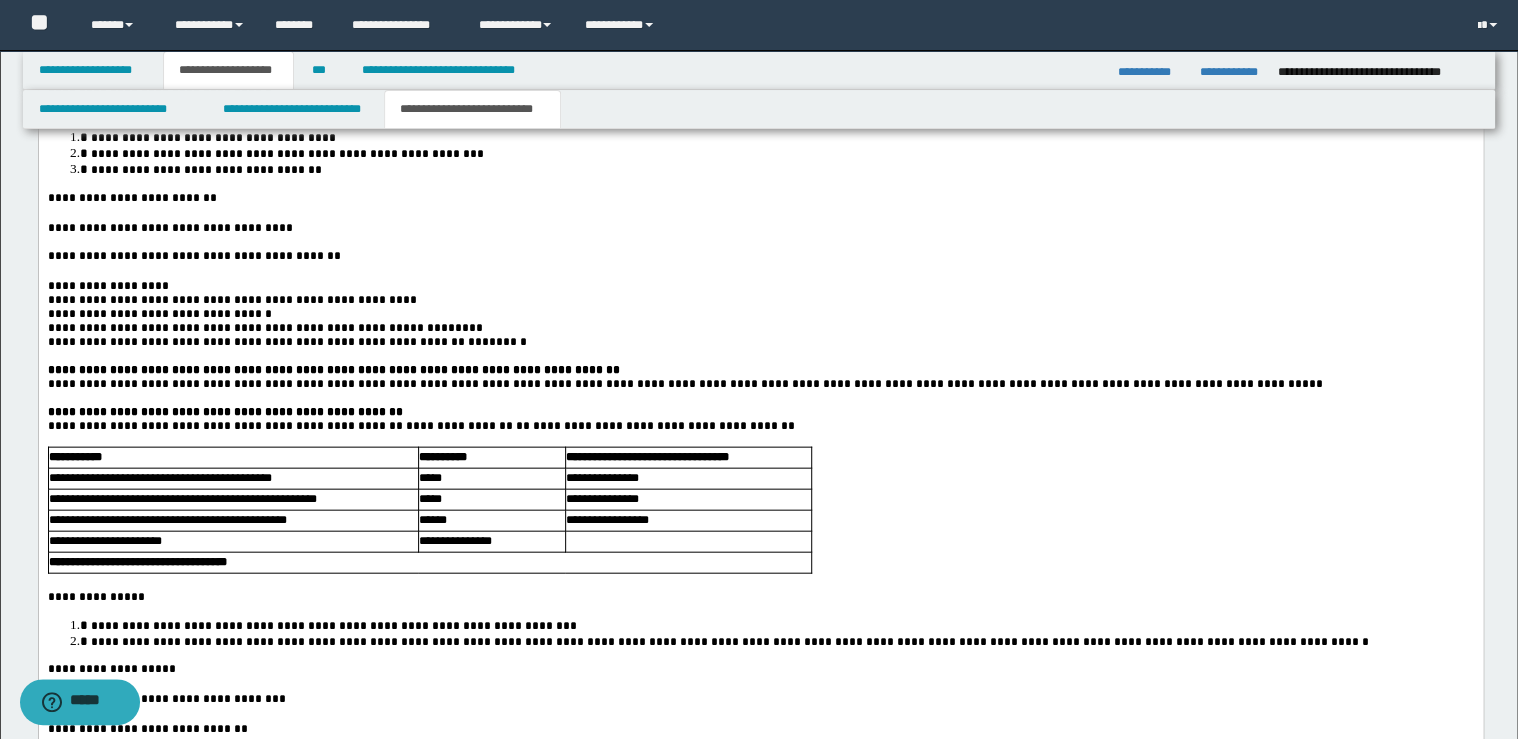 click on "**********" at bounding box center [760, 300] 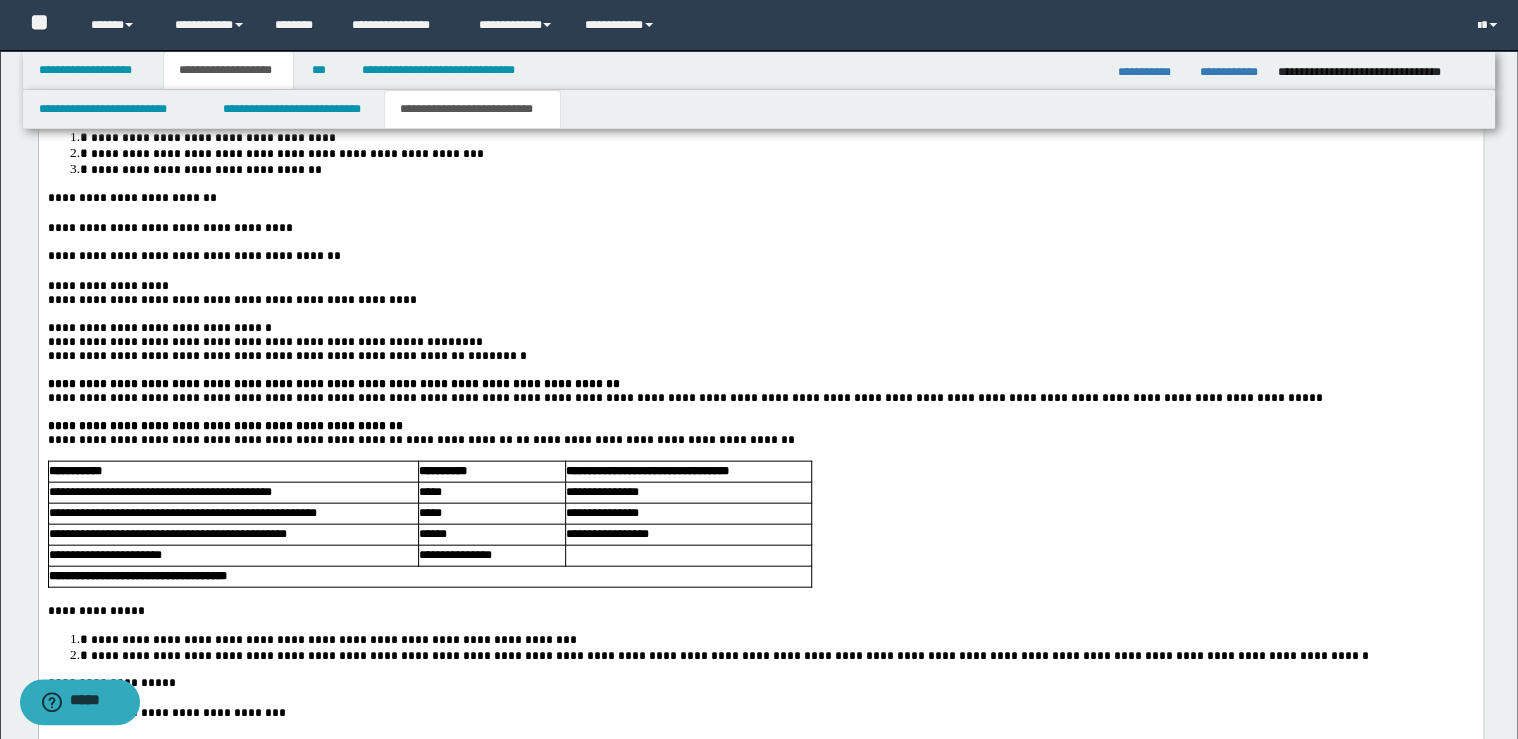 click on "**********" at bounding box center (760, 256) 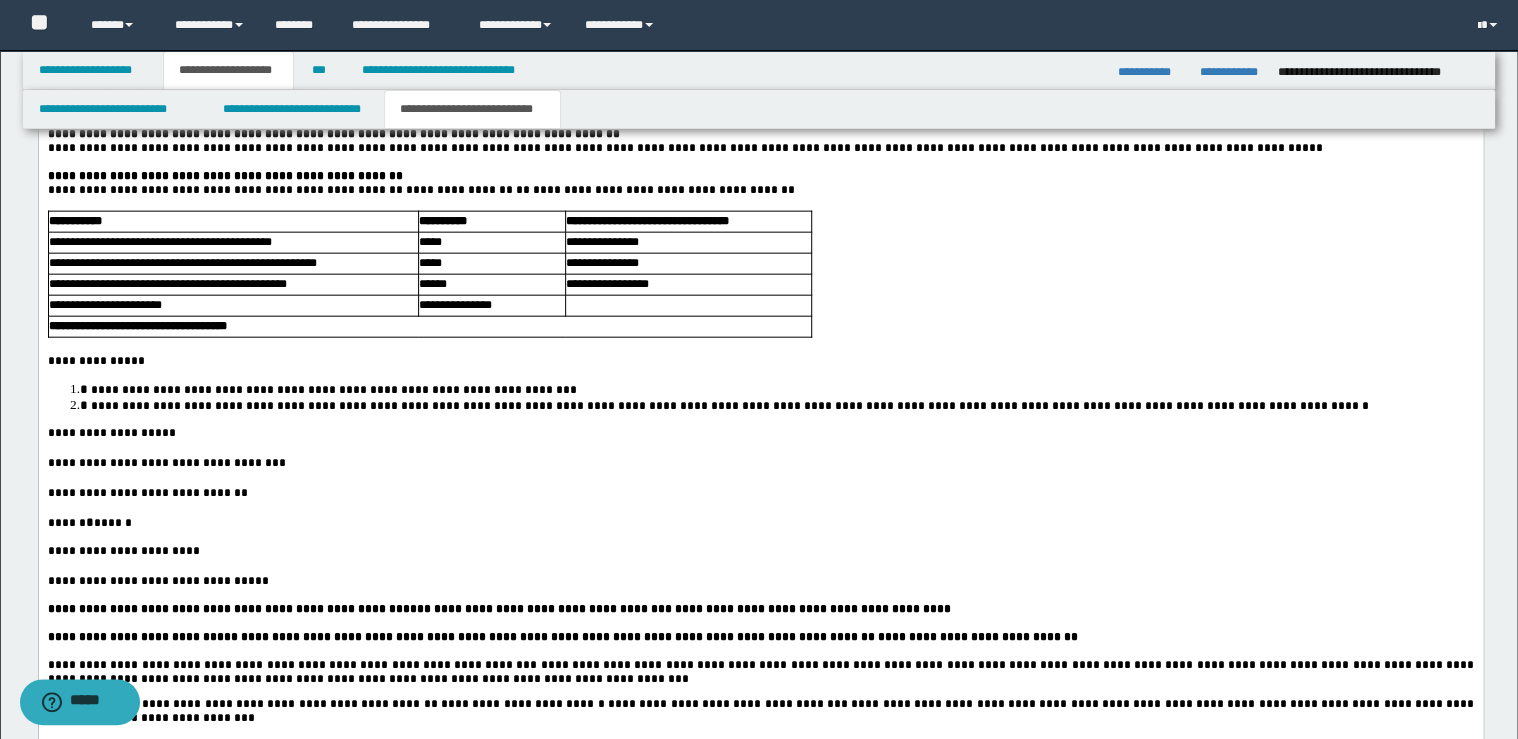 scroll, scrollTop: 2240, scrollLeft: 0, axis: vertical 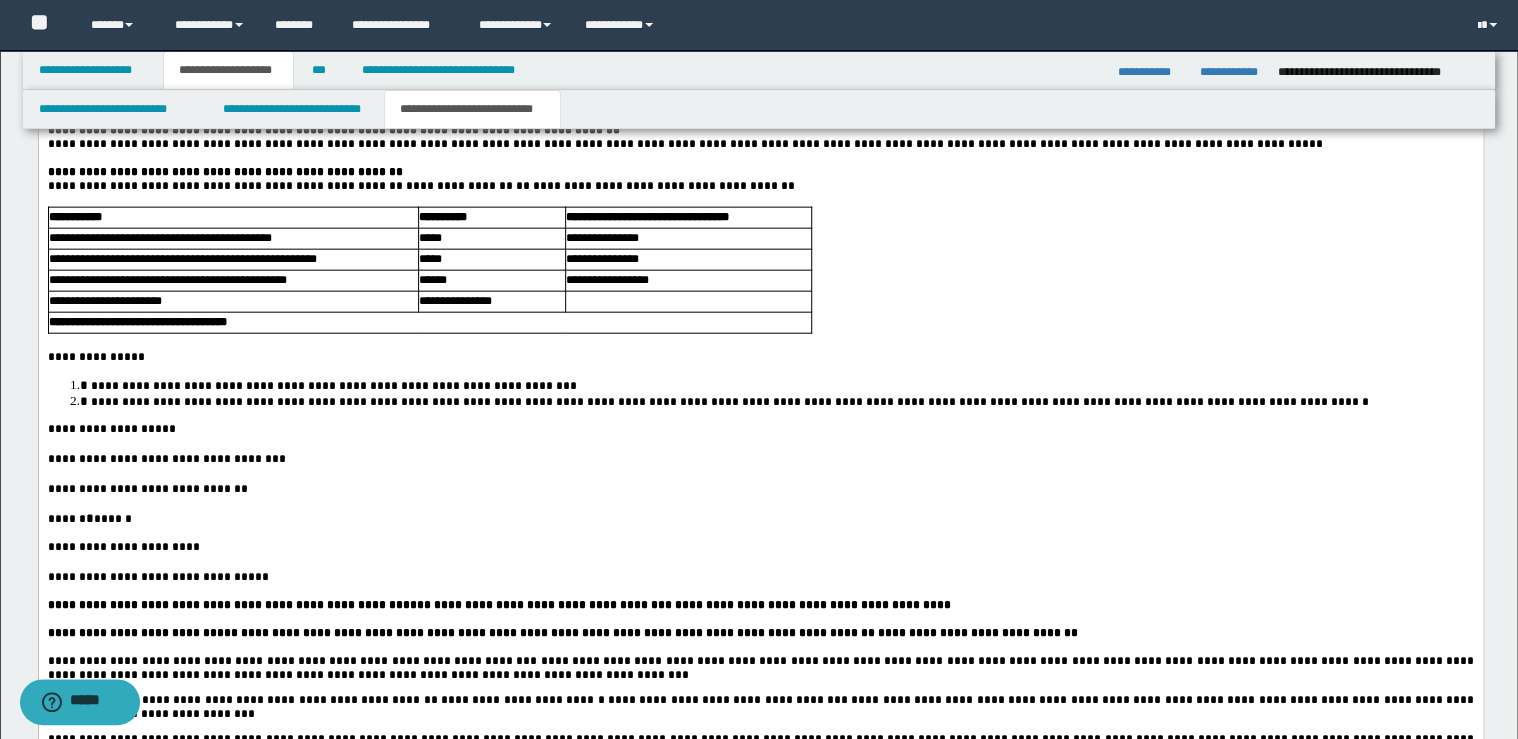 click on "**********" at bounding box center (760, 430) 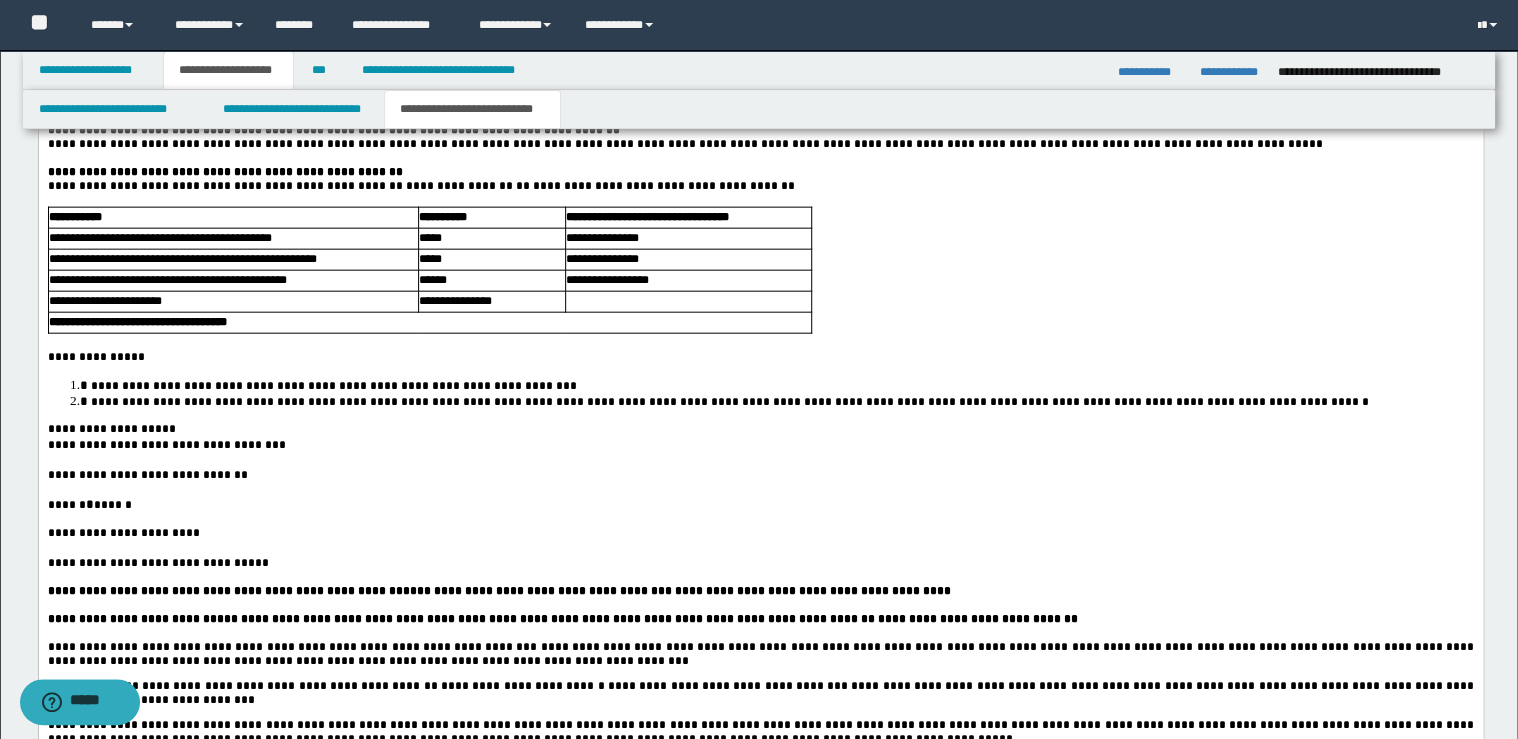 click on "**********" at bounding box center [760, 431] 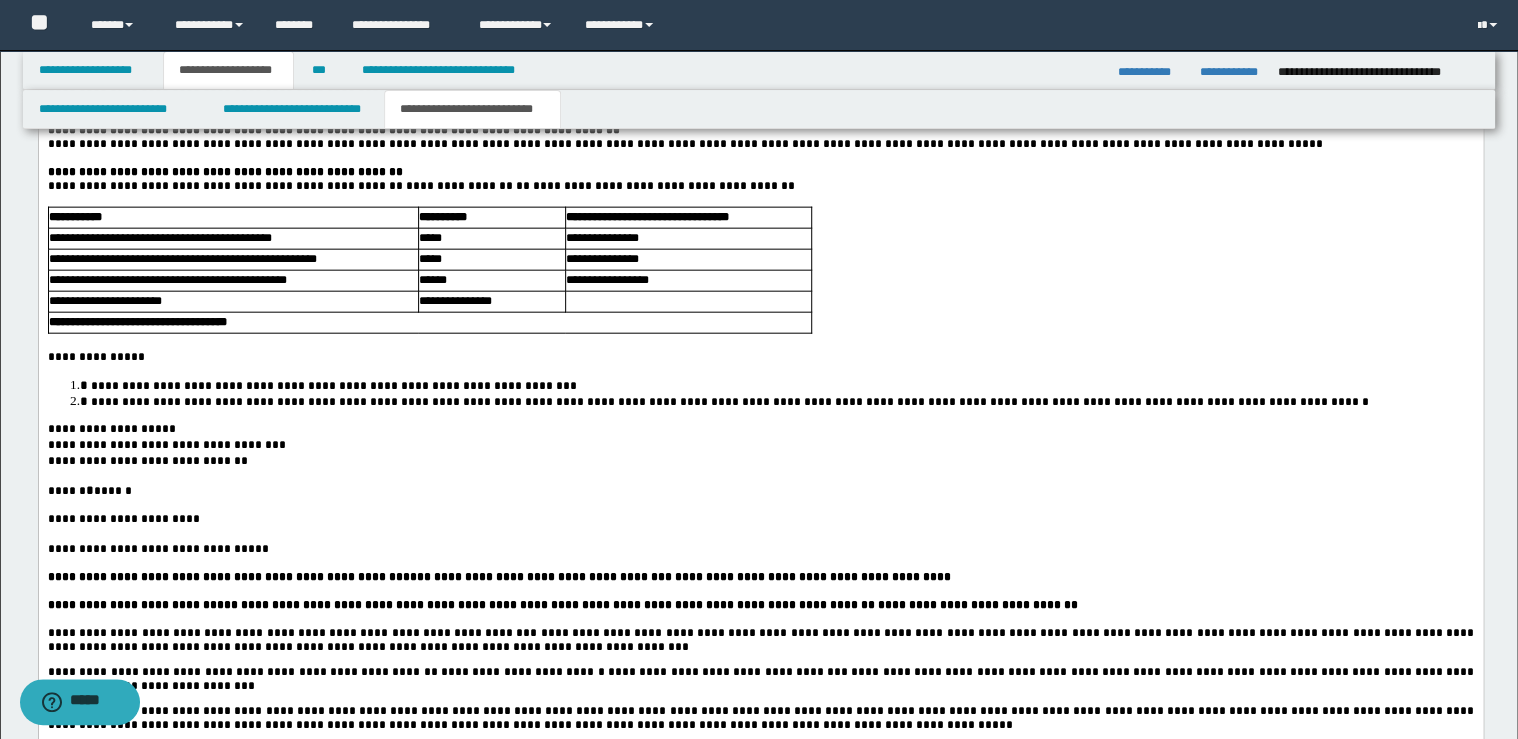 click on "**********" at bounding box center (760, 462) 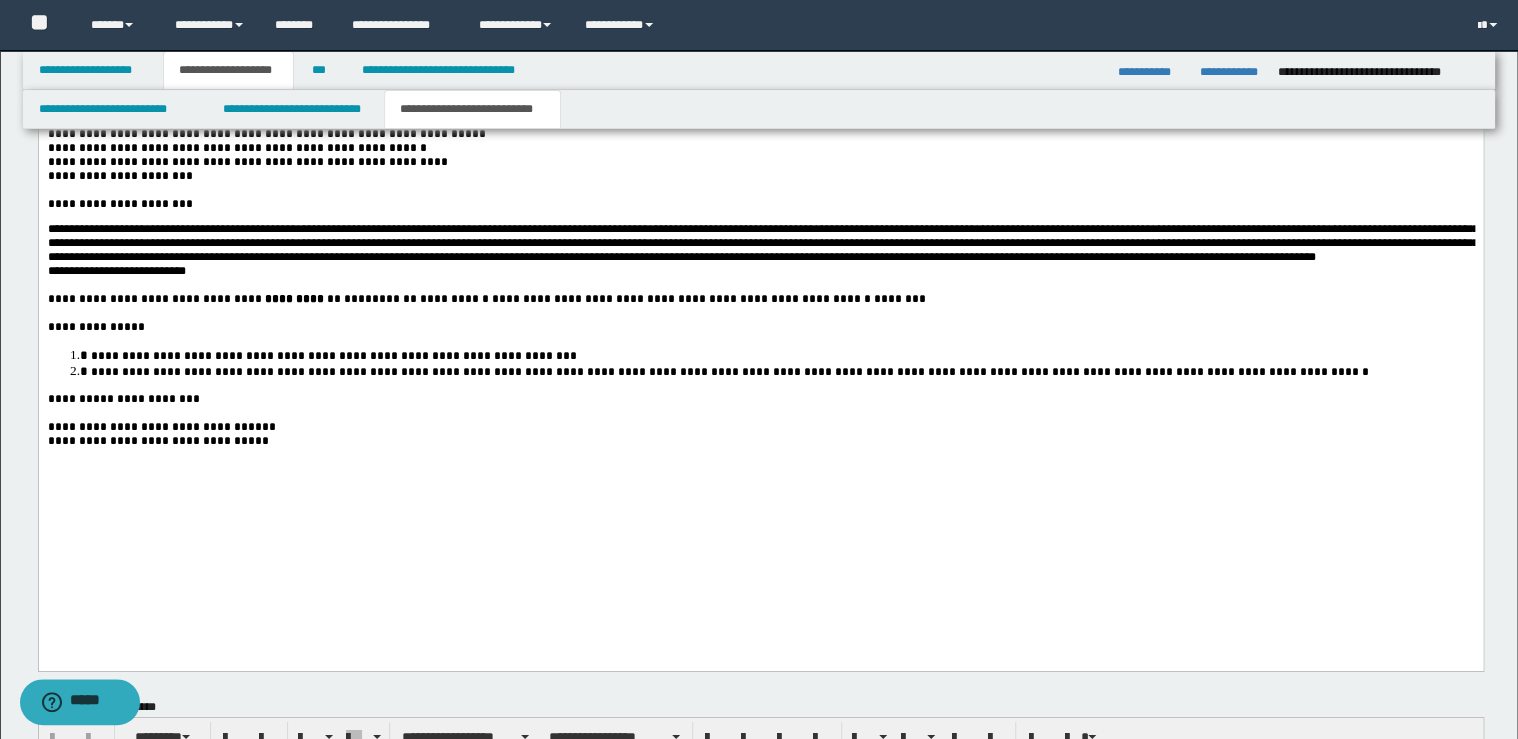 scroll, scrollTop: 3200, scrollLeft: 0, axis: vertical 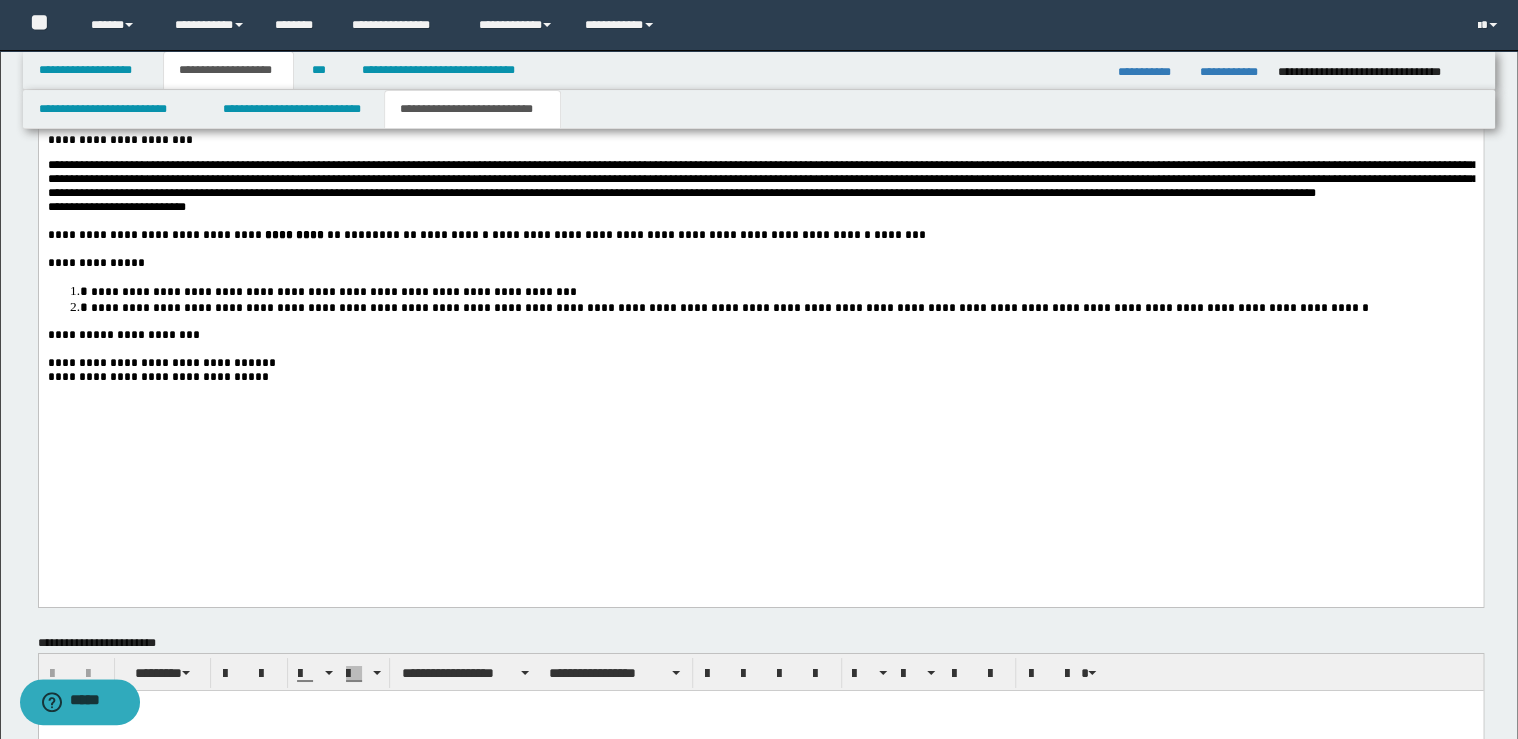 click on "**********" at bounding box center (760, 364) 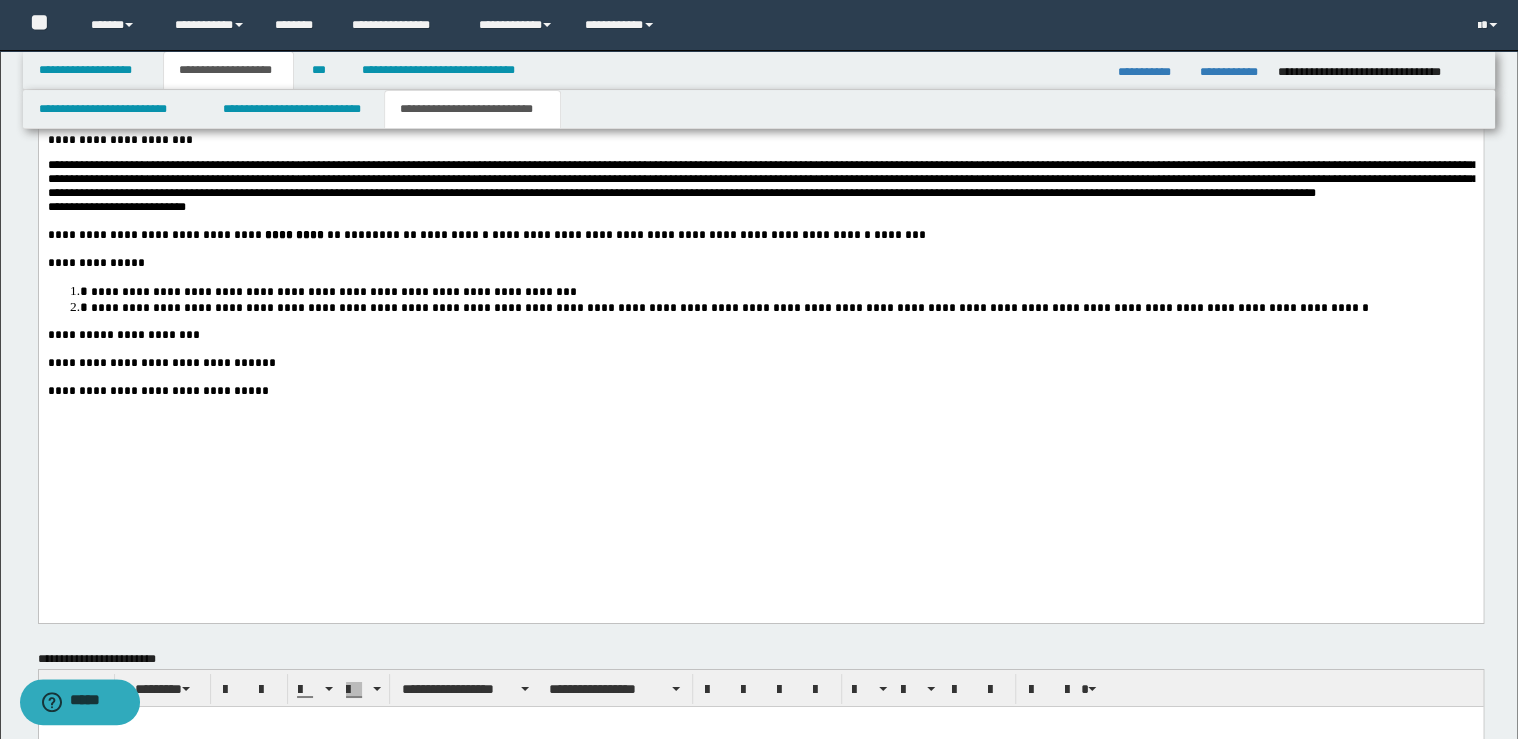 scroll, scrollTop: 3680, scrollLeft: 0, axis: vertical 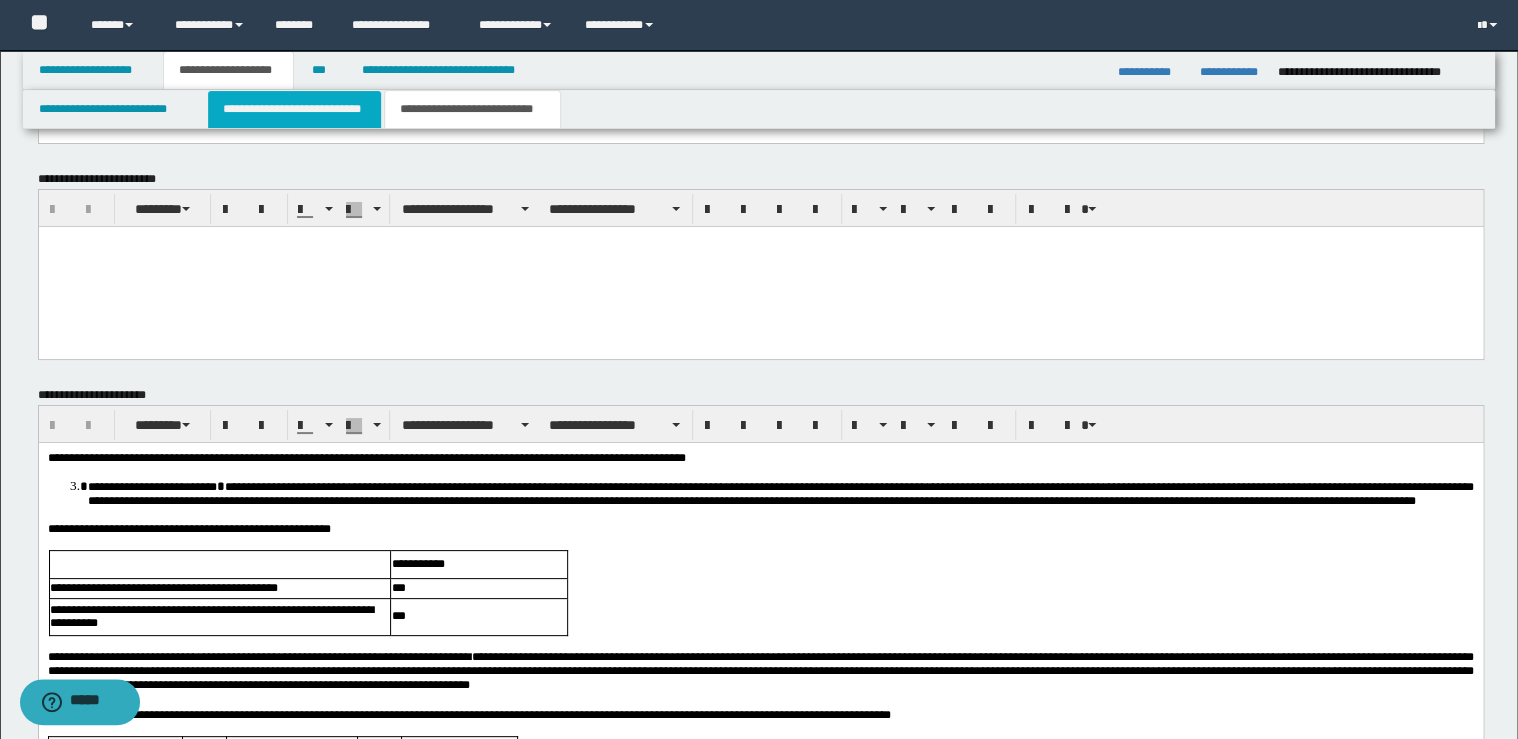 click on "**********" at bounding box center (294, 109) 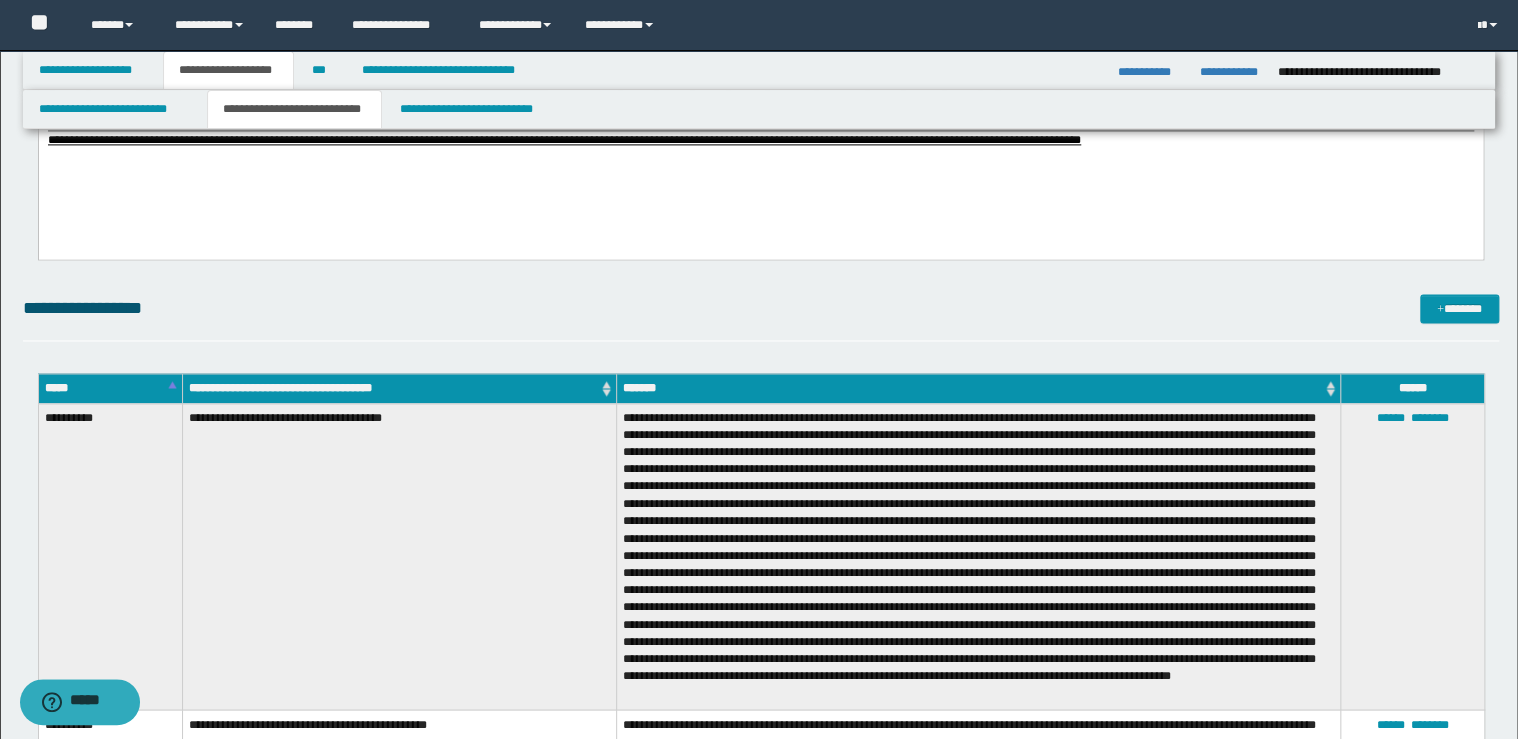 scroll, scrollTop: 877, scrollLeft: 0, axis: vertical 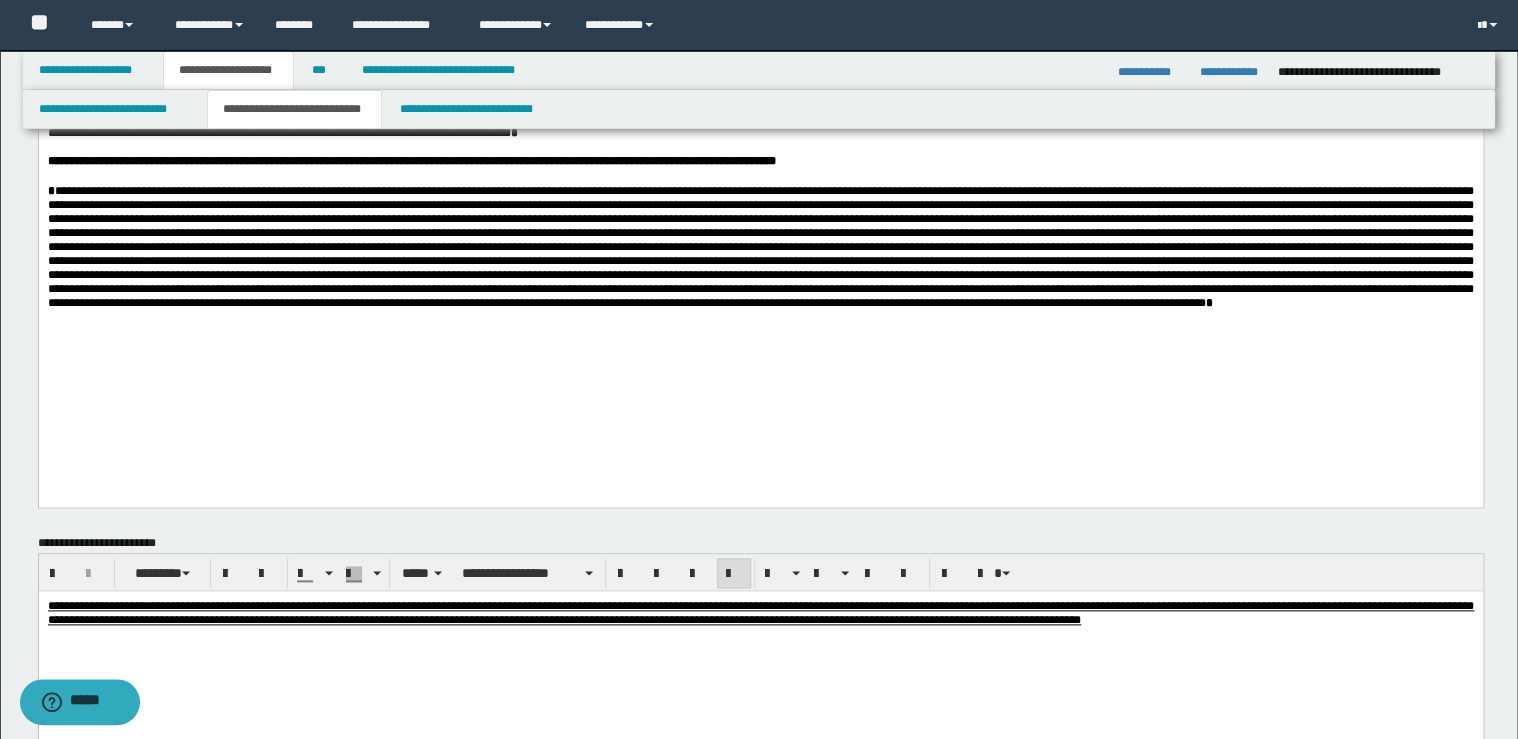 click on "**********" at bounding box center [760, 161] 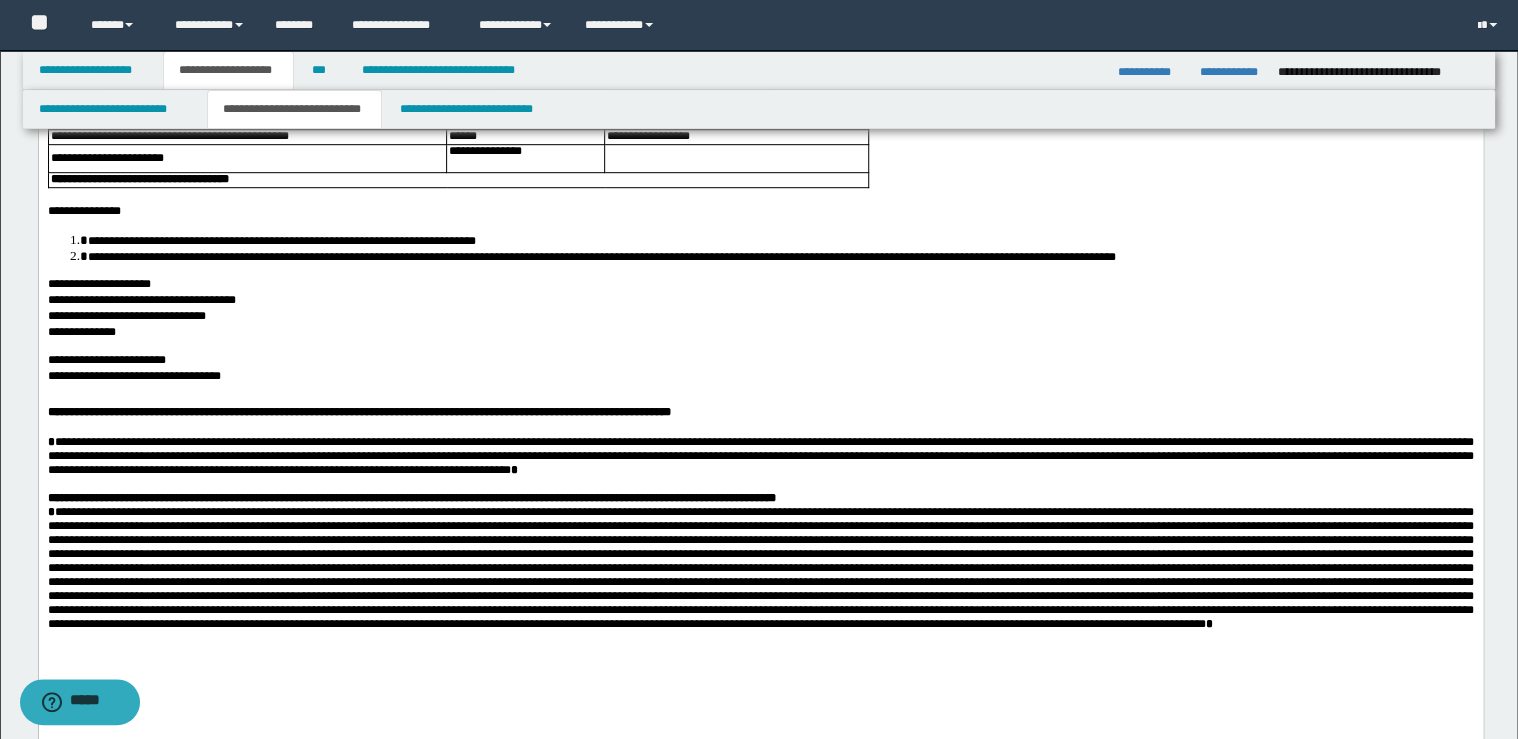 scroll, scrollTop: 397, scrollLeft: 0, axis: vertical 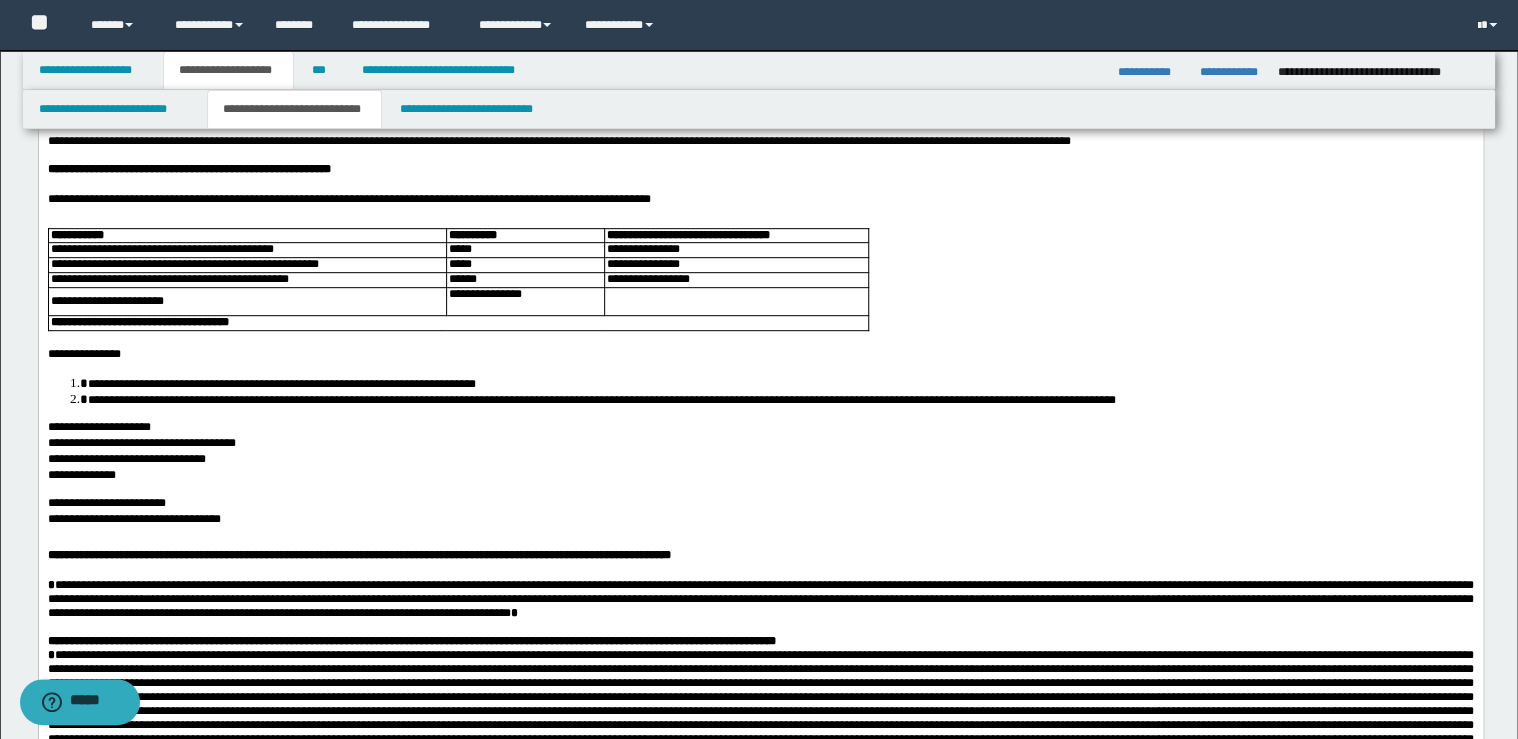 click on "**********" at bounding box center [760, 555] 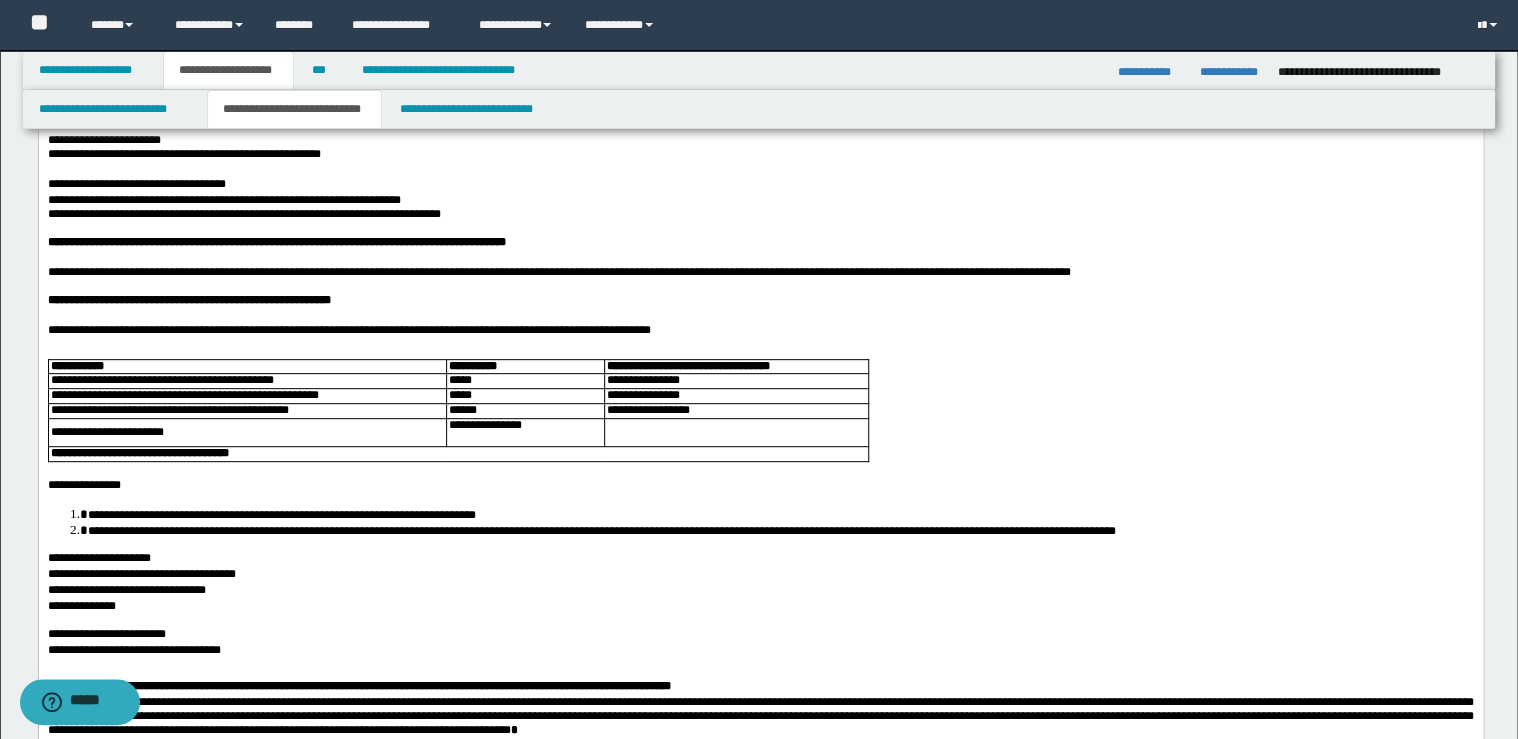 scroll, scrollTop: 77, scrollLeft: 0, axis: vertical 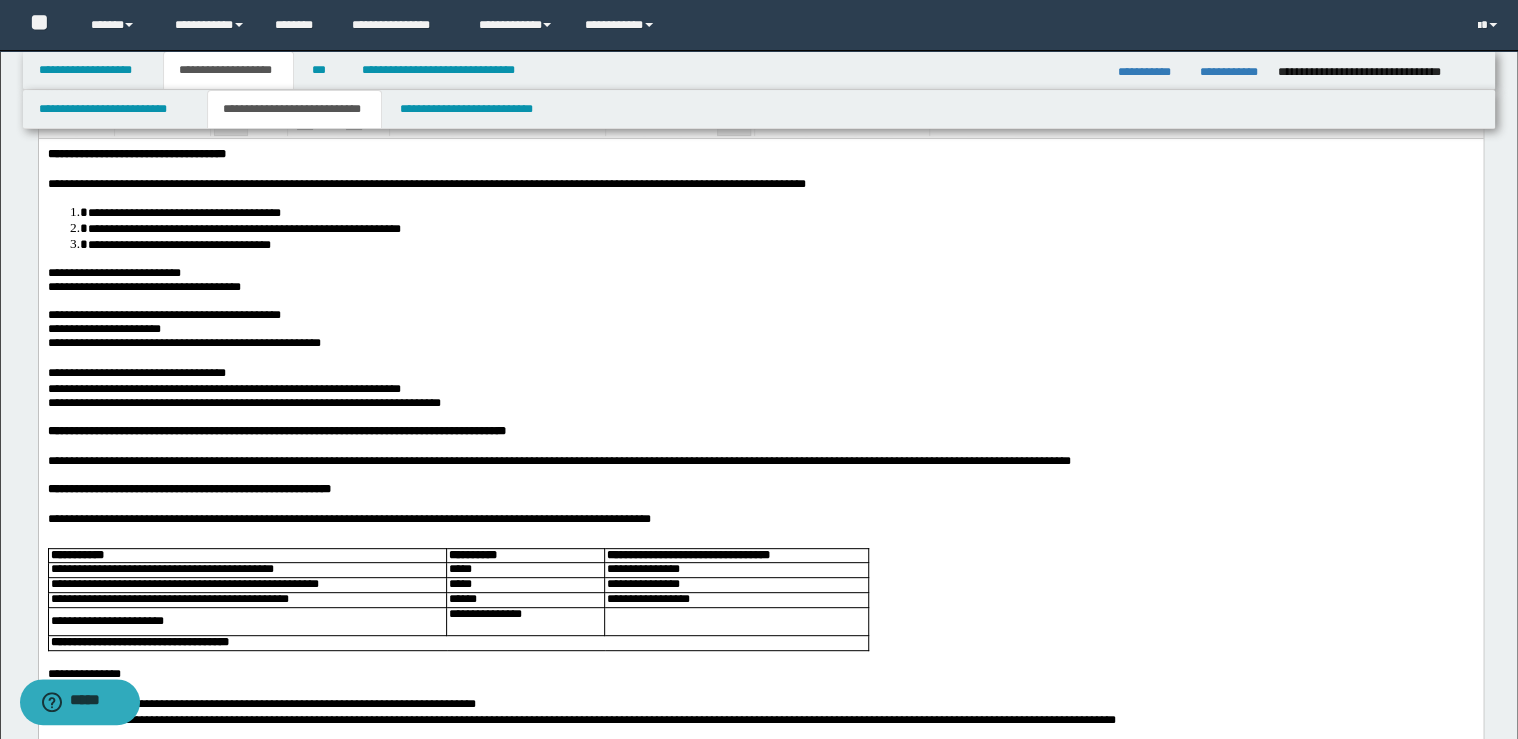 click on "**********" at bounding box center (760, 488) 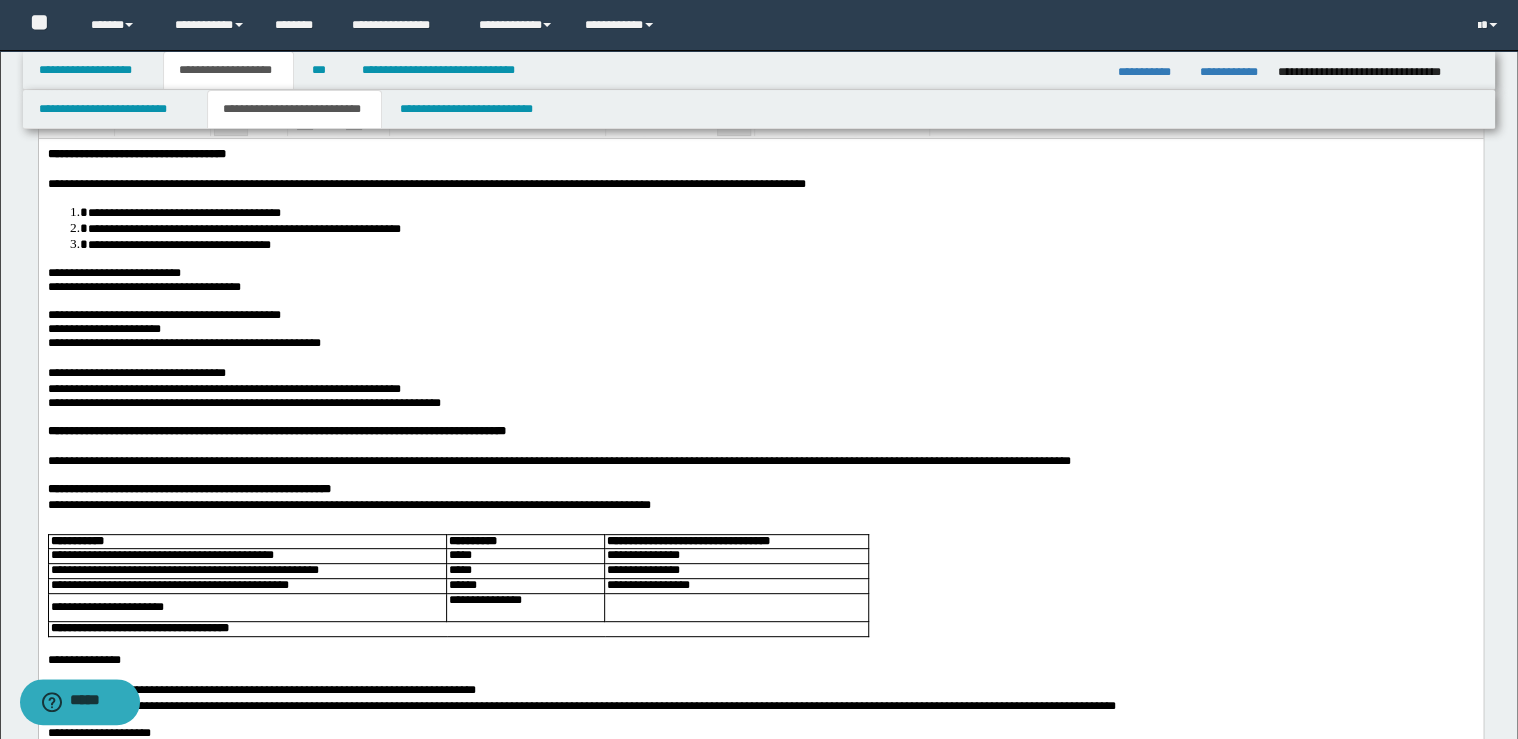 click on "**********" at bounding box center (760, 430) 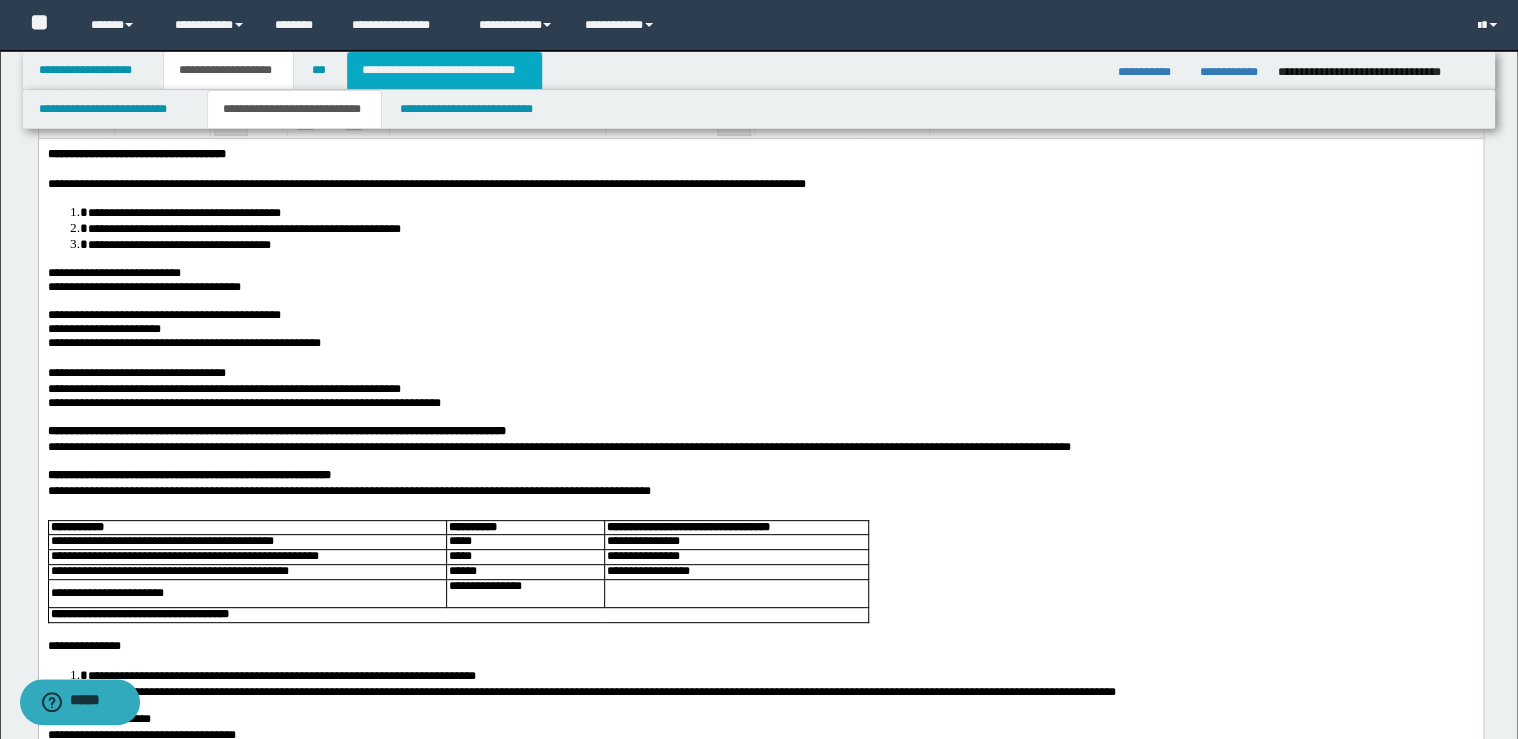 drag, startPoint x: 438, startPoint y: 76, endPoint x: 456, endPoint y: 87, distance: 21.095022 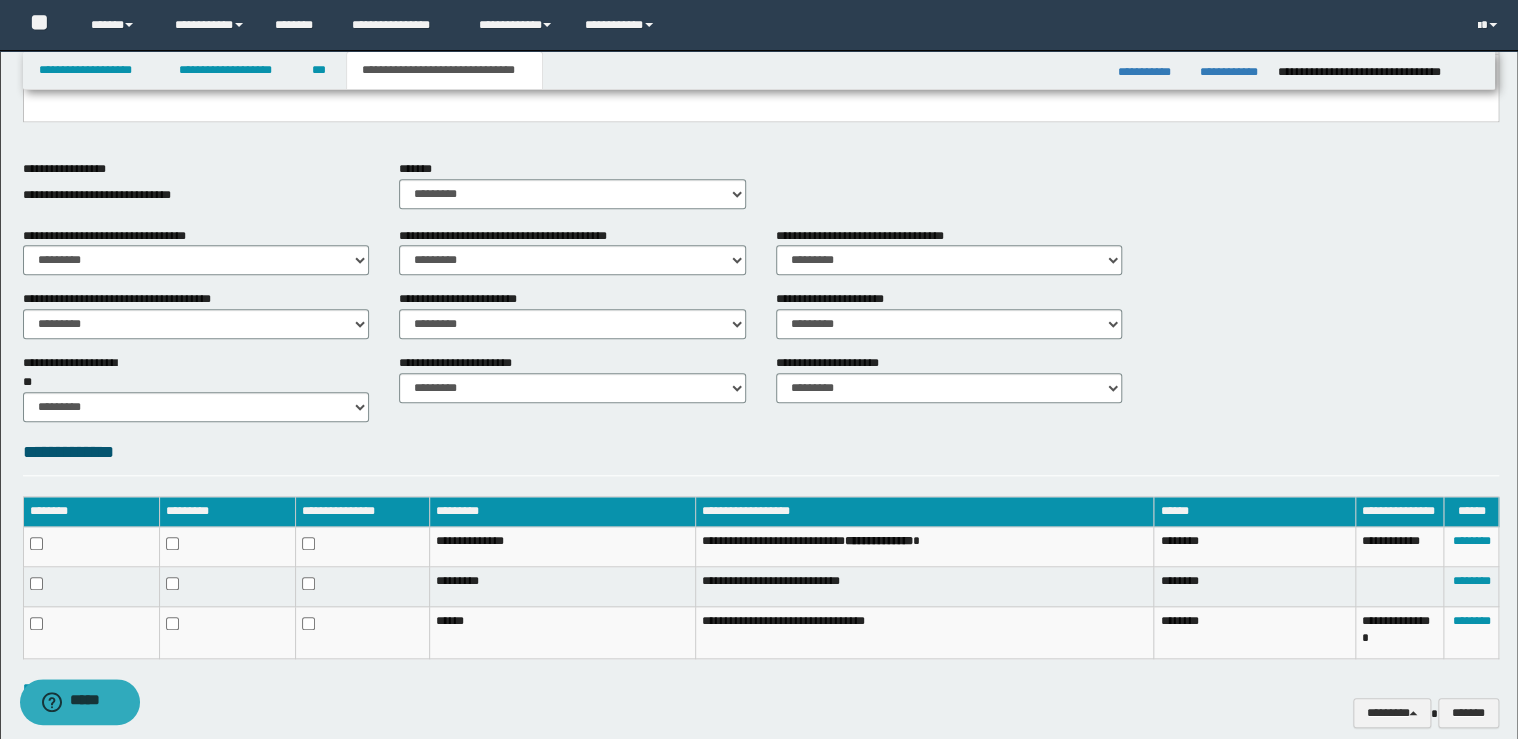 scroll, scrollTop: 696, scrollLeft: 0, axis: vertical 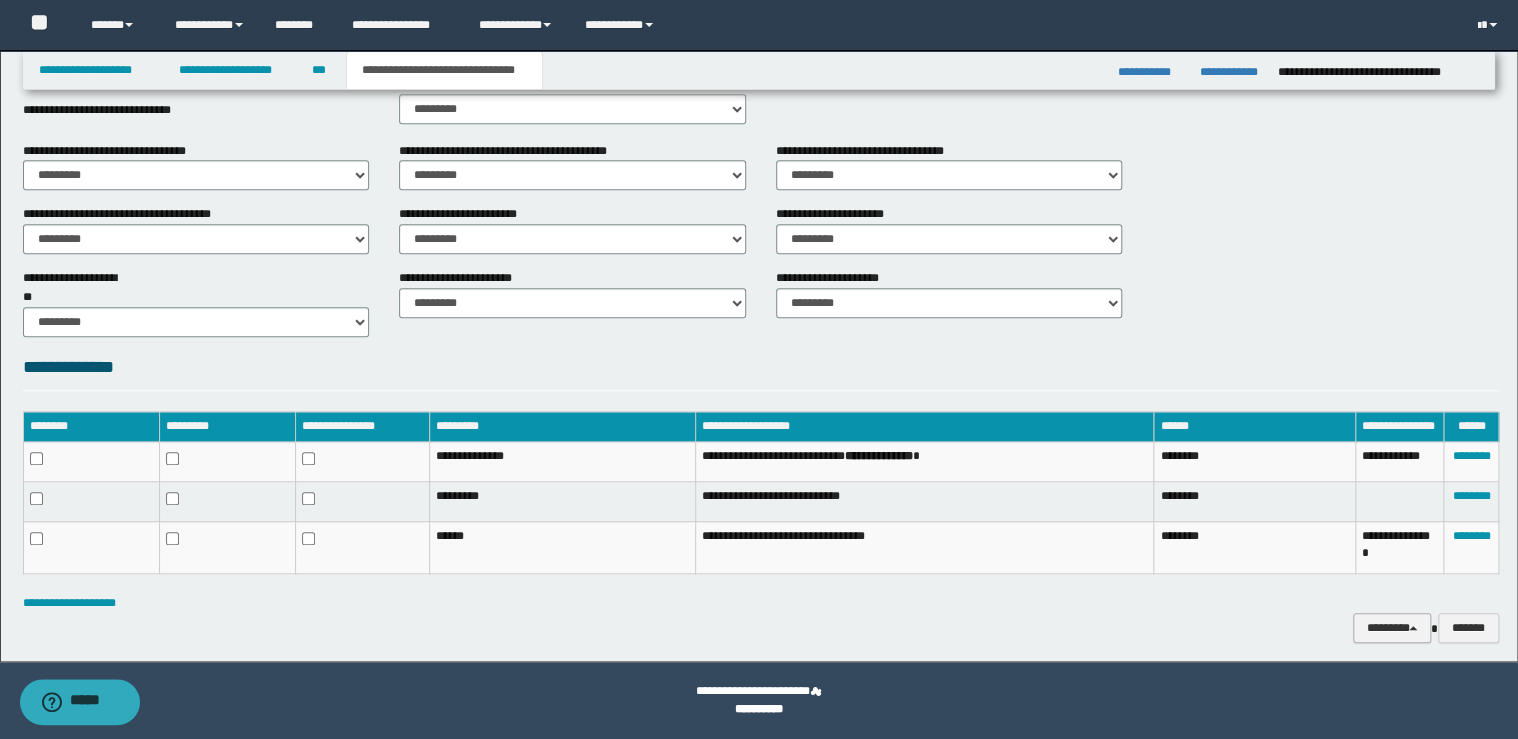click on "********" at bounding box center (1392, 628) 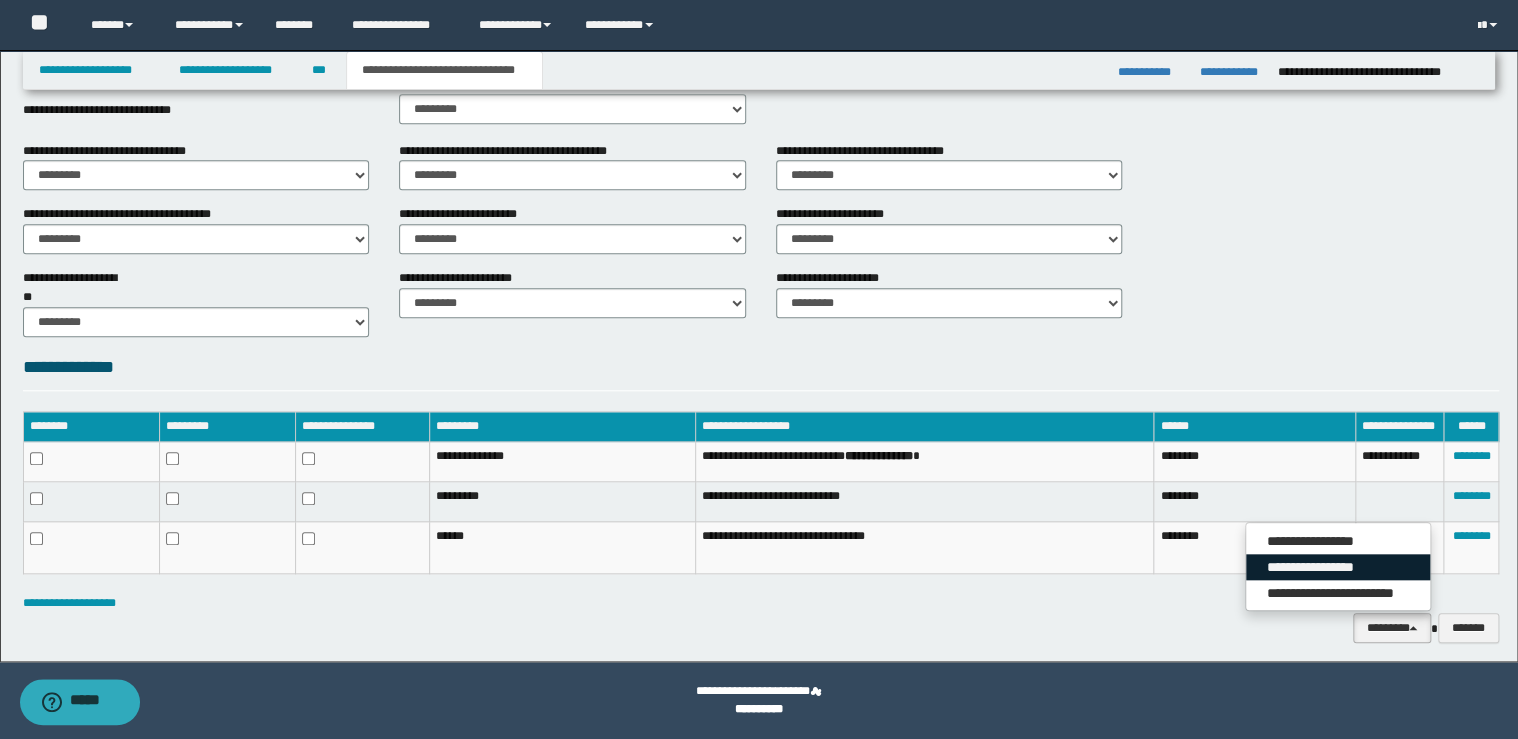 click on "**********" at bounding box center [1338, 567] 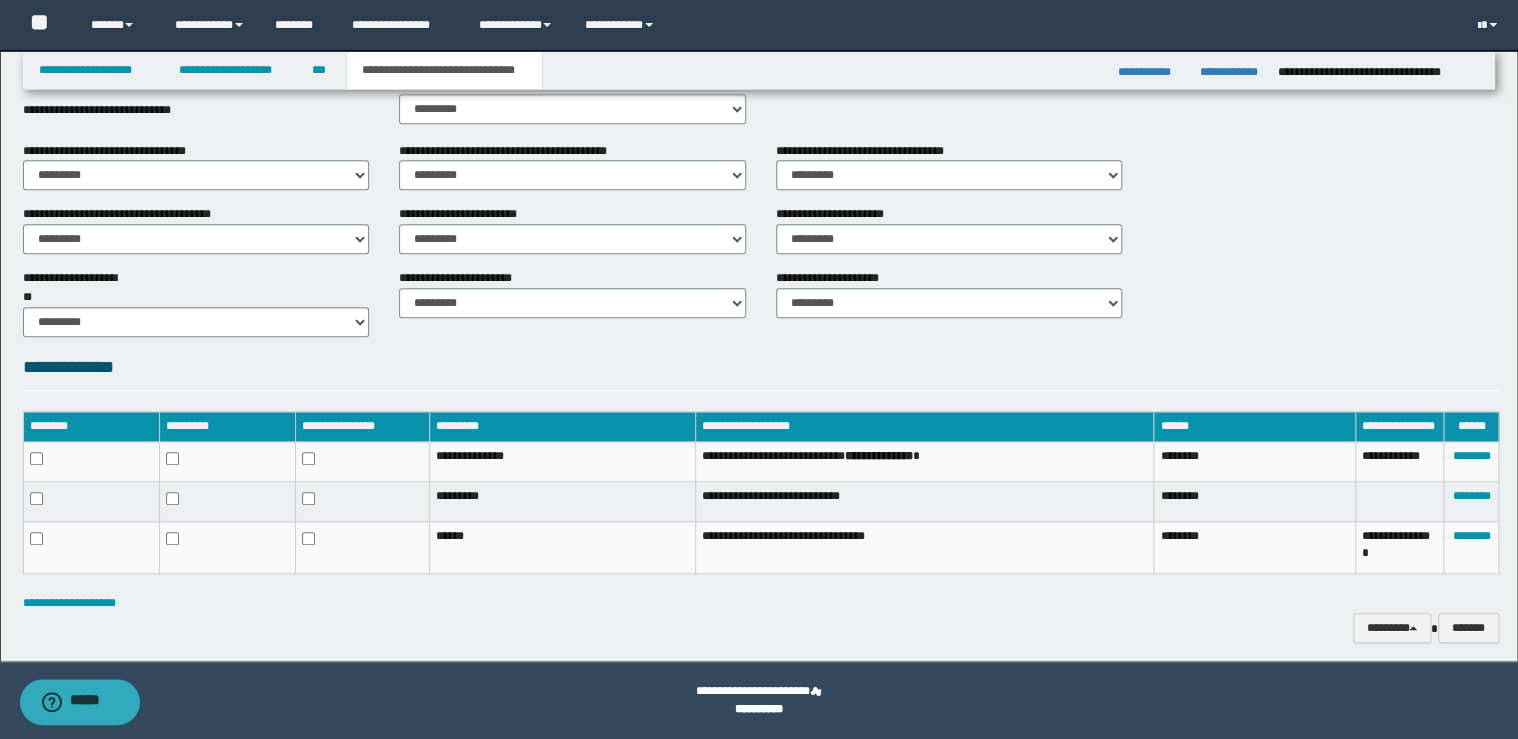 click on "**********" at bounding box center [761, 37] 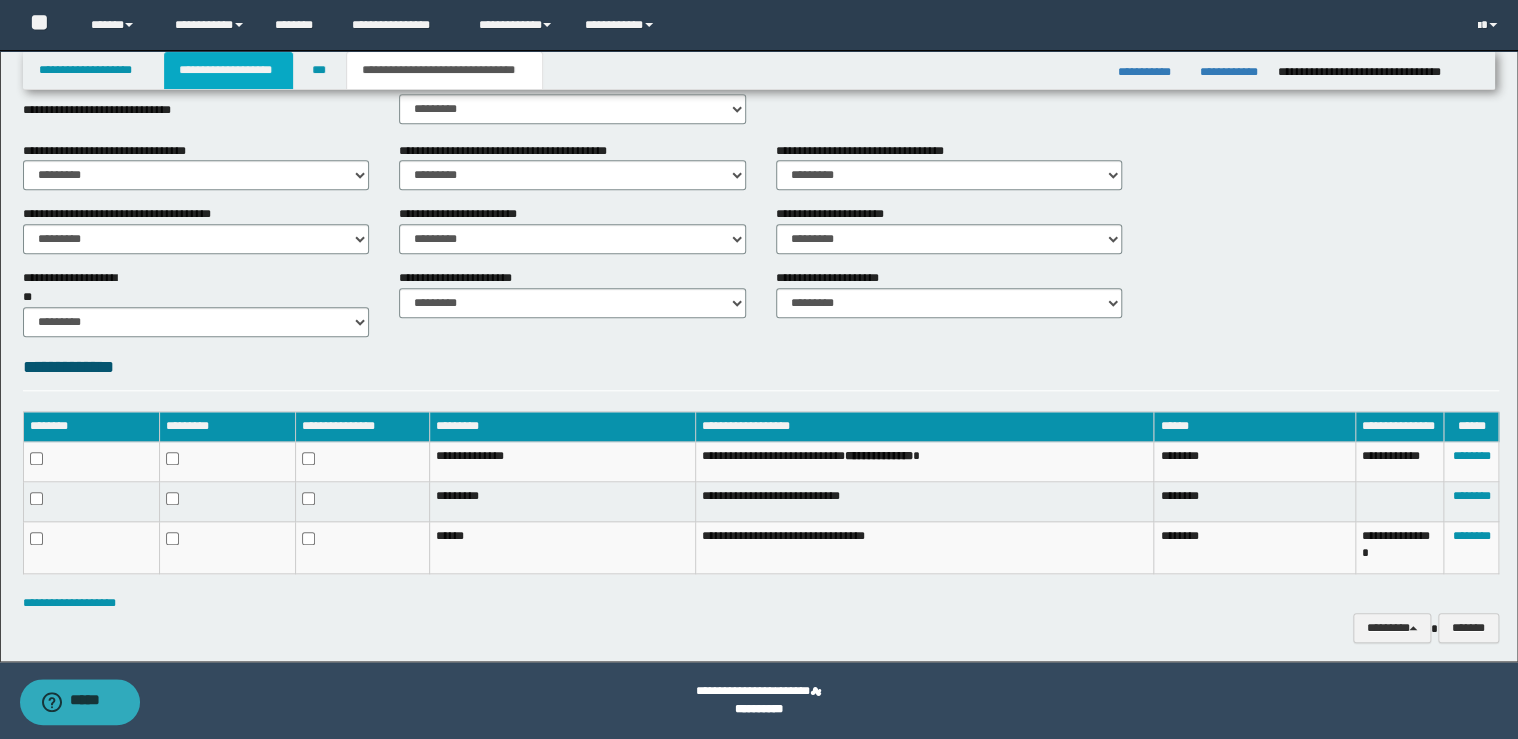 click on "**********" at bounding box center [228, 70] 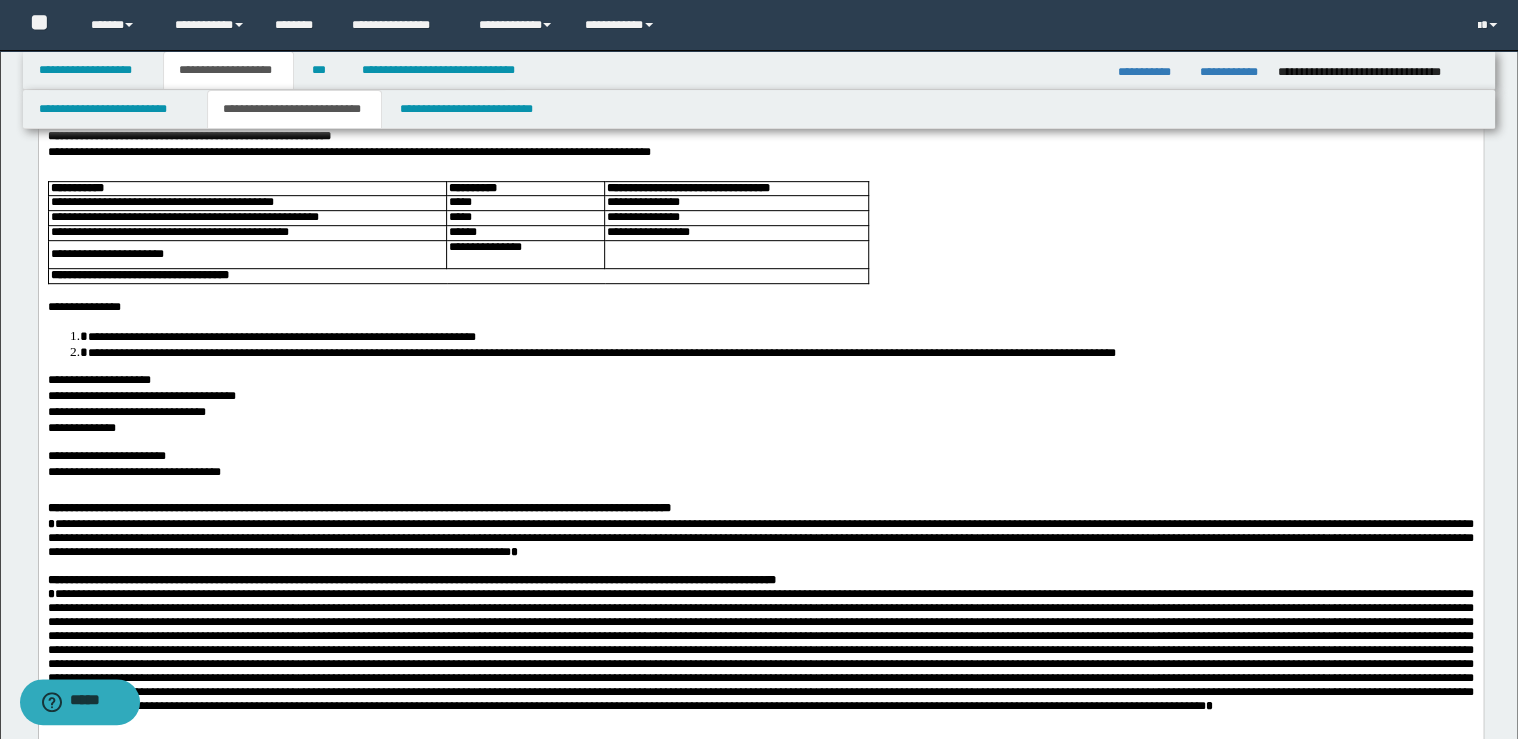 scroll, scrollTop: 407, scrollLeft: 0, axis: vertical 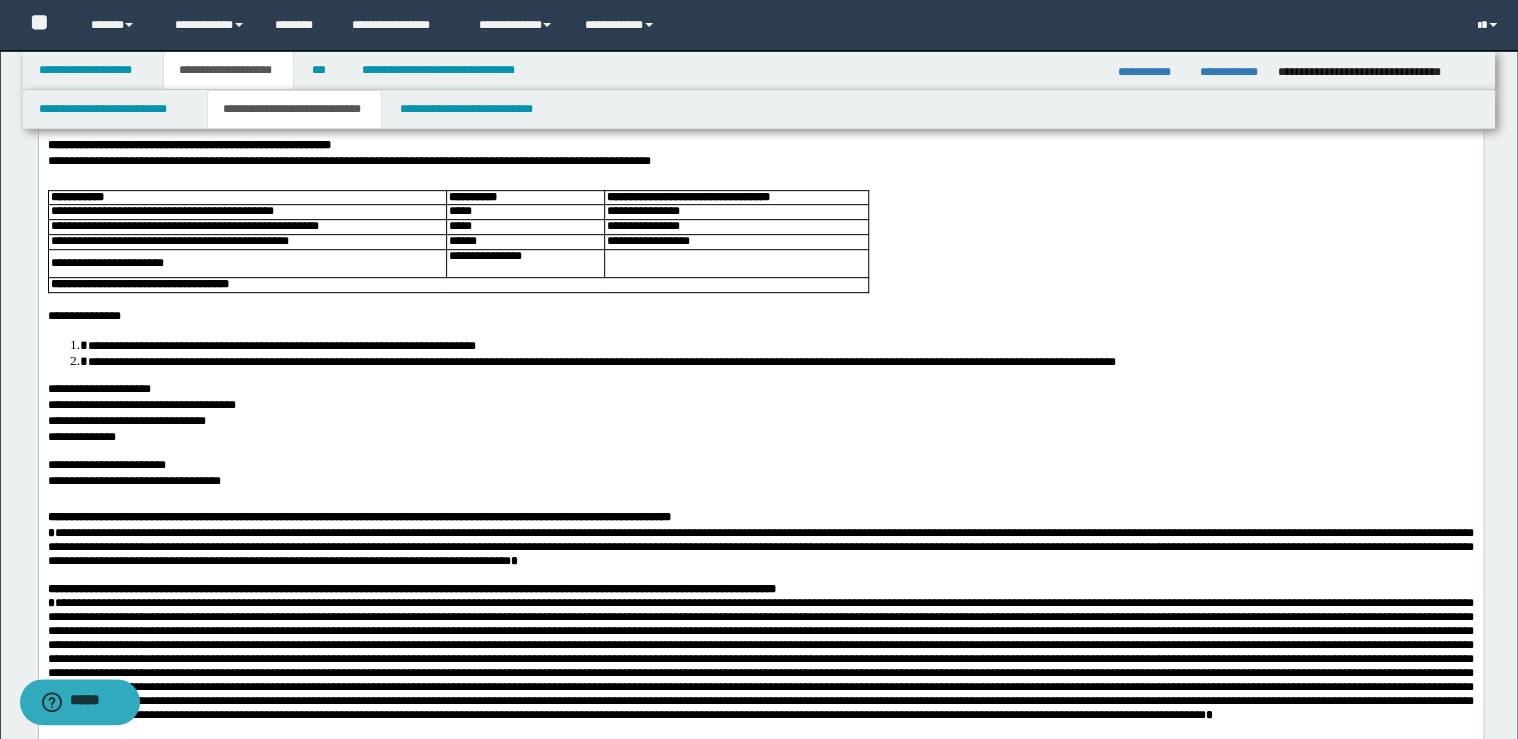 click on "**********" at bounding box center (760, 481) 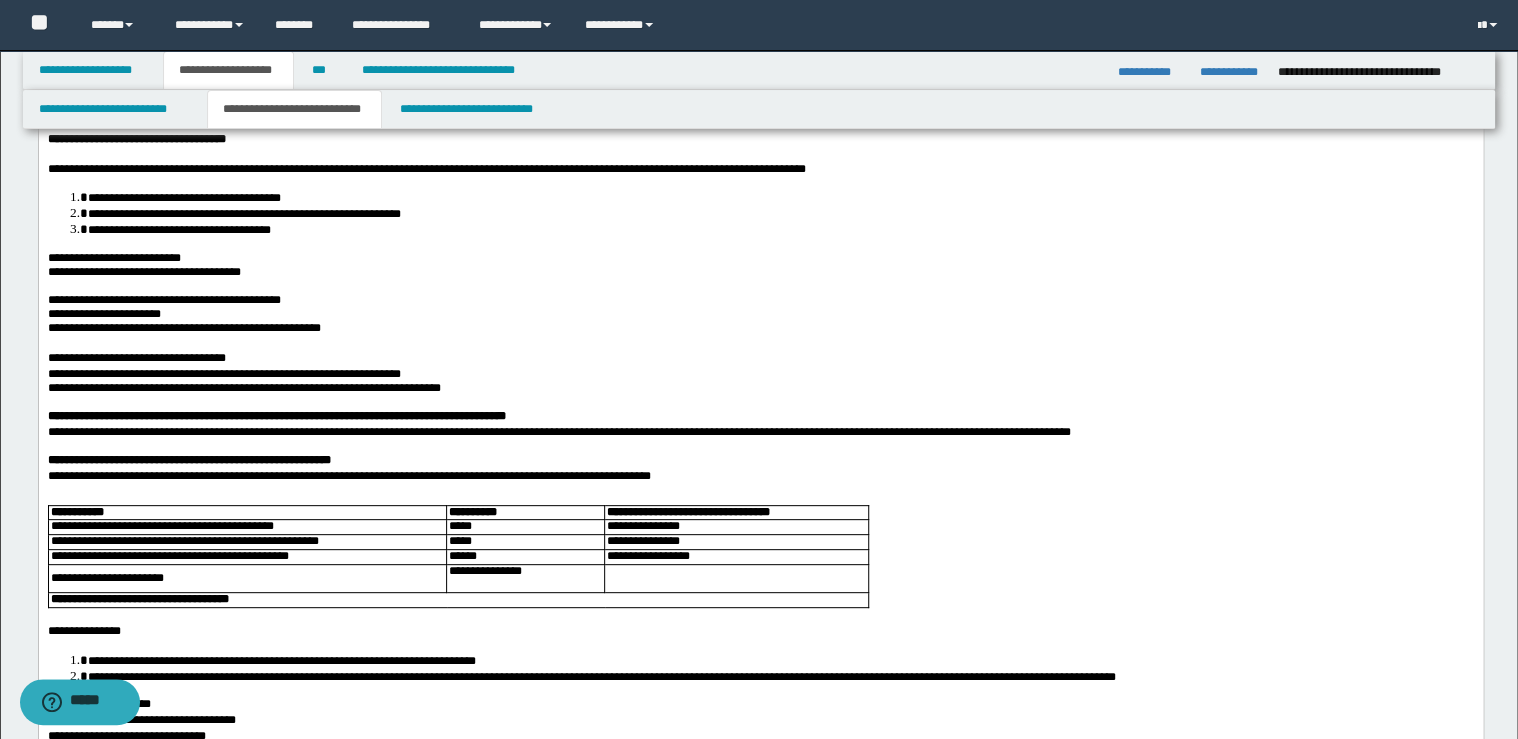 scroll, scrollTop: 87, scrollLeft: 0, axis: vertical 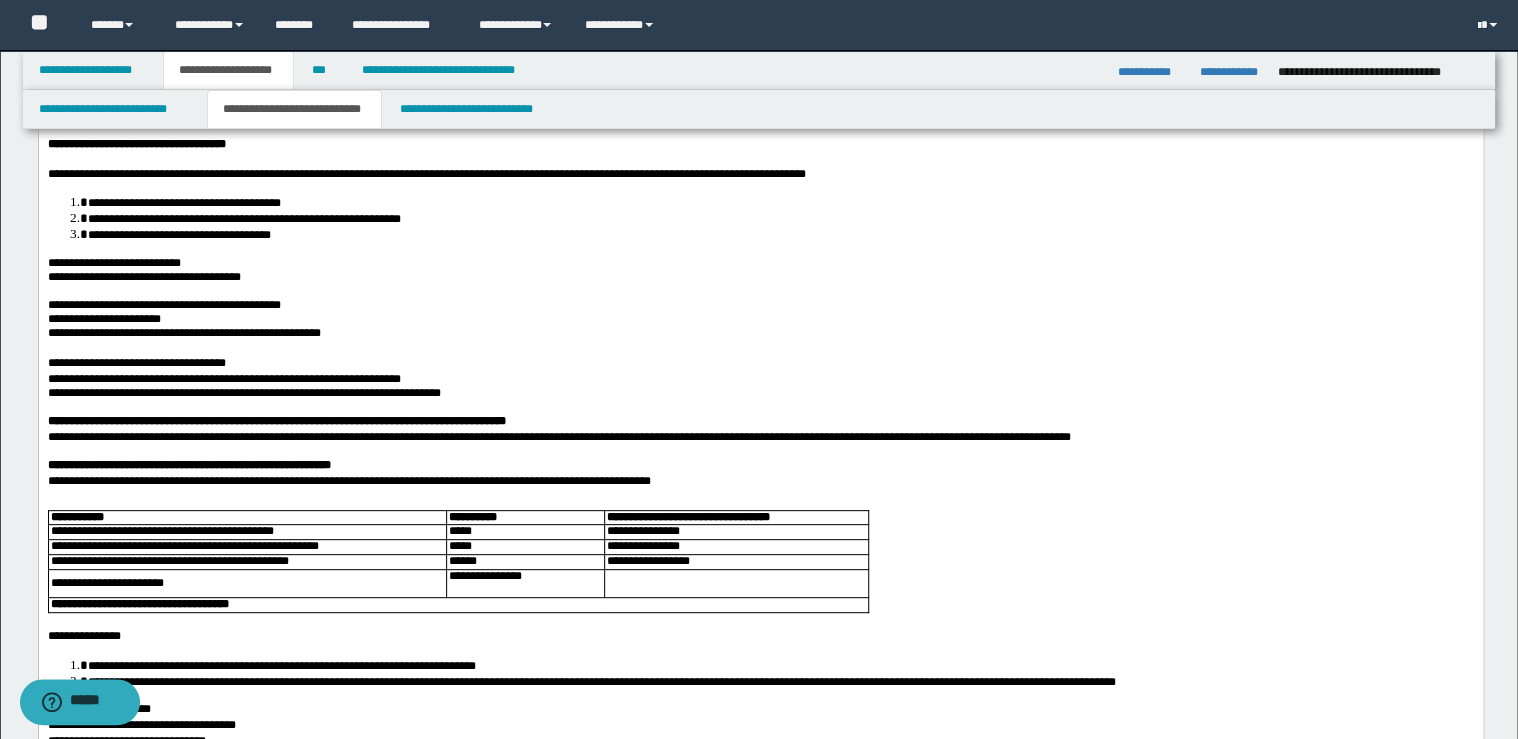 click on "**********" at bounding box center [760, 480] 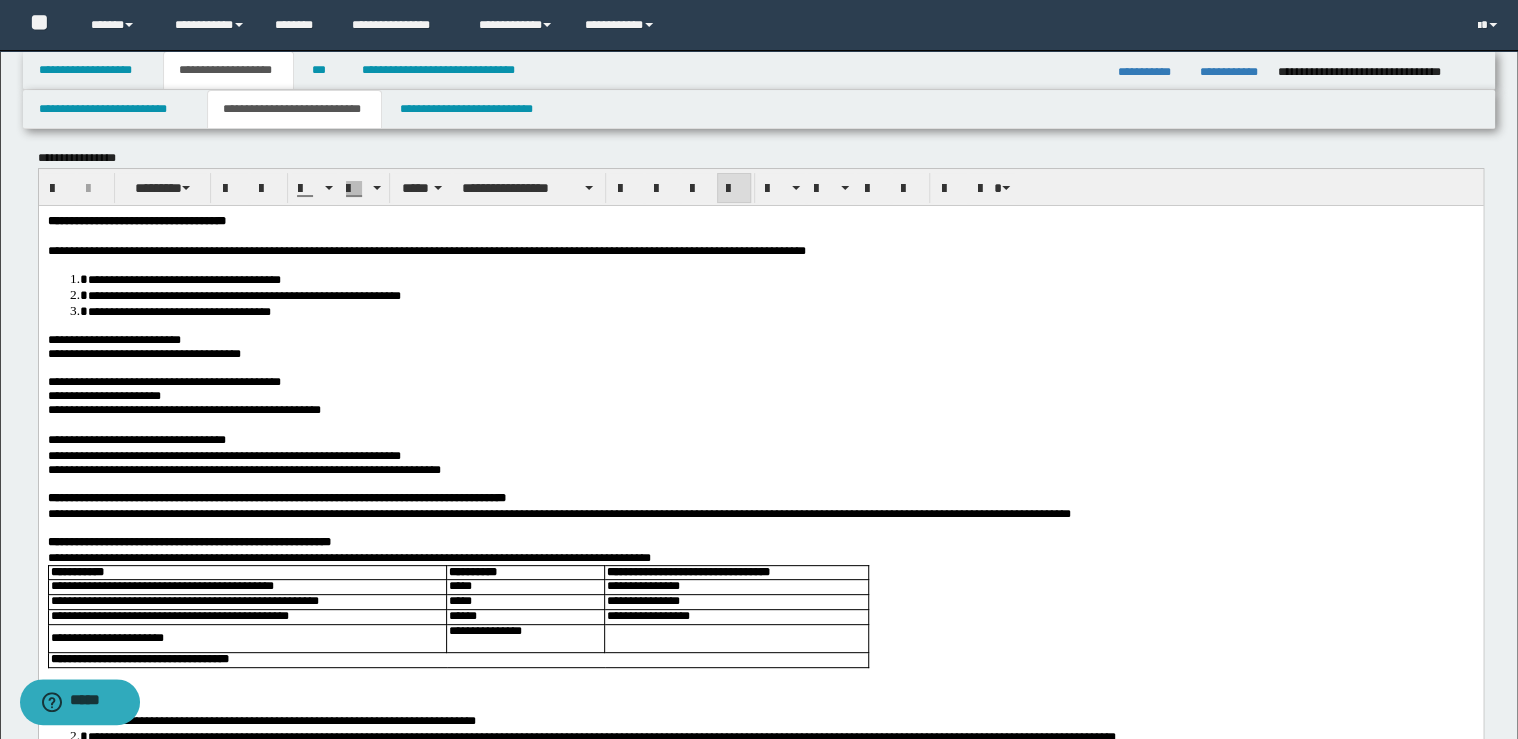 scroll, scrollTop: 0, scrollLeft: 0, axis: both 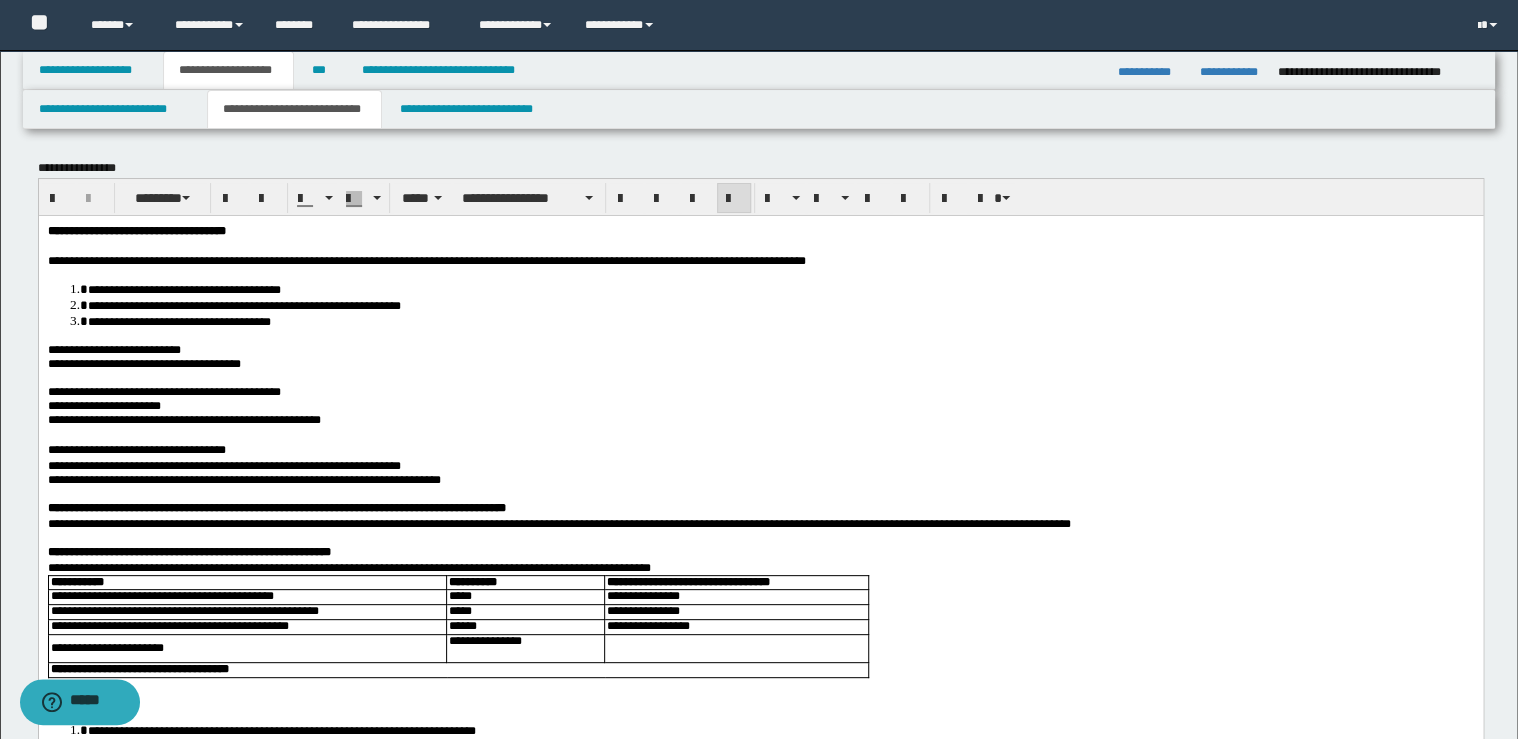 click on "**********" at bounding box center [760, 230] 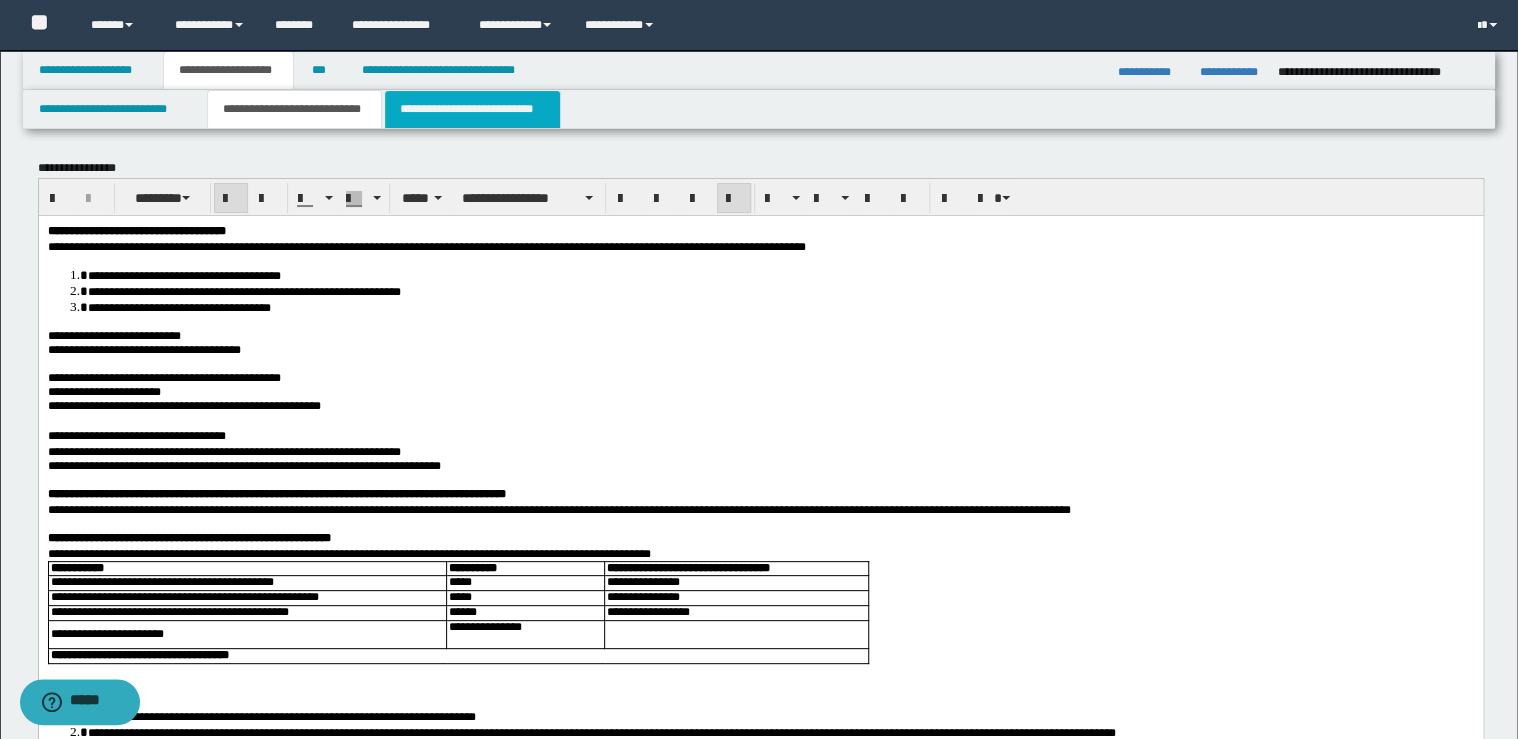 click on "**********" at bounding box center (472, 109) 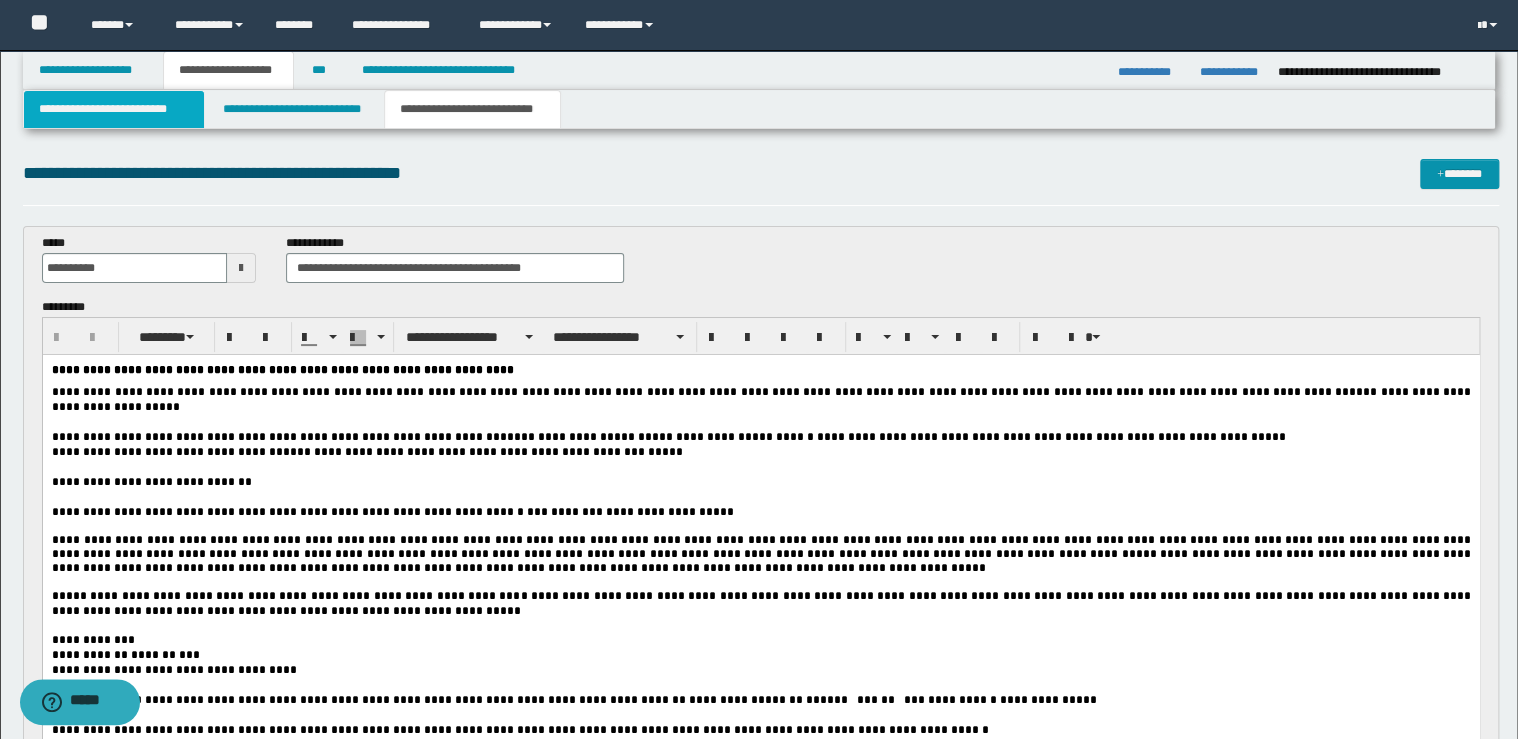 click on "**********" at bounding box center [114, 109] 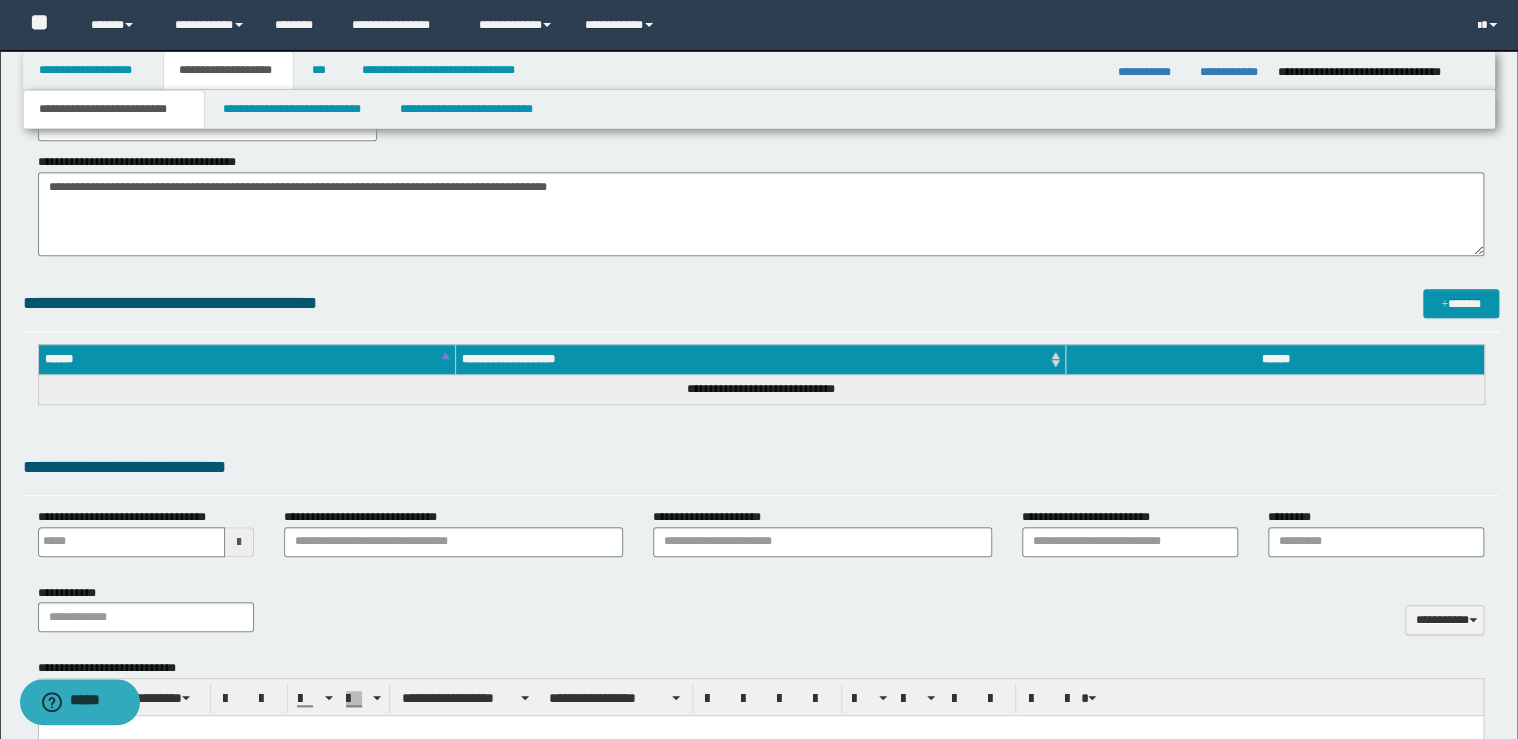 scroll, scrollTop: 1040, scrollLeft: 0, axis: vertical 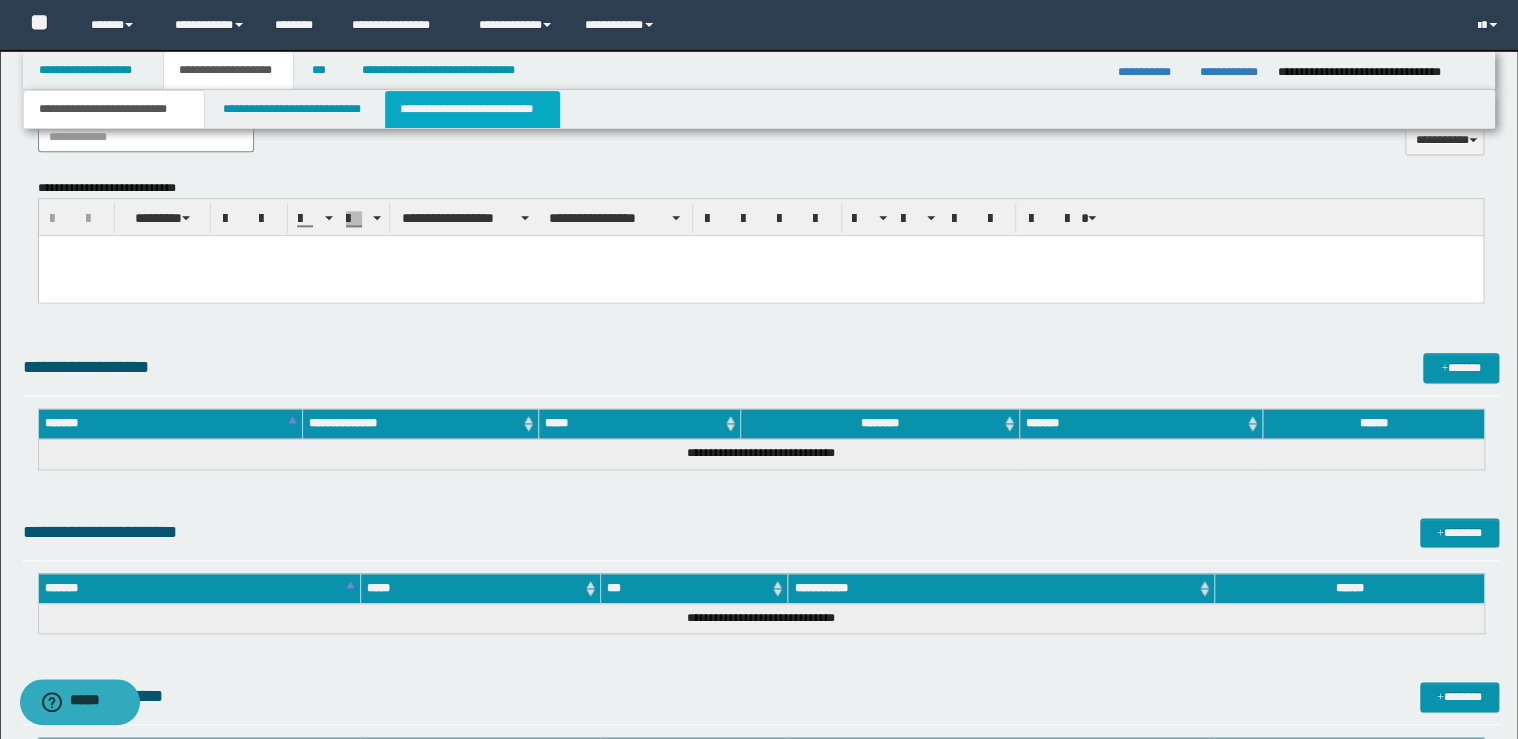 click on "**********" at bounding box center (472, 109) 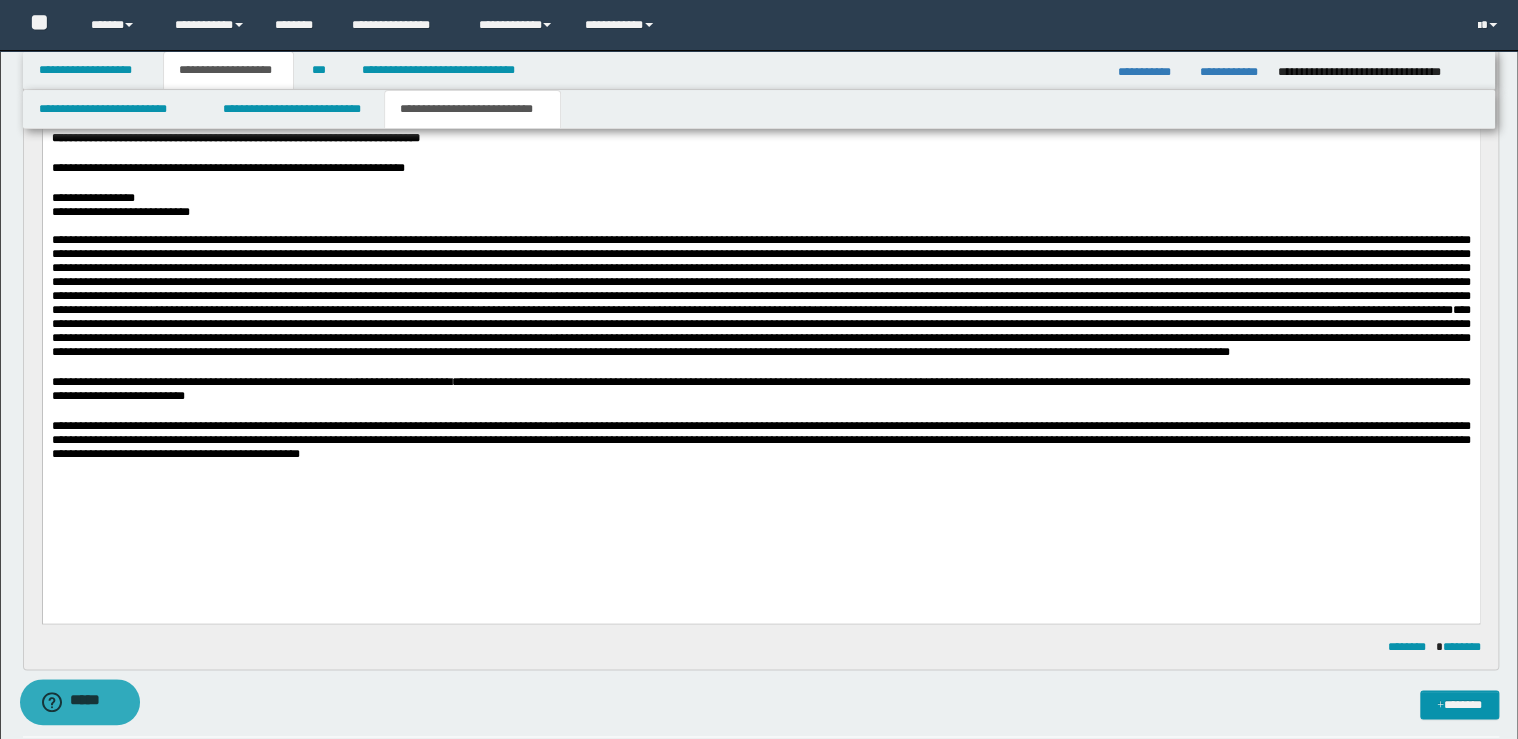 scroll, scrollTop: 960, scrollLeft: 0, axis: vertical 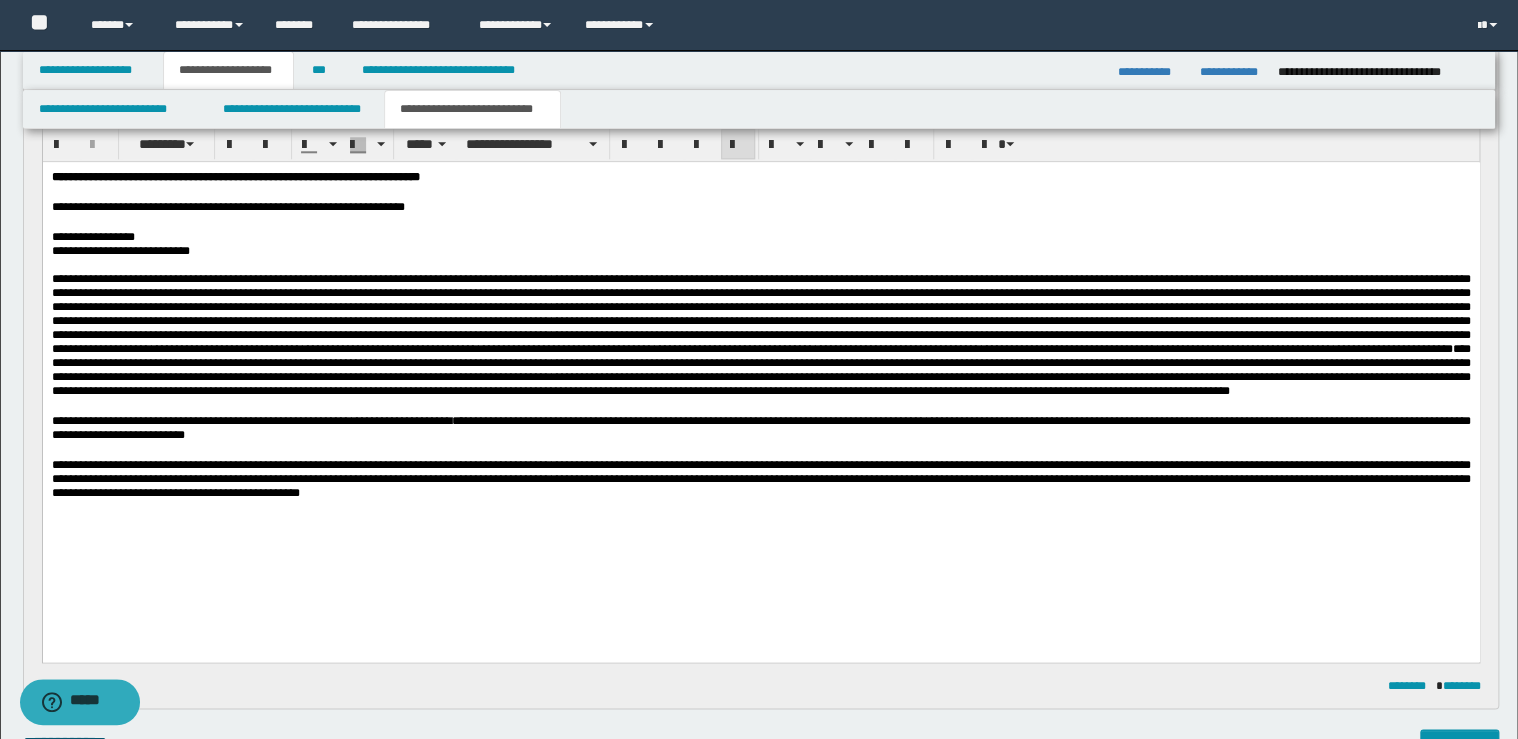 click on "**********" at bounding box center (760, 428) 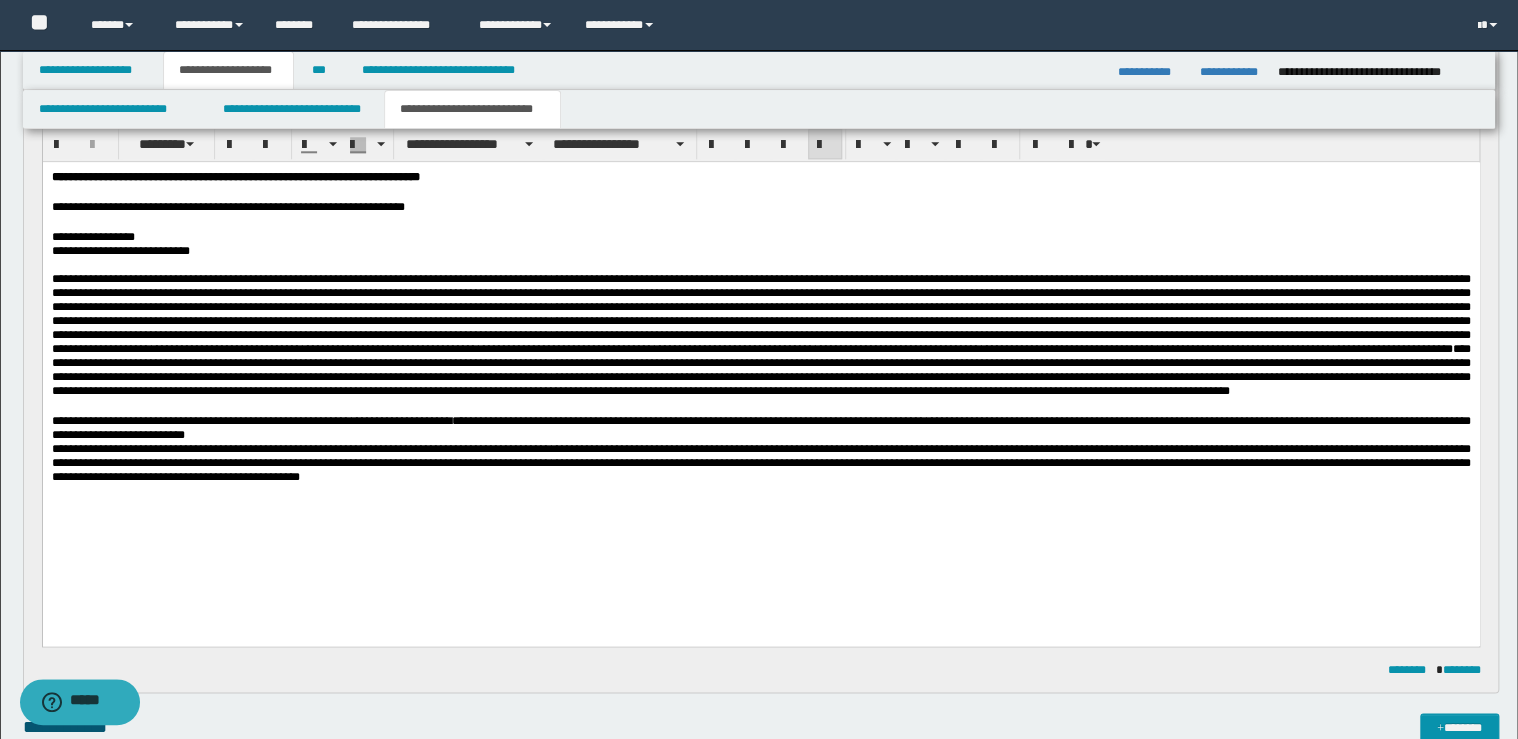 click on "**********" at bounding box center [760, 335] 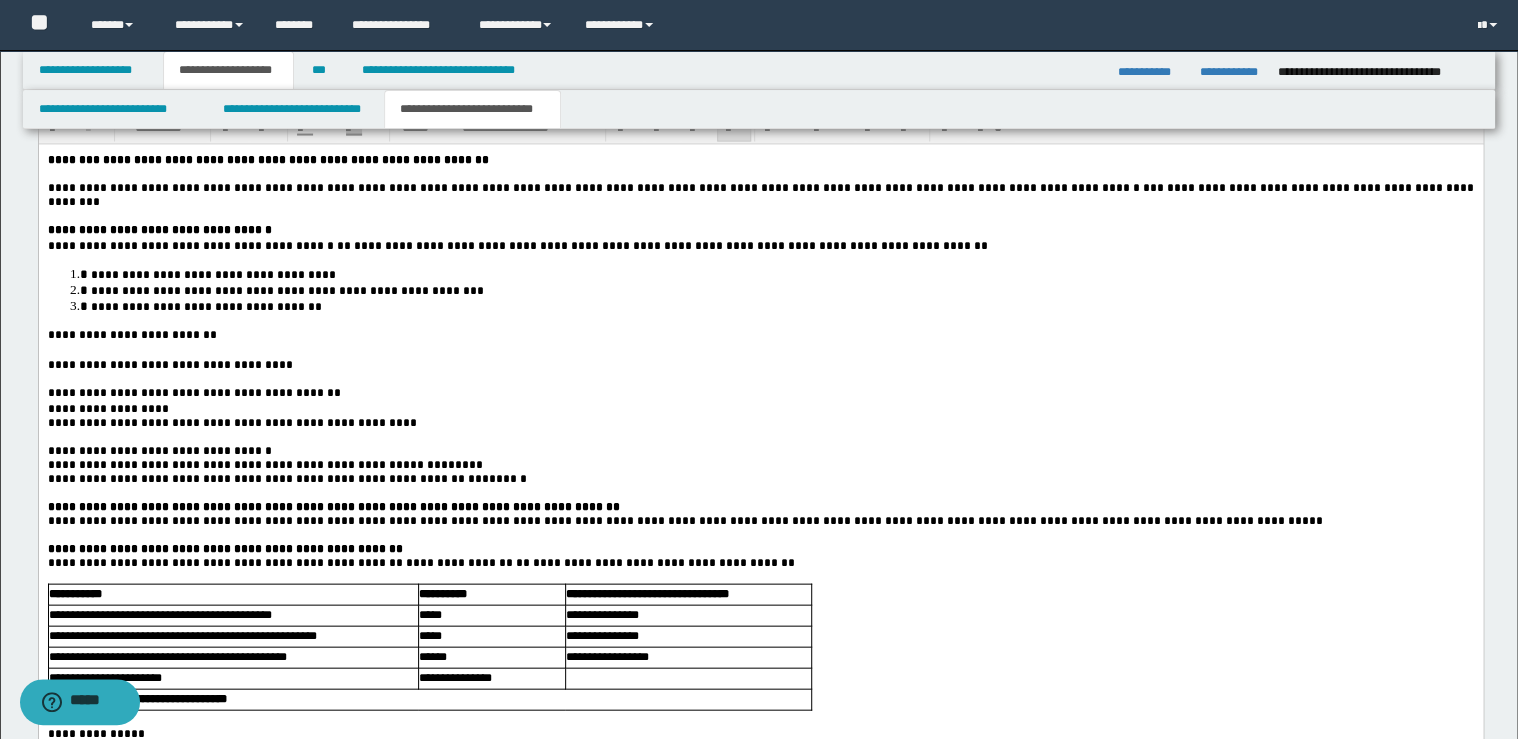 scroll, scrollTop: 1920, scrollLeft: 0, axis: vertical 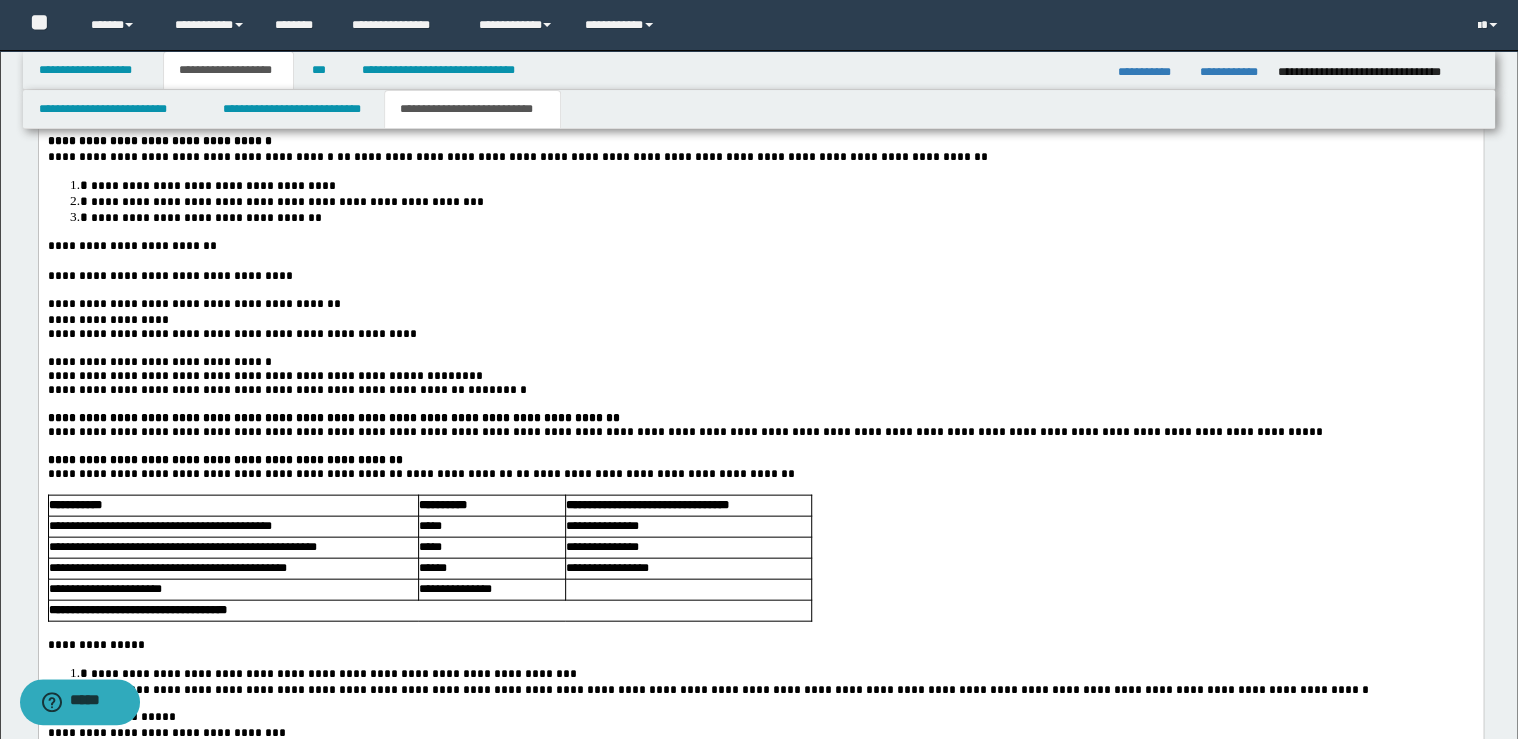click on "**********" at bounding box center [760, 246] 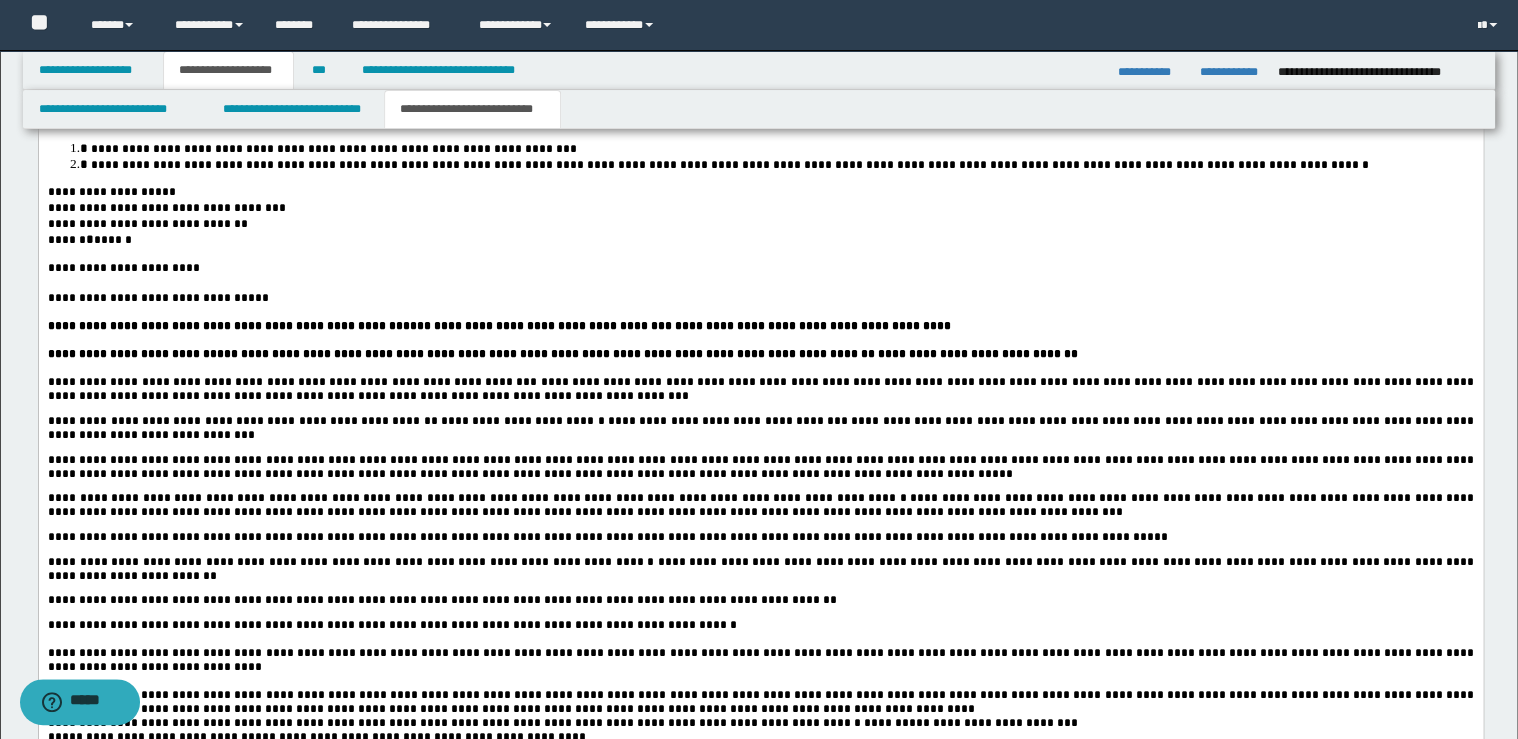 scroll, scrollTop: 2400, scrollLeft: 0, axis: vertical 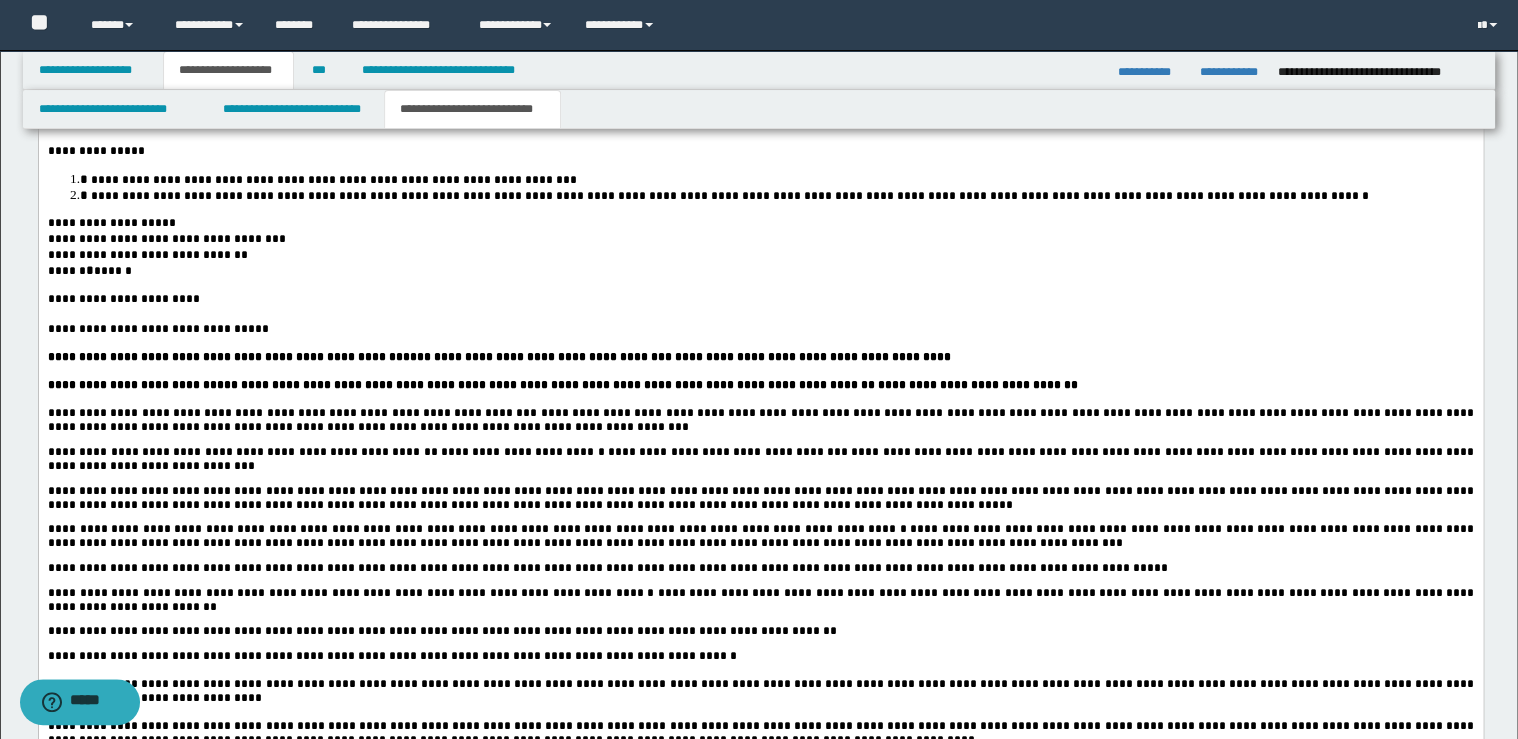 click on "**********" at bounding box center (760, 300) 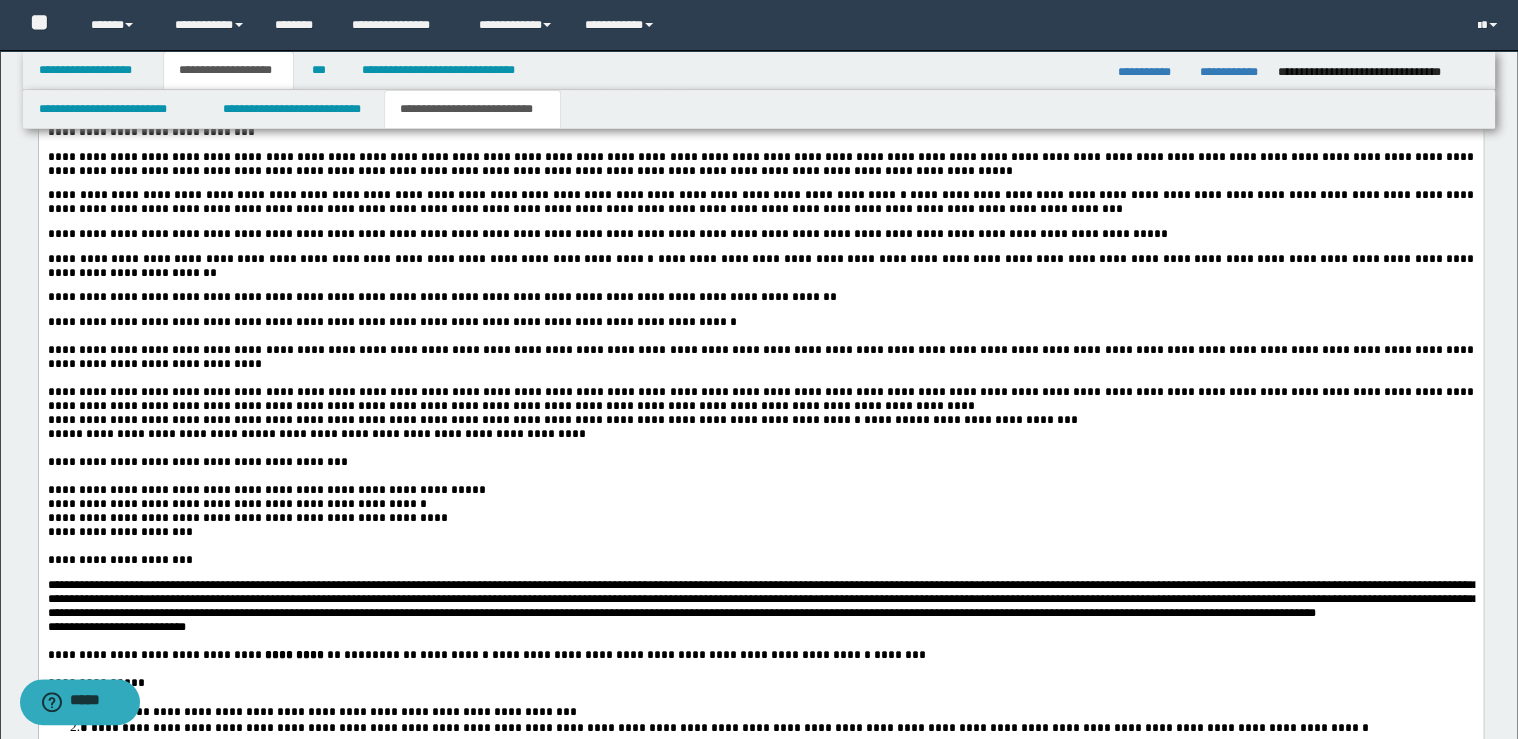 scroll, scrollTop: 3200, scrollLeft: 0, axis: vertical 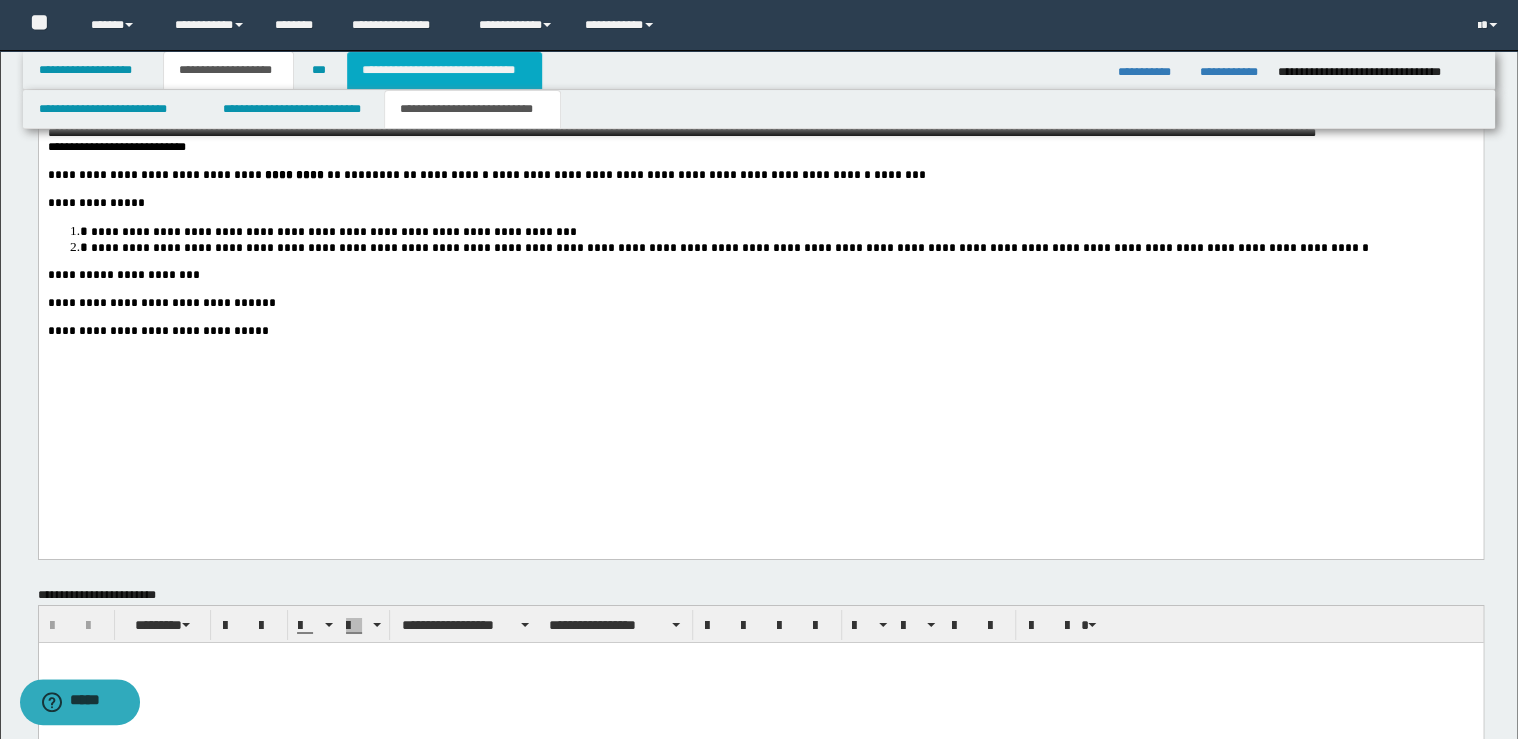 click on "**********" at bounding box center (444, 70) 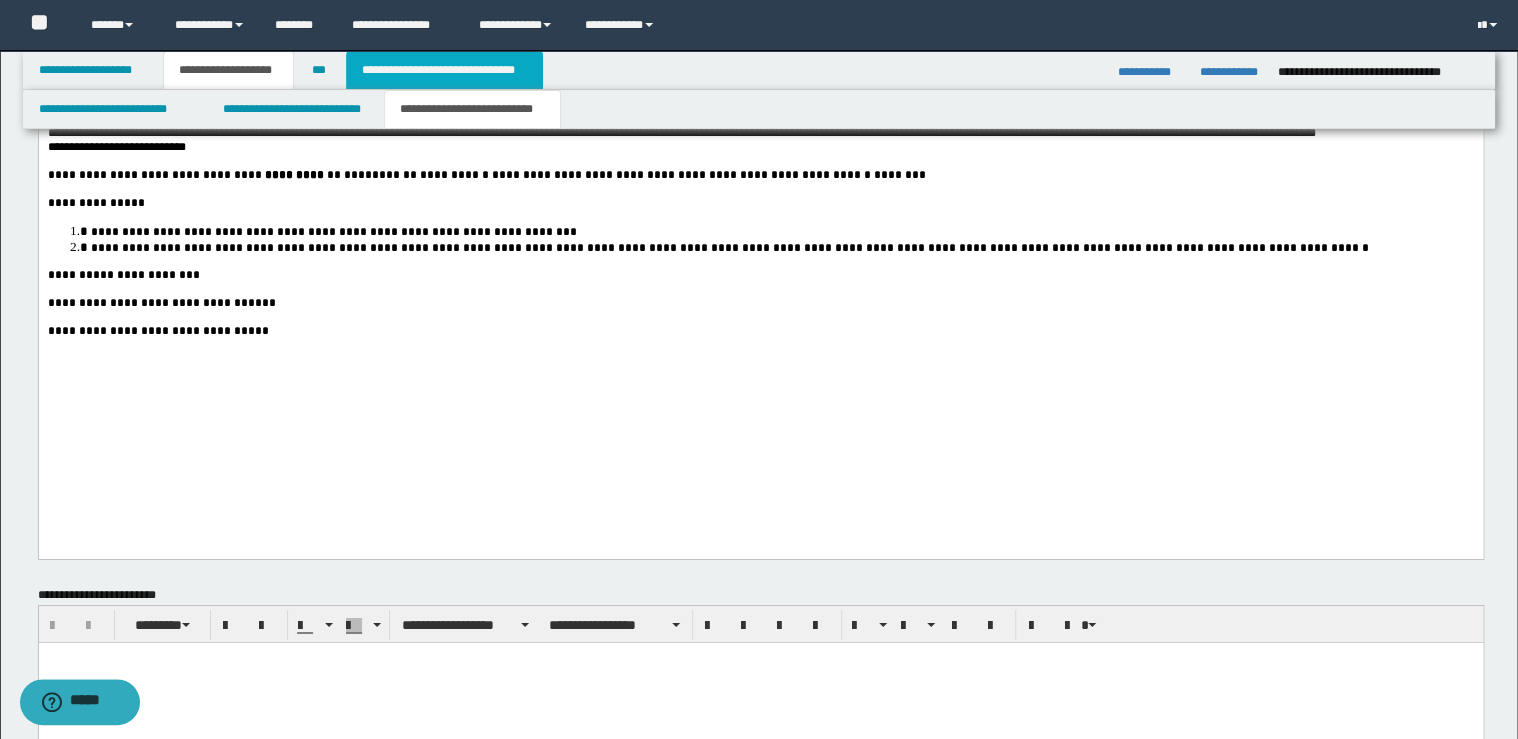 scroll, scrollTop: 696, scrollLeft: 0, axis: vertical 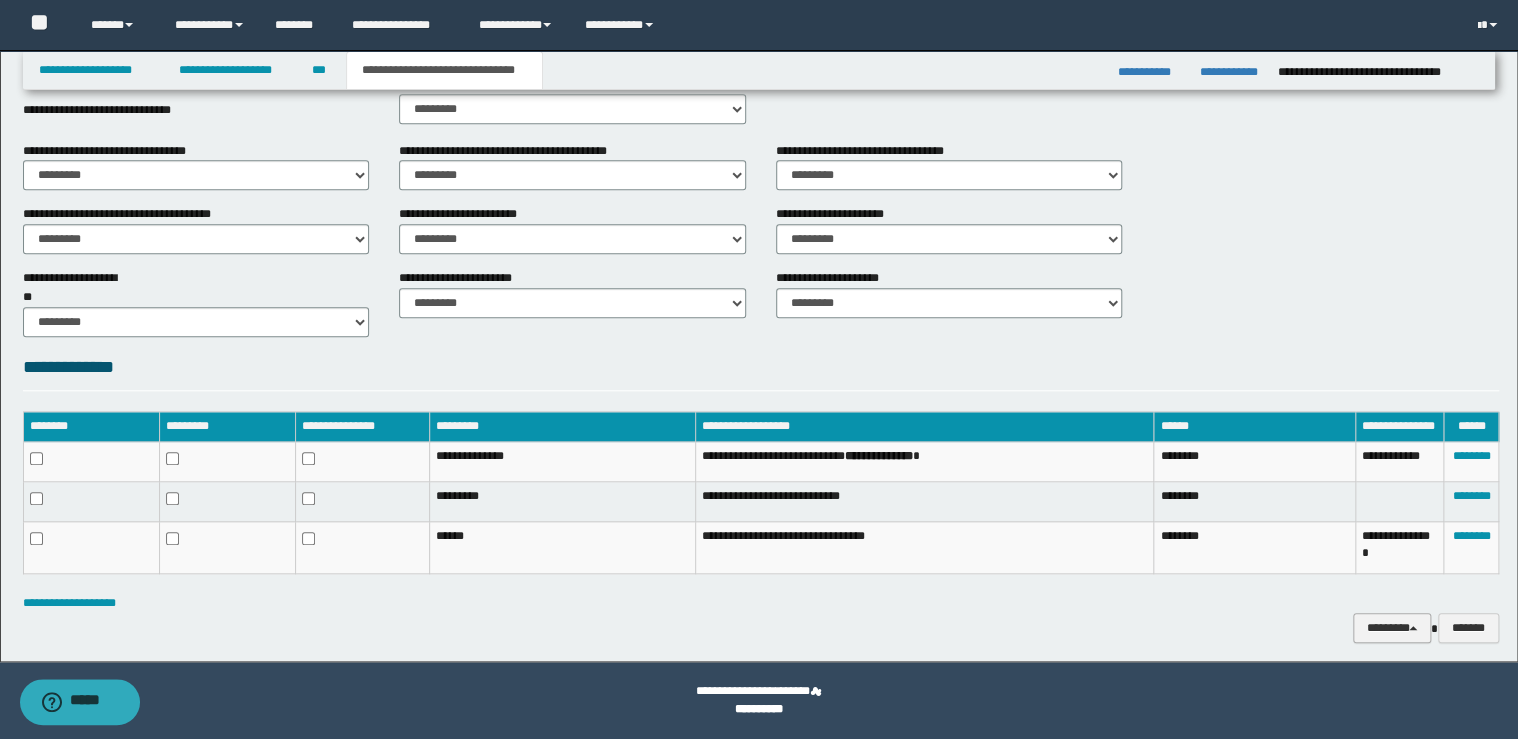 click on "********" at bounding box center (1392, 628) 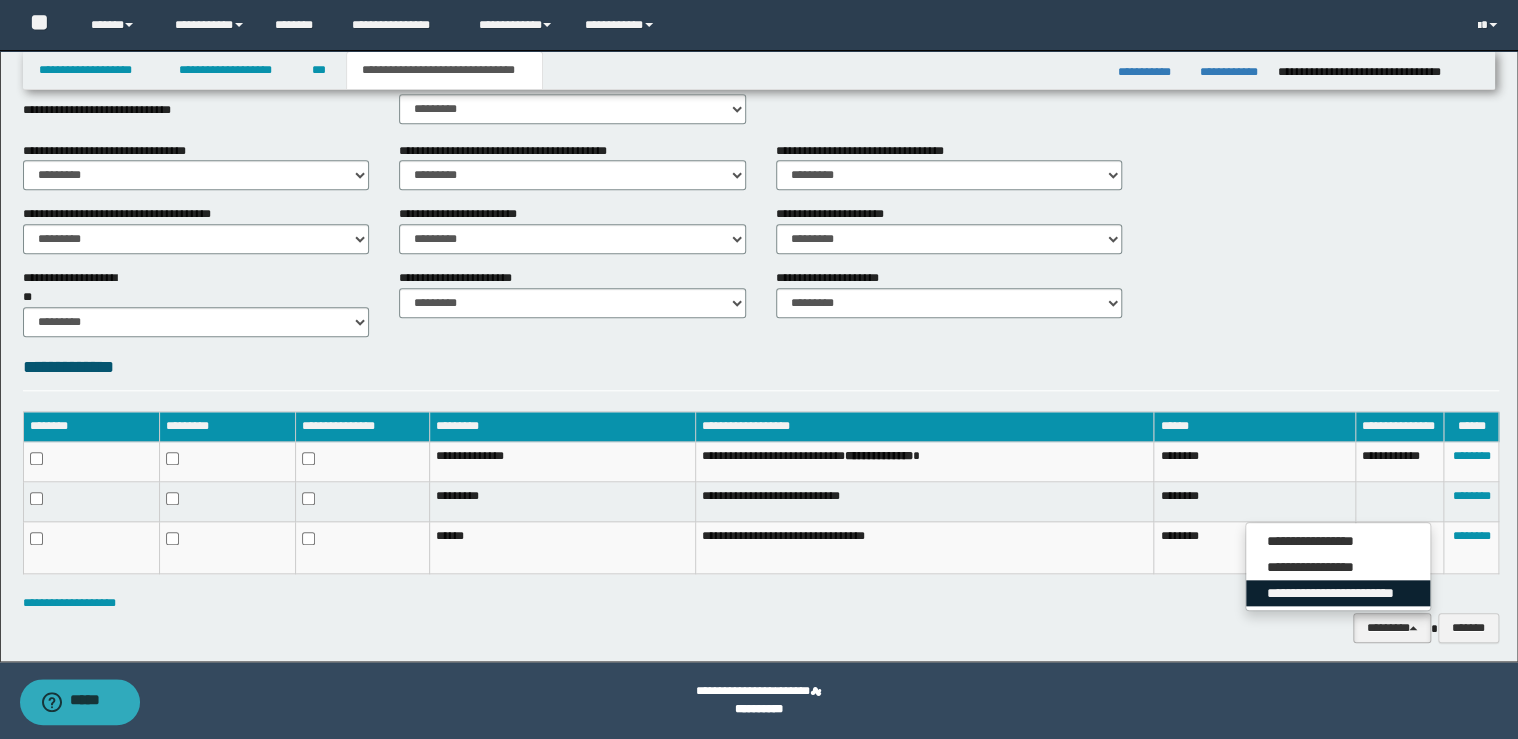click on "**********" at bounding box center [1338, 593] 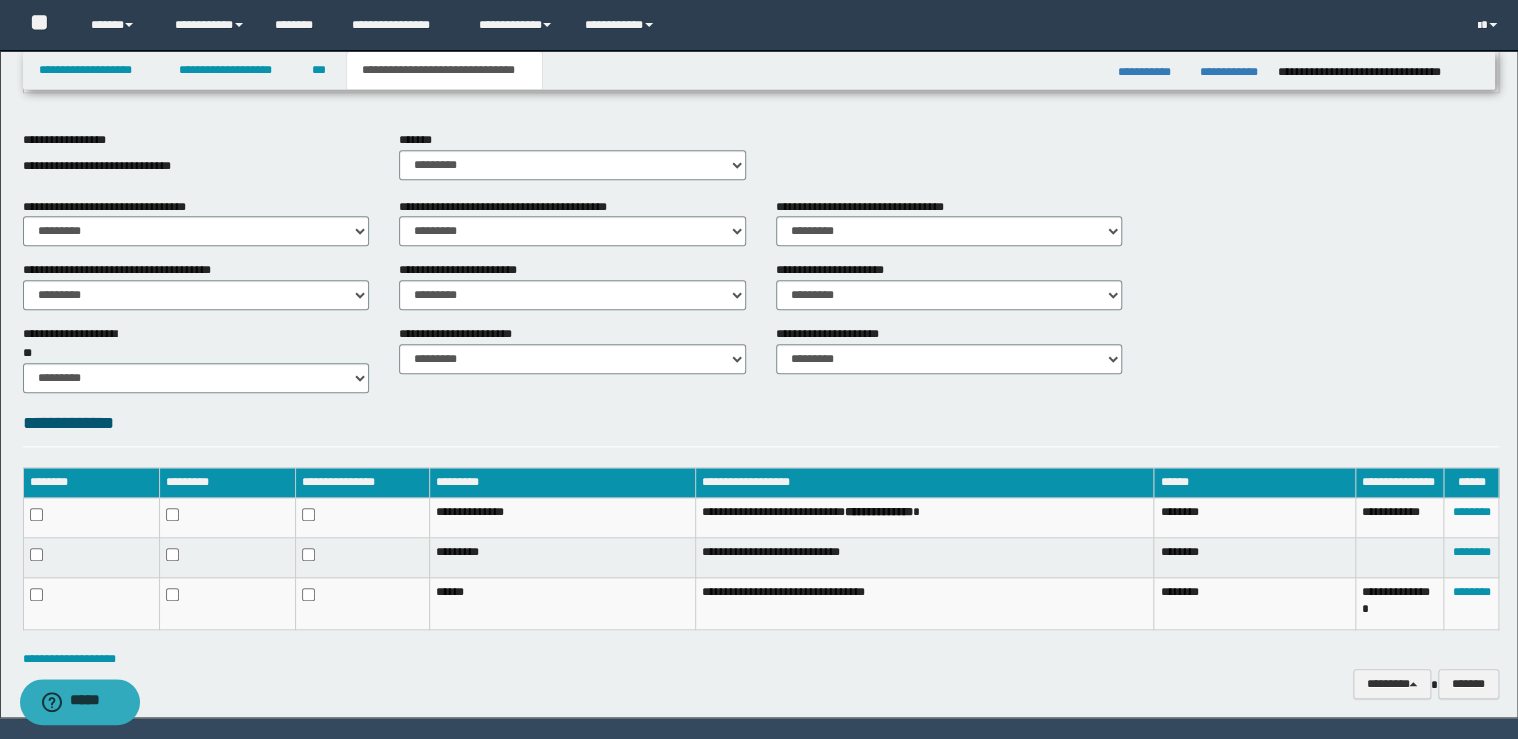 scroll, scrollTop: 696, scrollLeft: 0, axis: vertical 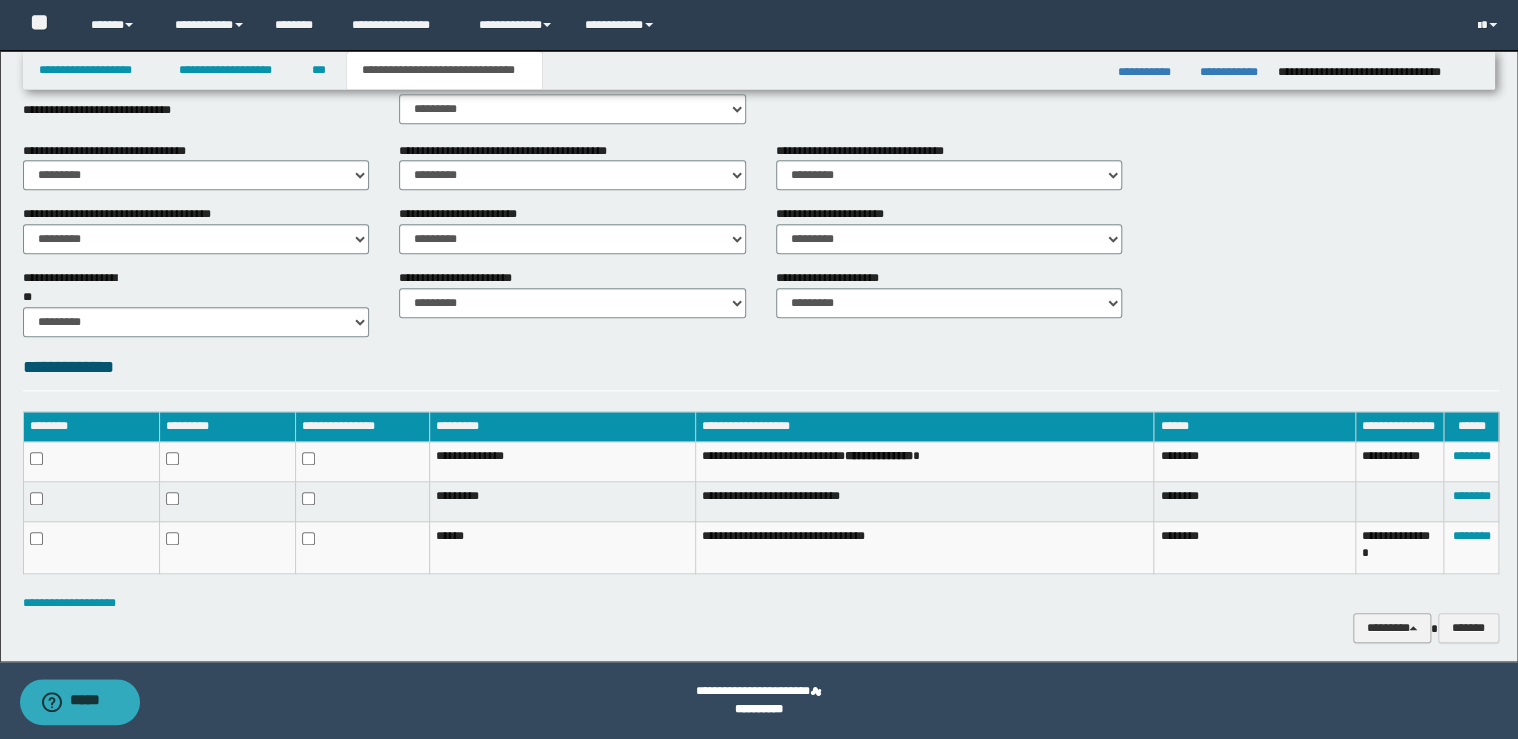 click on "********" at bounding box center (1392, 628) 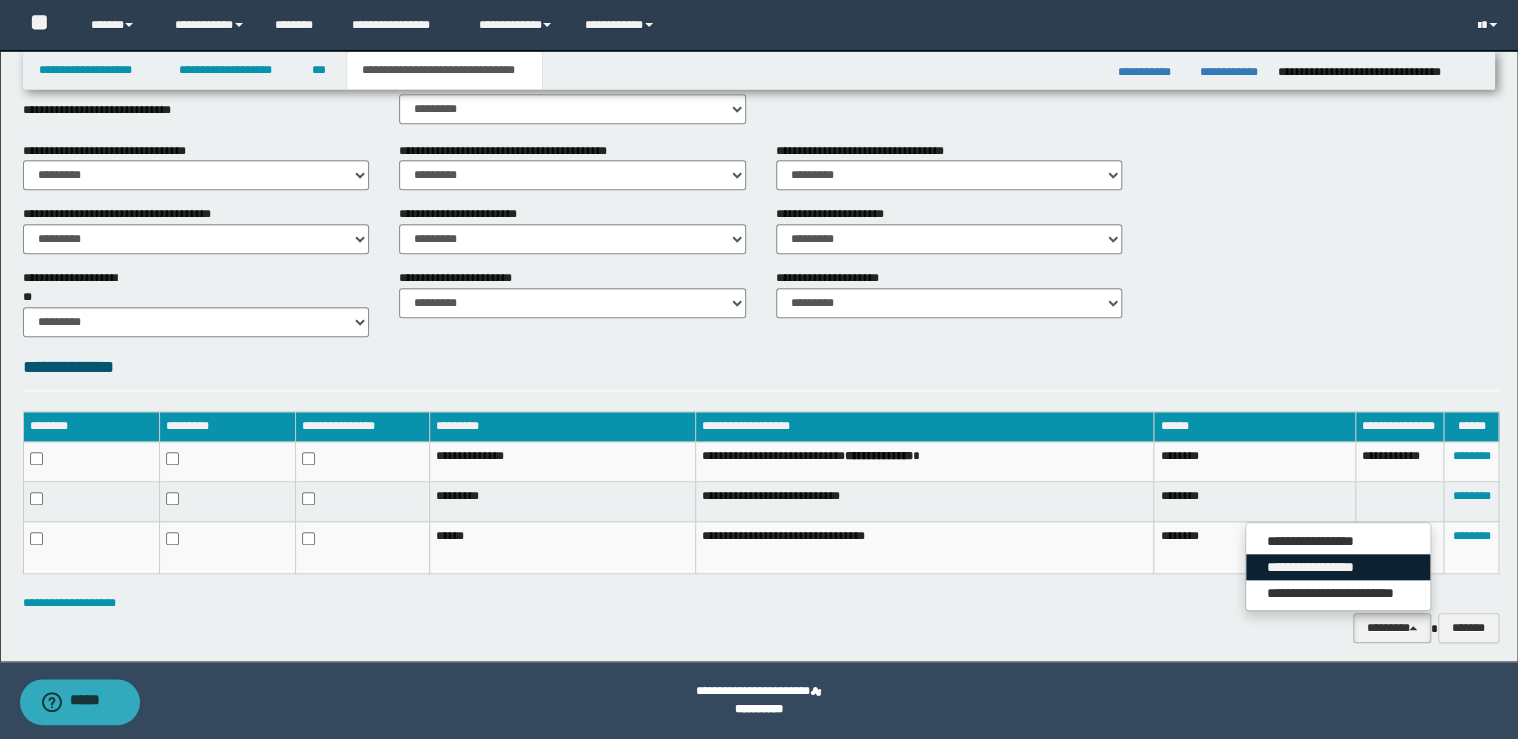 click on "**********" at bounding box center (1338, 567) 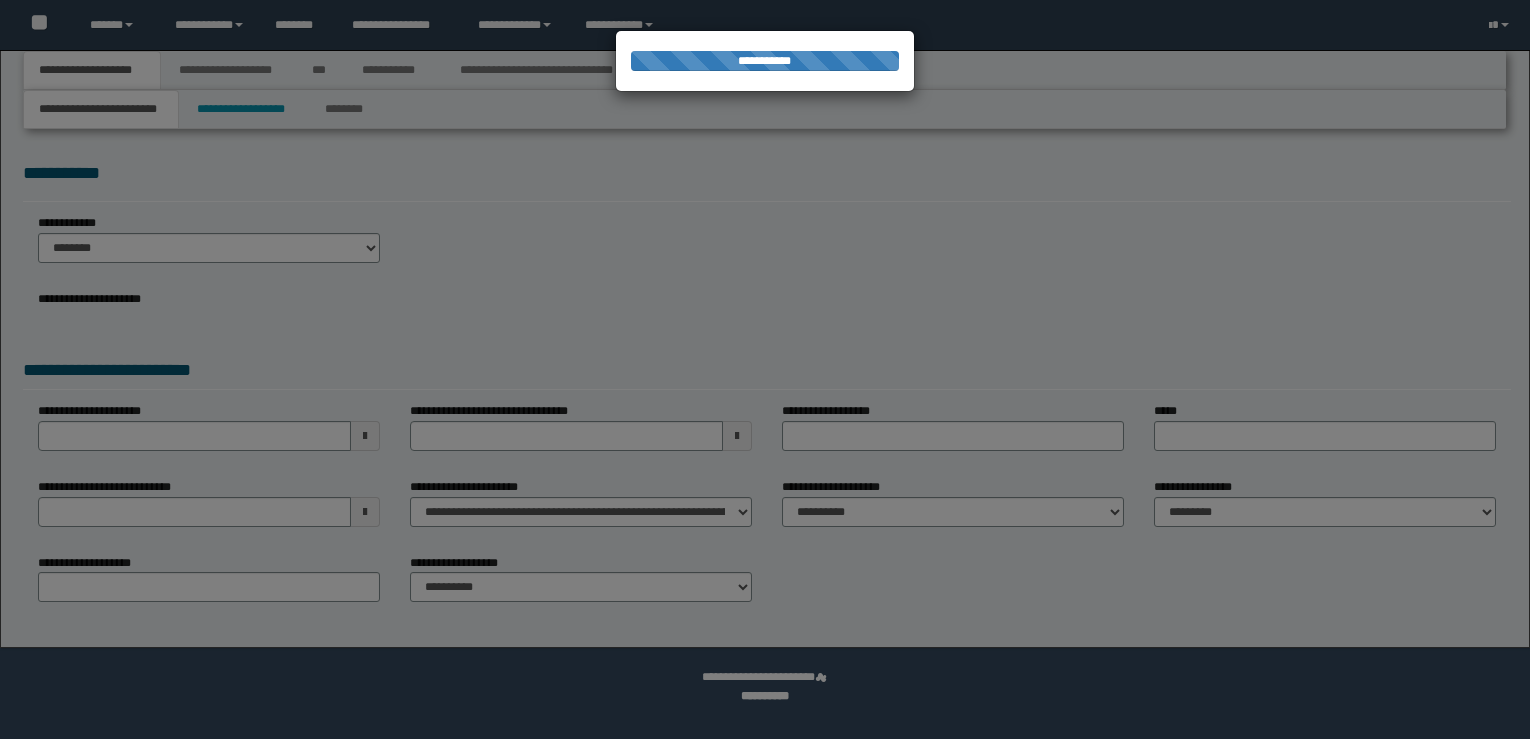 scroll, scrollTop: 0, scrollLeft: 0, axis: both 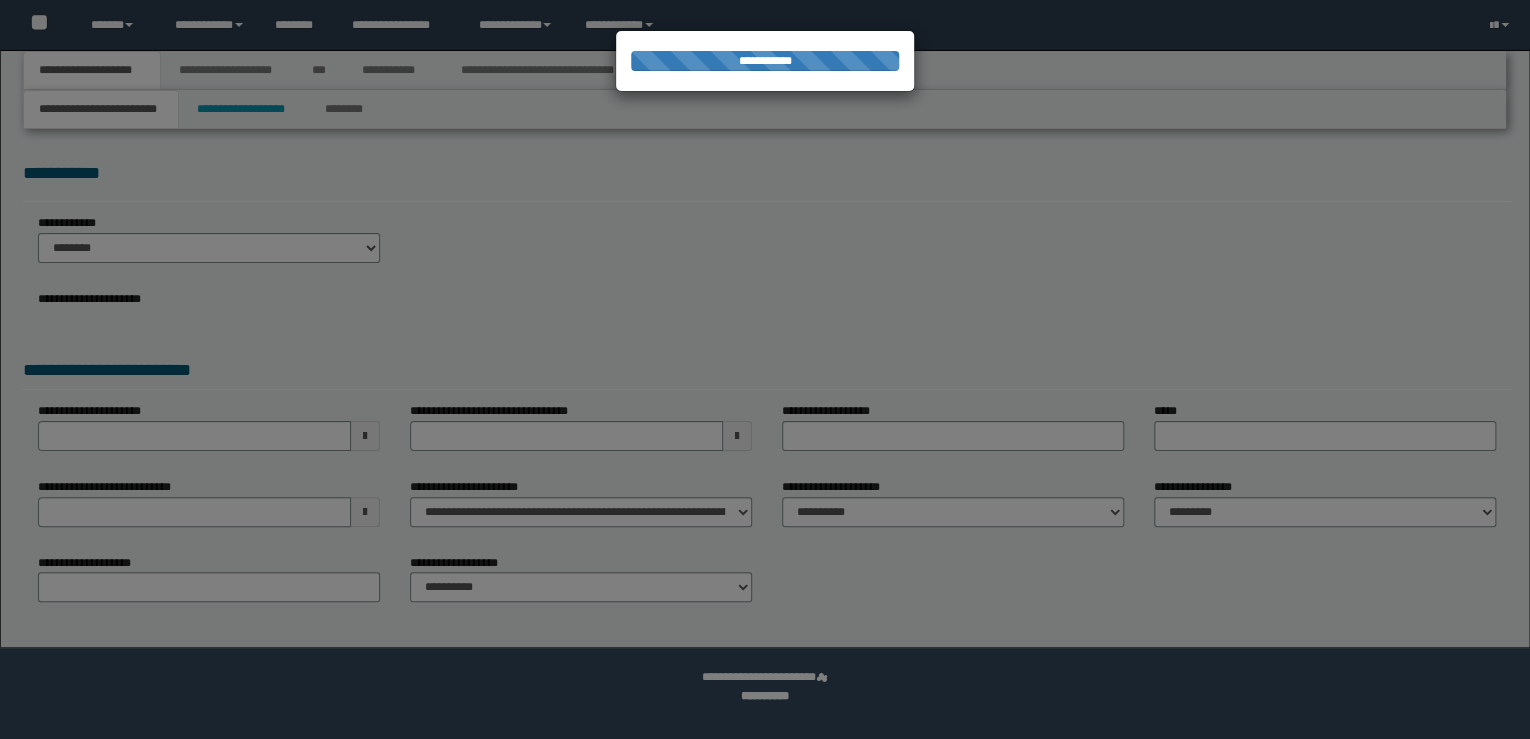 select on "*" 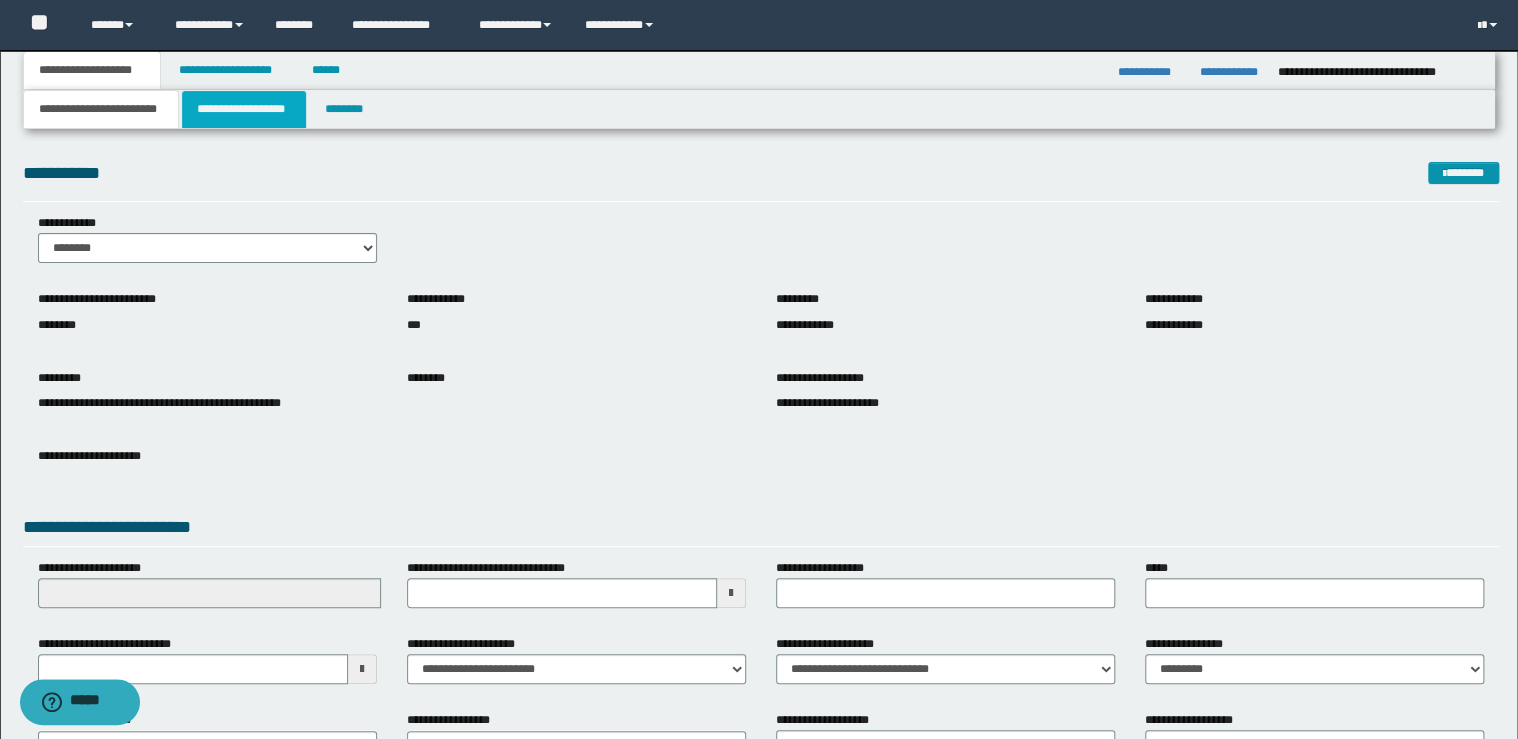 click on "**********" at bounding box center [244, 109] 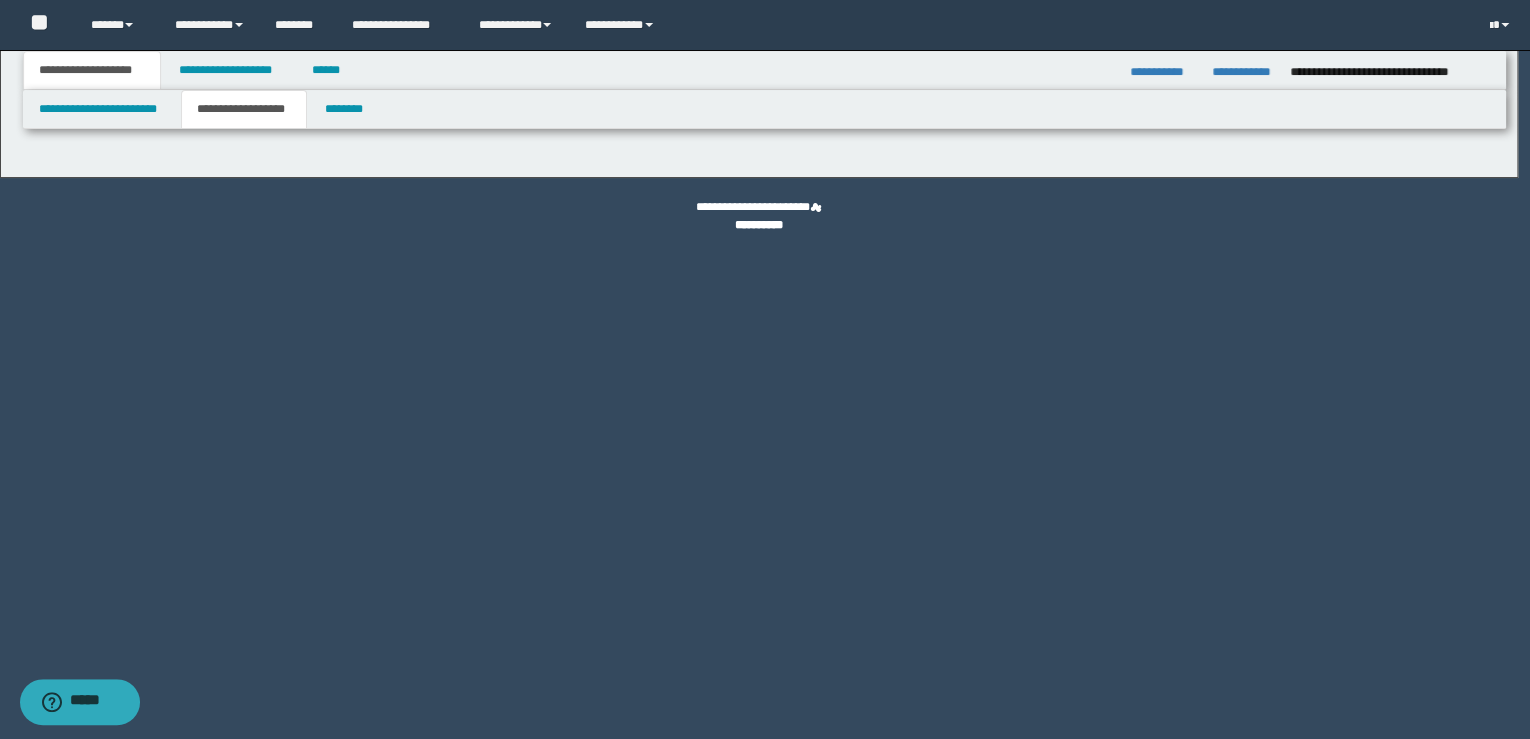 select on "*" 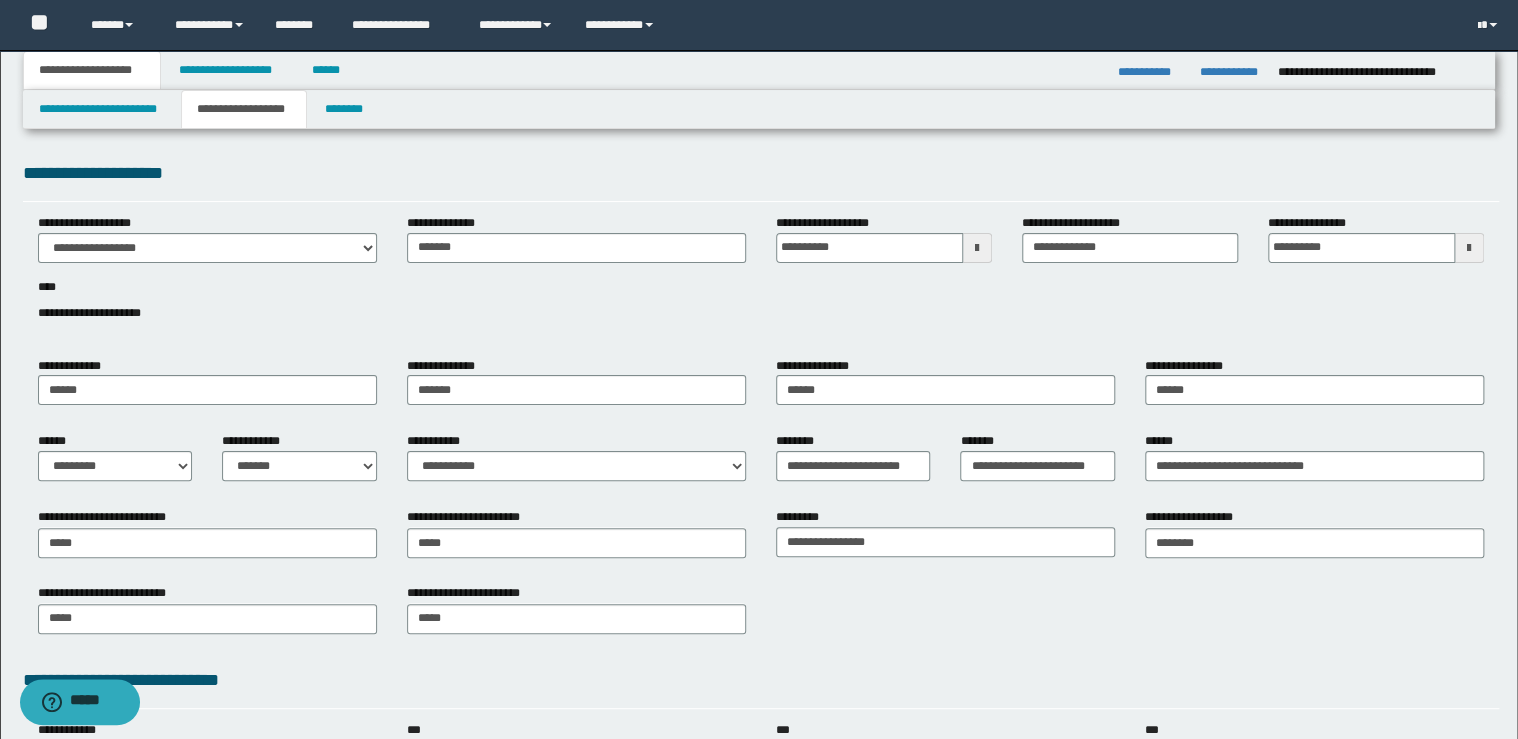 scroll, scrollTop: 367, scrollLeft: 0, axis: vertical 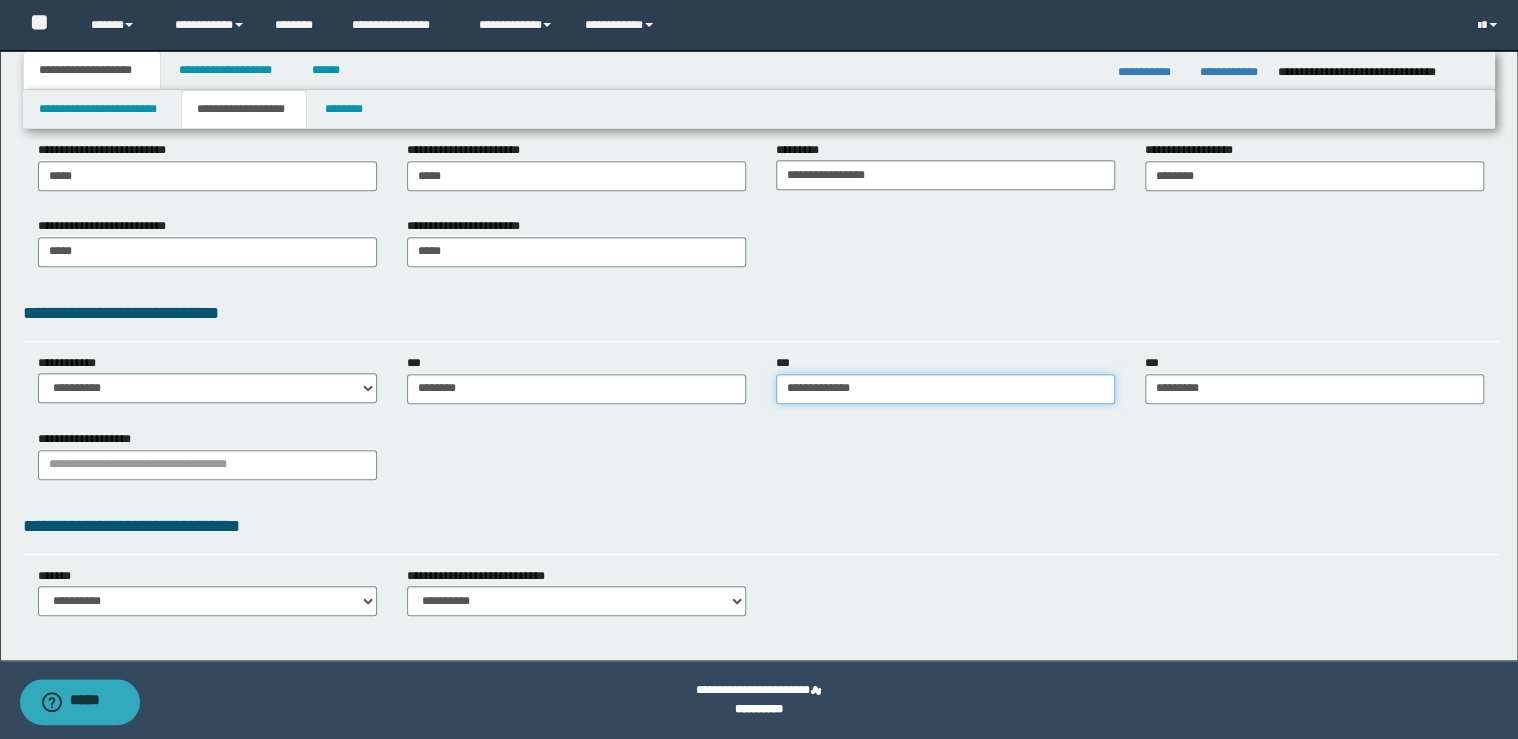 type on "**********" 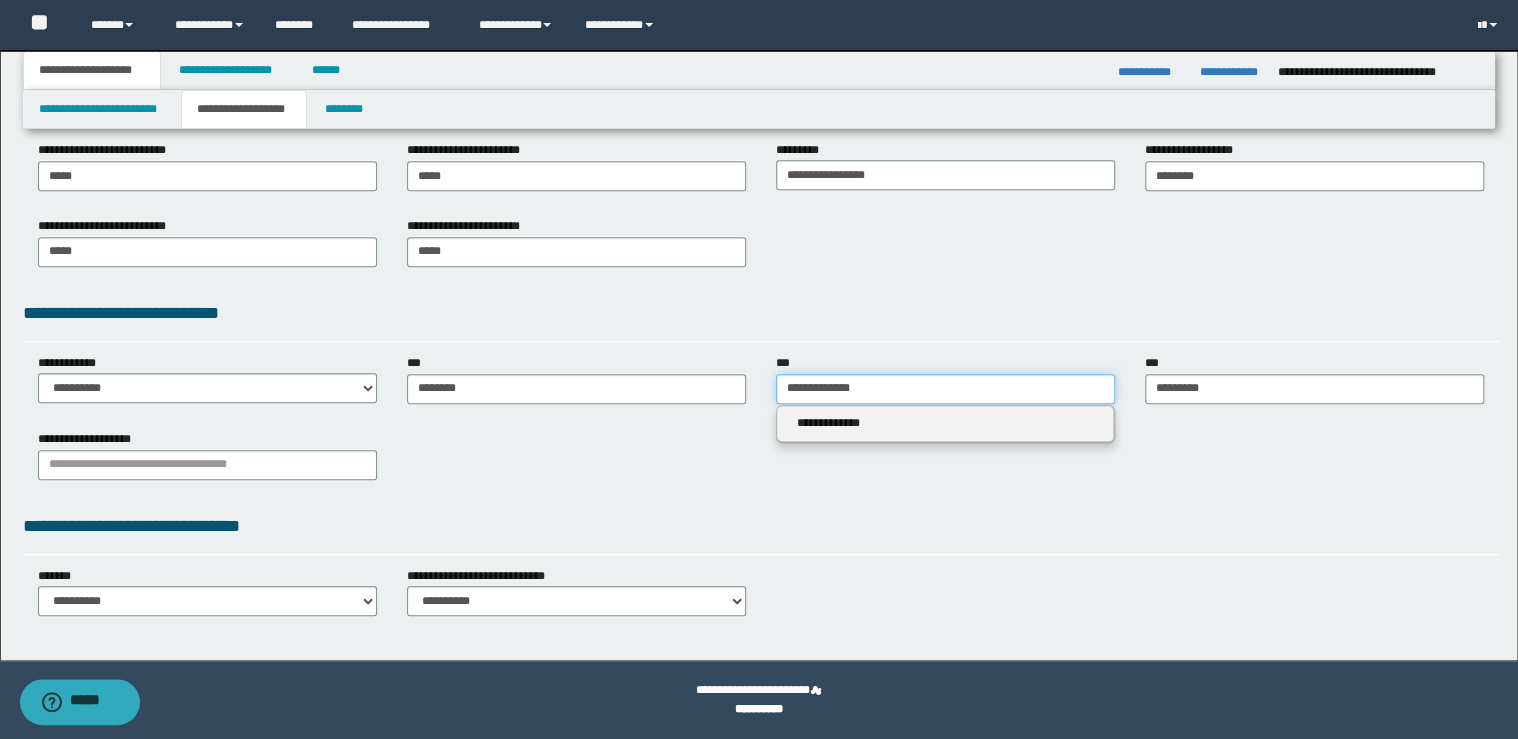 type 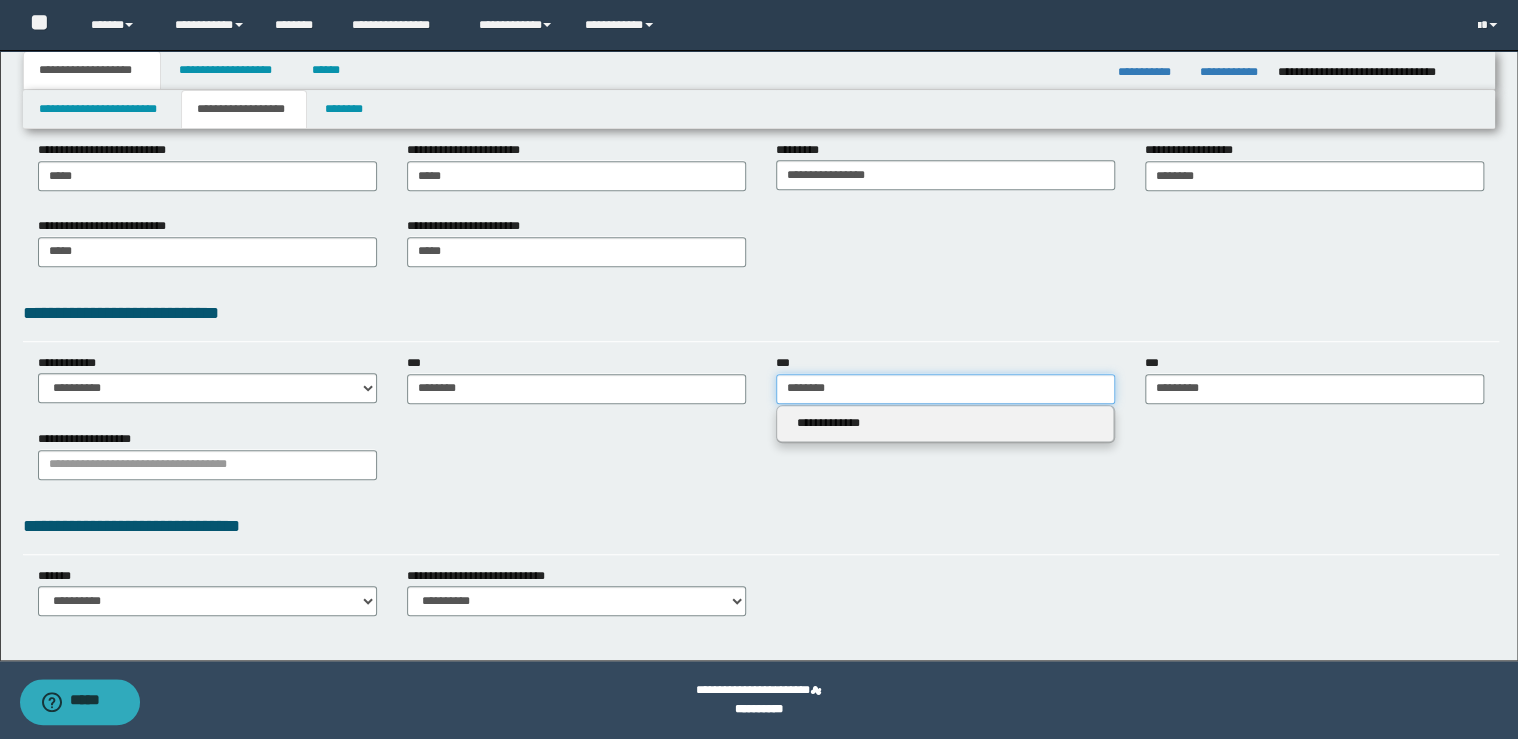 drag, startPoint x: 816, startPoint y: 389, endPoint x: 700, endPoint y: 392, distance: 116.03879 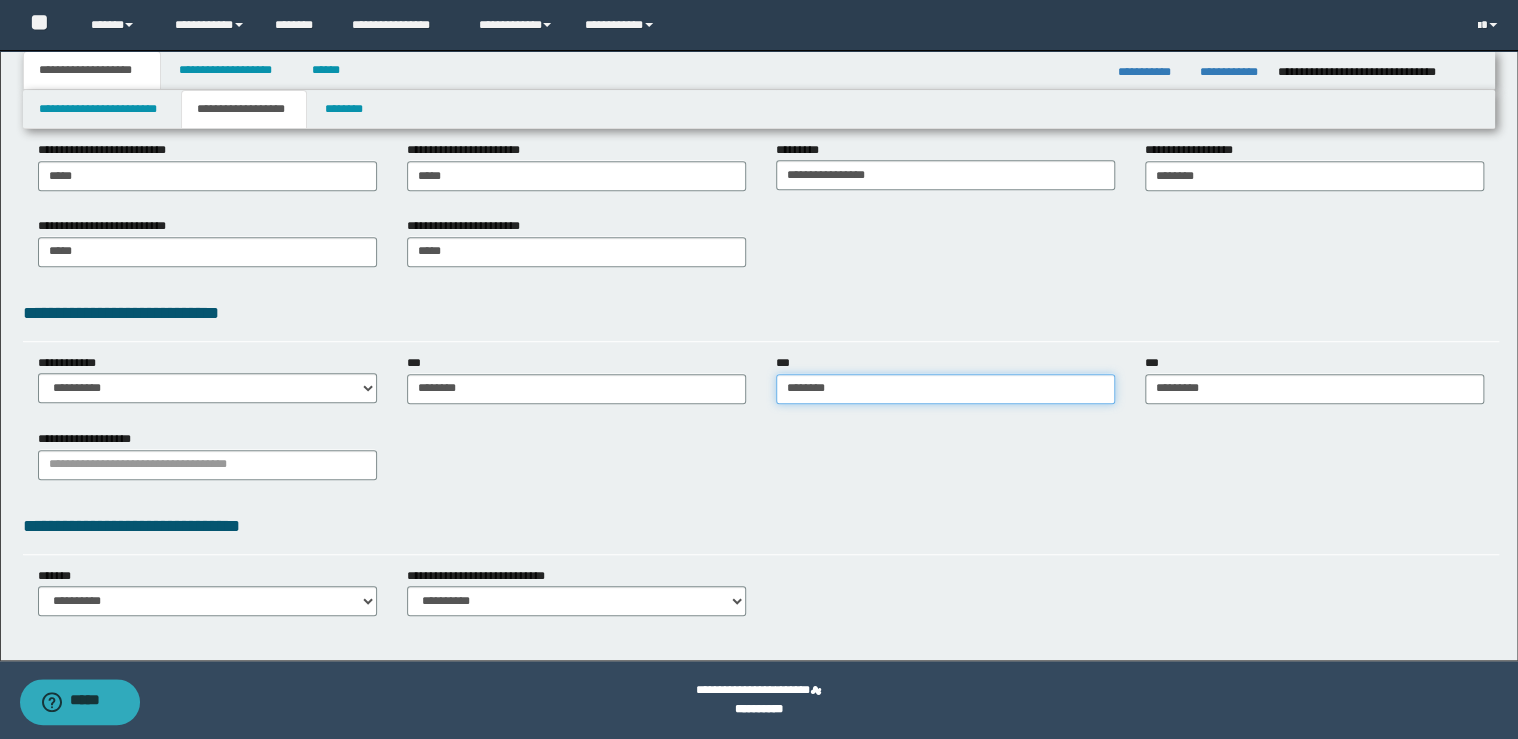 type on "********" 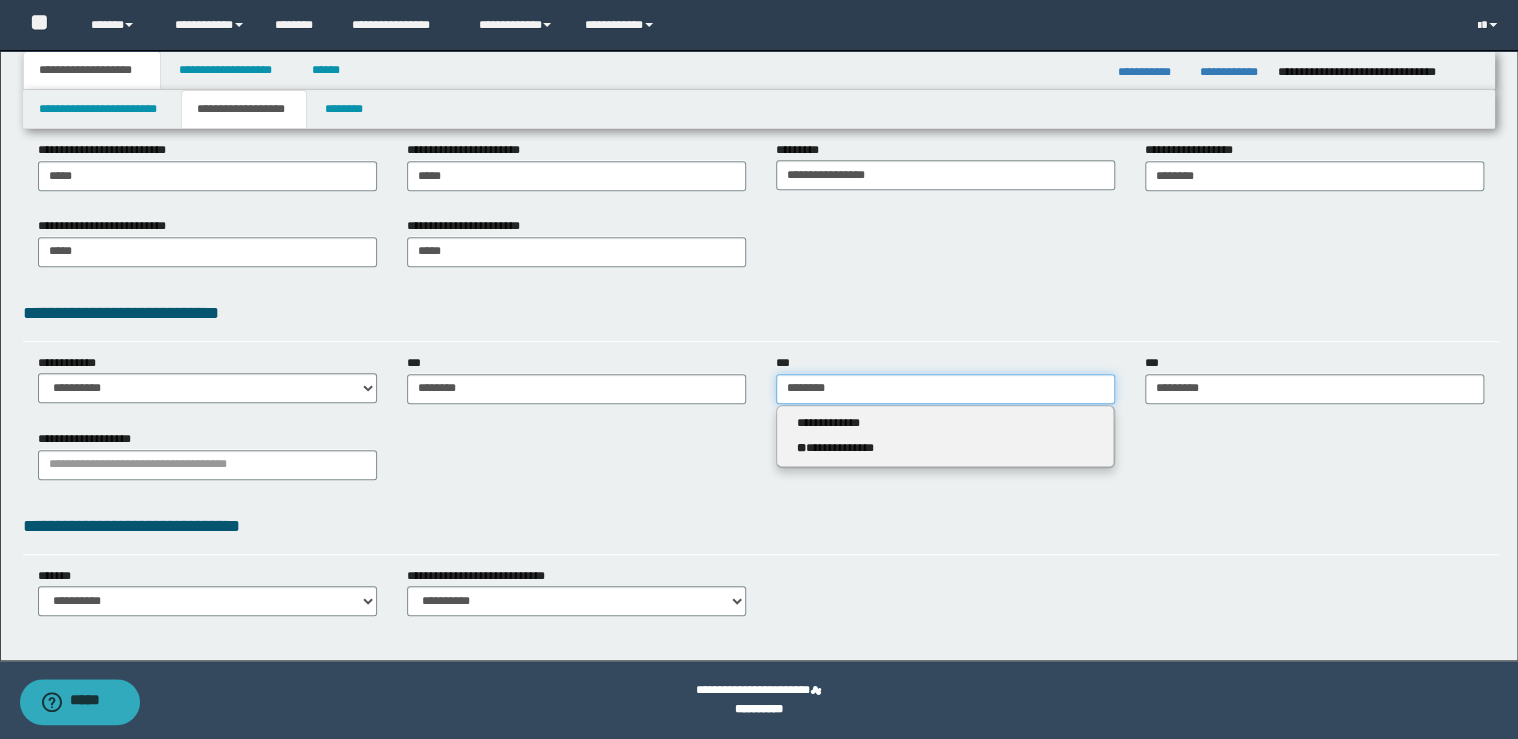 type on "********" 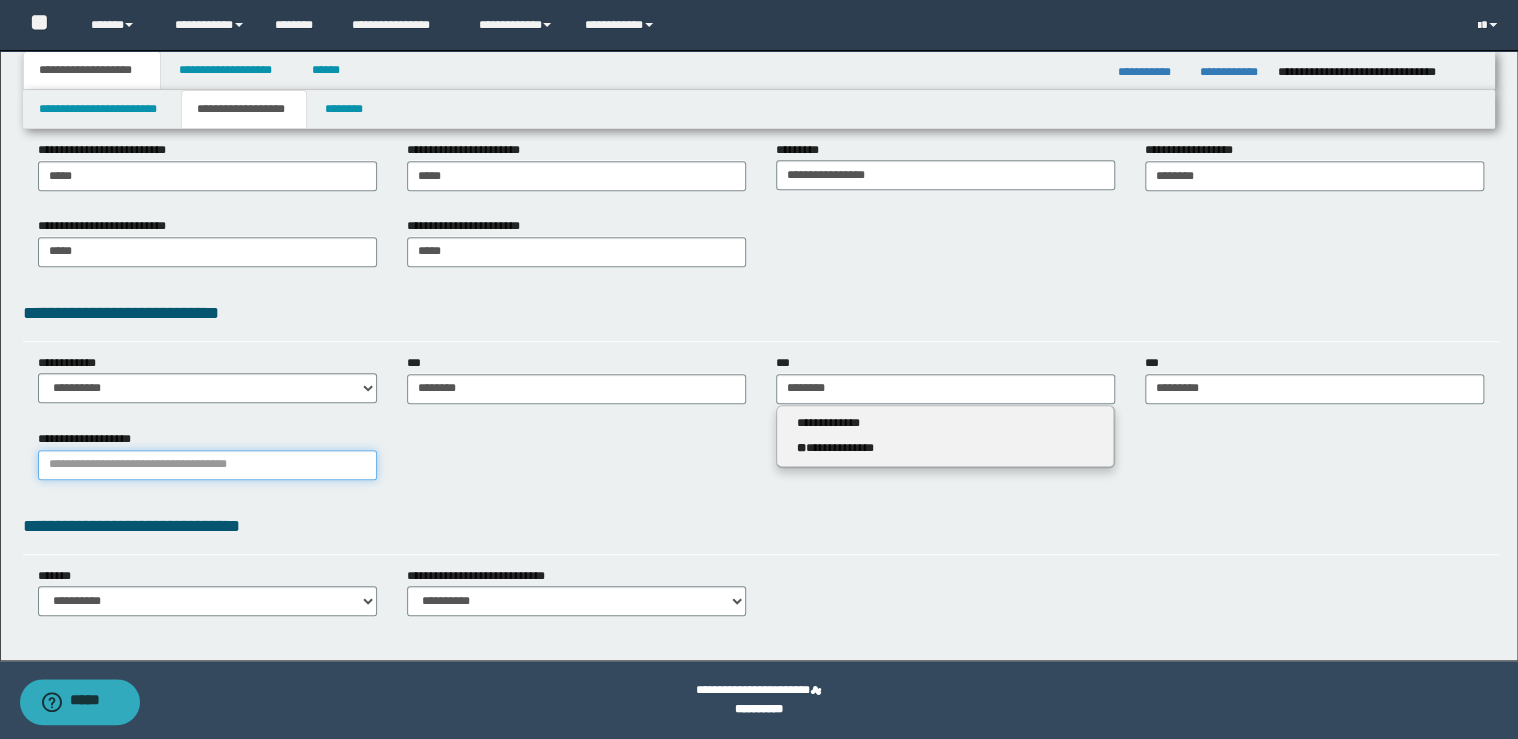 type 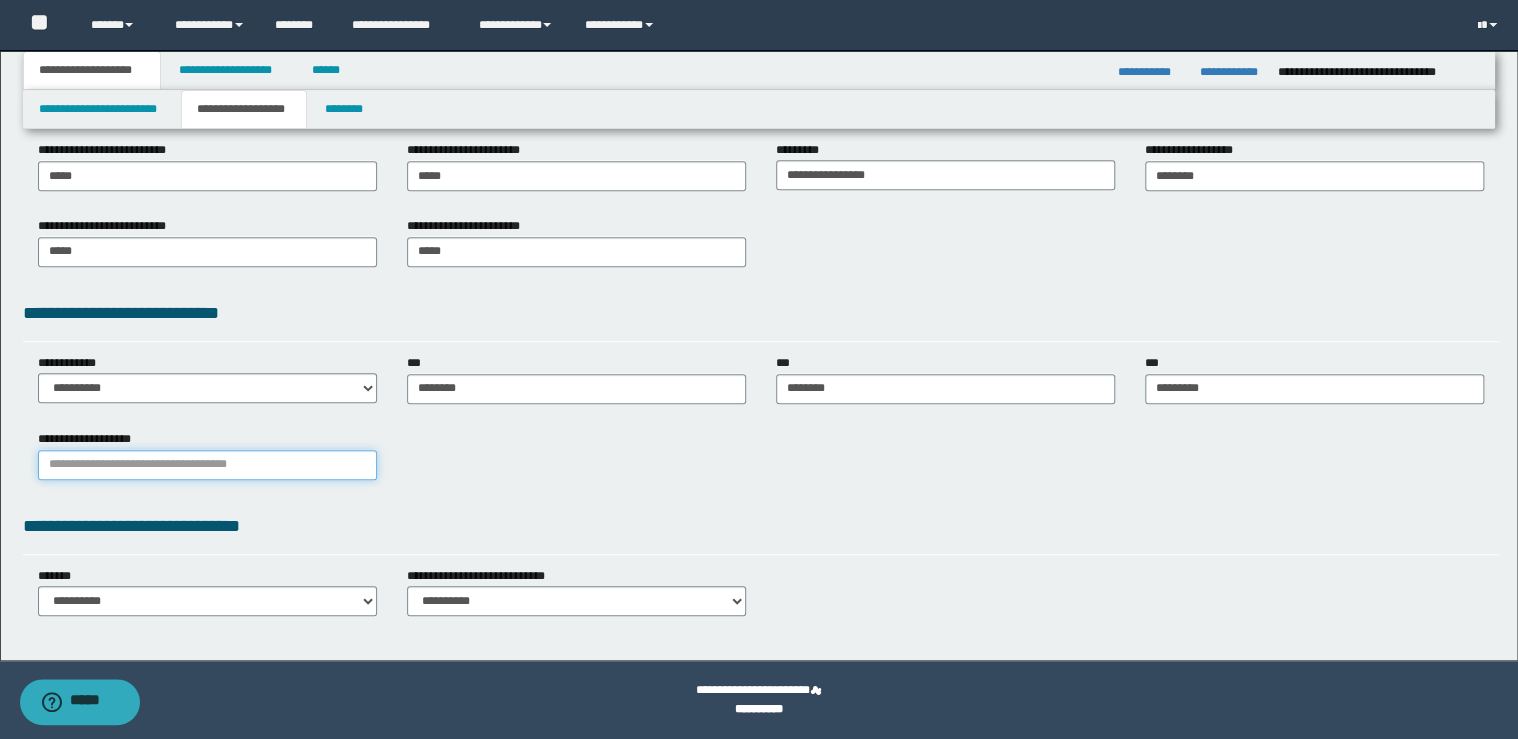 click on "**********" at bounding box center (207, 465) 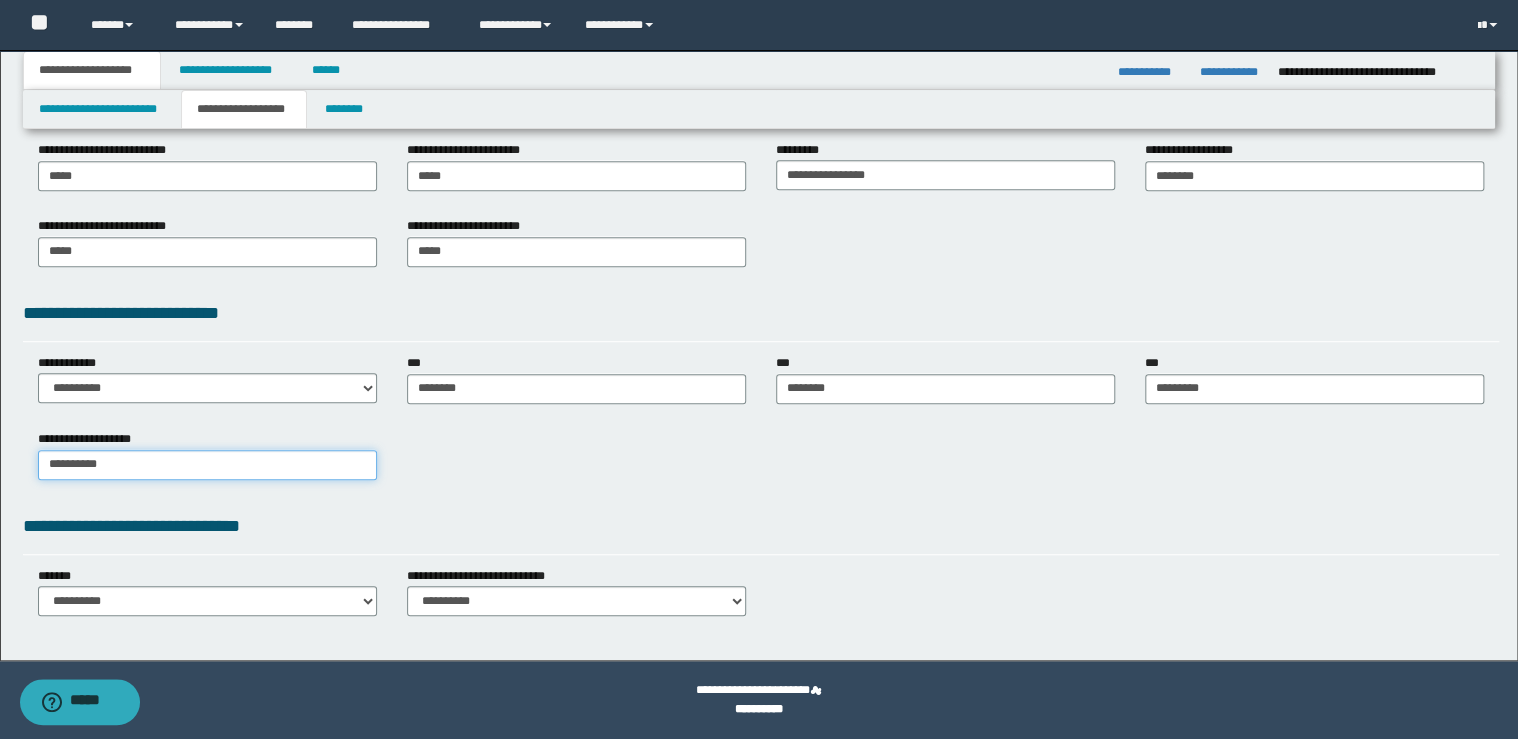 type on "**********" 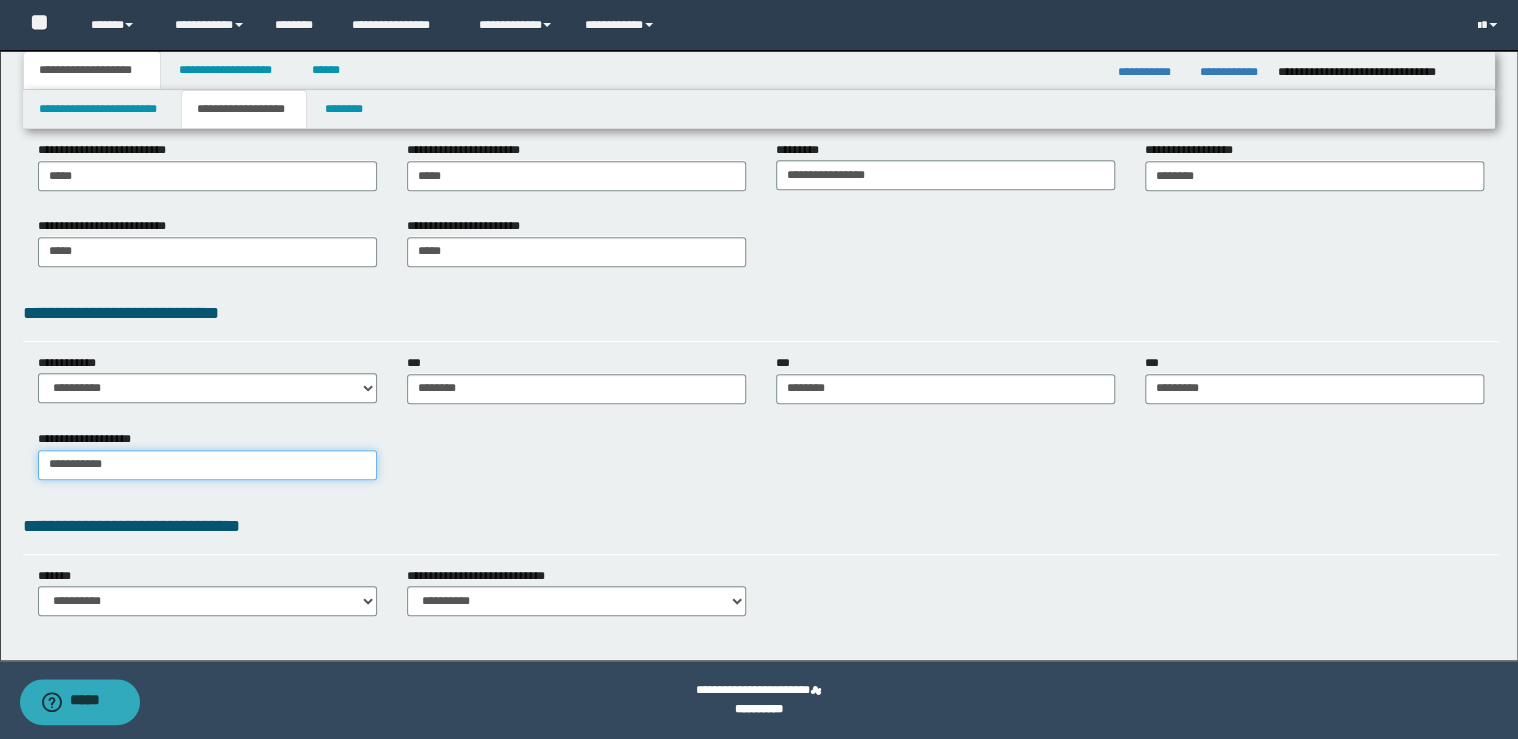 type on "**********" 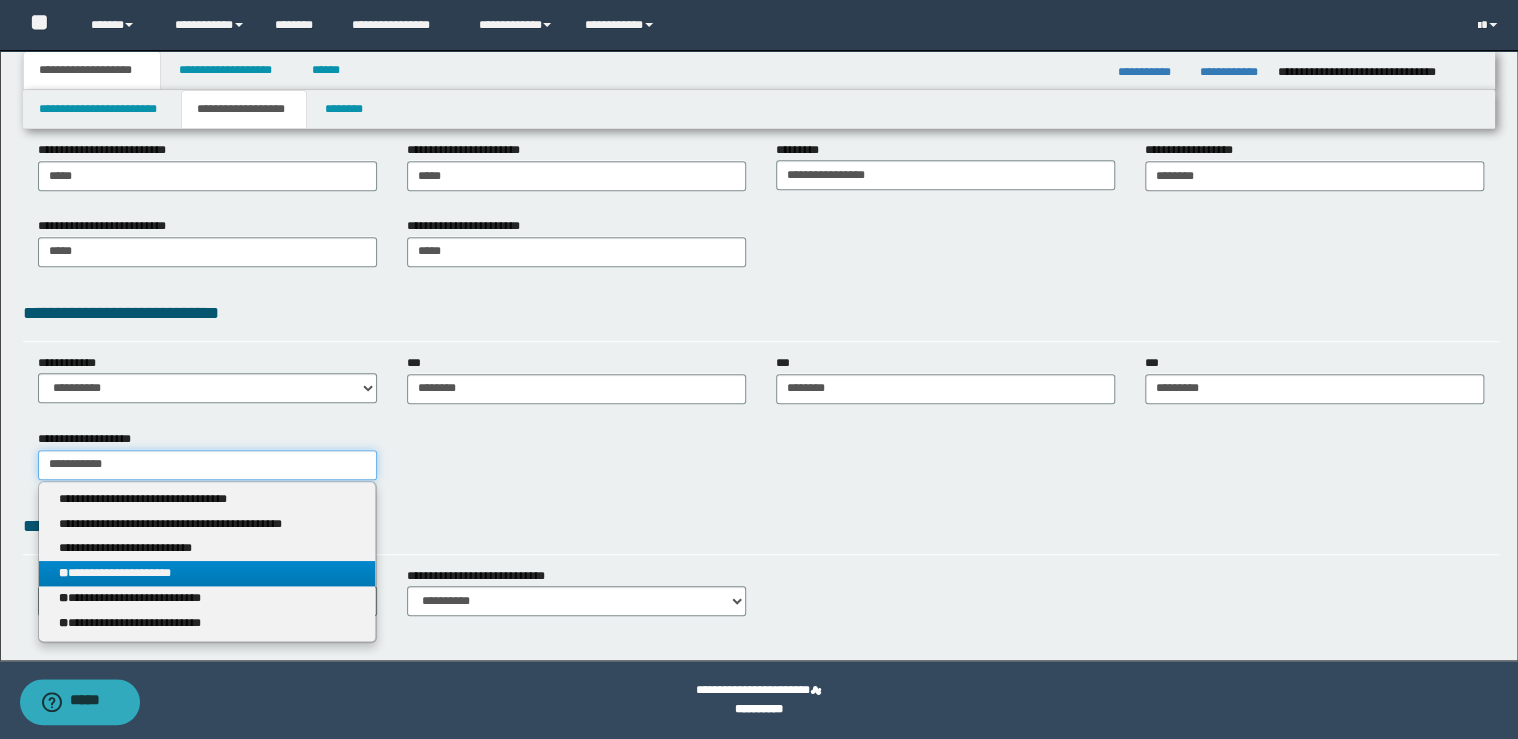 type on "**********" 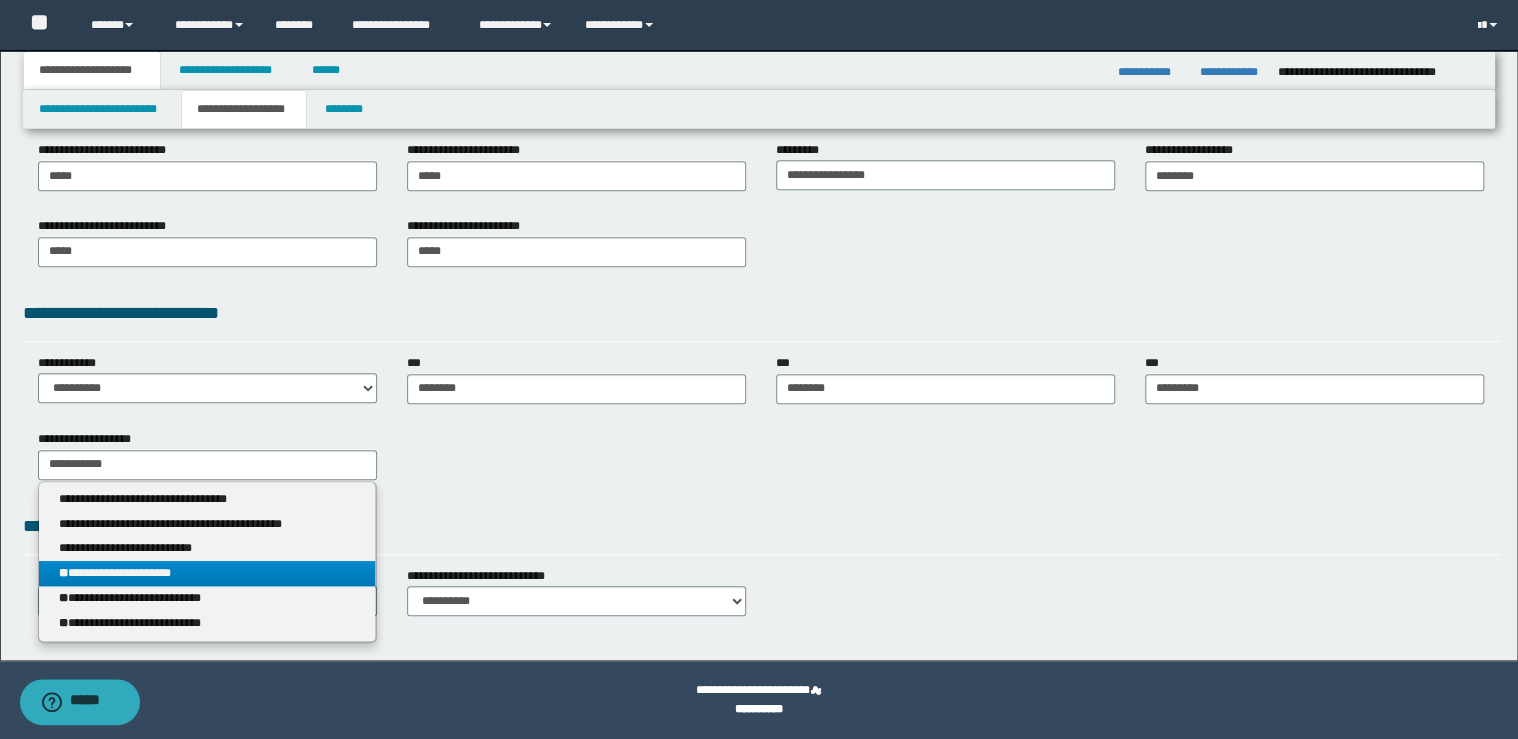 click on "**********" at bounding box center [207, 573] 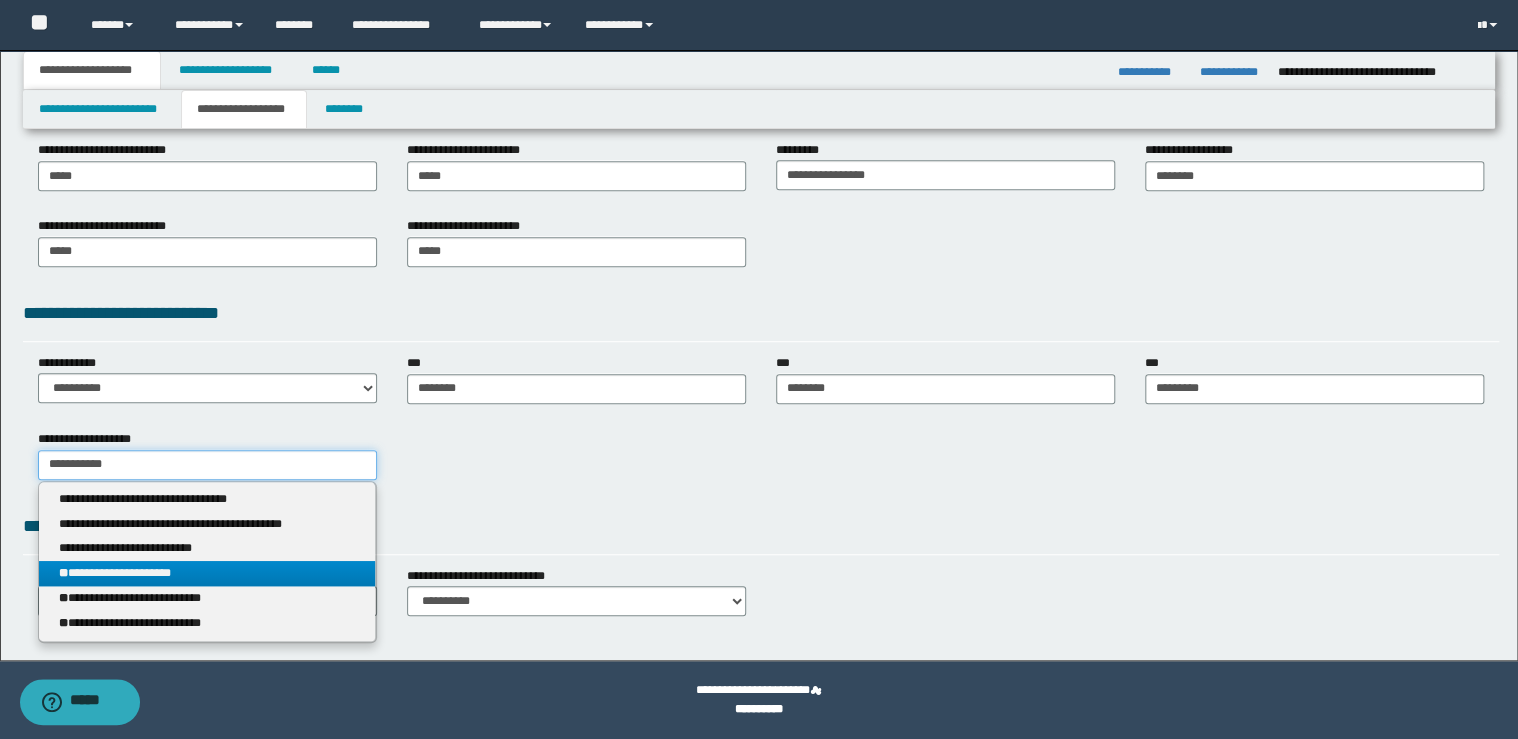 type 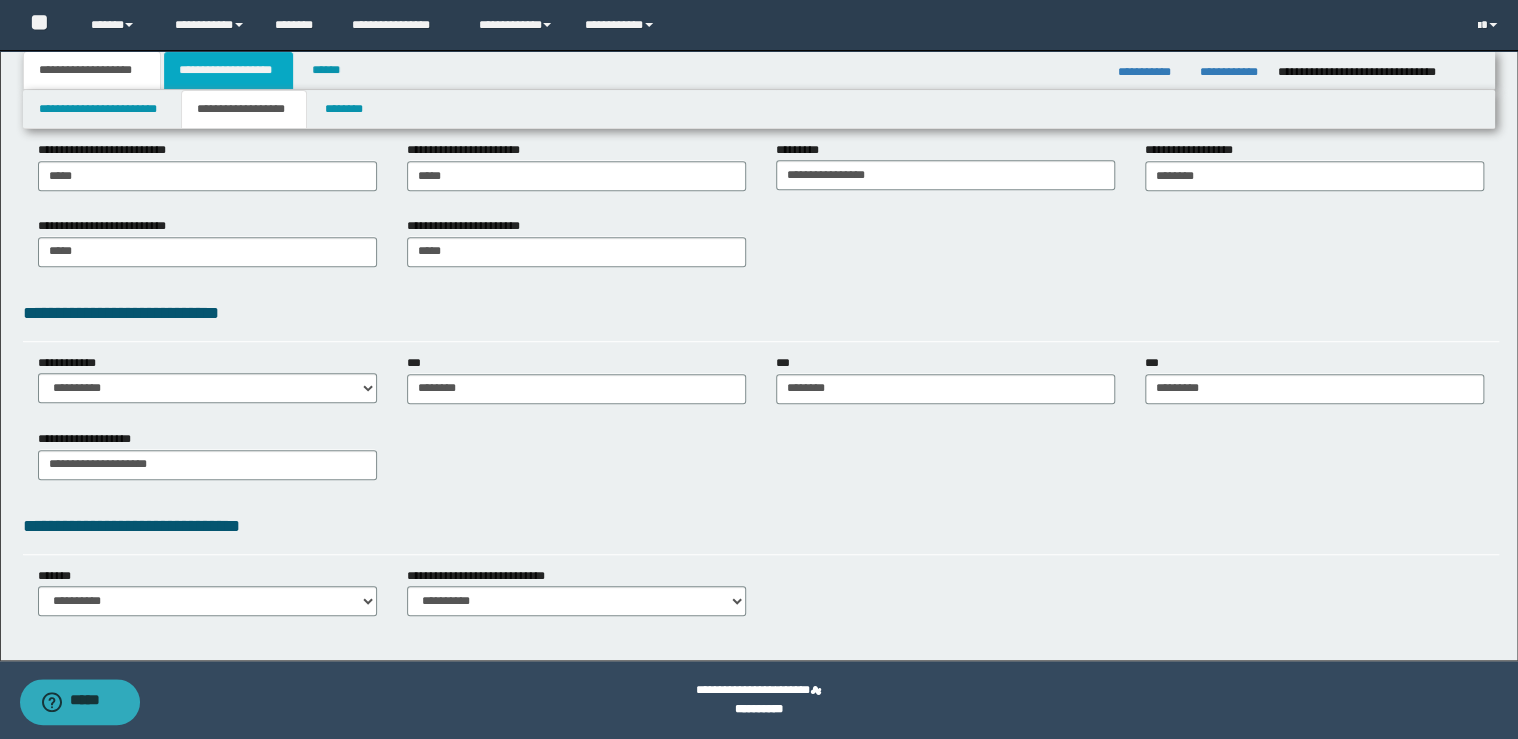 click on "**********" at bounding box center (228, 70) 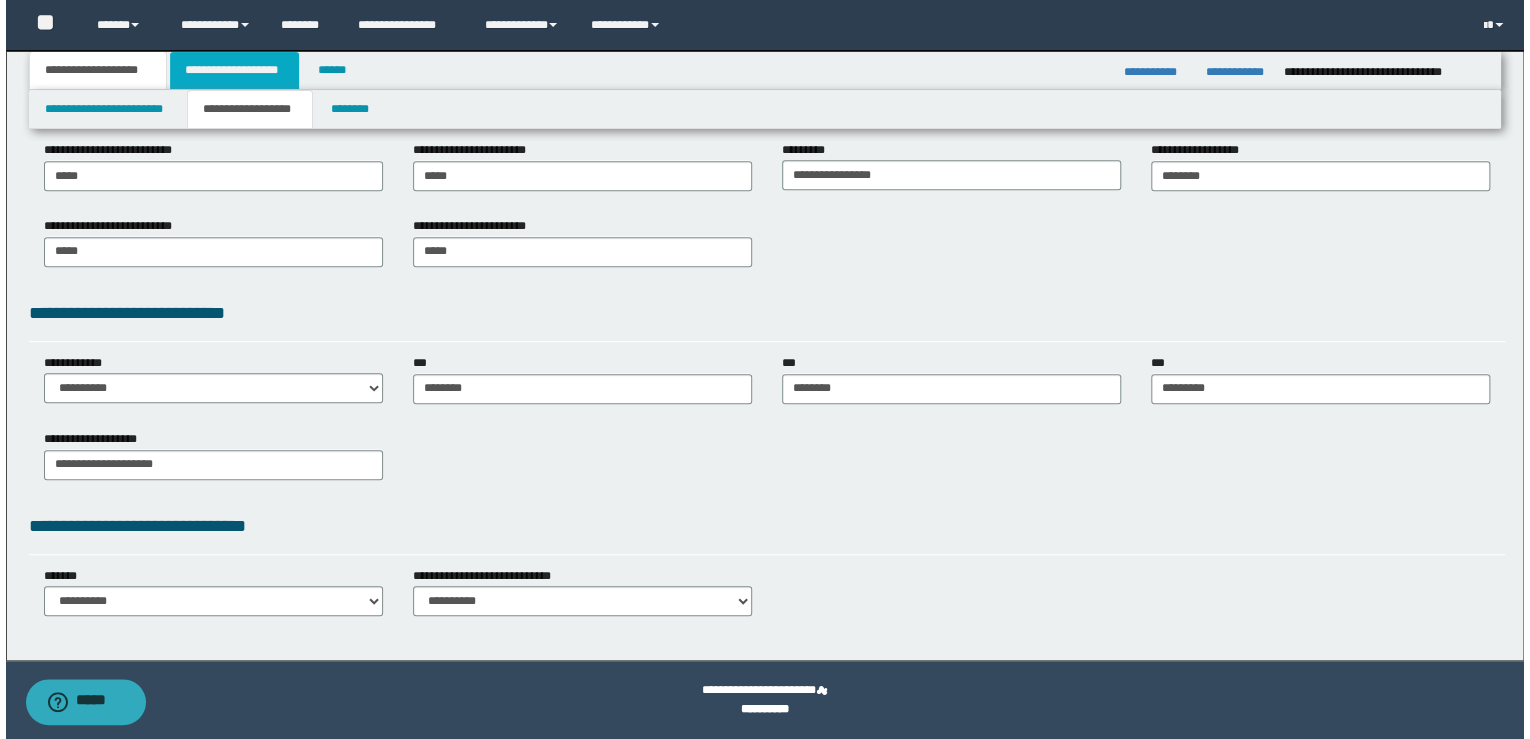 scroll, scrollTop: 0, scrollLeft: 0, axis: both 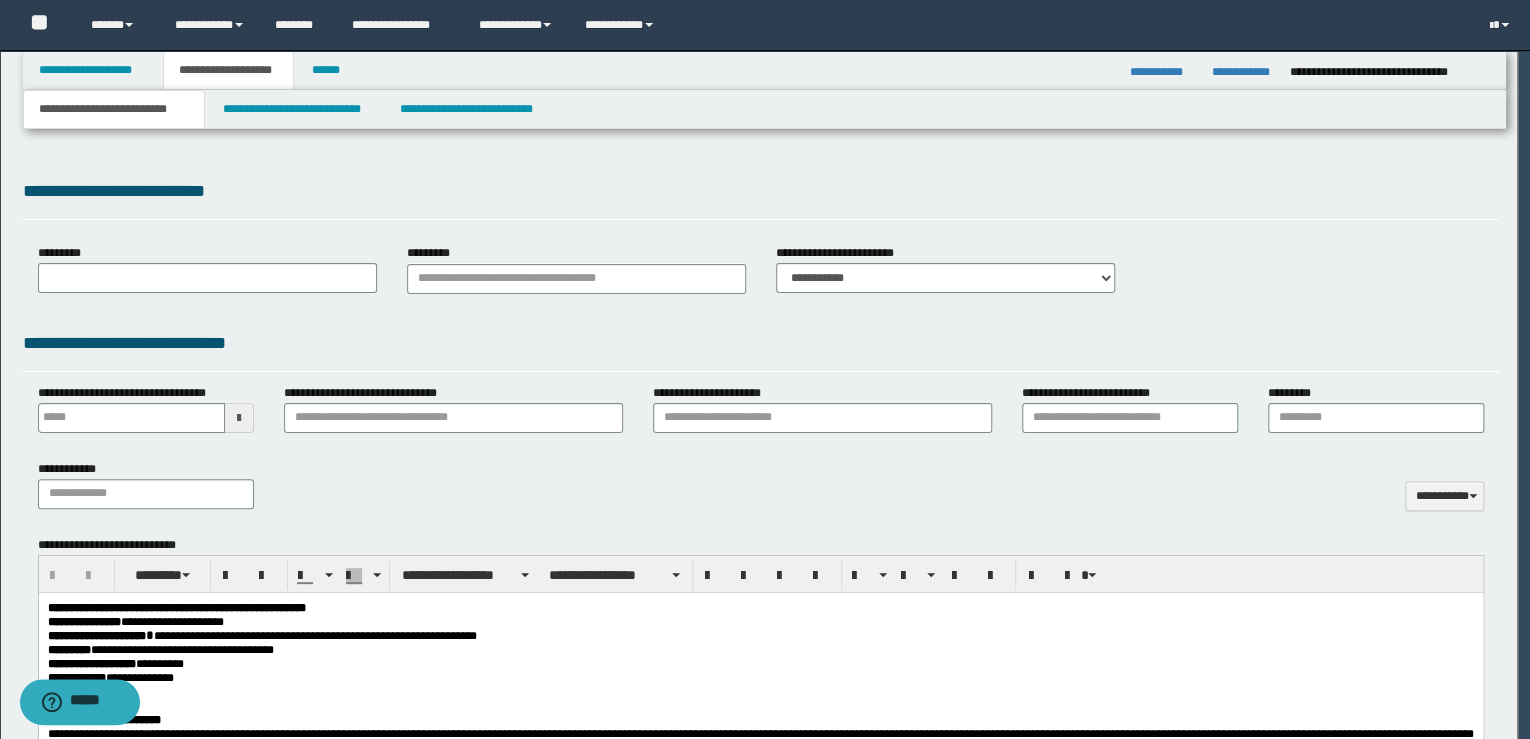 type on "**********" 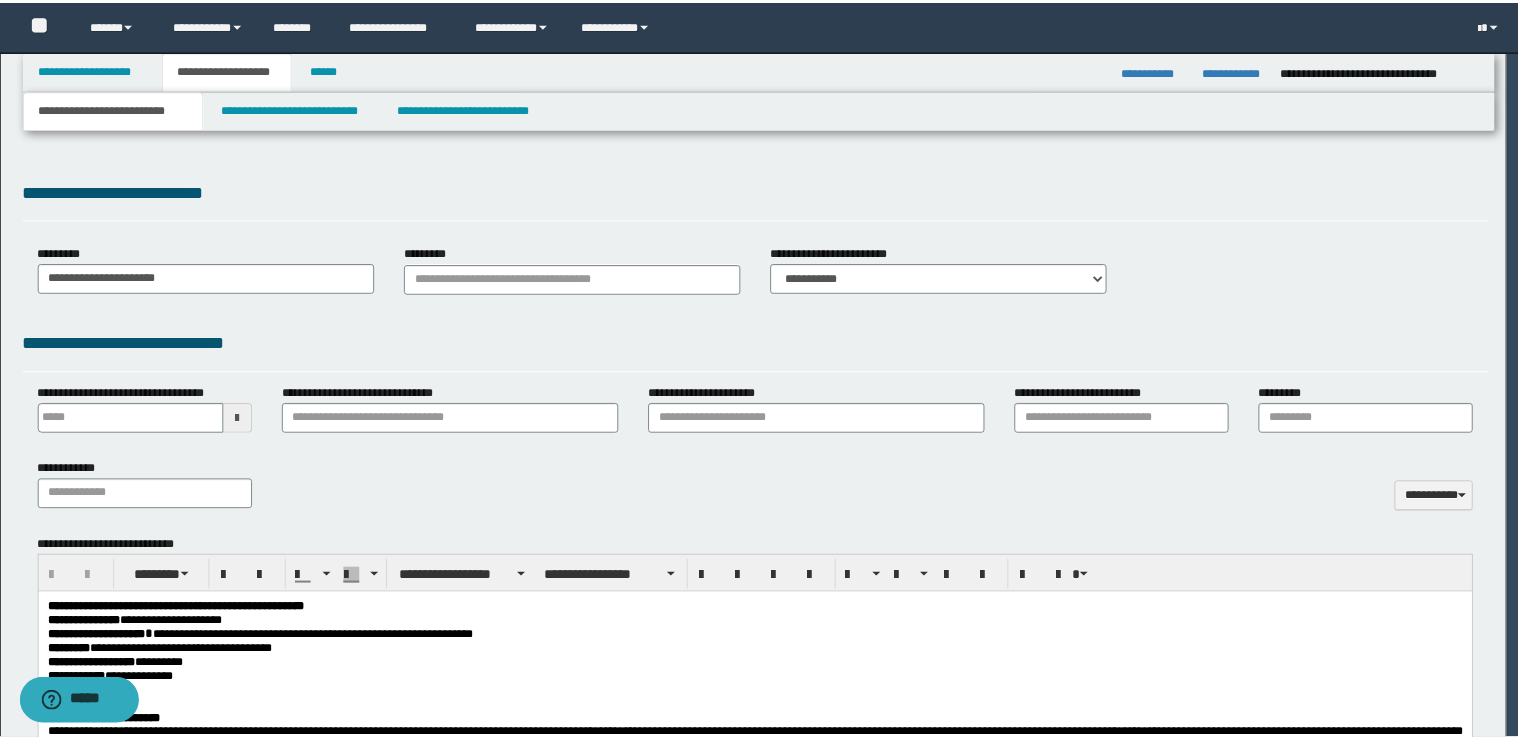 scroll, scrollTop: 0, scrollLeft: 0, axis: both 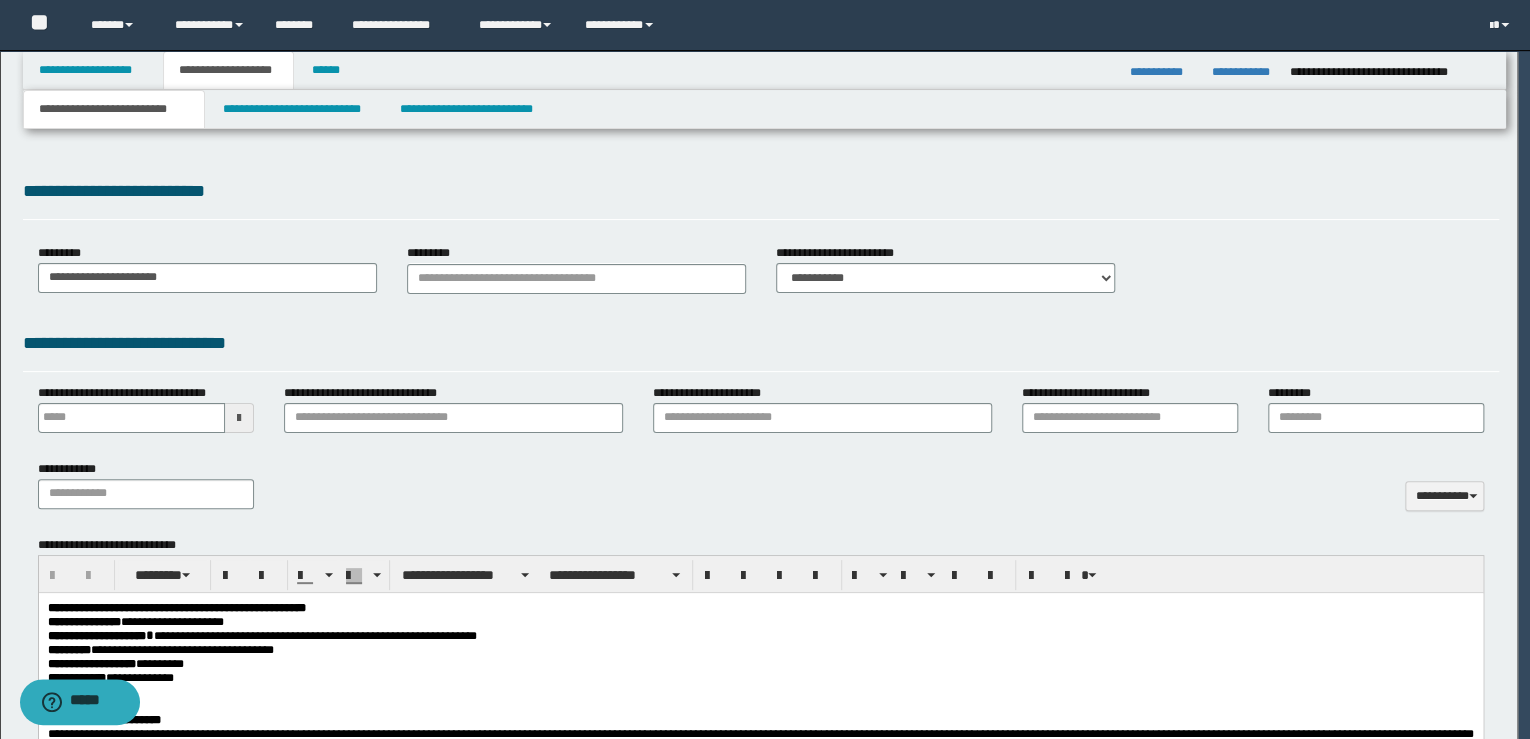 type 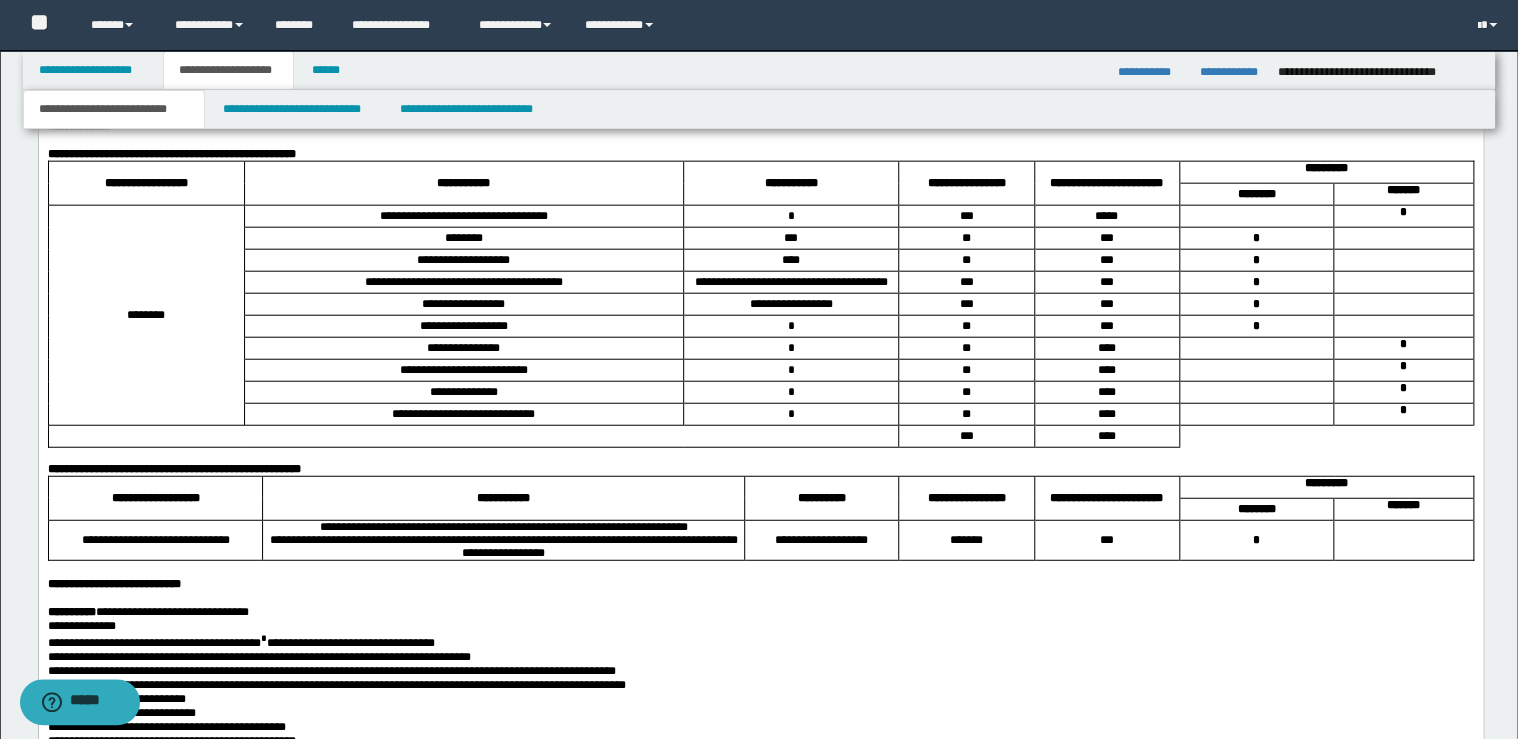 scroll, scrollTop: 2800, scrollLeft: 0, axis: vertical 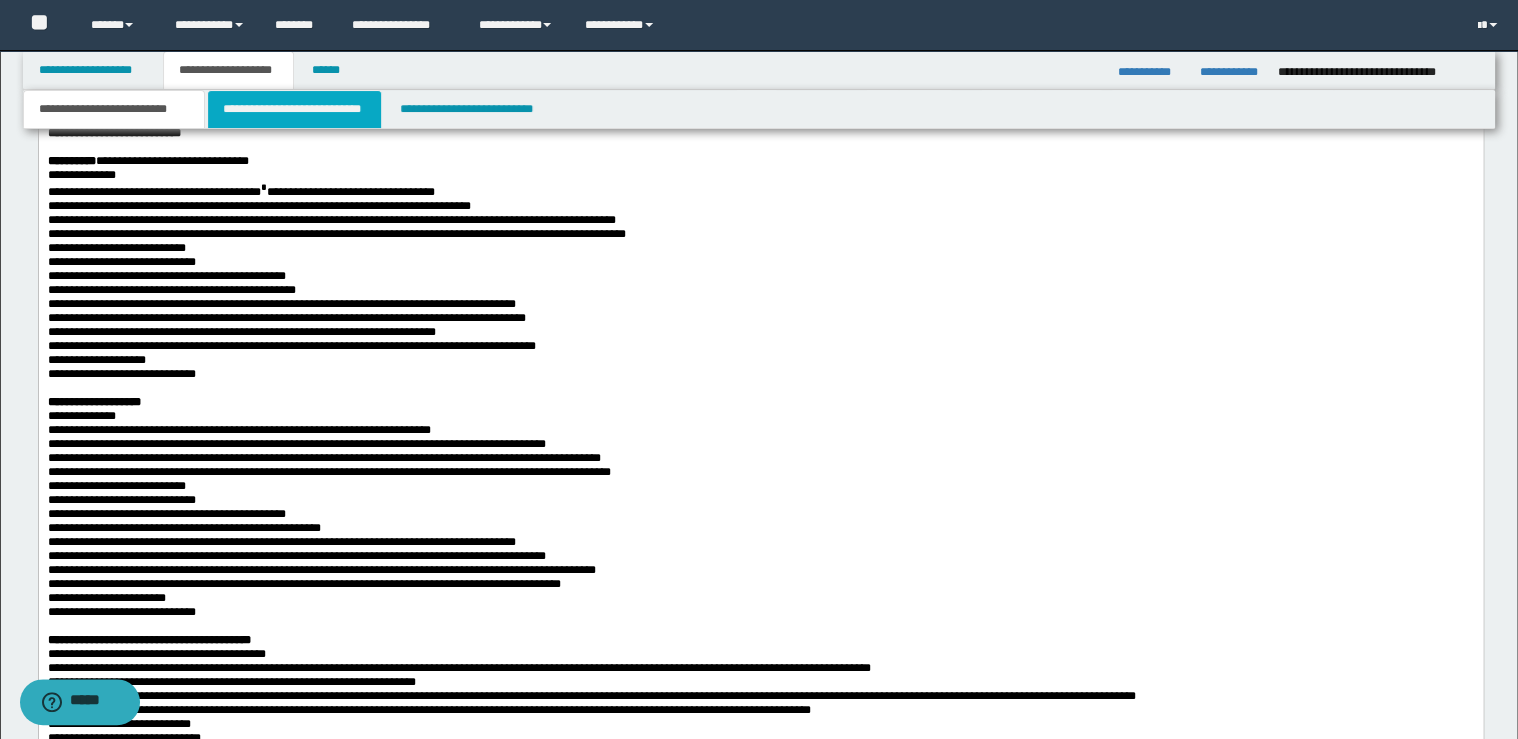 click on "**********" at bounding box center (294, 109) 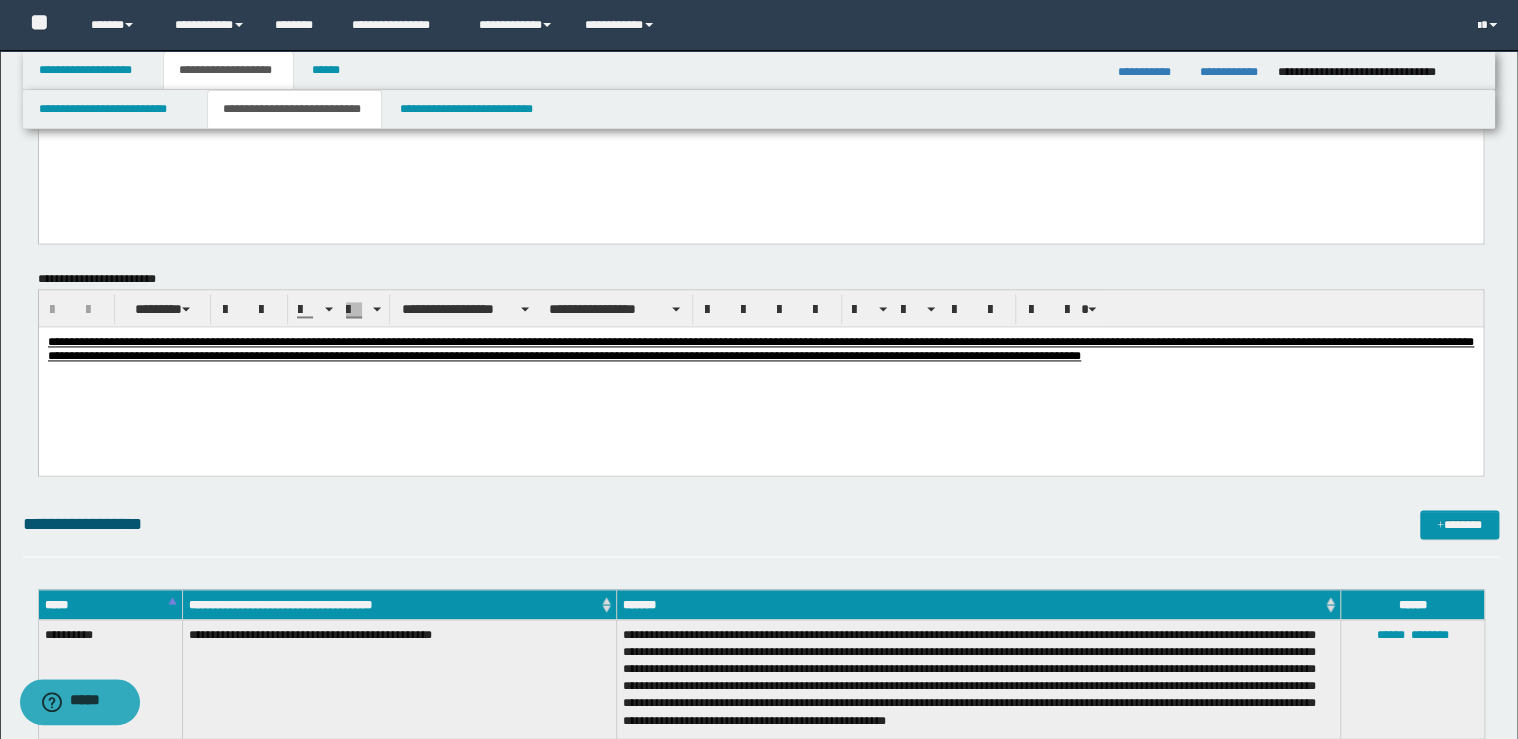 scroll, scrollTop: 1440, scrollLeft: 0, axis: vertical 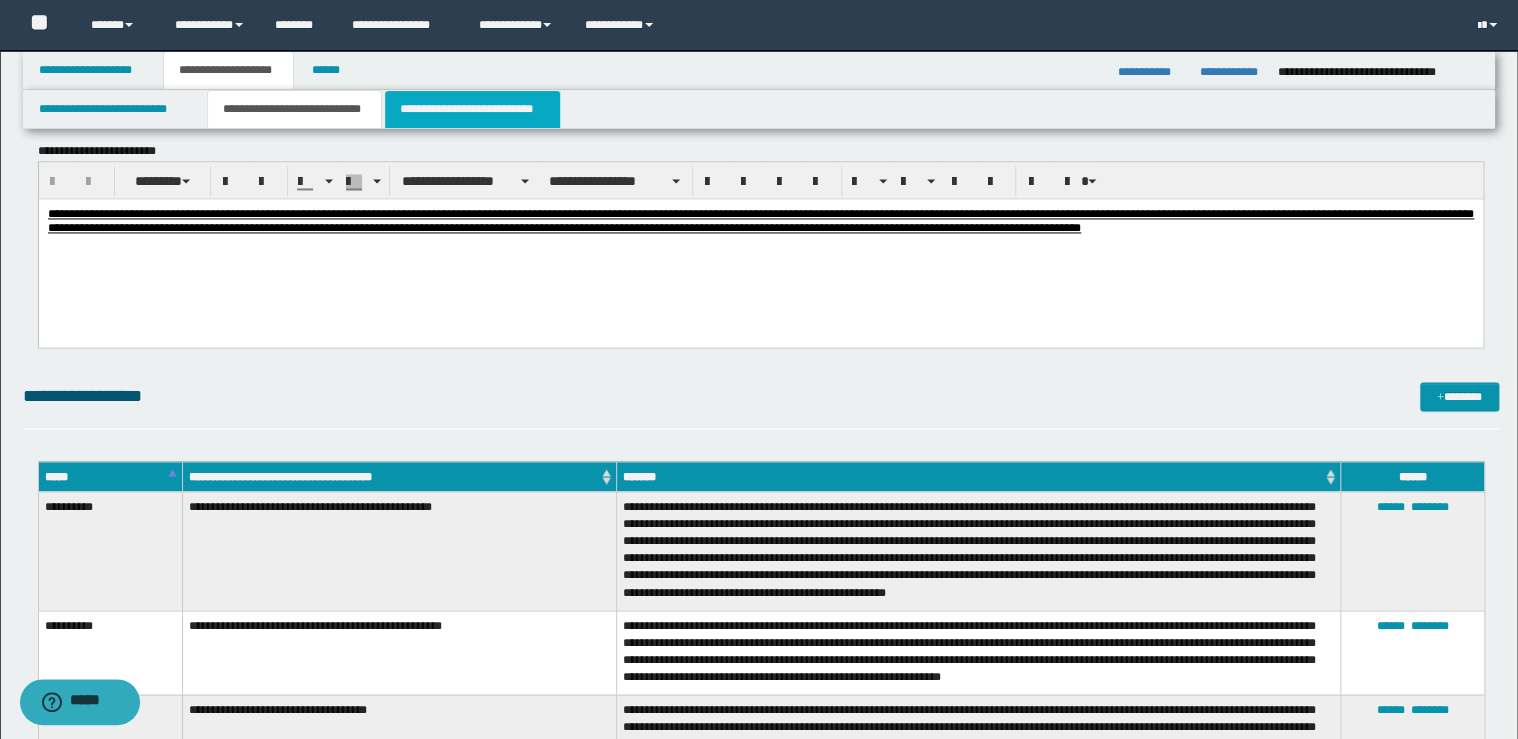 click on "**********" at bounding box center [472, 109] 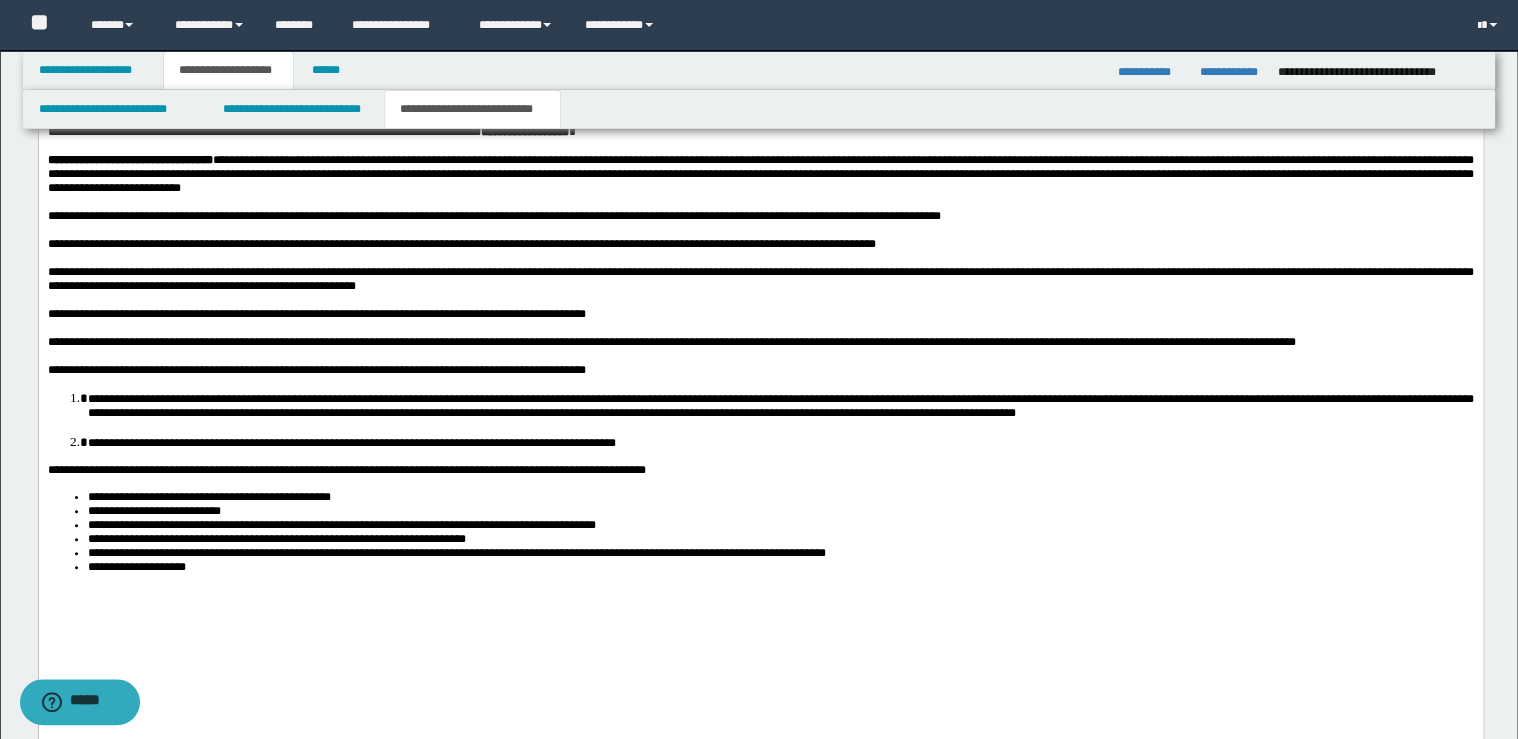 scroll, scrollTop: 3892, scrollLeft: 0, axis: vertical 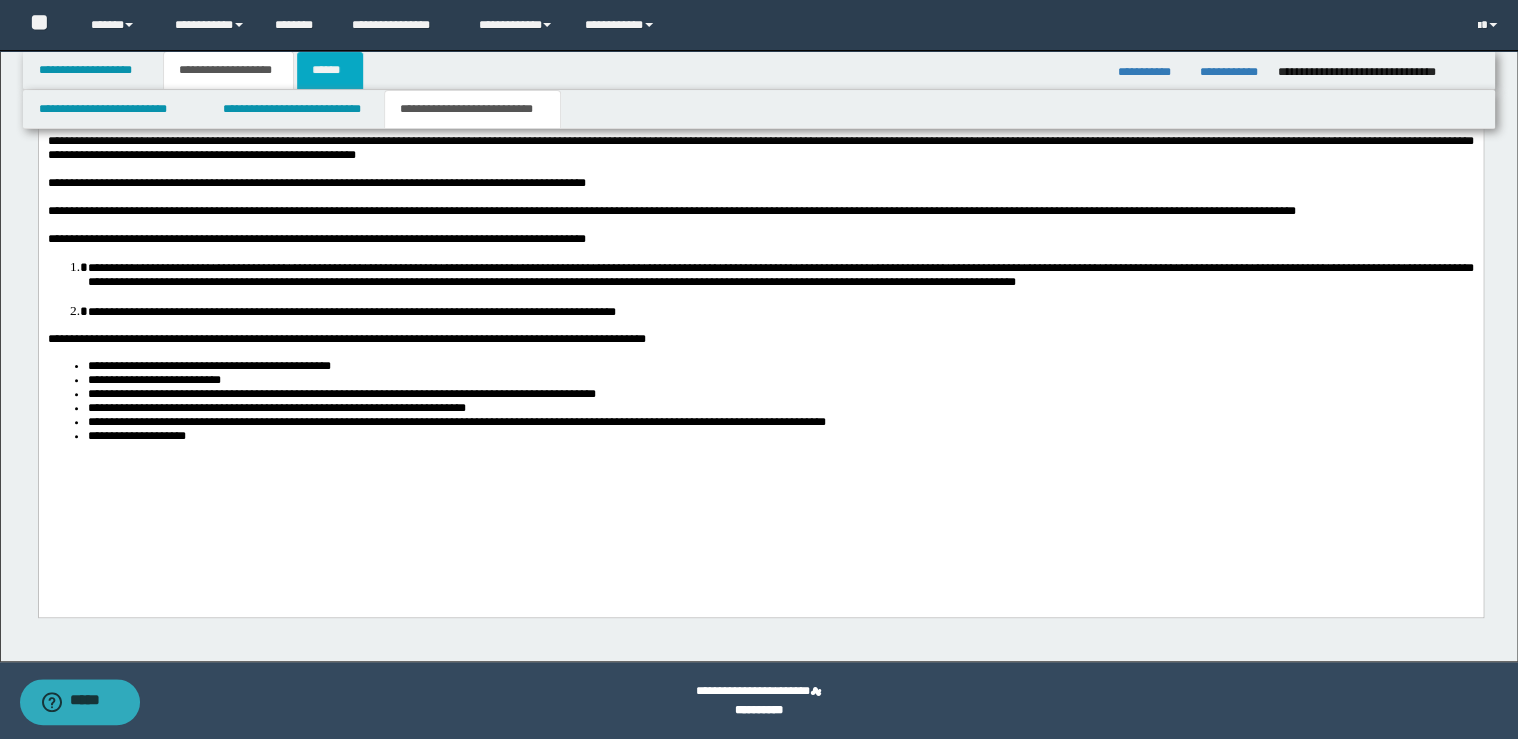 click on "******" at bounding box center (330, 70) 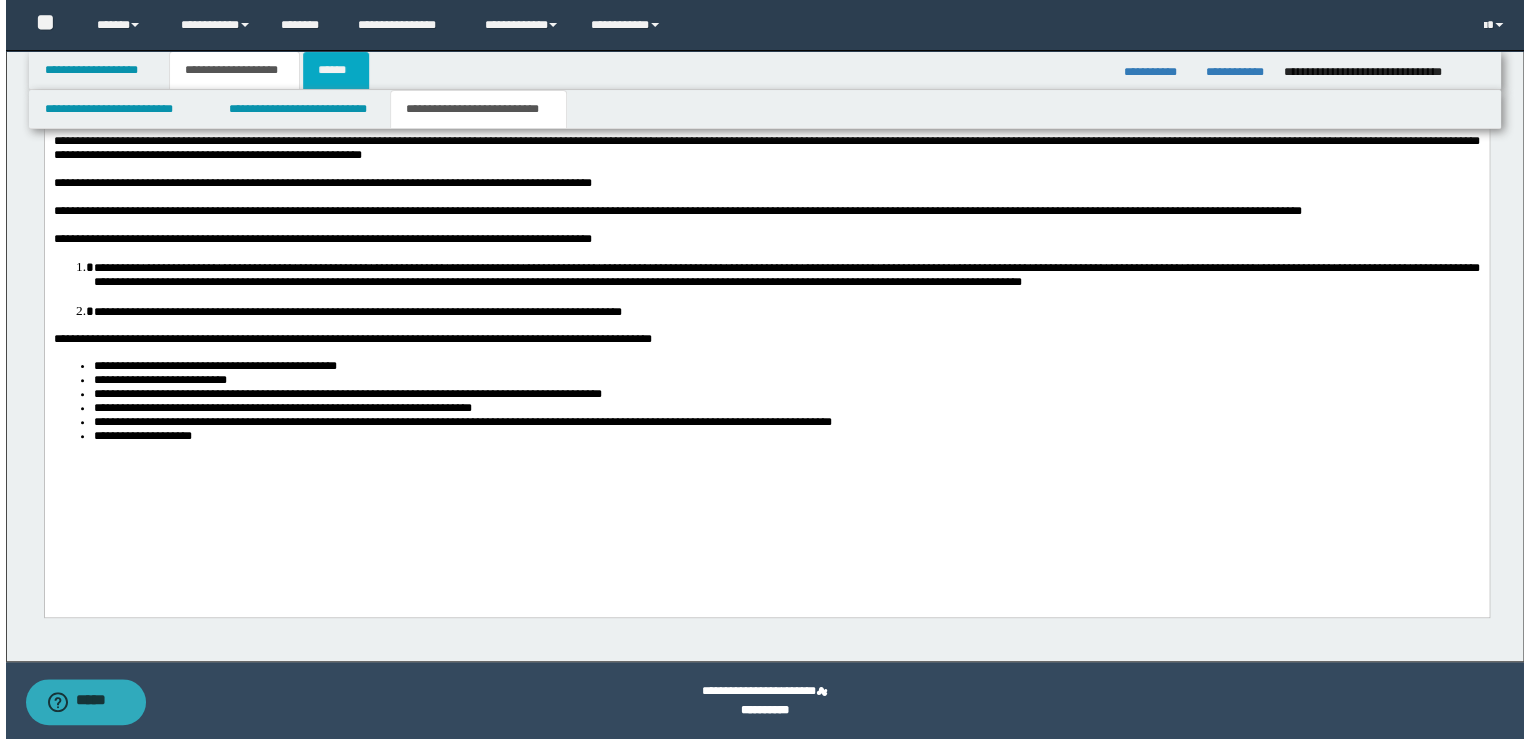 scroll, scrollTop: 0, scrollLeft: 0, axis: both 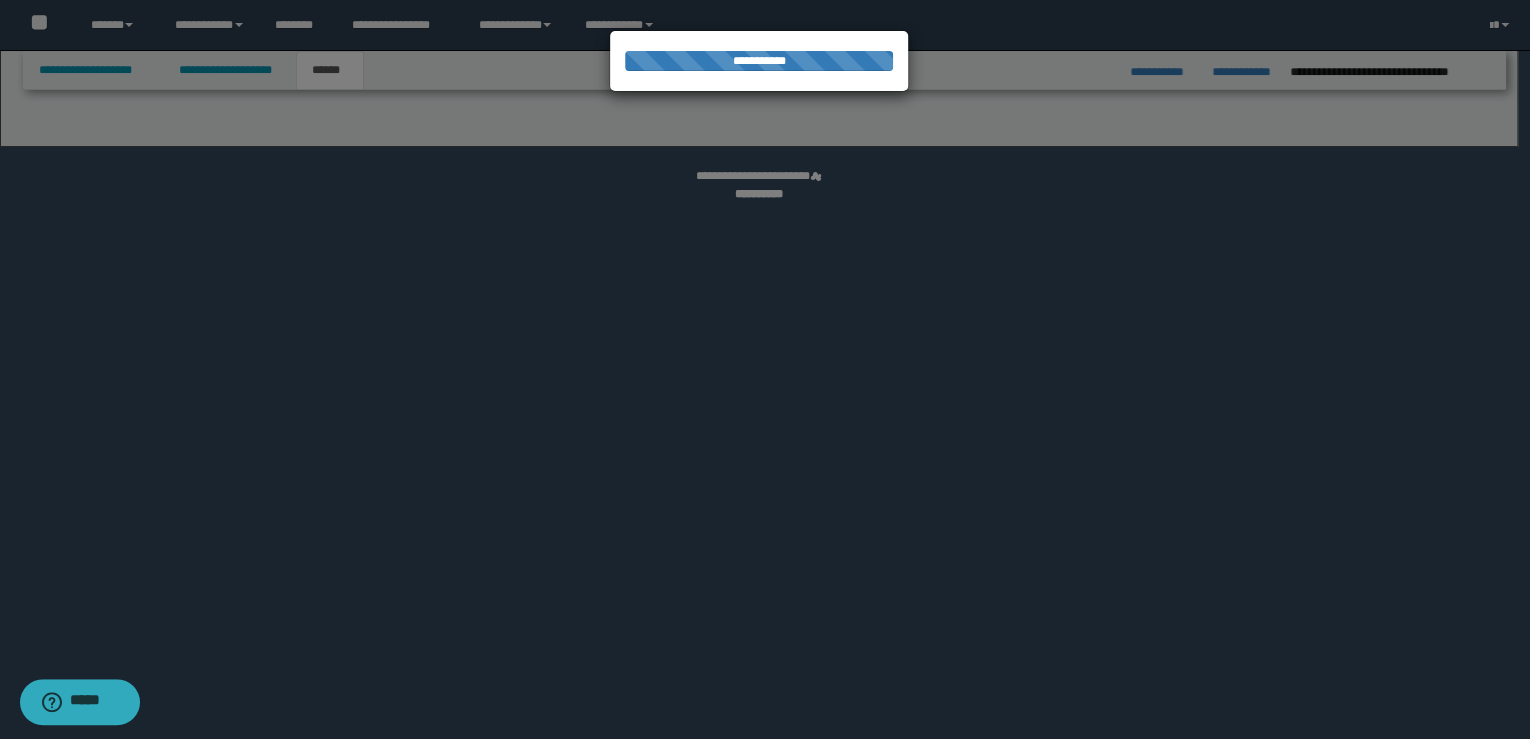 select on "*" 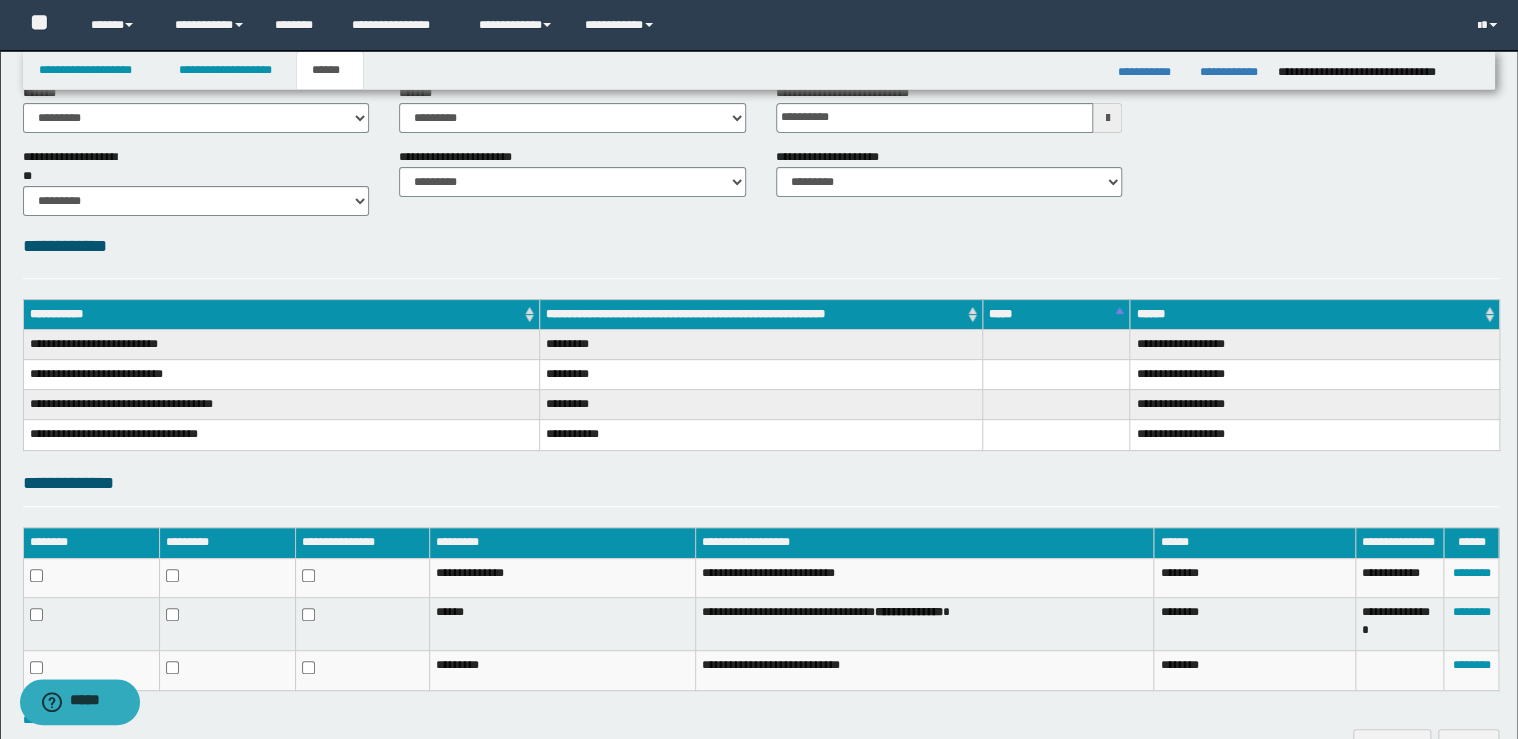 scroll, scrollTop: 227, scrollLeft: 0, axis: vertical 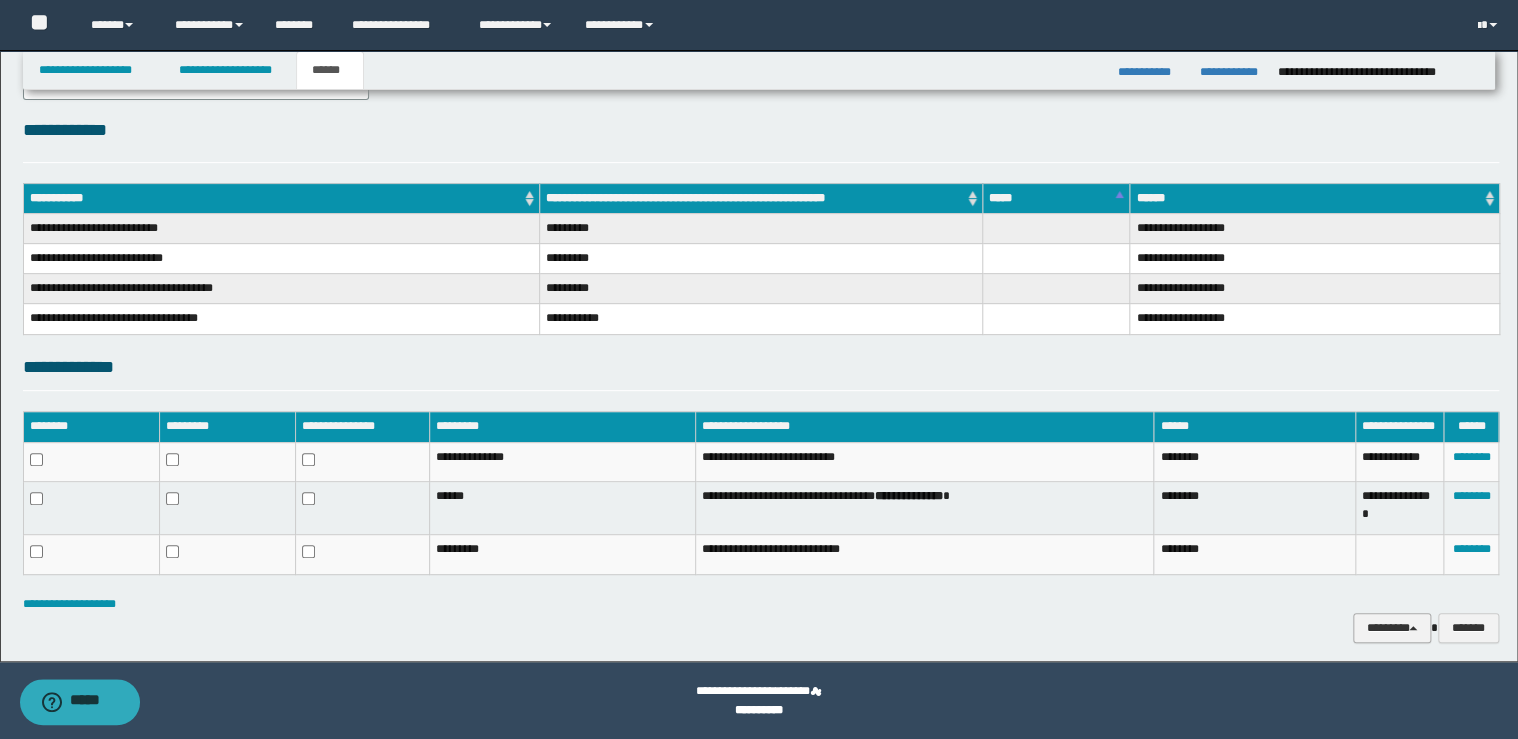 click on "********" at bounding box center (1392, 628) 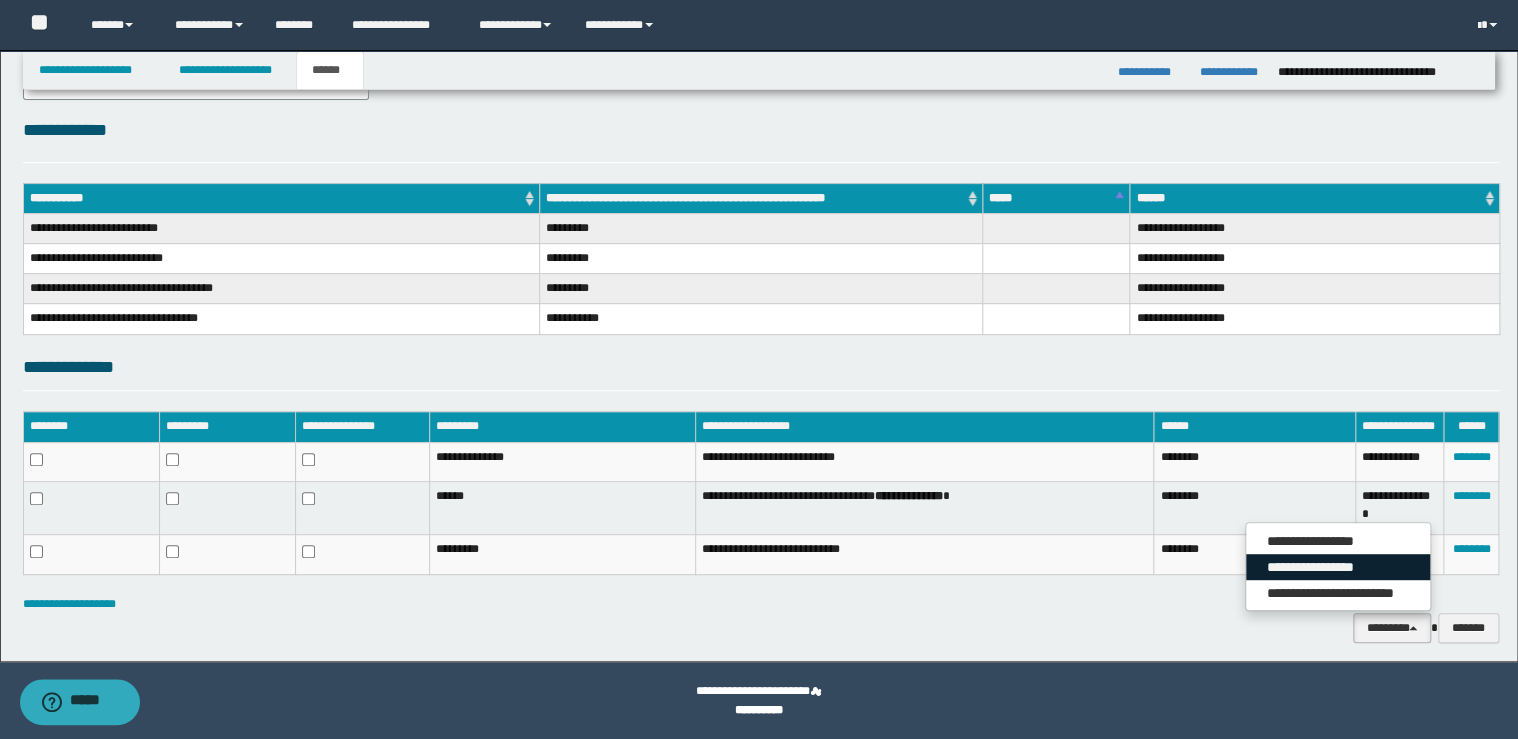click on "**********" at bounding box center (1338, 567) 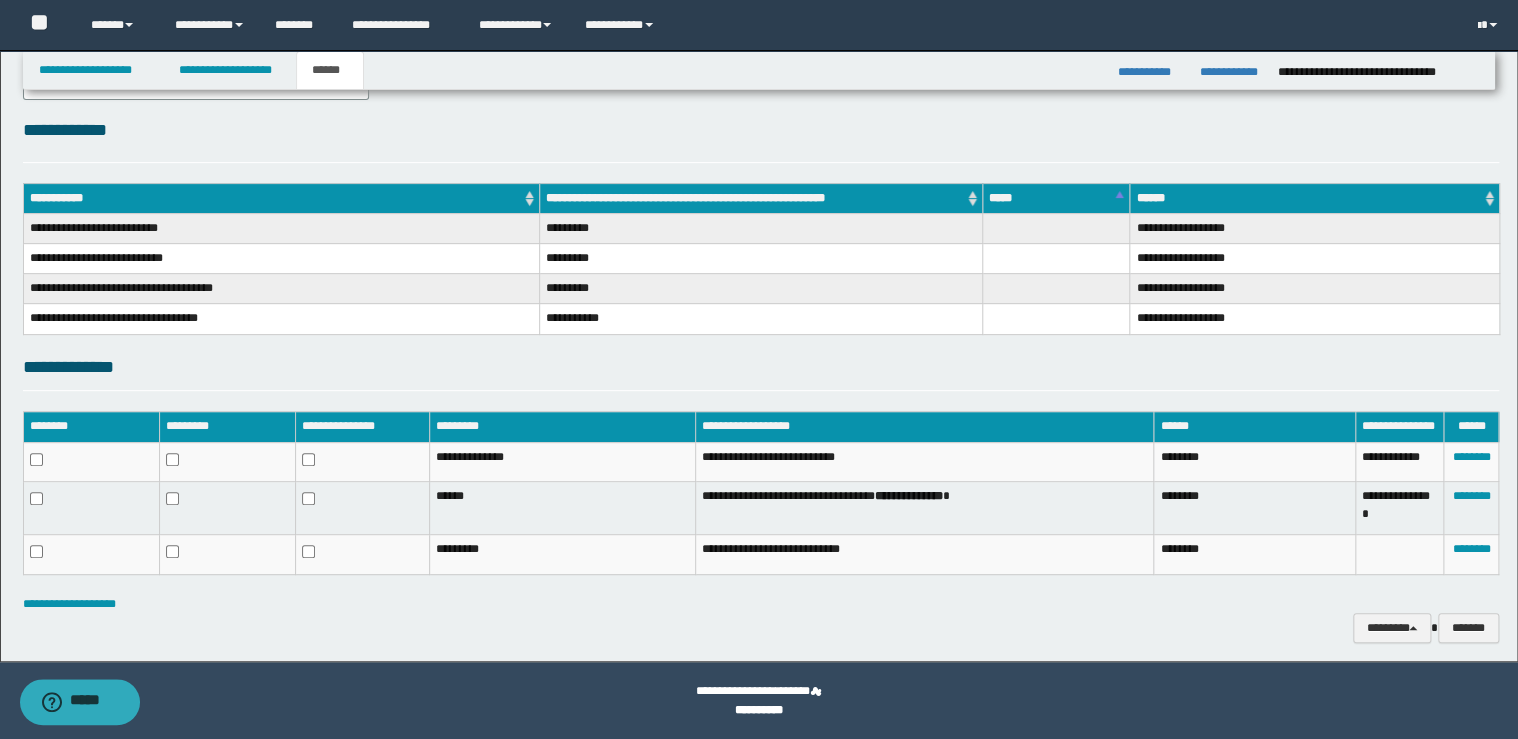 click on "**********" at bounding box center [761, 628] 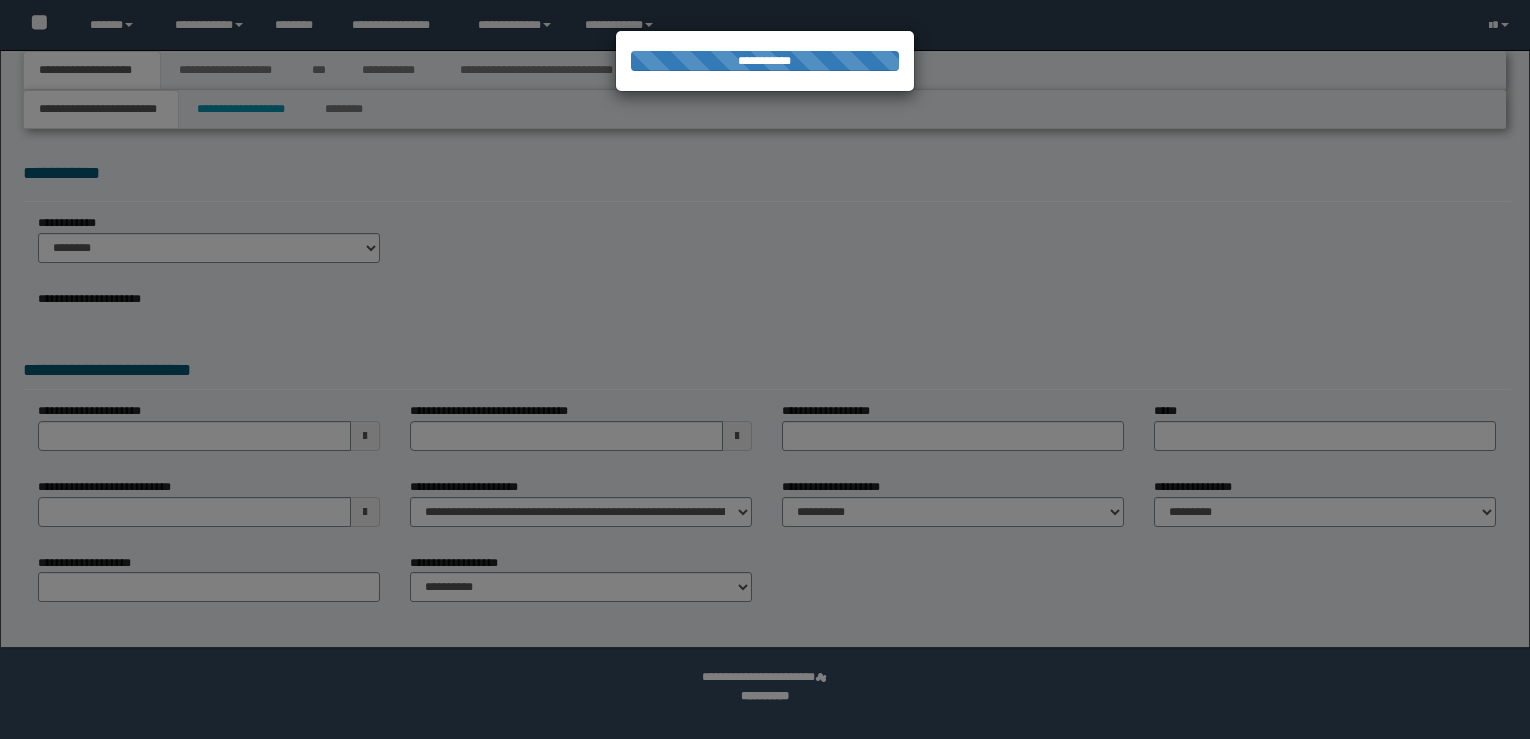 scroll, scrollTop: 0, scrollLeft: 0, axis: both 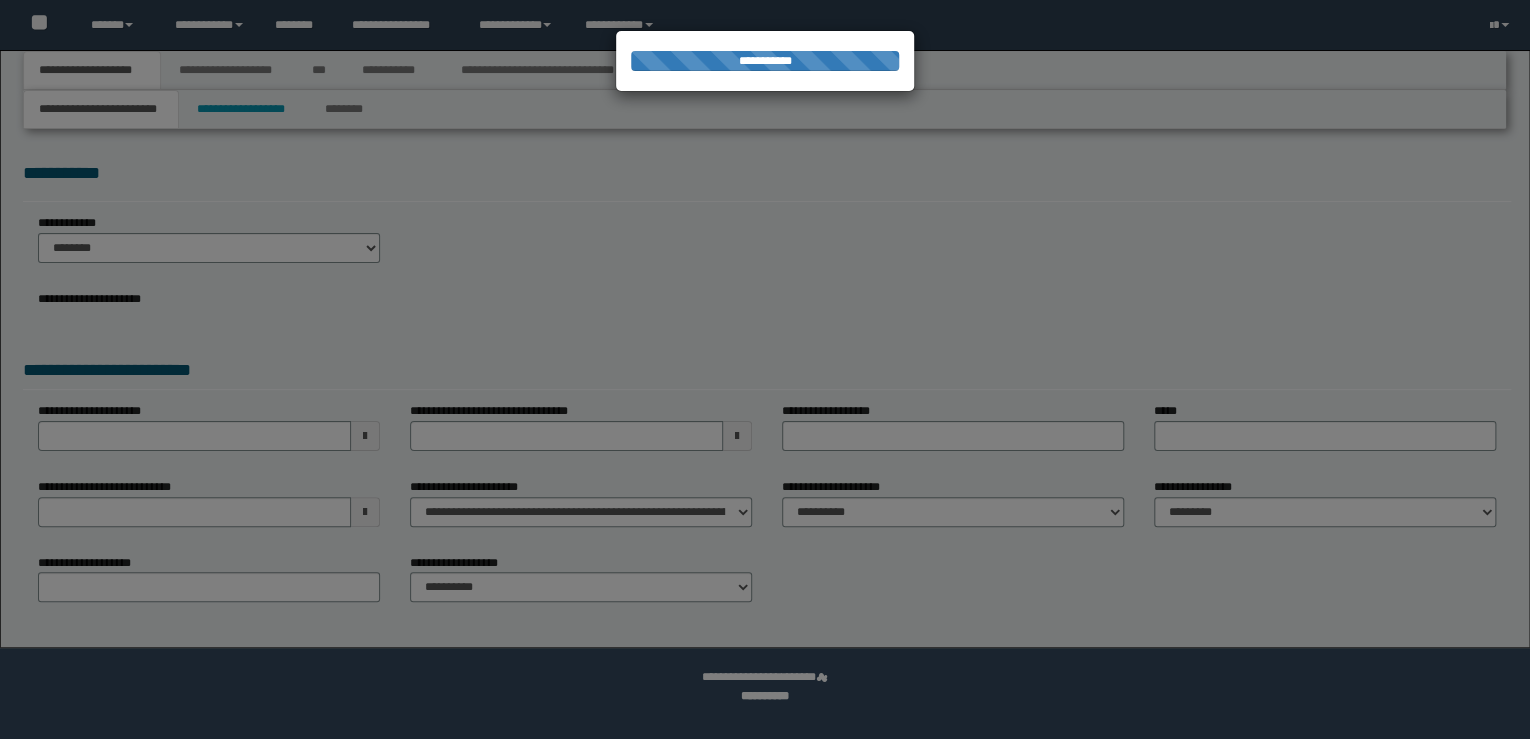 select on "**" 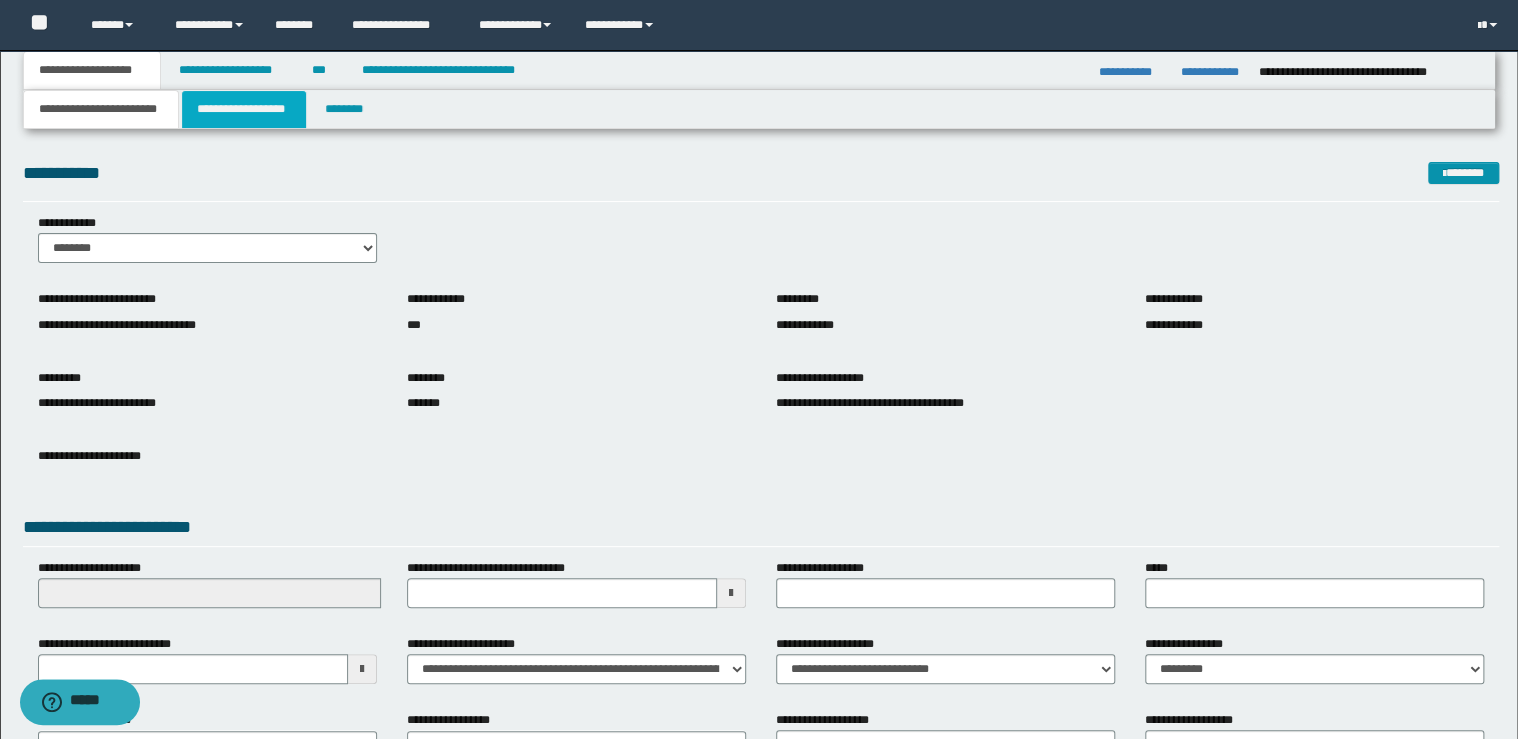 click on "**********" at bounding box center (244, 109) 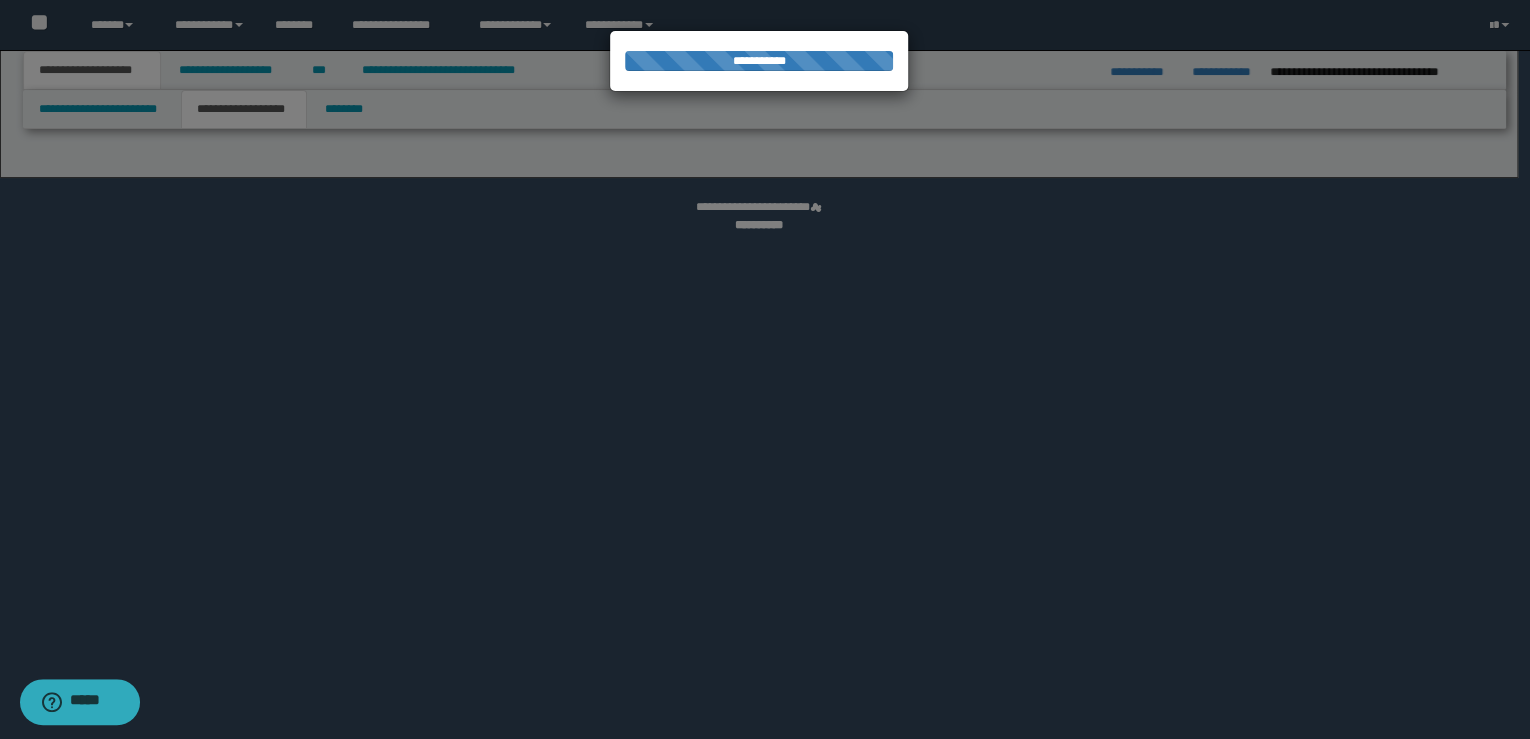 select on "*" 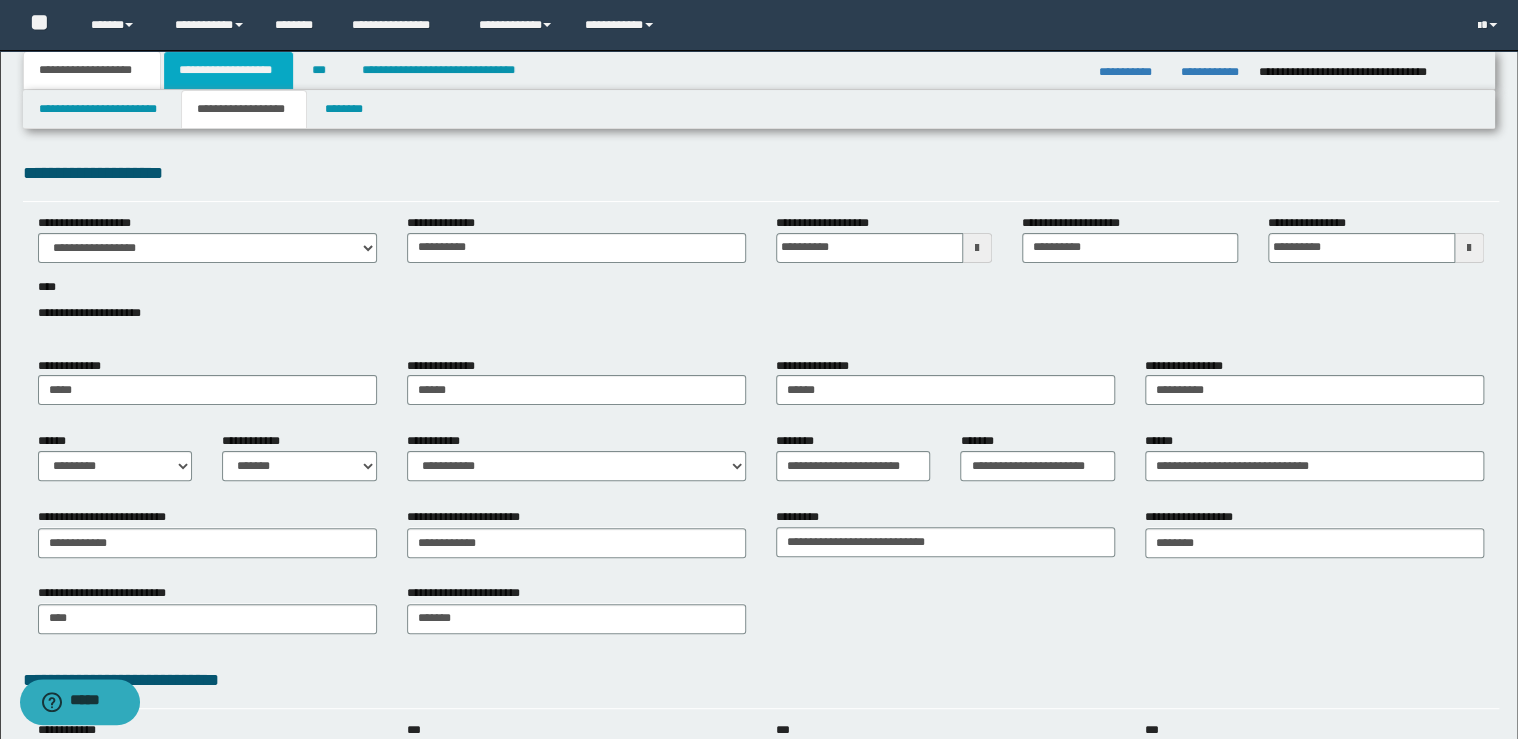 click on "**********" at bounding box center [228, 70] 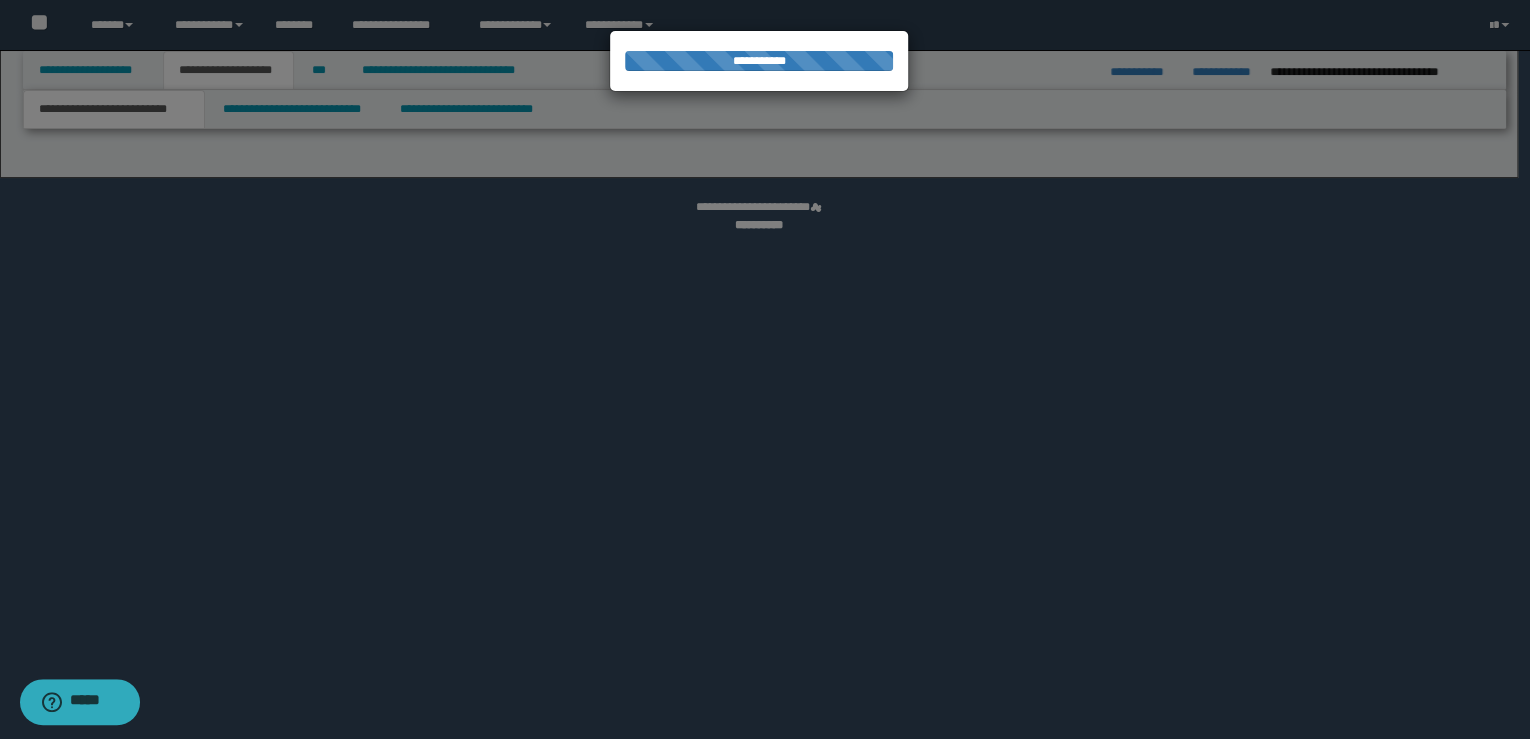 select on "*" 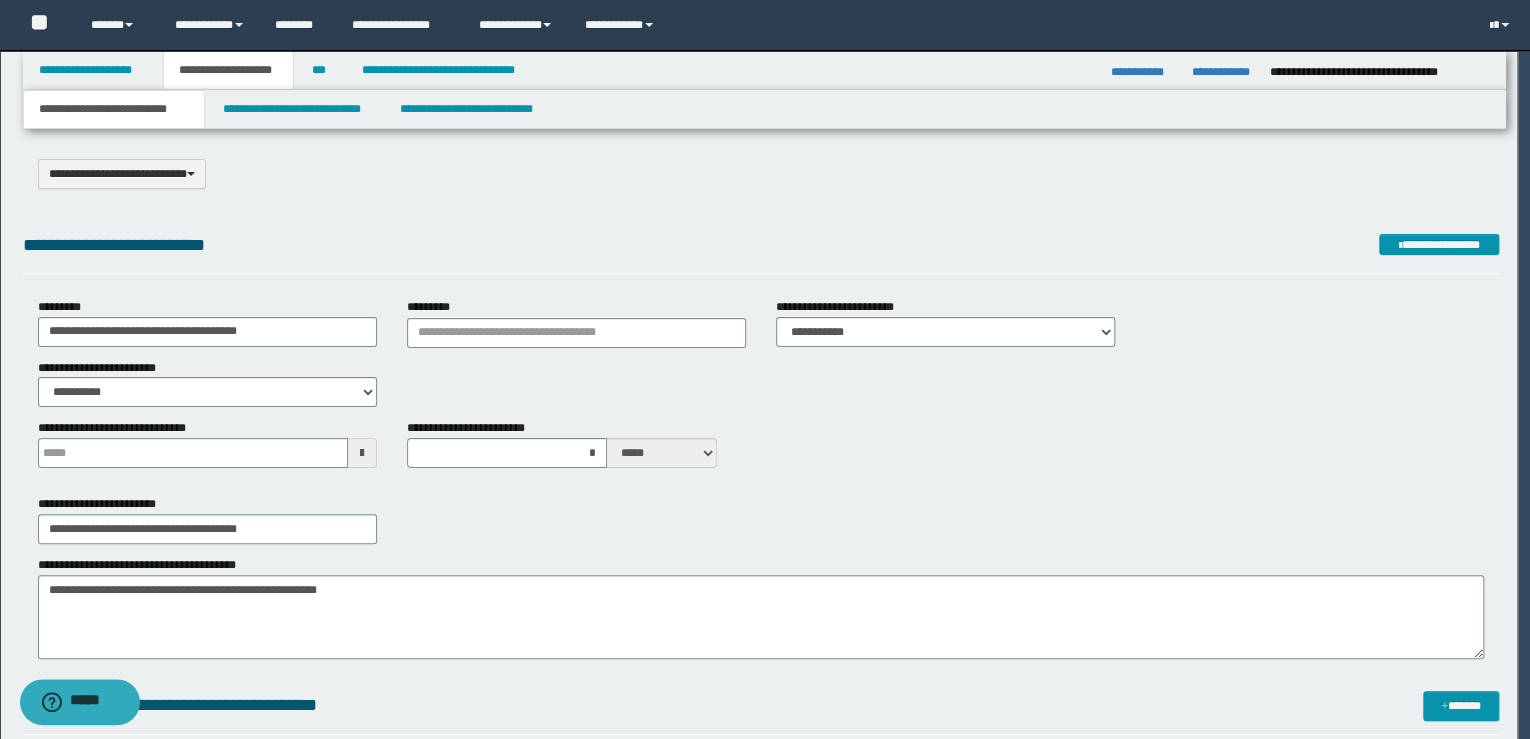 scroll, scrollTop: 0, scrollLeft: 0, axis: both 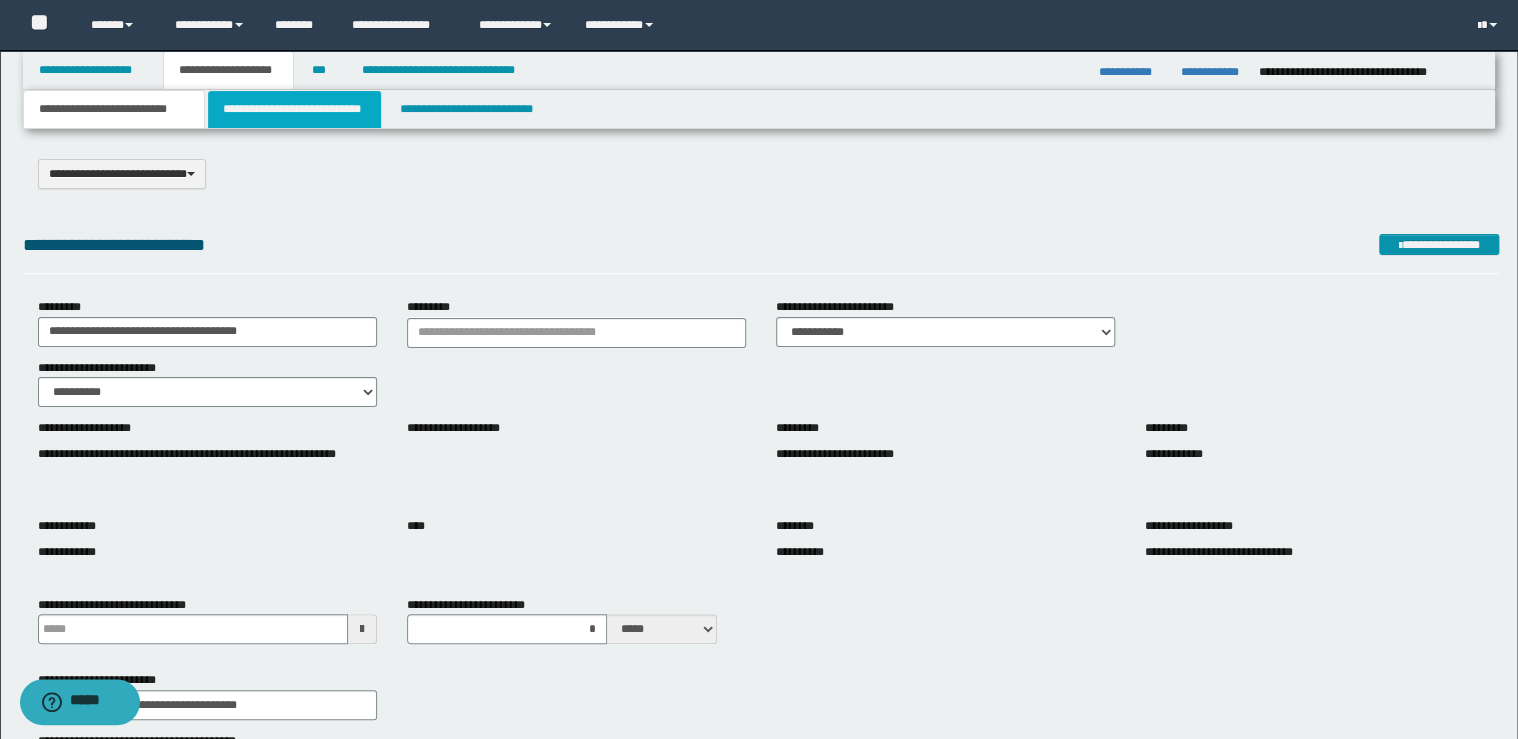 click on "**********" at bounding box center [294, 109] 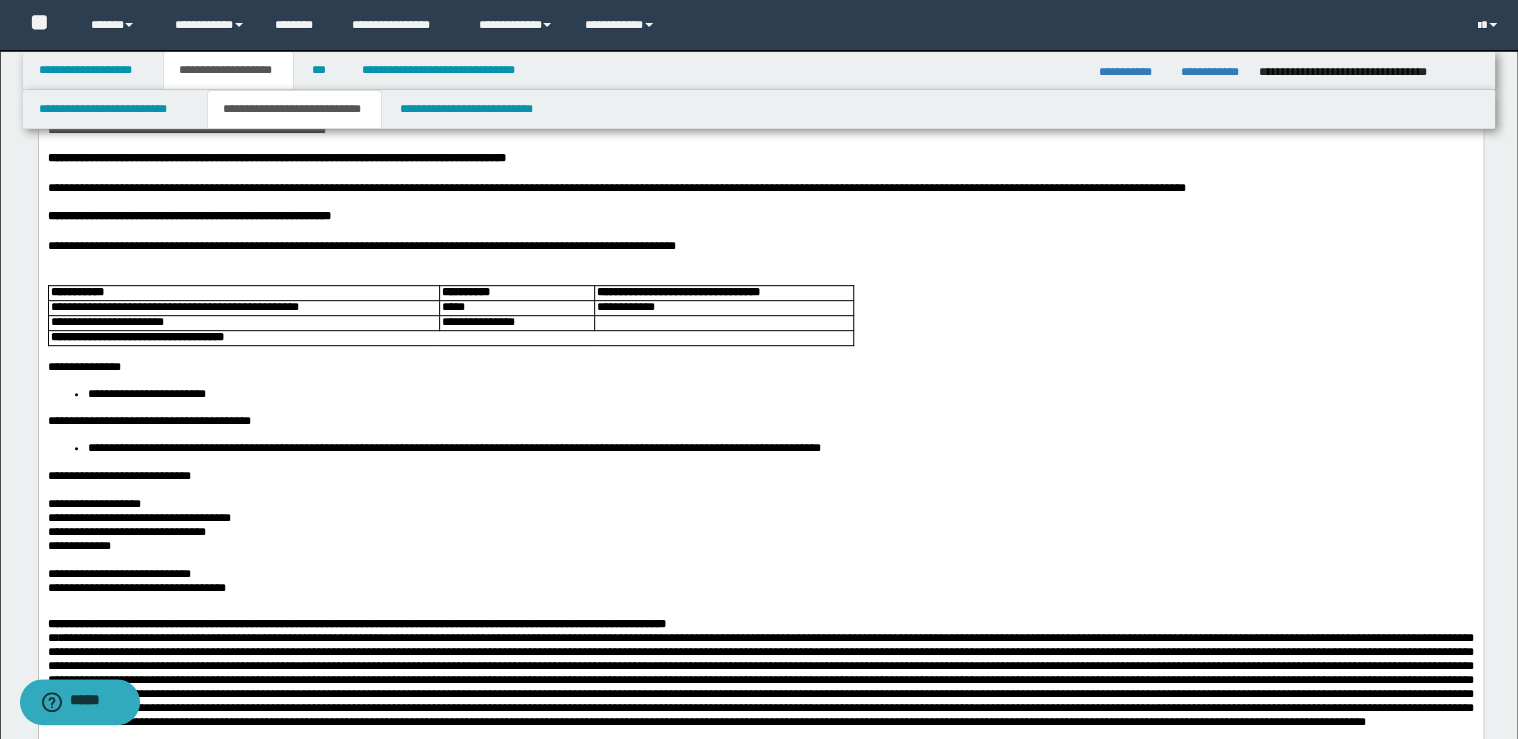 scroll, scrollTop: 320, scrollLeft: 0, axis: vertical 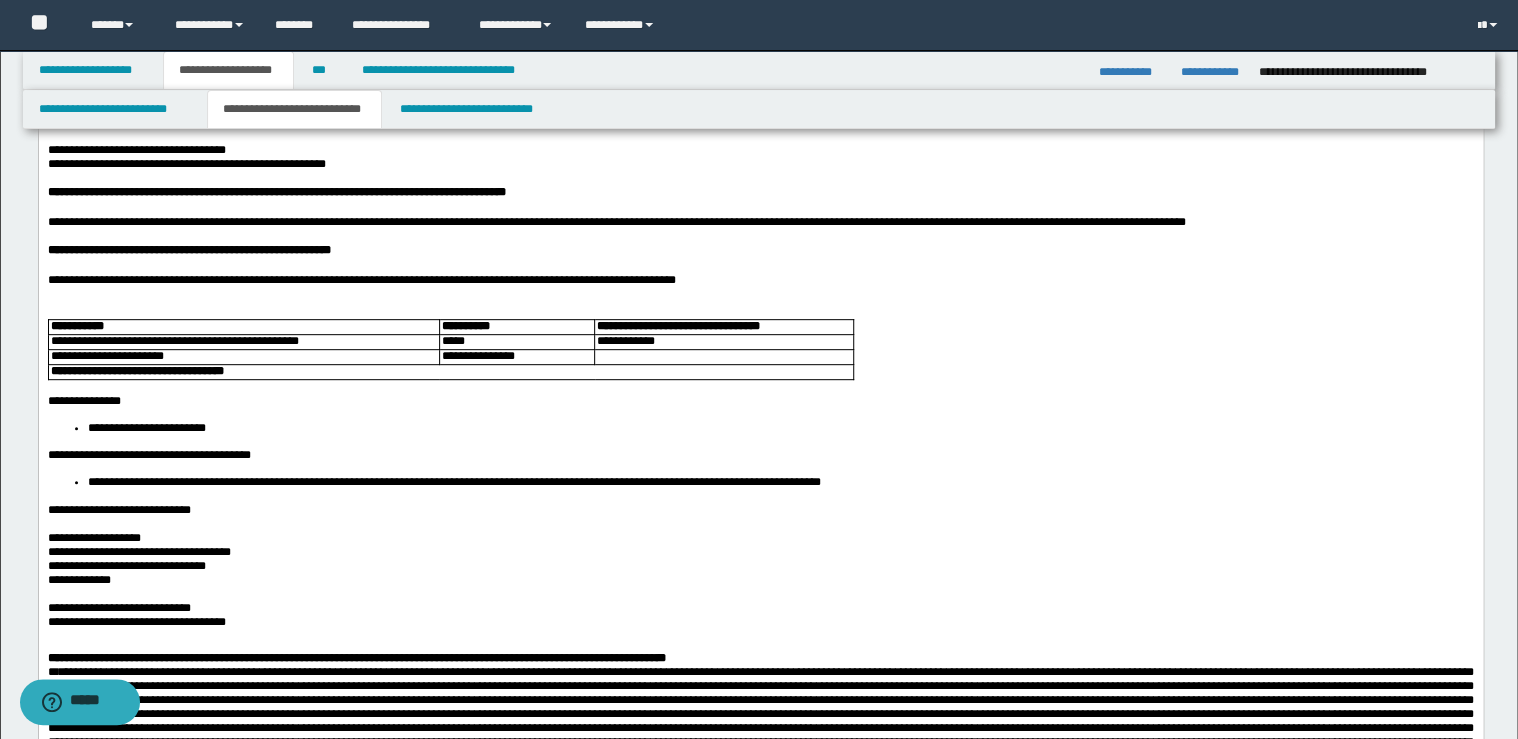 click on "**********" at bounding box center [760, 280] 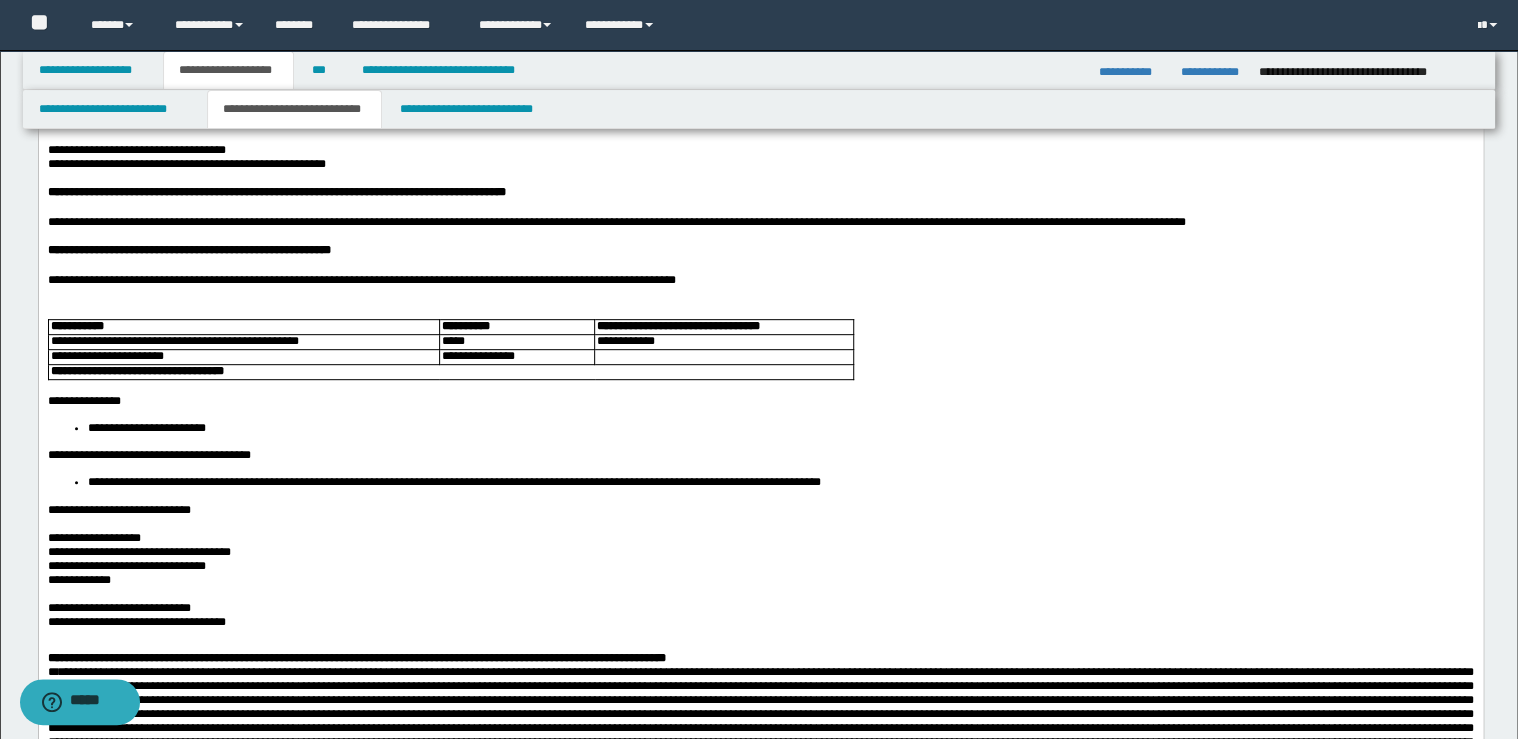 type 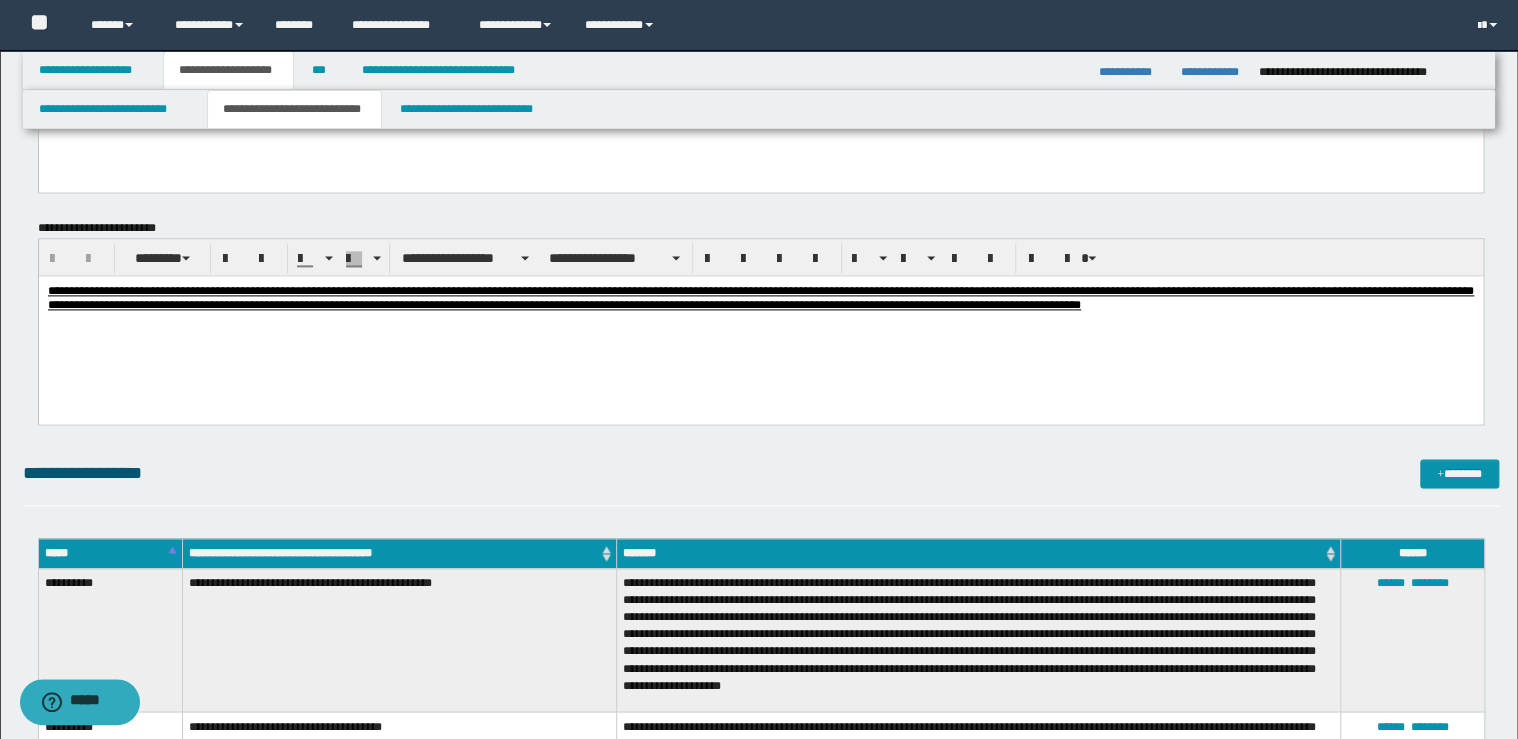 scroll, scrollTop: 1200, scrollLeft: 0, axis: vertical 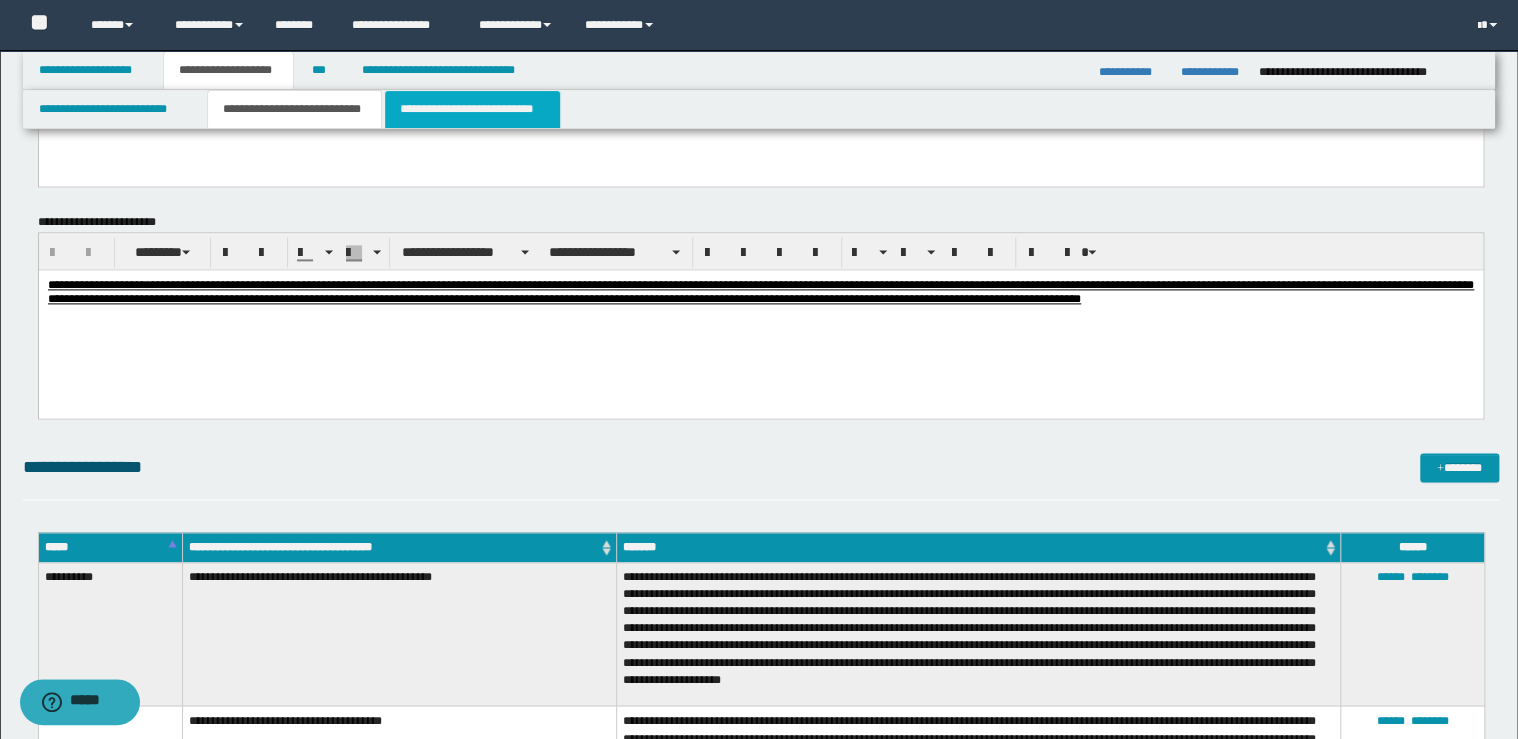 click on "**********" at bounding box center (472, 109) 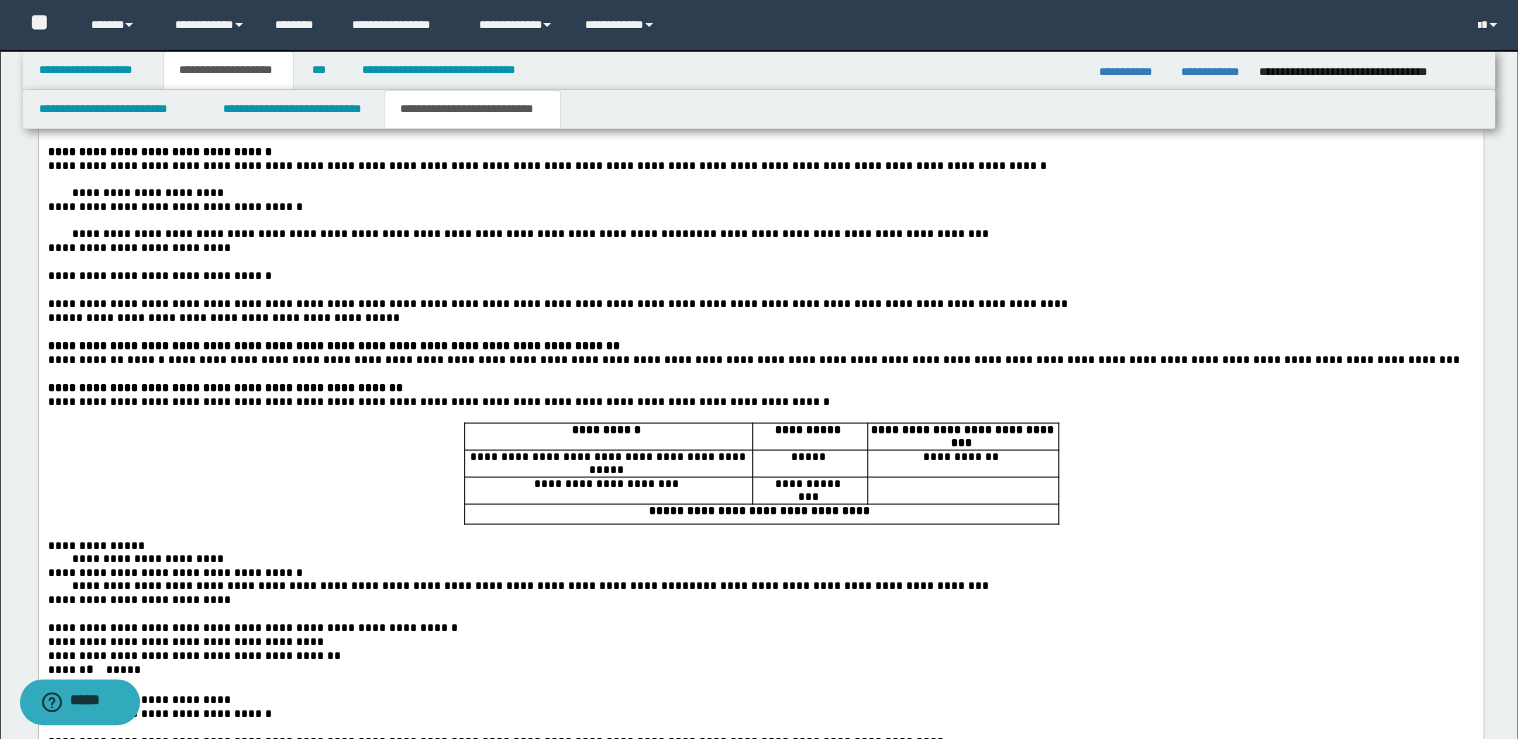 scroll, scrollTop: 2000, scrollLeft: 0, axis: vertical 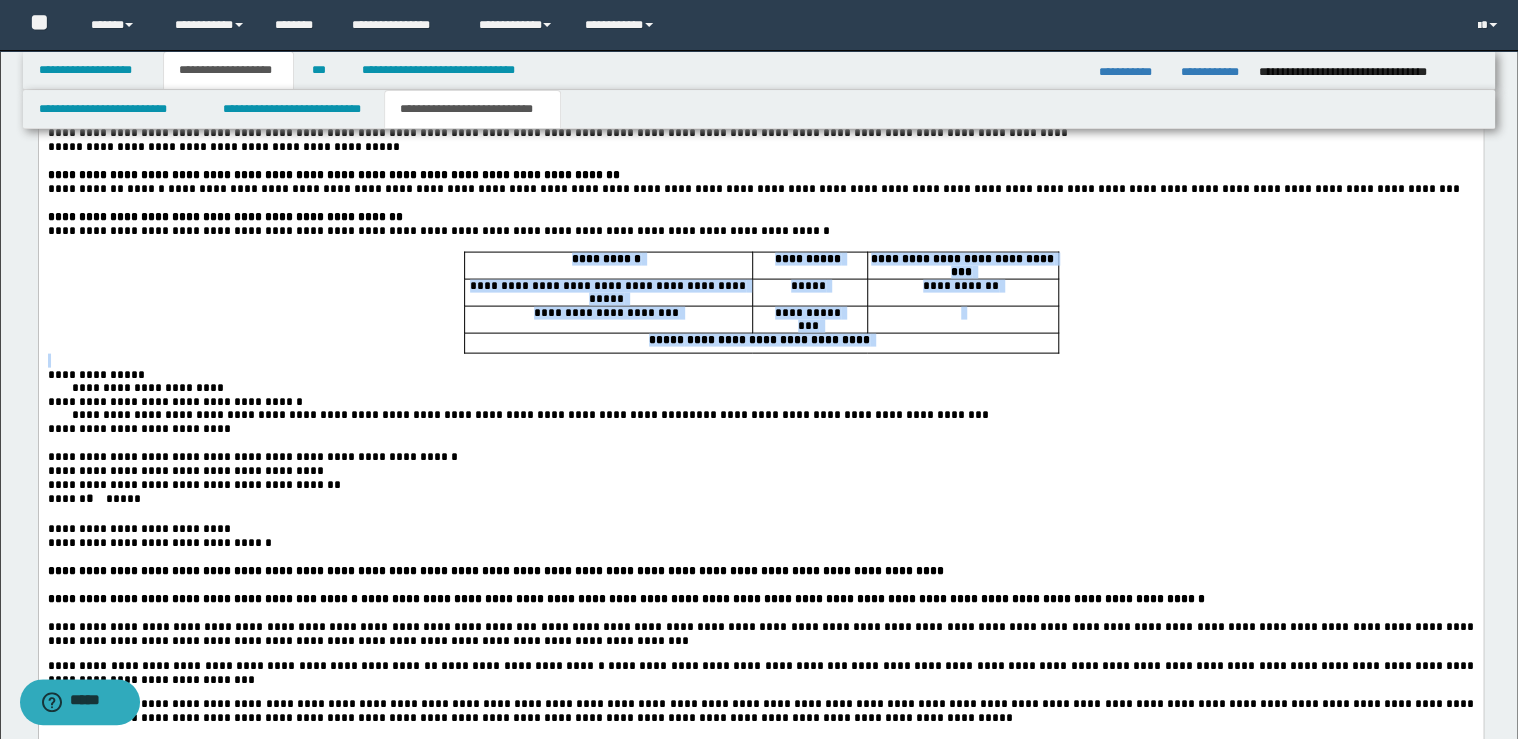 drag, startPoint x: 758, startPoint y: 270, endPoint x: 747, endPoint y: 391, distance: 121.49897 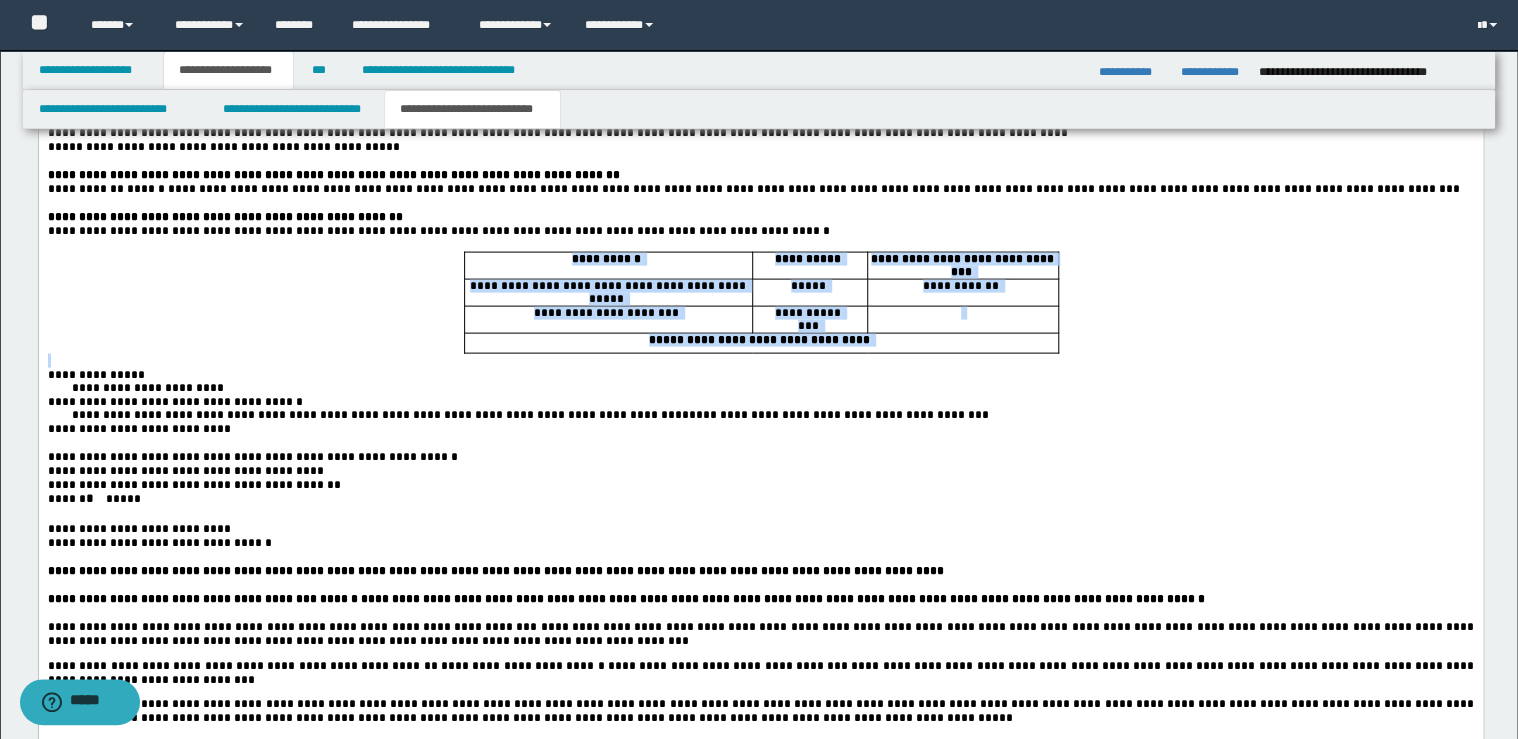 click on "**********" at bounding box center (760, 635) 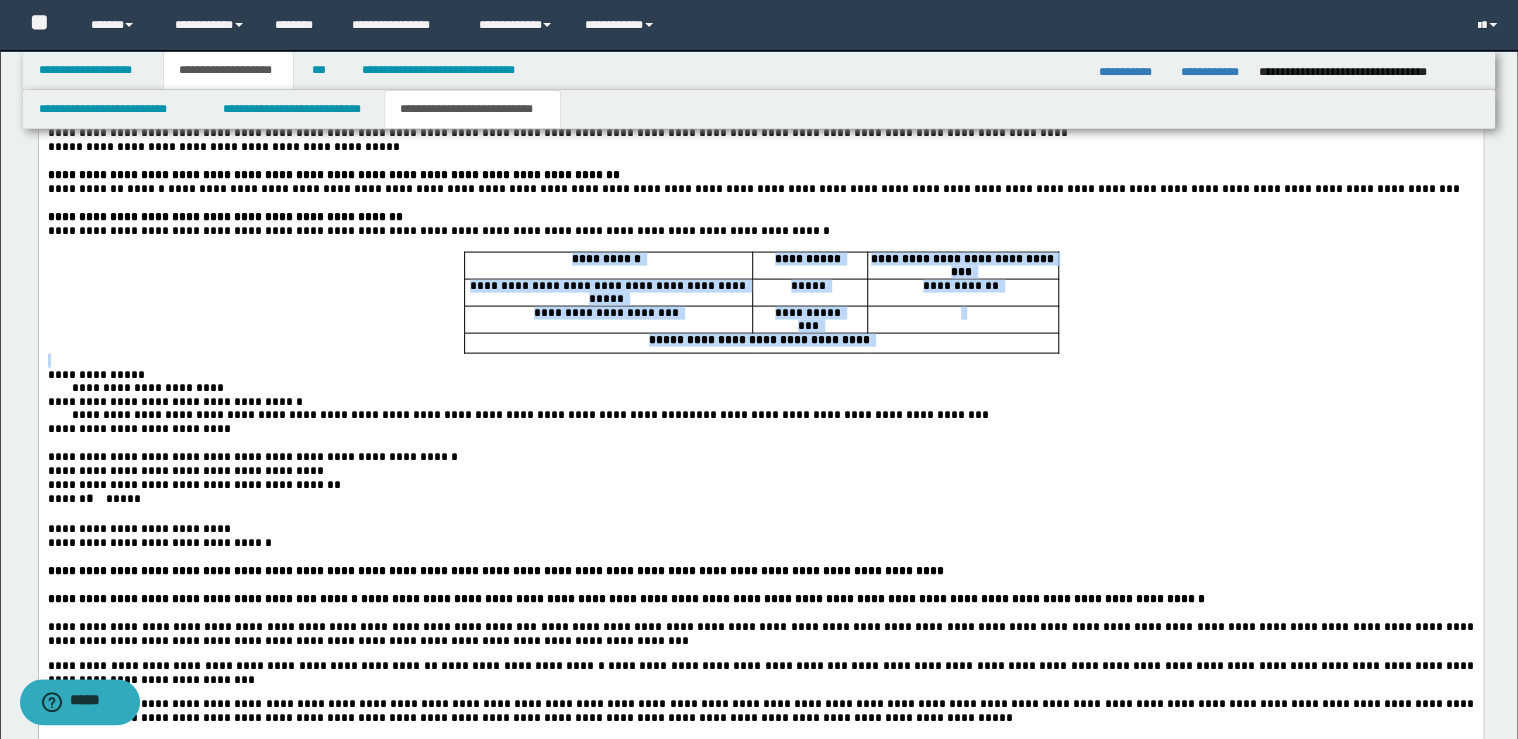 copy on "**********" 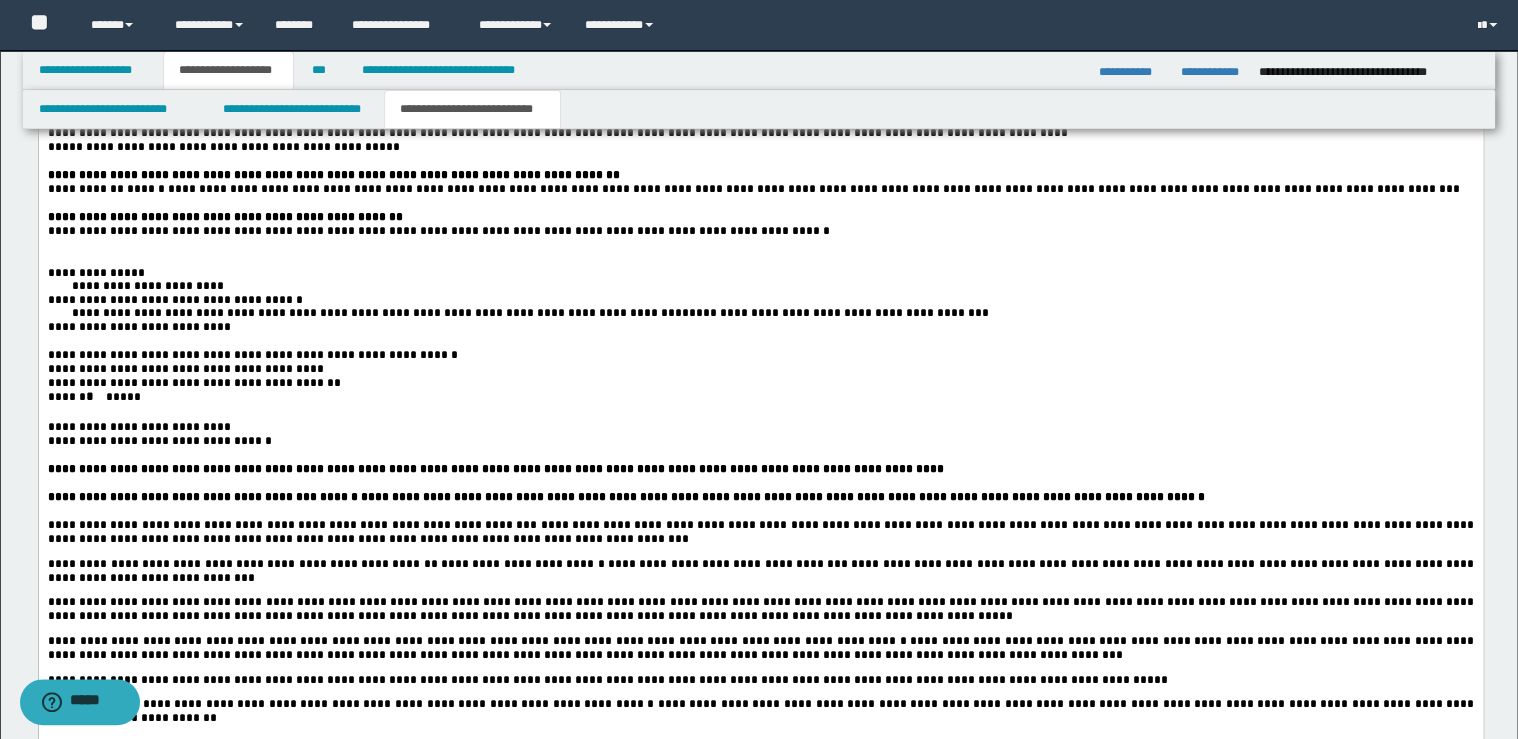 paste 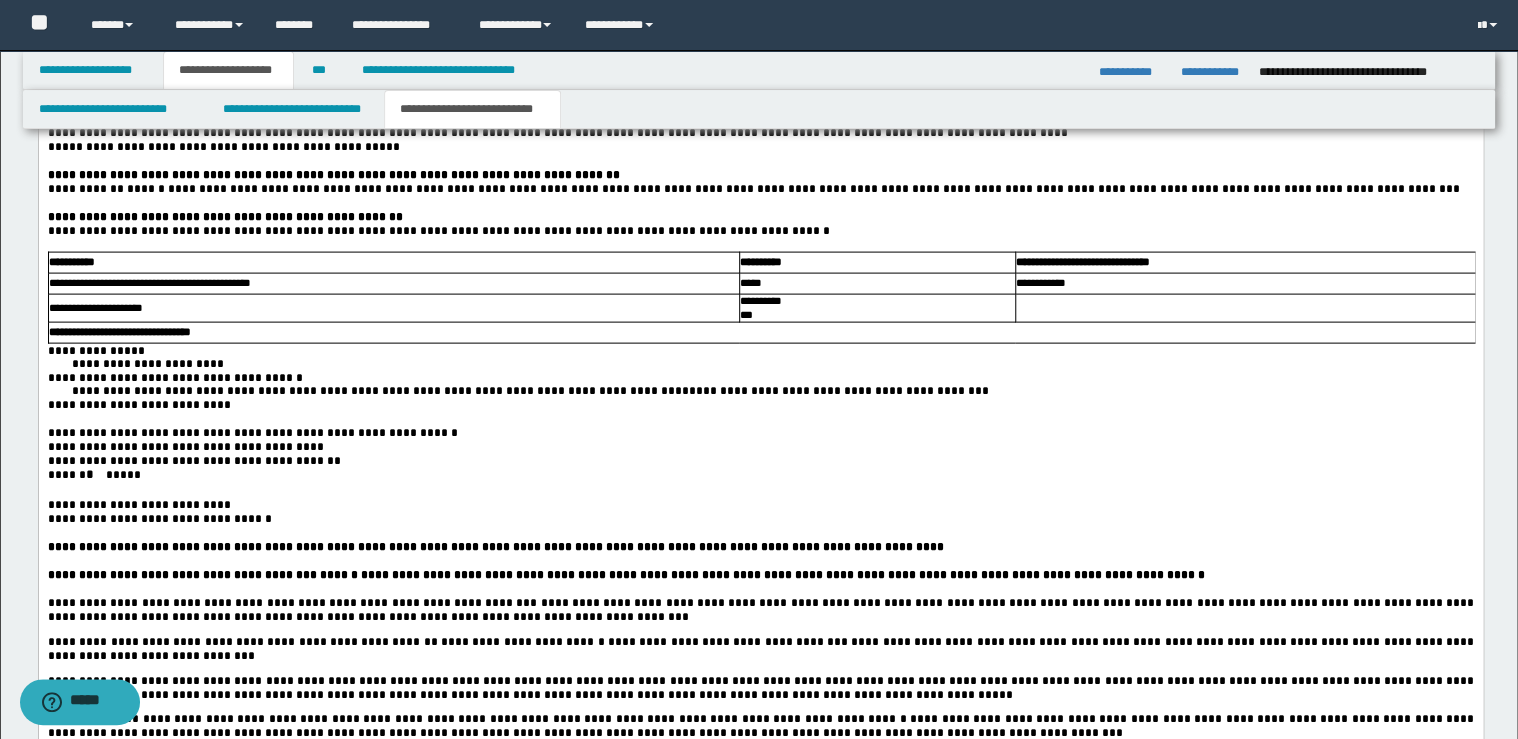 click on "**********" at bounding box center [760, 365] 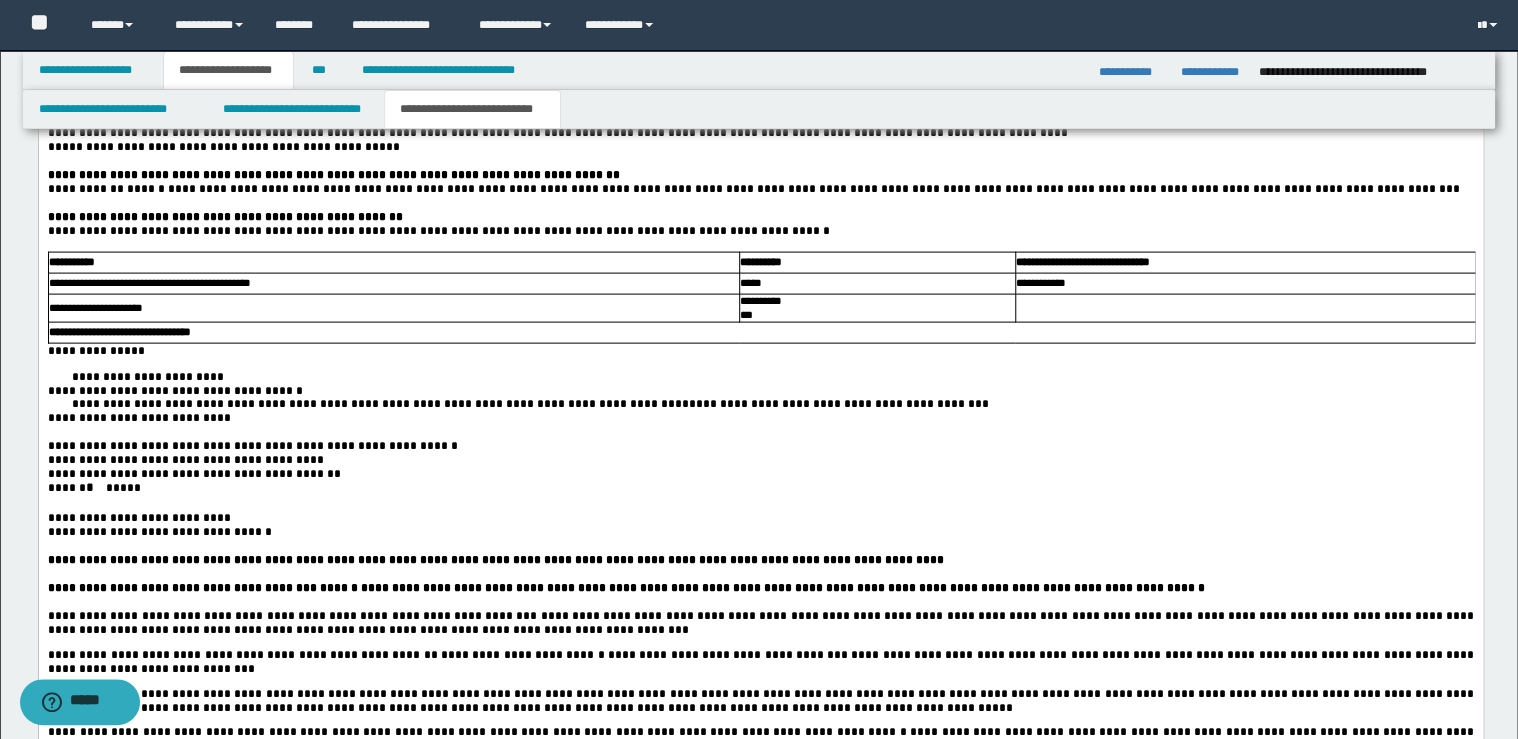 click on "**********" at bounding box center (97, 352) 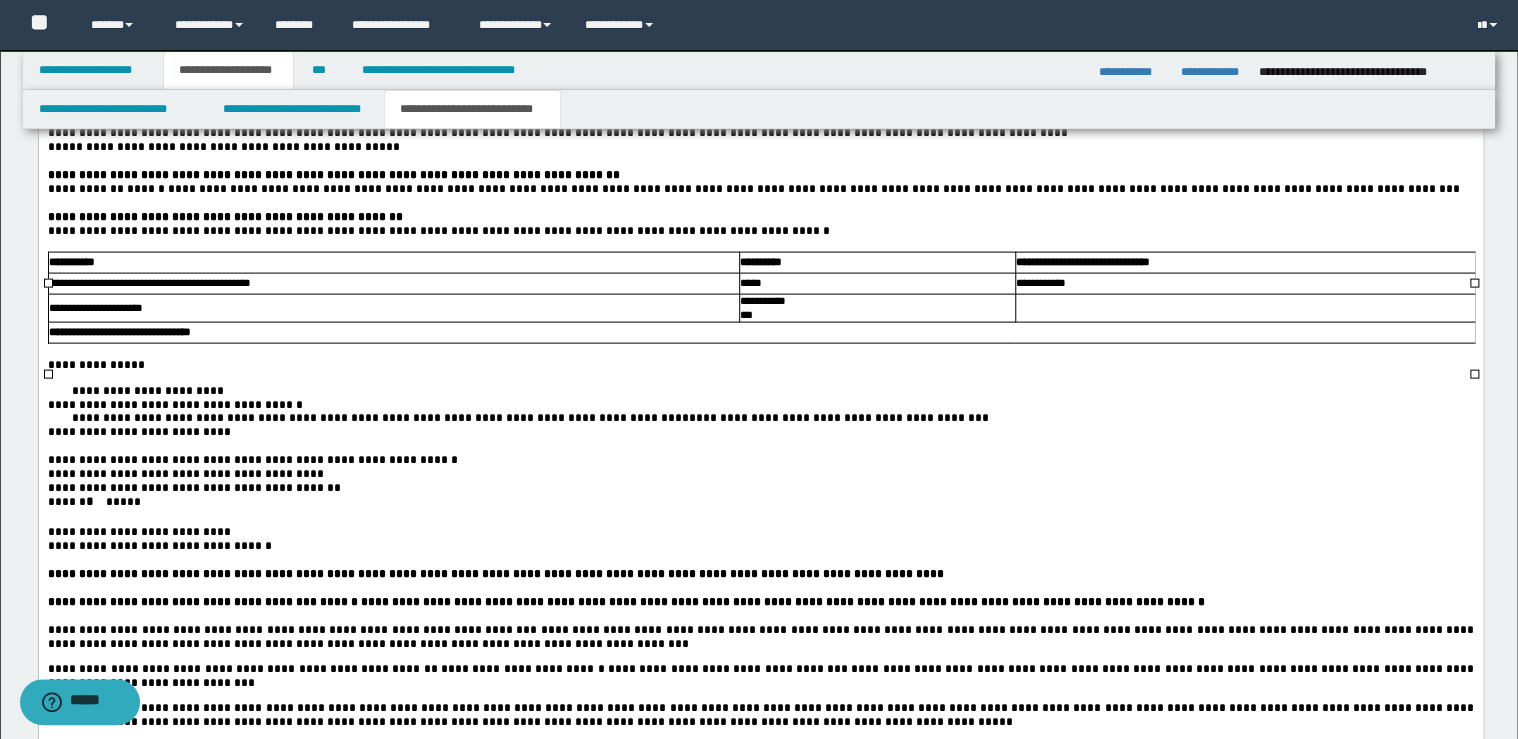 click on "**********" at bounding box center (876, 303) 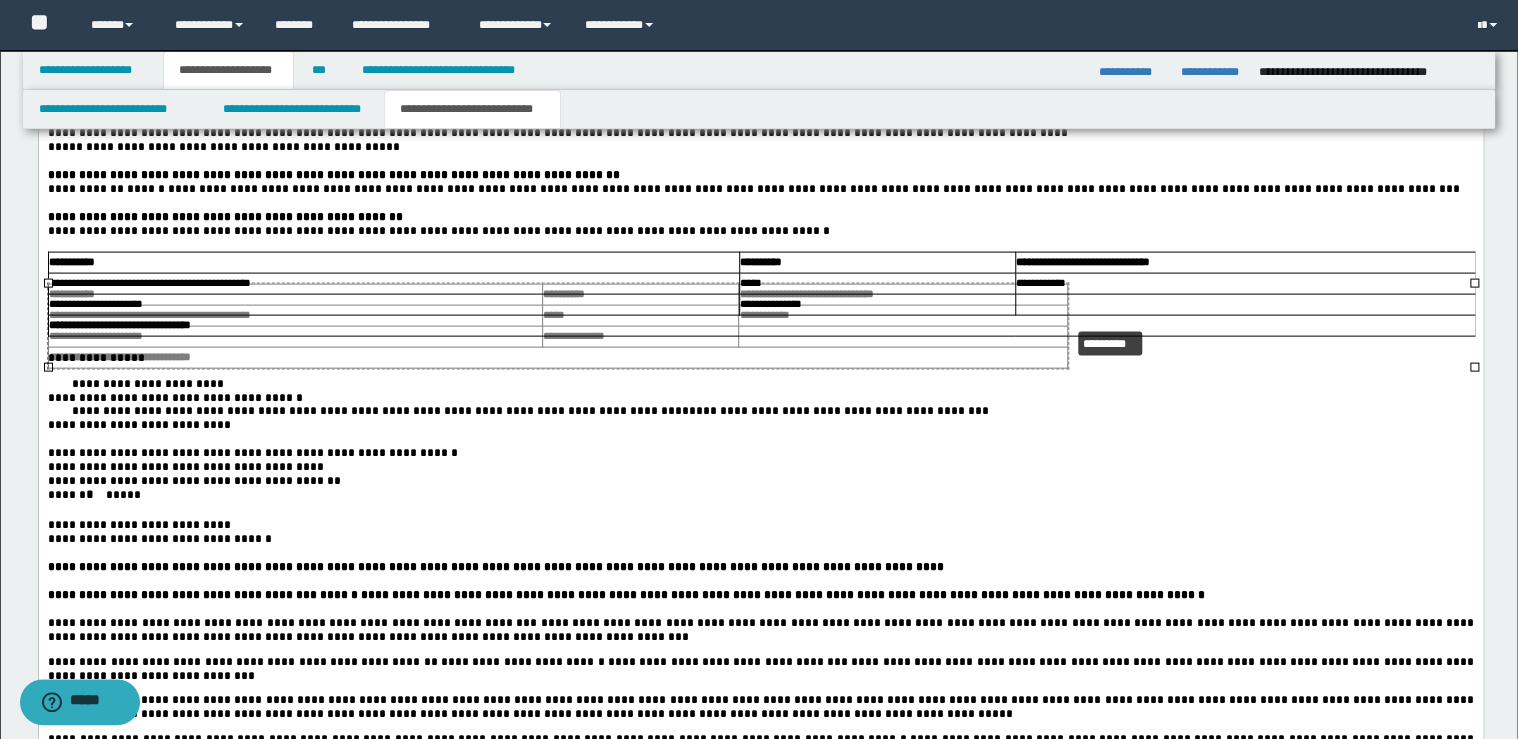 drag, startPoint x: 1471, startPoint y: 281, endPoint x: 1123, endPoint y: 316, distance: 349.7556 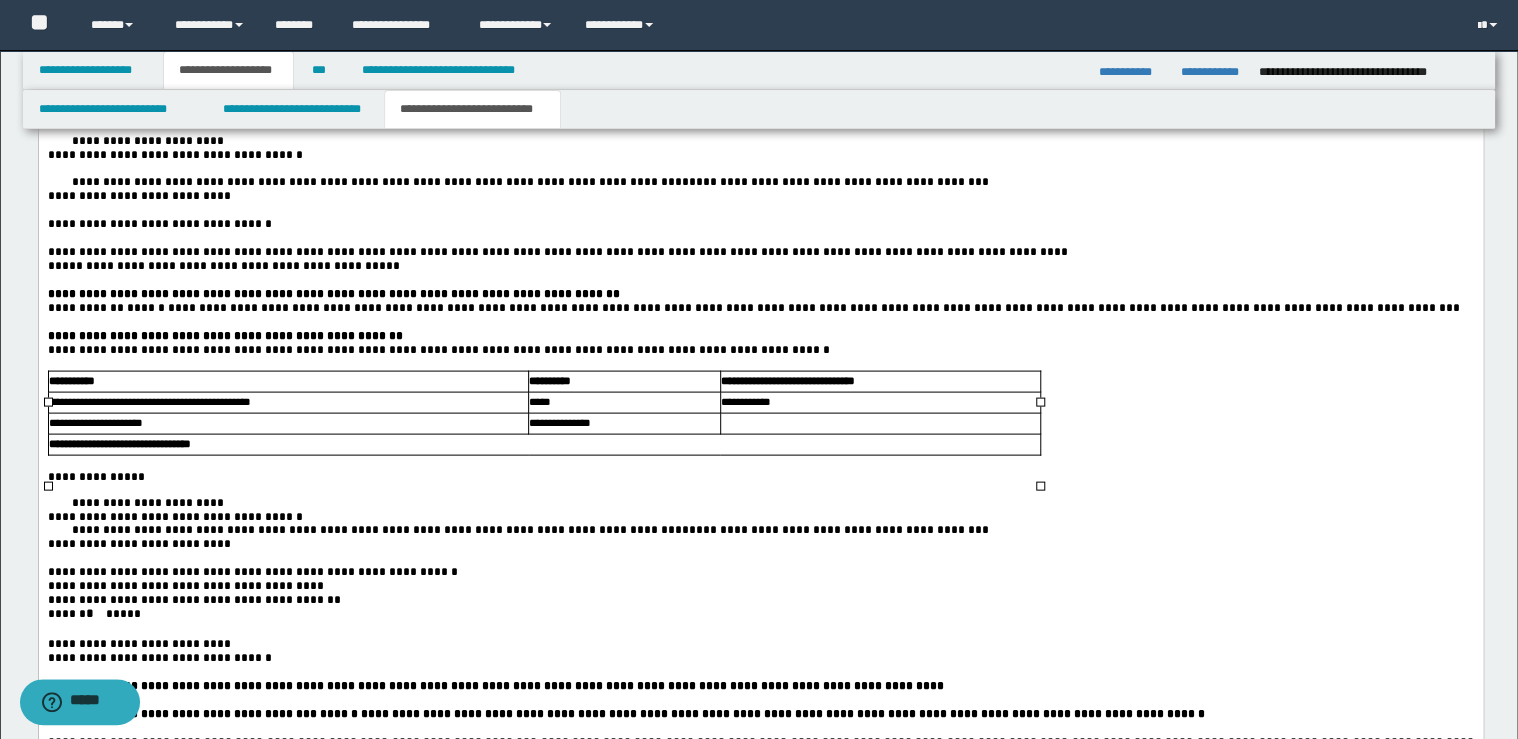 scroll, scrollTop: 1680, scrollLeft: 0, axis: vertical 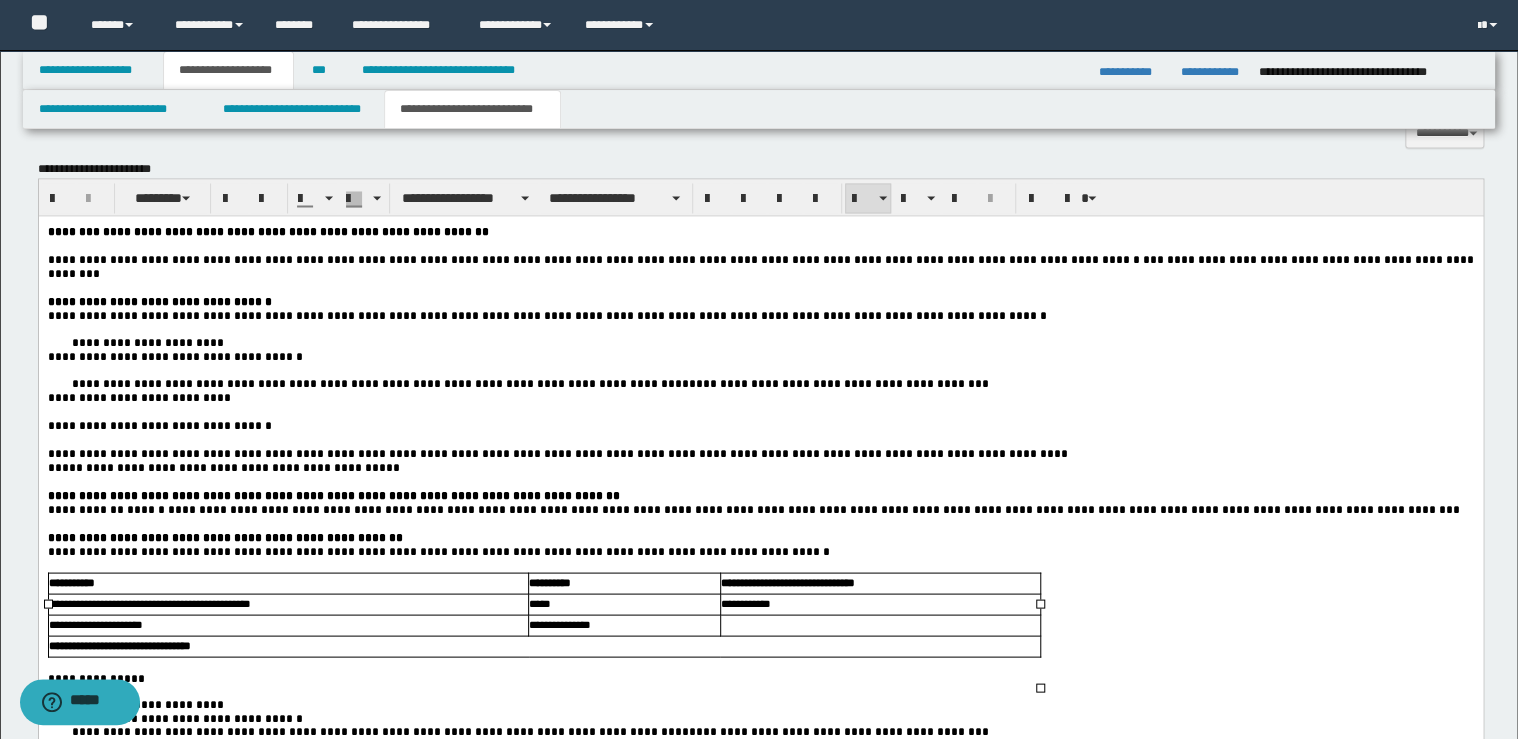 click on "**********" at bounding box center [147, 342] 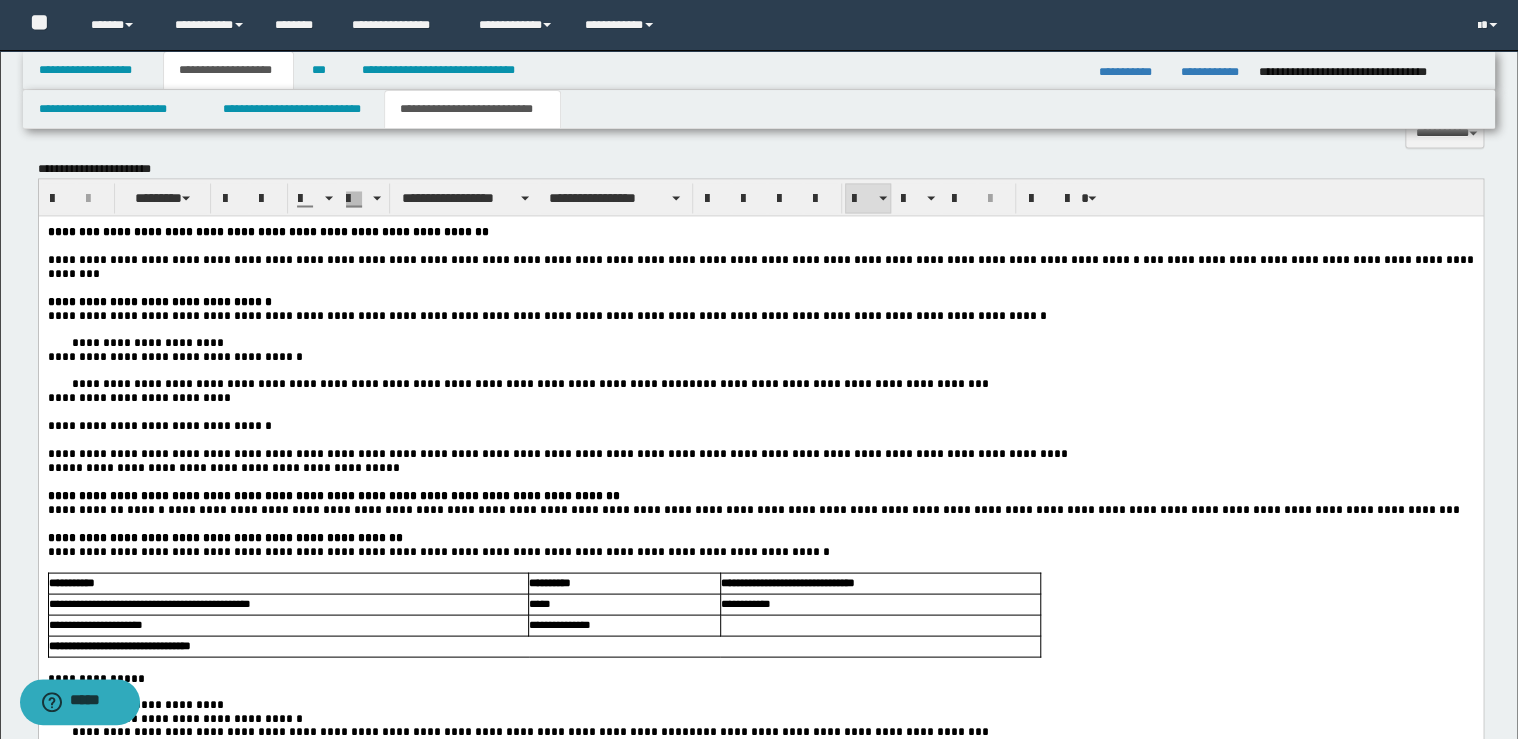 click on "**********" at bounding box center [760, 342] 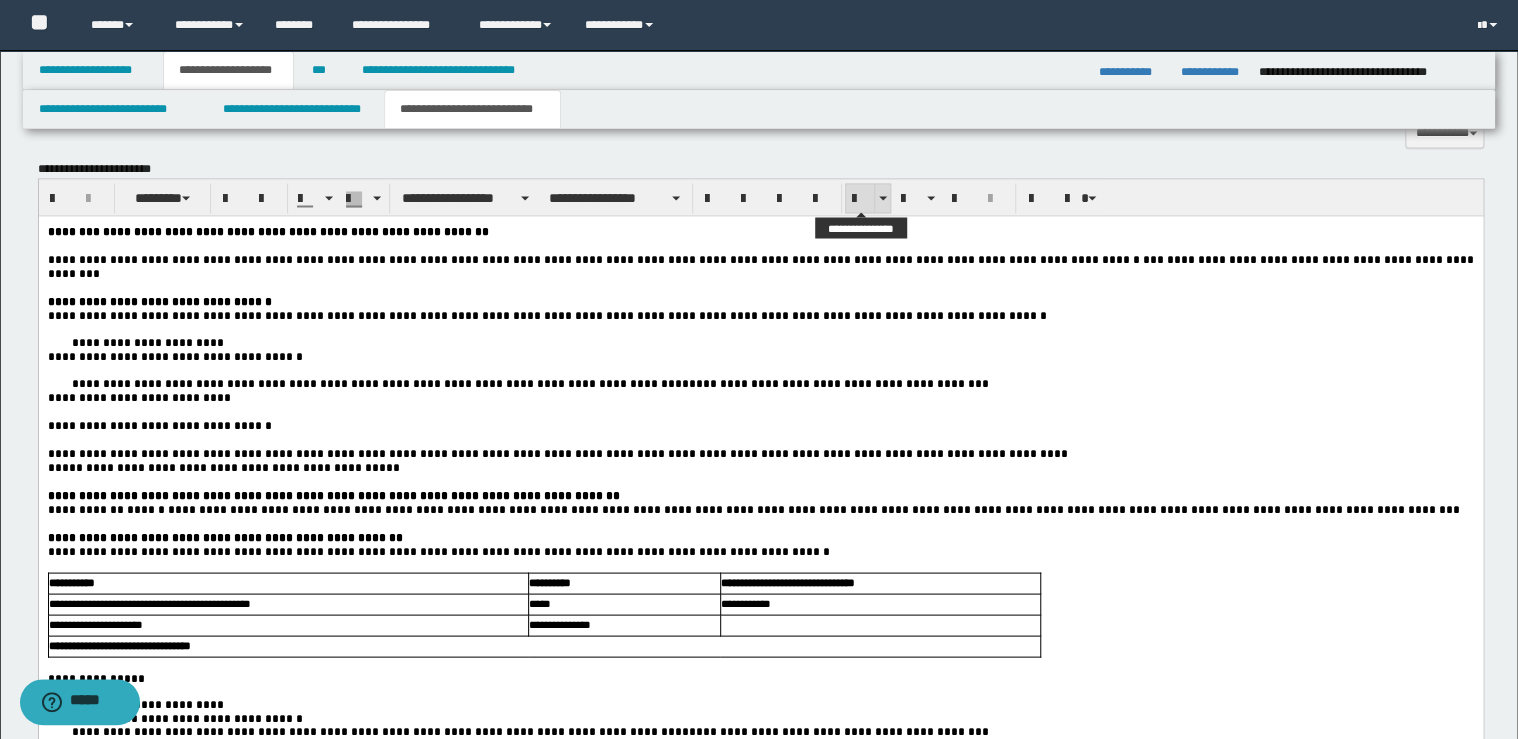 click at bounding box center [860, 199] 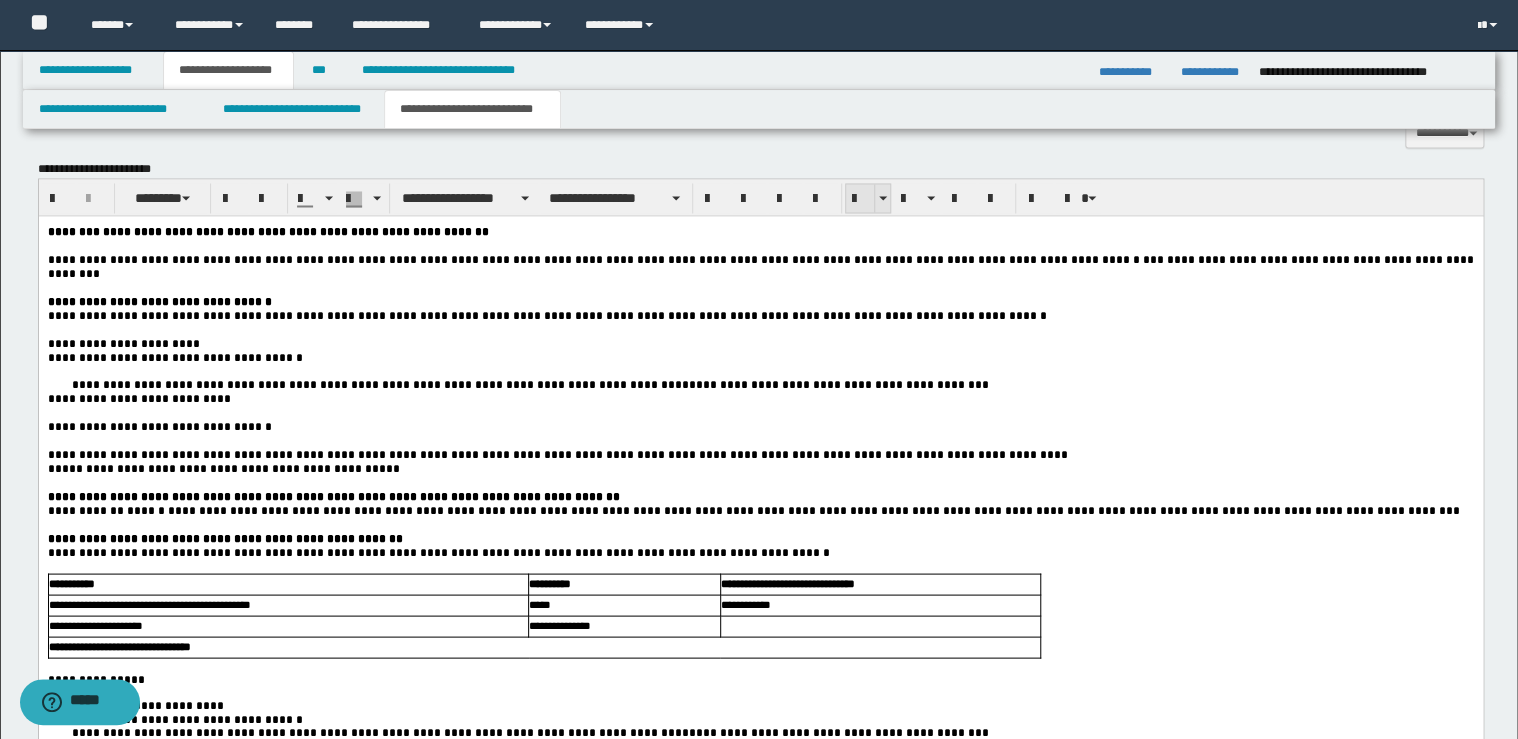click at bounding box center [860, 199] 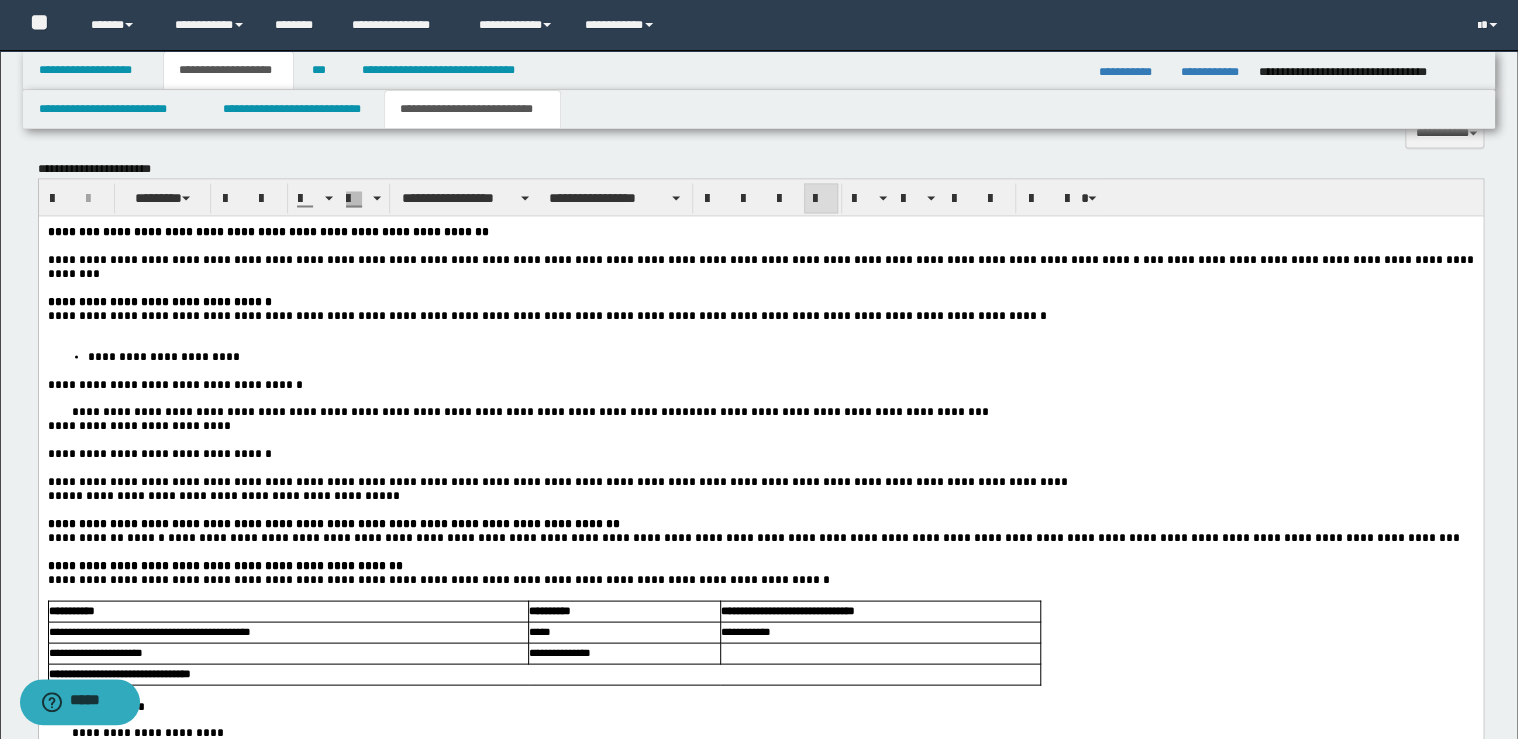 click on "**********" at bounding box center (760, 315) 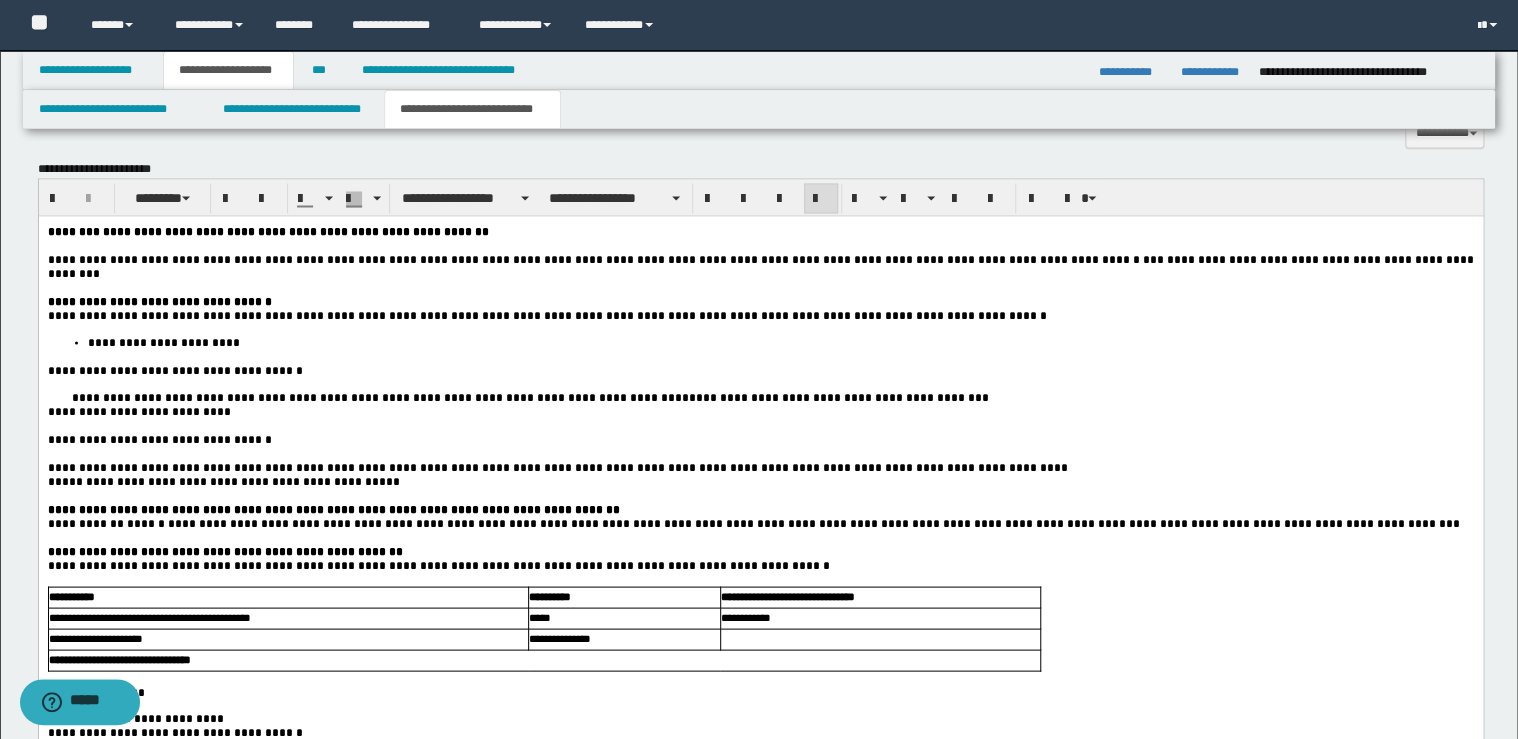 click on "**********" at bounding box center [760, 301] 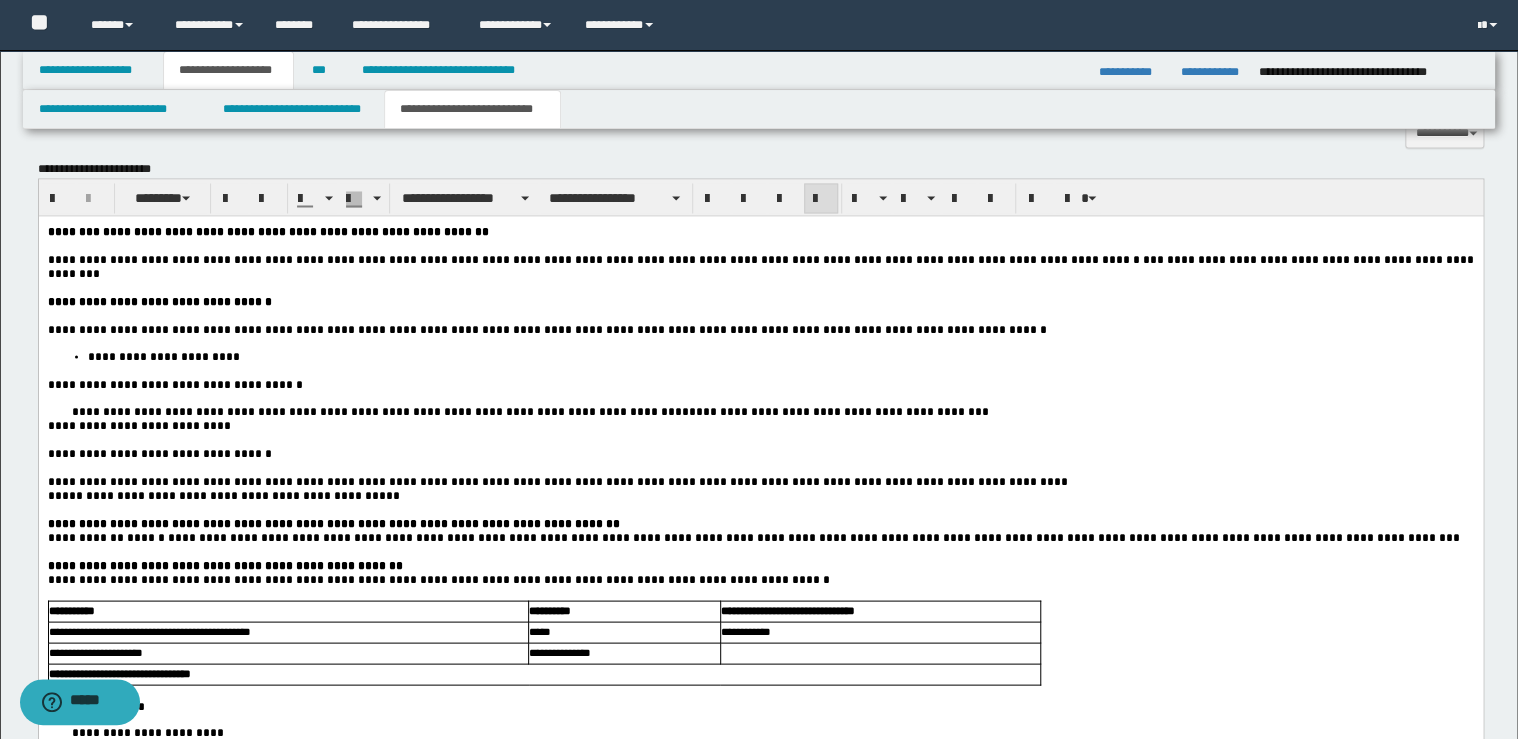 click on "**********" at bounding box center [760, 411] 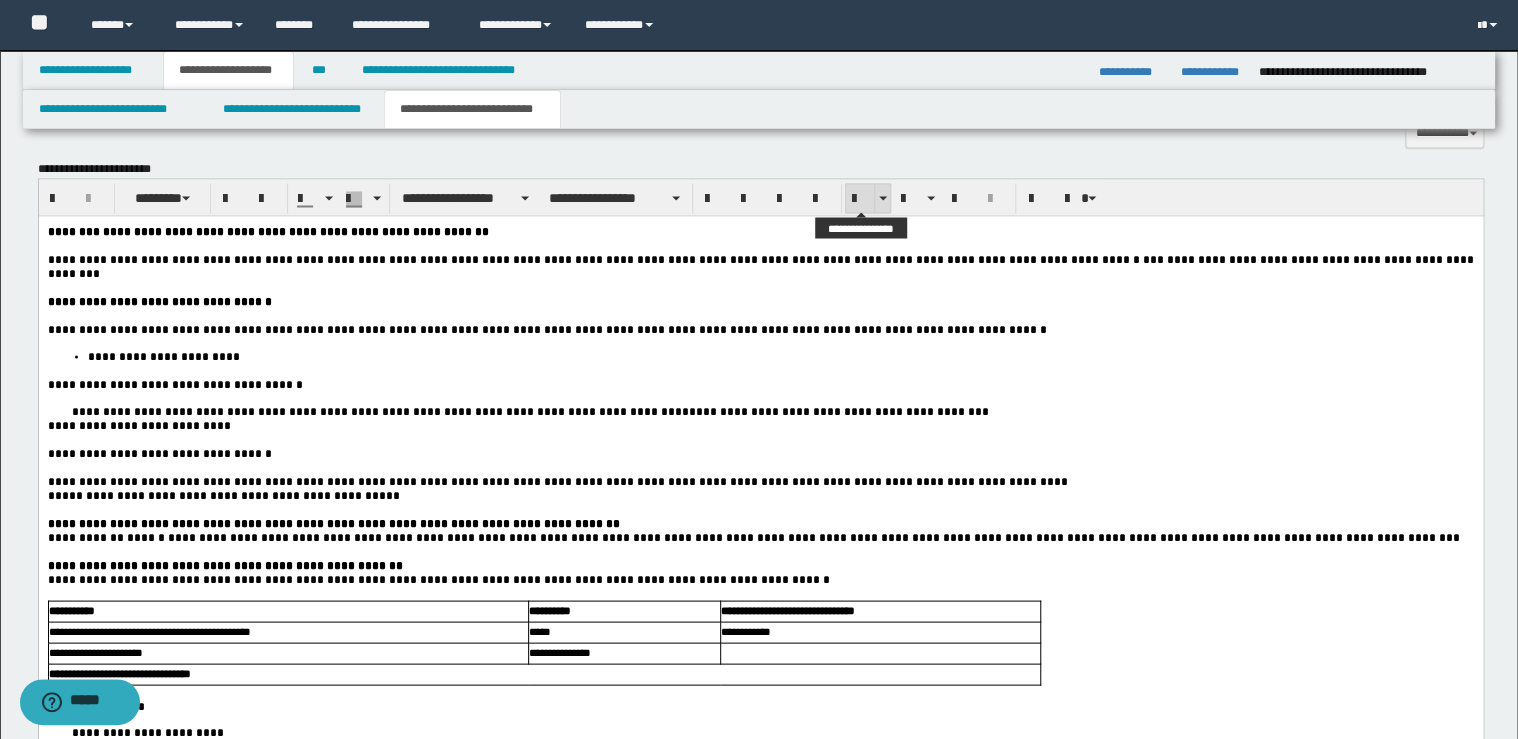 click at bounding box center (860, 199) 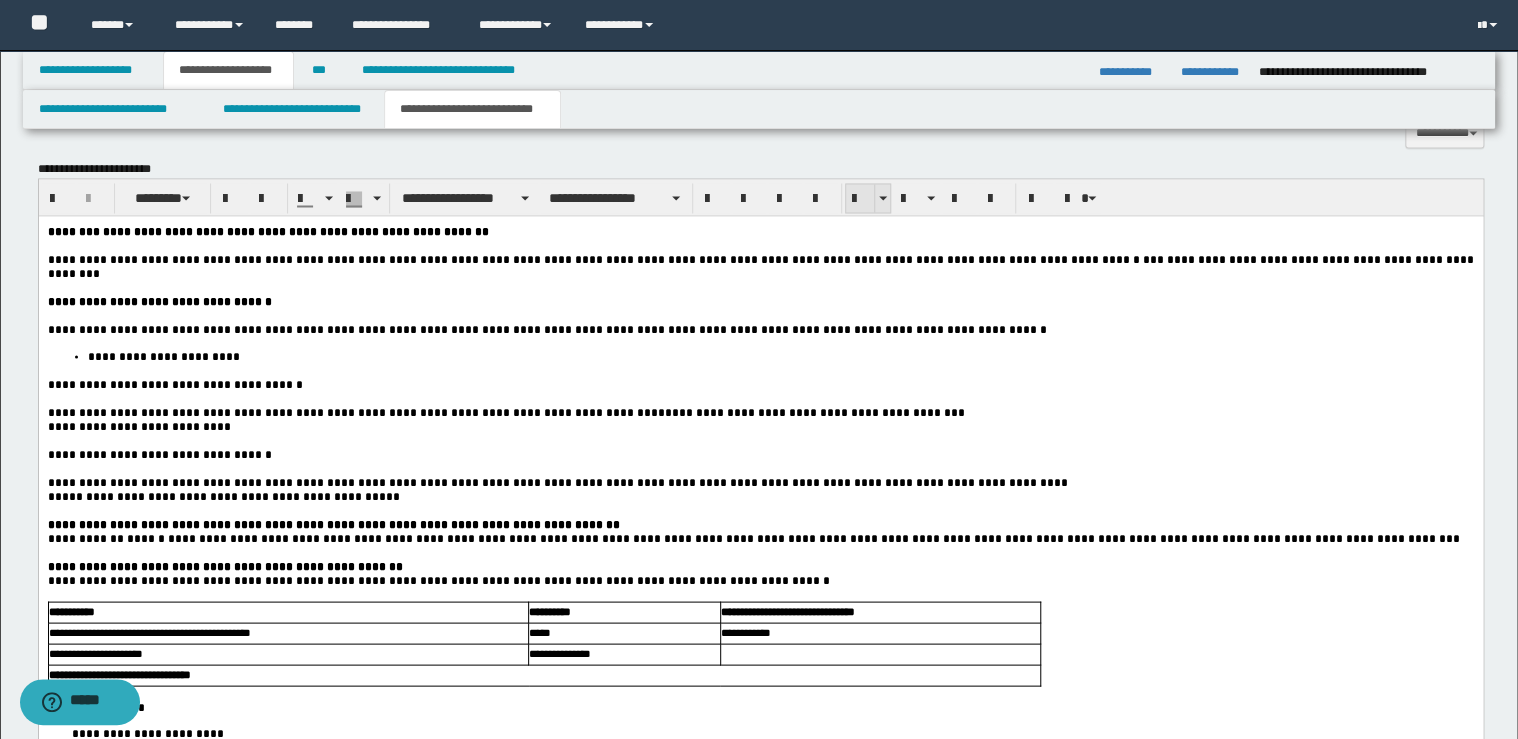click at bounding box center (860, 199) 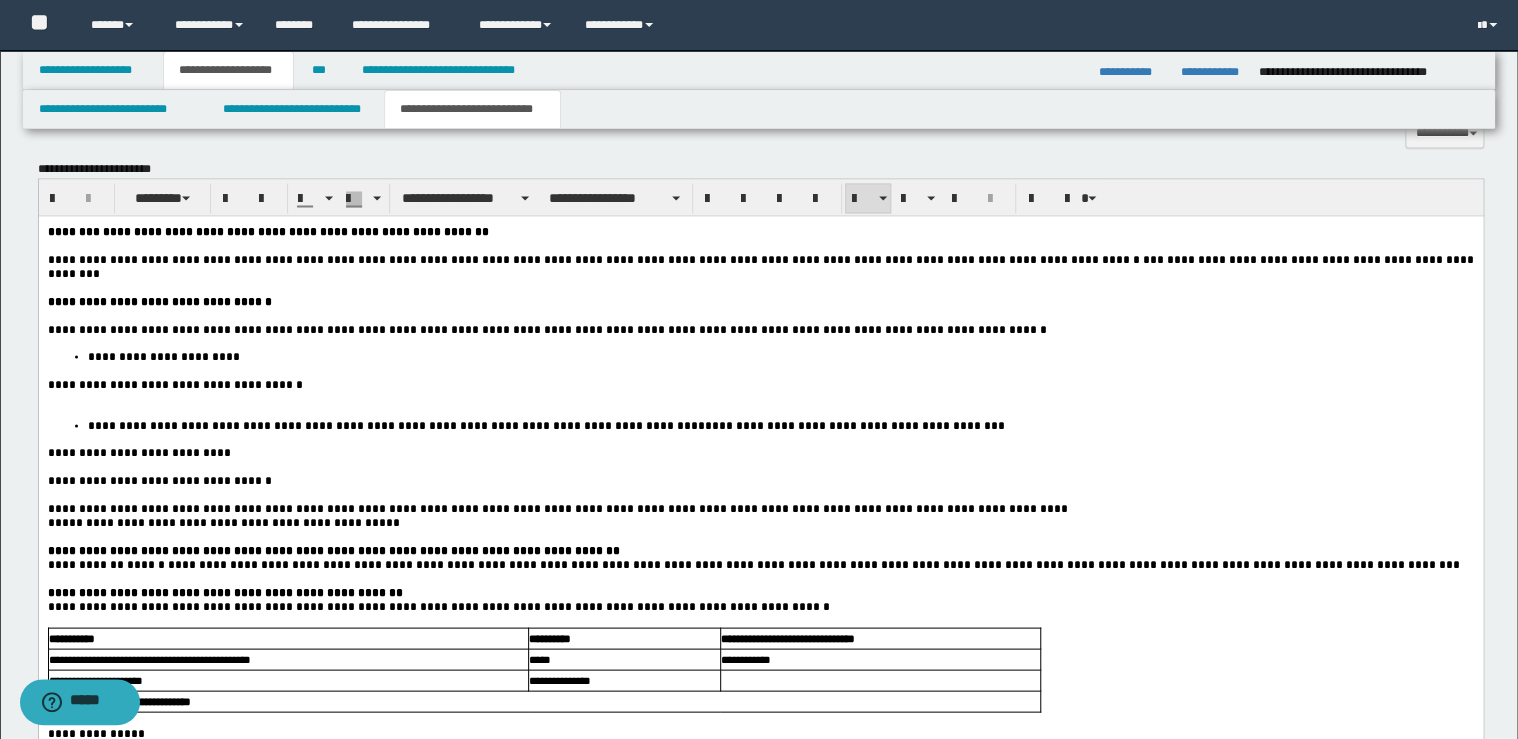 click on "**********" at bounding box center (760, 384) 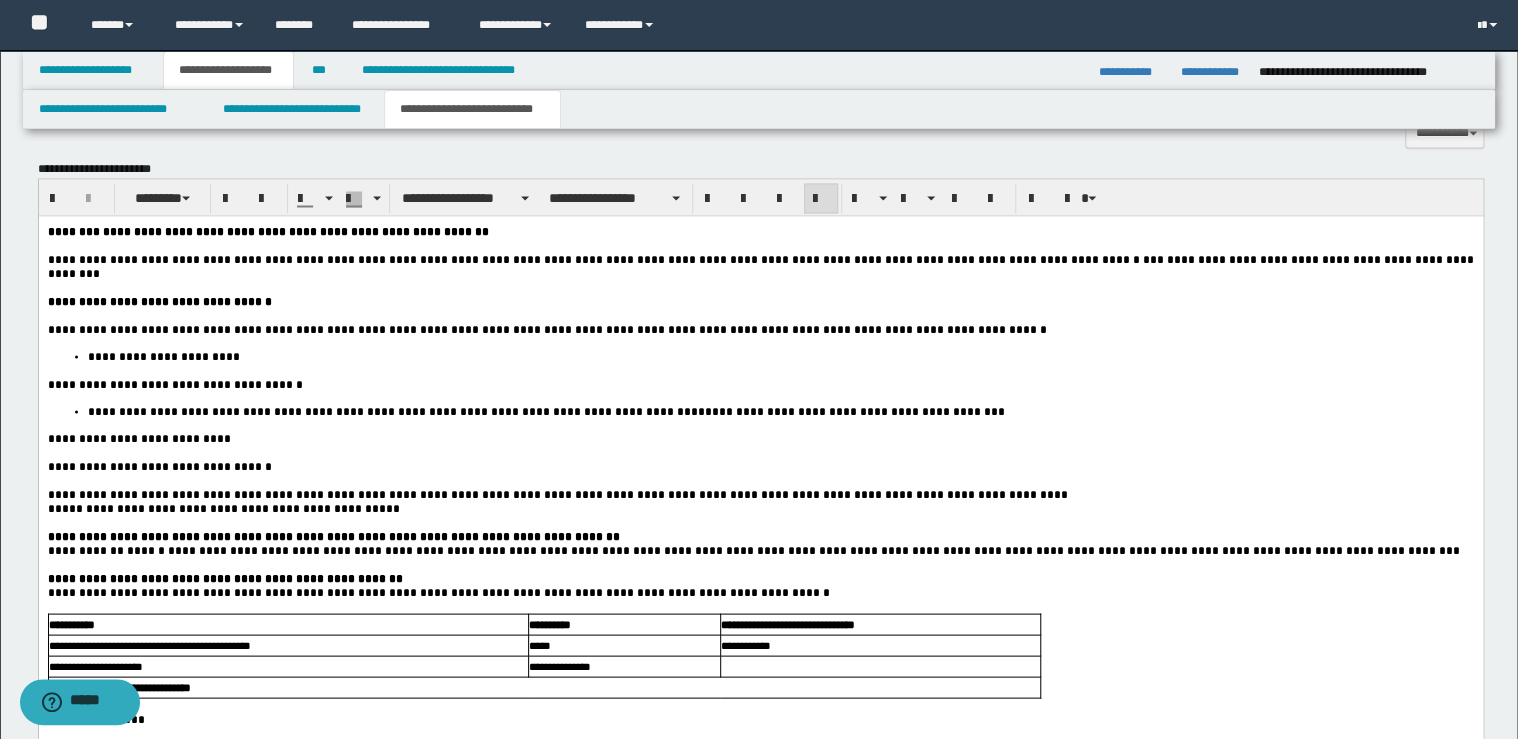 click at bounding box center [760, 452] 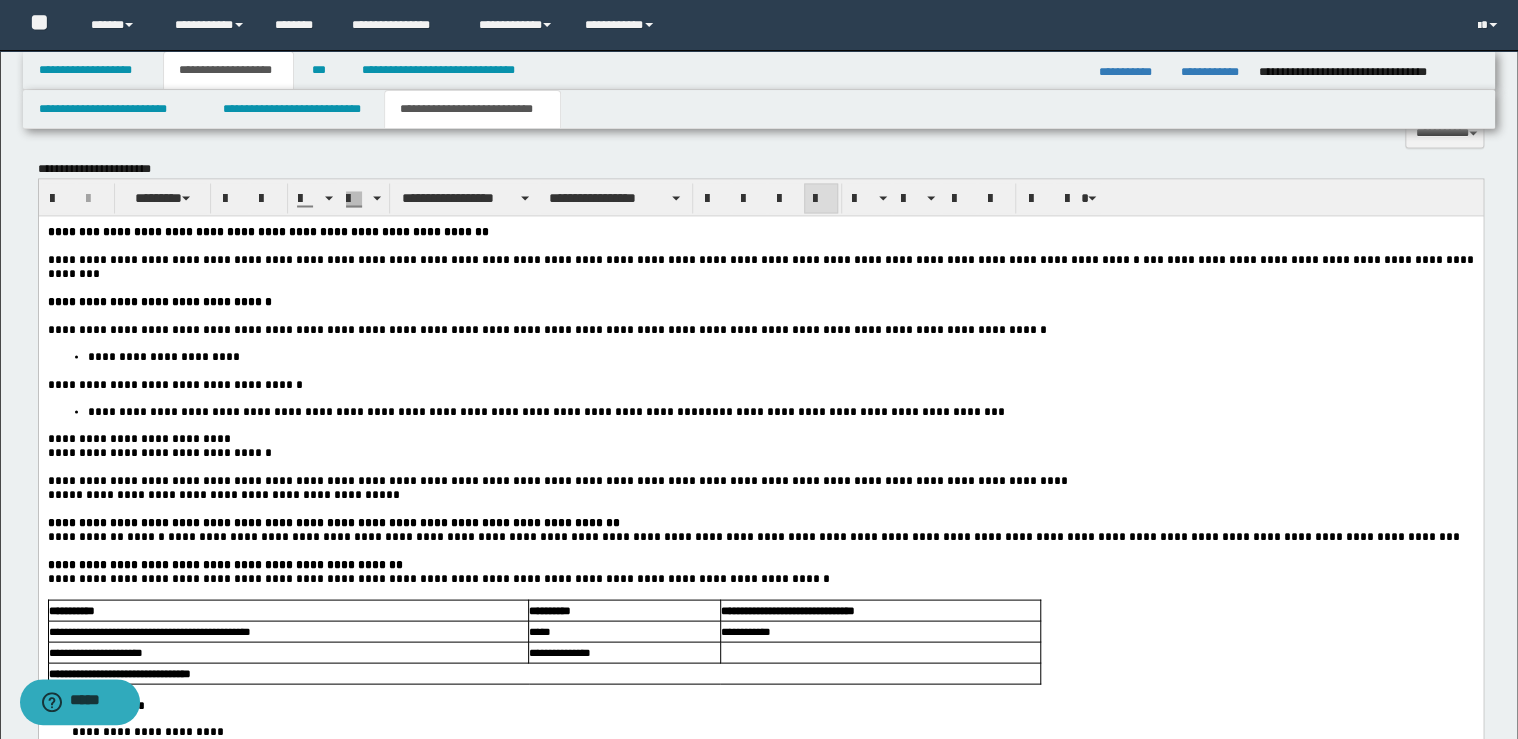 click on "**********" at bounding box center [558, 480] 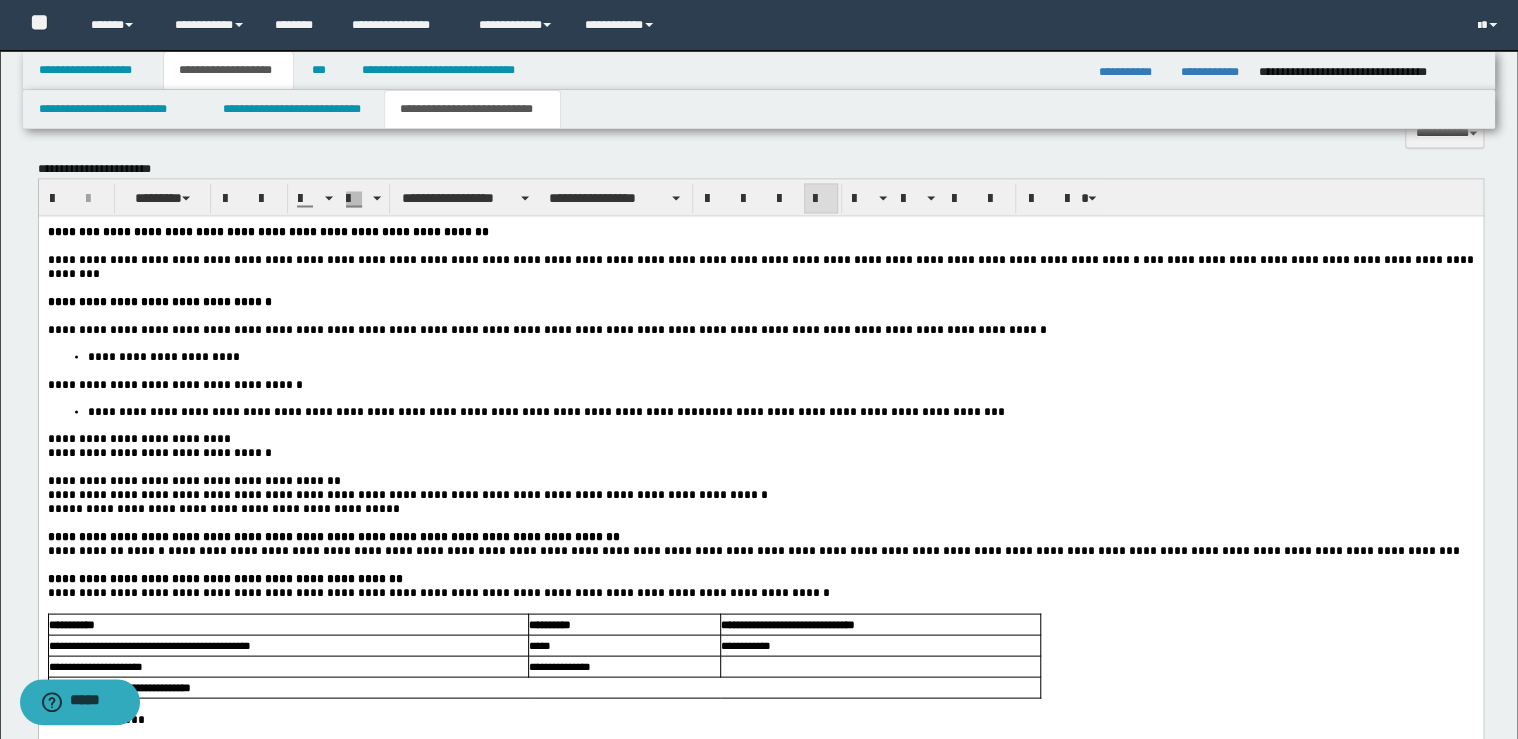 click on "**********" at bounding box center [408, 494] 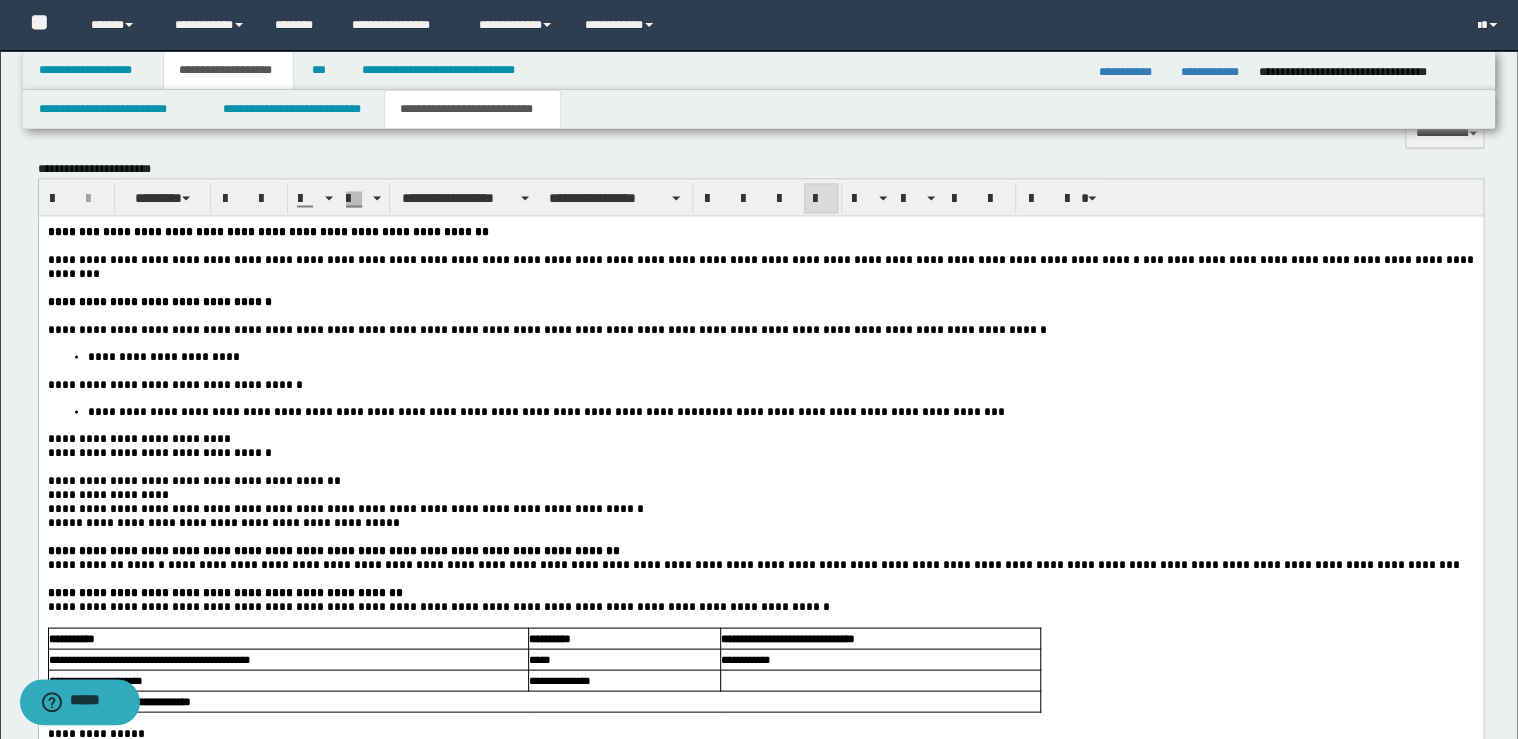 click on "**********" at bounding box center [346, 508] 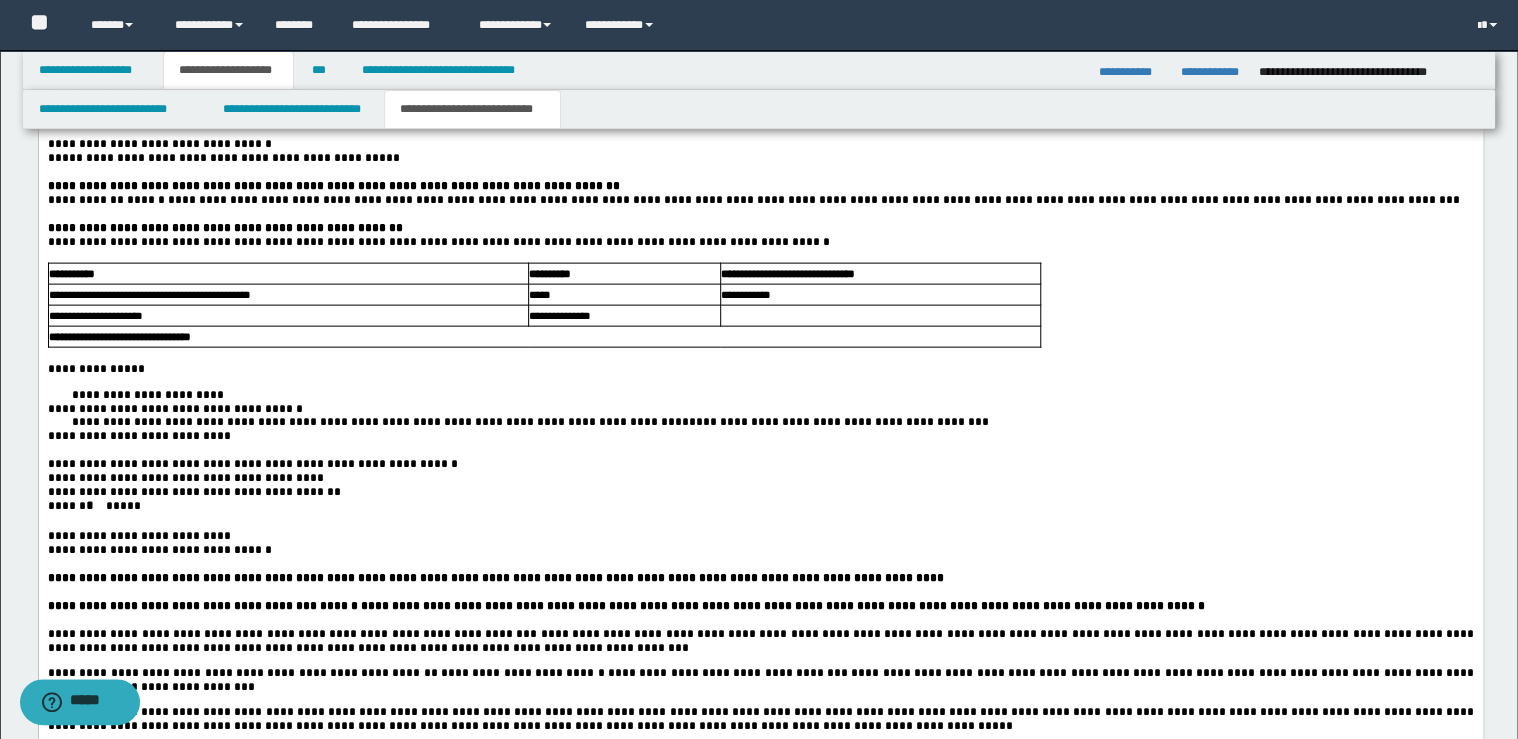 scroll, scrollTop: 2080, scrollLeft: 0, axis: vertical 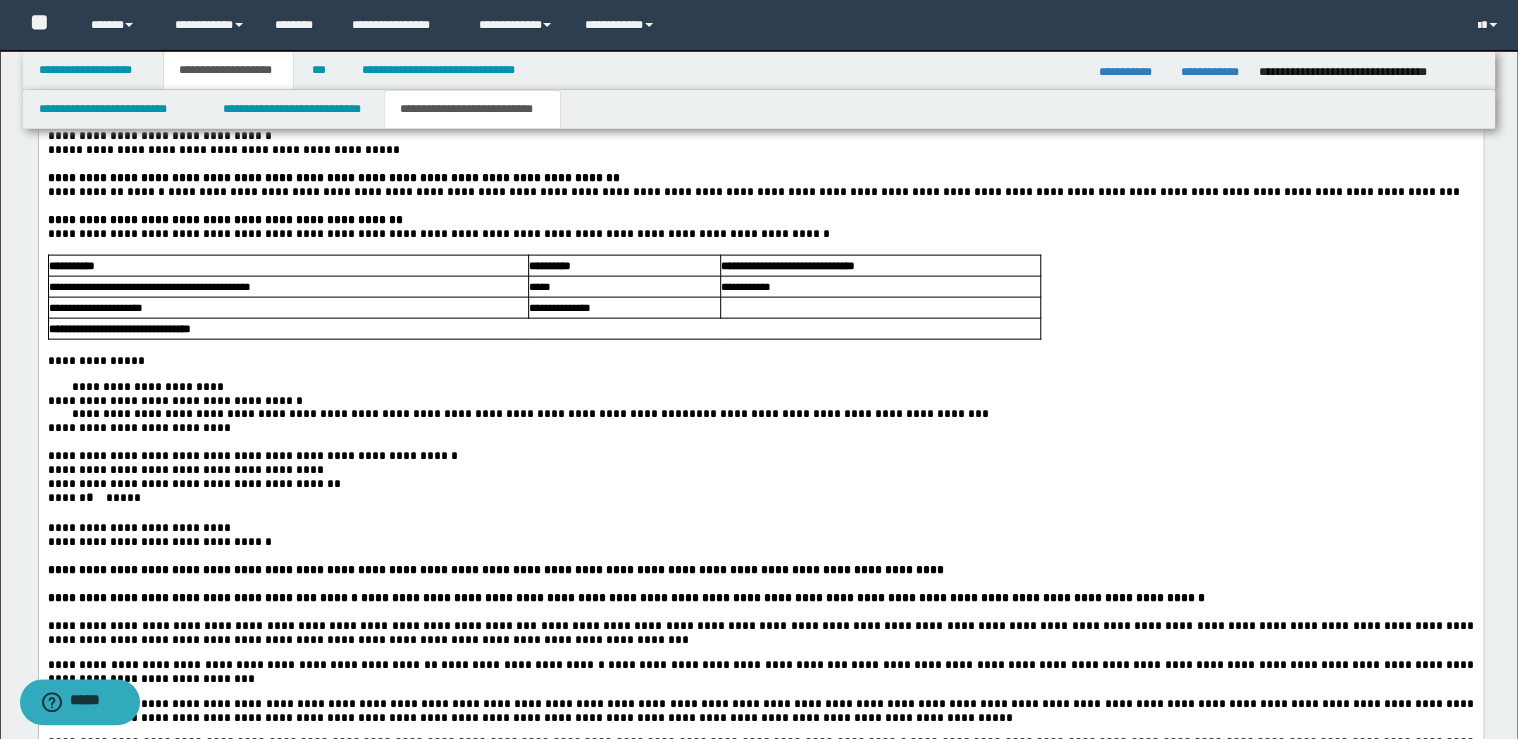 click on "**********" at bounding box center (760, 382) 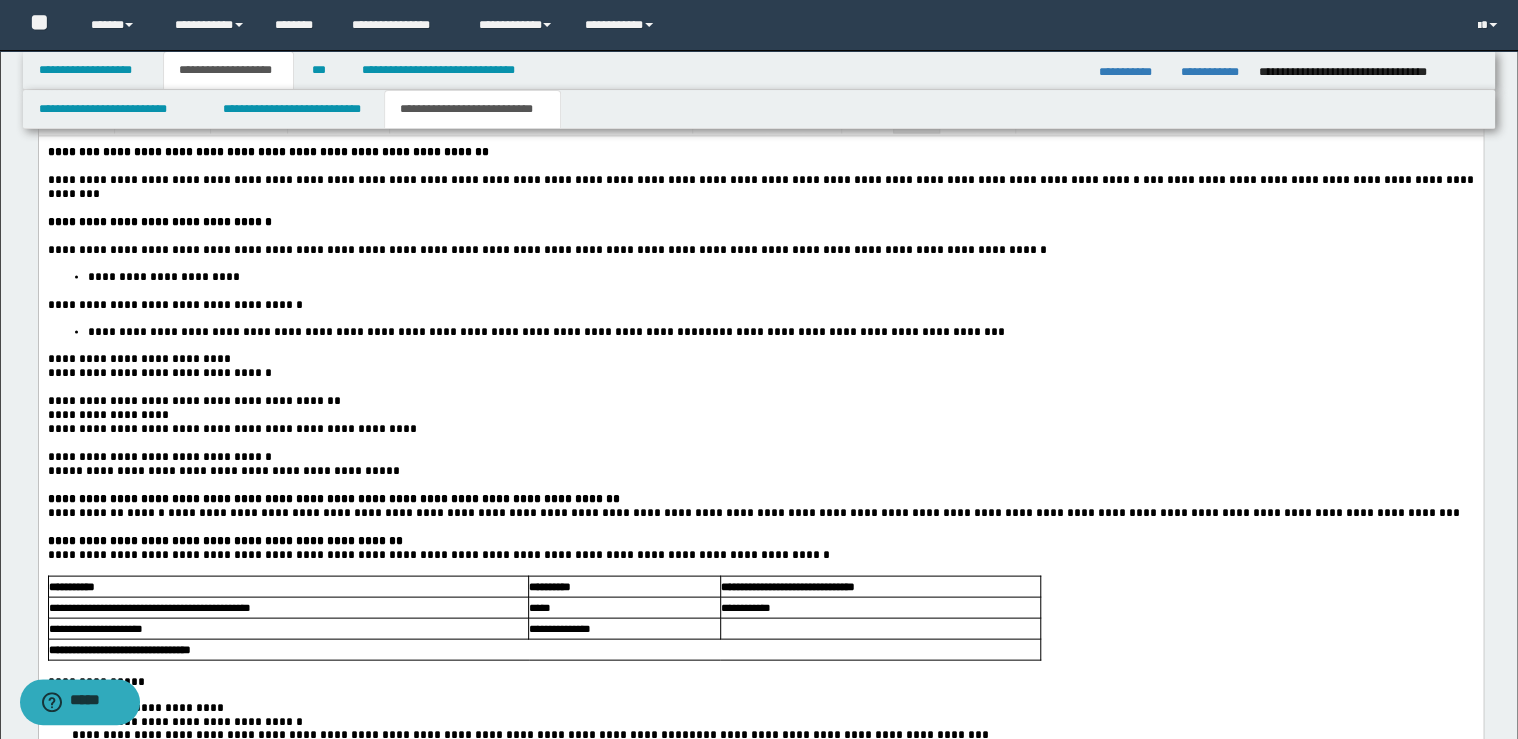 scroll, scrollTop: 1680, scrollLeft: 0, axis: vertical 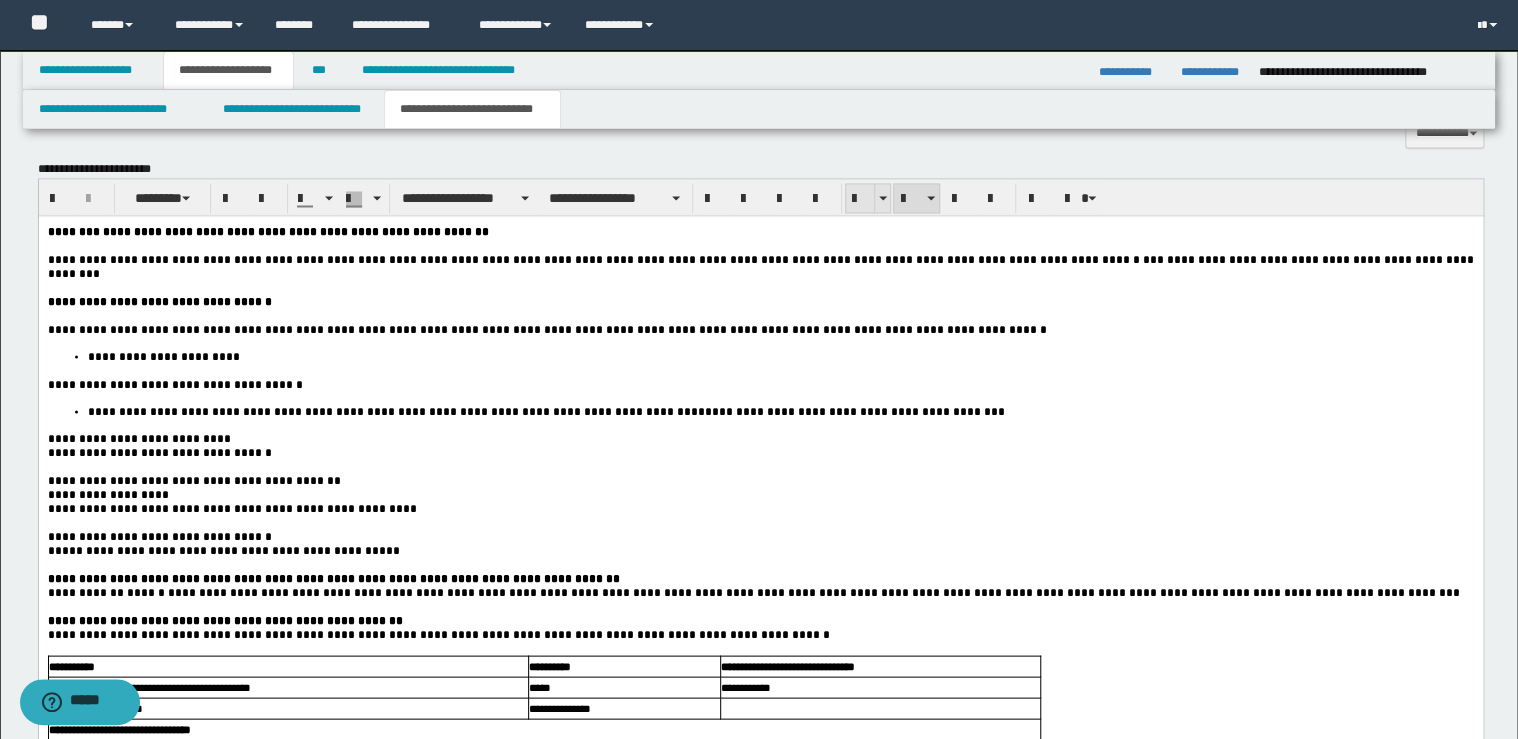 click at bounding box center (860, 198) 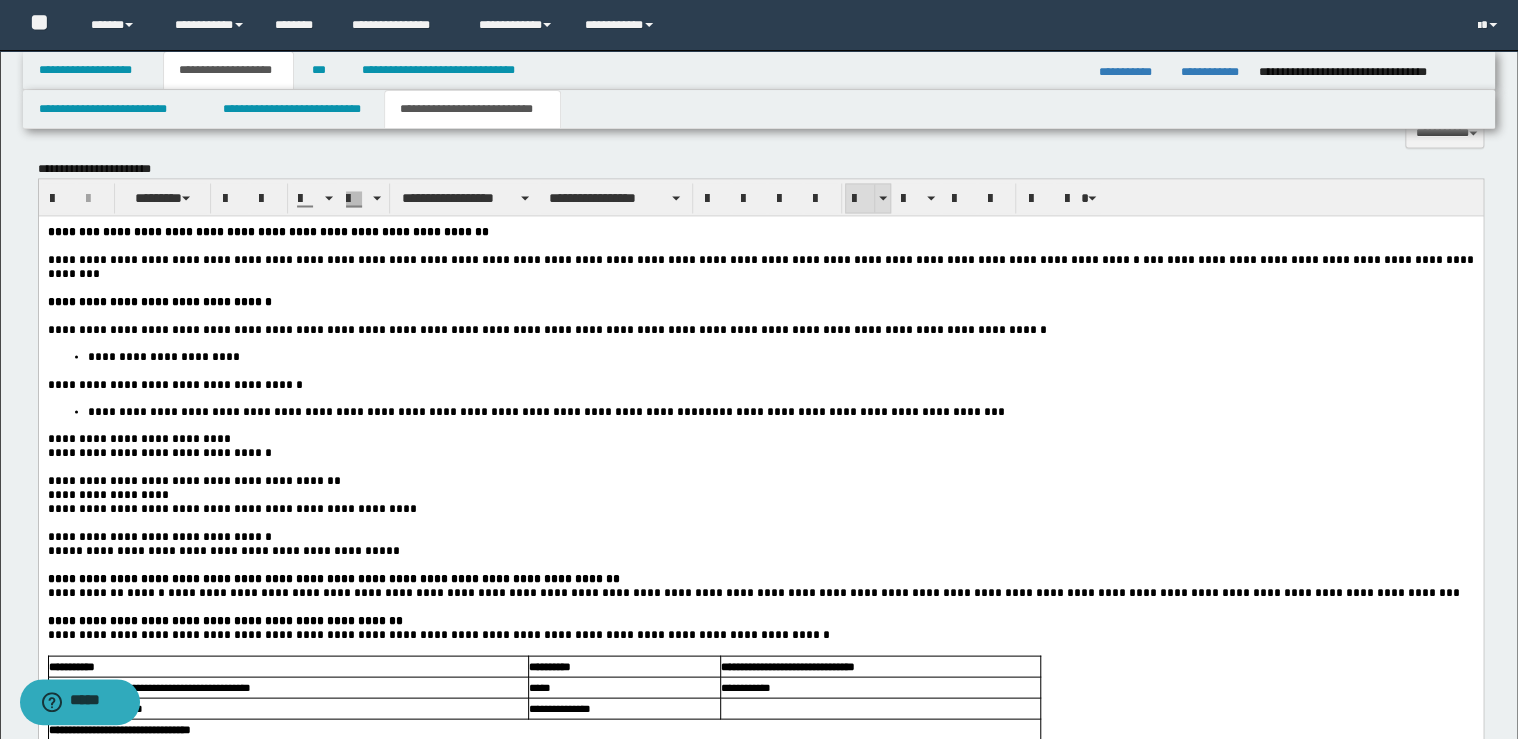 click at bounding box center (860, 198) 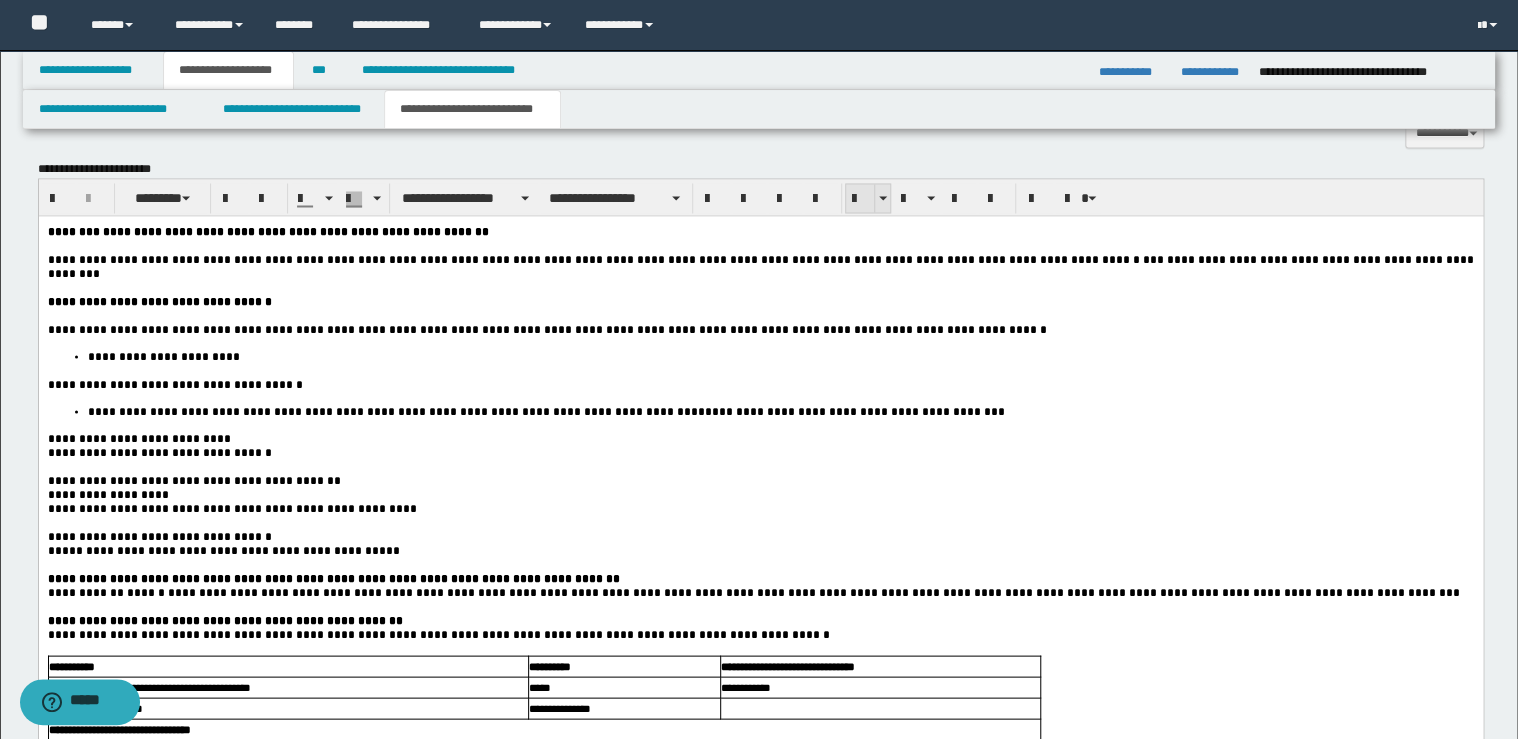 click at bounding box center [860, 198] 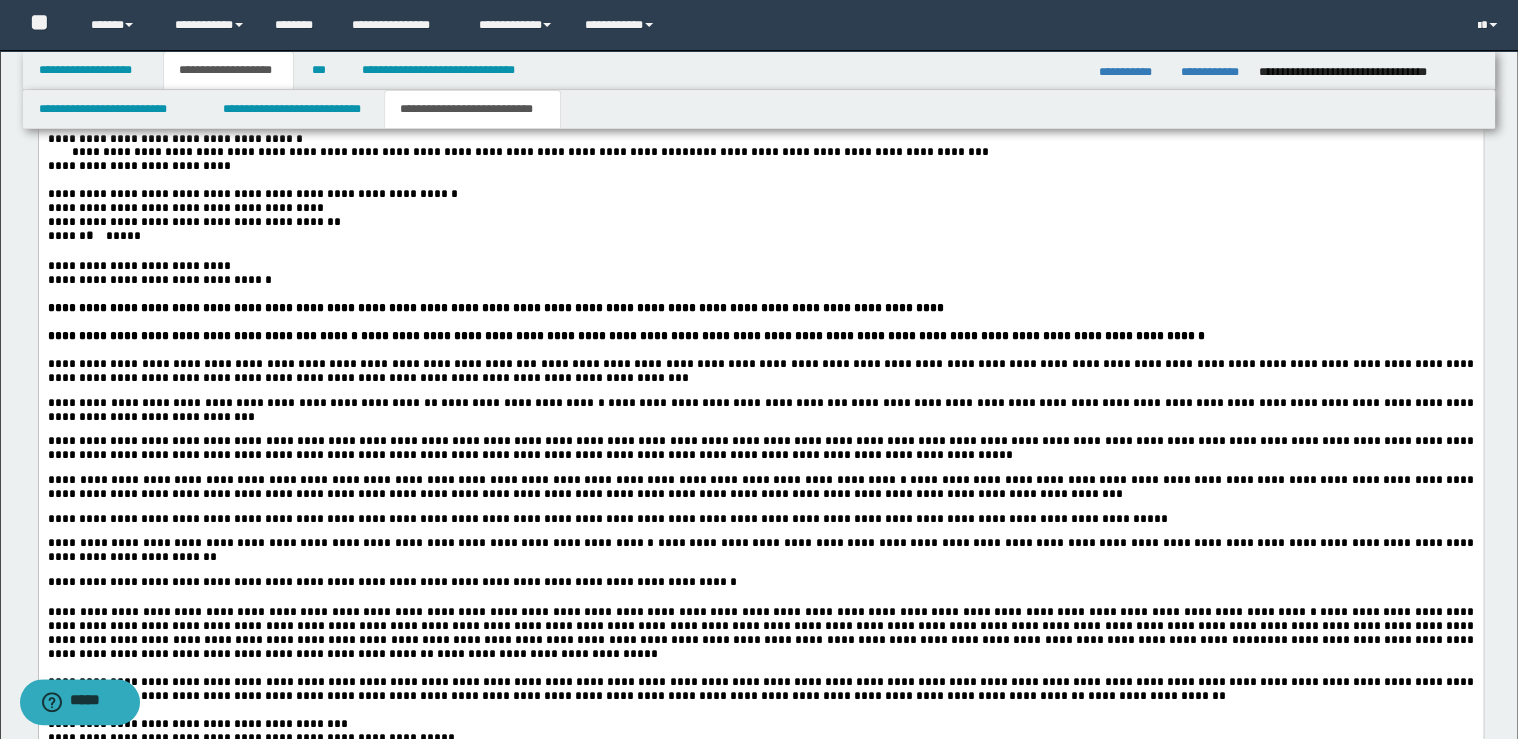 scroll, scrollTop: 2320, scrollLeft: 0, axis: vertical 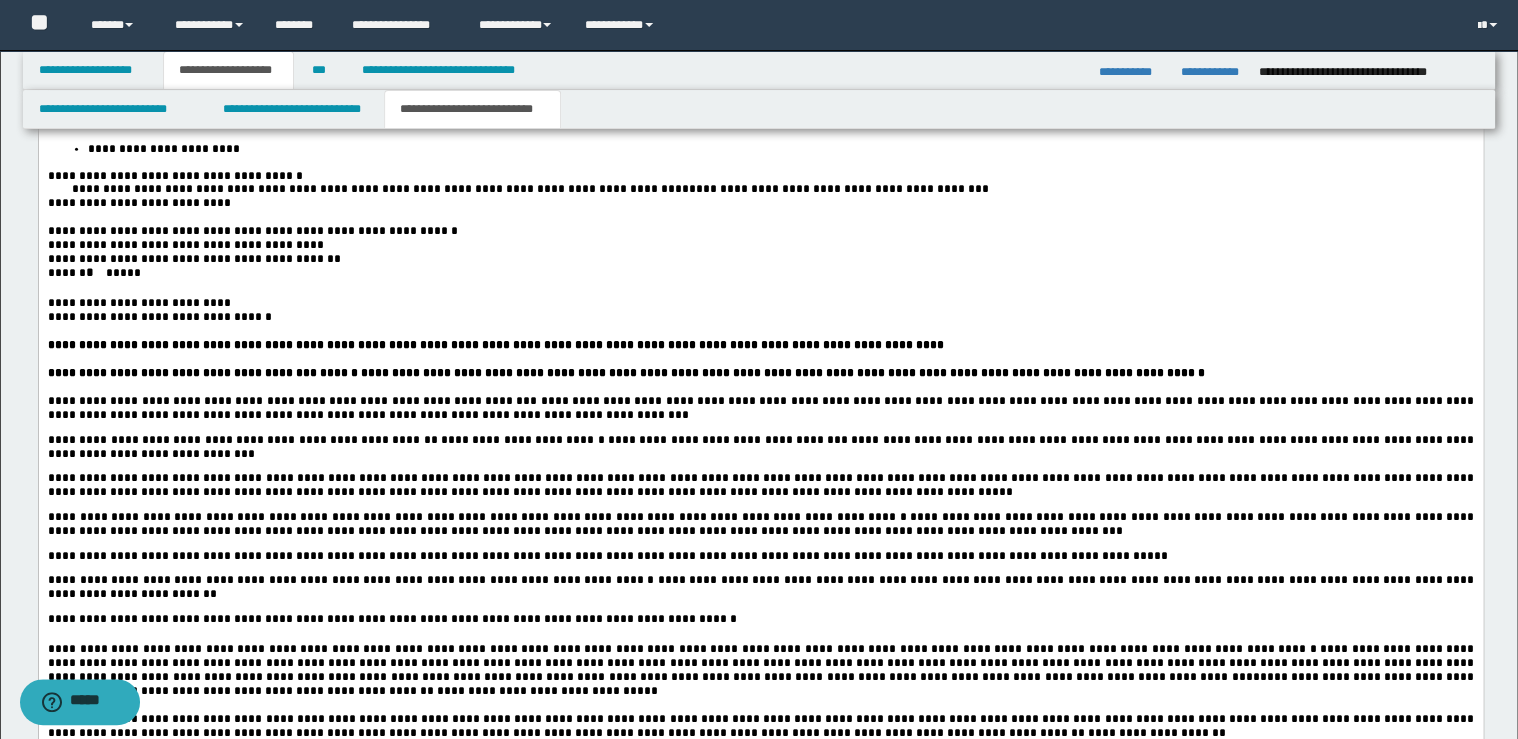 click on "**********" at bounding box center (760, 190) 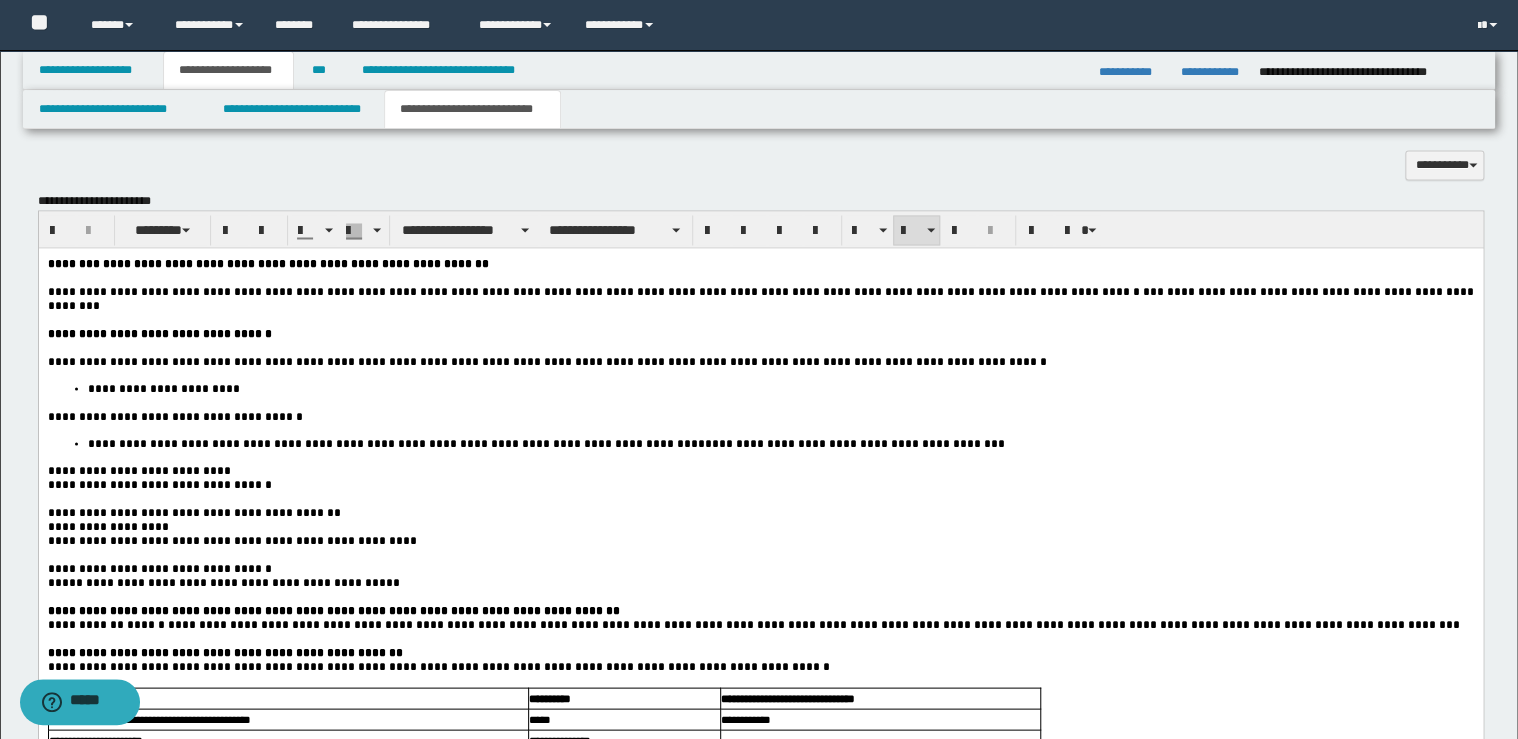 scroll, scrollTop: 1600, scrollLeft: 0, axis: vertical 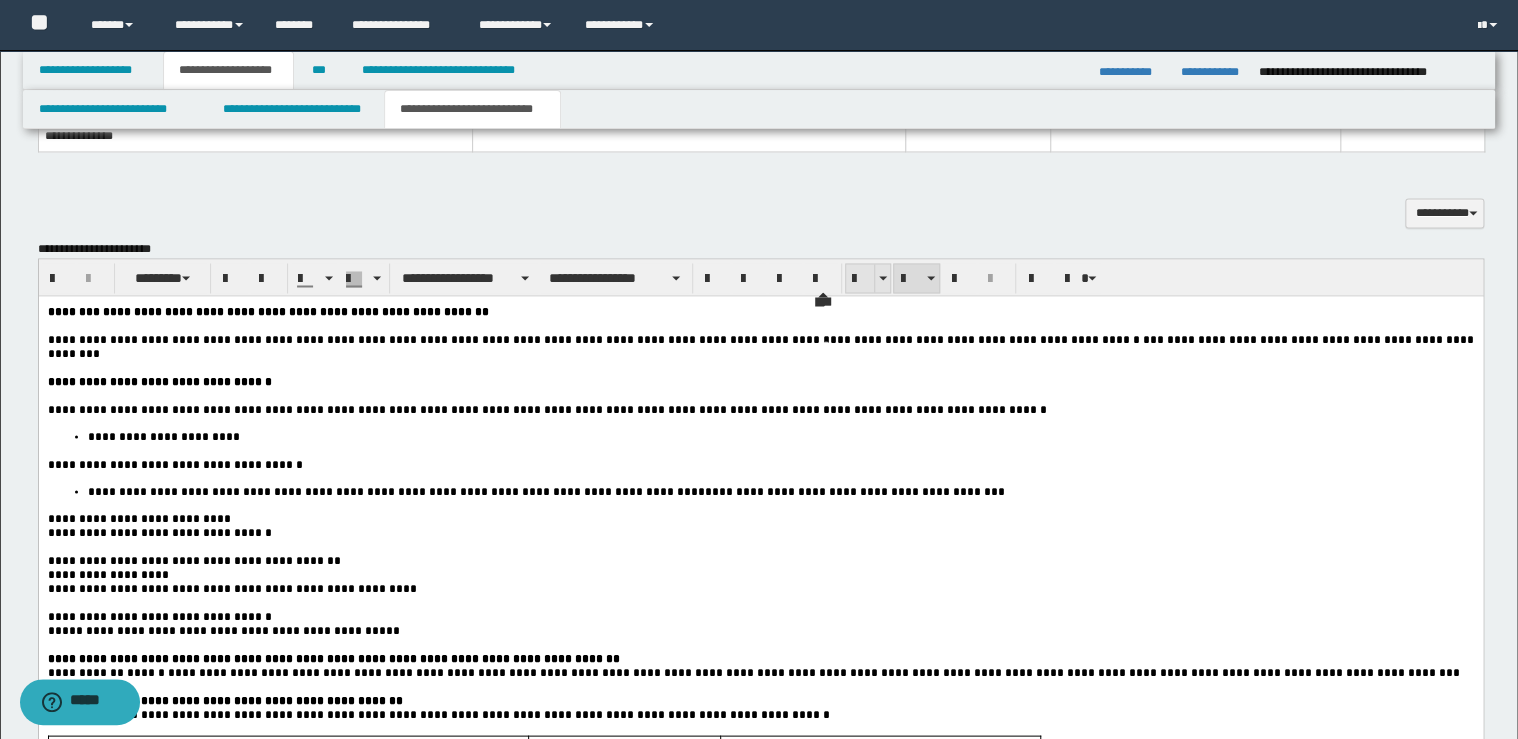 click at bounding box center [860, 279] 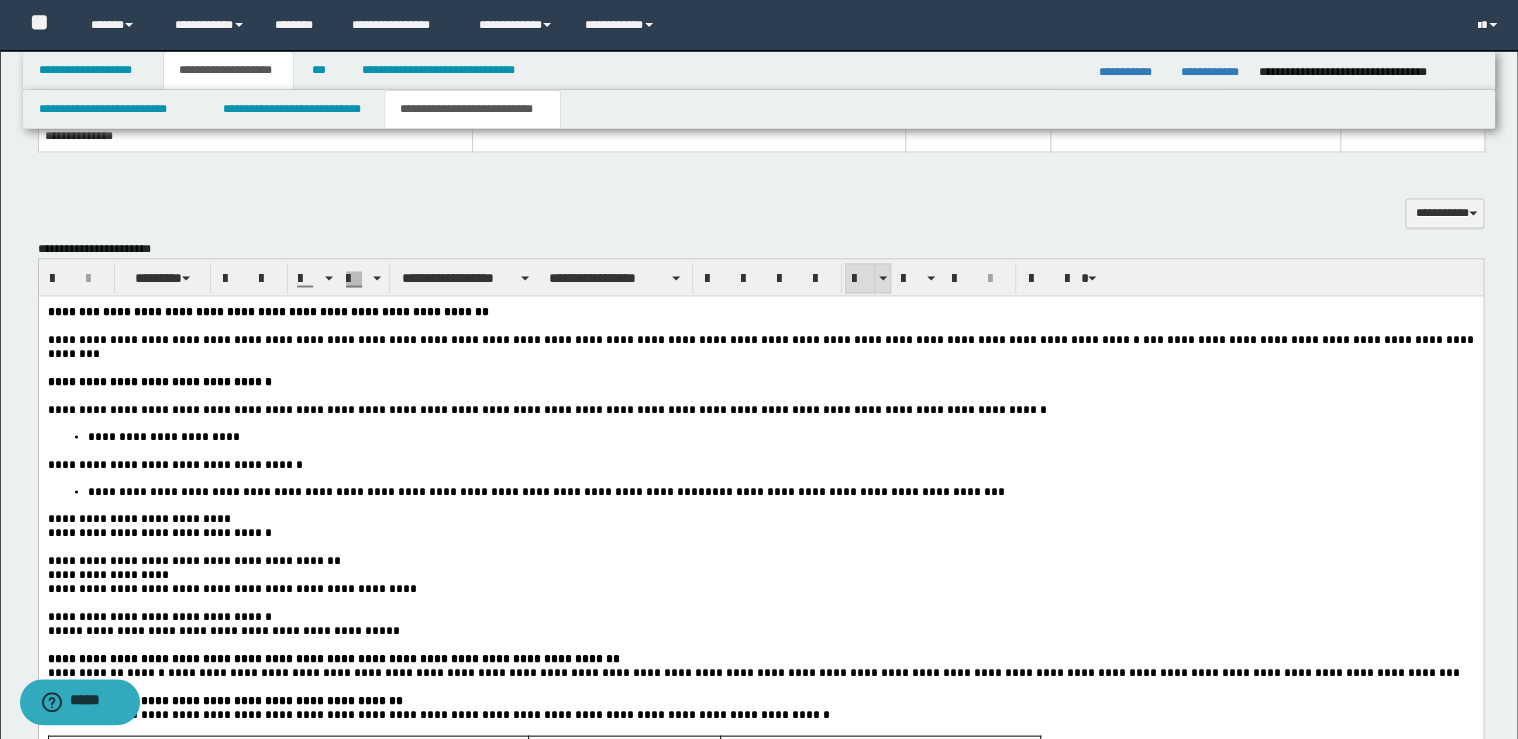 click at bounding box center [860, 279] 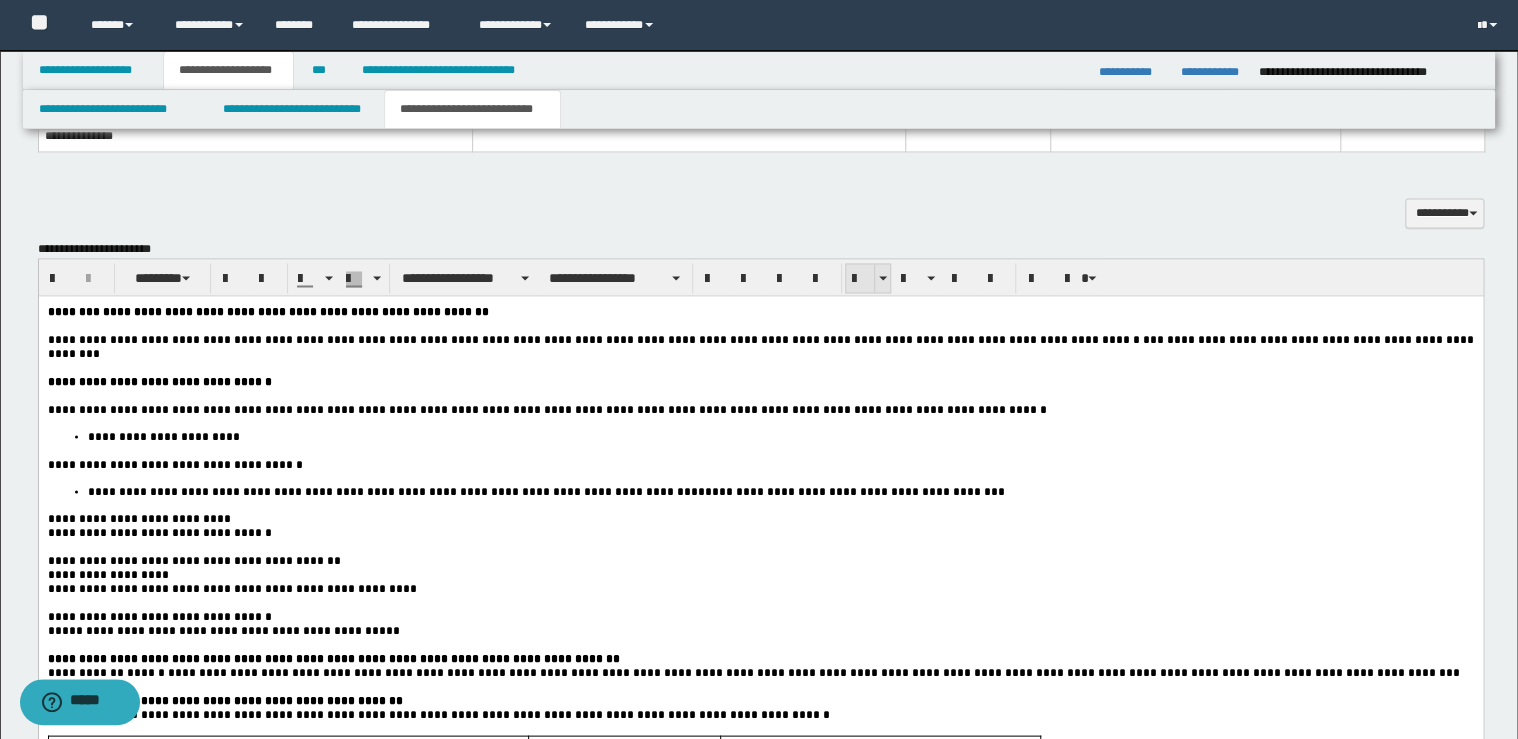 click at bounding box center [860, 279] 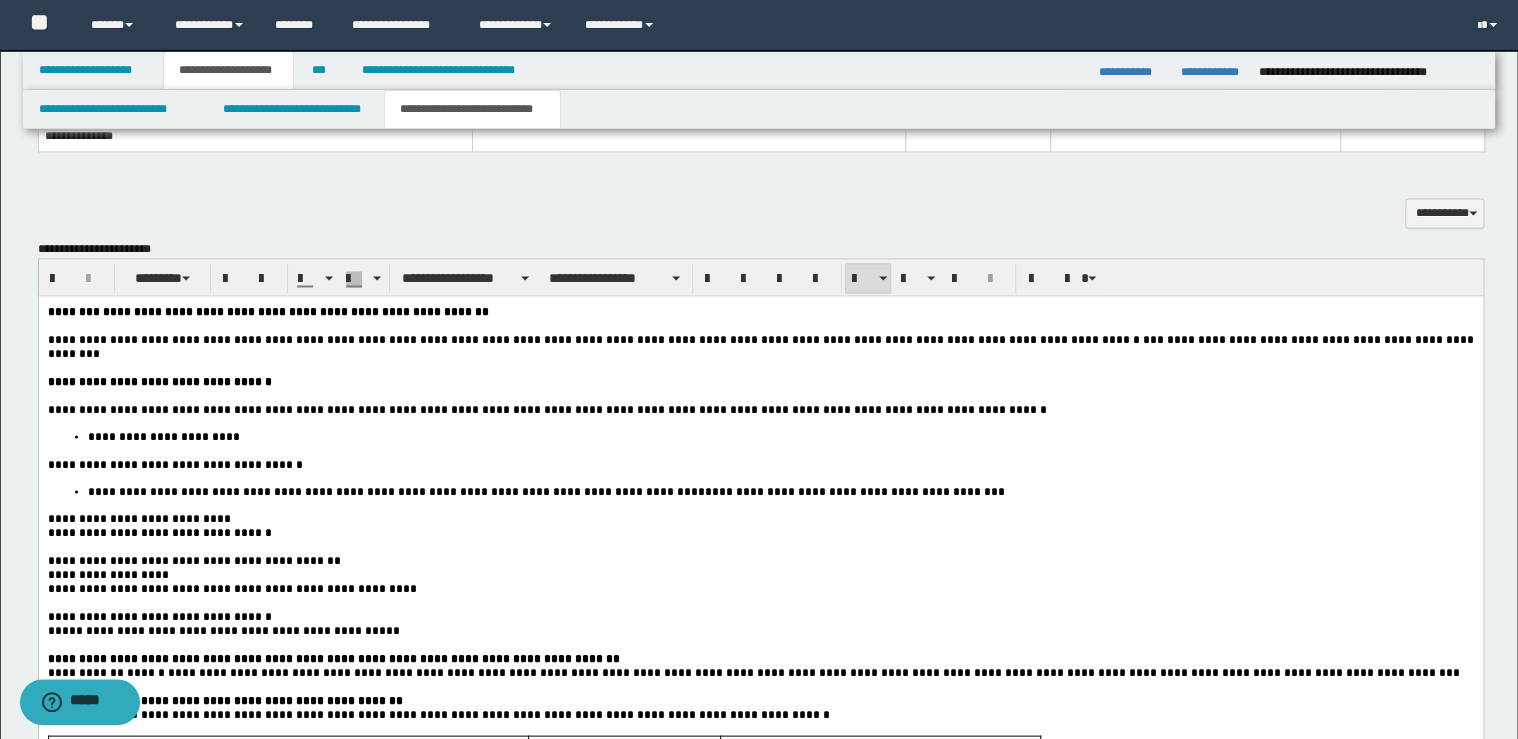 scroll, scrollTop: 2080, scrollLeft: 0, axis: vertical 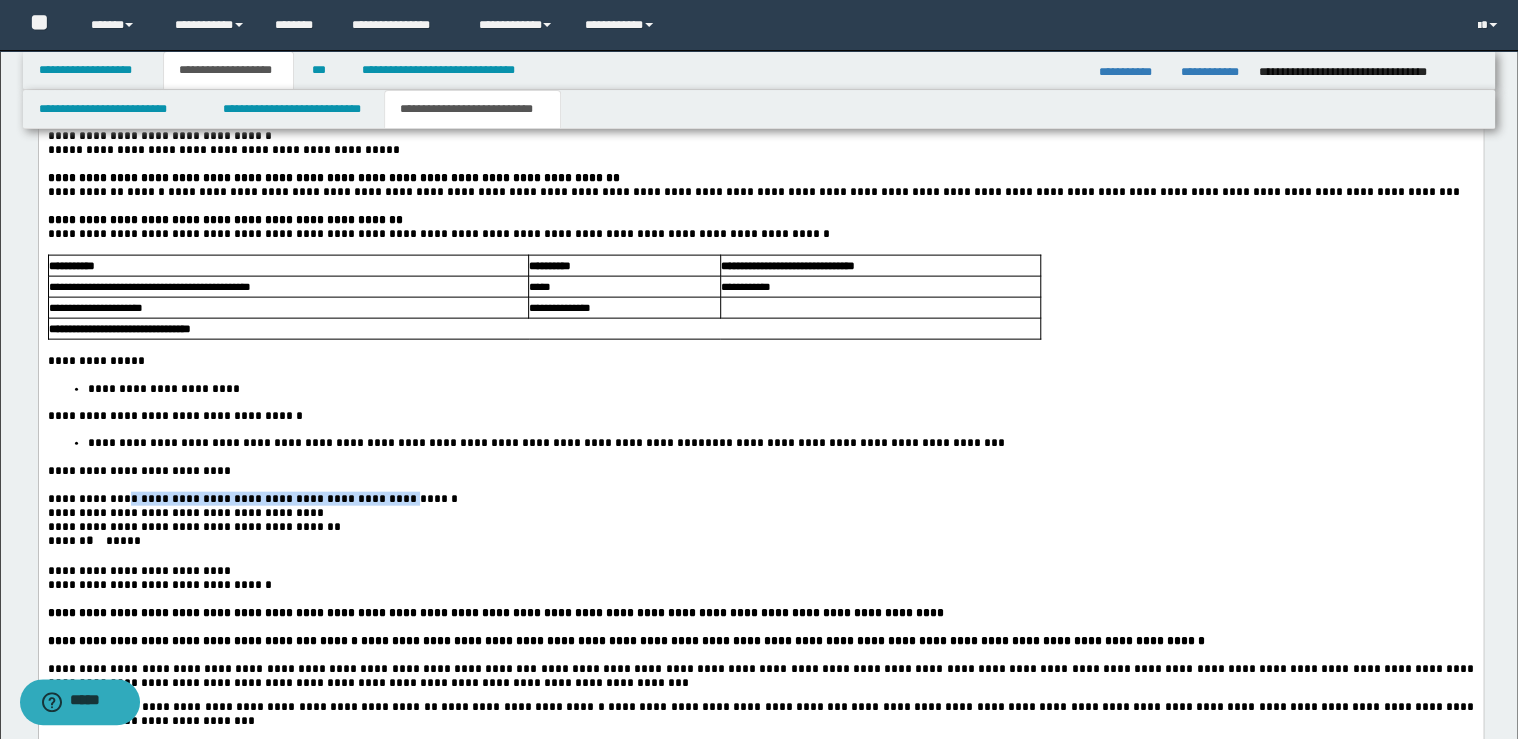 drag, startPoint x: 292, startPoint y: 545, endPoint x: 133, endPoint y: 546, distance: 159.00314 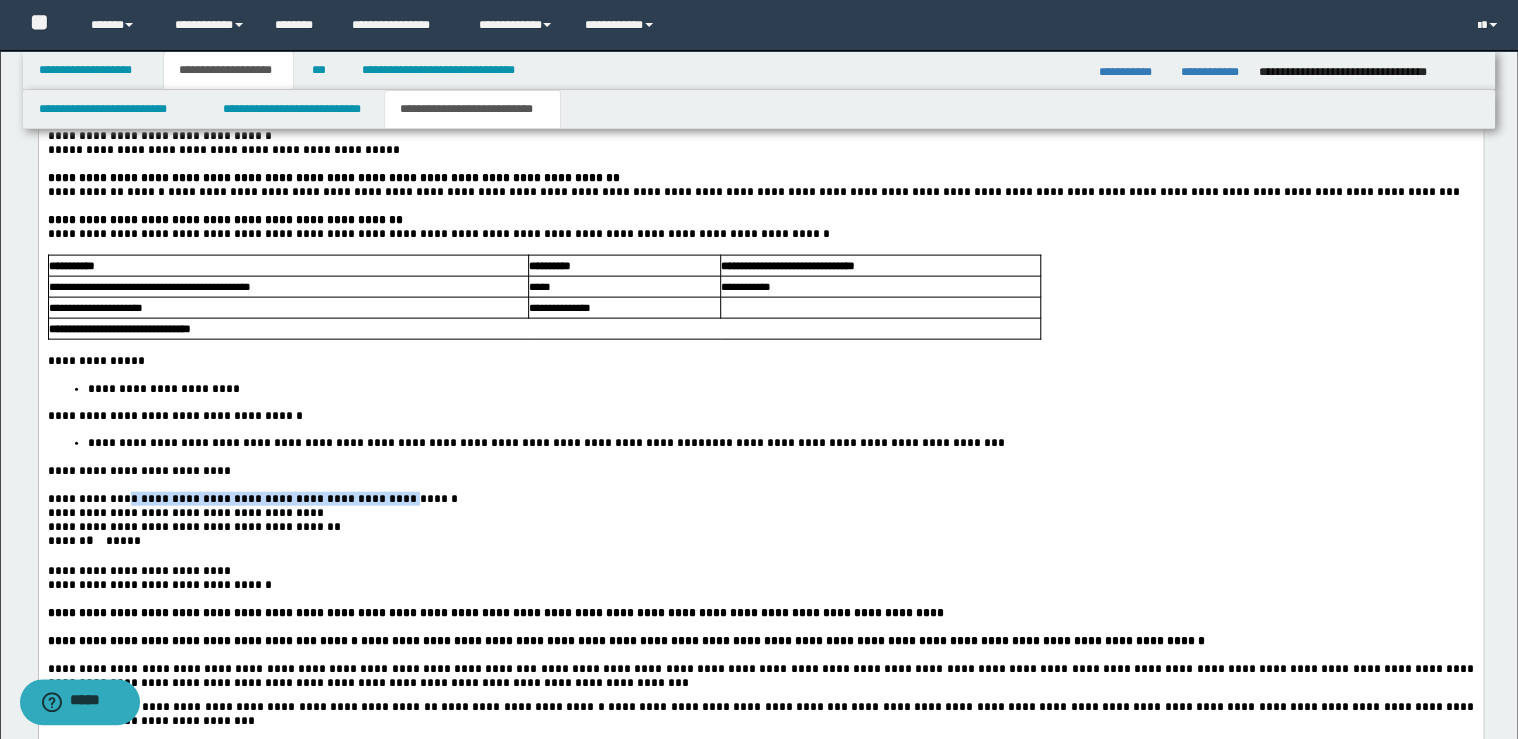 click on "**********" at bounding box center (252, 500) 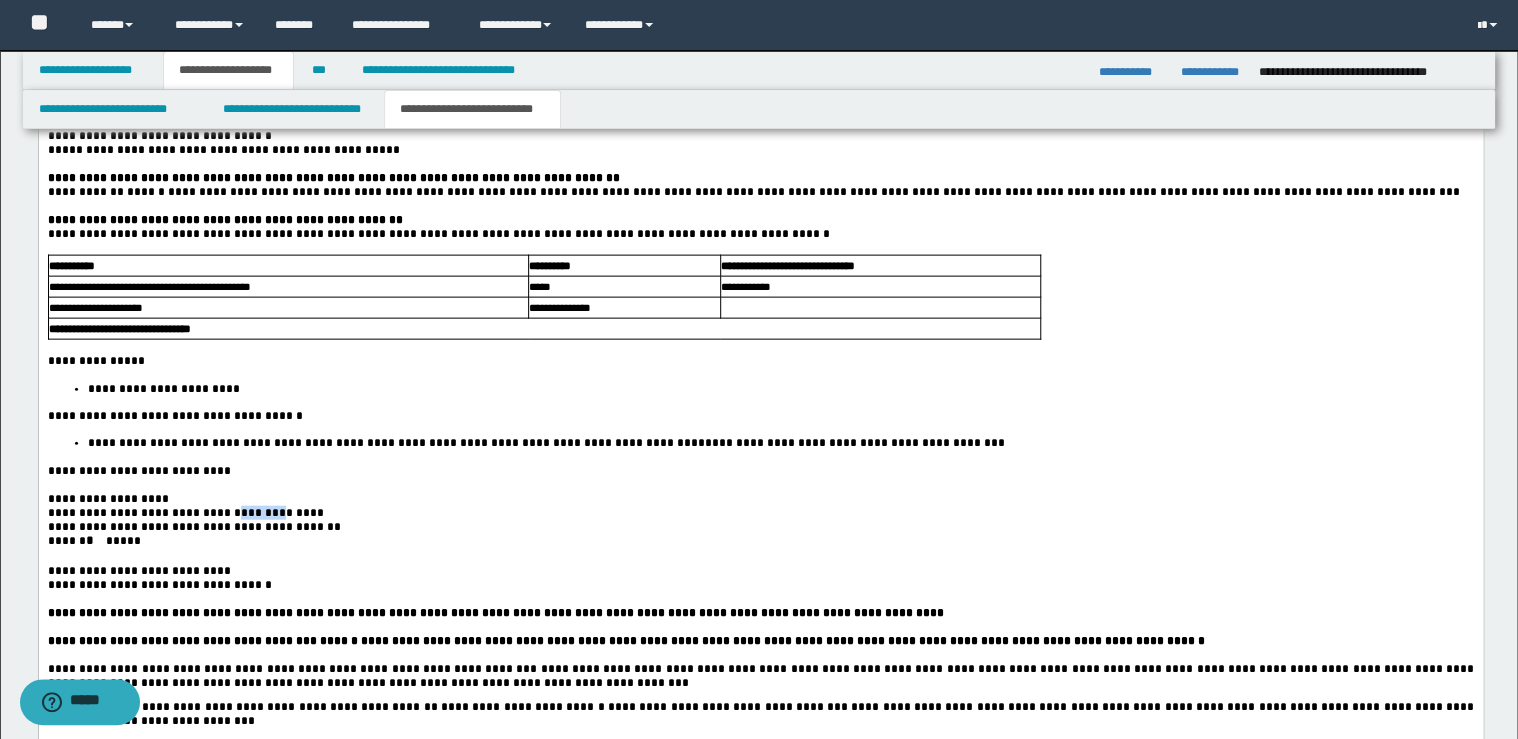 drag, startPoint x: 292, startPoint y: 562, endPoint x: 267, endPoint y: 563, distance: 25.019993 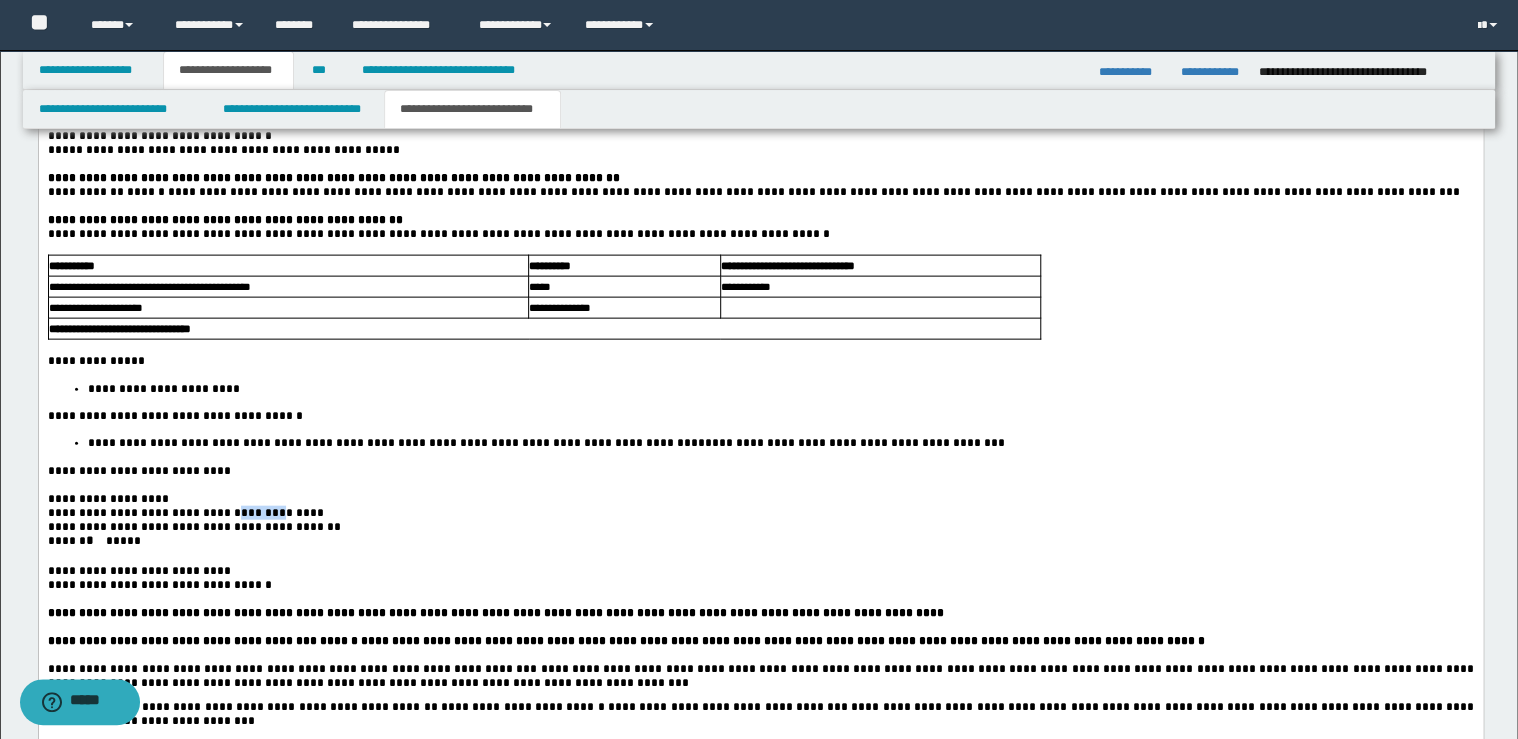 click on "**********" at bounding box center [186, 514] 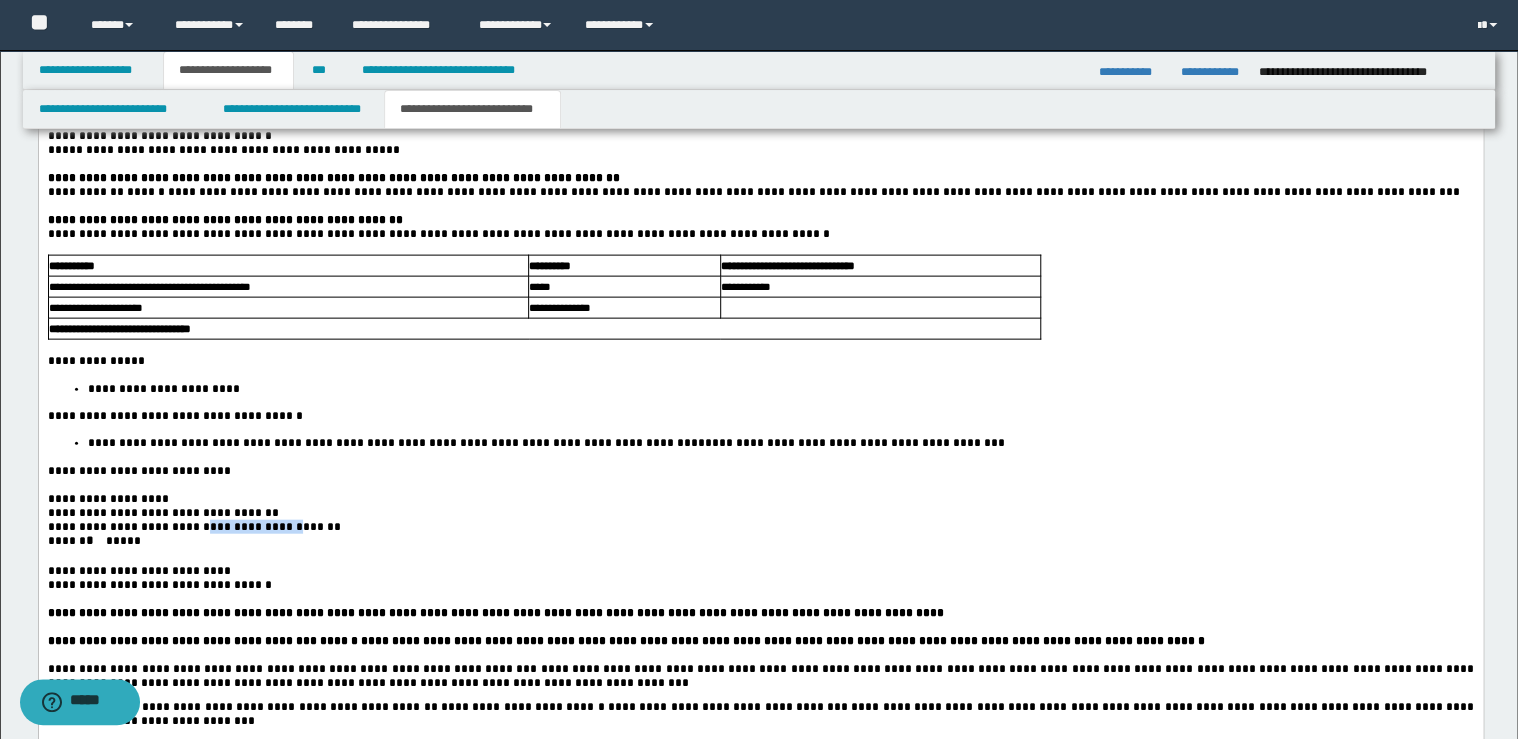 drag, startPoint x: 294, startPoint y: 588, endPoint x: 242, endPoint y: 590, distance: 52.03845 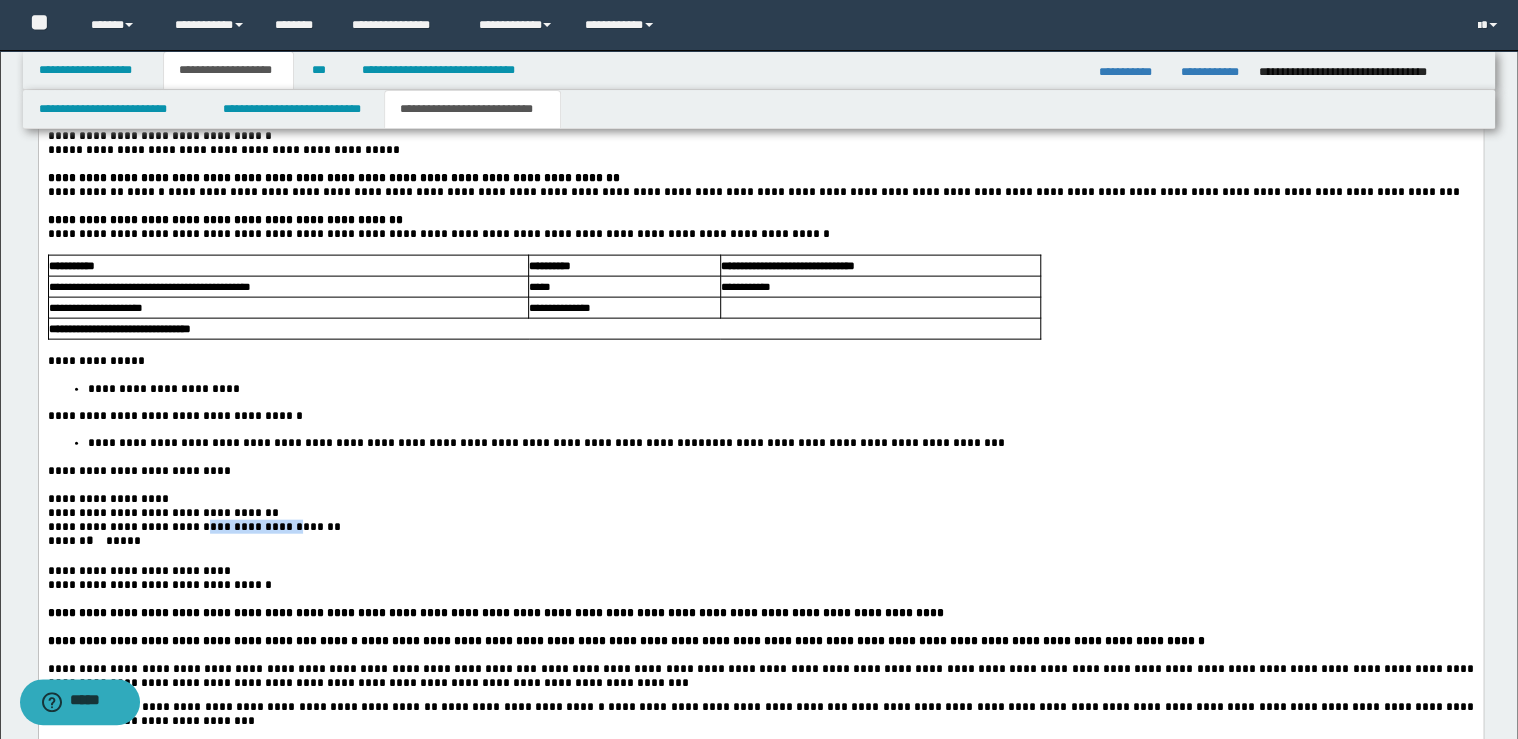 click on "**********" at bounding box center (760, 528) 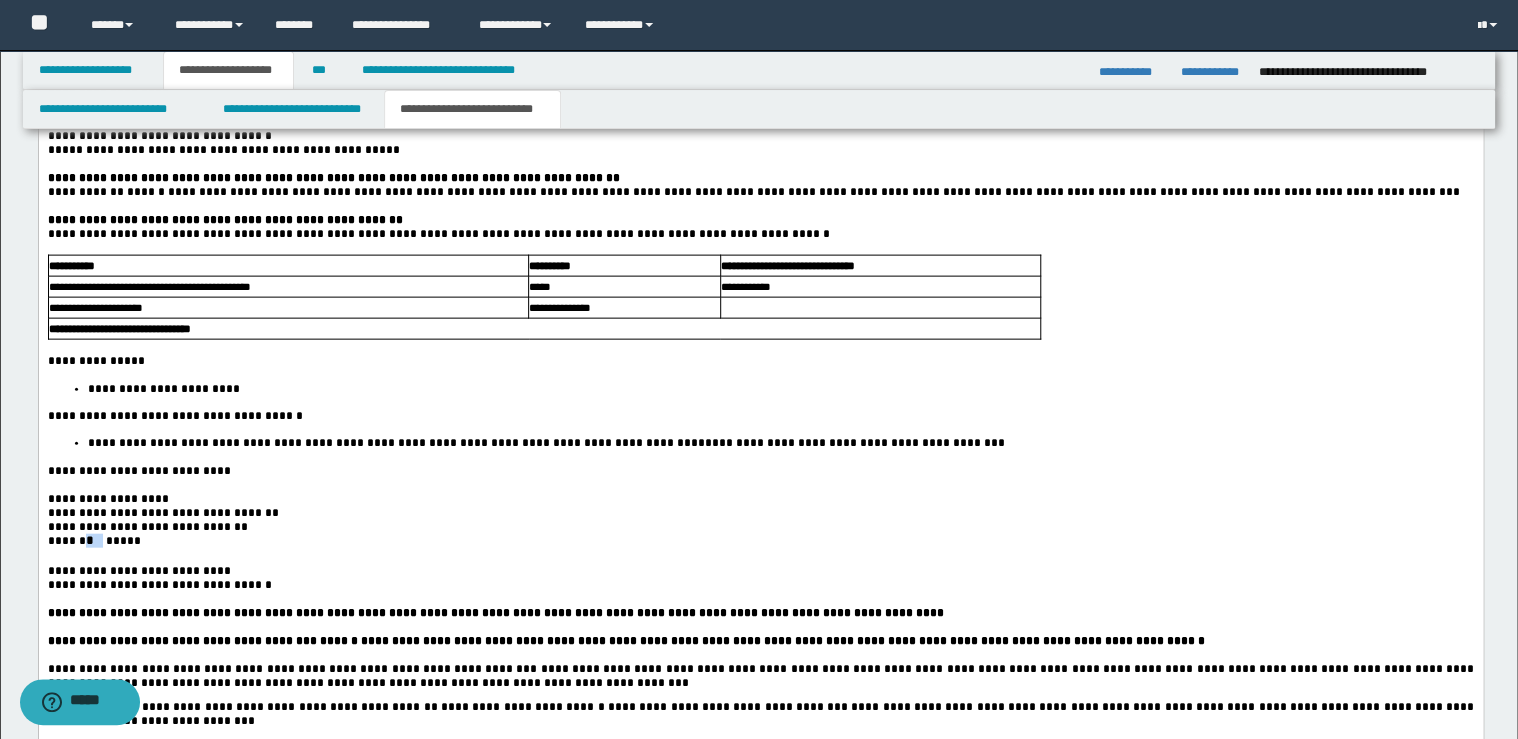 drag, startPoint x: 103, startPoint y: 596, endPoint x: 88, endPoint y: 596, distance: 15 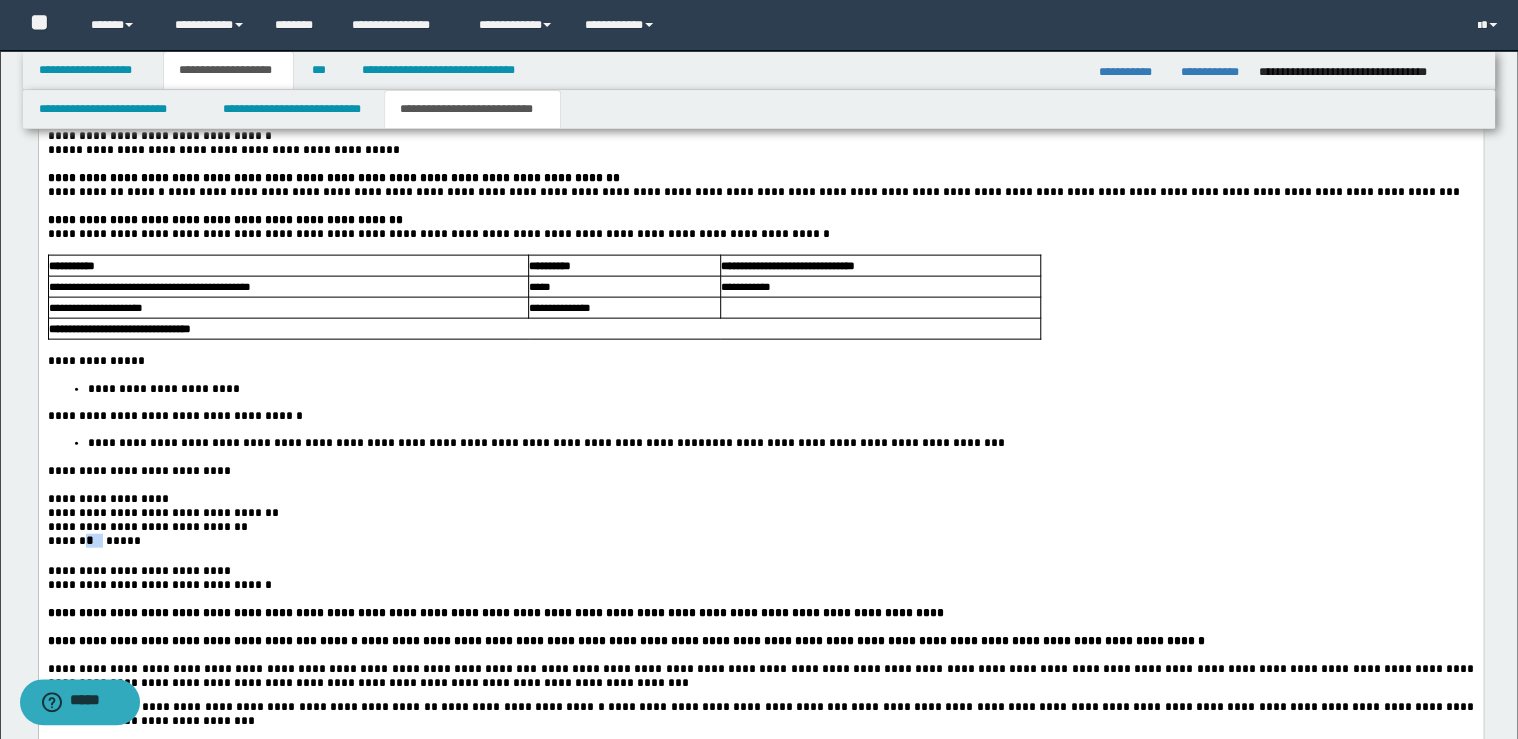 click on "******   *****" at bounding box center [760, 543] 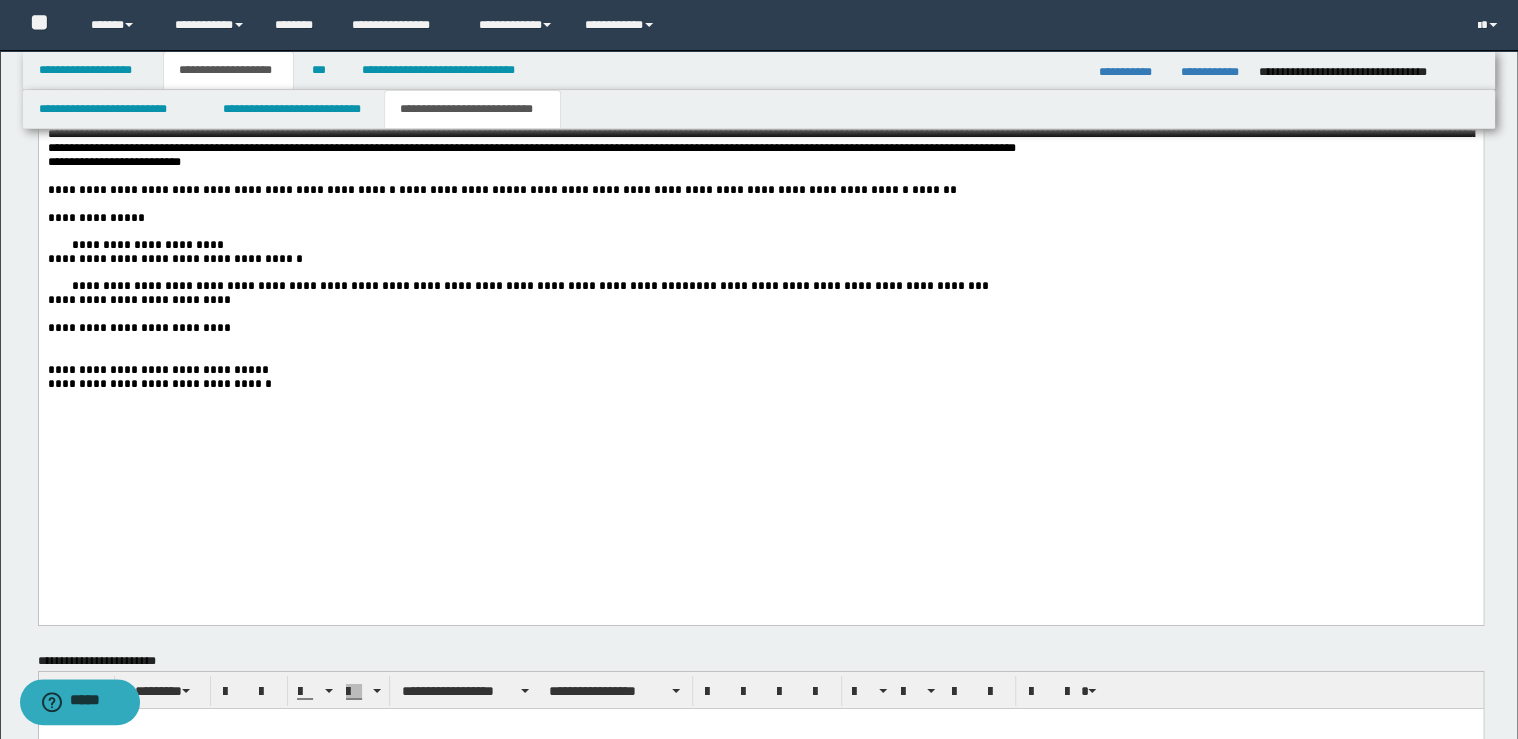 scroll, scrollTop: 3120, scrollLeft: 0, axis: vertical 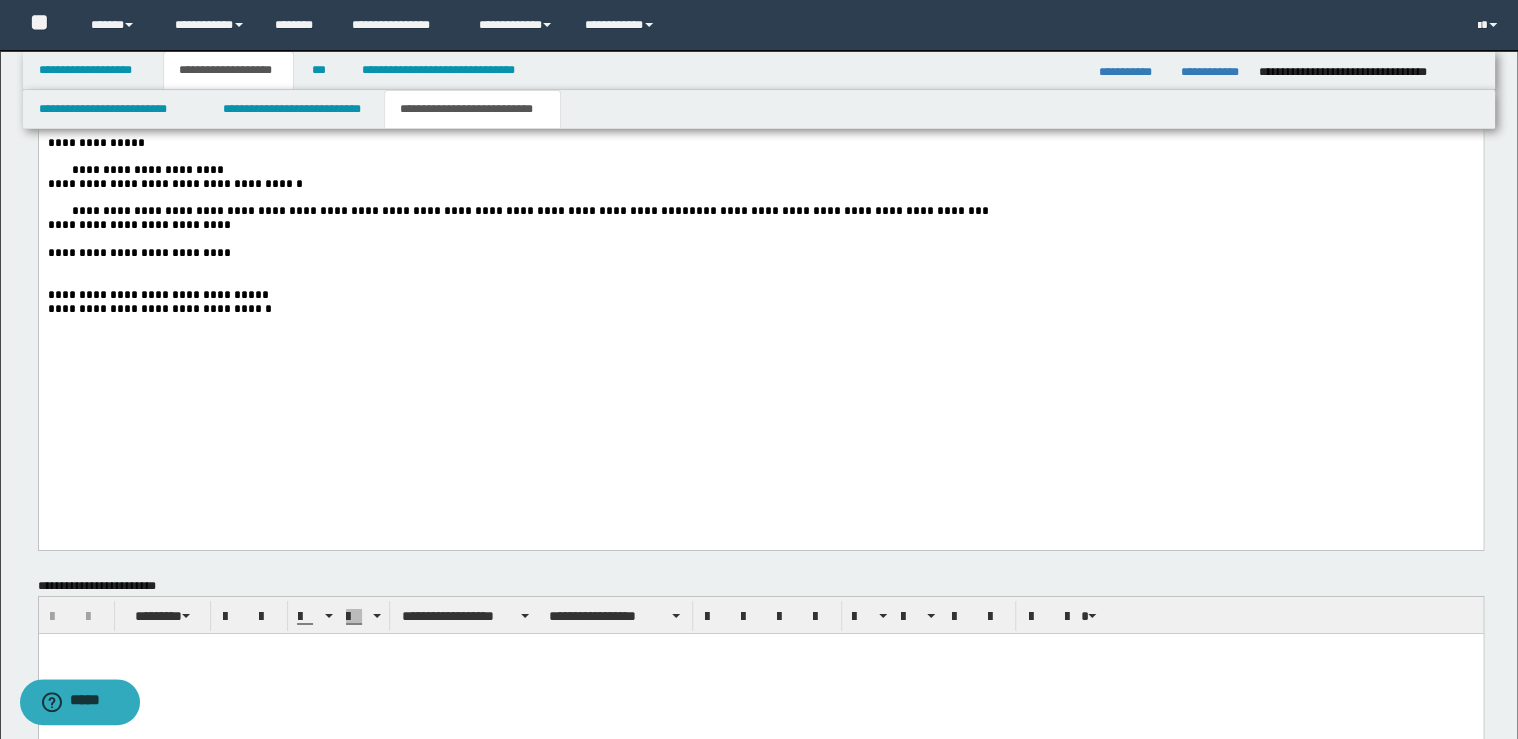 drag, startPoint x: 293, startPoint y: 219, endPoint x: 220, endPoint y: 212, distance: 73.33485 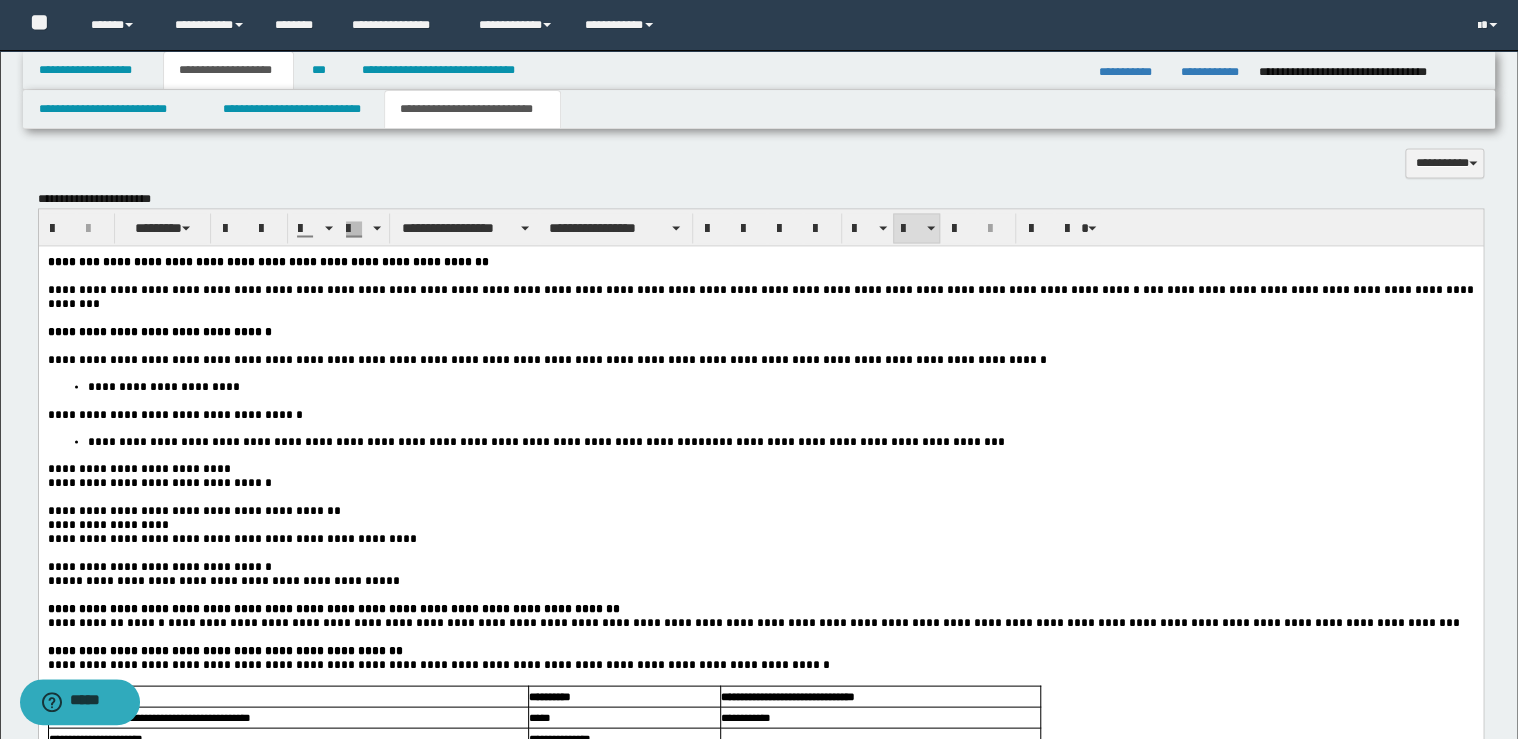 scroll, scrollTop: 1440, scrollLeft: 0, axis: vertical 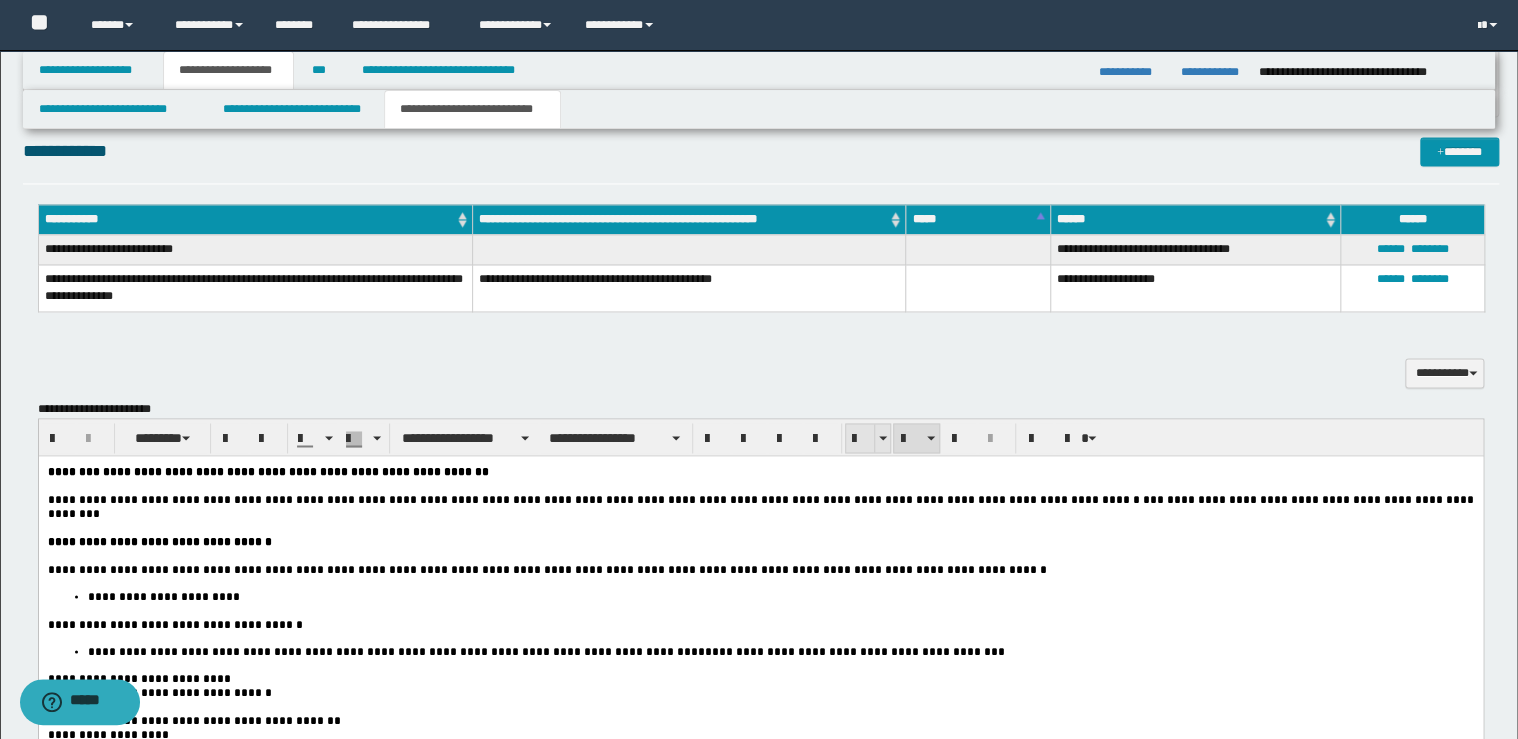 click at bounding box center [860, 439] 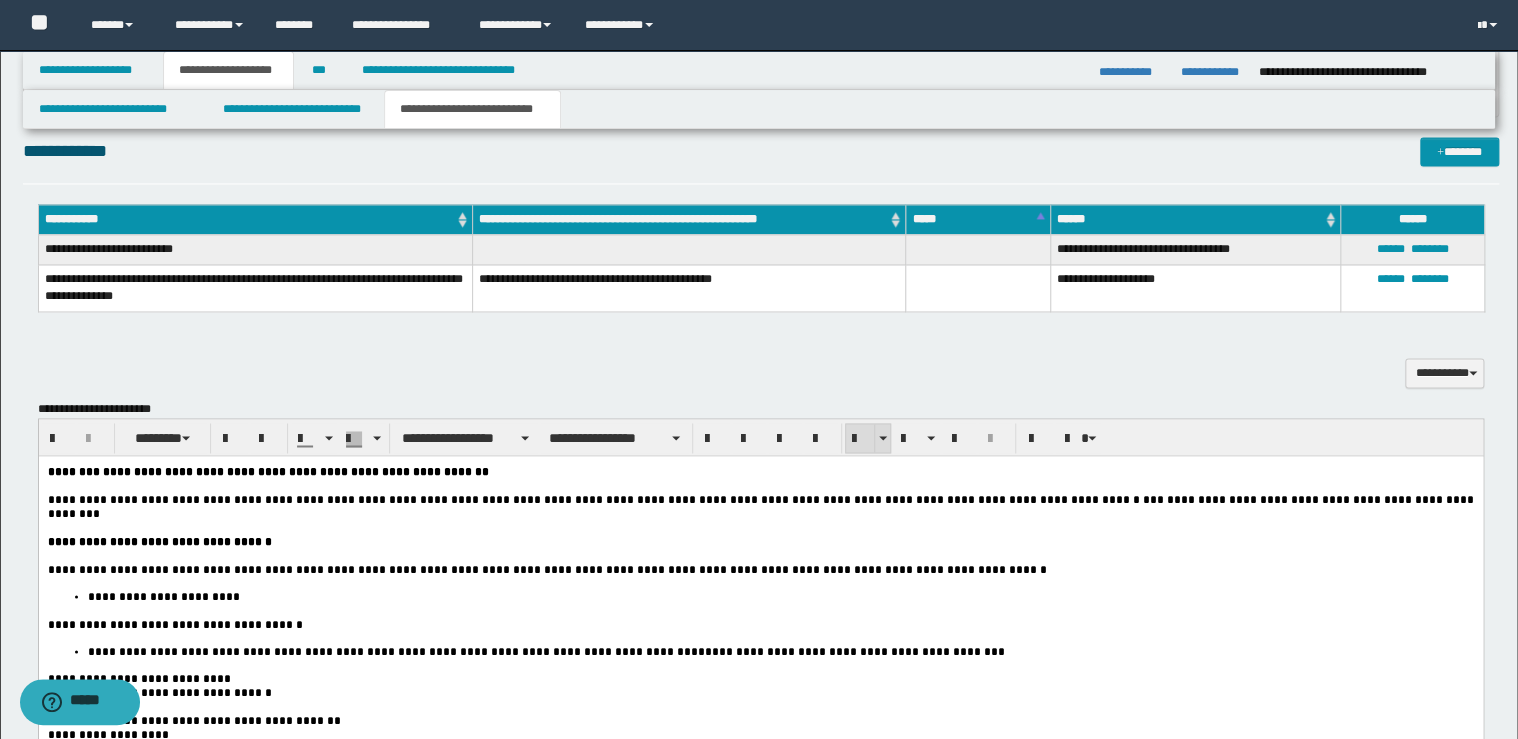 click at bounding box center [860, 439] 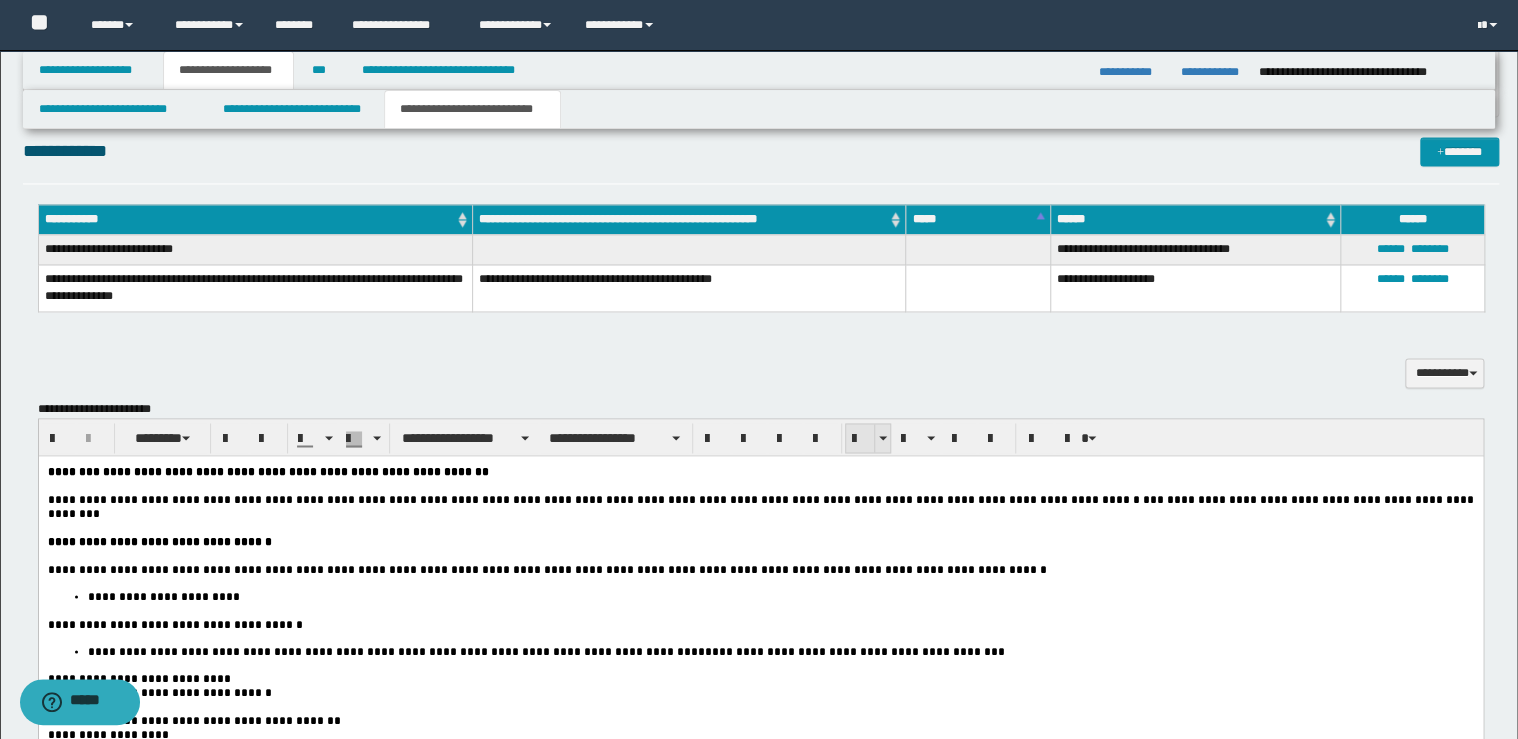 click at bounding box center (860, 439) 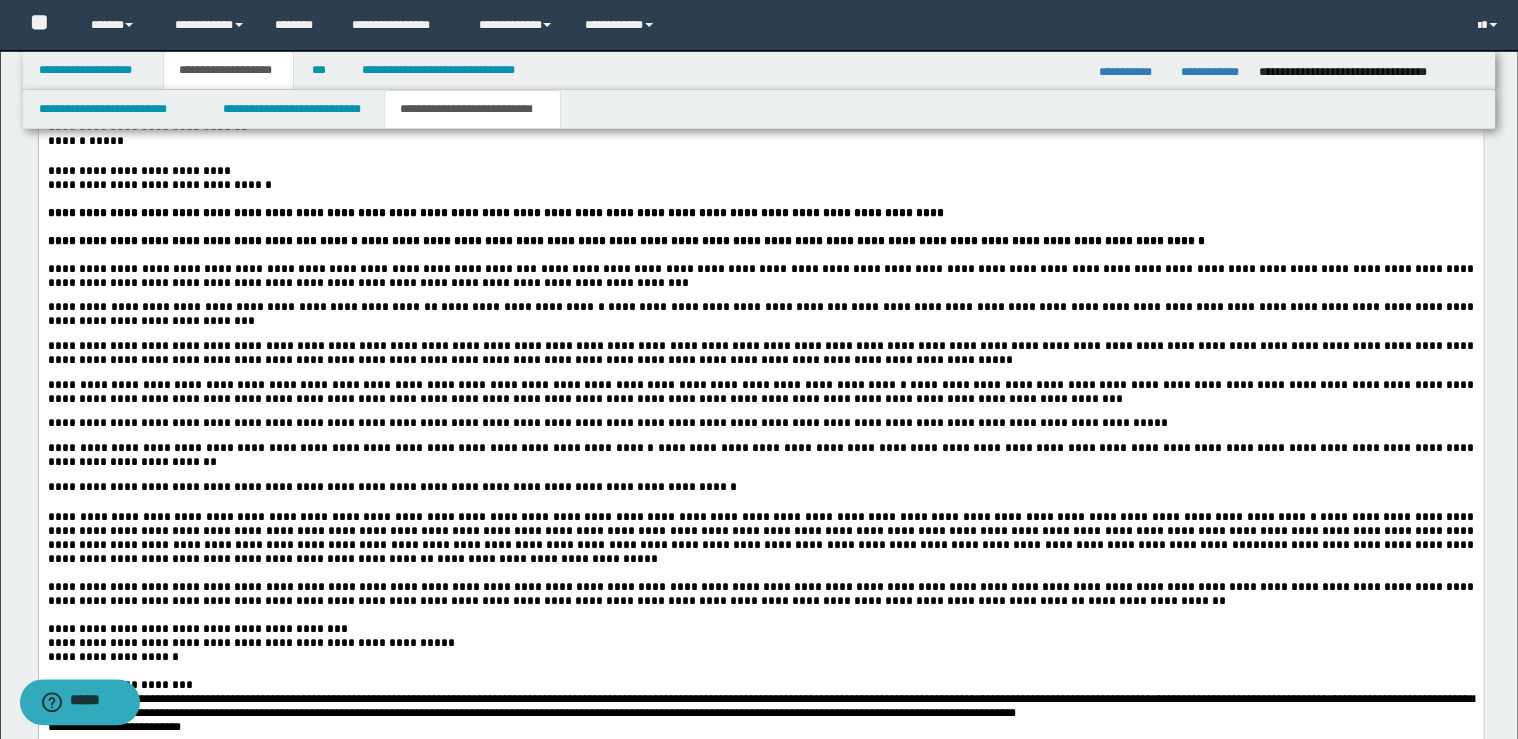 scroll, scrollTop: 3040, scrollLeft: 0, axis: vertical 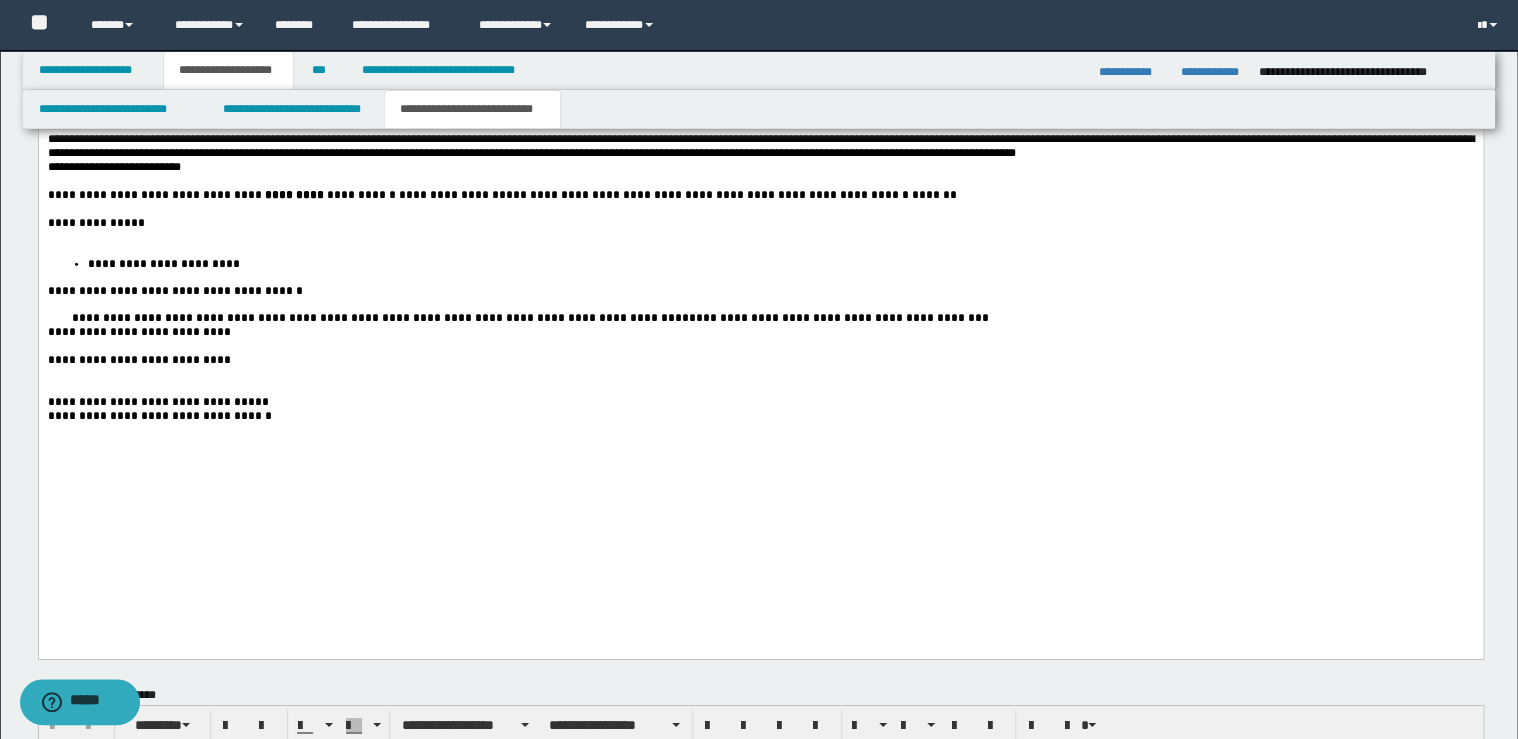 click on "**********" at bounding box center (760, 224) 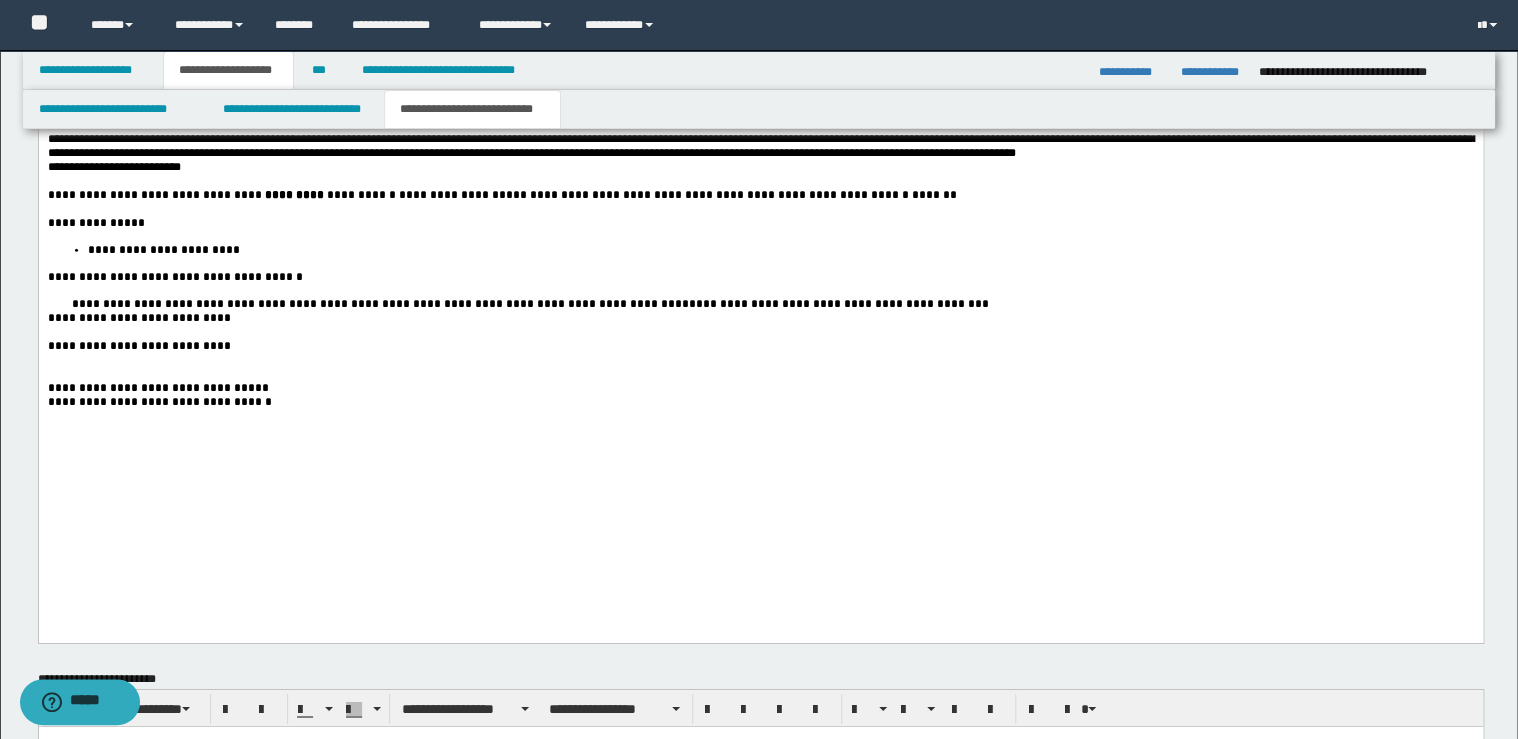 click on "**********" at bounding box center [379, 305] 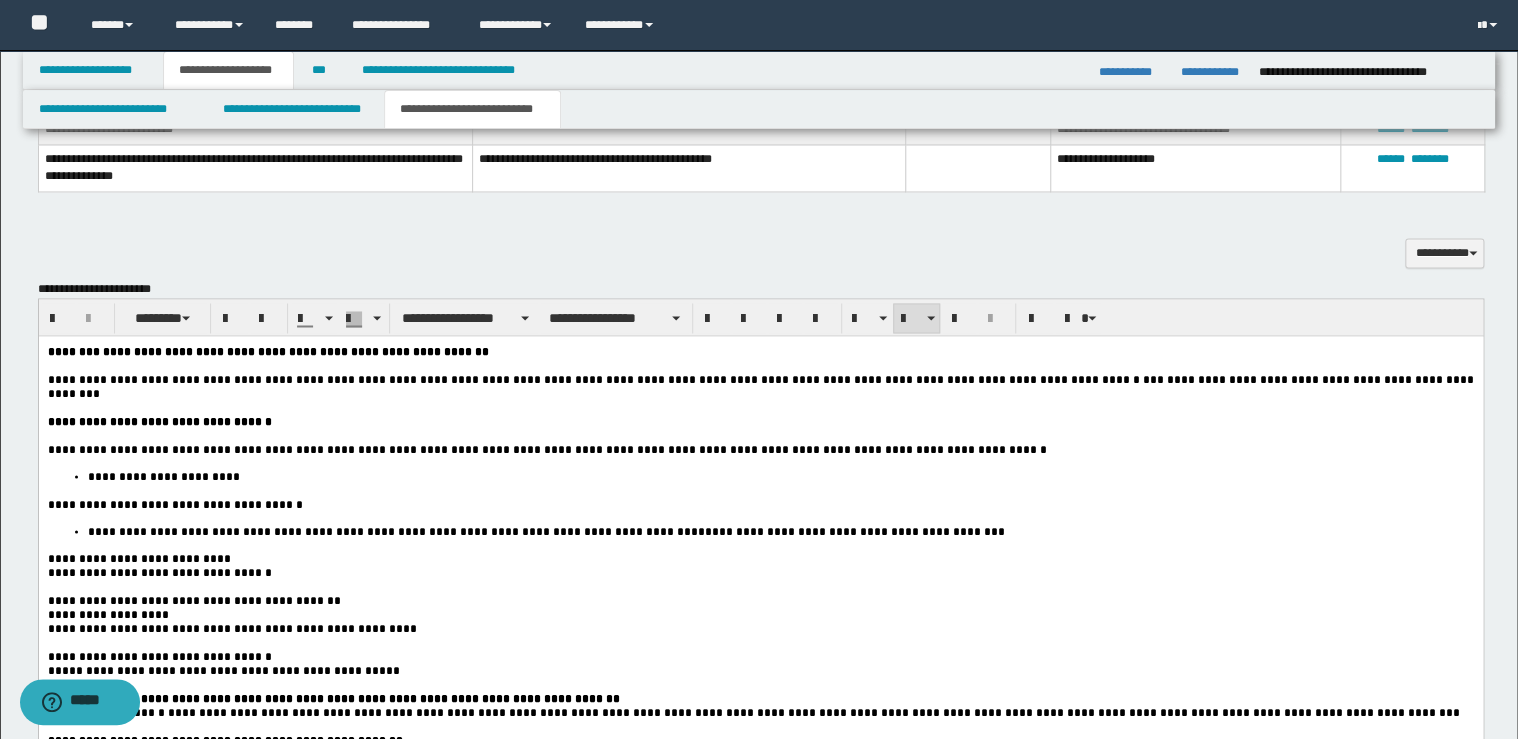 scroll, scrollTop: 1360, scrollLeft: 0, axis: vertical 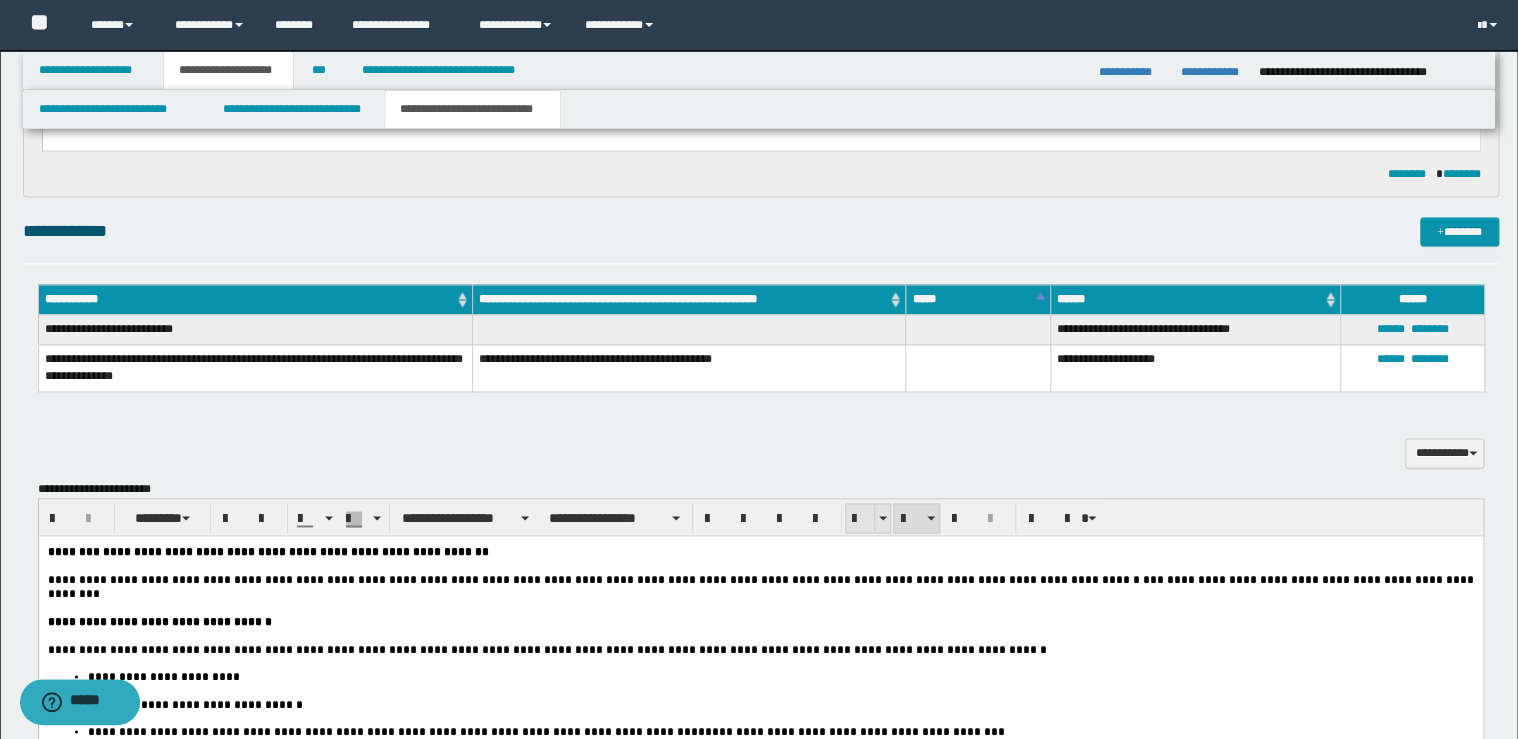 click on "**********" at bounding box center (761, 517) 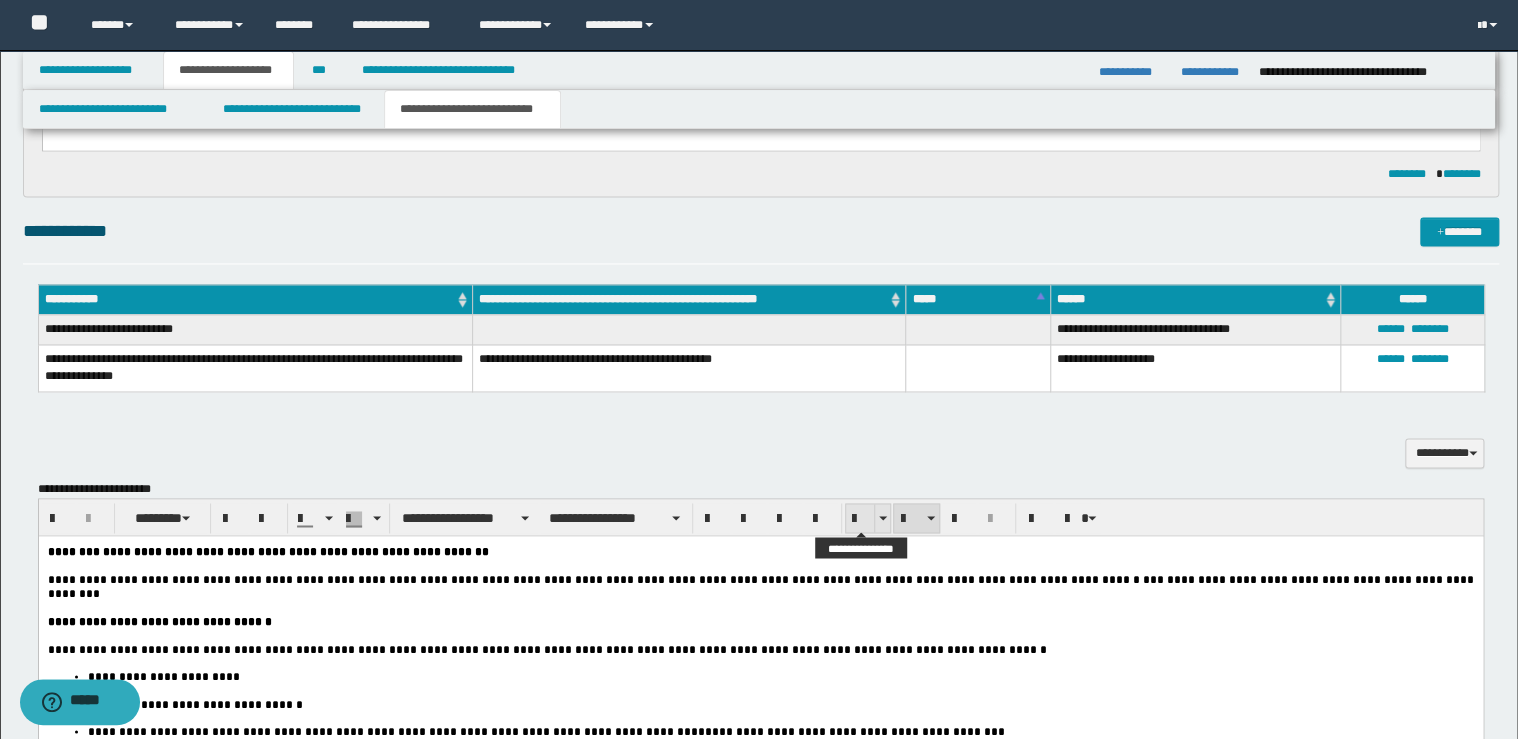 click at bounding box center [860, 519] 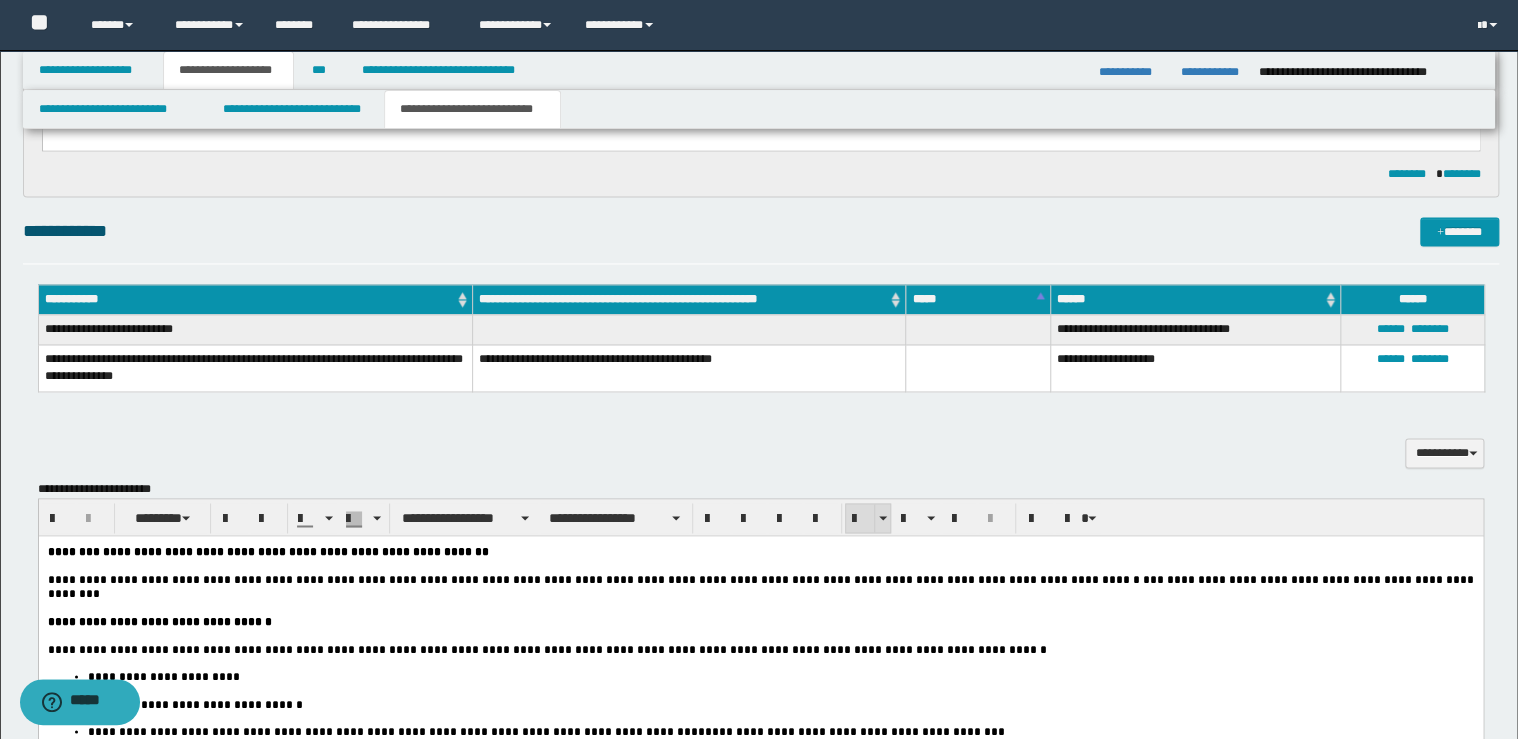 click at bounding box center [860, 519] 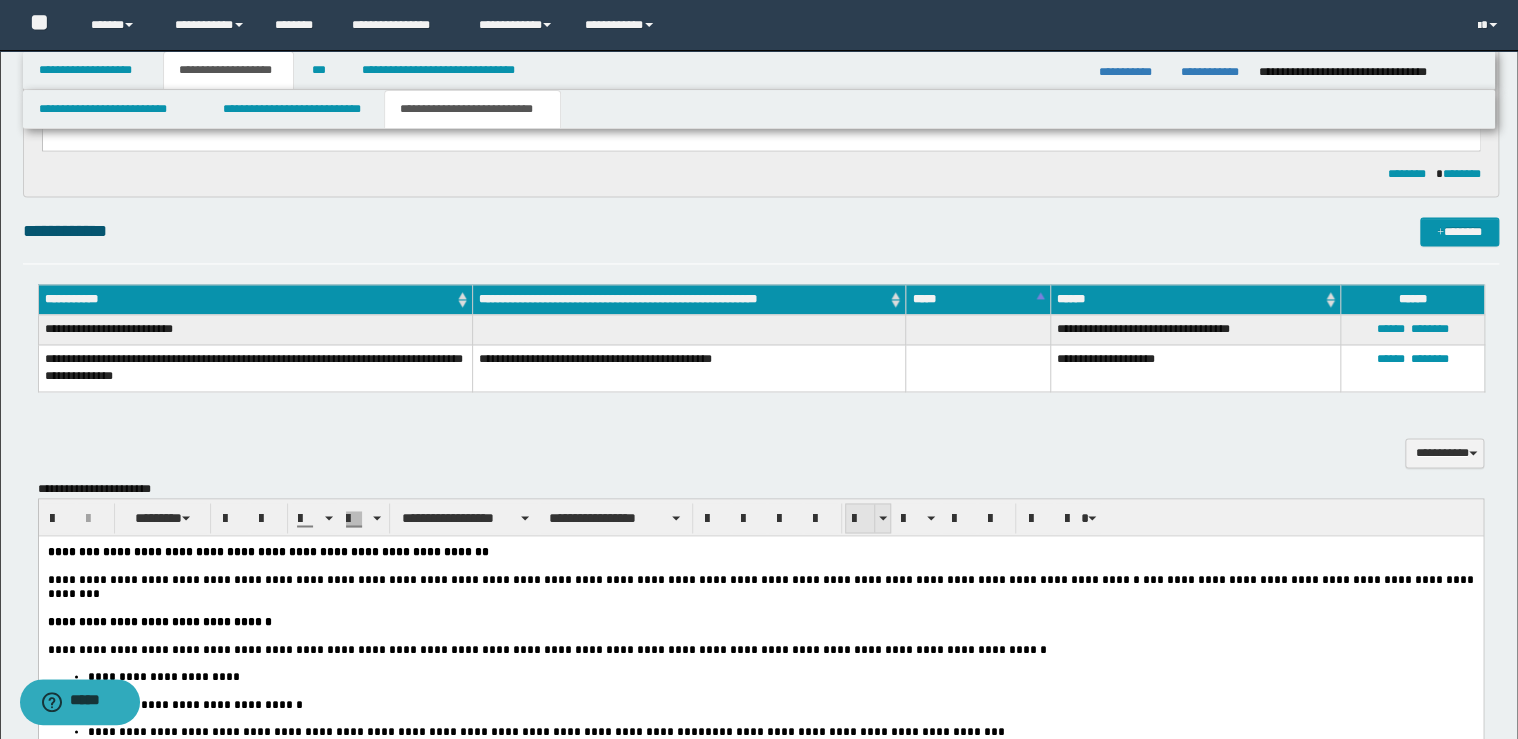 click at bounding box center [860, 519] 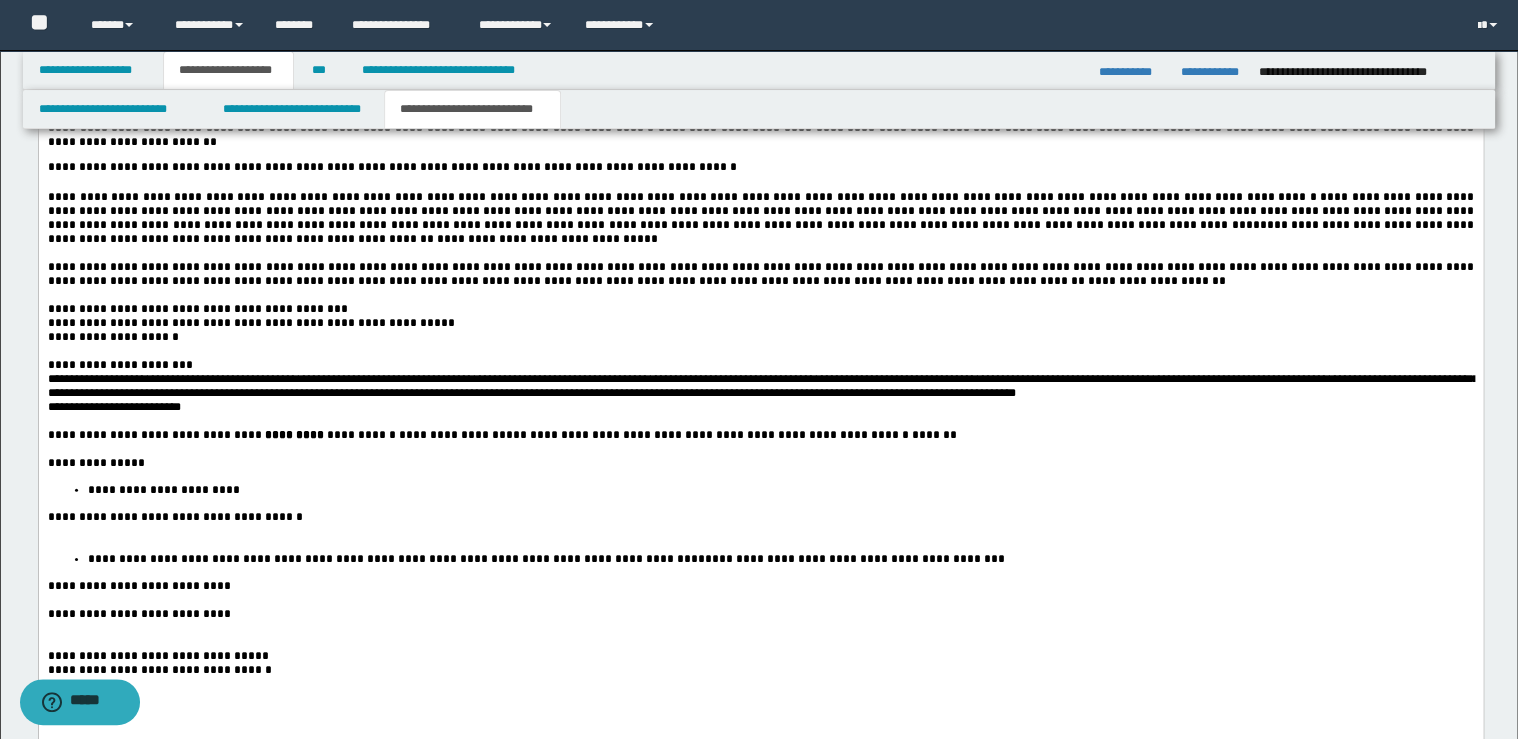 scroll, scrollTop: 3120, scrollLeft: 0, axis: vertical 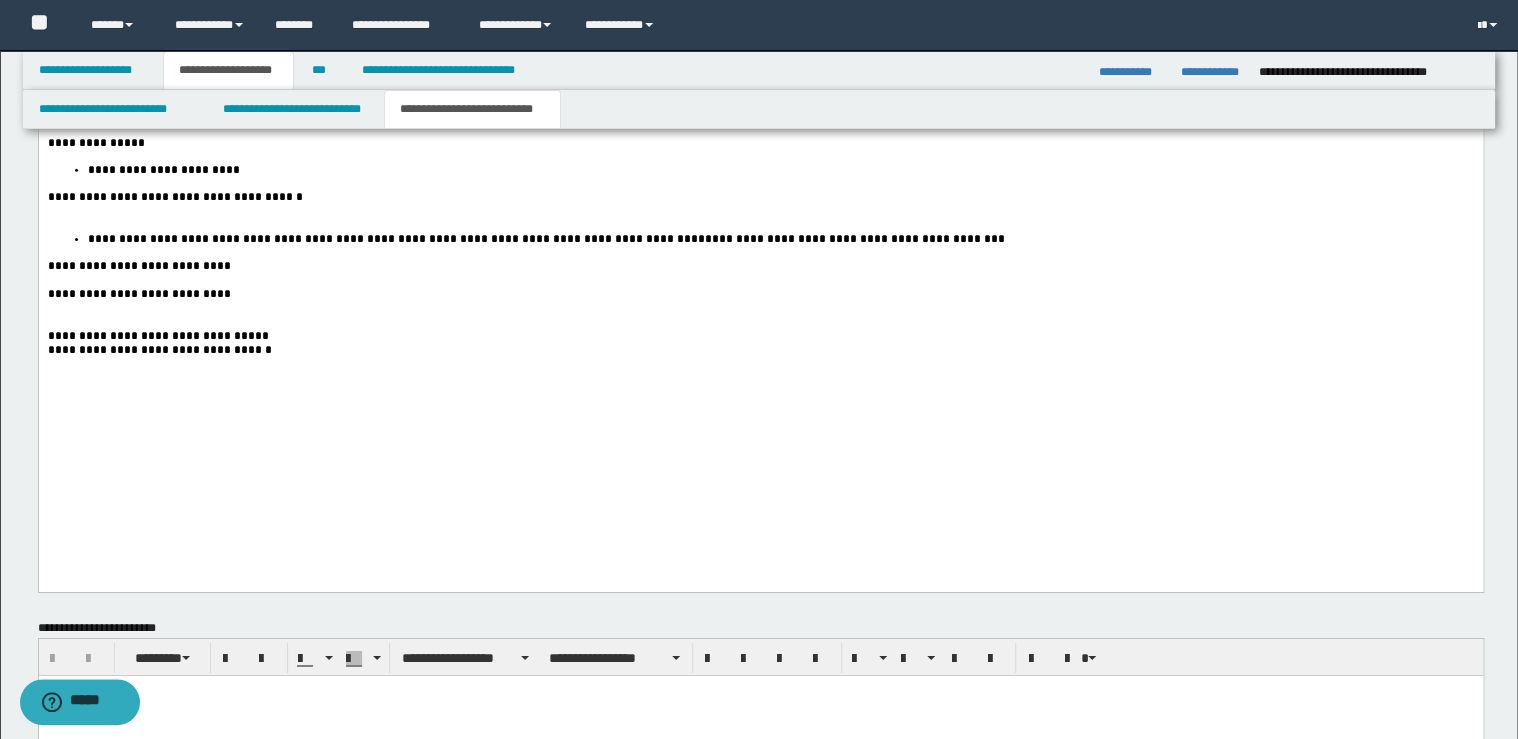 click on "**********" at bounding box center [760, 198] 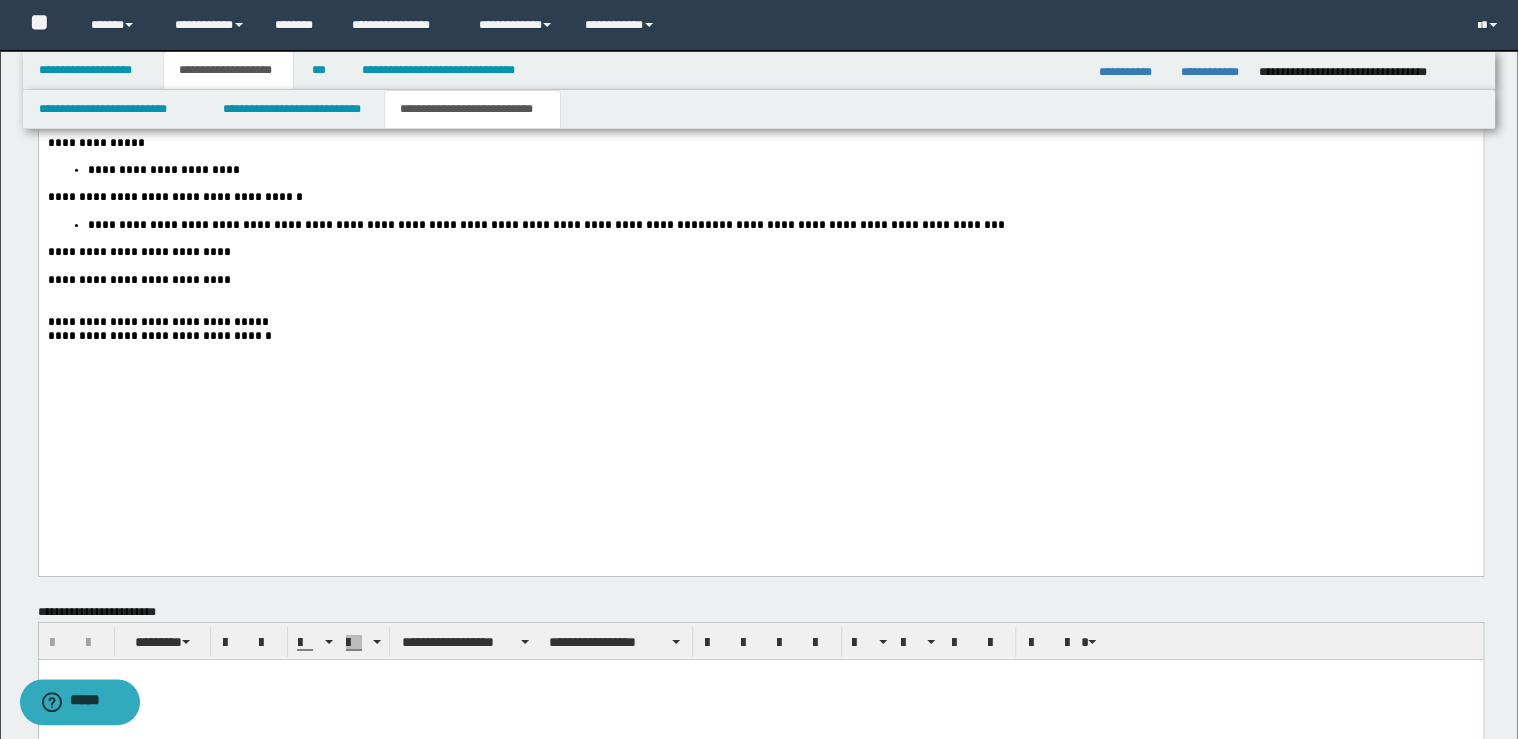 click on "**********" at bounding box center (760, 281) 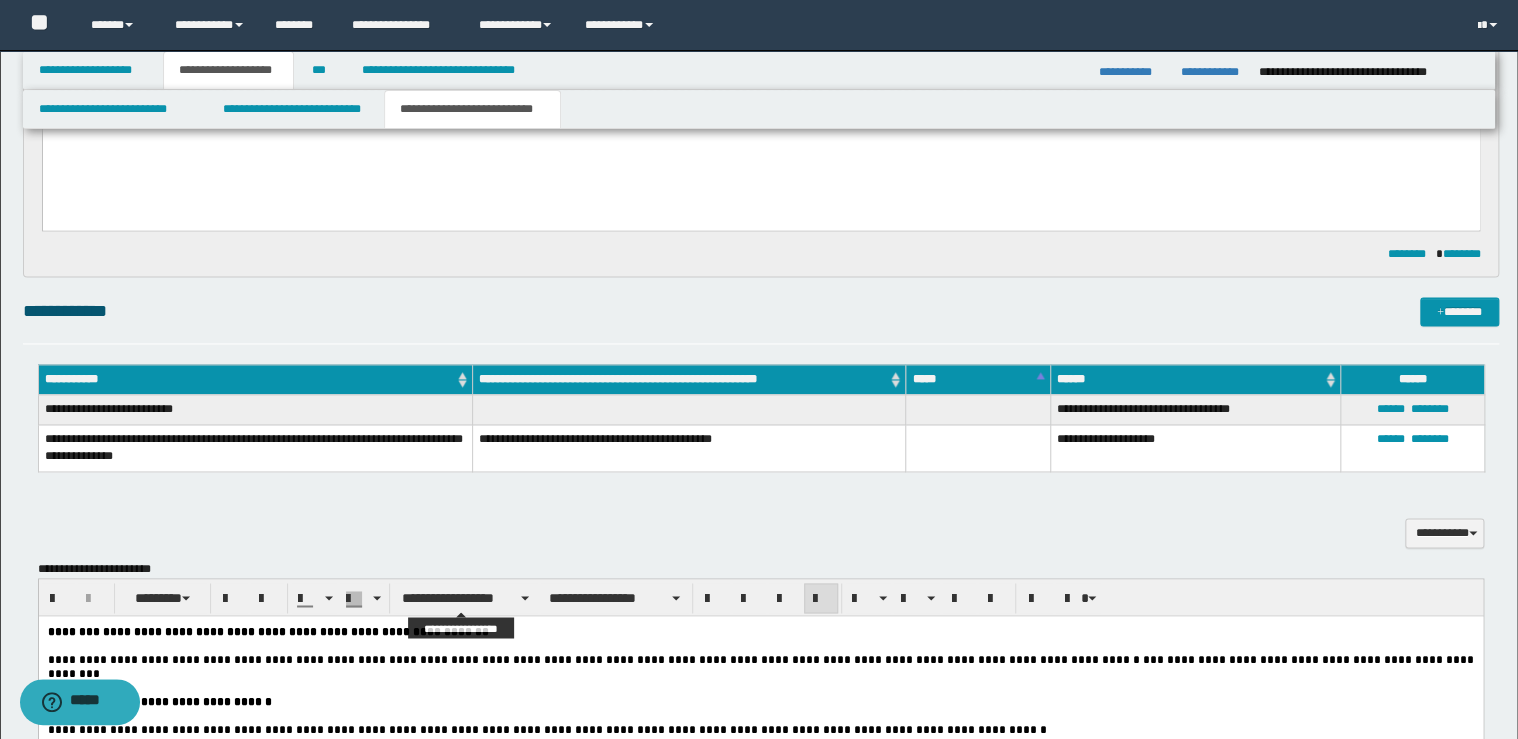 scroll, scrollTop: 1600, scrollLeft: 0, axis: vertical 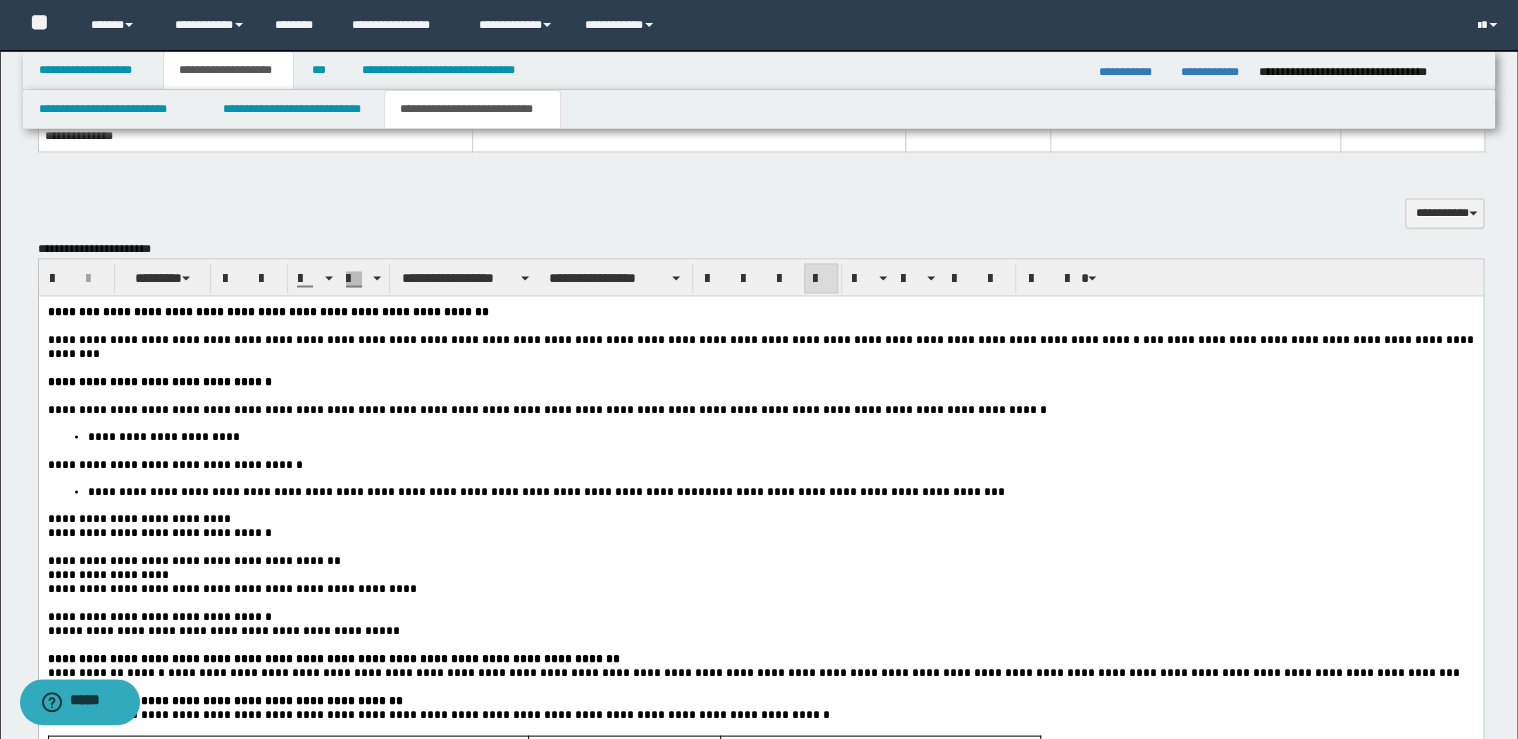 click on "**********" at bounding box center (760, 464) 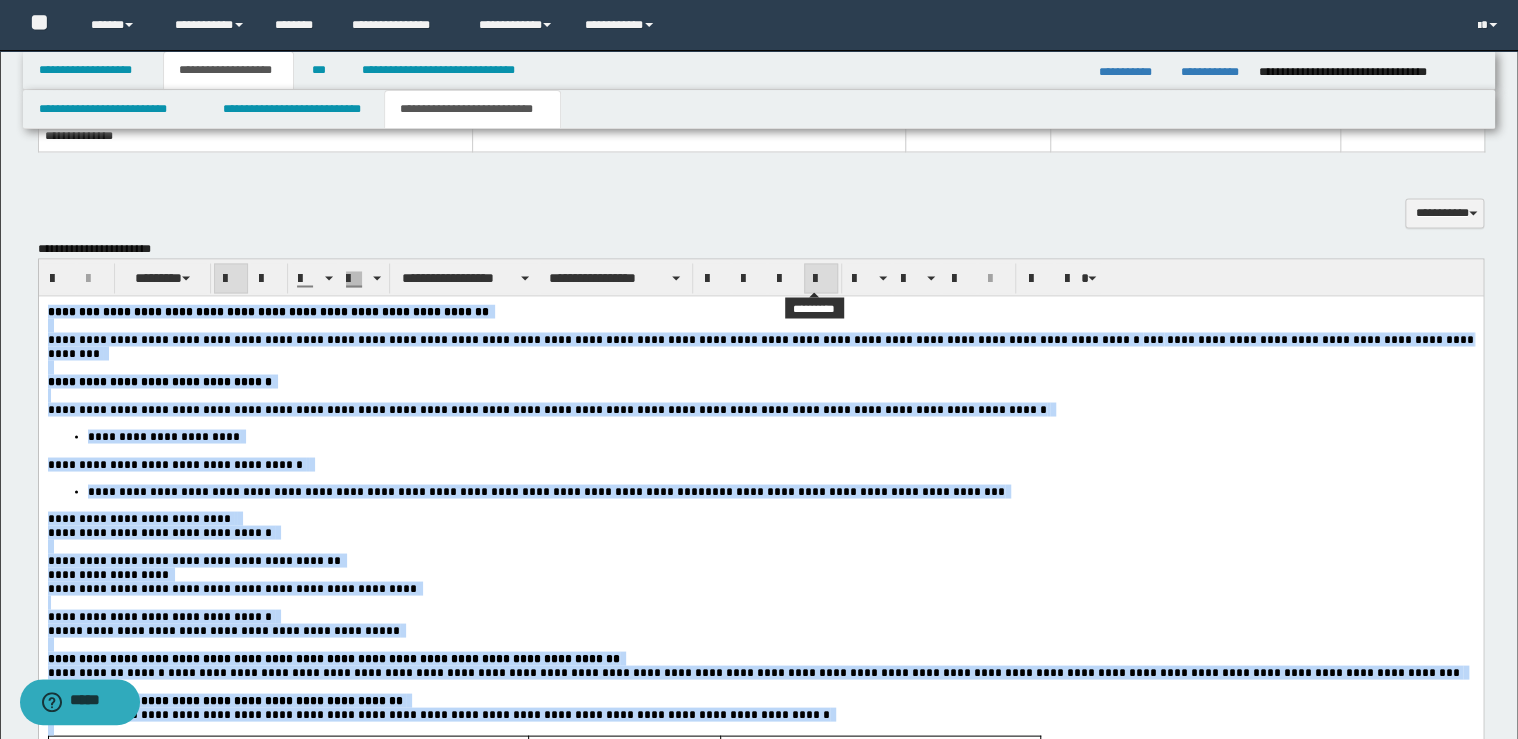 click at bounding box center (821, 278) 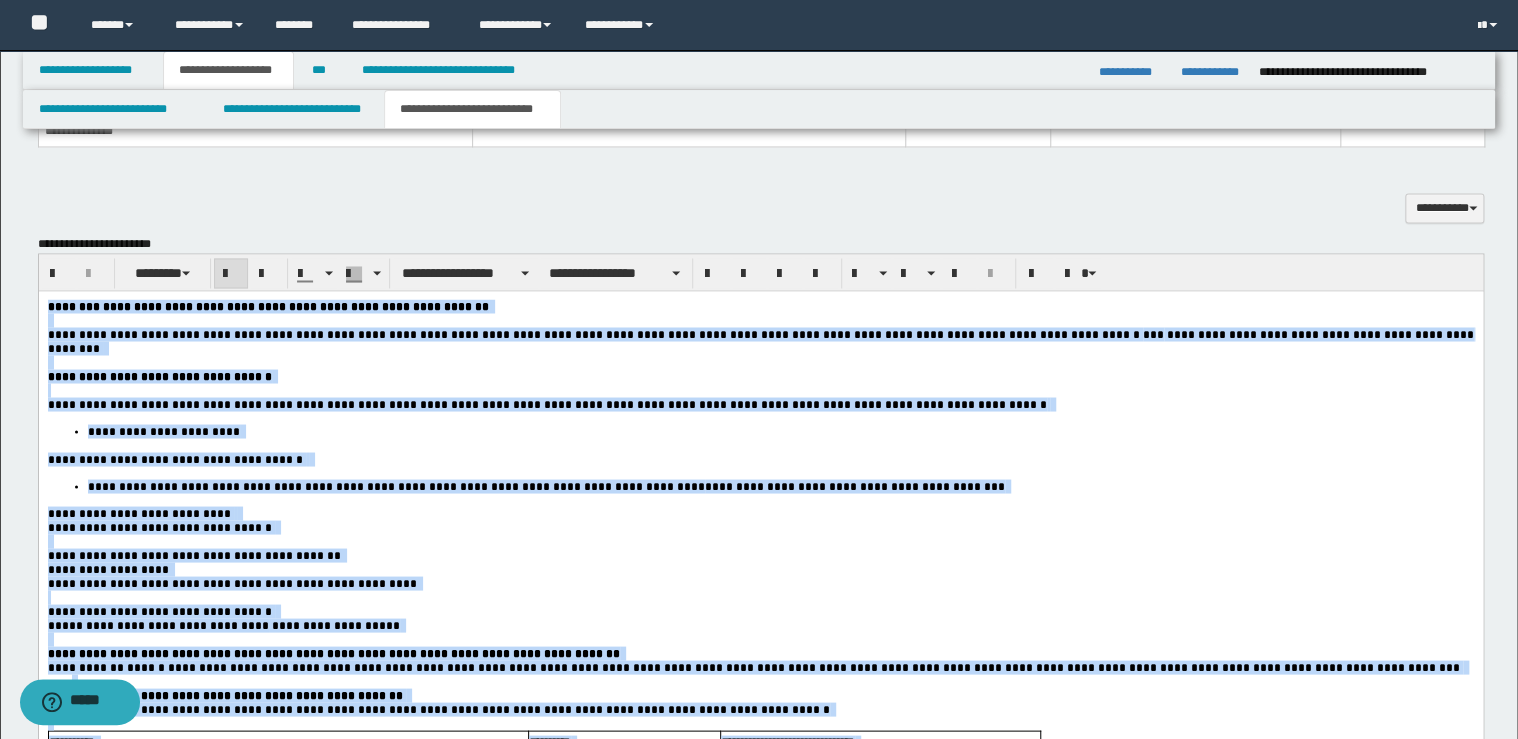 scroll, scrollTop: 1600, scrollLeft: 0, axis: vertical 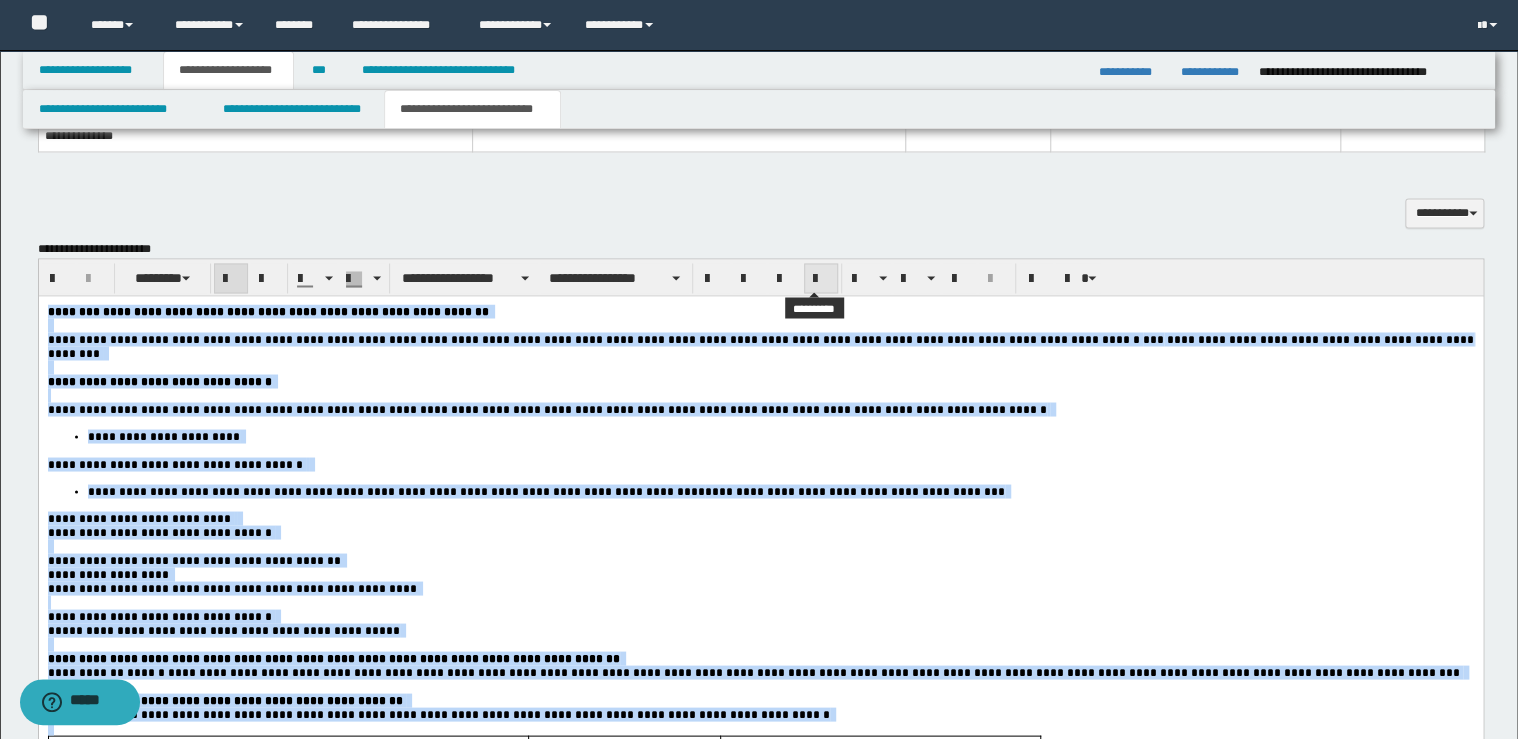 click at bounding box center (821, 278) 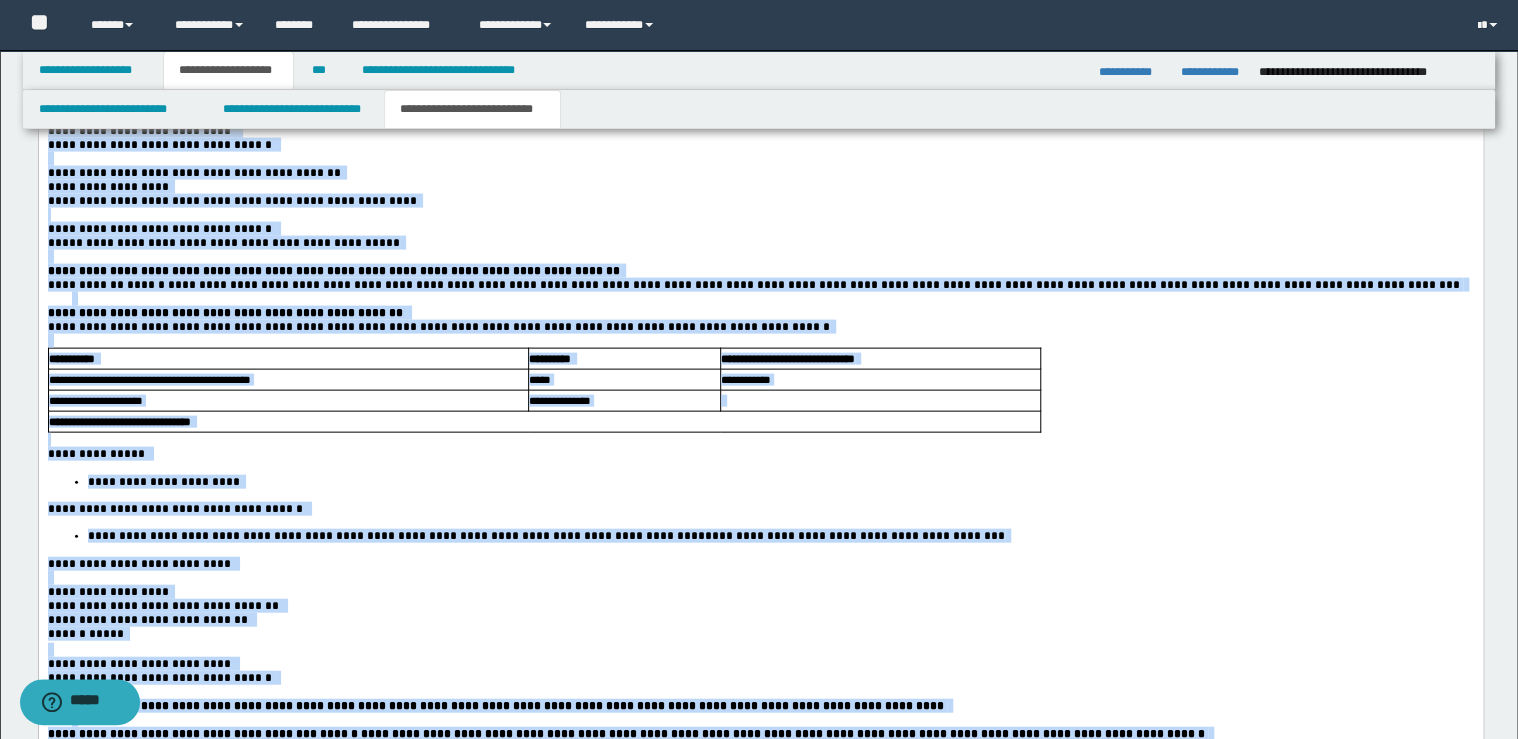 scroll, scrollTop: 1840, scrollLeft: 0, axis: vertical 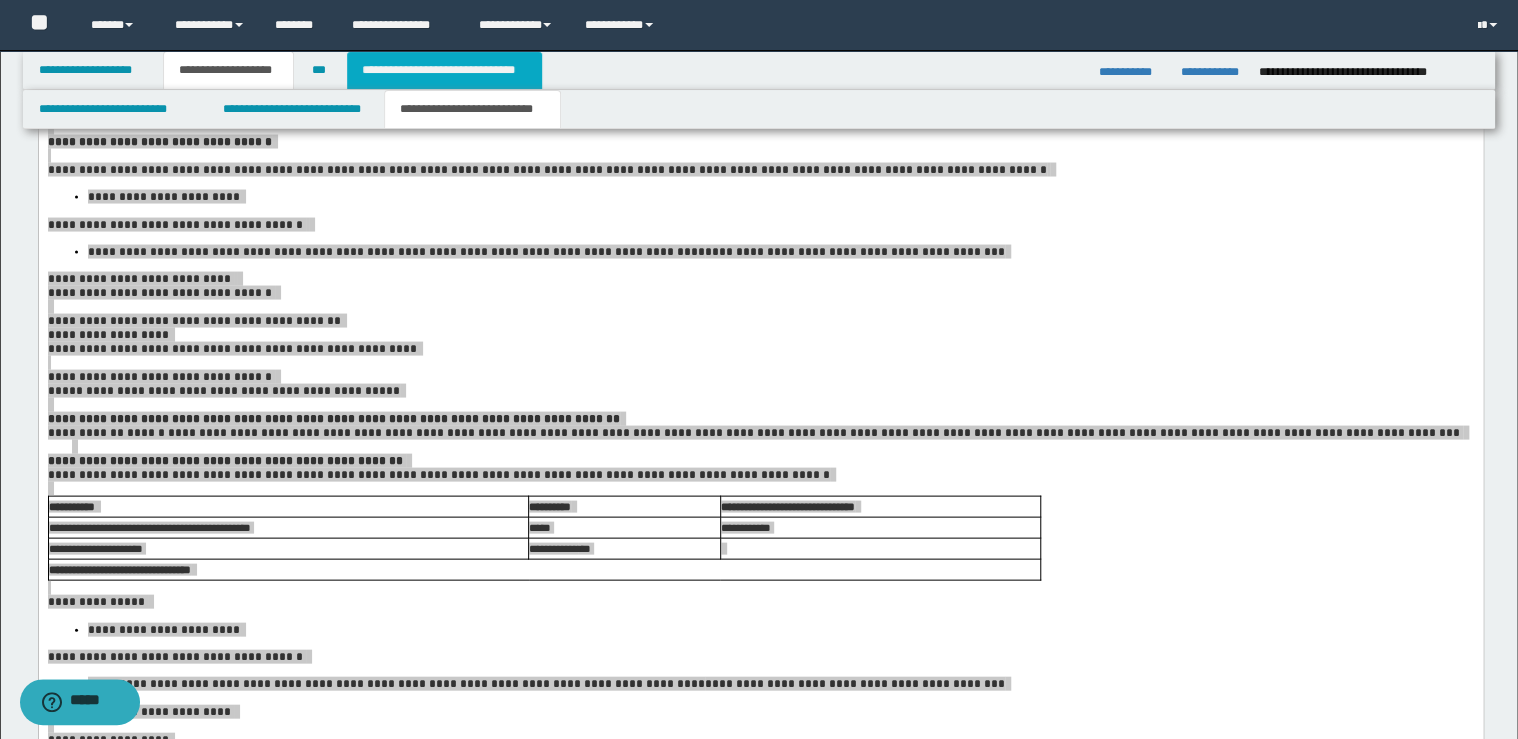 click on "**********" at bounding box center [444, 70] 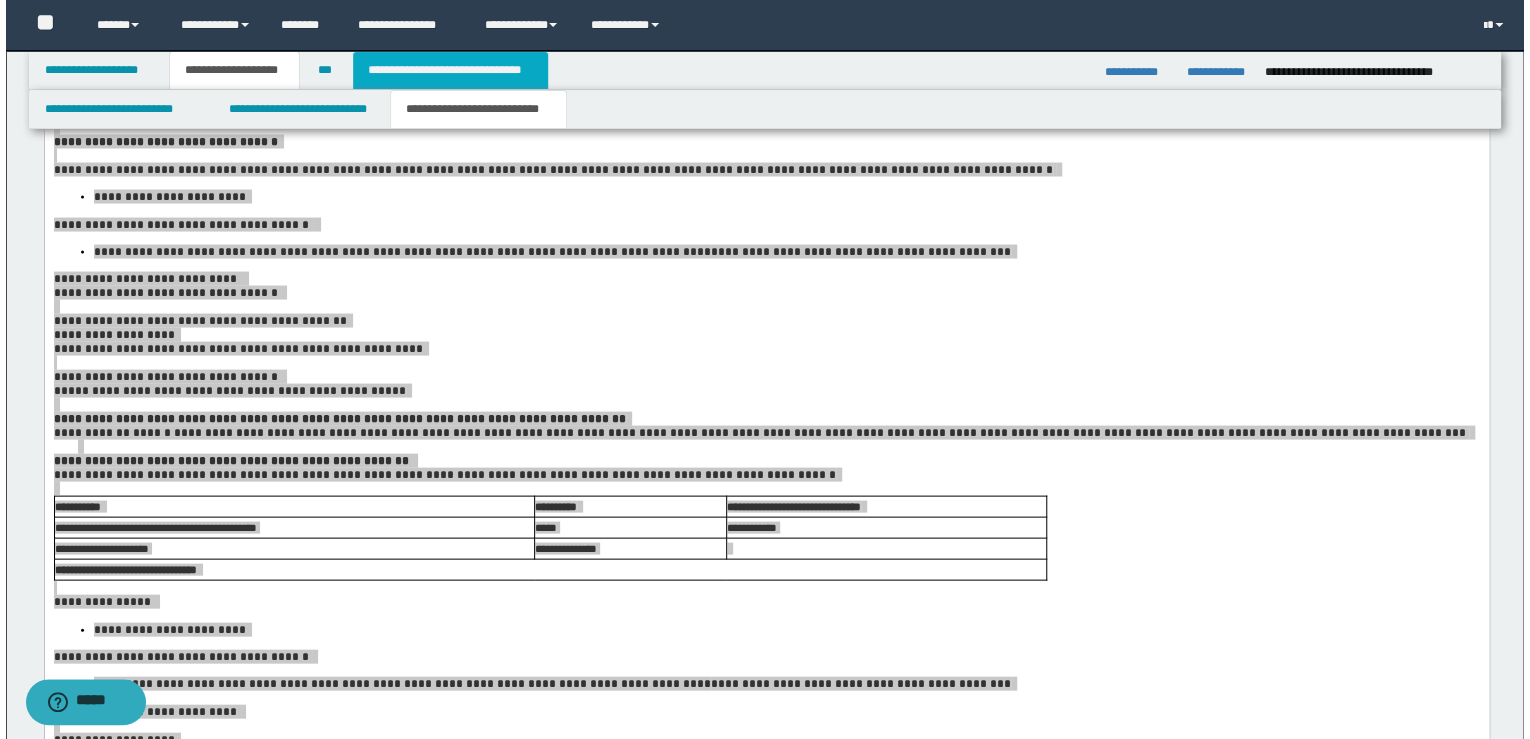 scroll, scrollTop: 0, scrollLeft: 0, axis: both 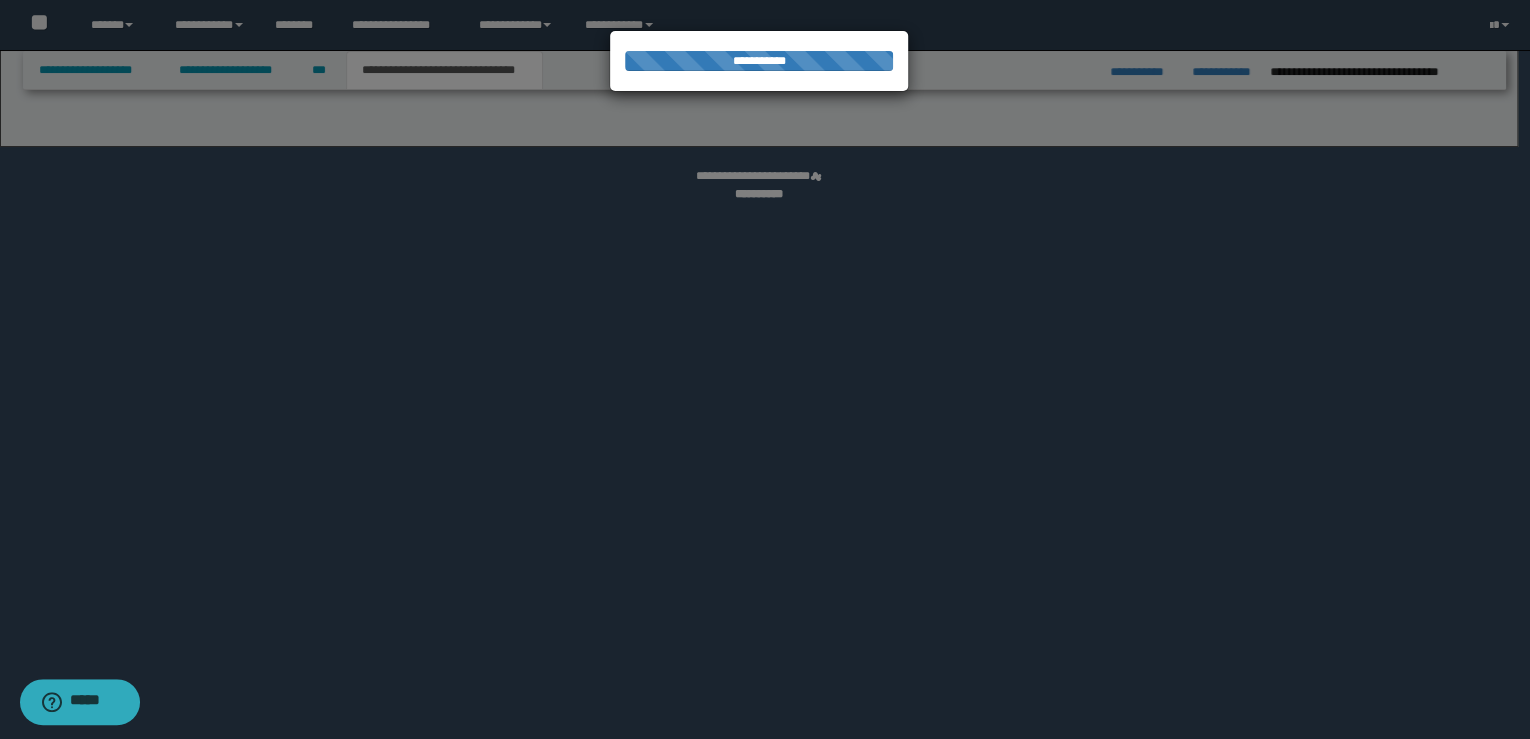 select on "*" 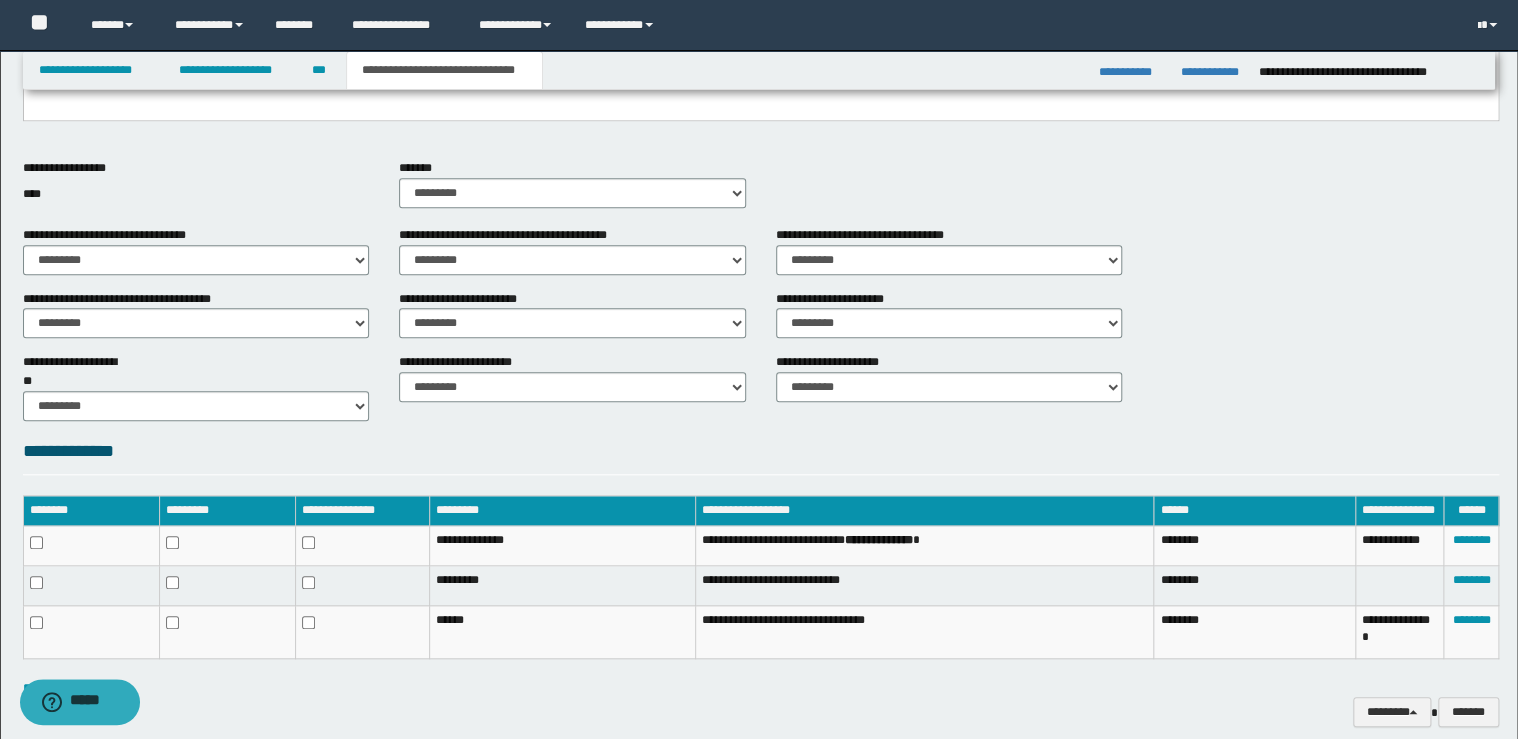 scroll, scrollTop: 702, scrollLeft: 0, axis: vertical 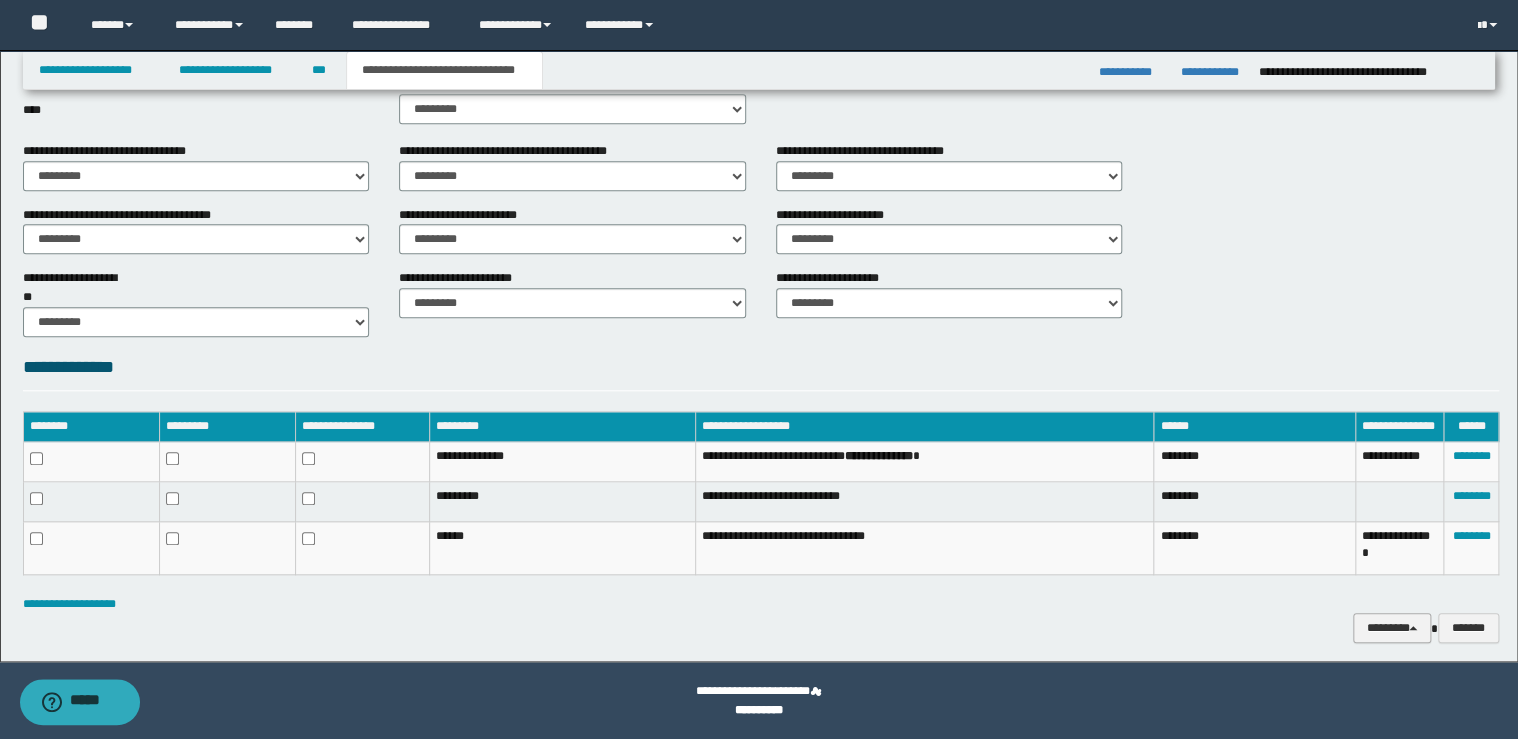 click on "********" at bounding box center [1392, 628] 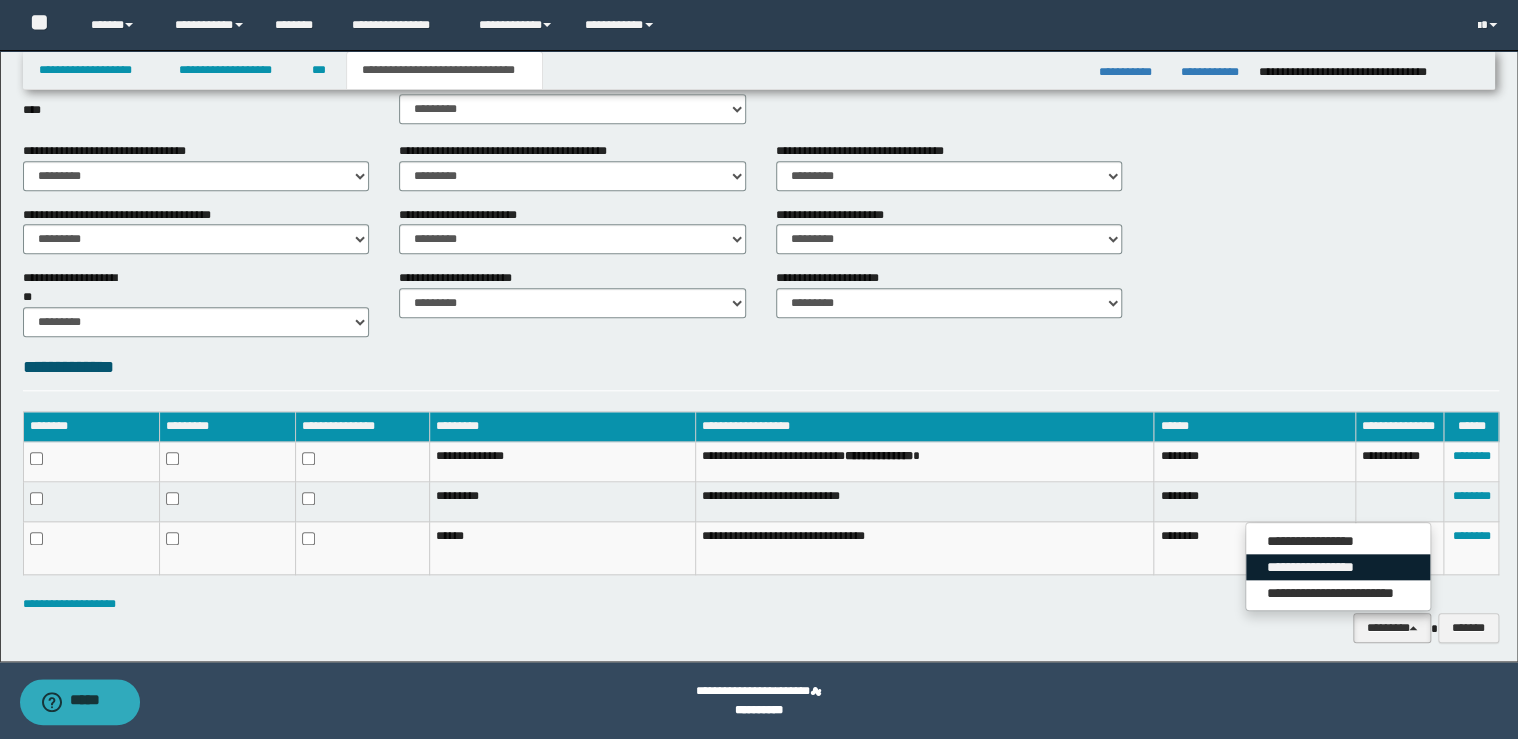 click on "**********" at bounding box center (1338, 567) 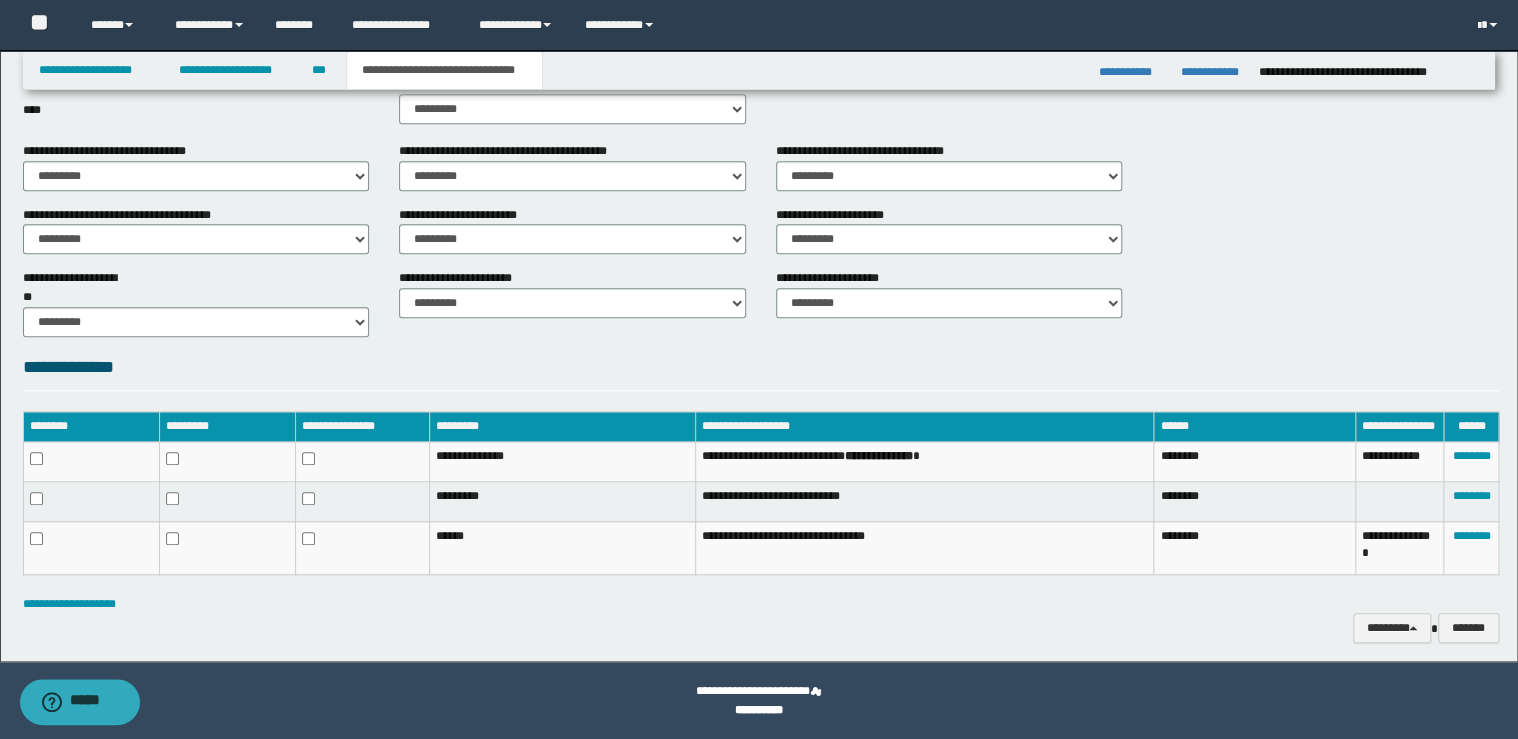 click on "**********" at bounding box center (761, 628) 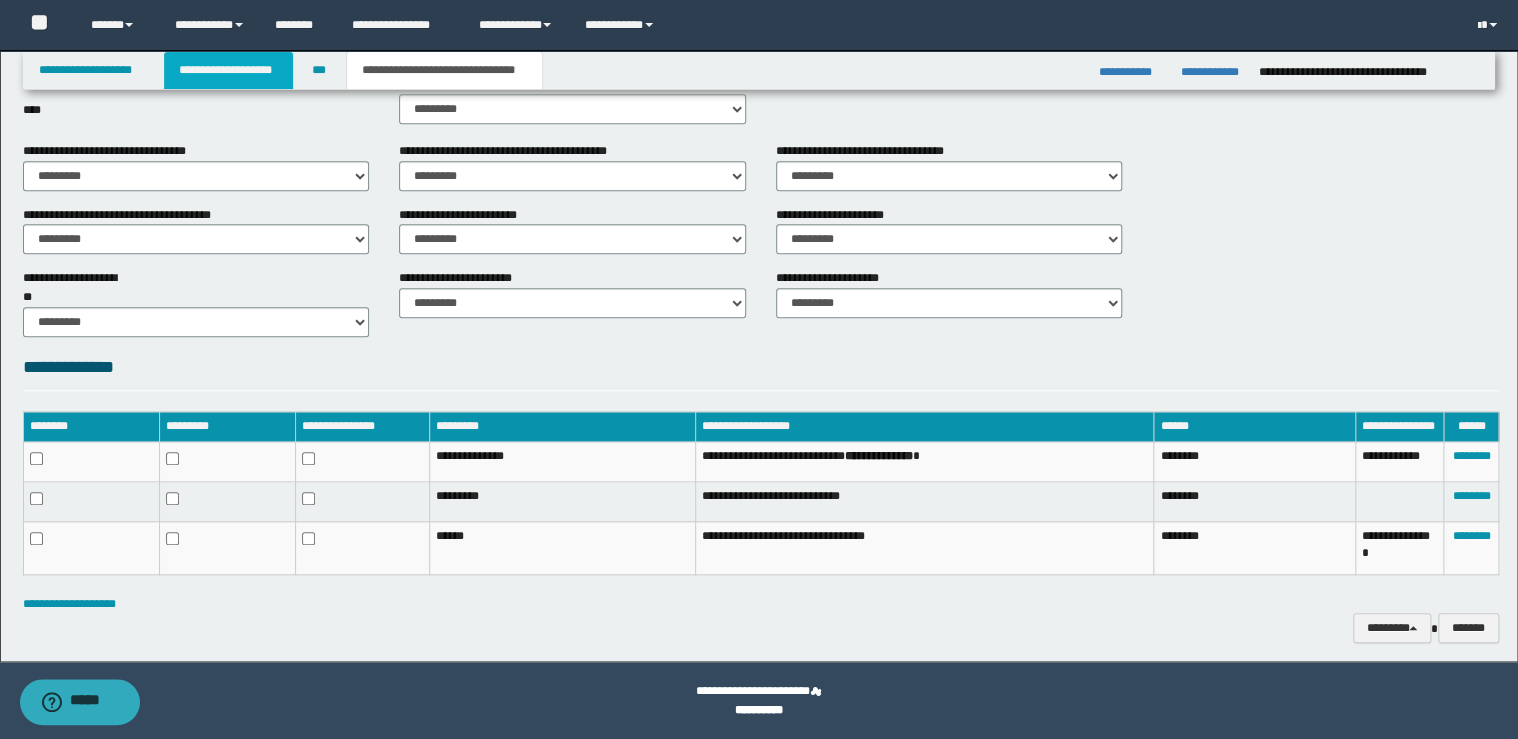 click on "**********" at bounding box center [228, 70] 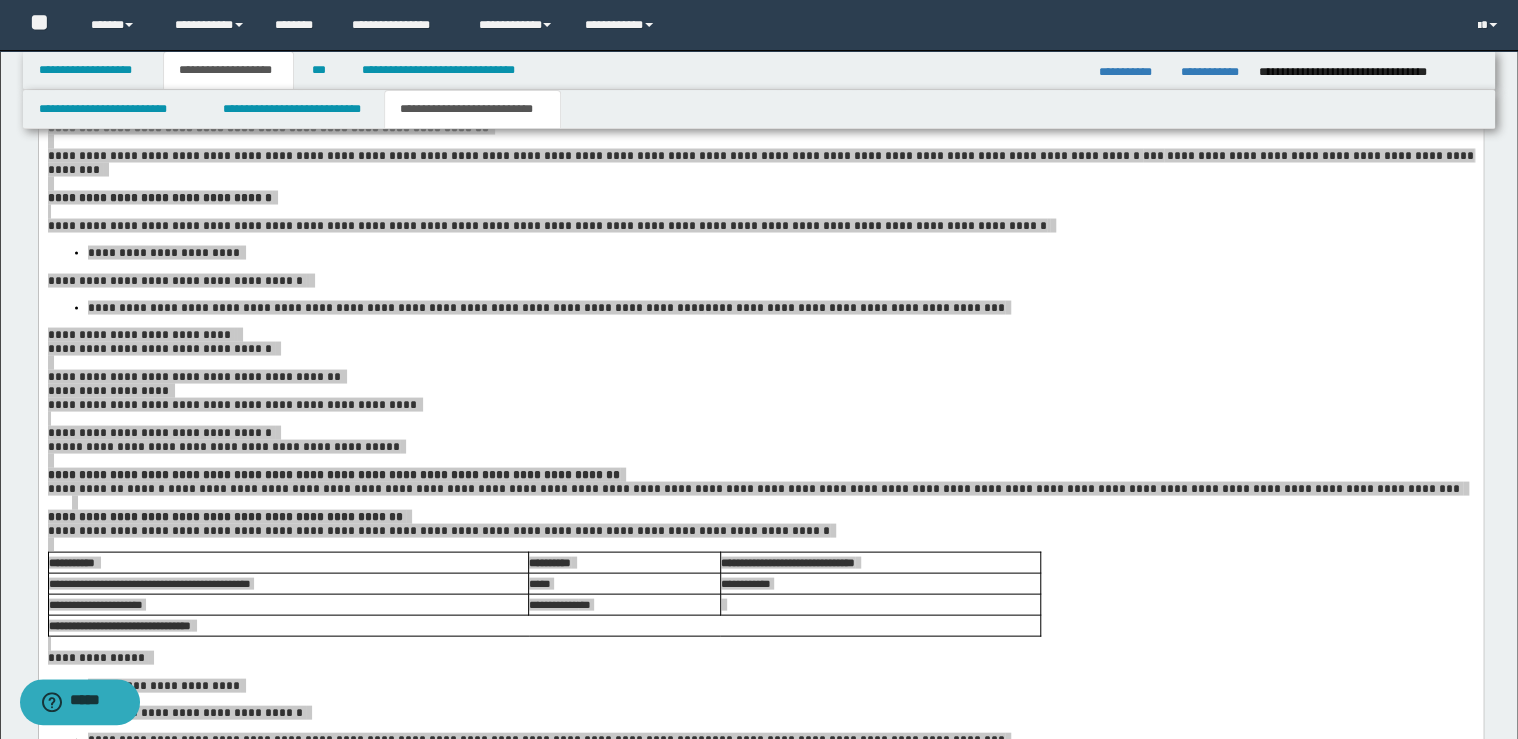 scroll, scrollTop: 2013, scrollLeft: 0, axis: vertical 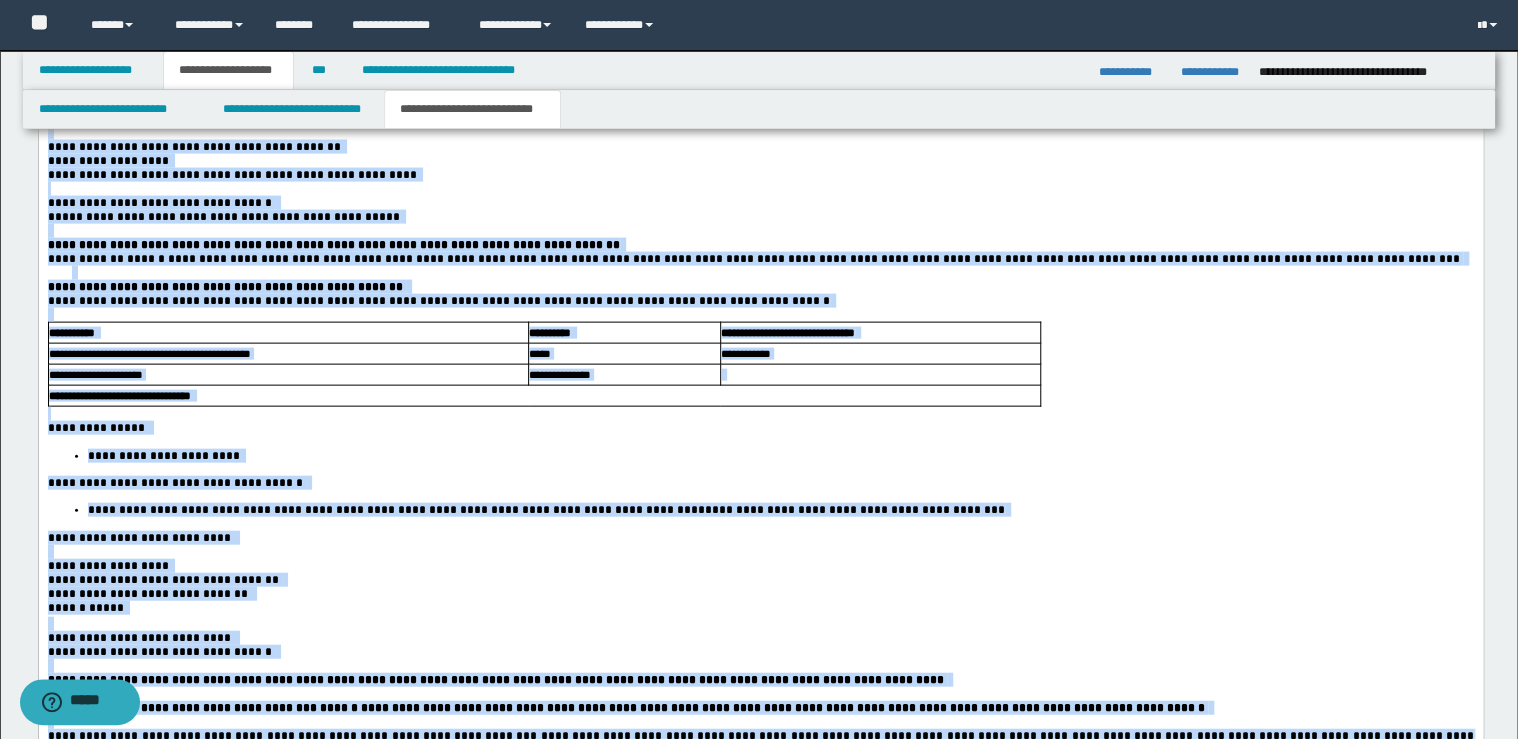 click on "**********" at bounding box center (288, 334) 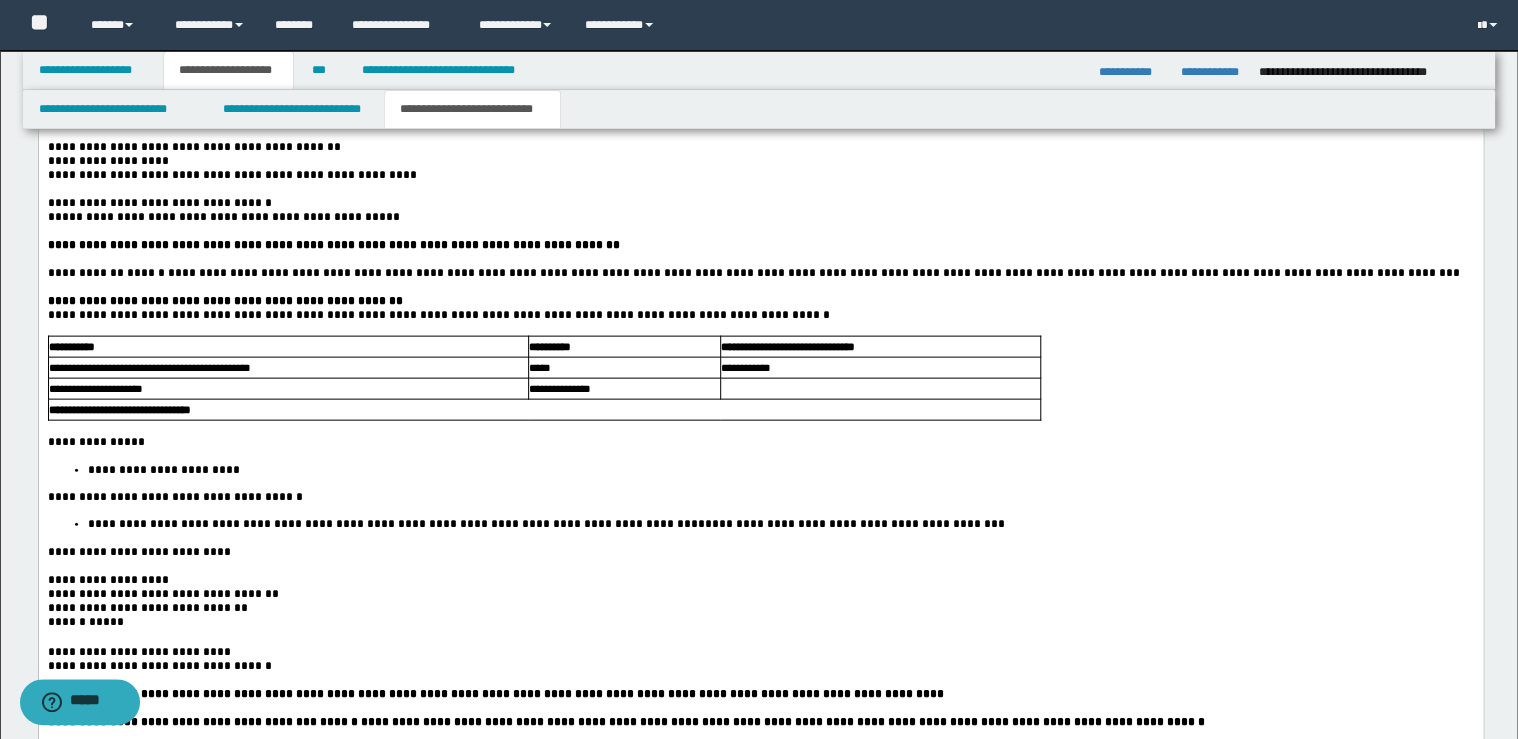 click on "**********" at bounding box center (760, 302) 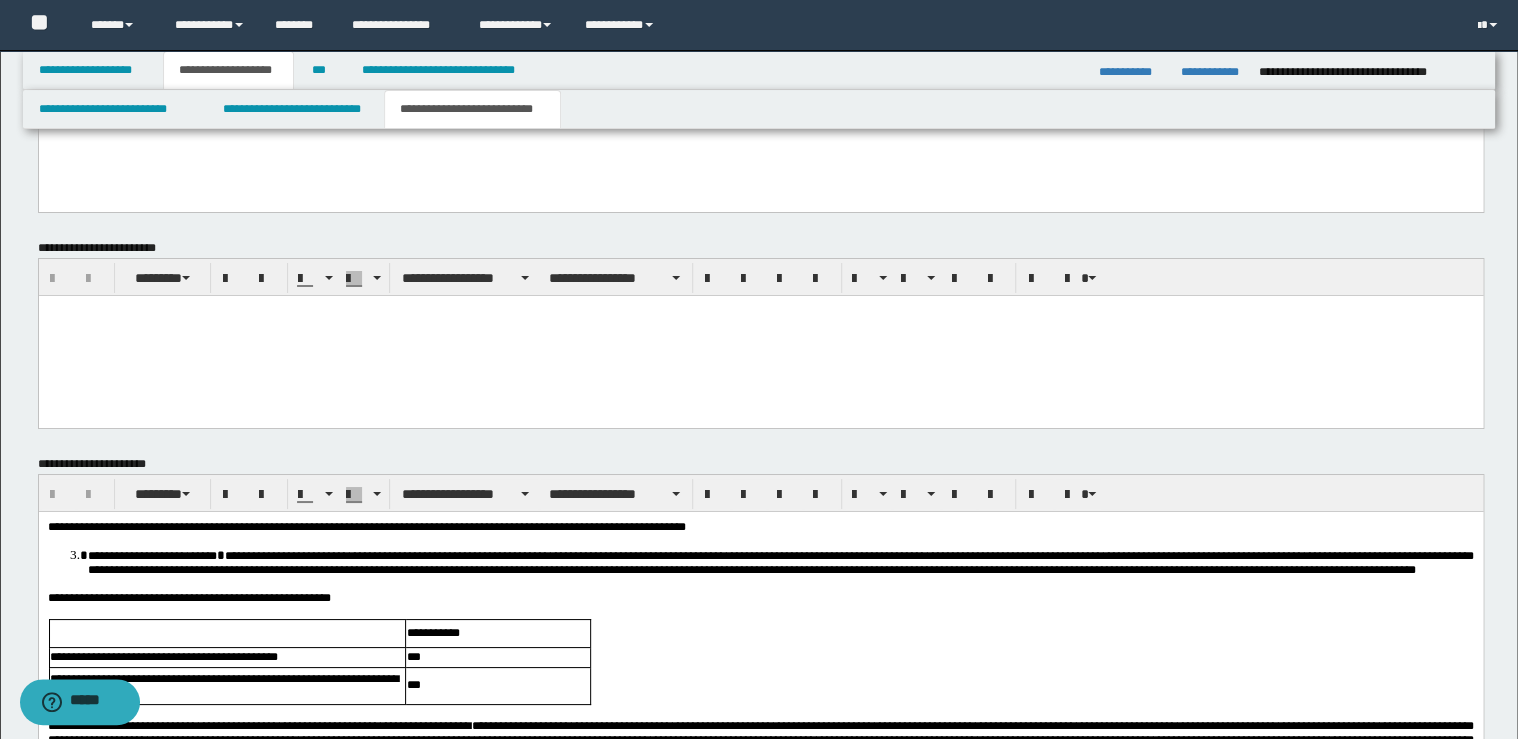 scroll, scrollTop: 3293, scrollLeft: 0, axis: vertical 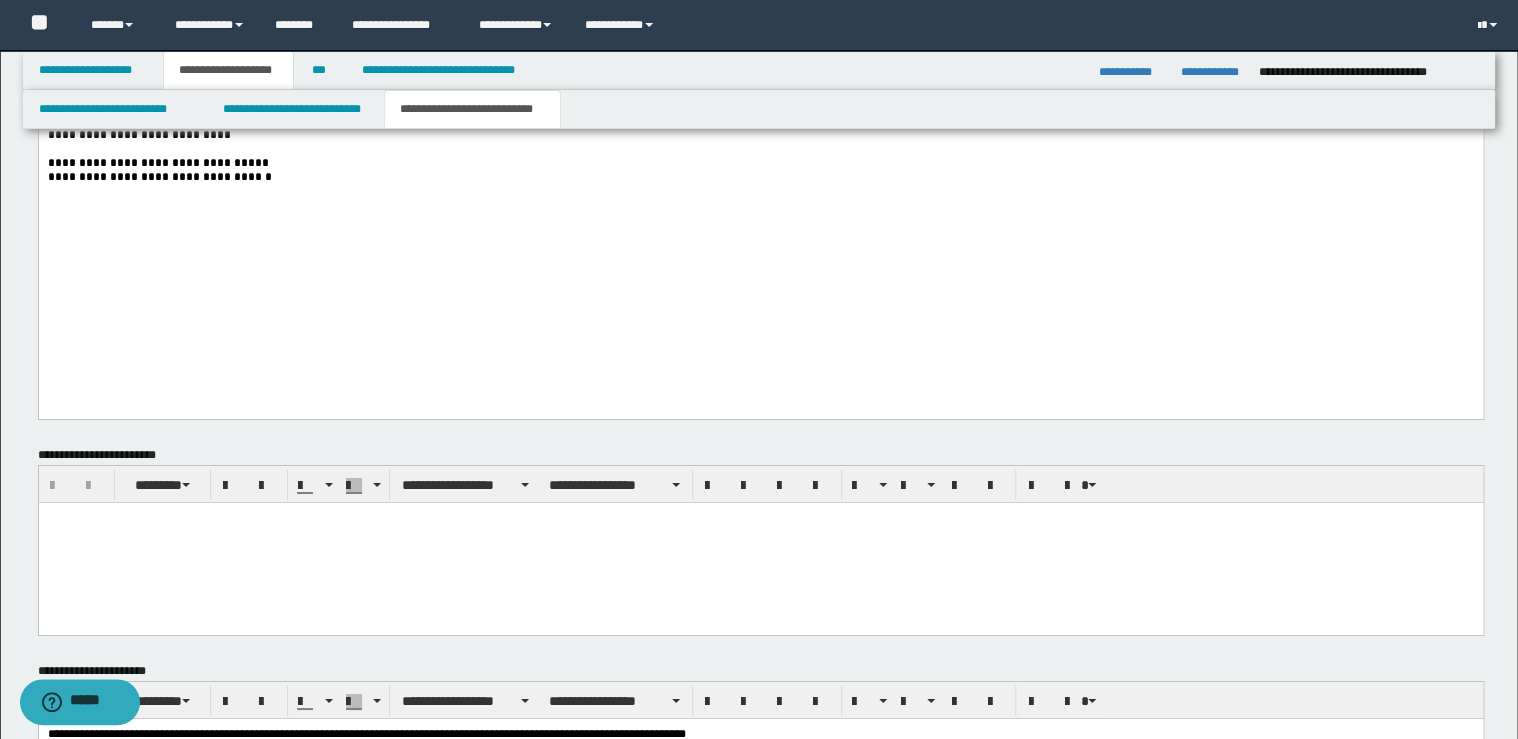 click on "**********" at bounding box center [760, 164] 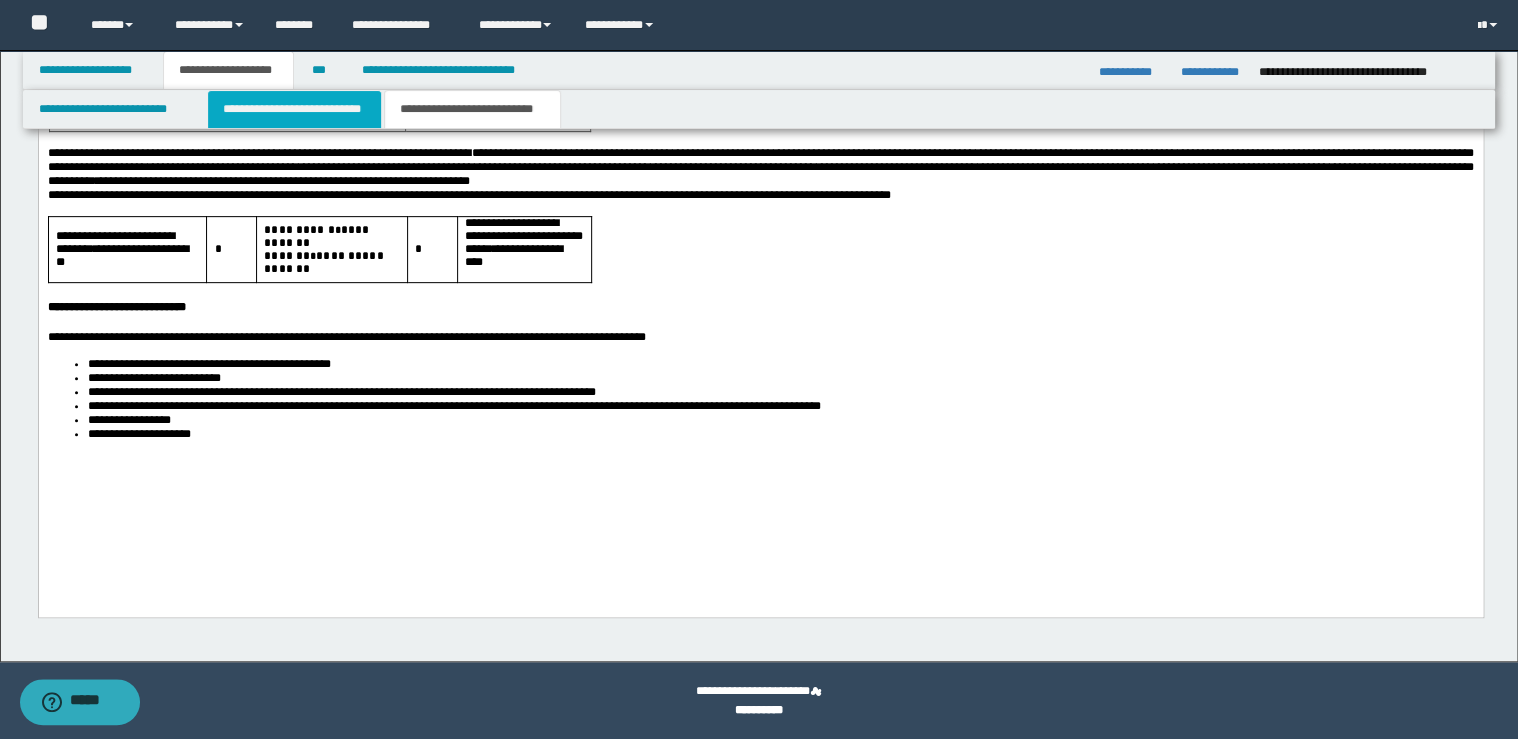 click on "**********" at bounding box center [294, 109] 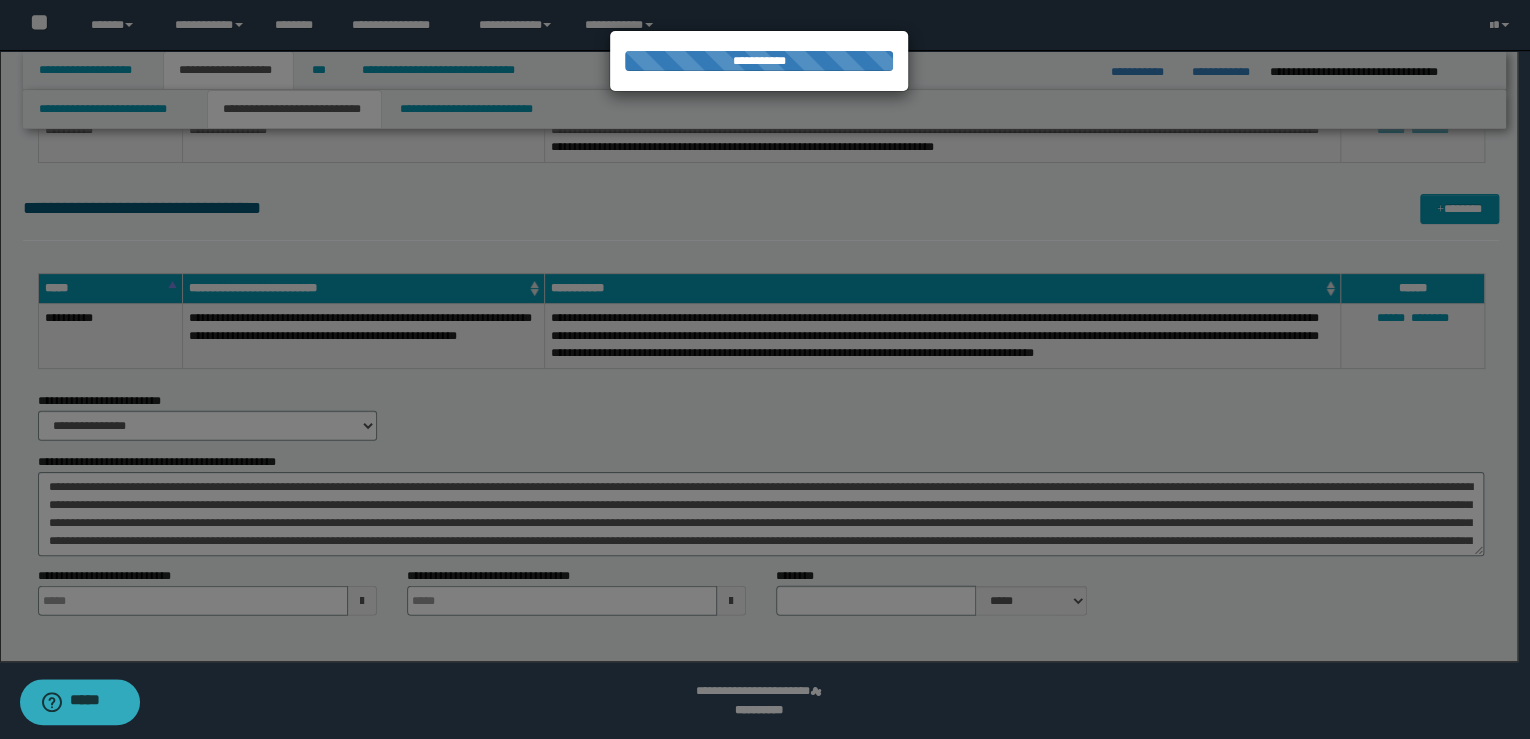 type 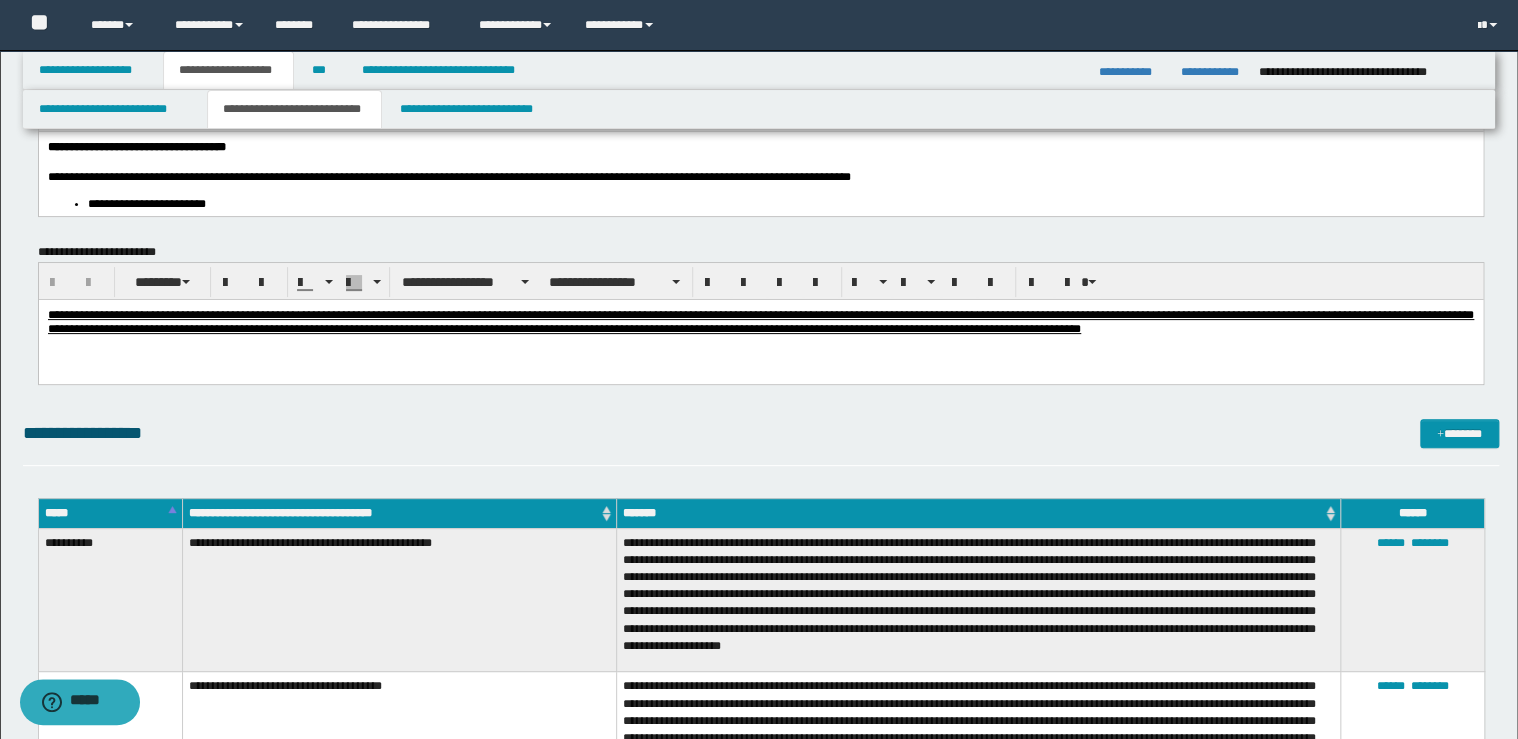 scroll, scrollTop: 0, scrollLeft: 0, axis: both 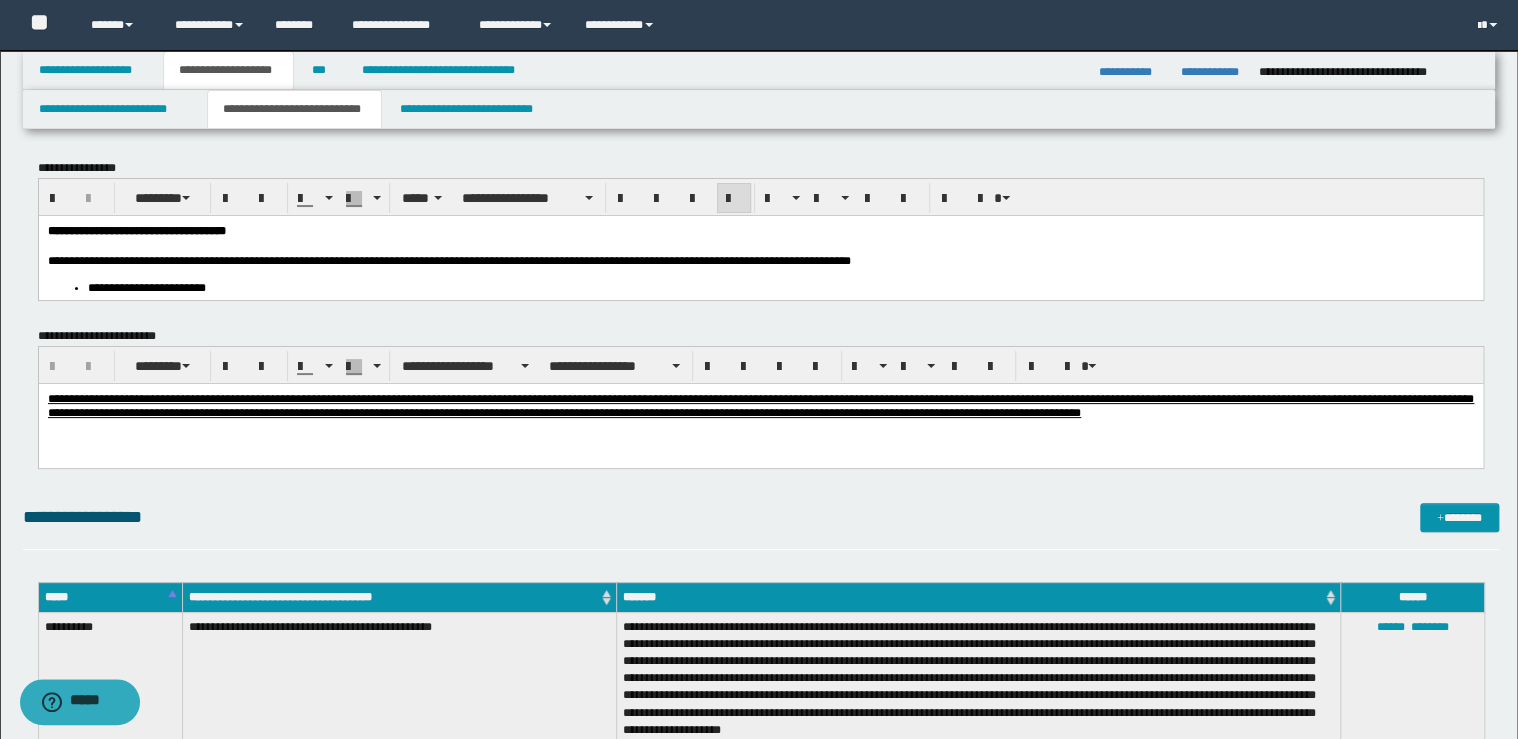 click on "**********" at bounding box center (761, 237) 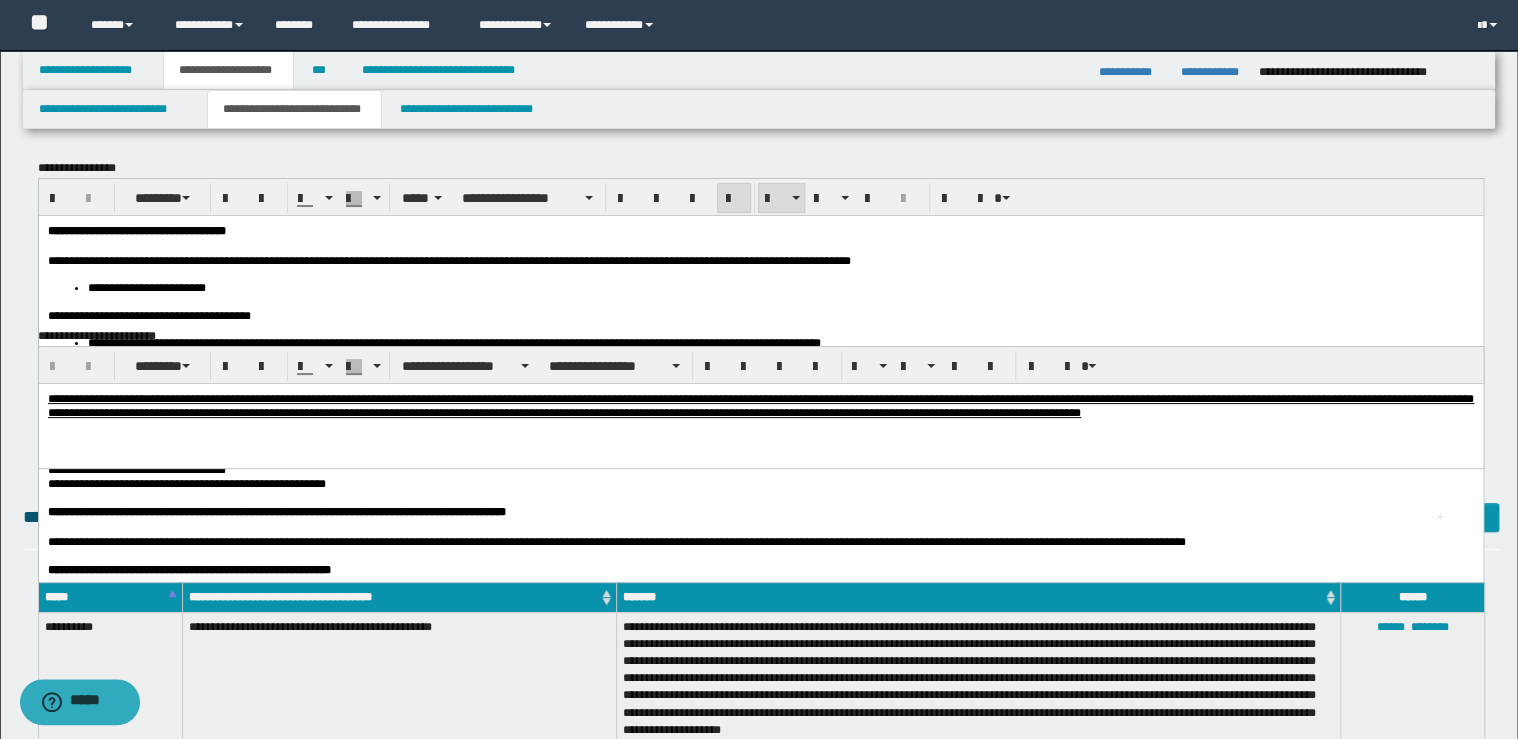 click on "**********" at bounding box center (760, 711) 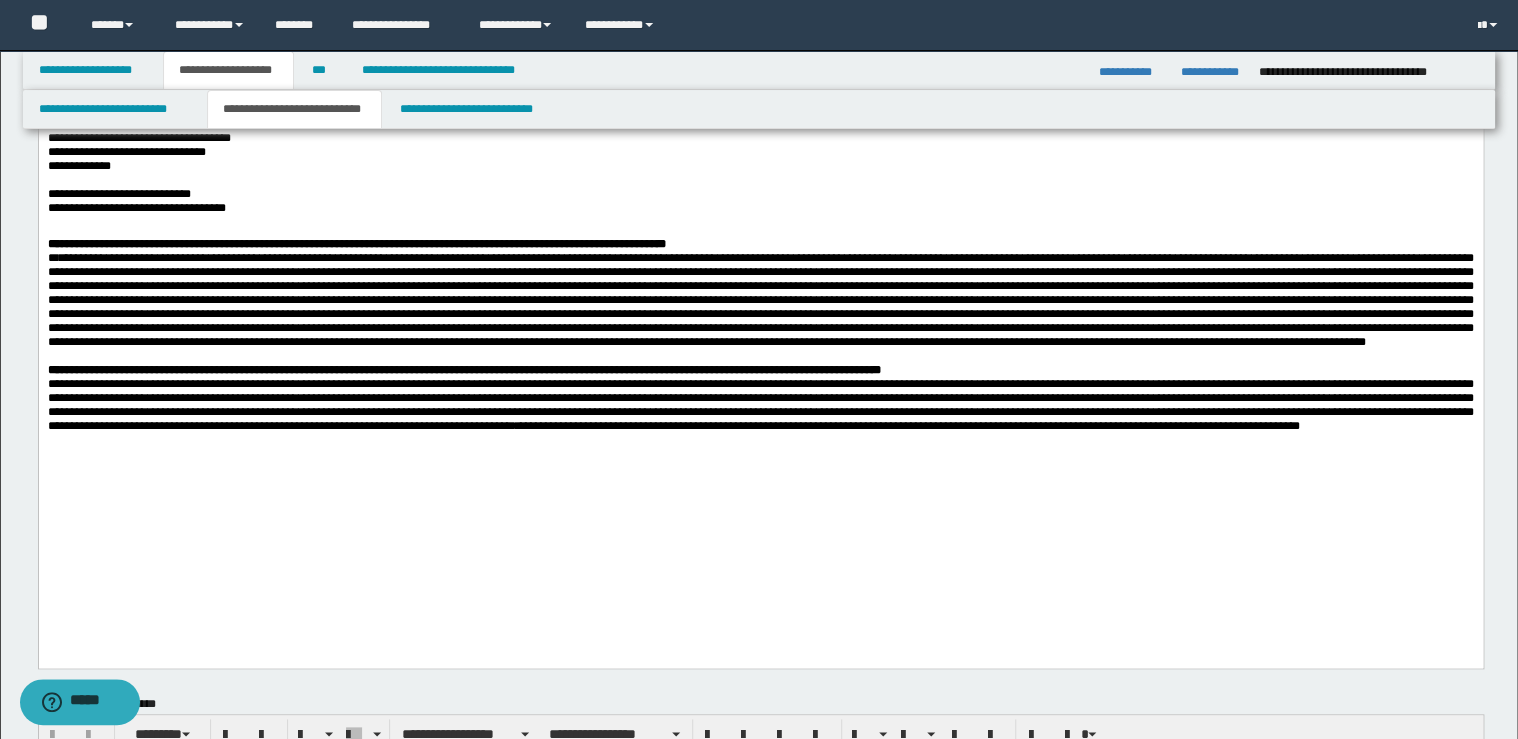 scroll, scrollTop: 720, scrollLeft: 0, axis: vertical 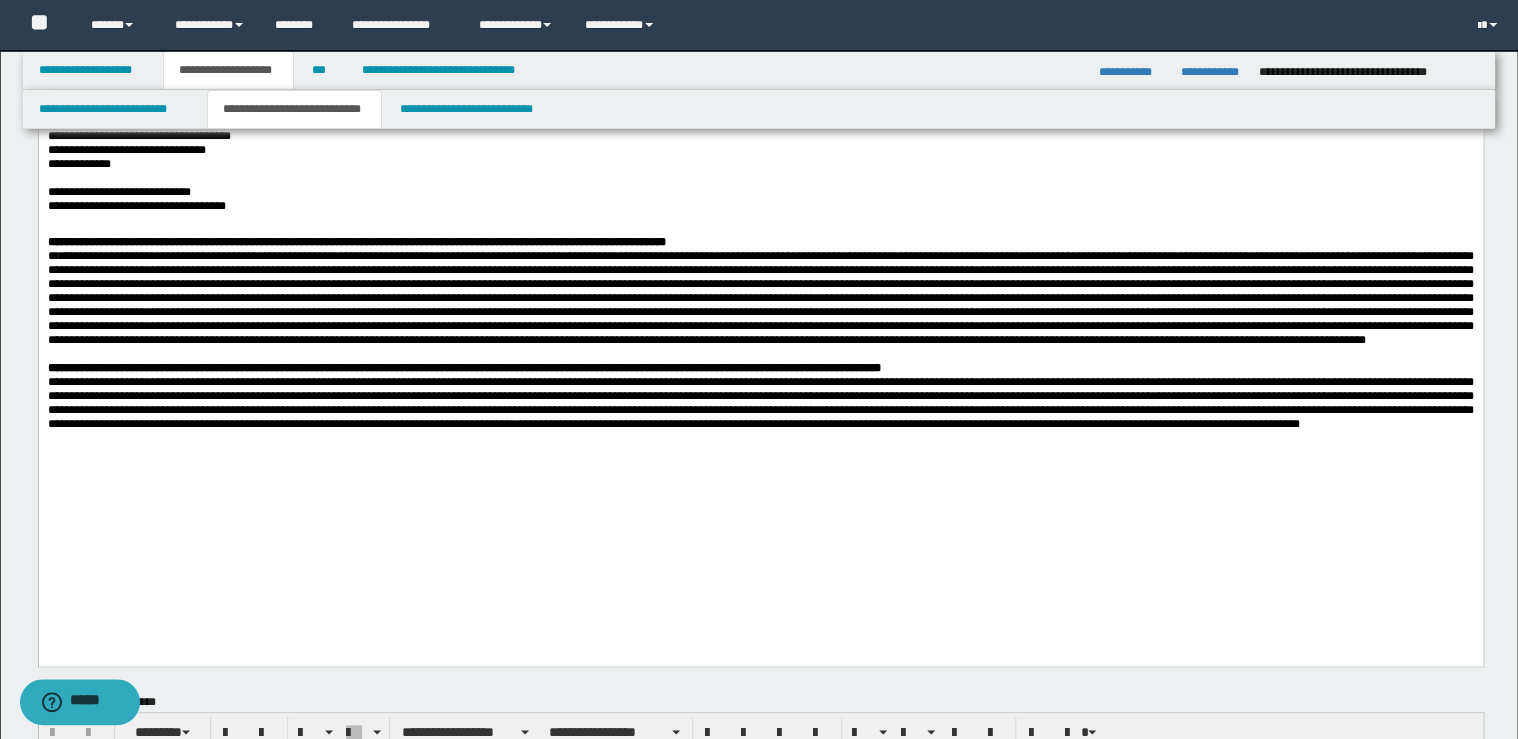 click on "**********" at bounding box center [760, 242] 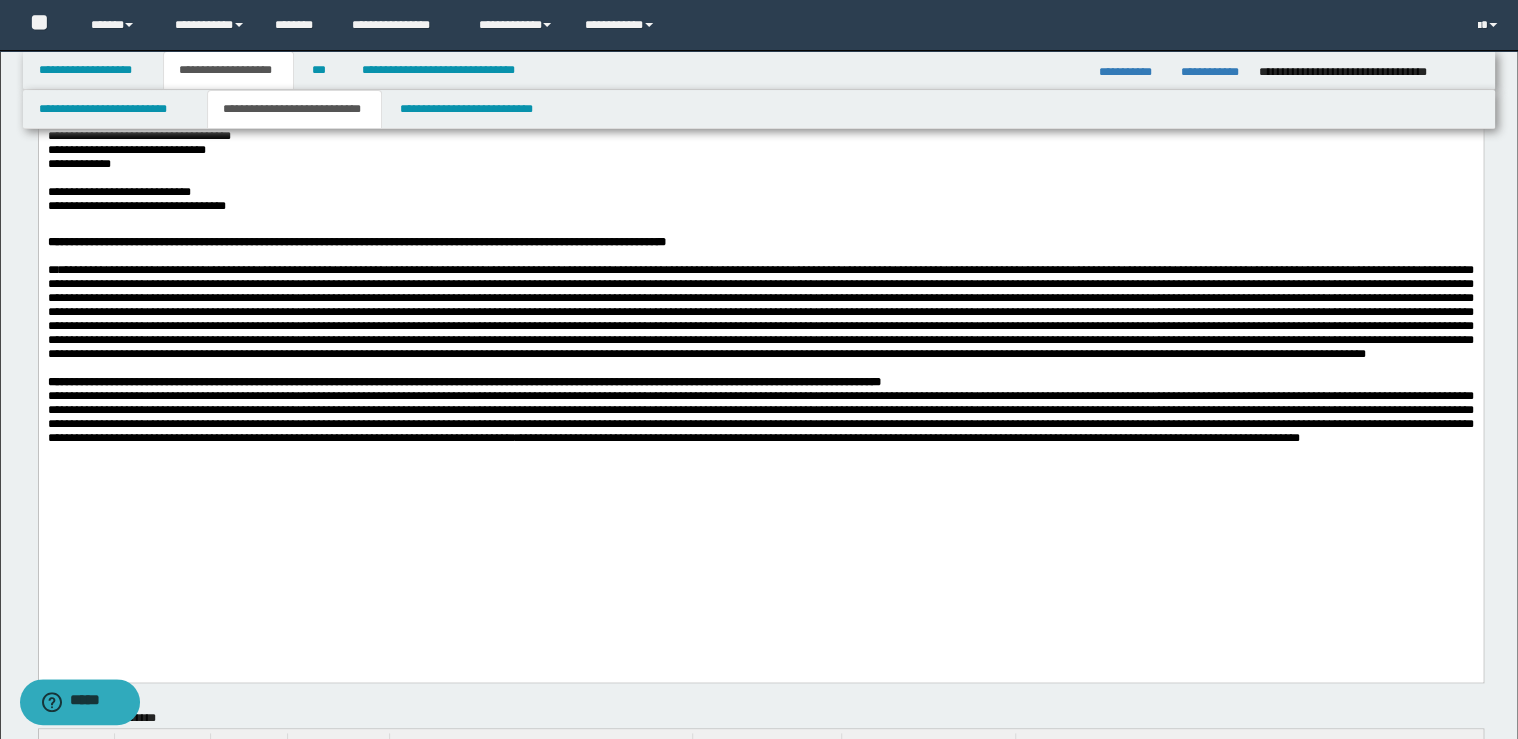 click on "**********" at bounding box center (760, 382) 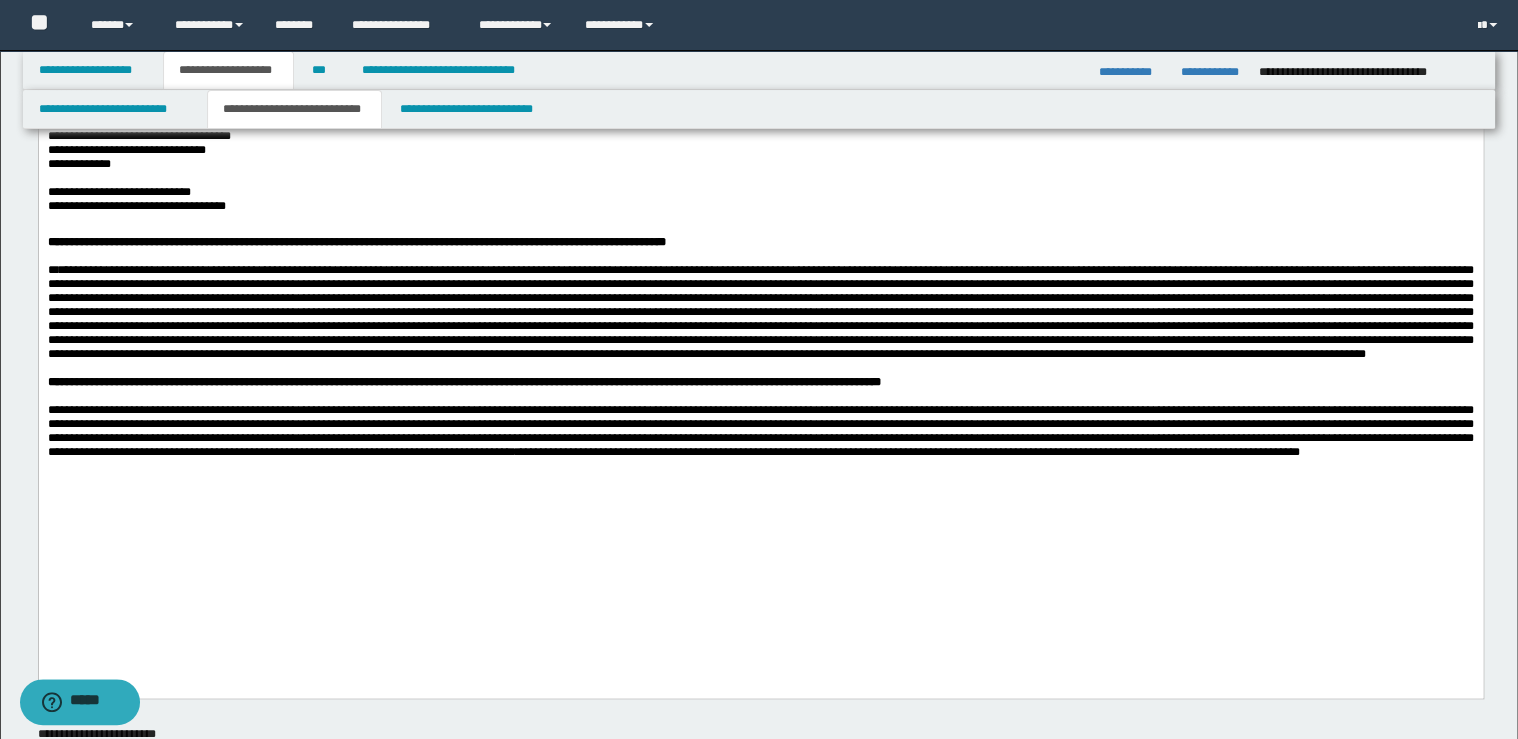click on "**********" at bounding box center [760, 431] 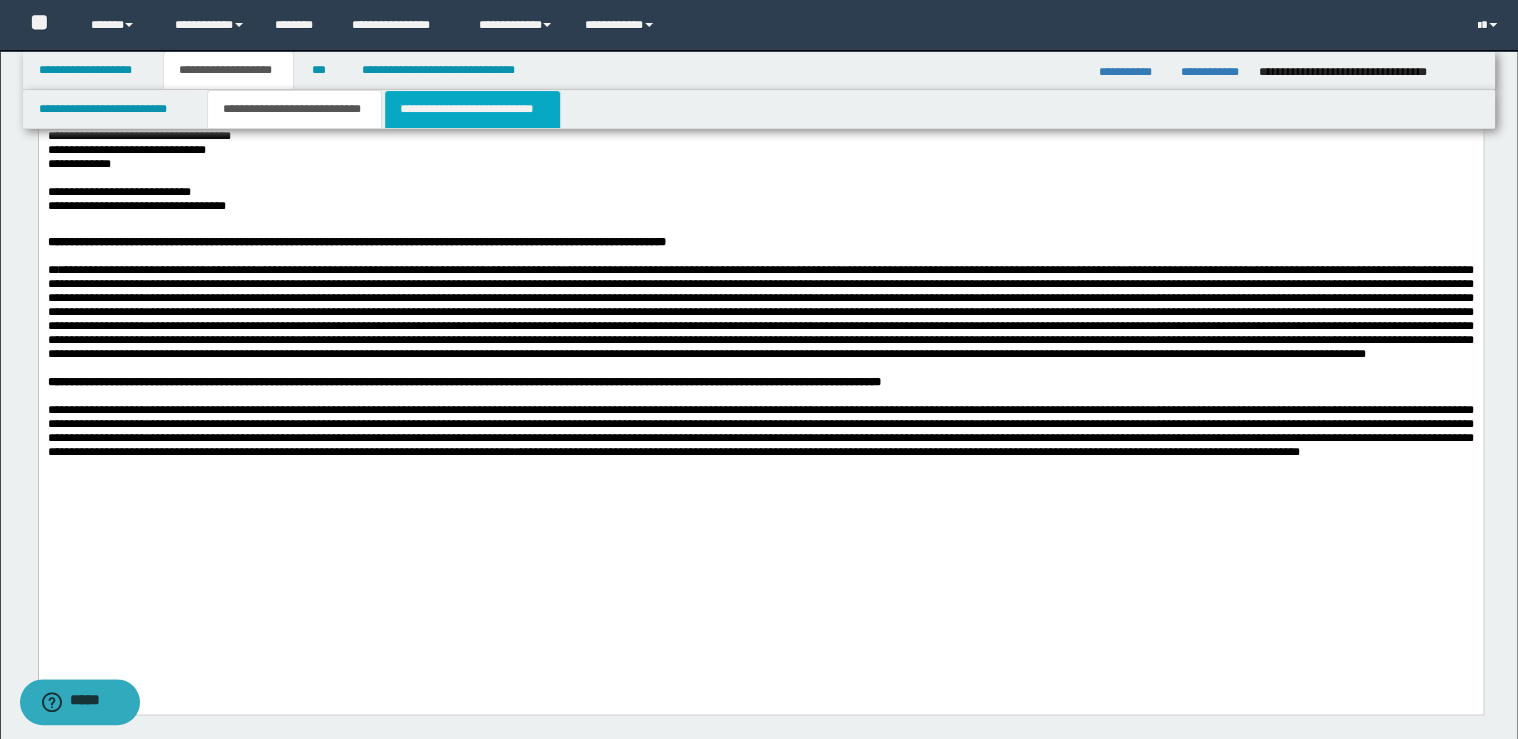 click on "**********" at bounding box center [472, 109] 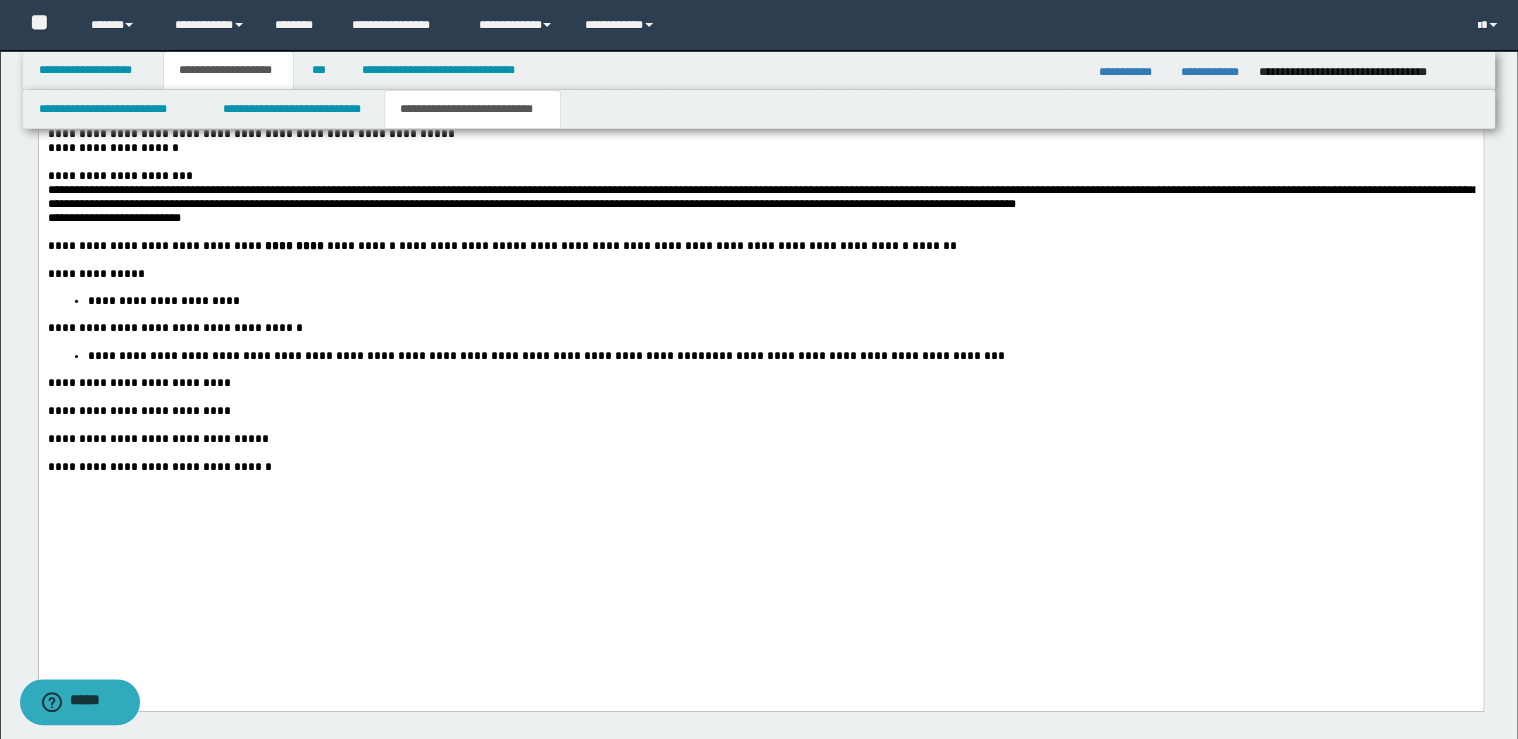 scroll, scrollTop: 3040, scrollLeft: 0, axis: vertical 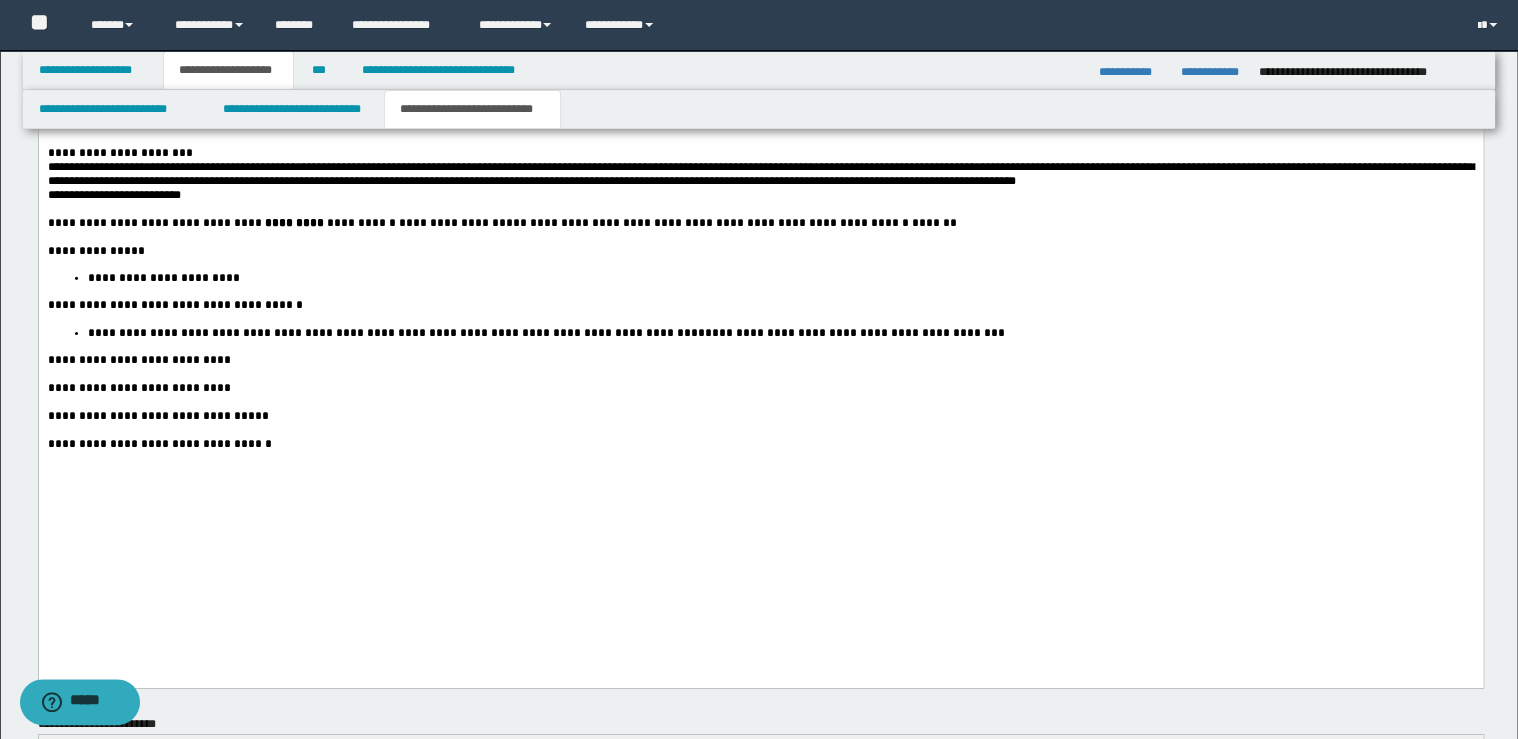 click on "**********" at bounding box center (760, 445) 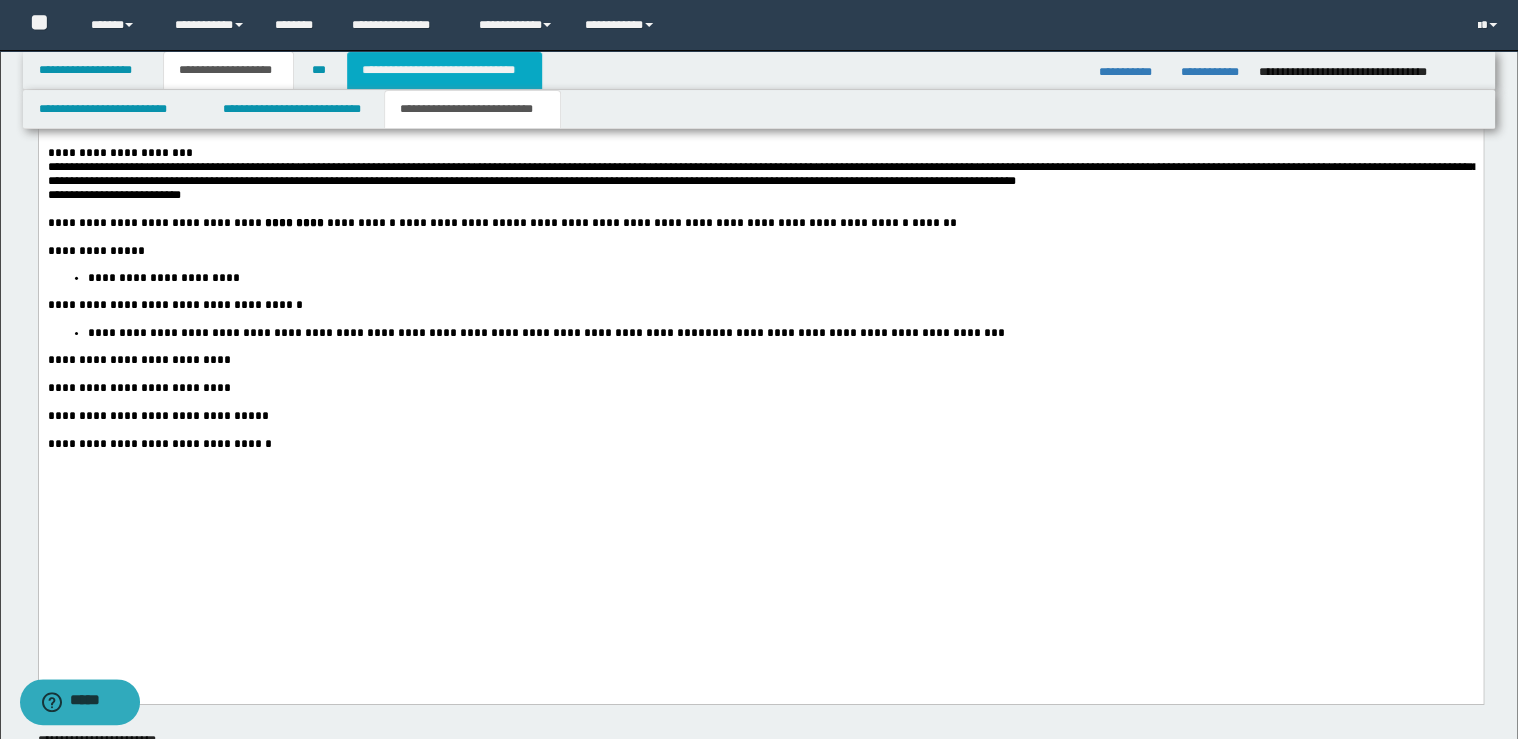 click on "**********" at bounding box center [444, 70] 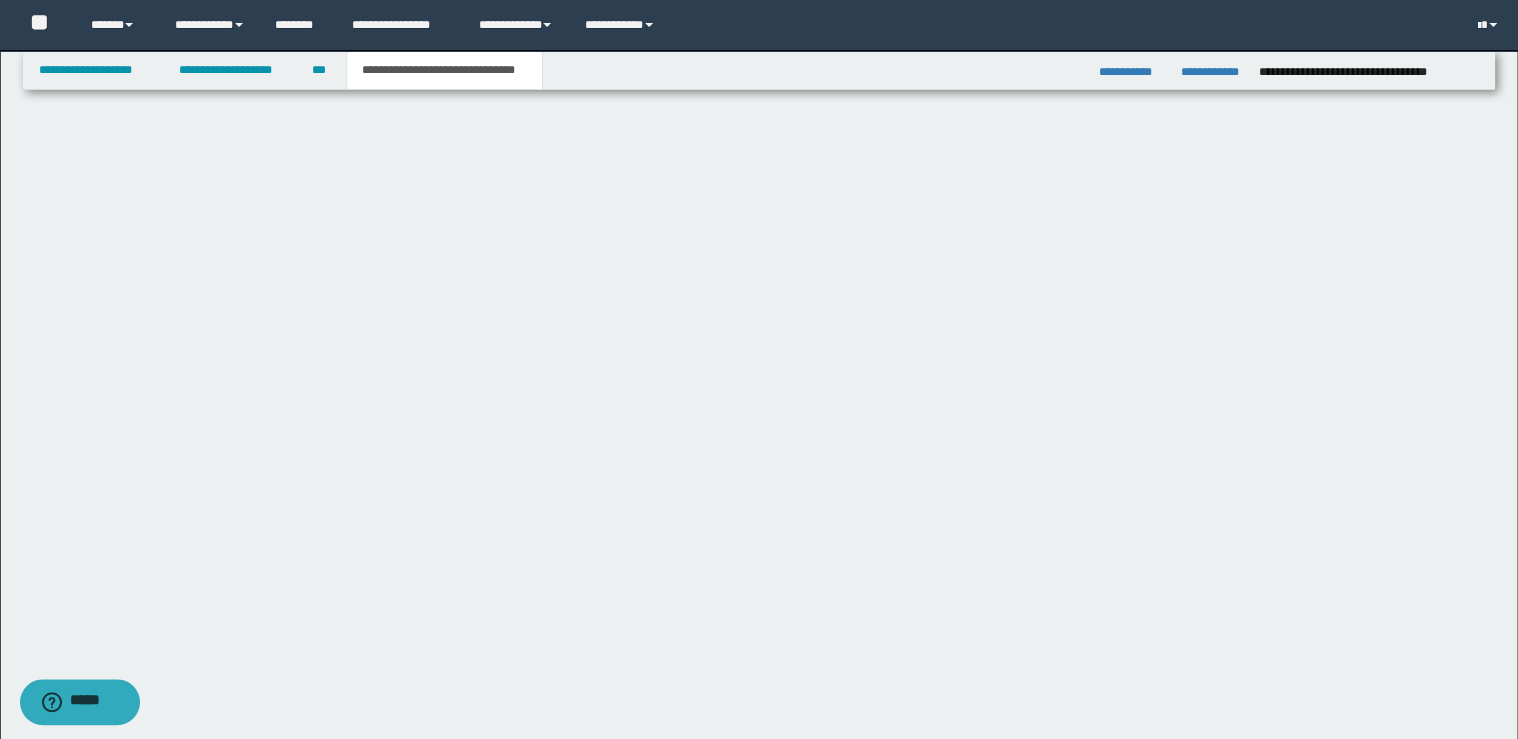 scroll, scrollTop: 702, scrollLeft: 0, axis: vertical 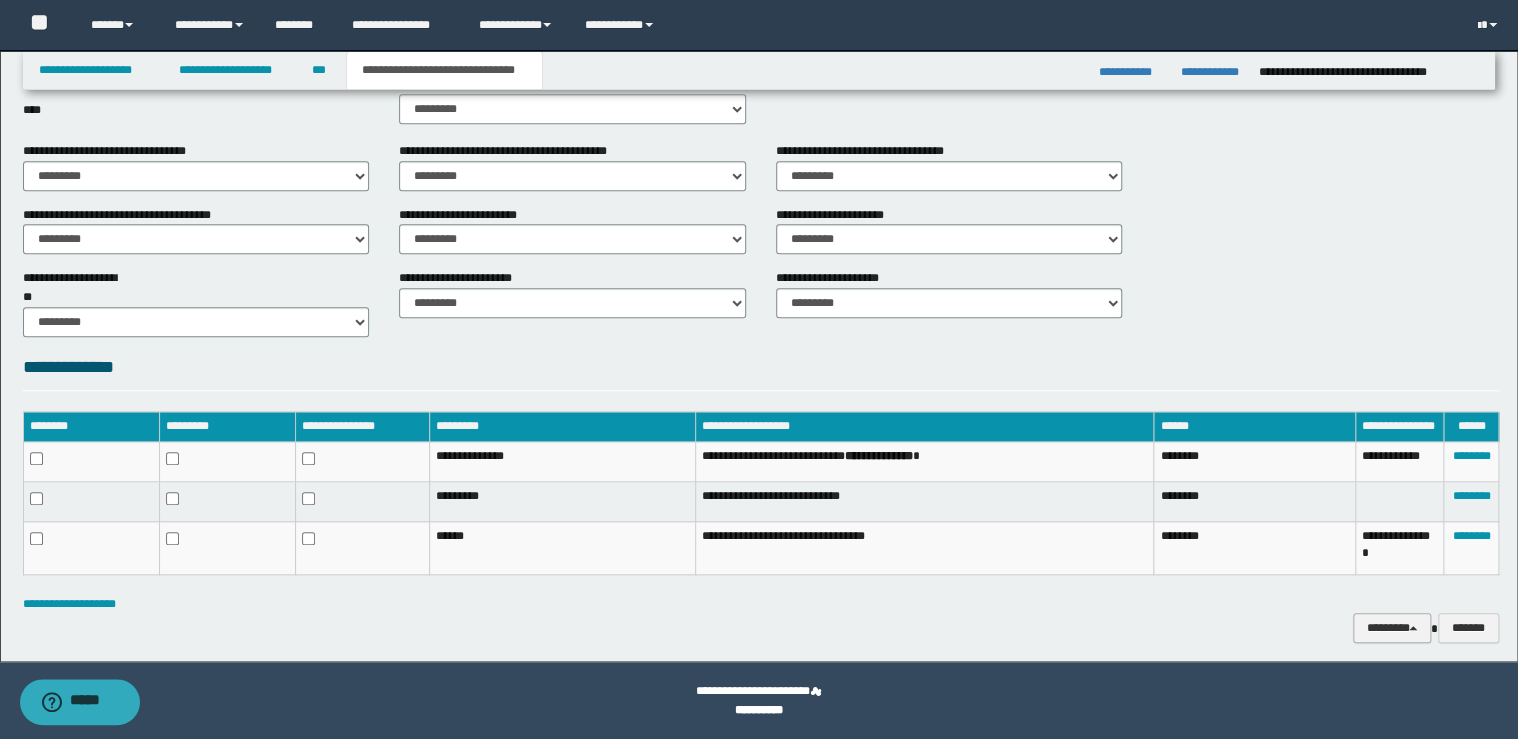 click on "********" at bounding box center [1392, 628] 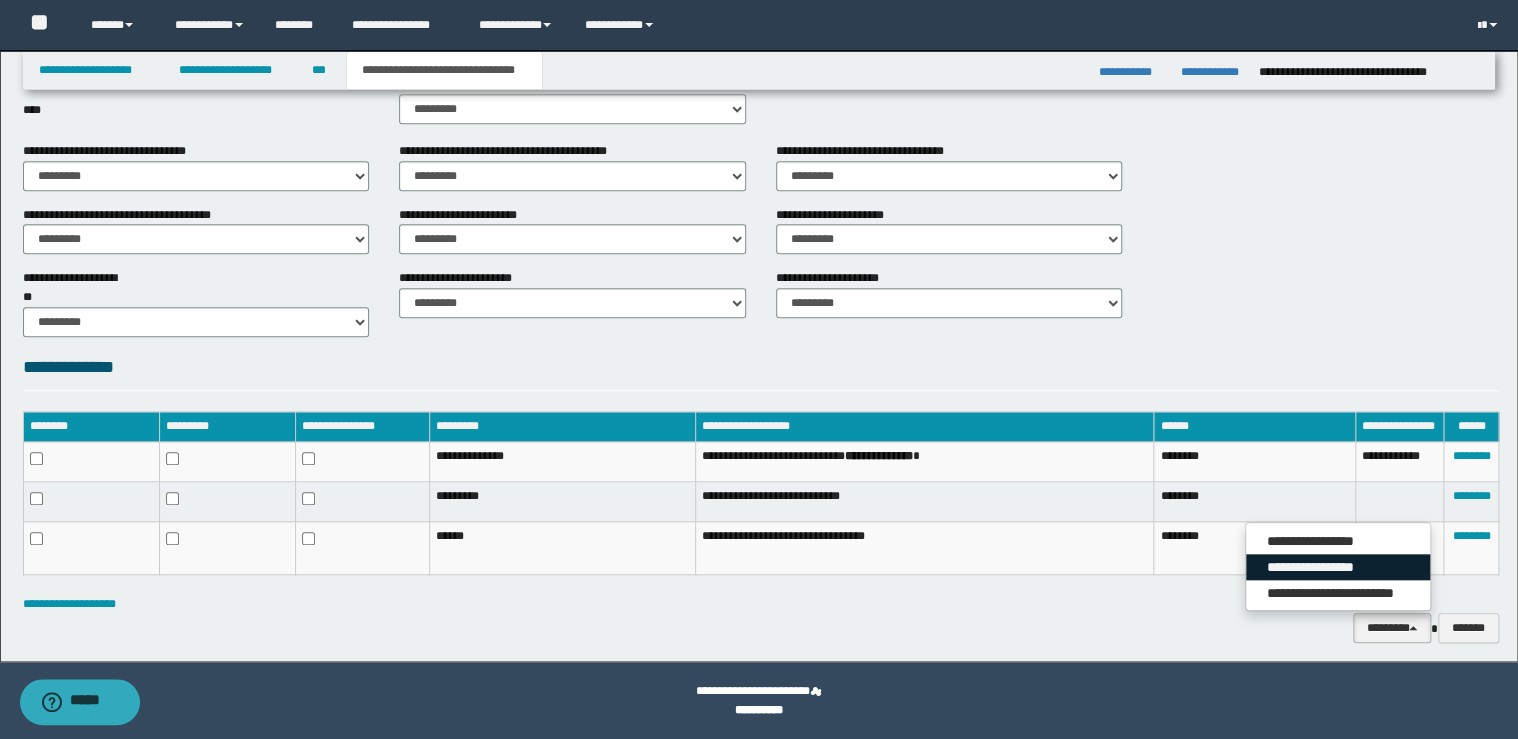 click on "**********" at bounding box center (1338, 567) 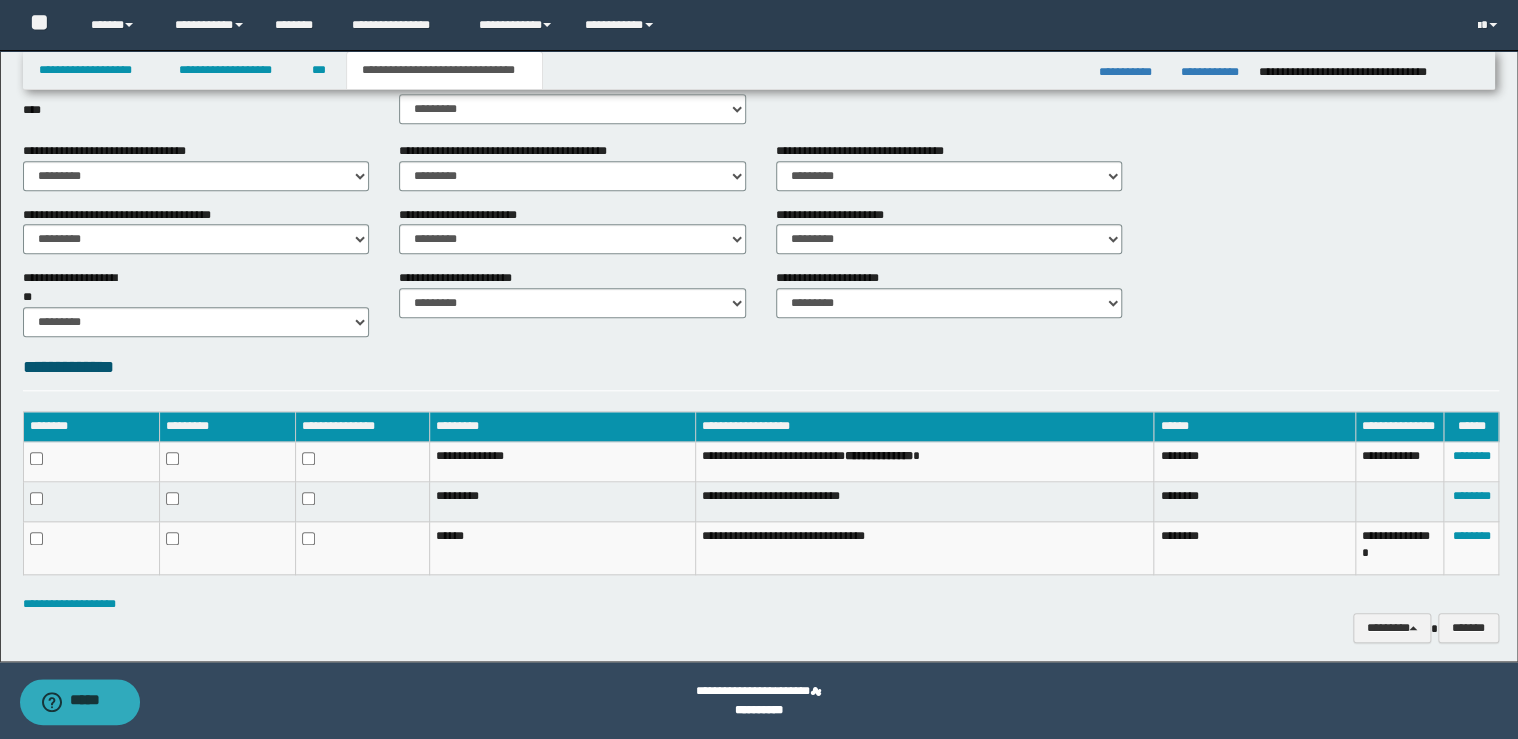 click on "**********" at bounding box center (759, 701) 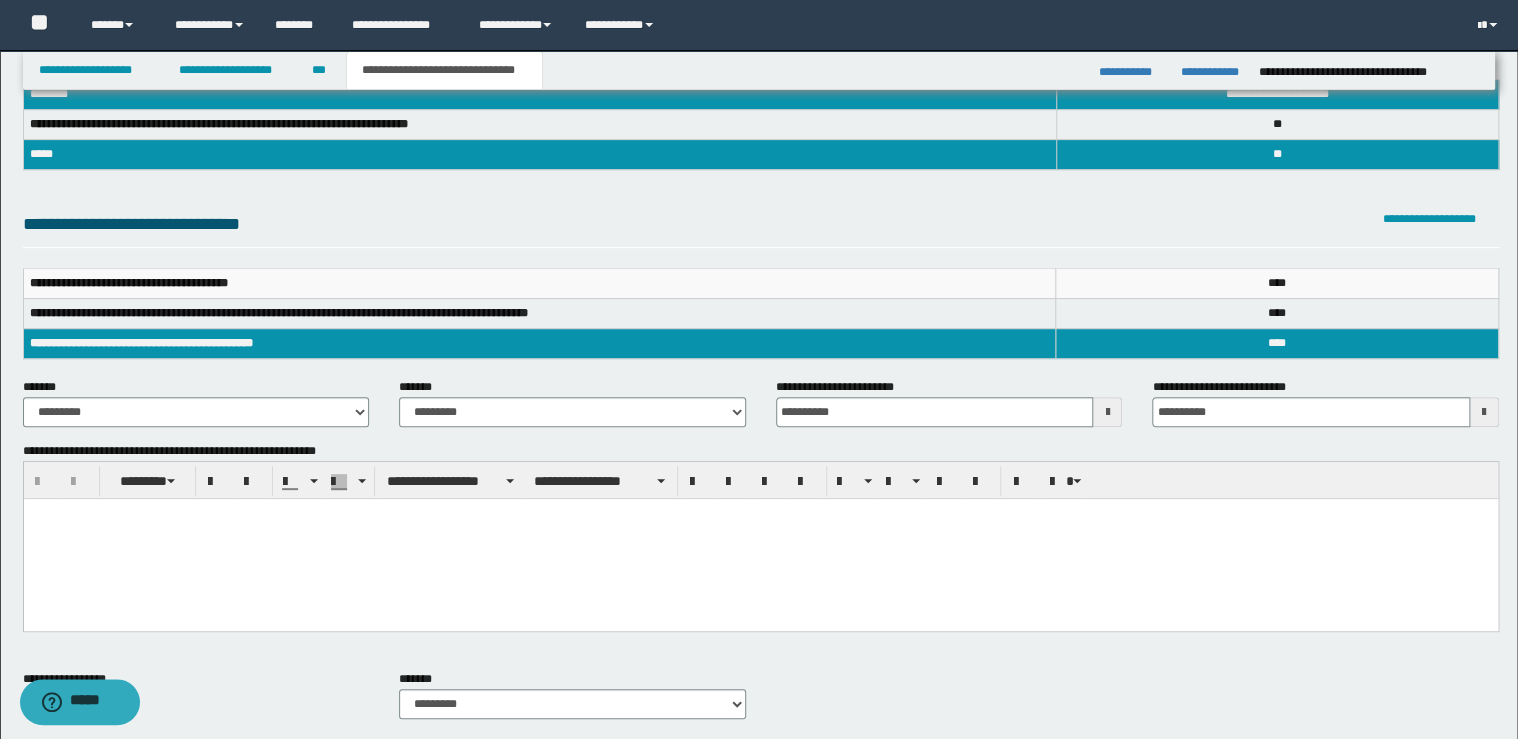 scroll, scrollTop: 0, scrollLeft: 0, axis: both 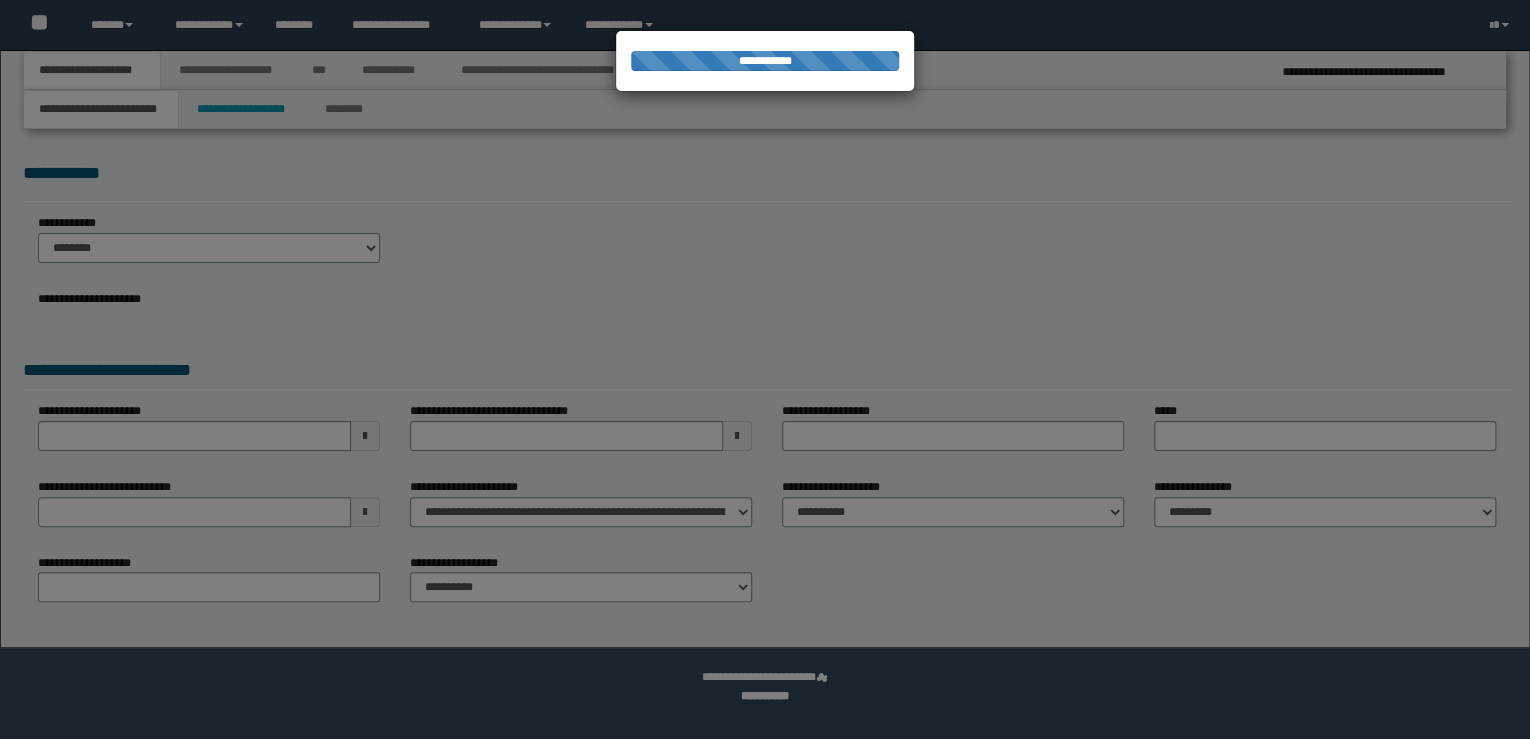 select on "*" 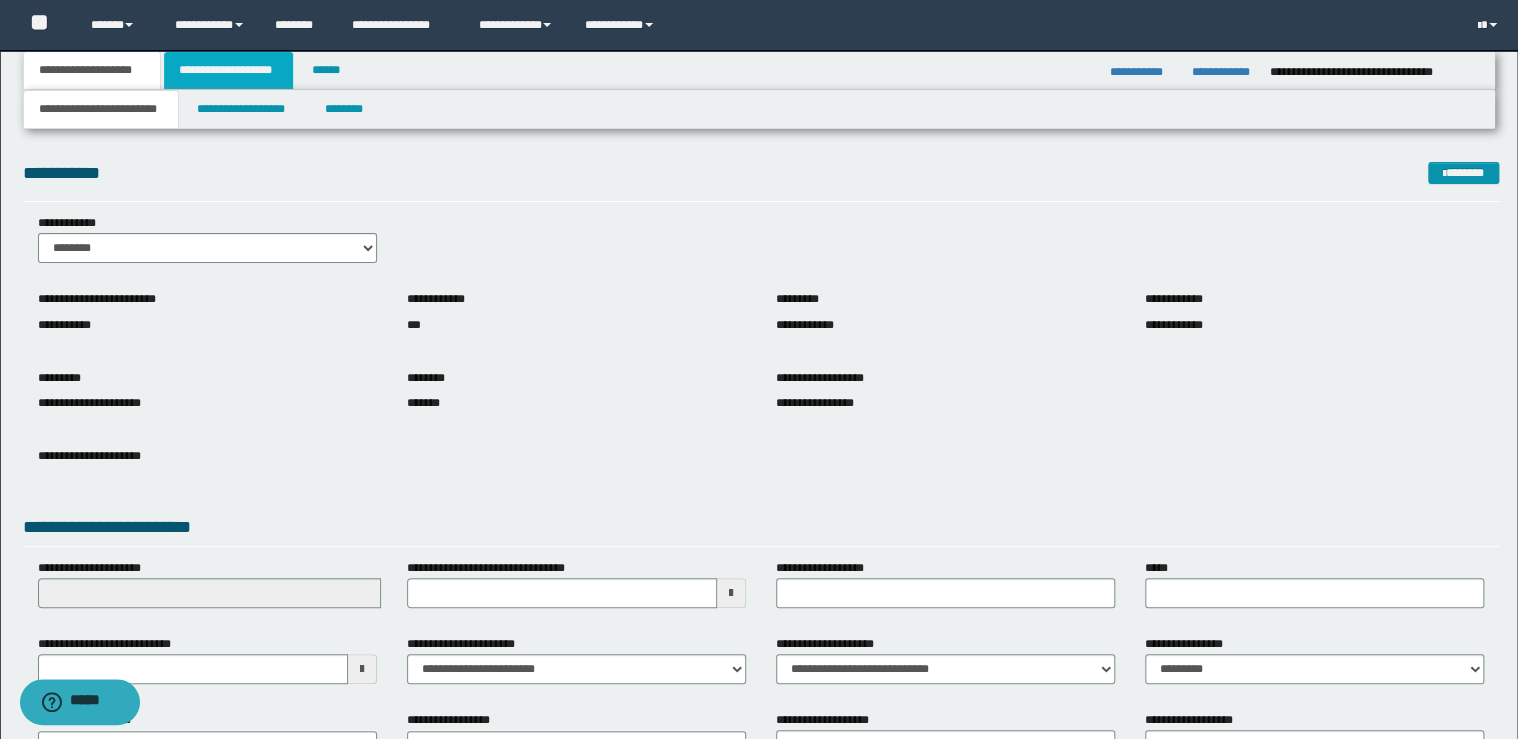 click on "**********" at bounding box center [228, 70] 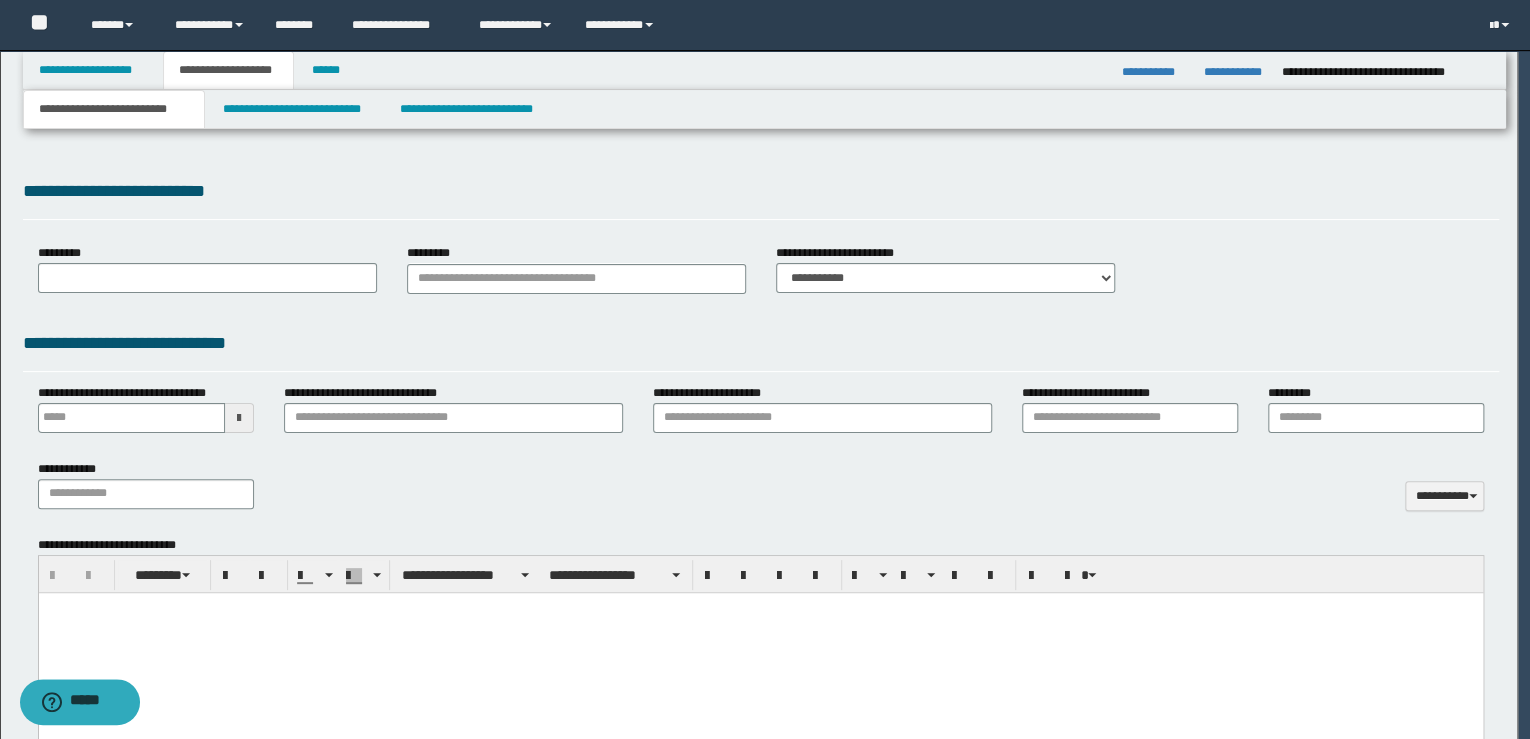 type on "**********" 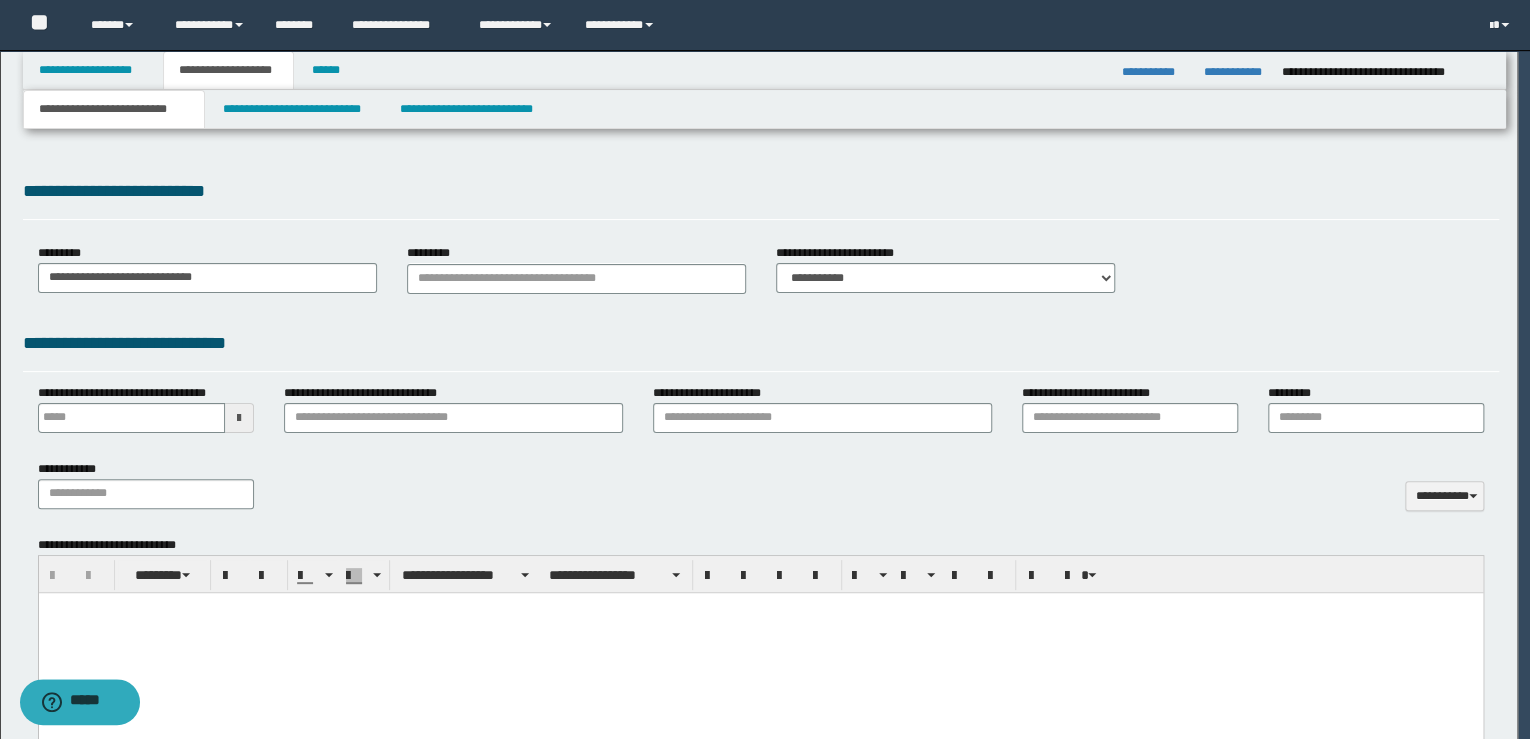 select on "*" 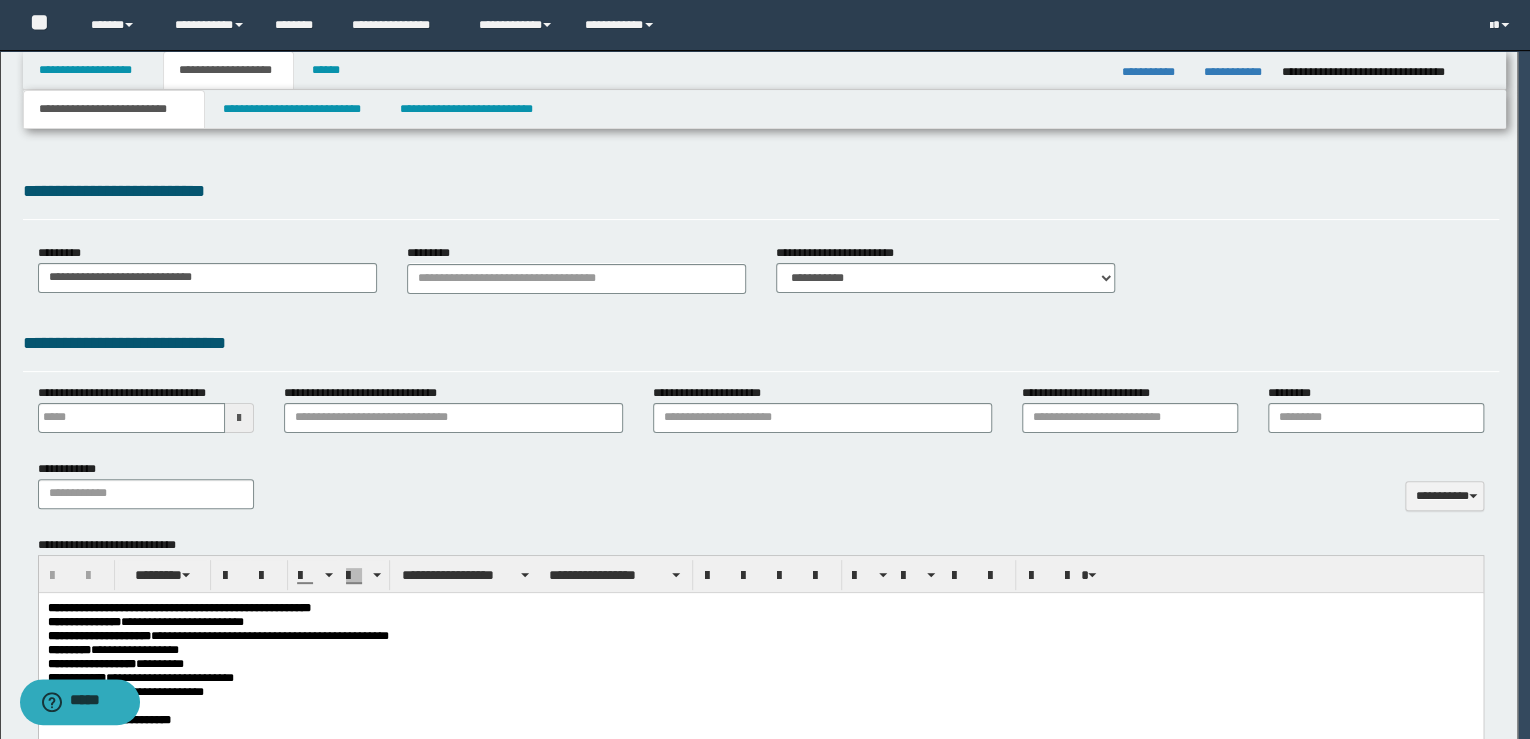 scroll, scrollTop: 0, scrollLeft: 0, axis: both 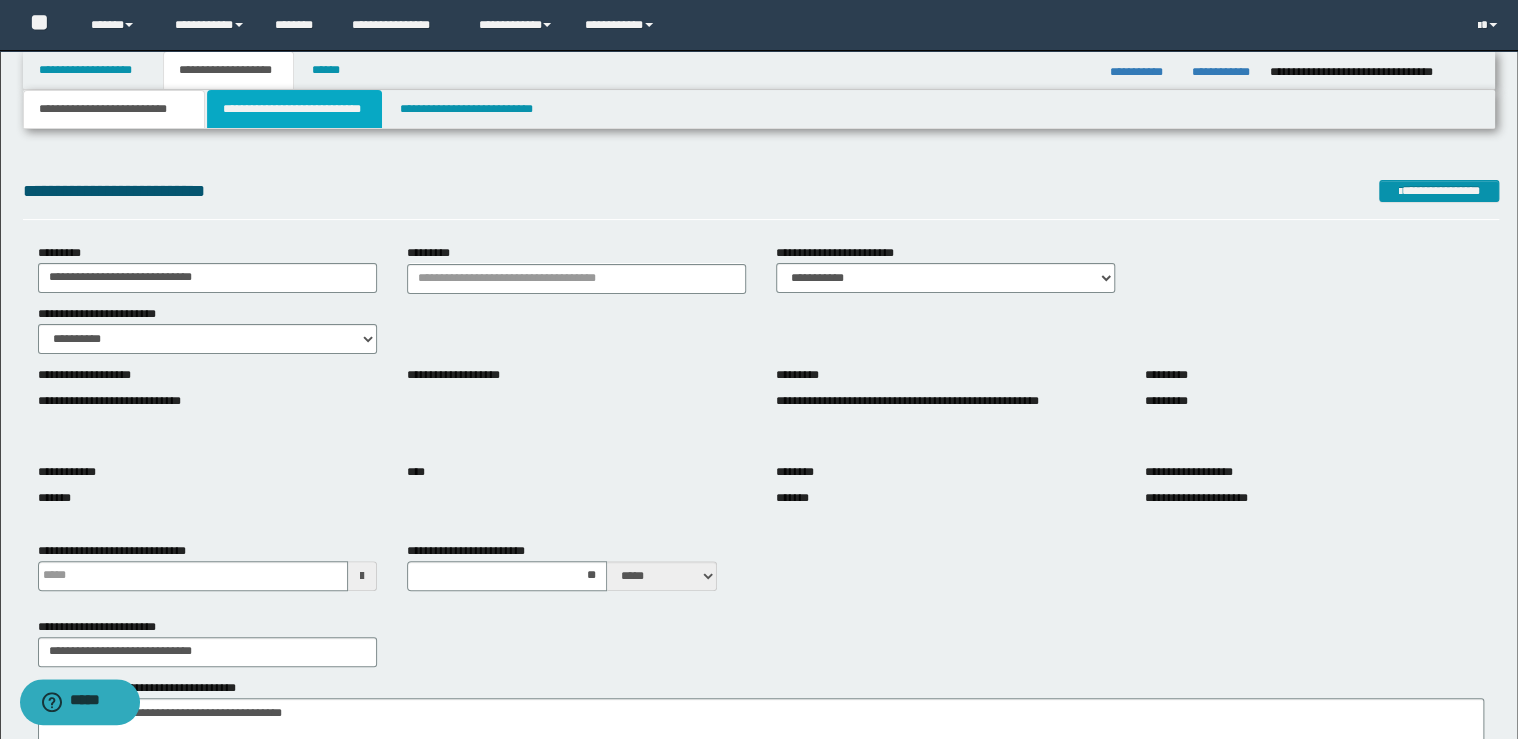 click on "**********" at bounding box center (294, 109) 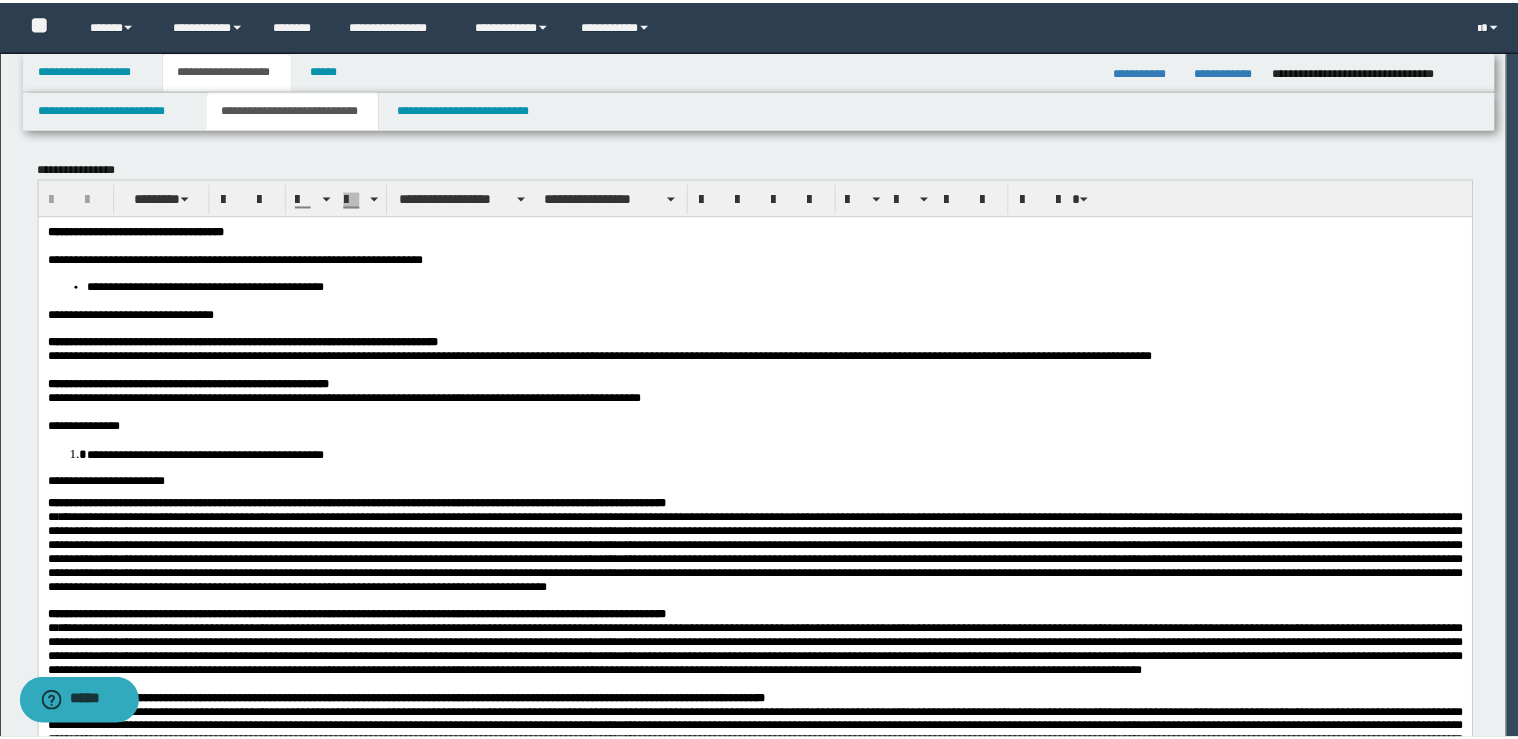 scroll, scrollTop: 0, scrollLeft: 0, axis: both 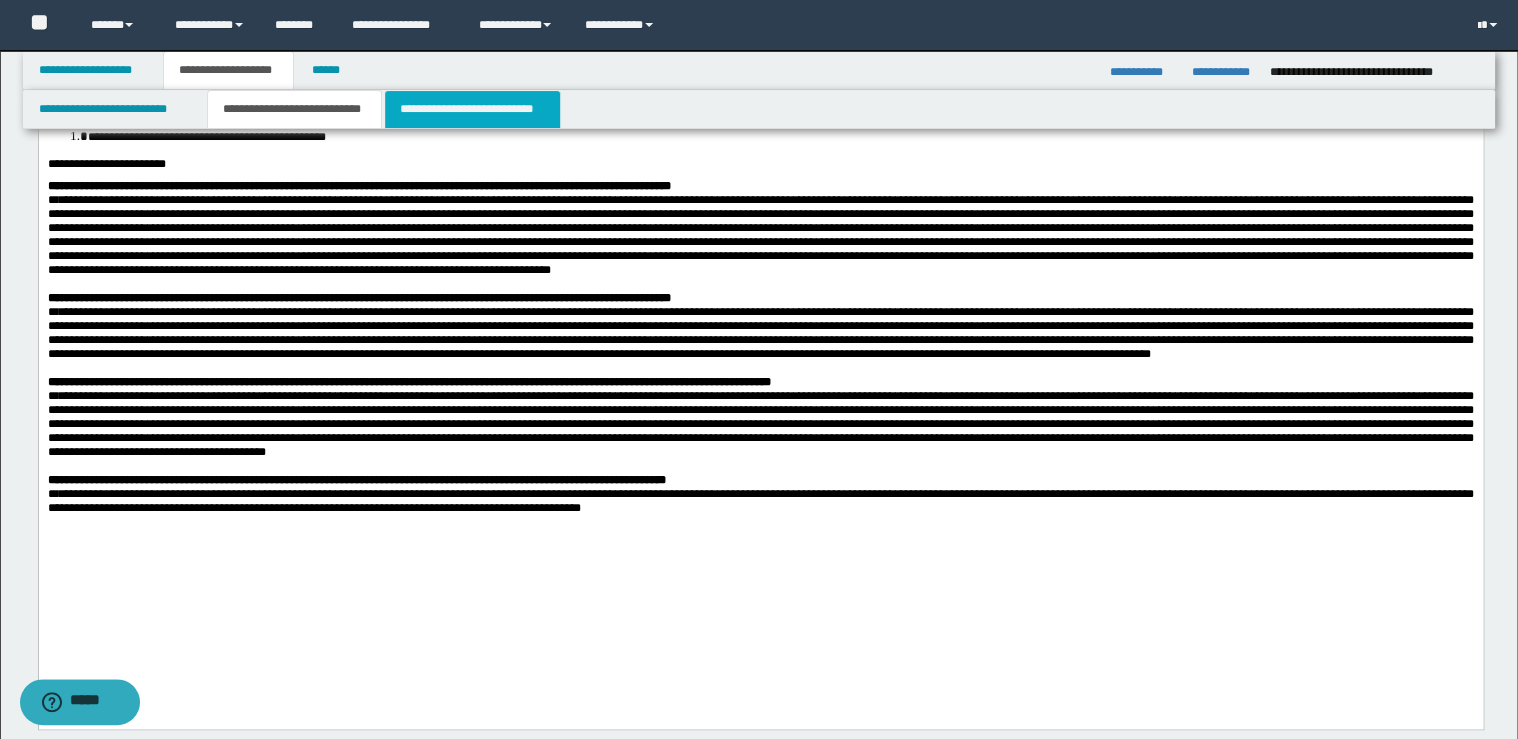 click on "**********" at bounding box center [472, 109] 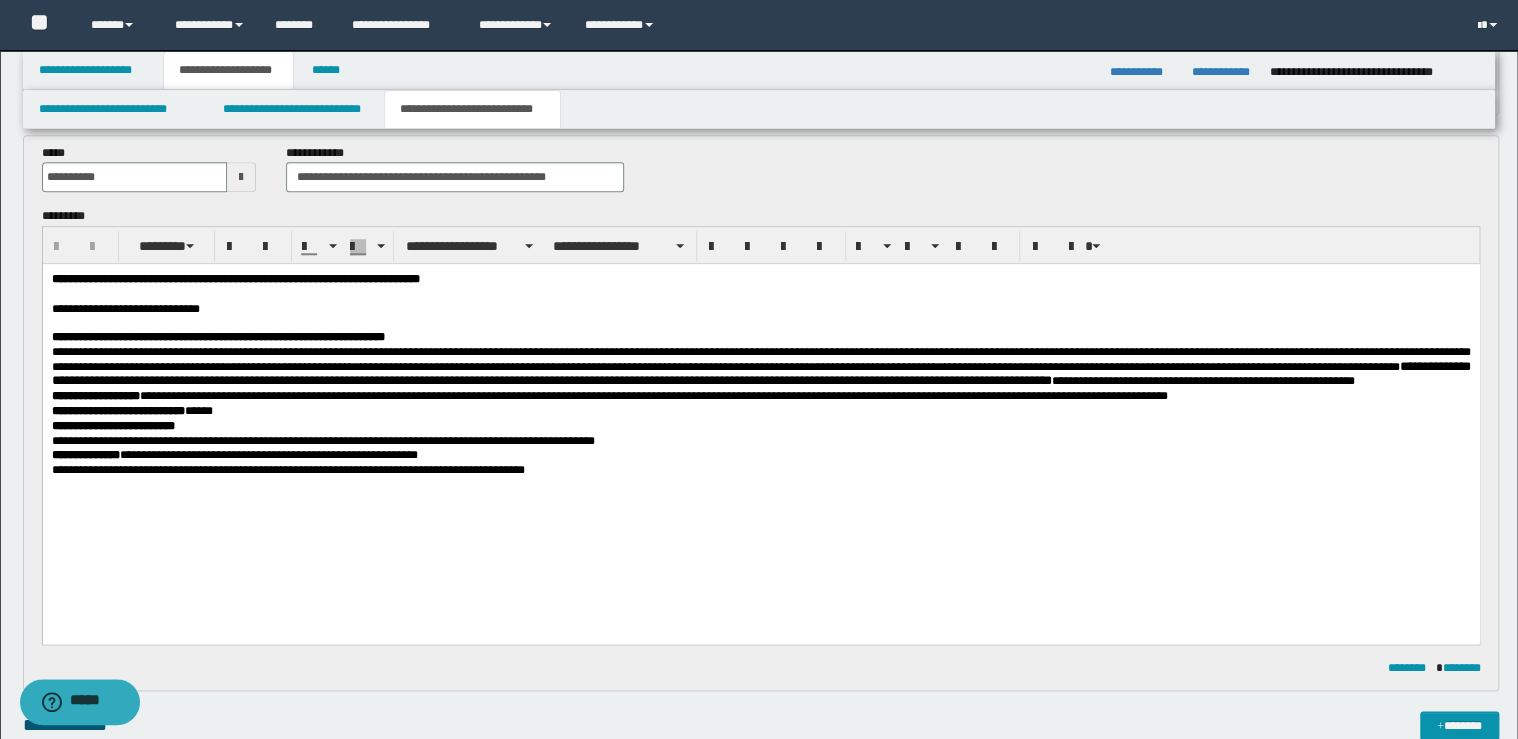 scroll, scrollTop: 800, scrollLeft: 0, axis: vertical 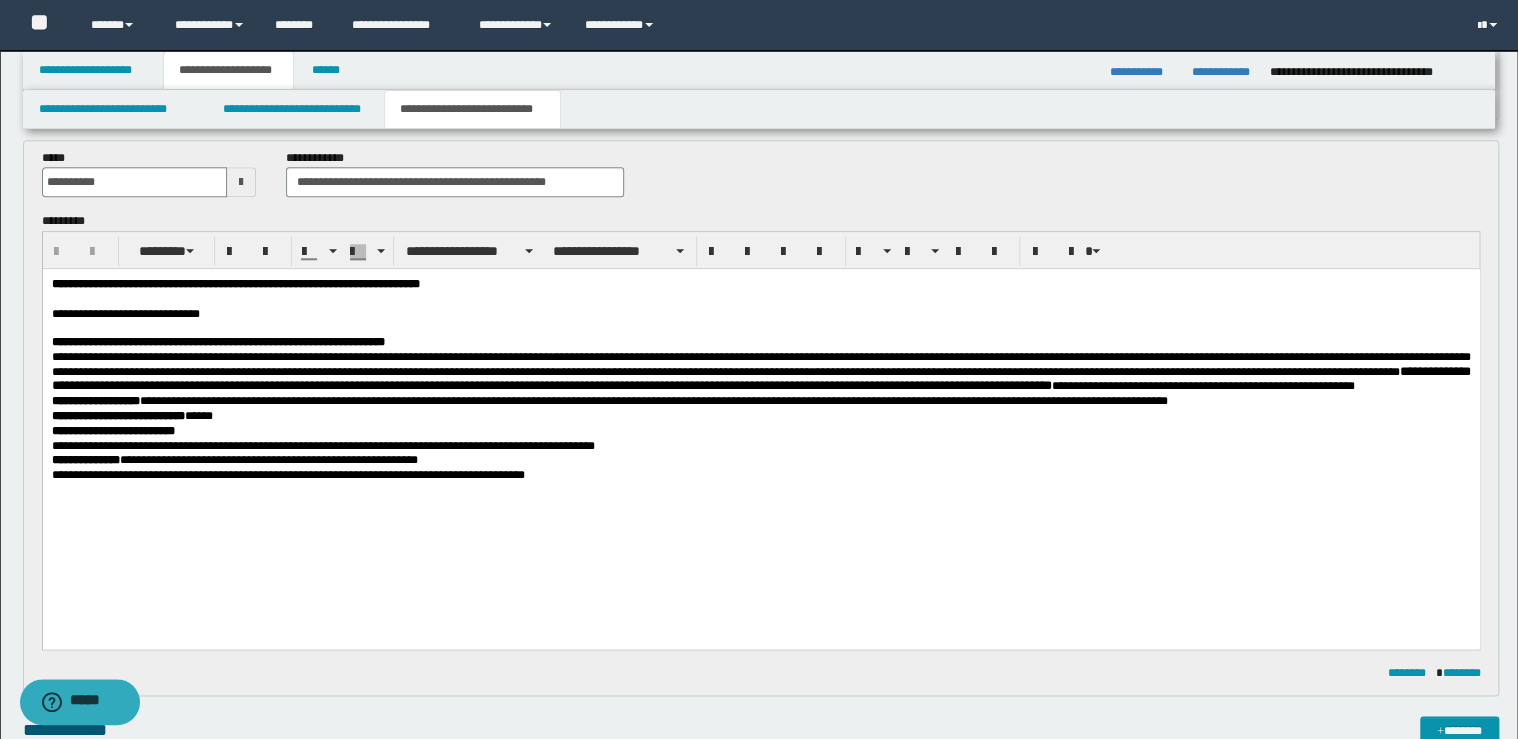 click on "**********" at bounding box center (760, 314) 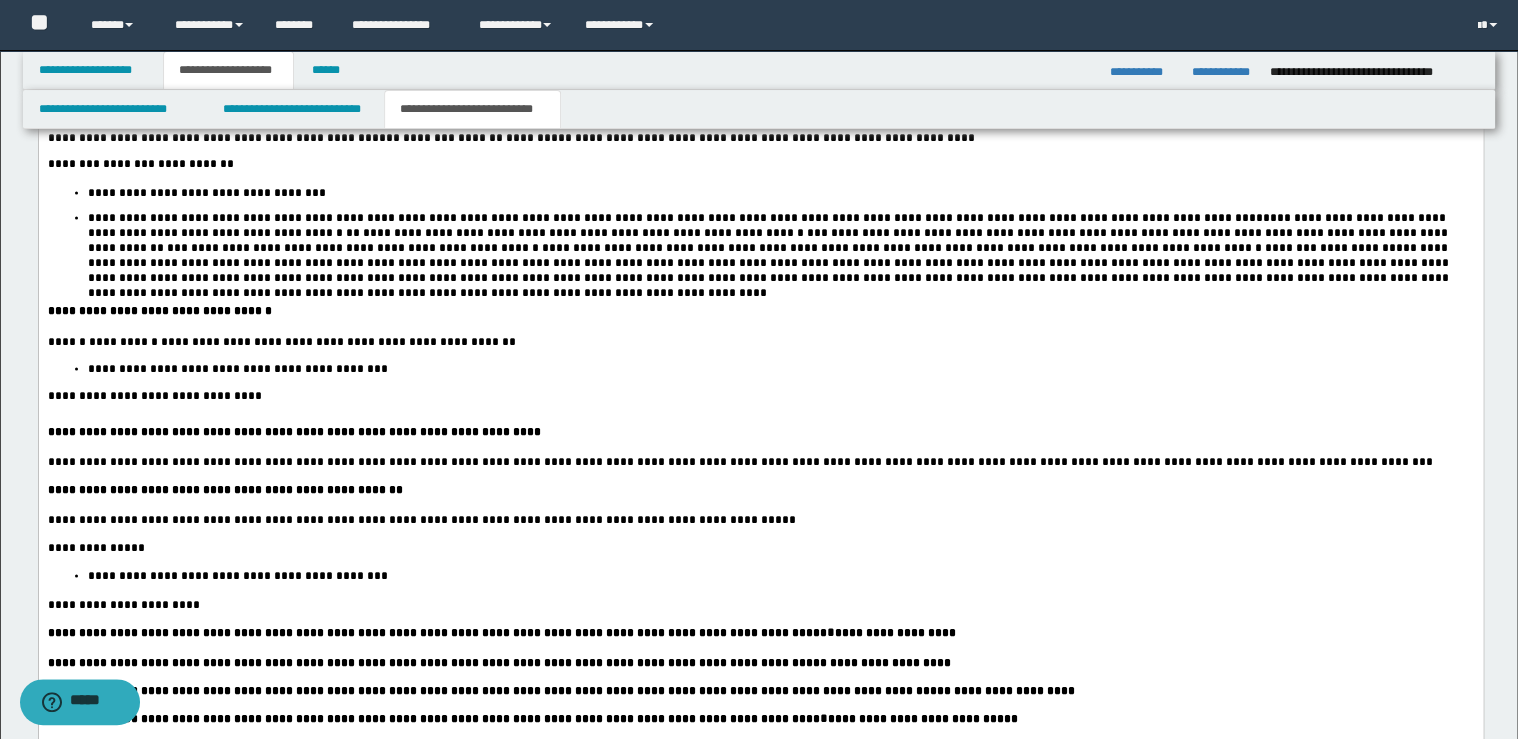 scroll, scrollTop: 1760, scrollLeft: 0, axis: vertical 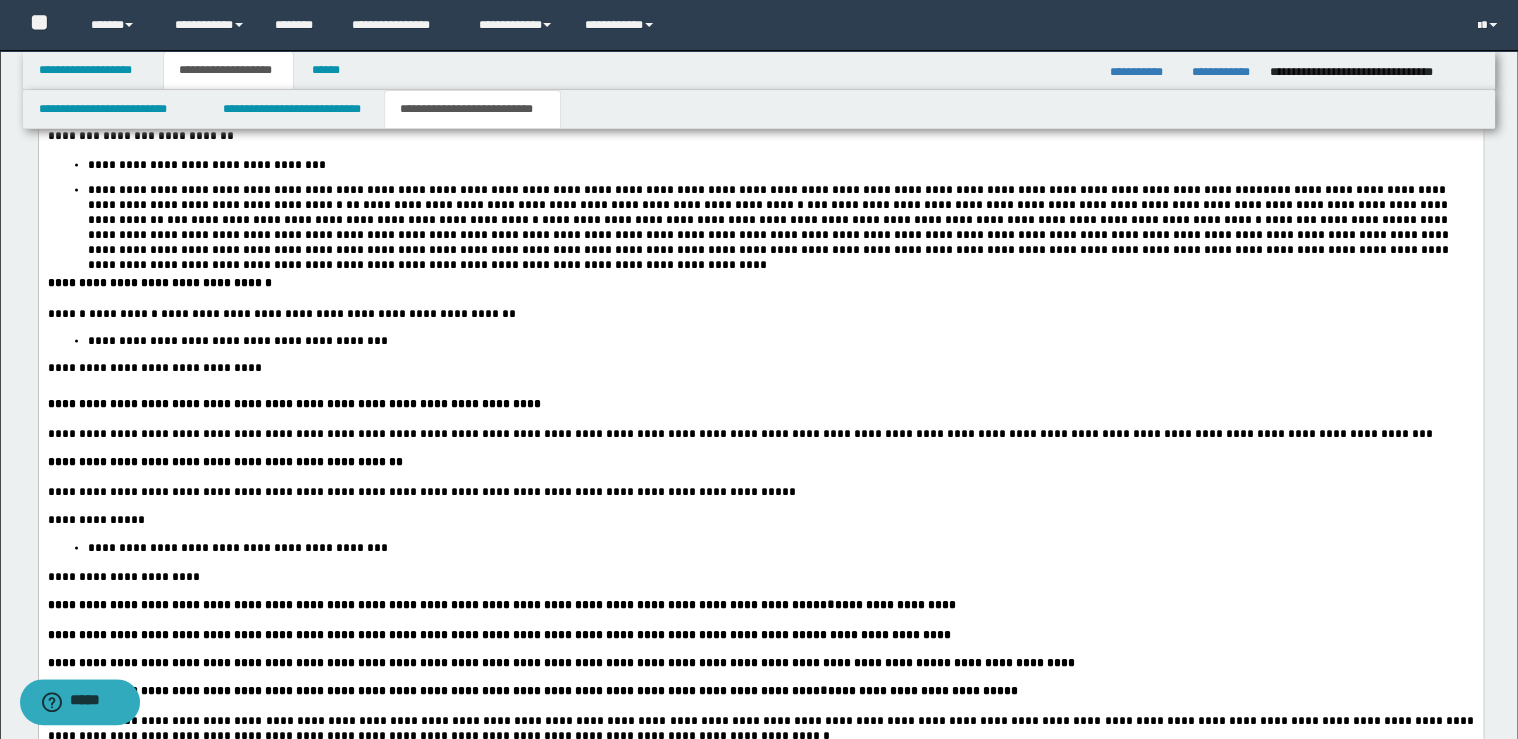 click on "**********" at bounding box center [760, 282] 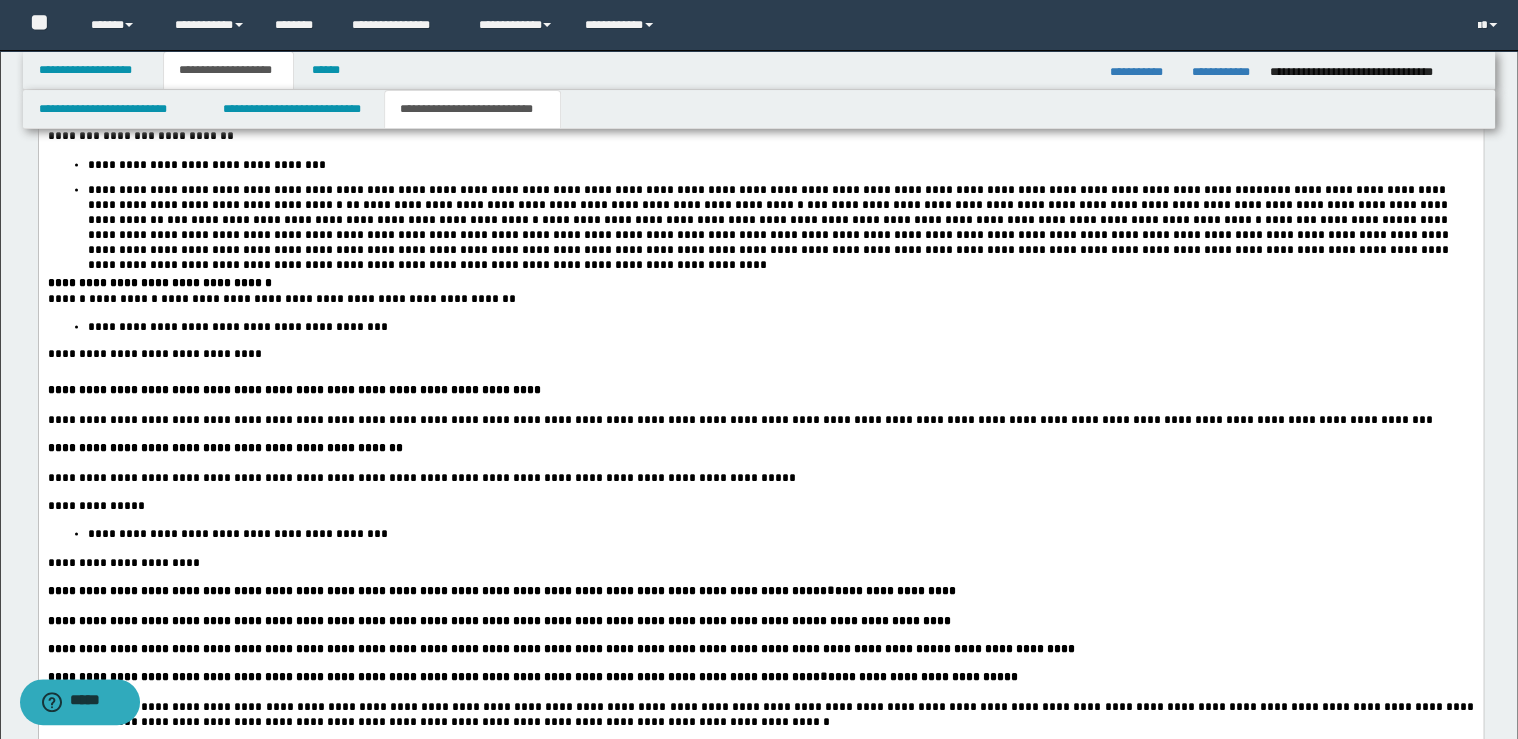 click on "**********" at bounding box center (760, 389) 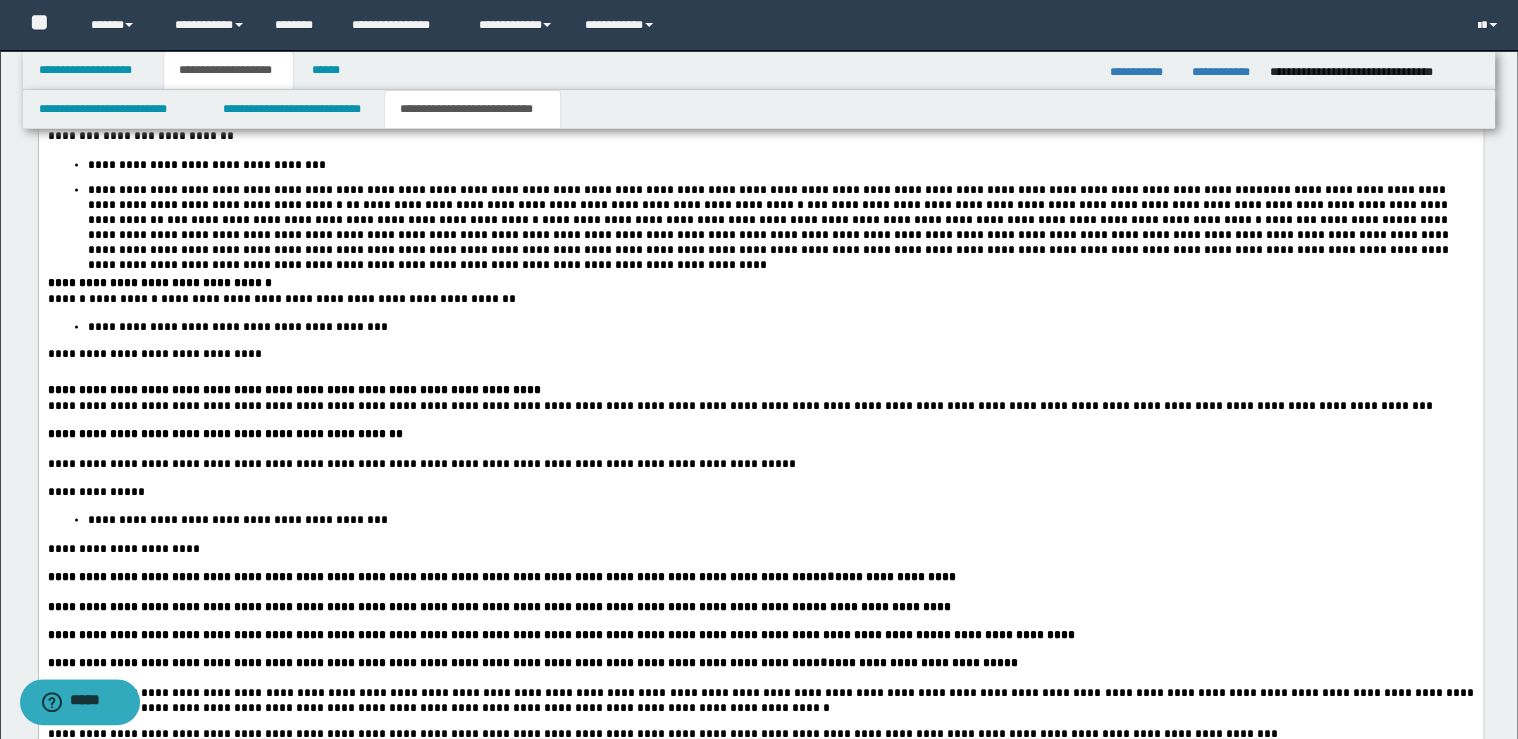 click on "**********" at bounding box center (760, 433) 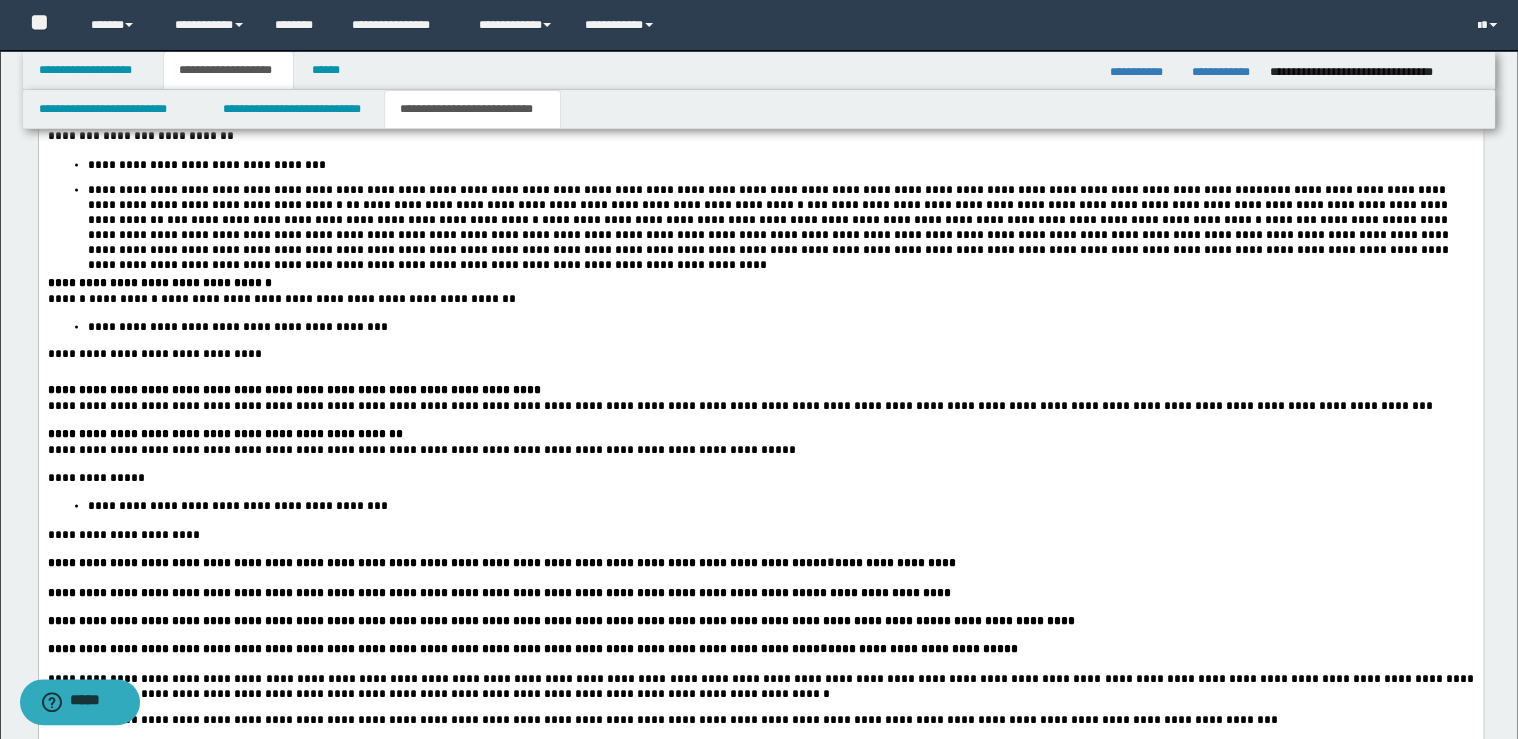 click at bounding box center [760, 548] 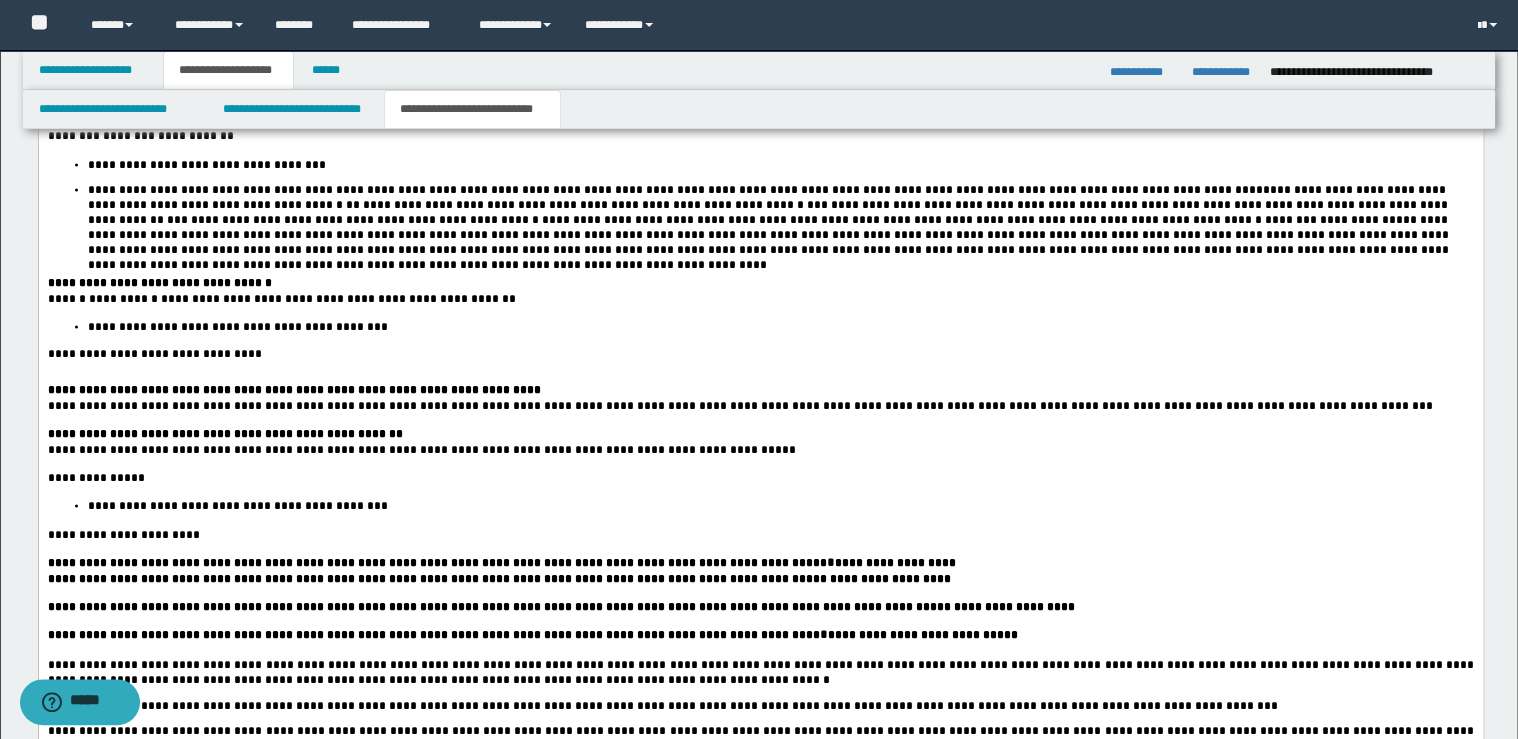 click on "[SSN]" at bounding box center [760, 578] 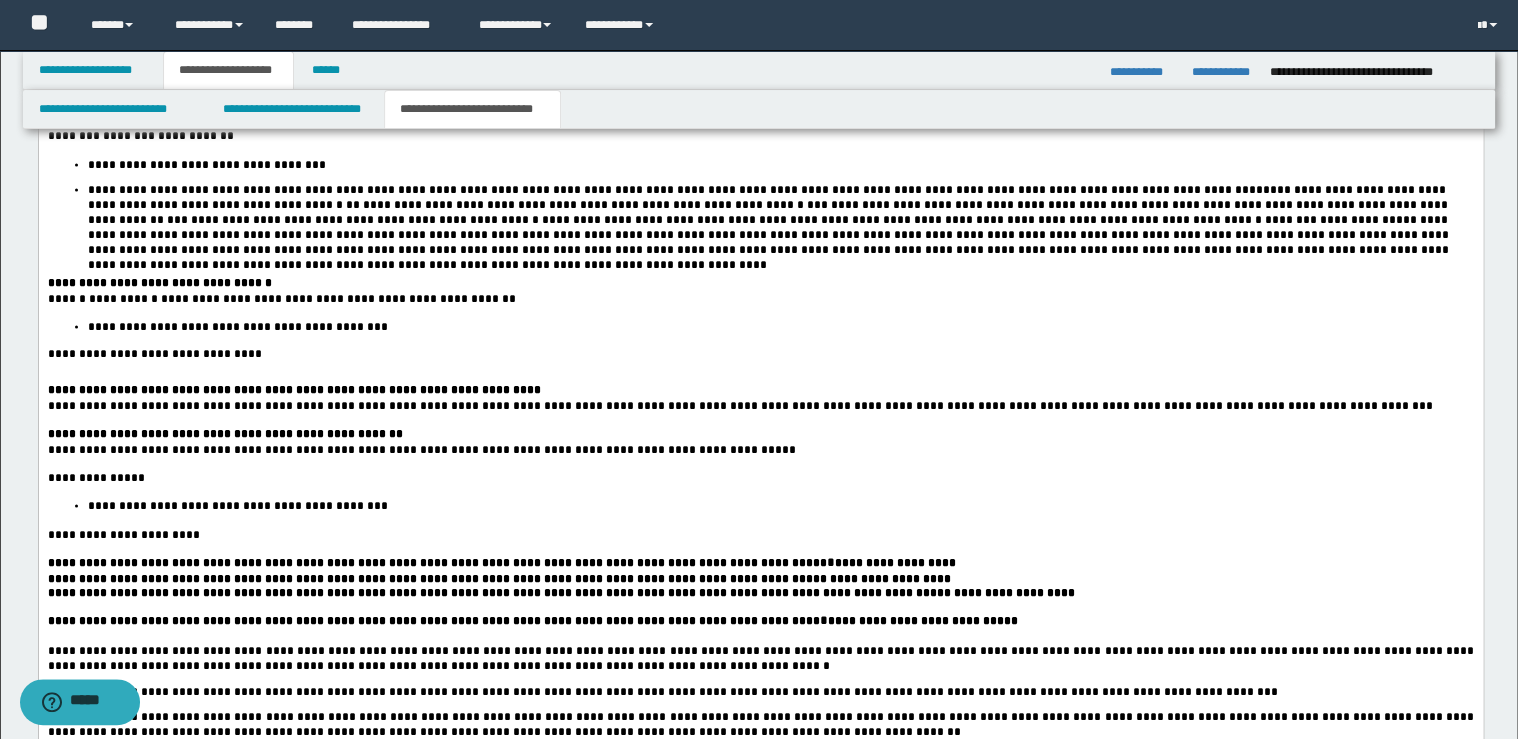 click on "[FIRST] [LAST]" at bounding box center [760, 592] 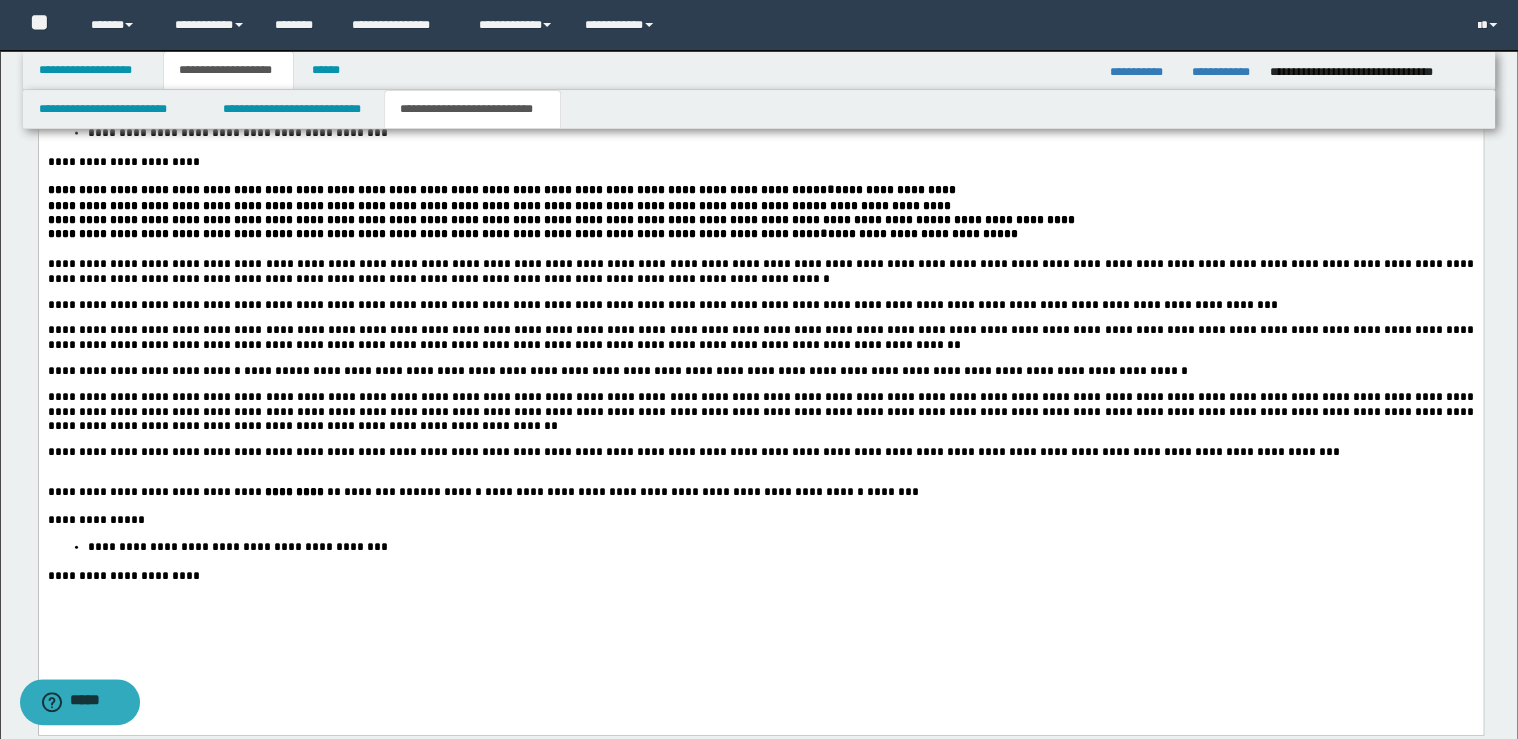 scroll, scrollTop: 2240, scrollLeft: 0, axis: vertical 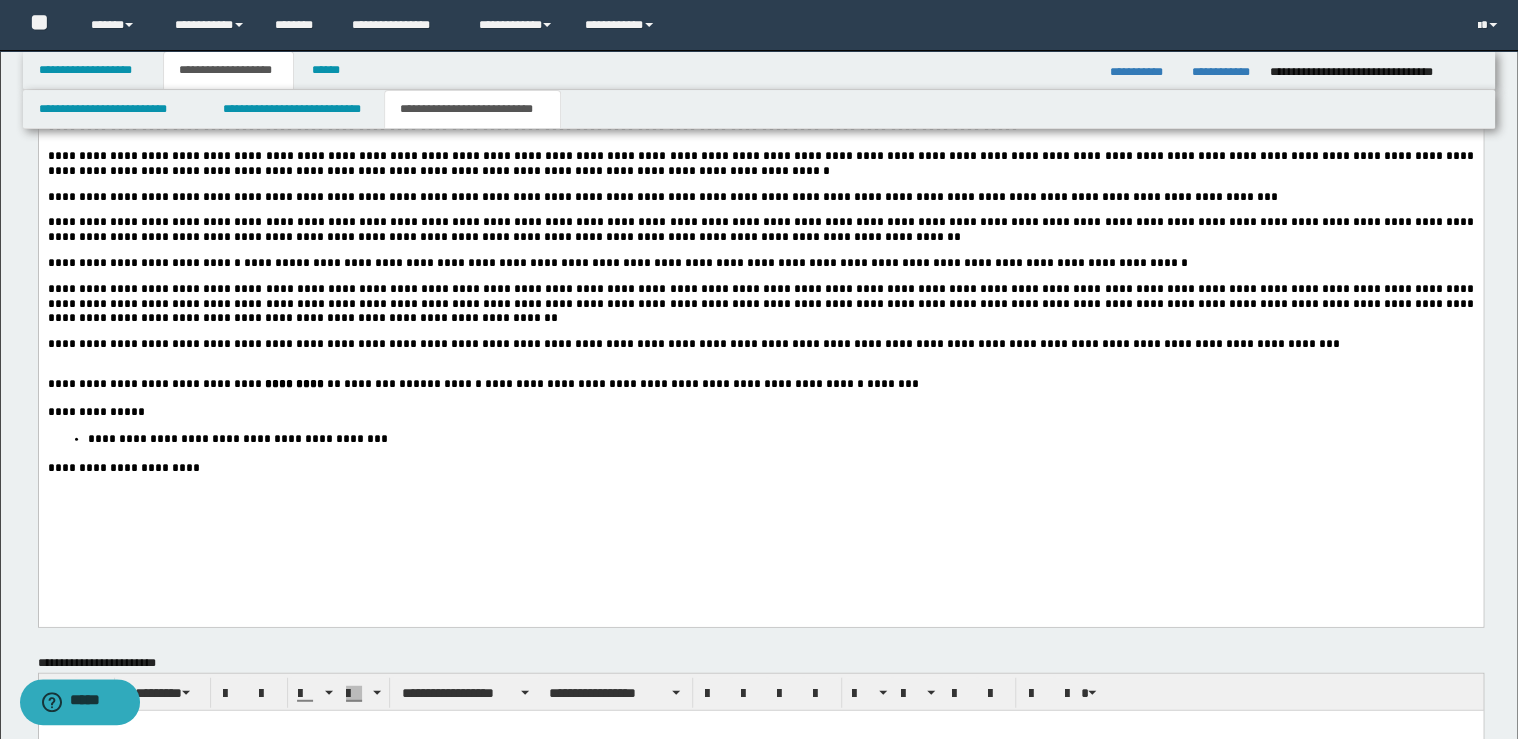 click on "**********" at bounding box center [760, 344] 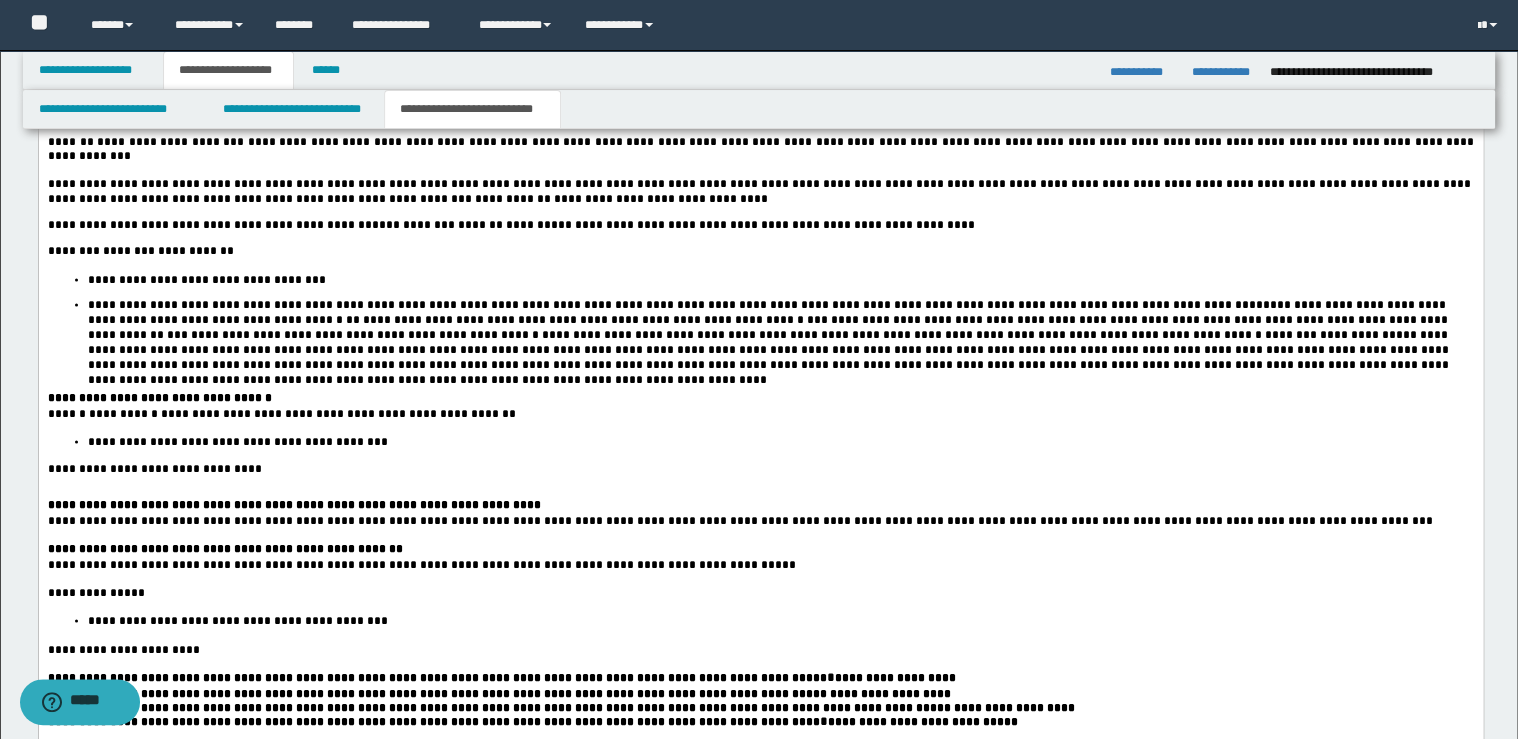 scroll, scrollTop: 1325, scrollLeft: 0, axis: vertical 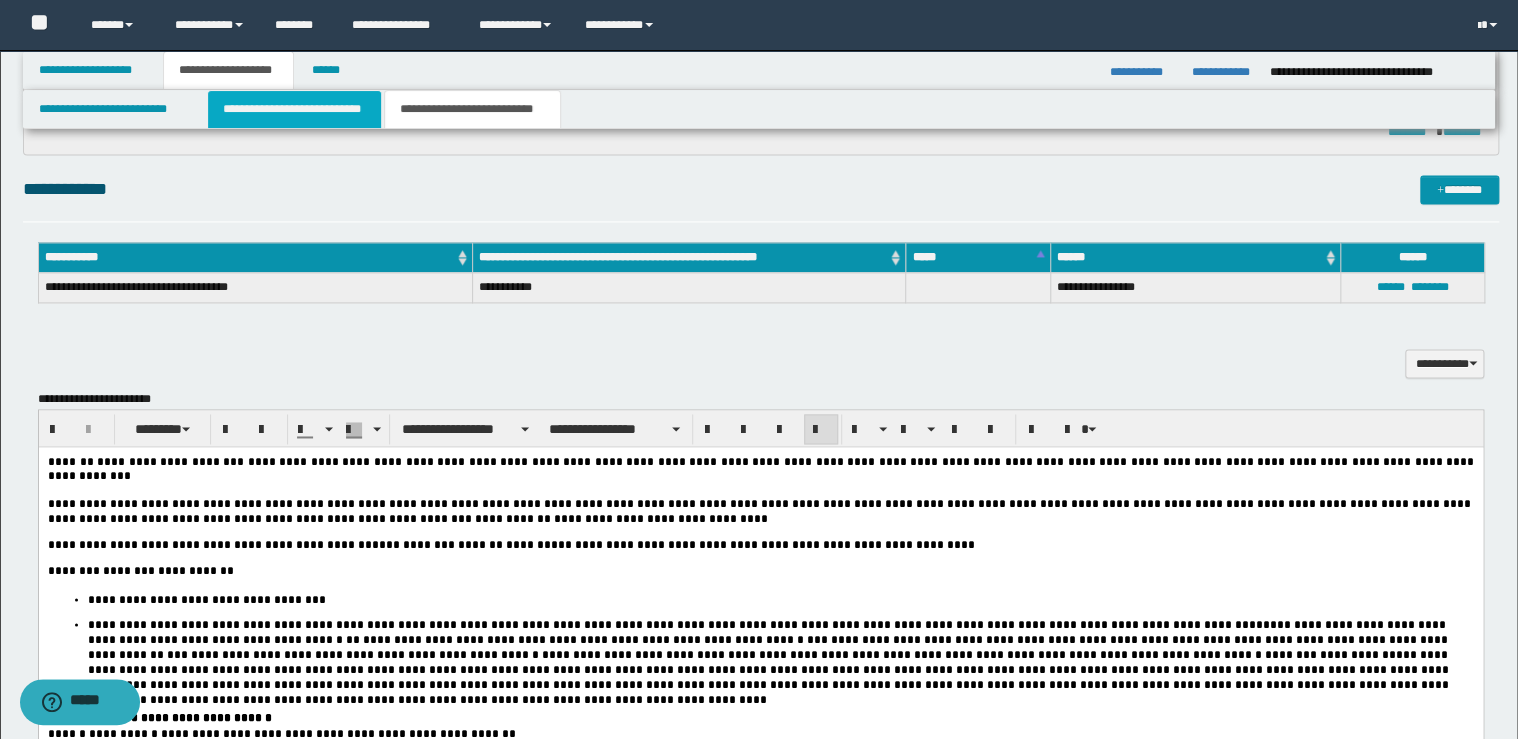 click on "**********" at bounding box center (294, 109) 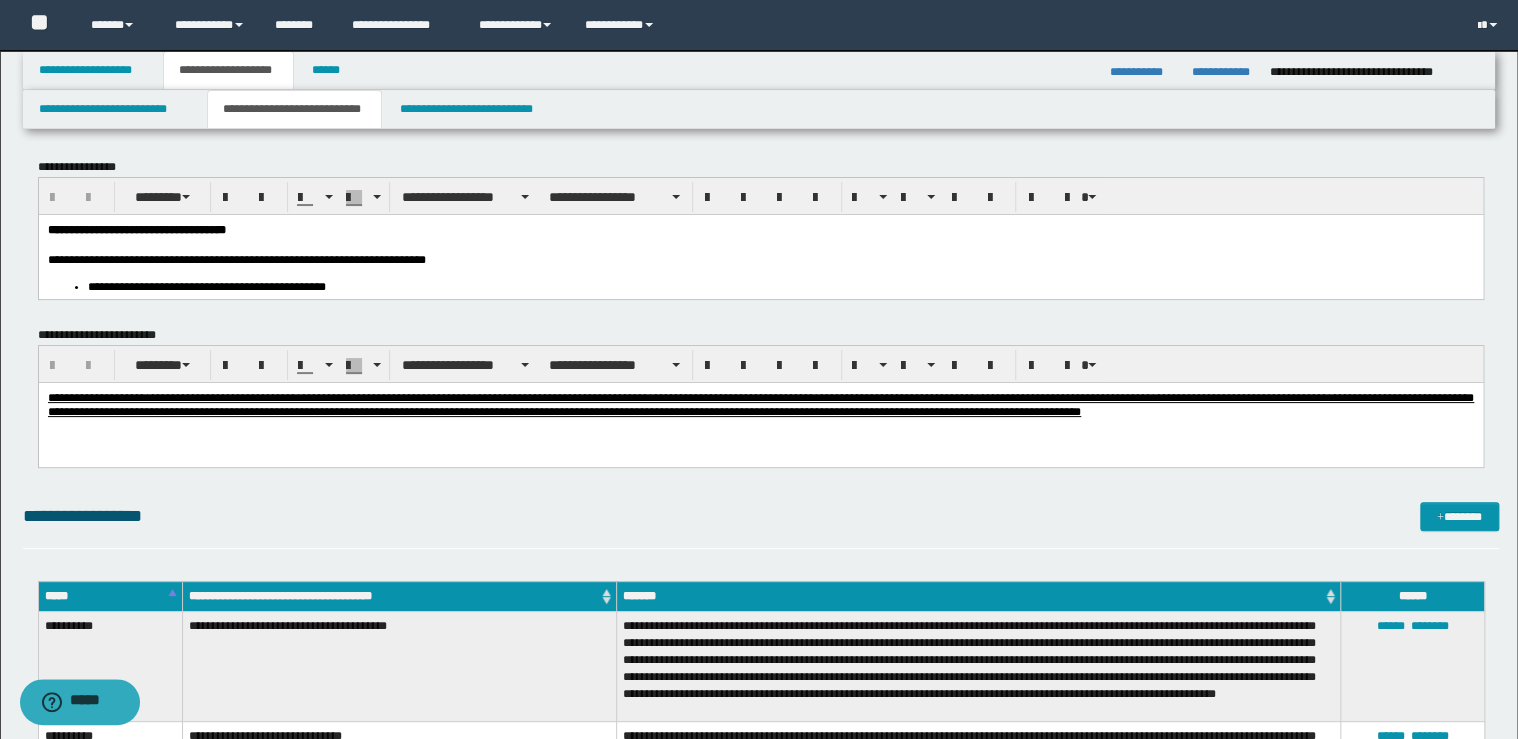 scroll, scrollTop: 0, scrollLeft: 0, axis: both 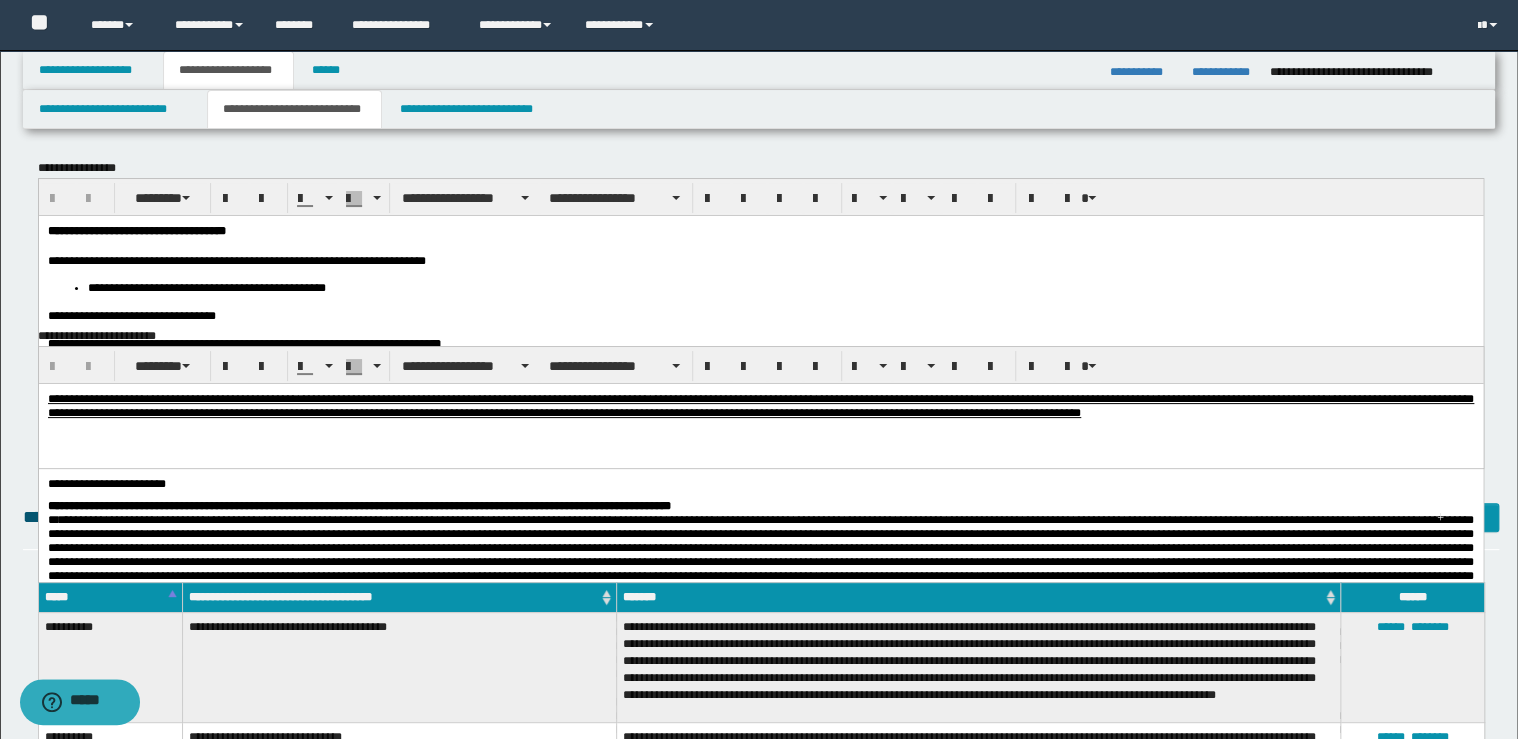 click at bounding box center (760, 245) 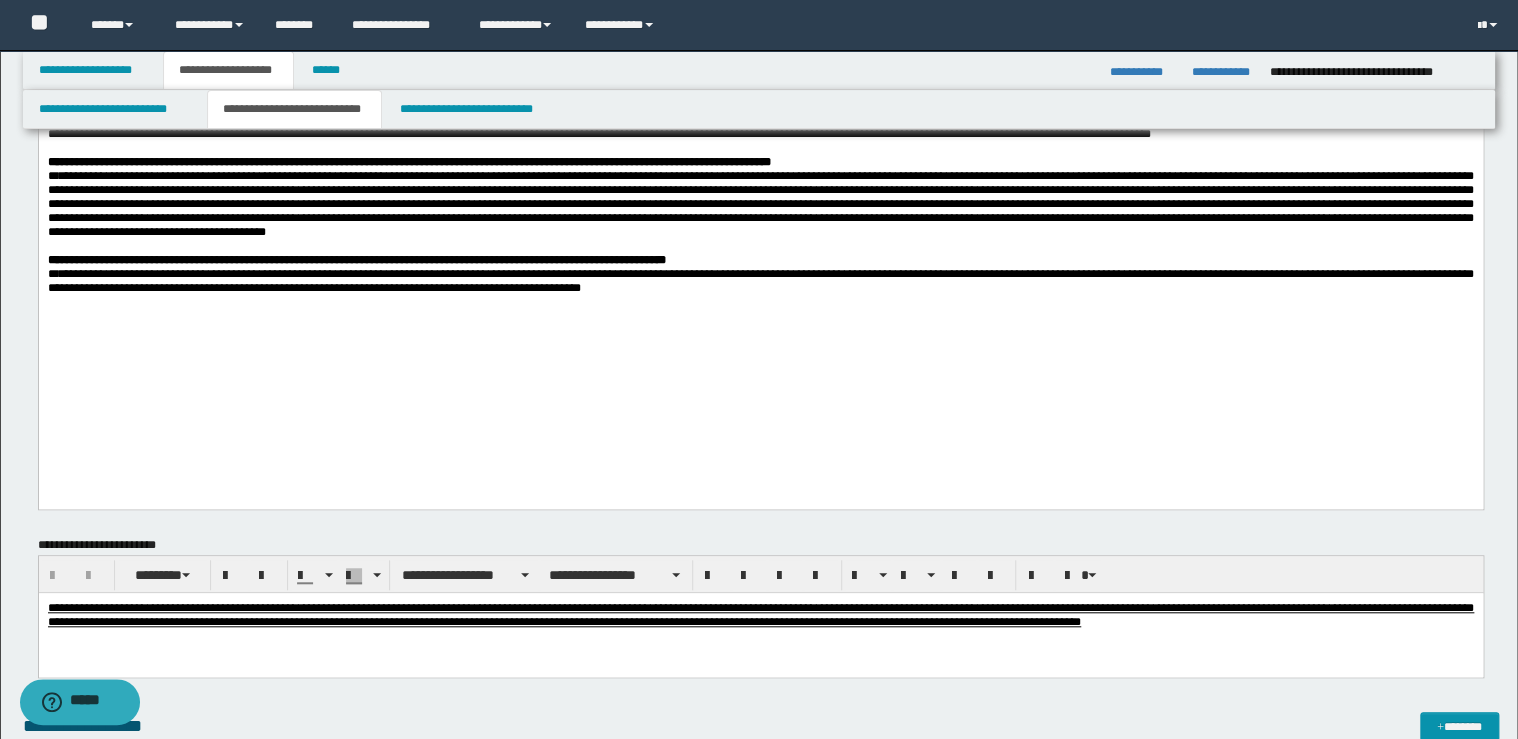 scroll, scrollTop: 560, scrollLeft: 0, axis: vertical 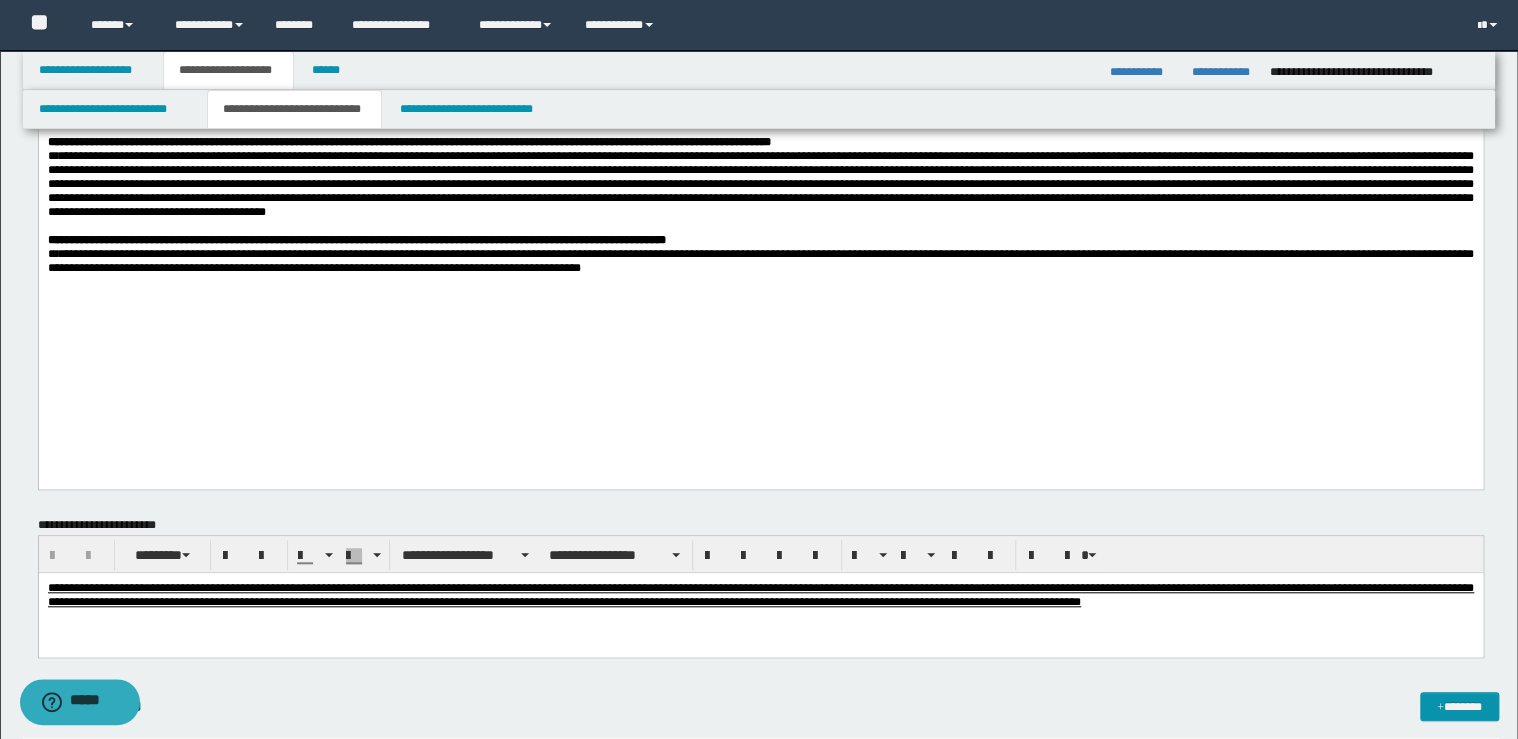 click on "**********" at bounding box center [760, 261] 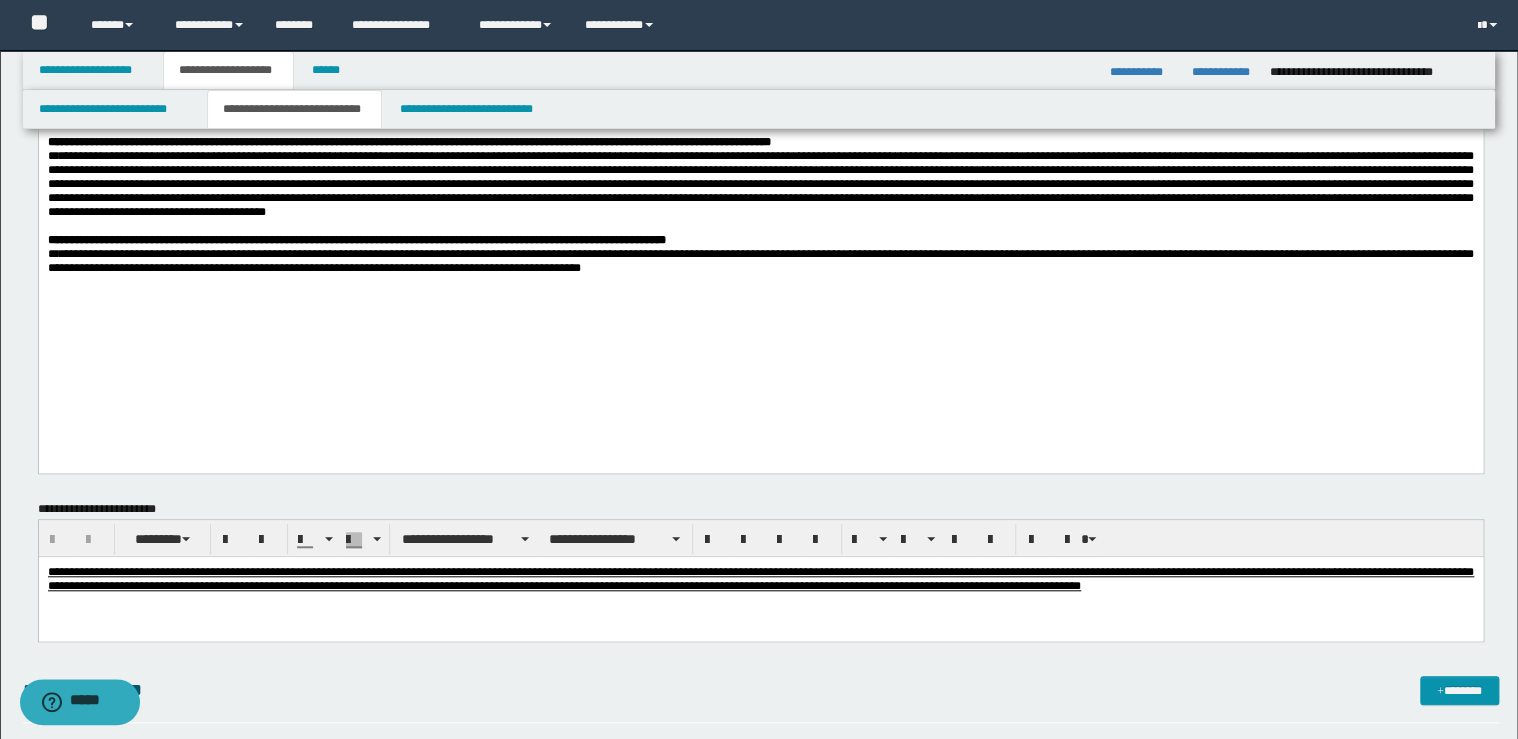 type 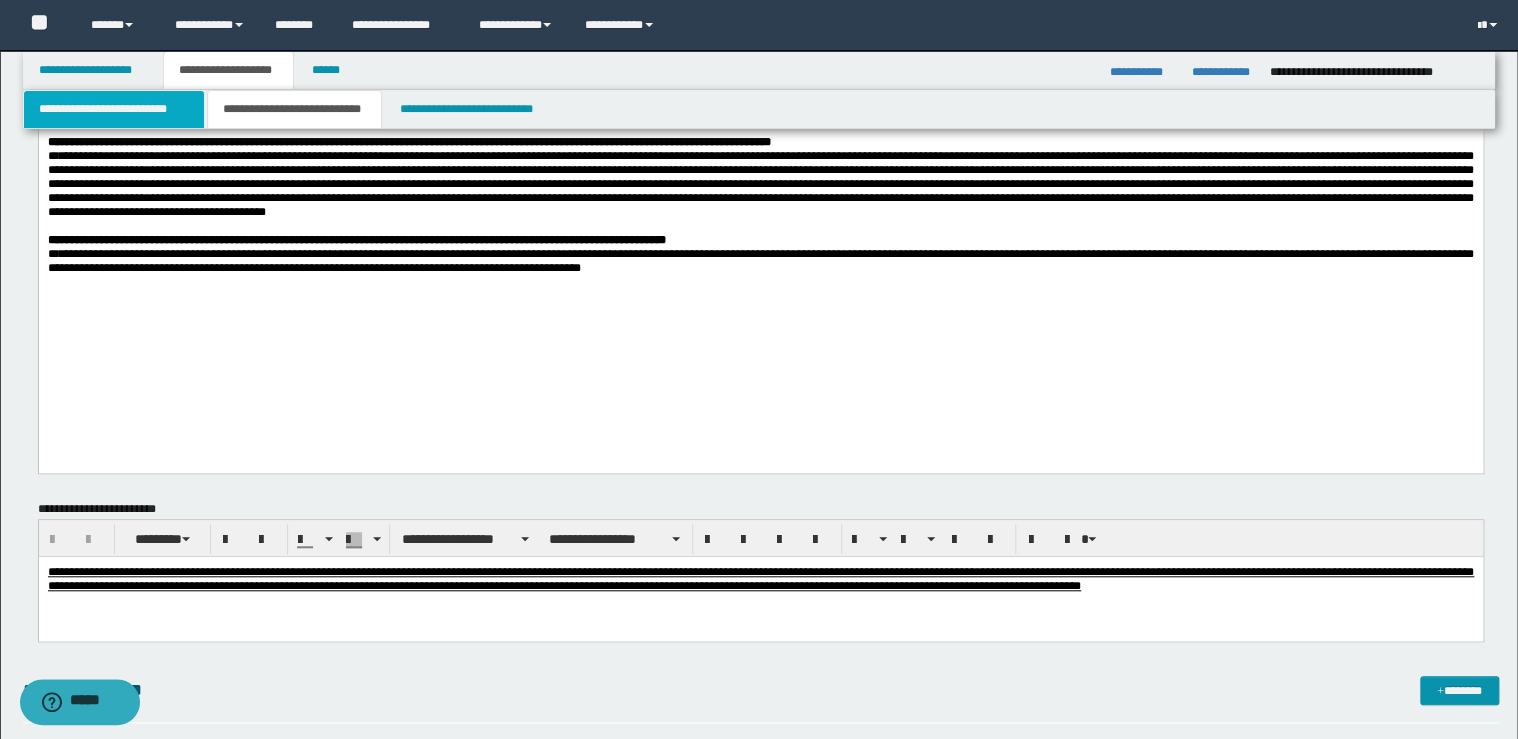 click on "**********" at bounding box center (114, 109) 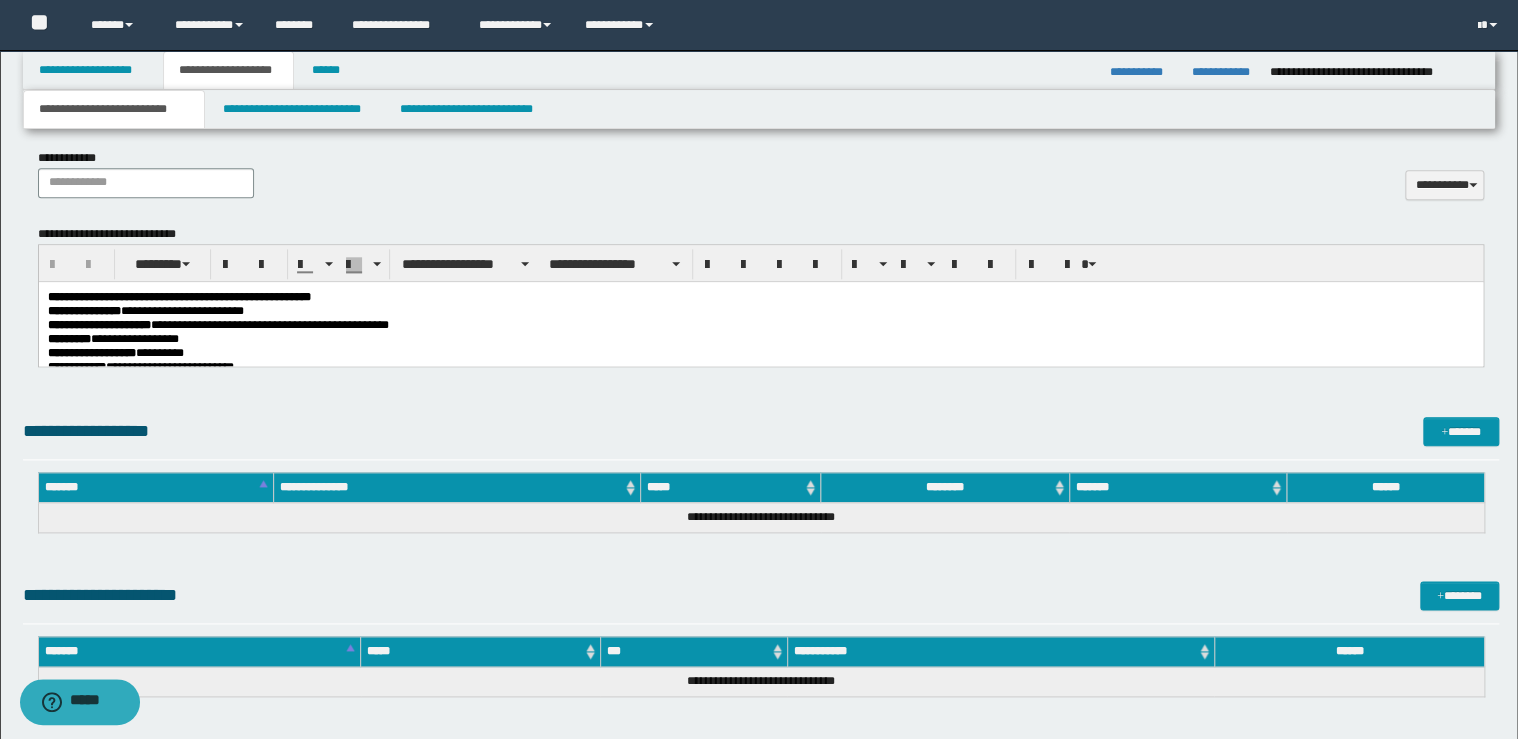 click on "**********" at bounding box center [760, 352] 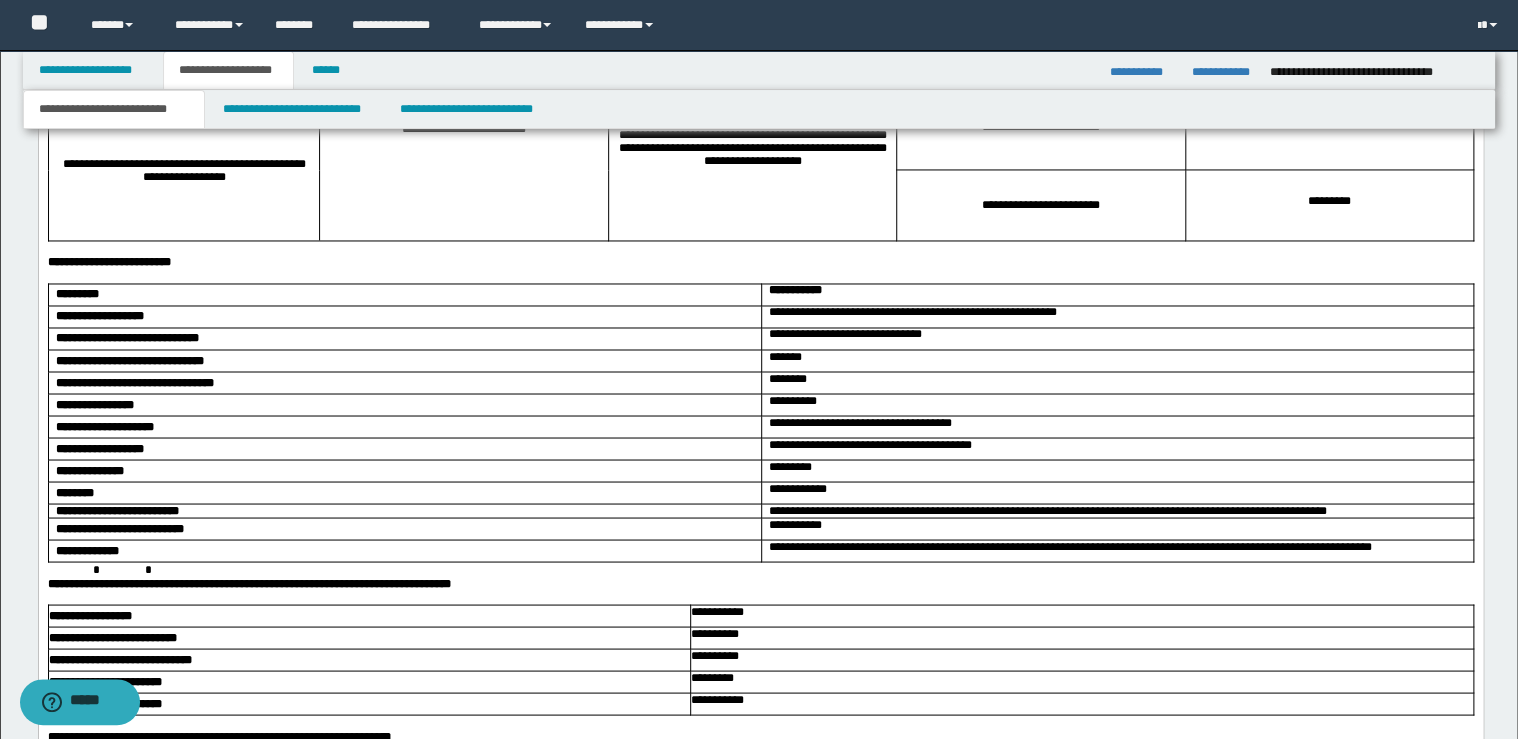 scroll, scrollTop: 1680, scrollLeft: 0, axis: vertical 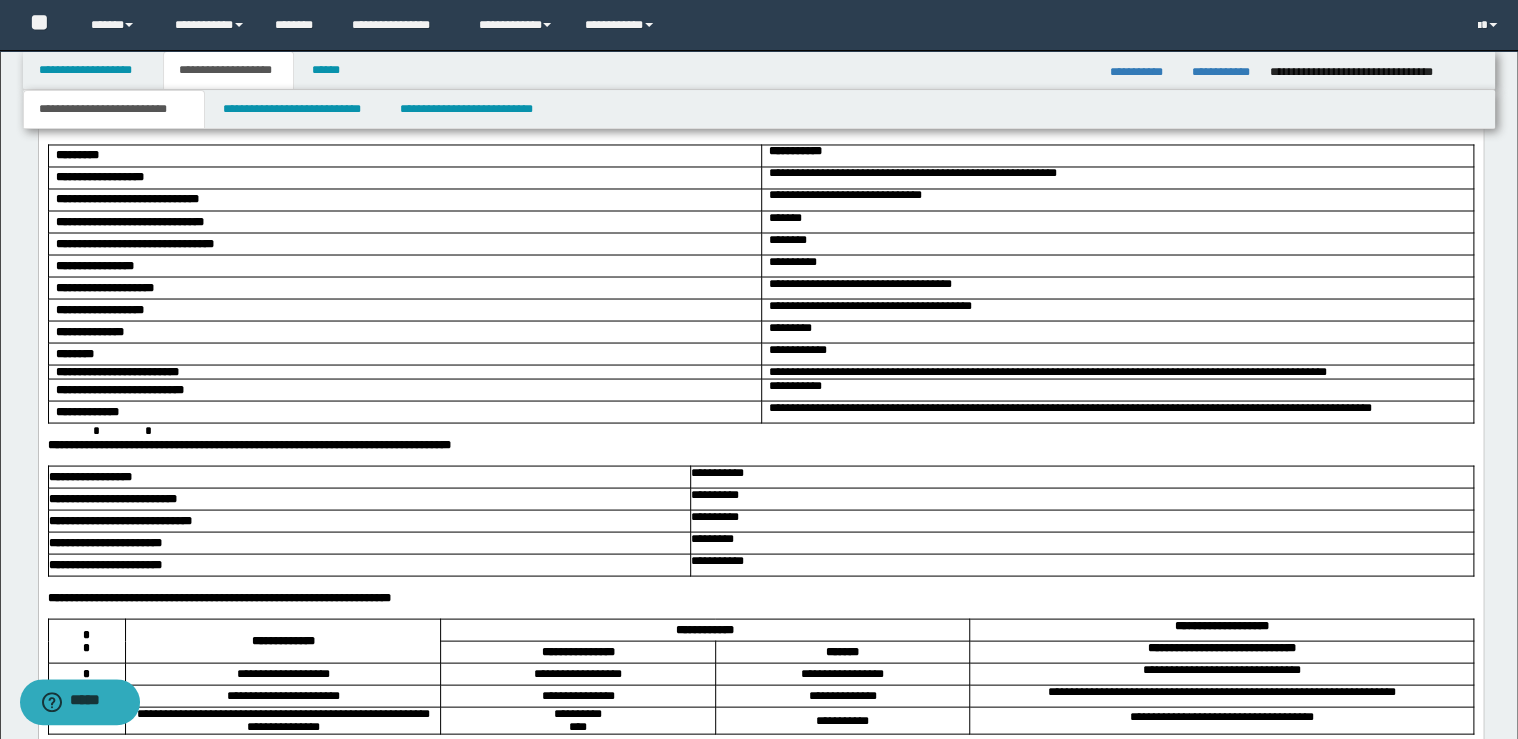 click on "**********" at bounding box center (760, 123) 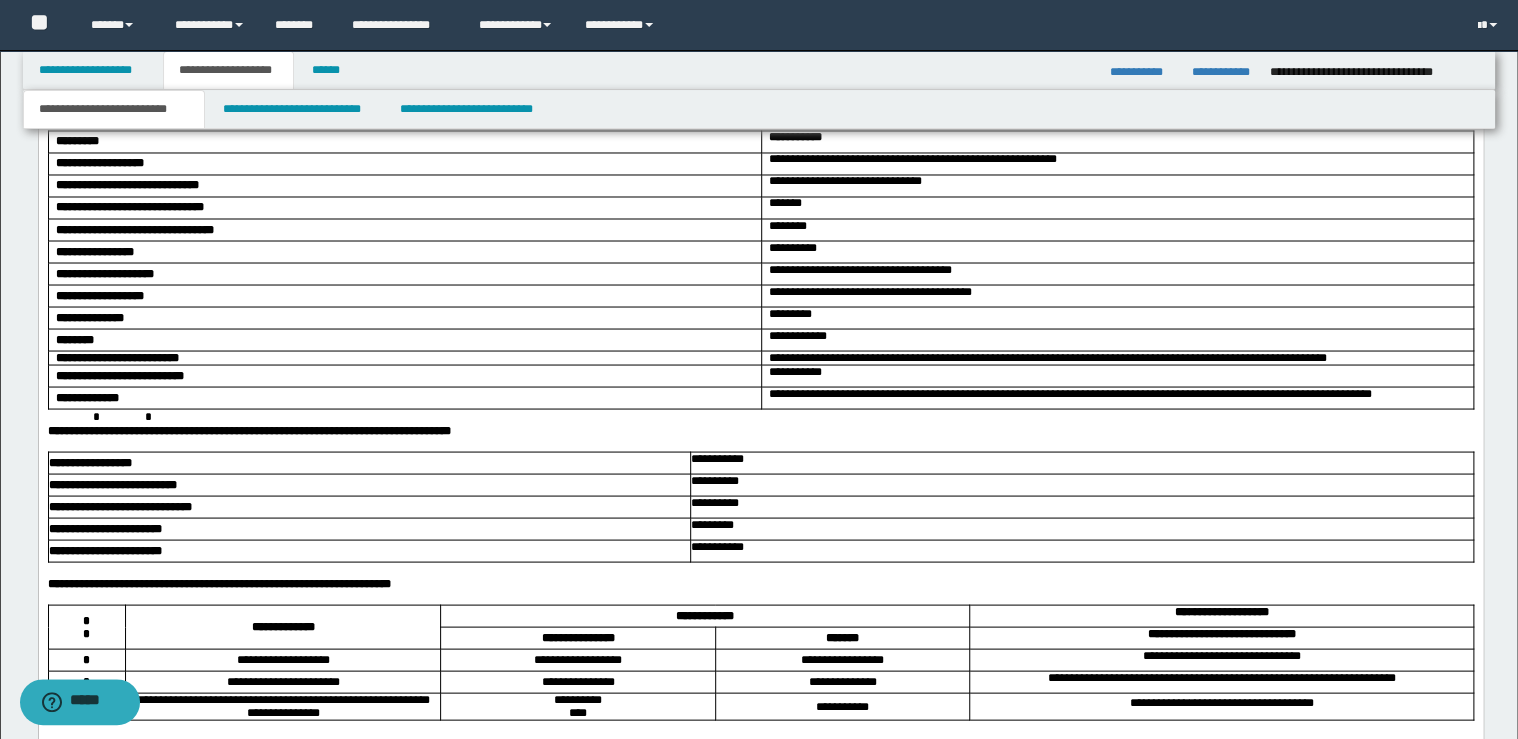 click on "**********" at bounding box center (760, 430) 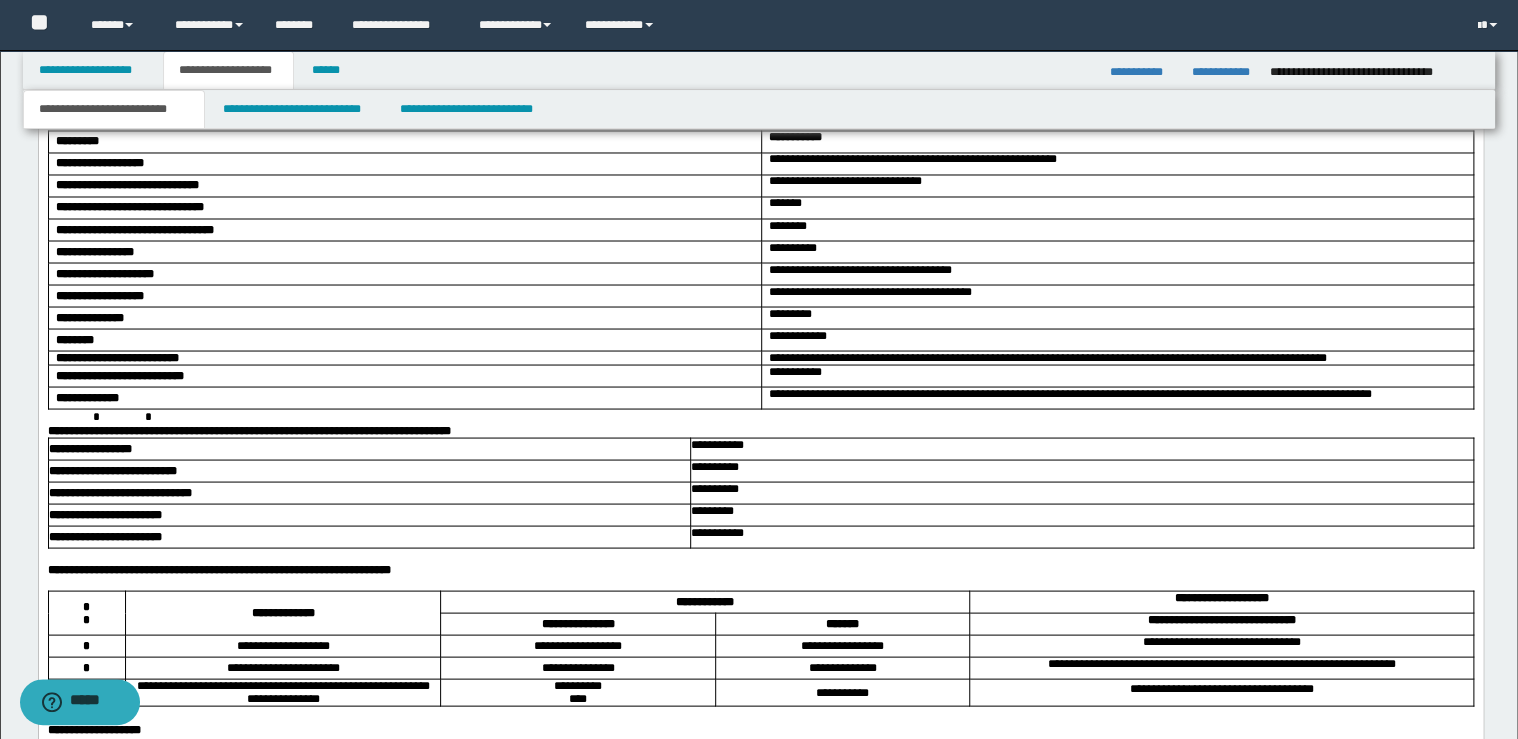click on "**********" at bounding box center [760, 569] 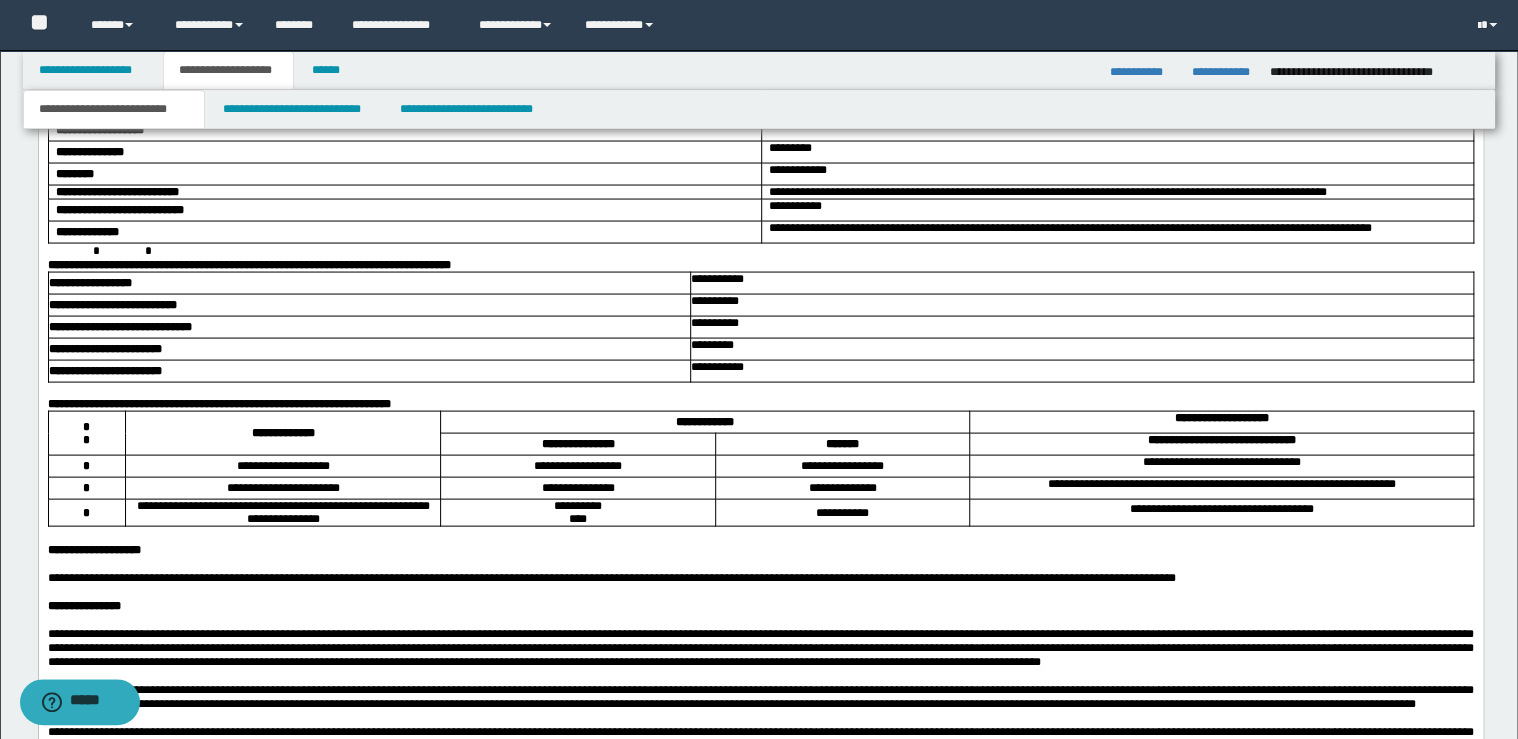 scroll, scrollTop: 2160, scrollLeft: 0, axis: vertical 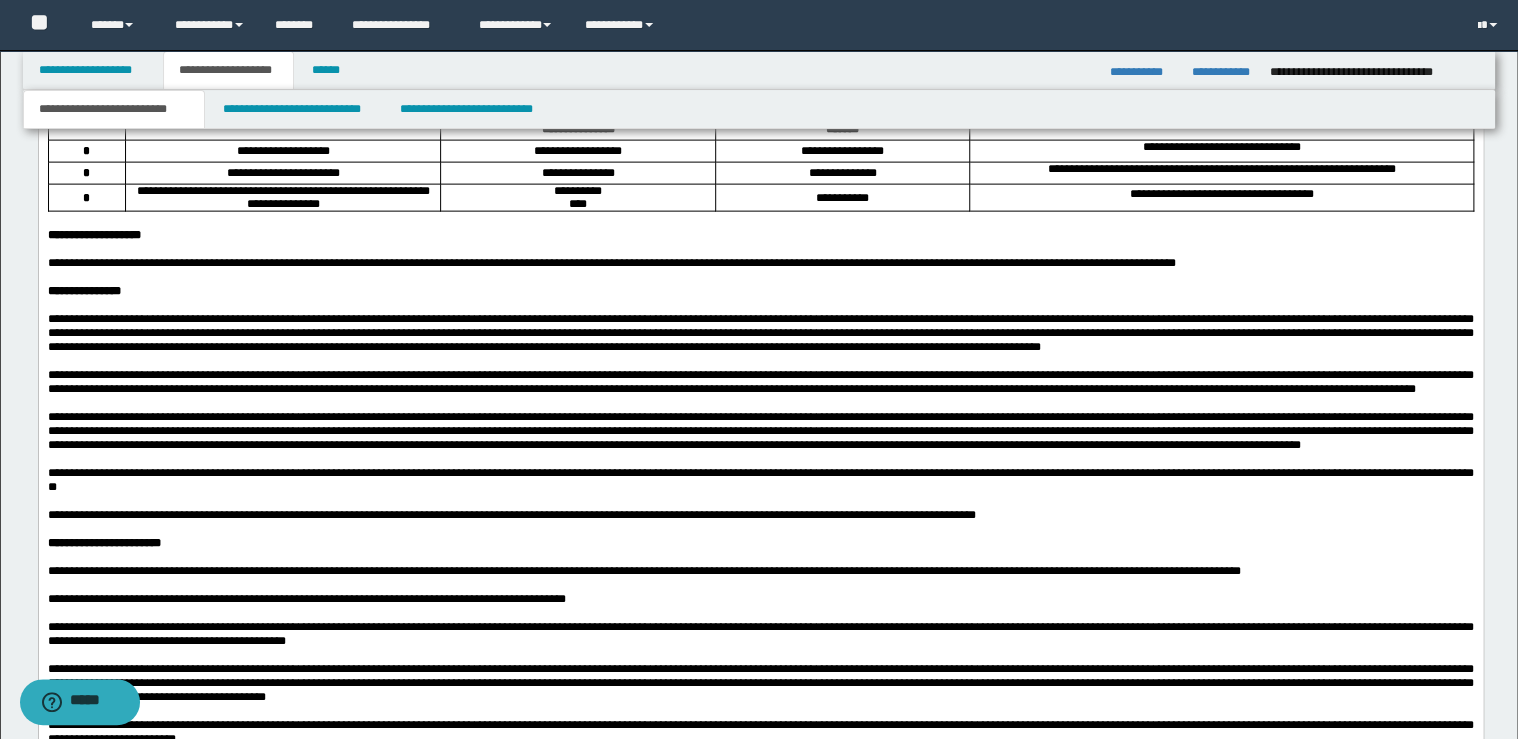click on "**********" at bounding box center (760, 235) 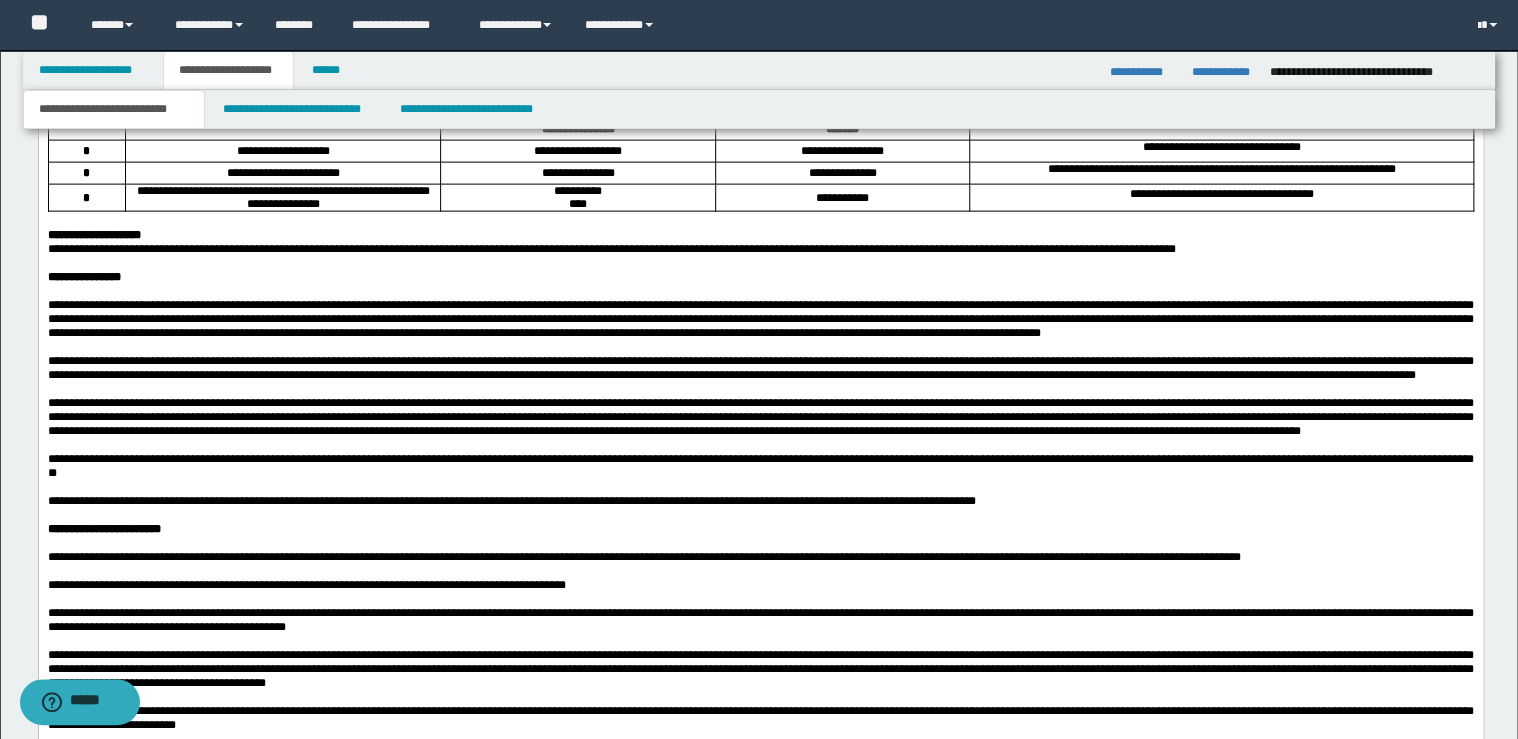 click at bounding box center [760, 263] 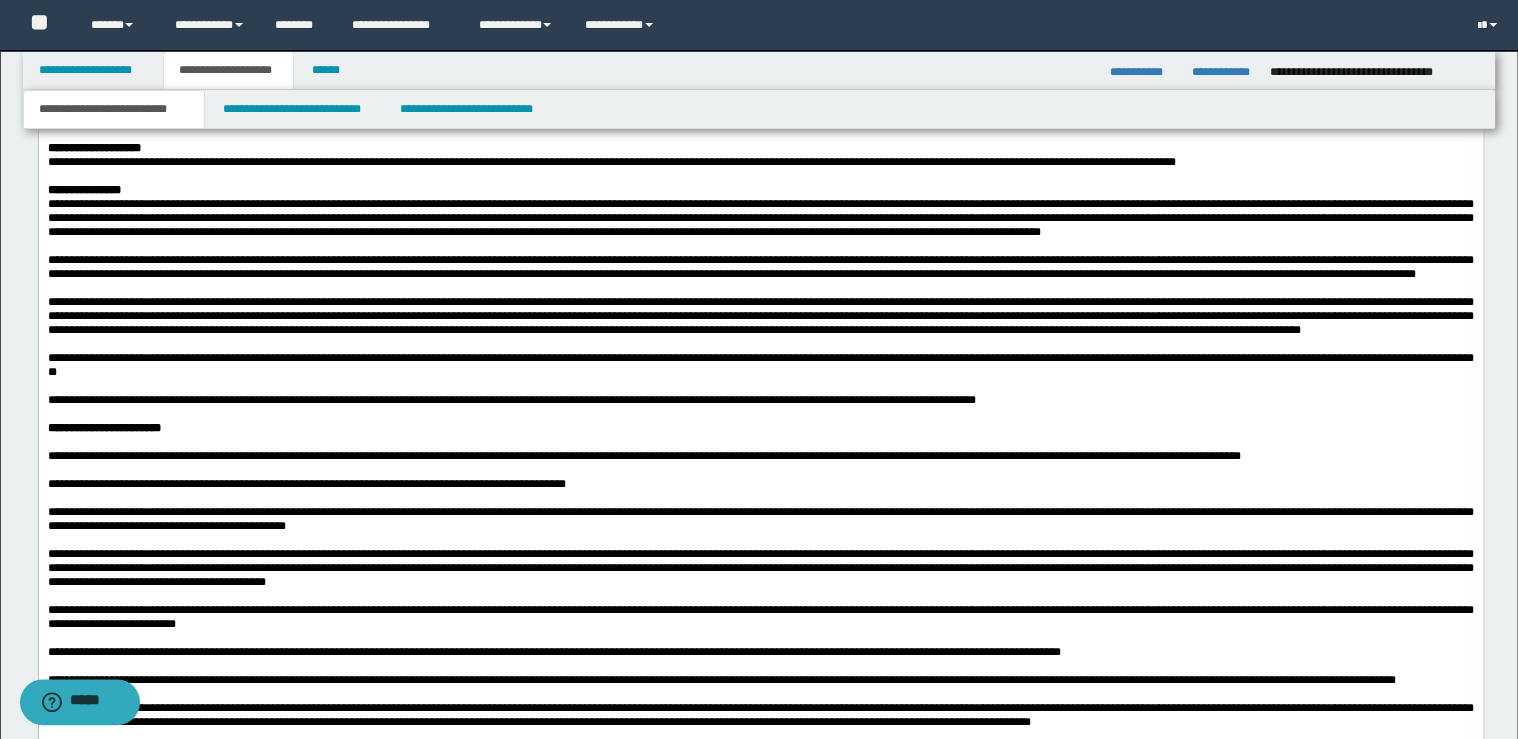 scroll, scrollTop: 2400, scrollLeft: 0, axis: vertical 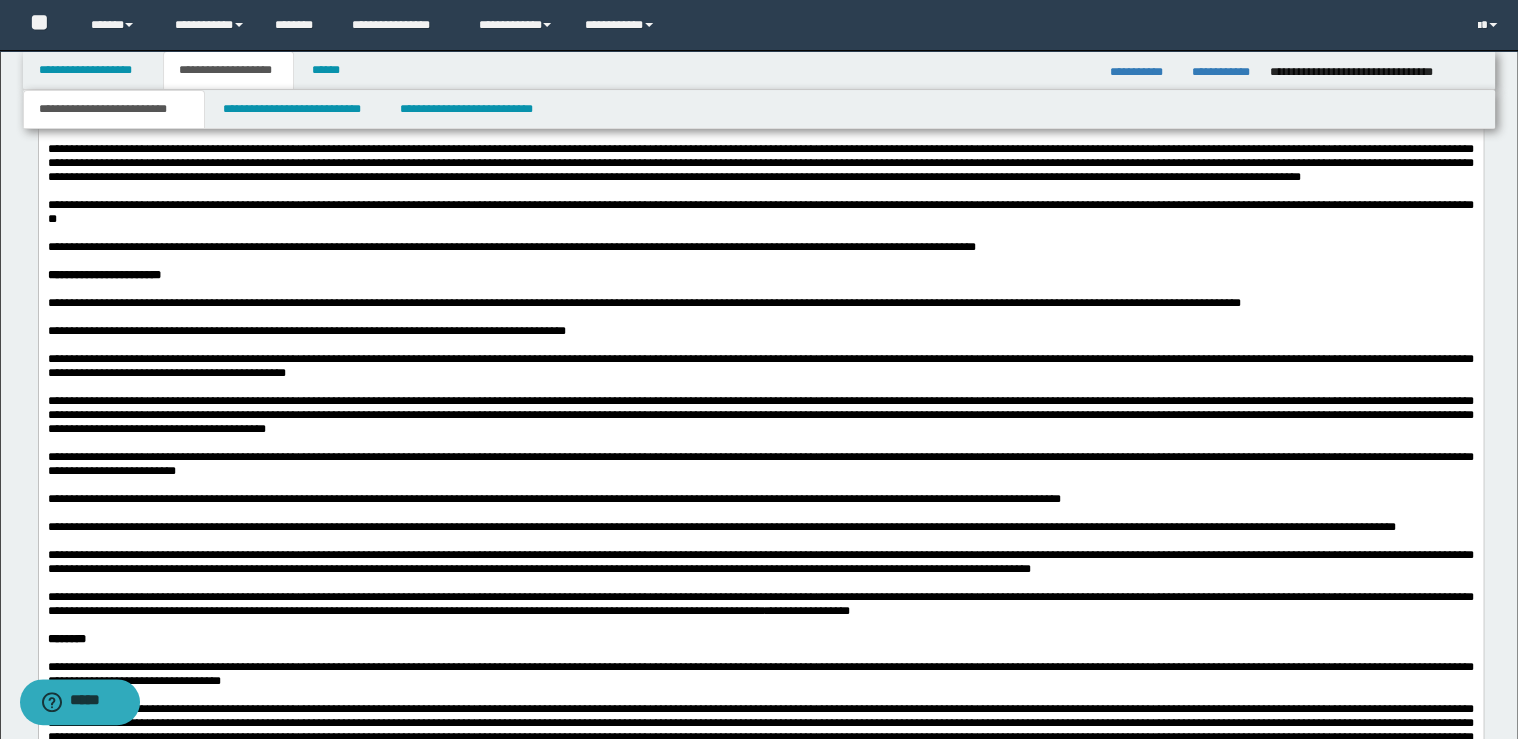 click on "**********" at bounding box center (760, 275) 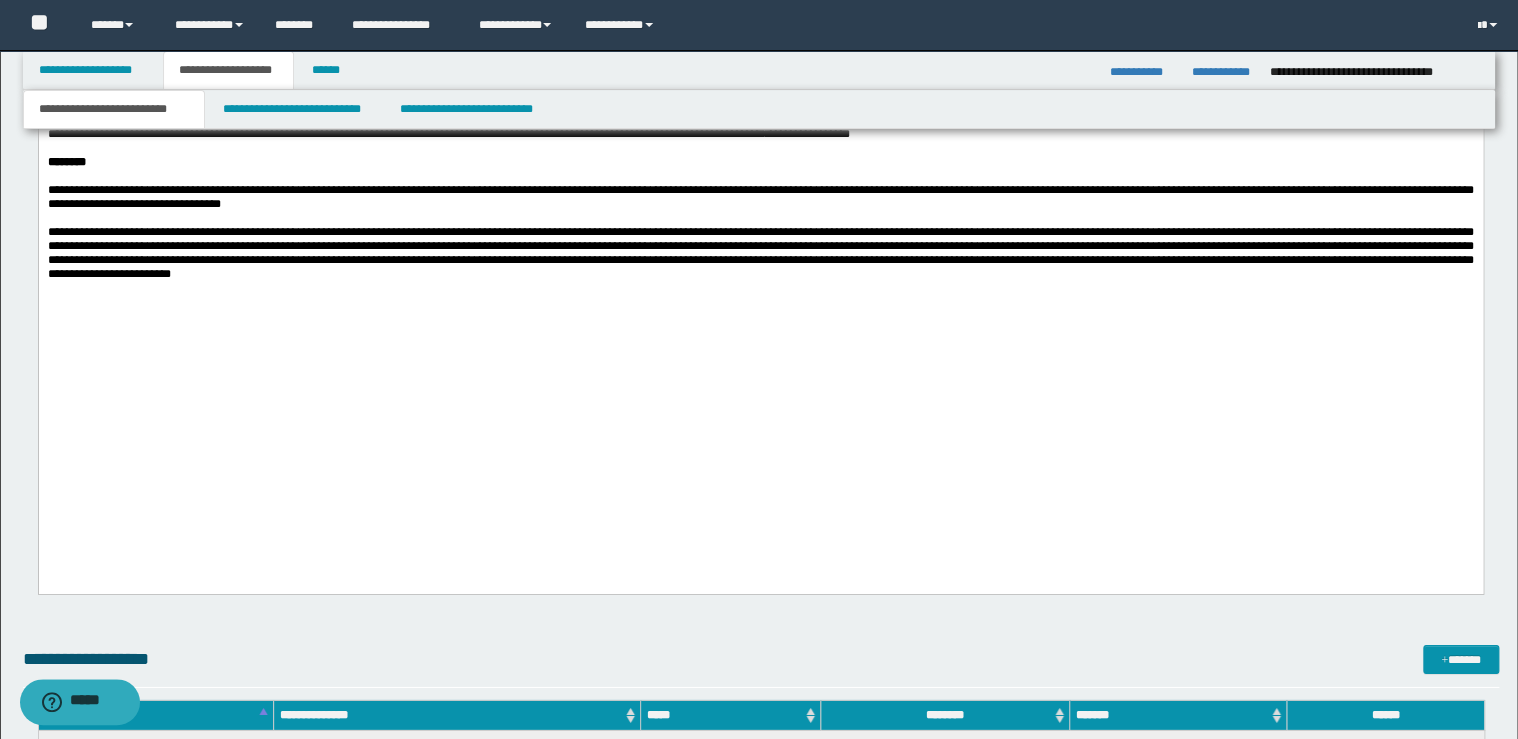scroll, scrollTop: 2880, scrollLeft: 0, axis: vertical 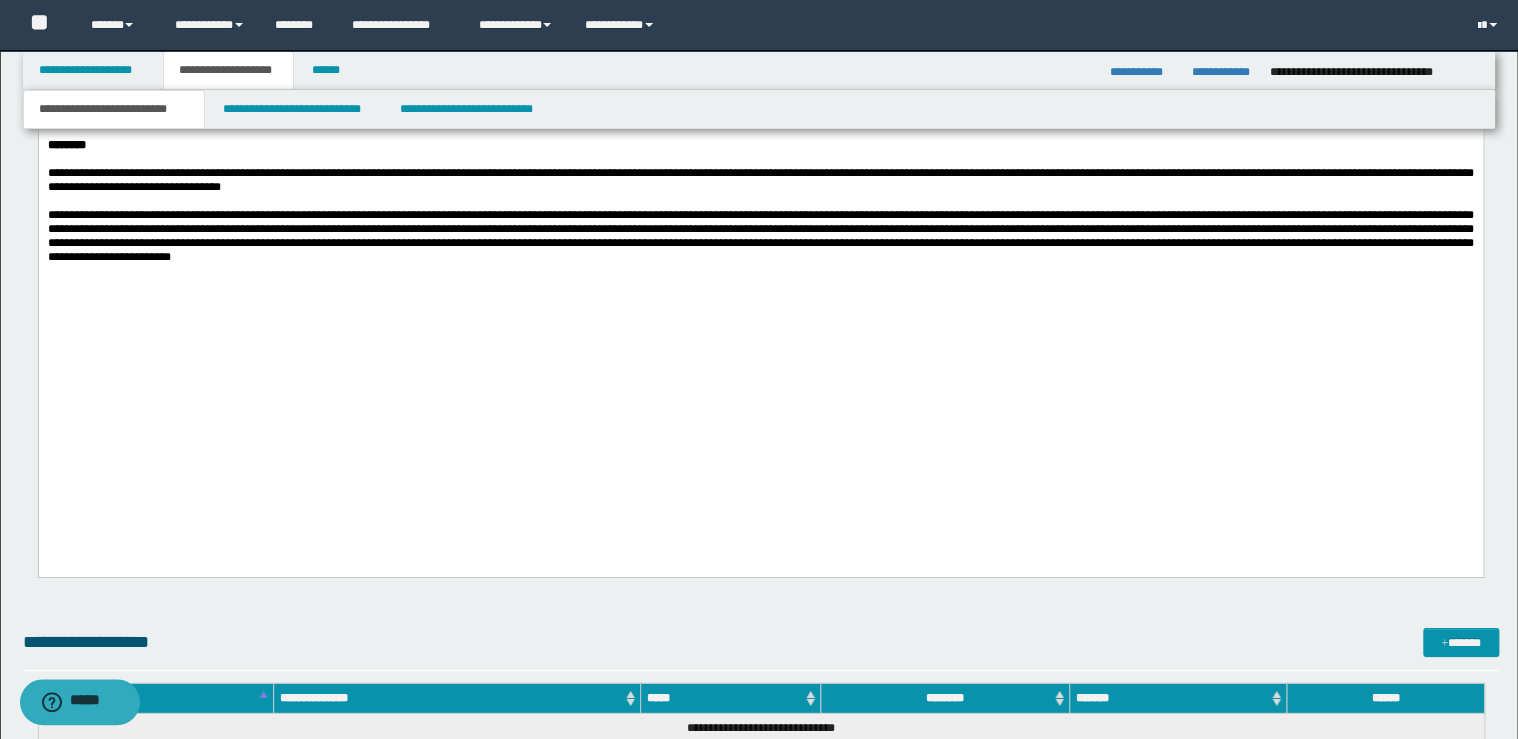 click on "********" at bounding box center [760, 145] 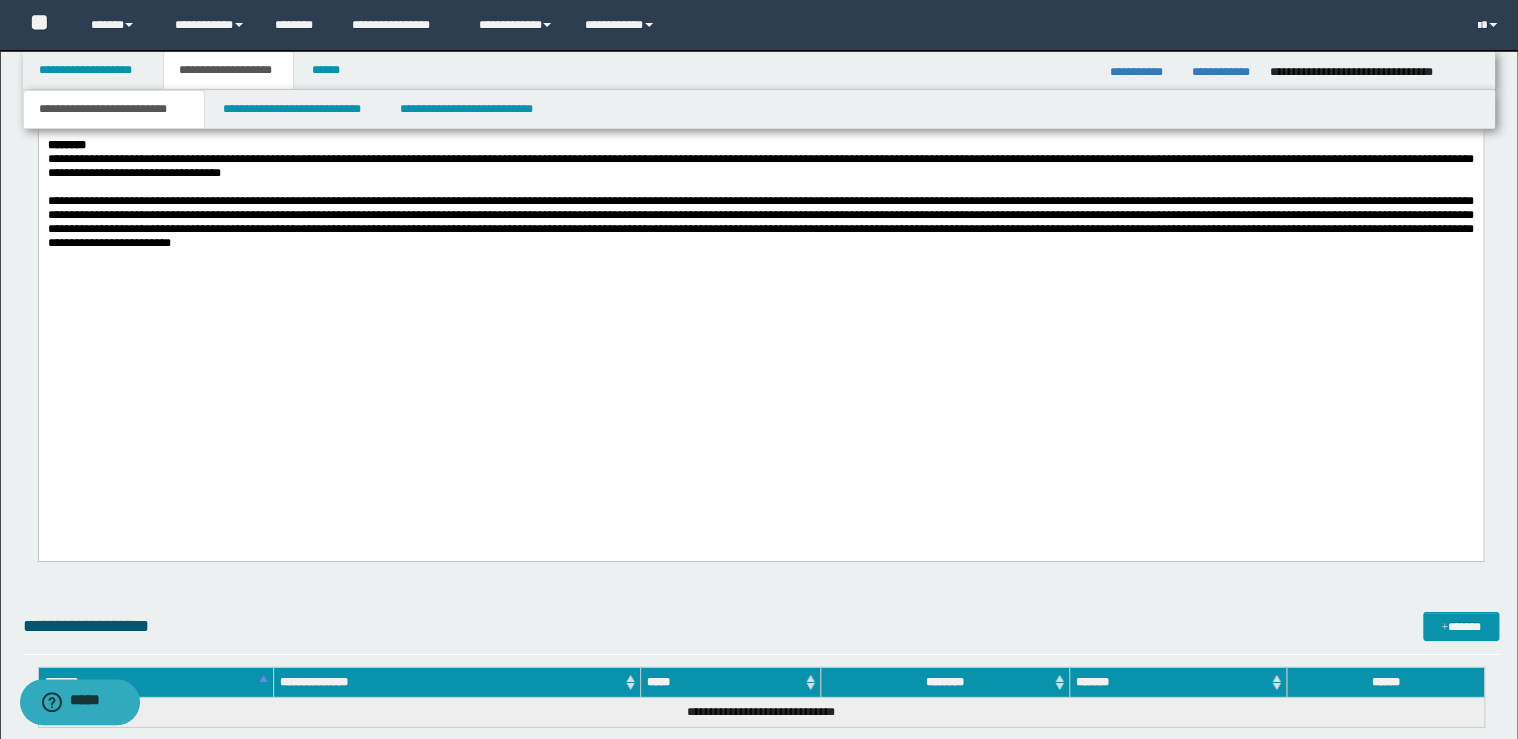 click on "**********" at bounding box center [760, 222] 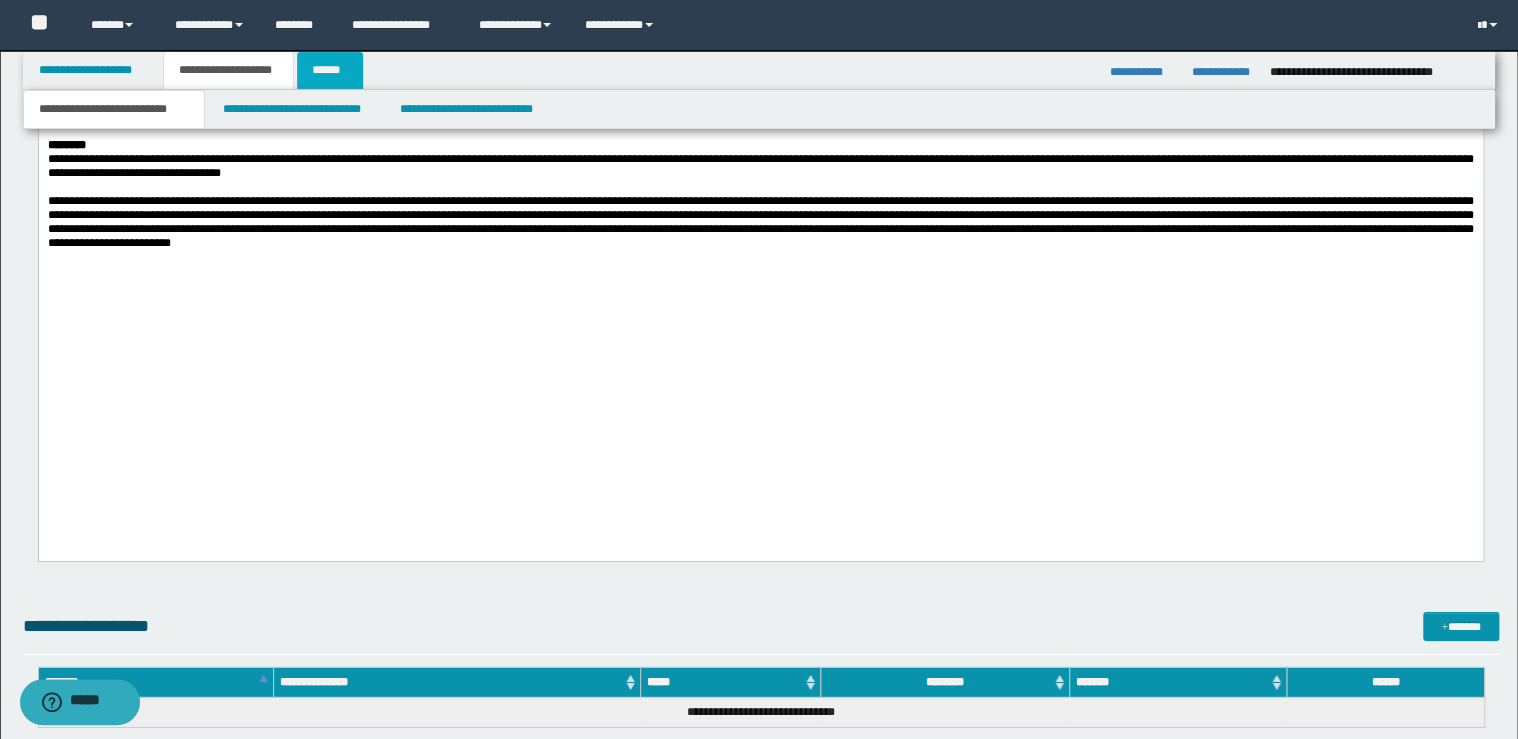 click on "******" at bounding box center (330, 70) 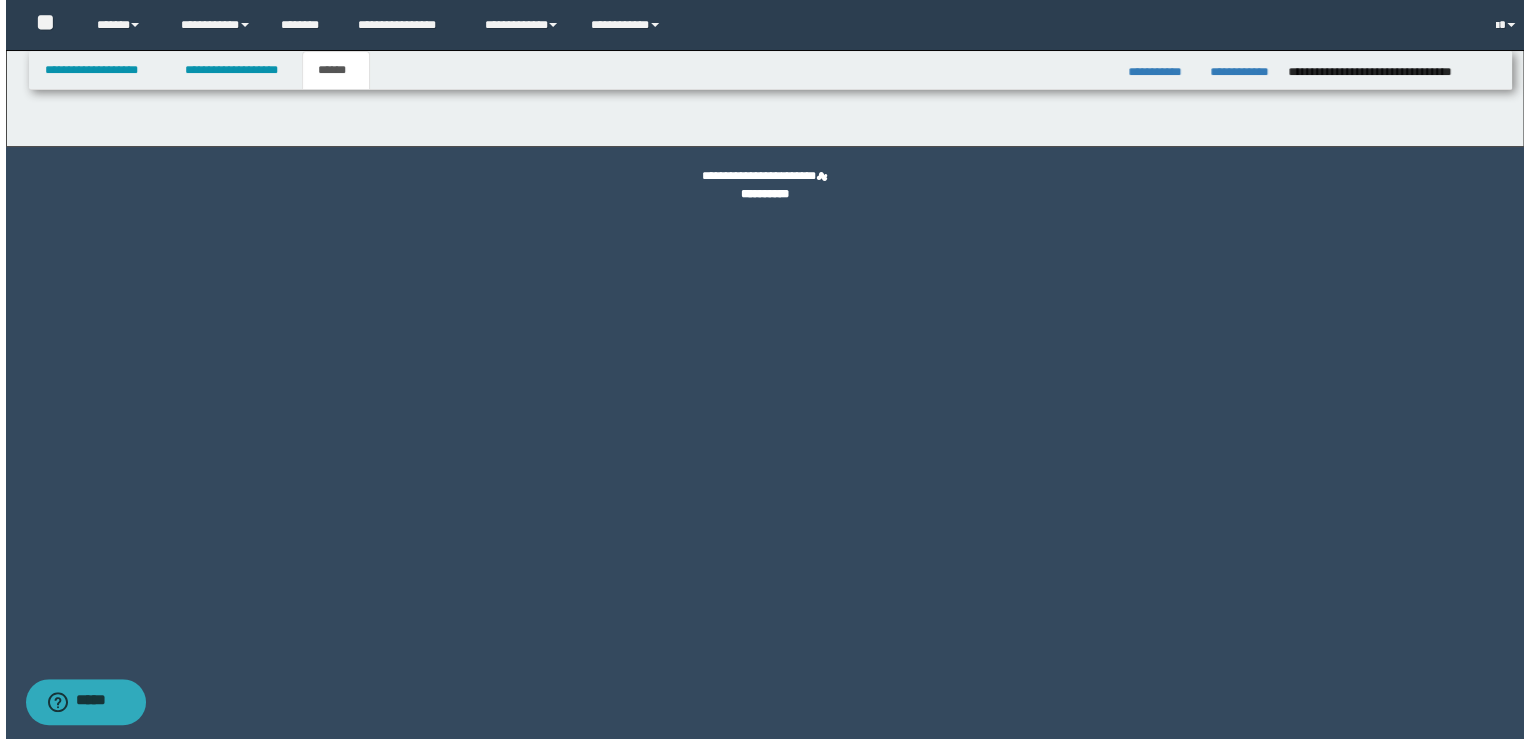scroll, scrollTop: 0, scrollLeft: 0, axis: both 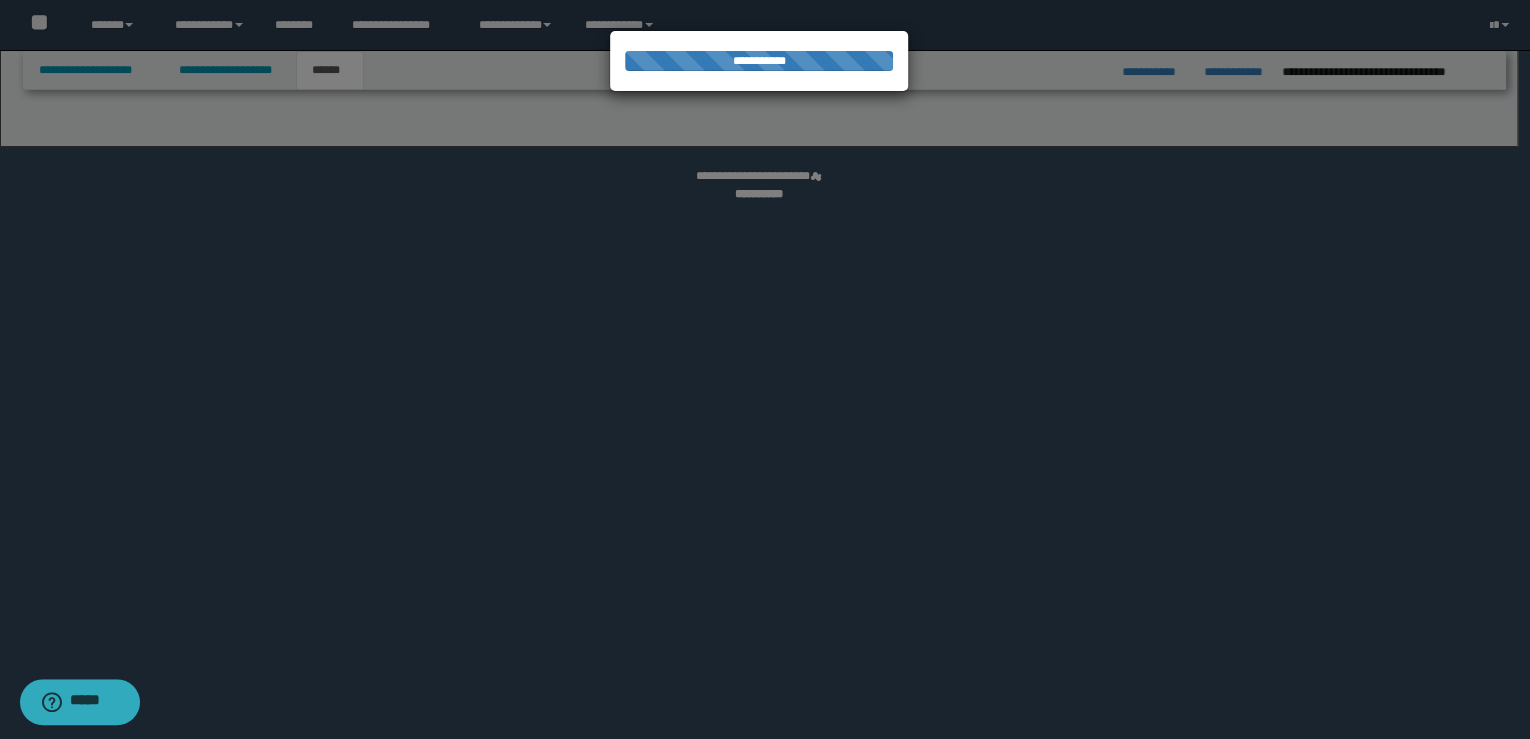 select on "*" 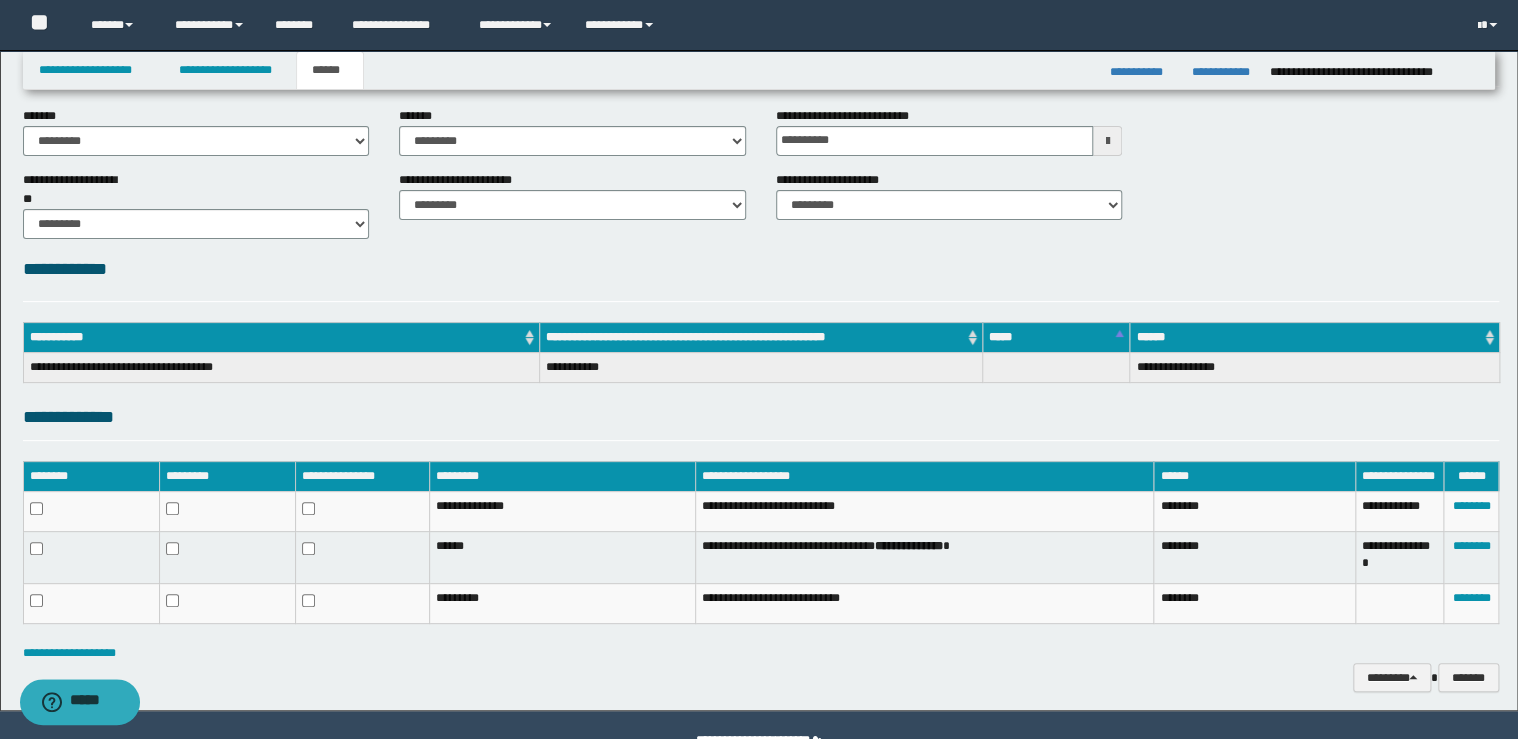 scroll, scrollTop: 137, scrollLeft: 0, axis: vertical 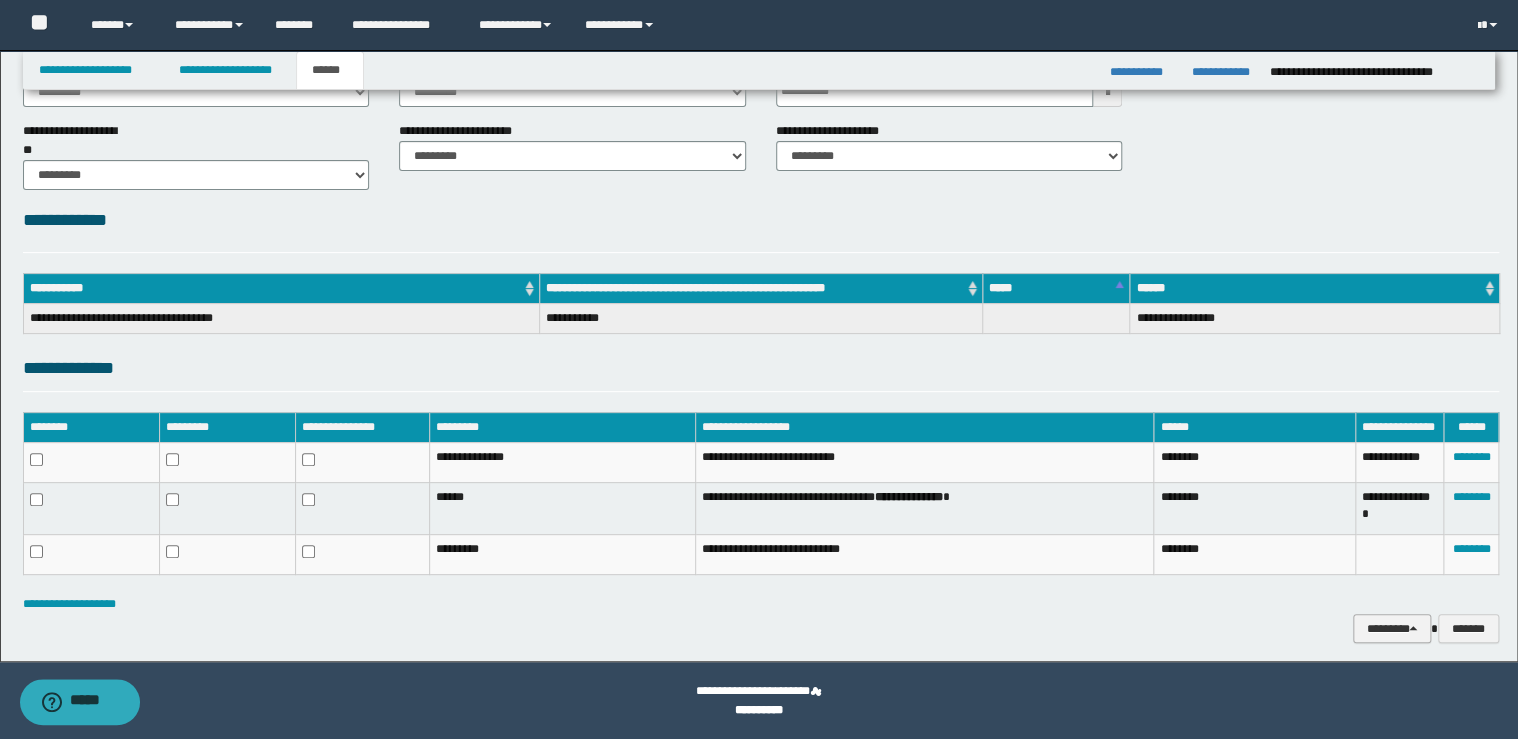click on "********" at bounding box center (1392, 629) 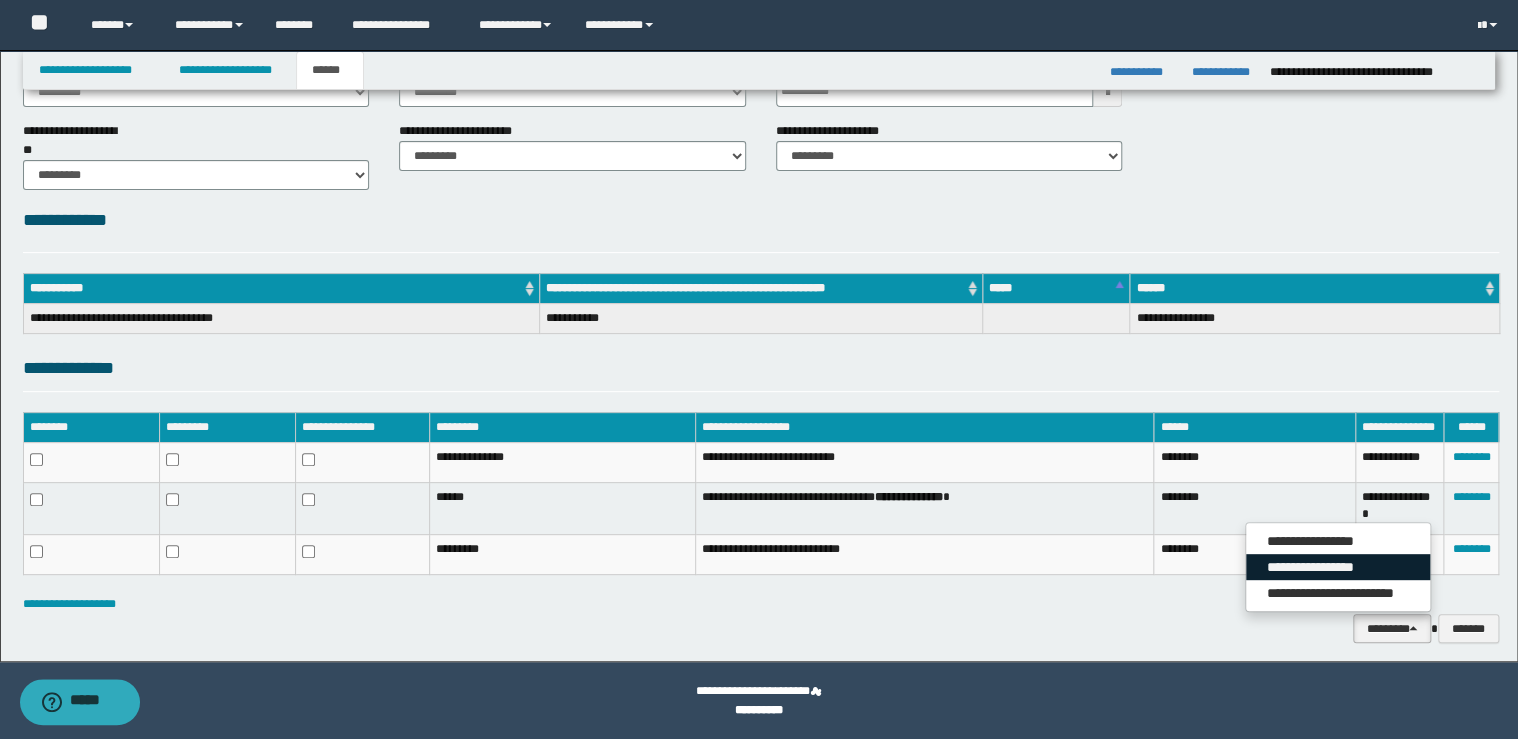 click on "**********" at bounding box center (1338, 567) 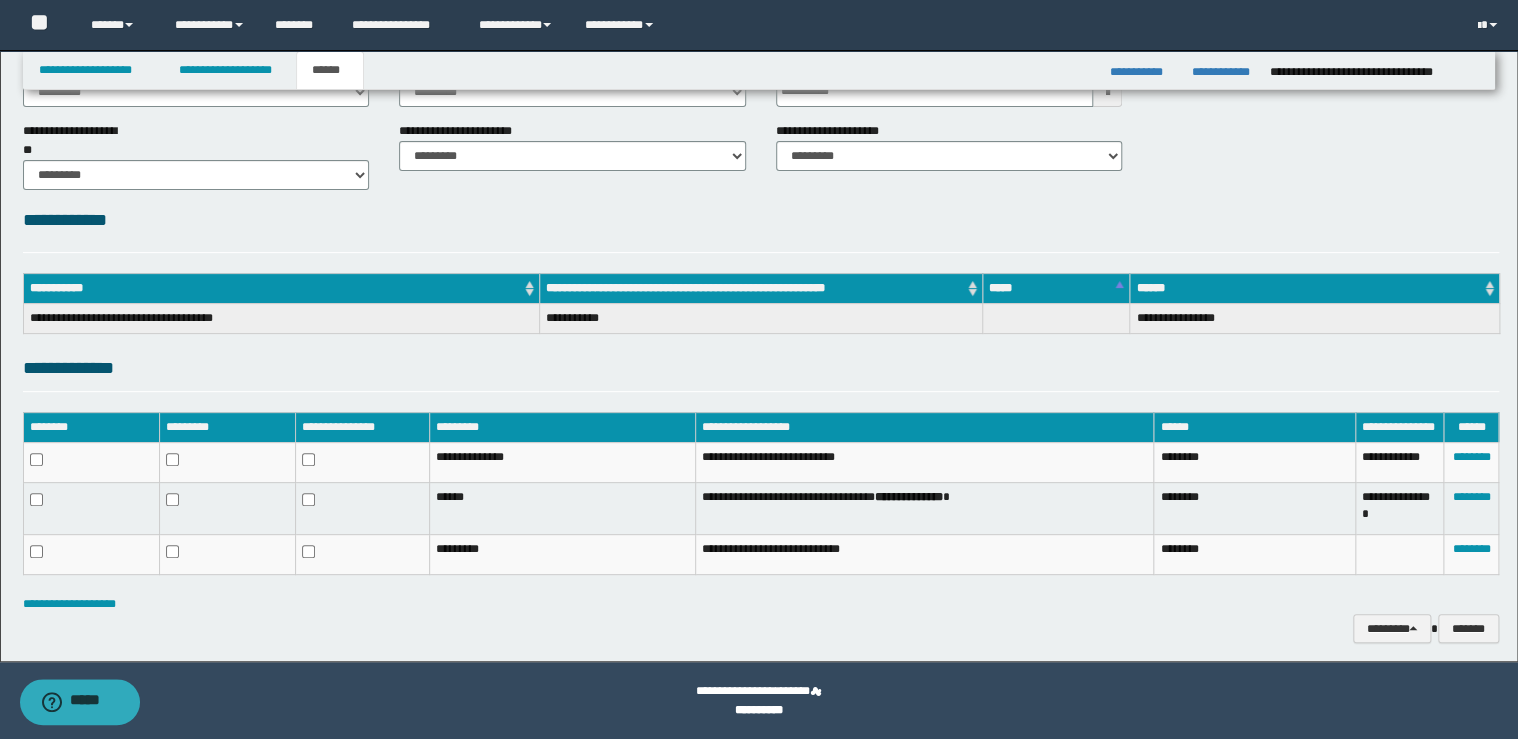 click on "**********" at bounding box center (761, 629) 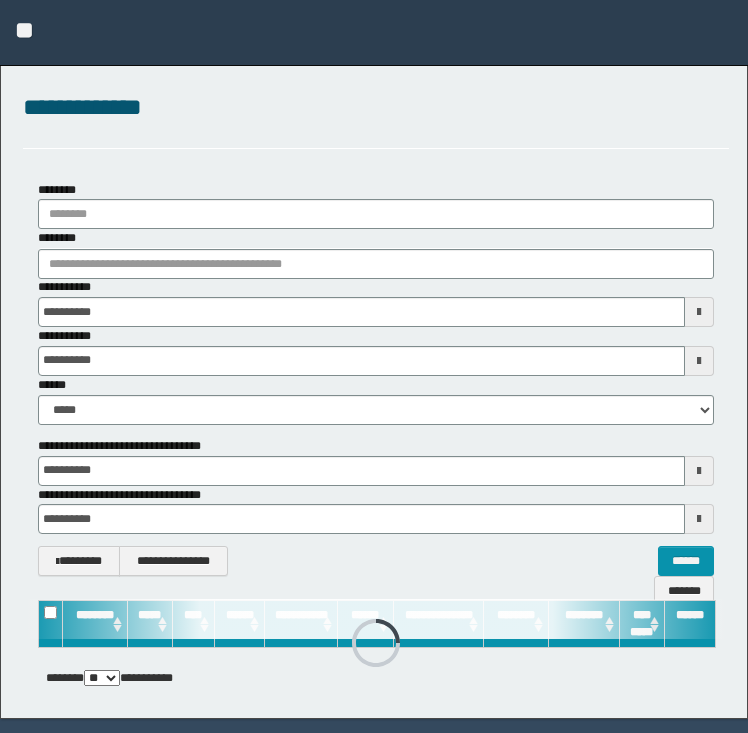 scroll, scrollTop: 0, scrollLeft: 0, axis: both 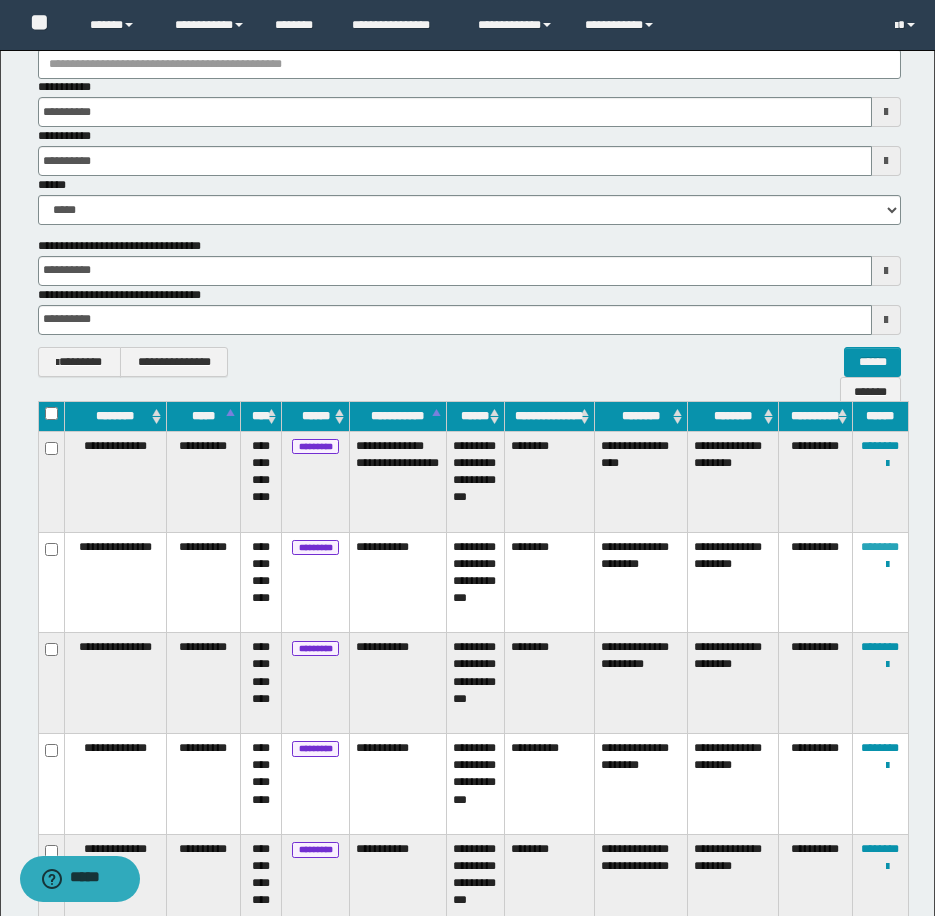 click on "********" at bounding box center [880, 547] 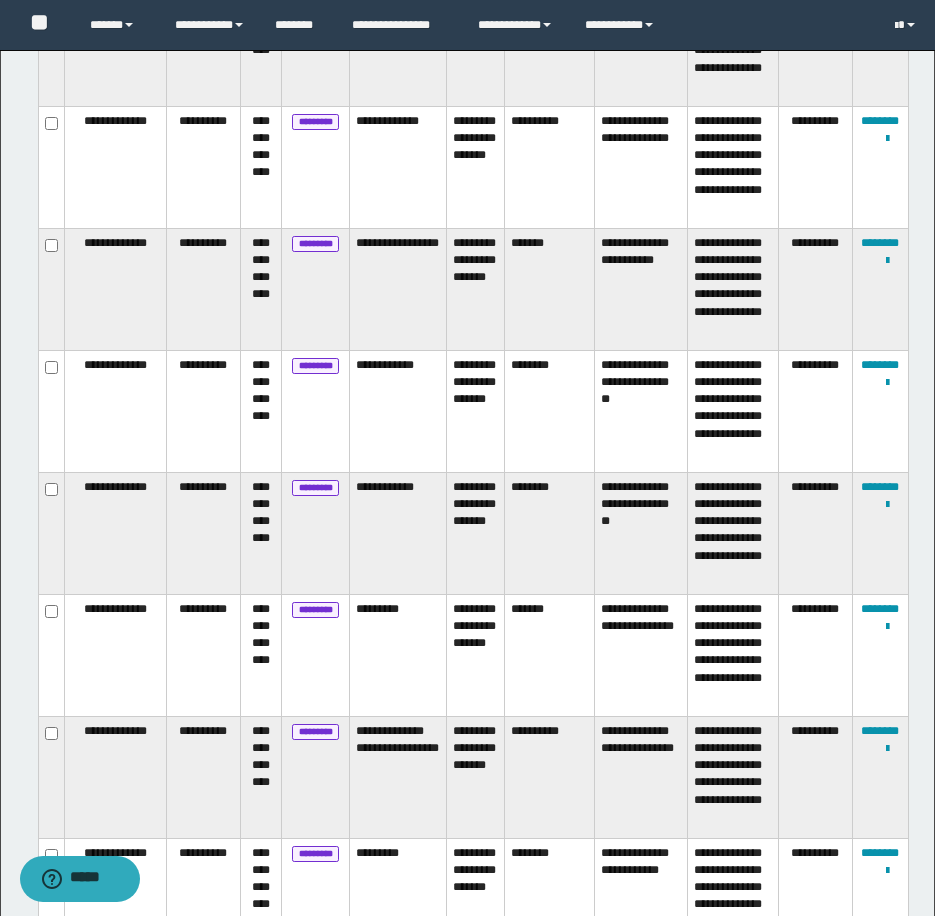 scroll, scrollTop: 2200, scrollLeft: 0, axis: vertical 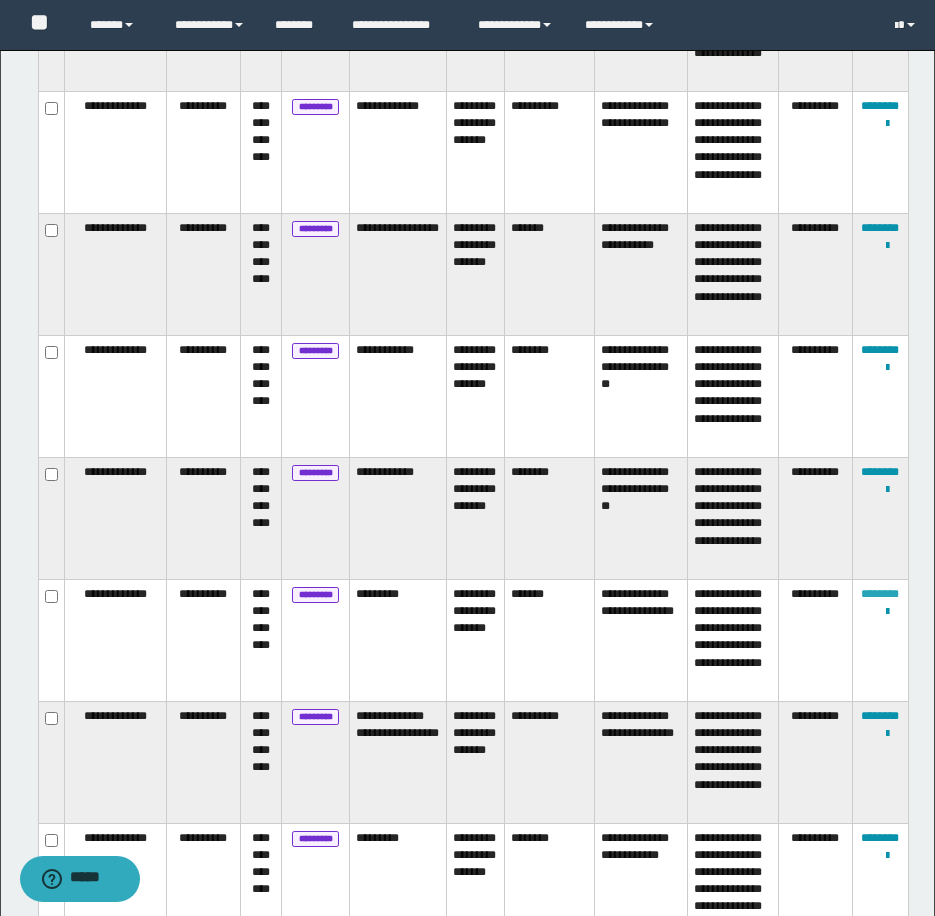 click on "********" at bounding box center (880, 594) 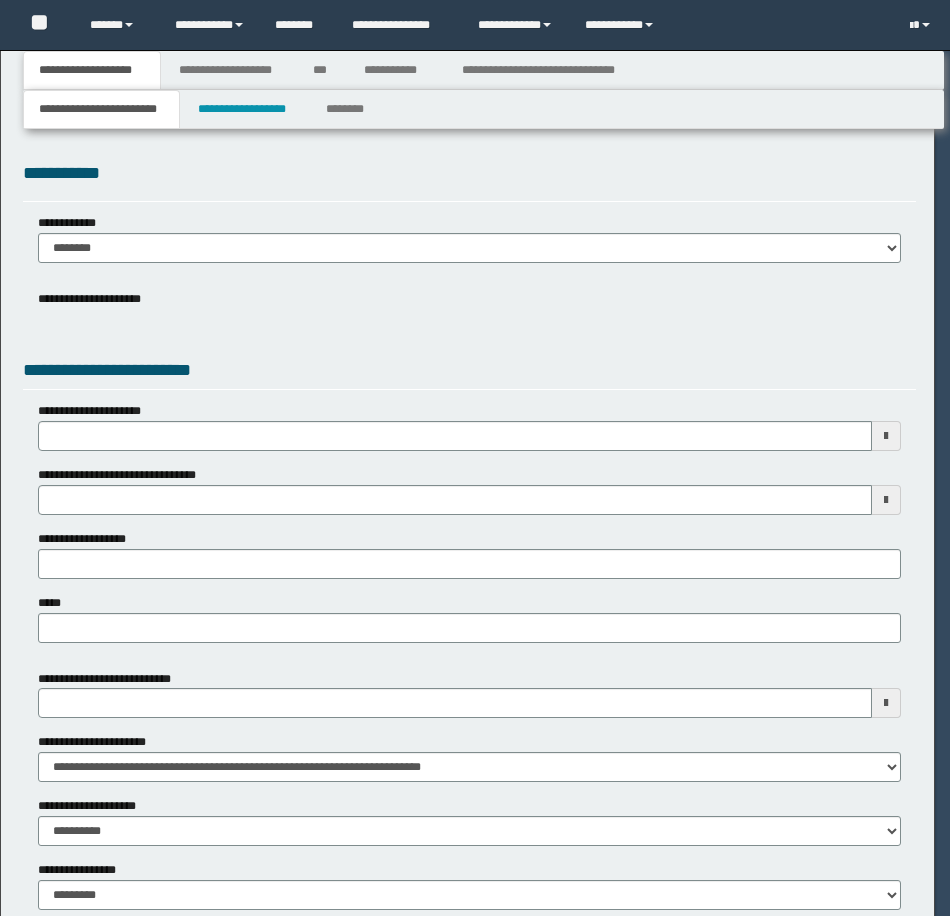 scroll, scrollTop: 0, scrollLeft: 0, axis: both 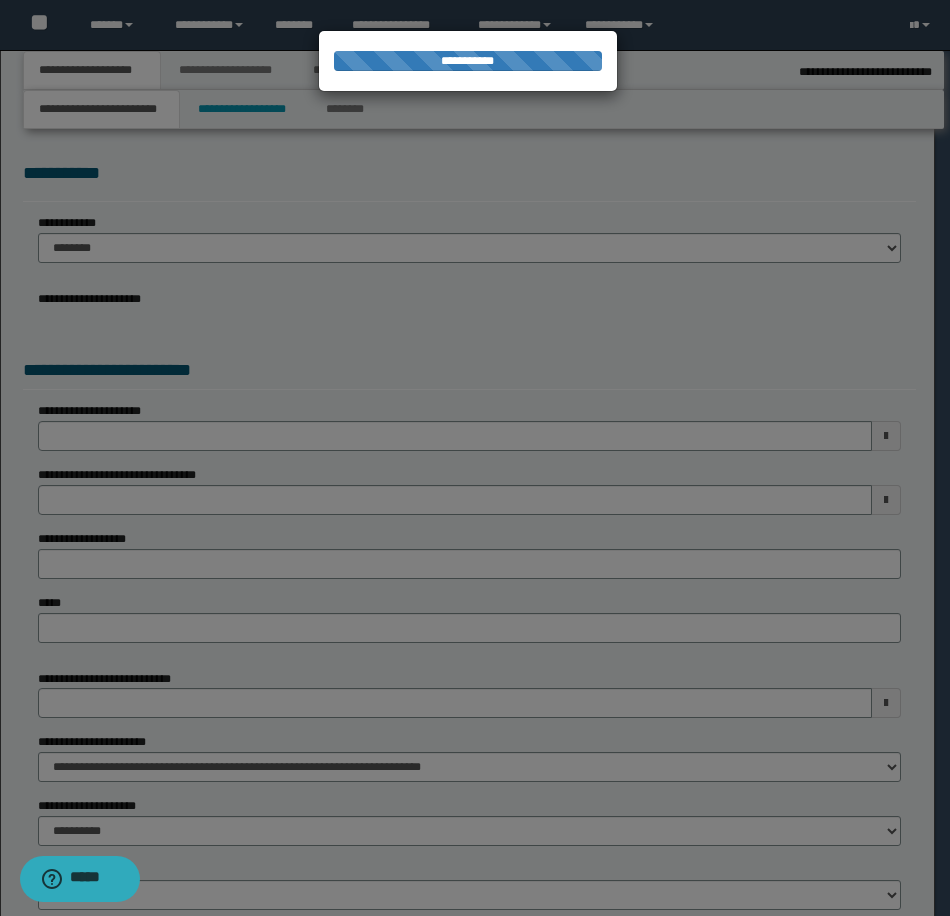 select on "*" 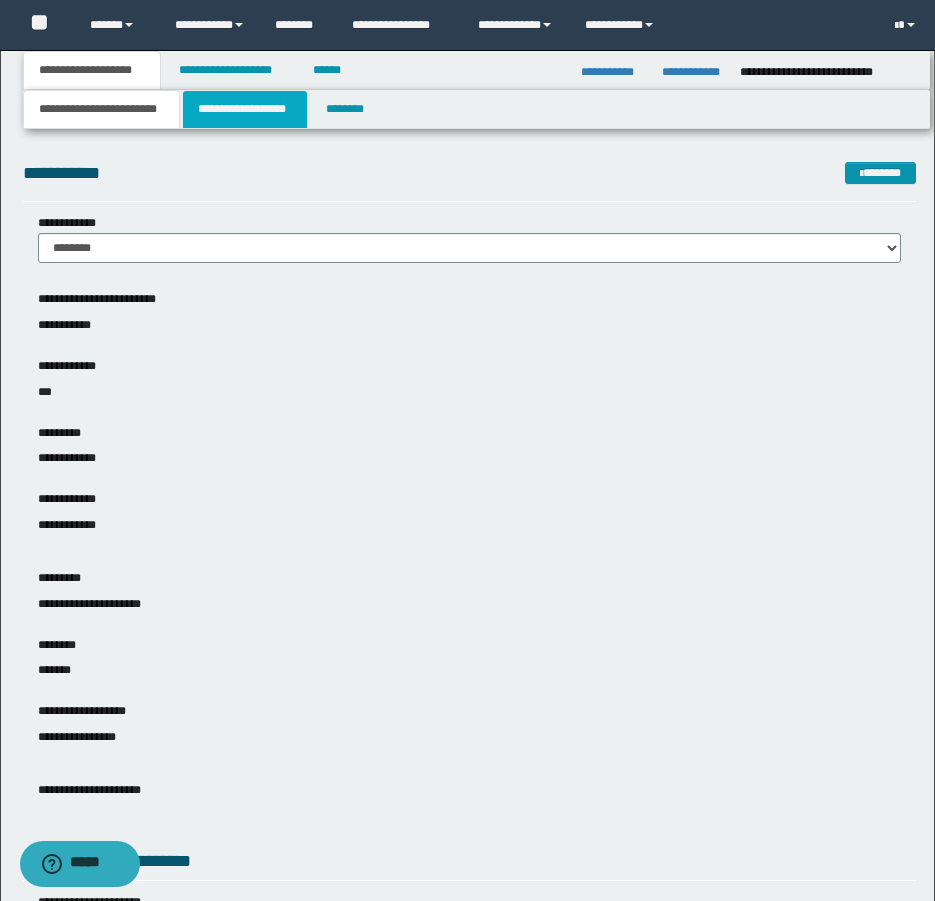 click on "**********" at bounding box center (245, 109) 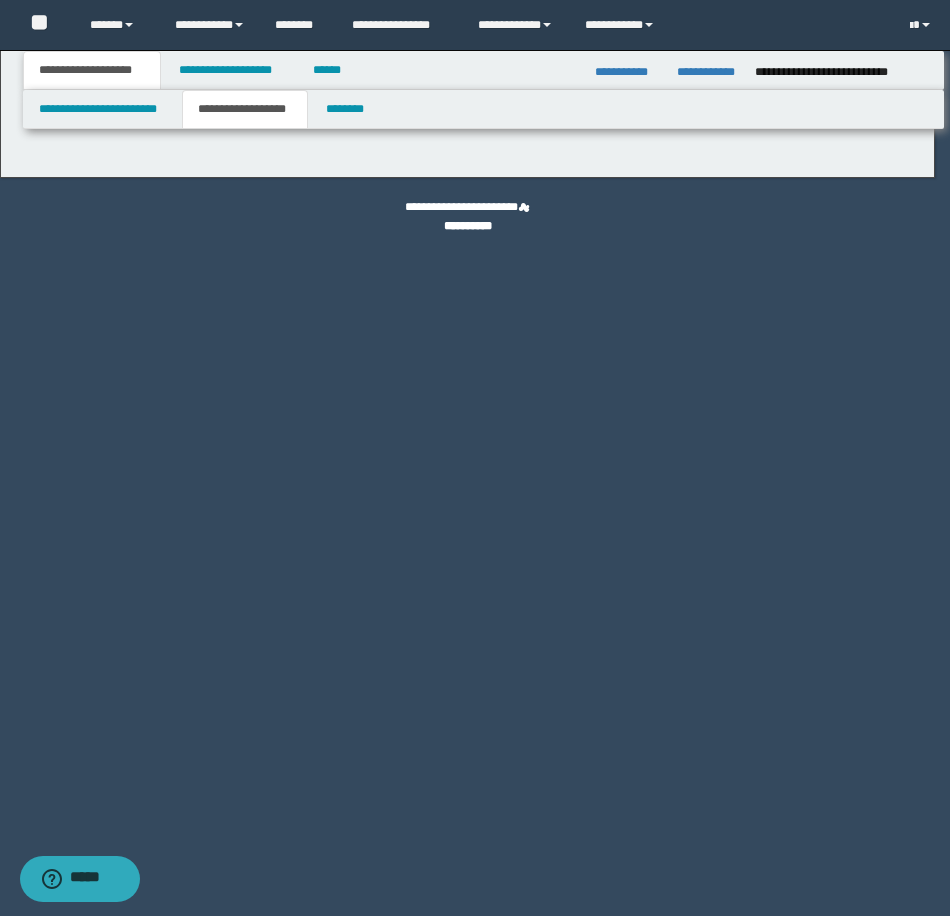 type on "********" 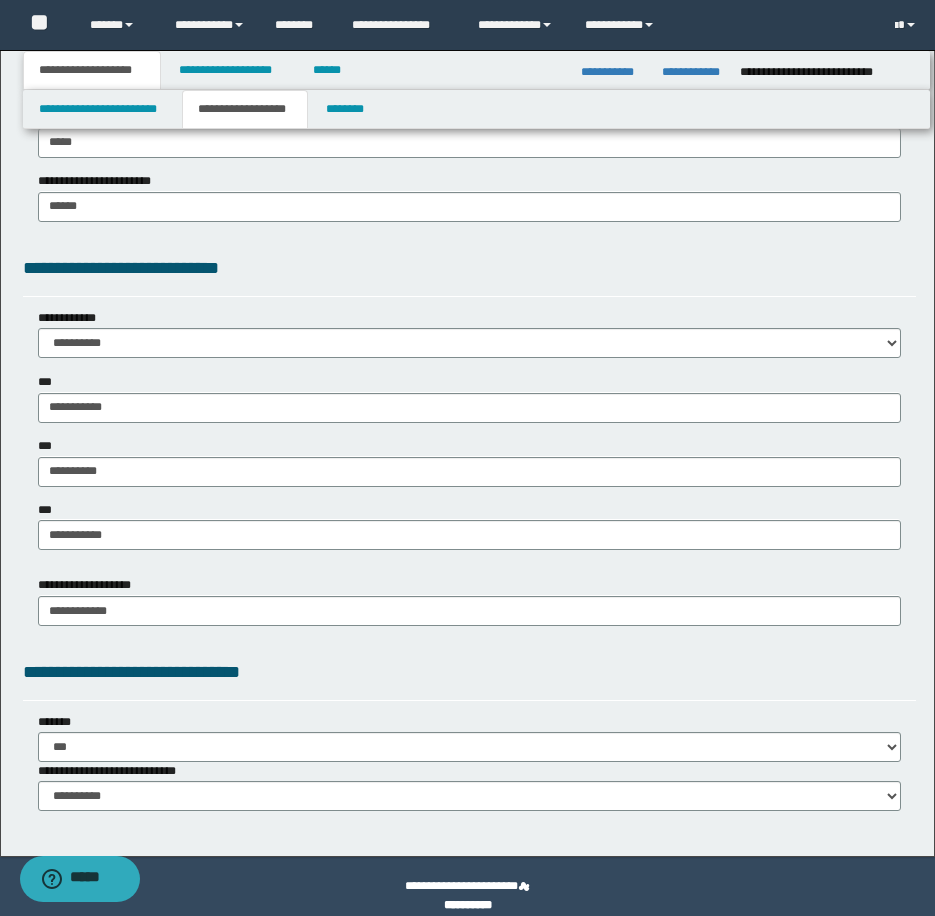 scroll, scrollTop: 1453, scrollLeft: 0, axis: vertical 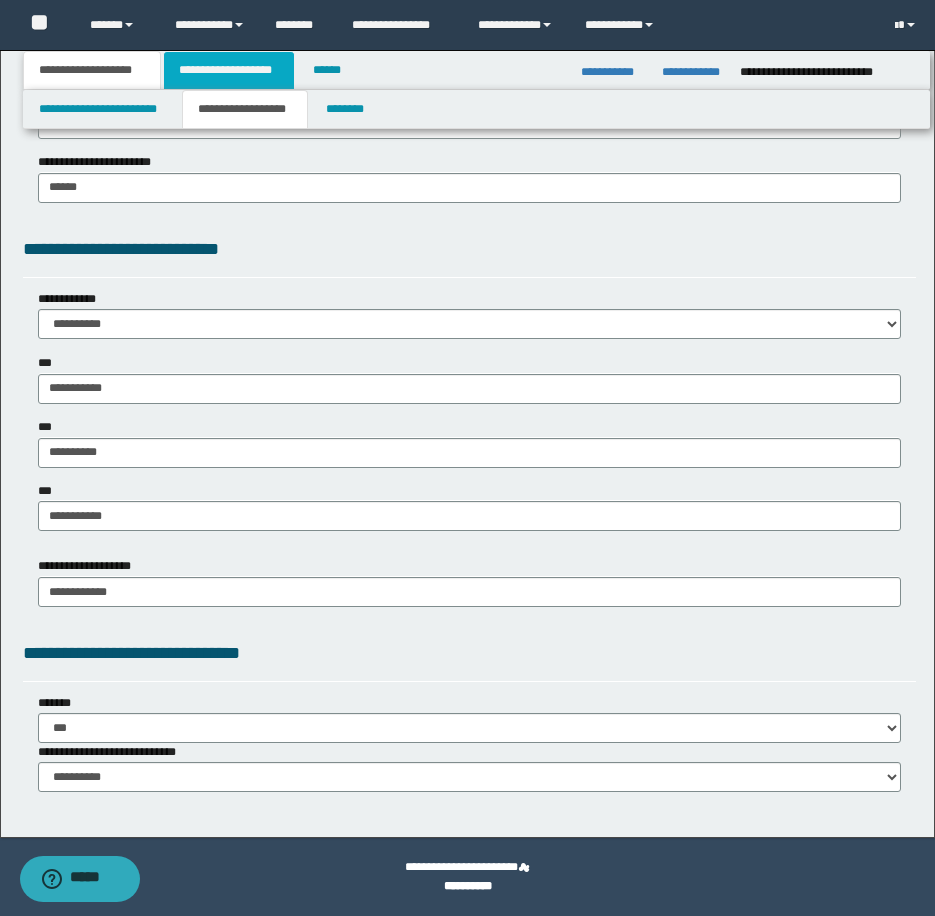 click on "**********" at bounding box center [229, 70] 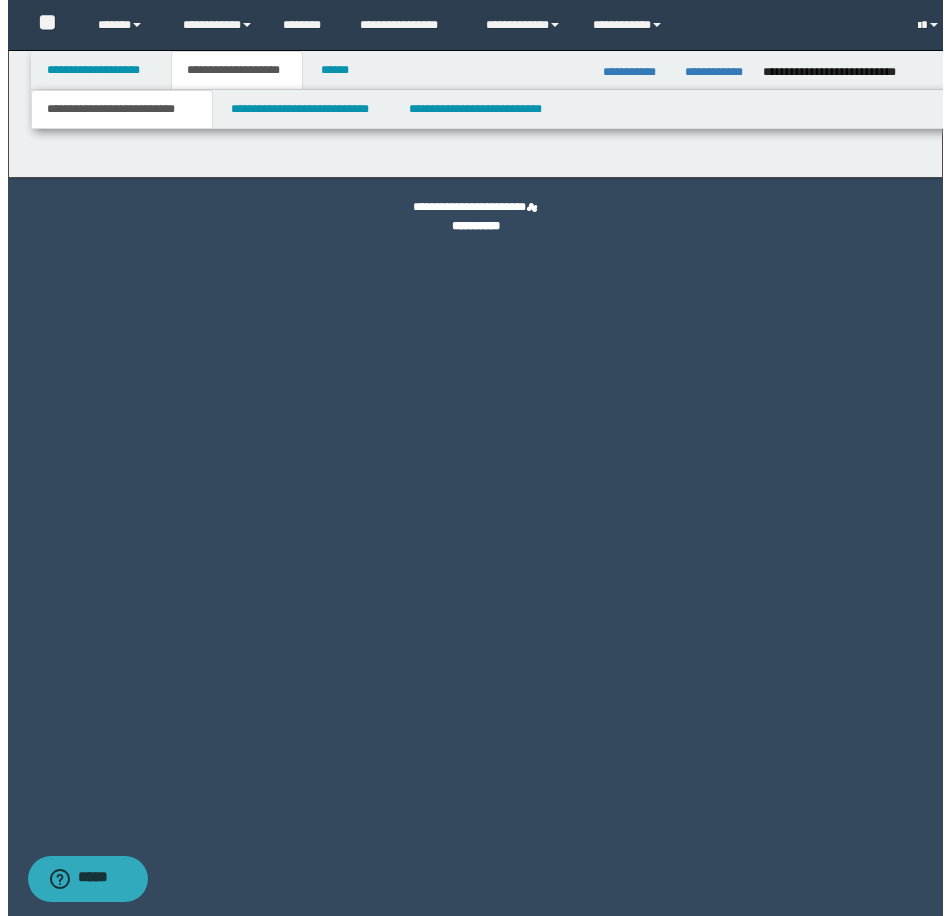 scroll, scrollTop: 0, scrollLeft: 0, axis: both 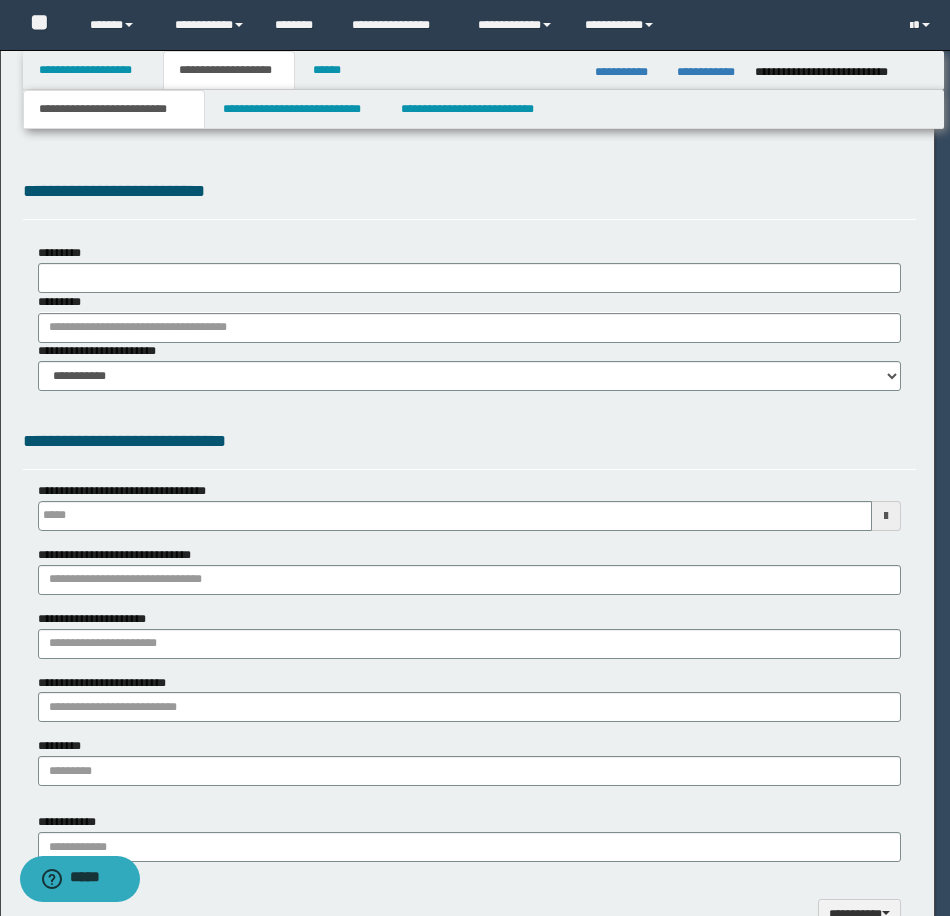 type on "**********" 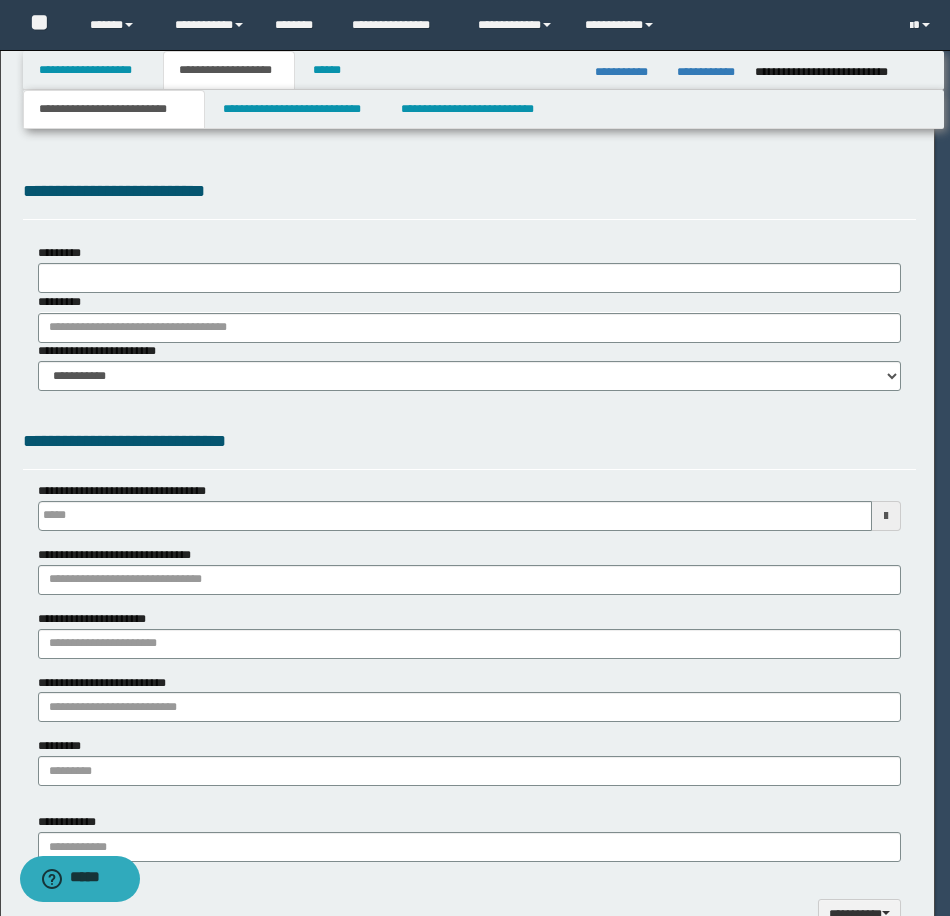 select on "*" 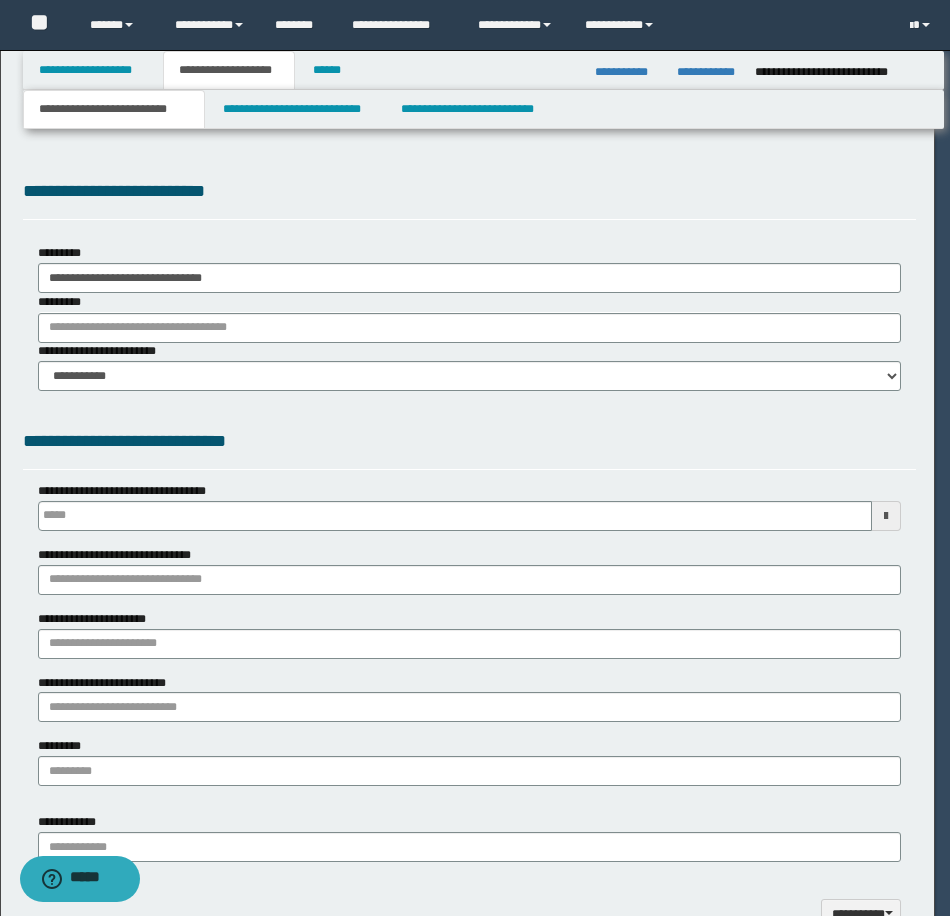 scroll, scrollTop: 0, scrollLeft: 0, axis: both 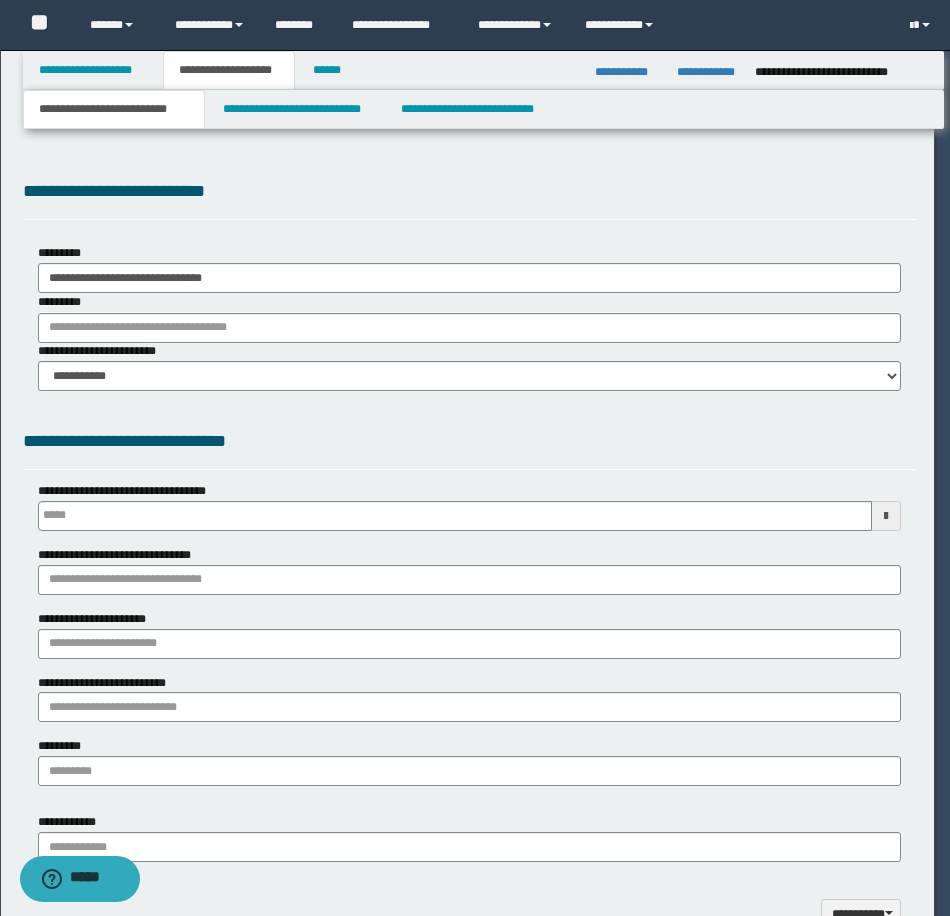 type 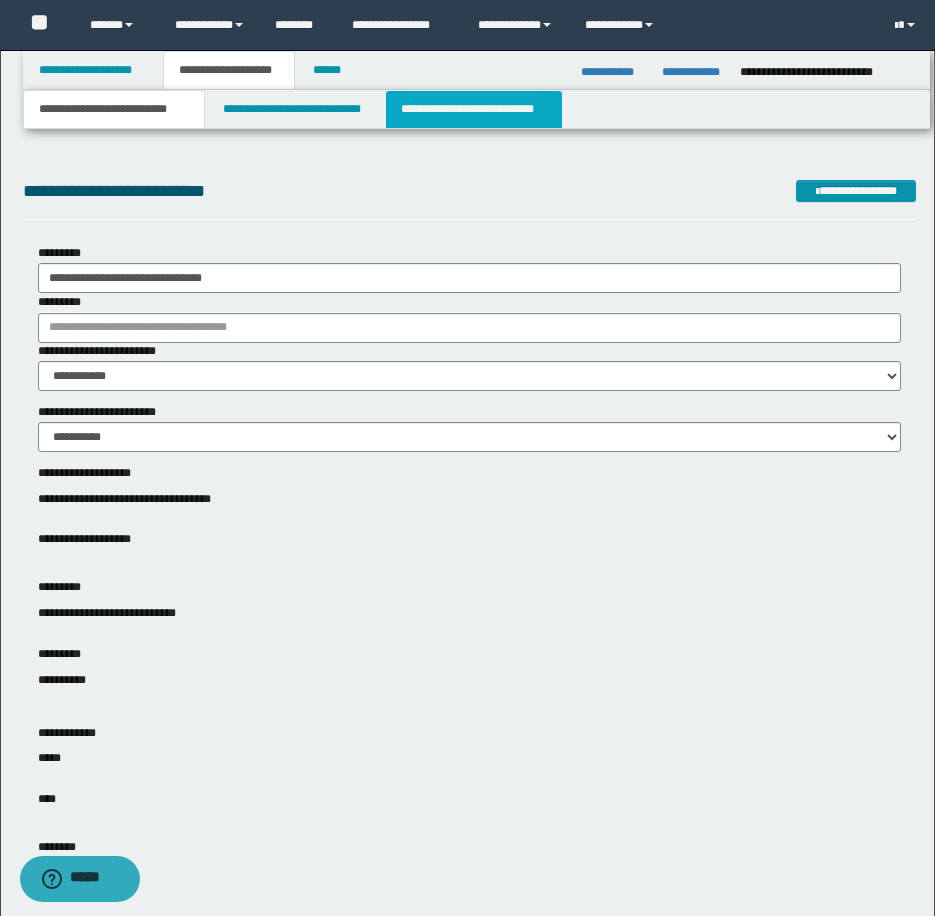 click on "**********" at bounding box center (474, 109) 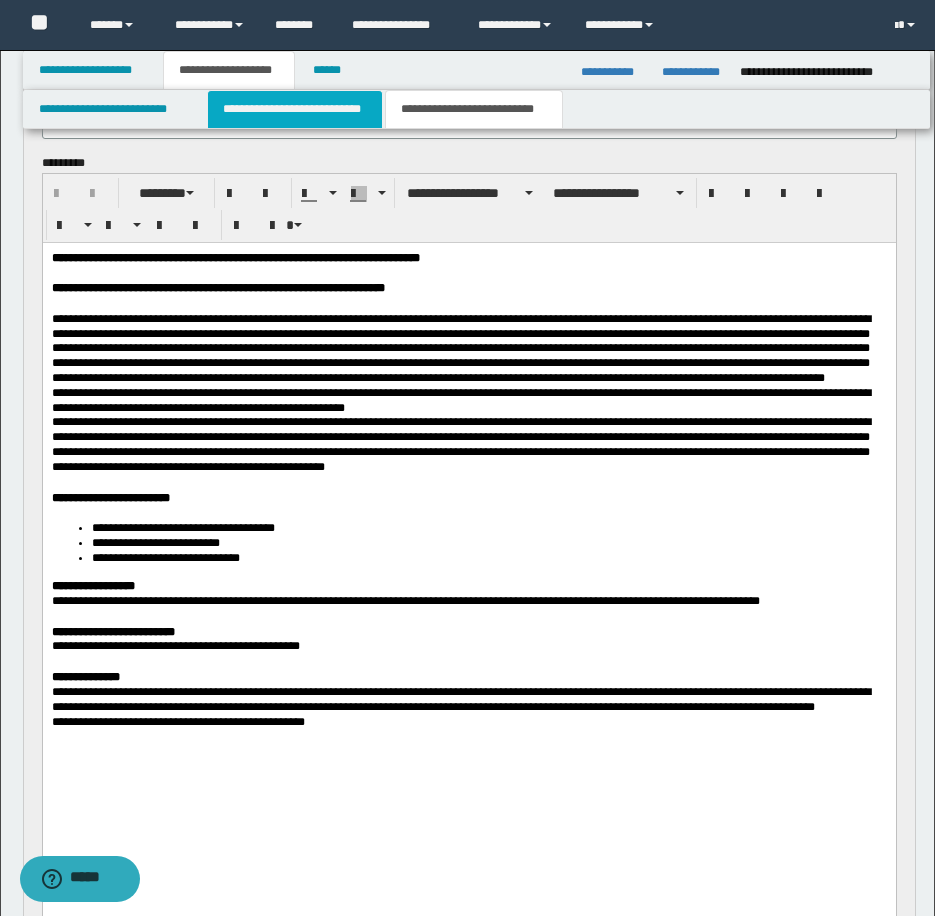 scroll, scrollTop: 958, scrollLeft: 0, axis: vertical 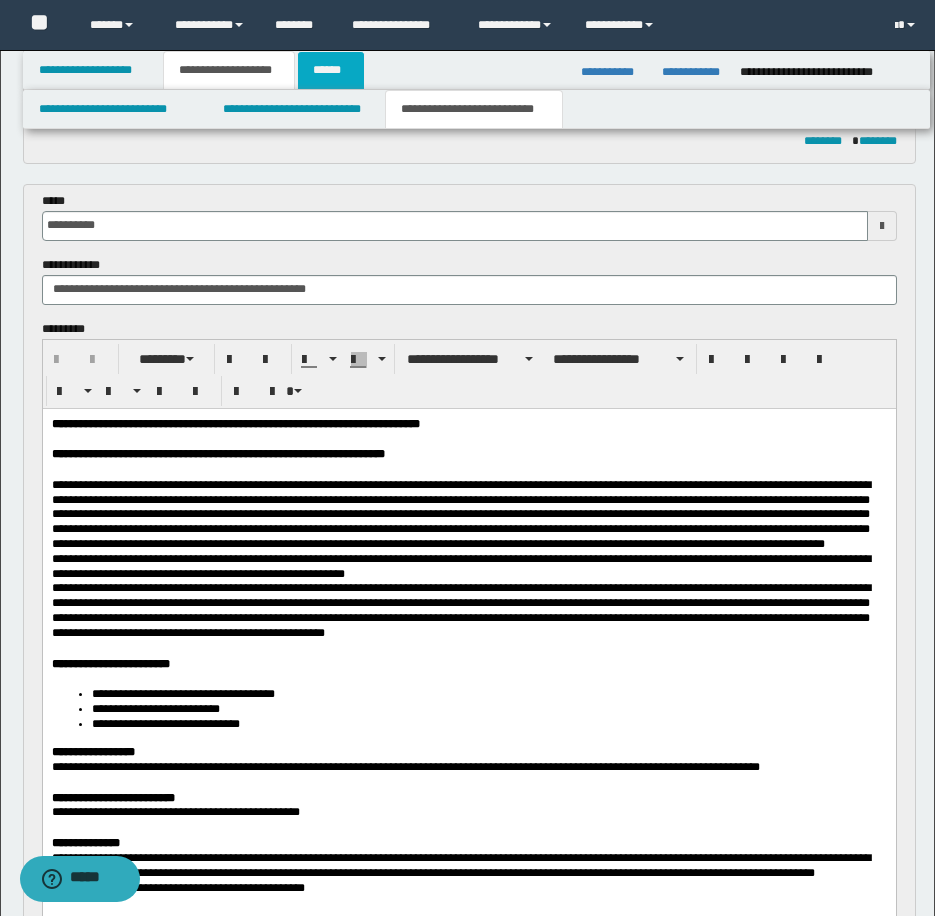 click on "******" at bounding box center [331, 70] 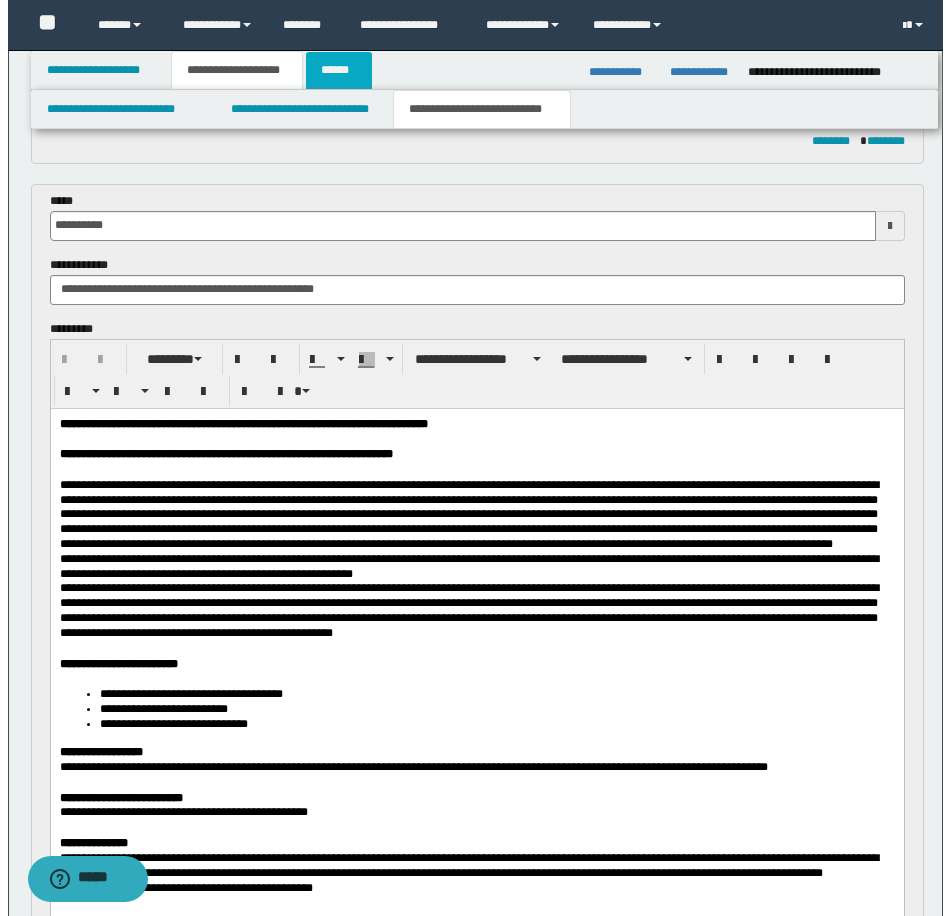 scroll, scrollTop: 0, scrollLeft: 0, axis: both 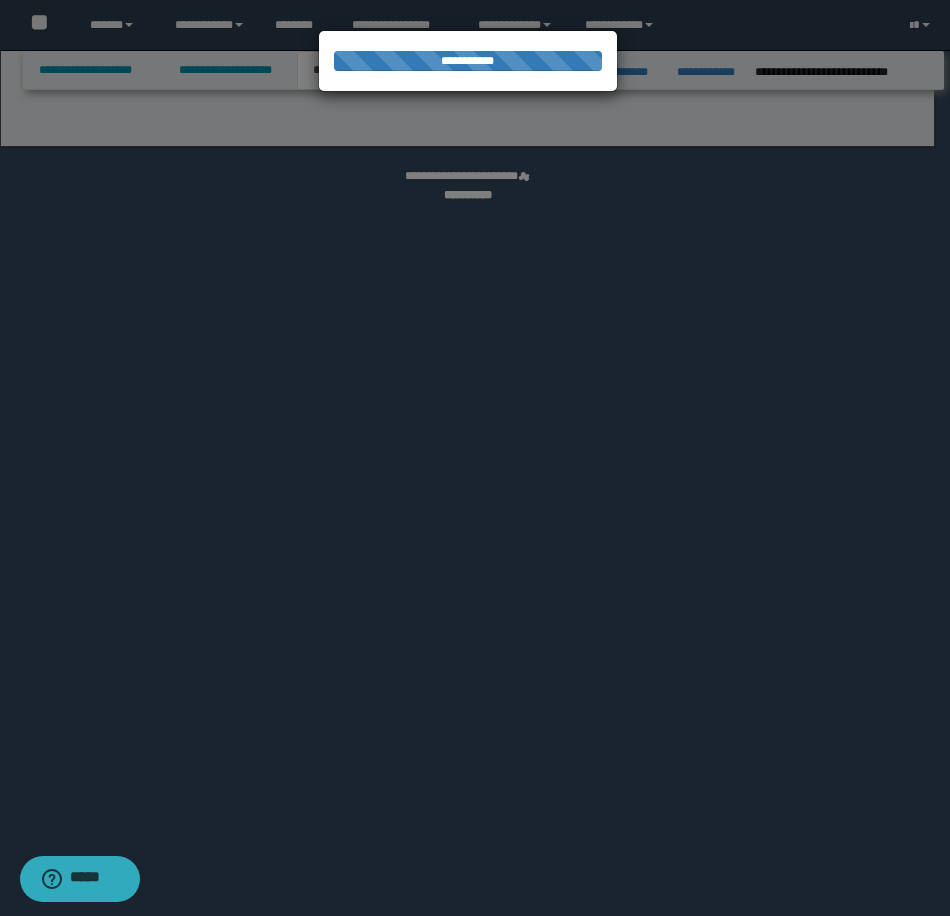 select on "*" 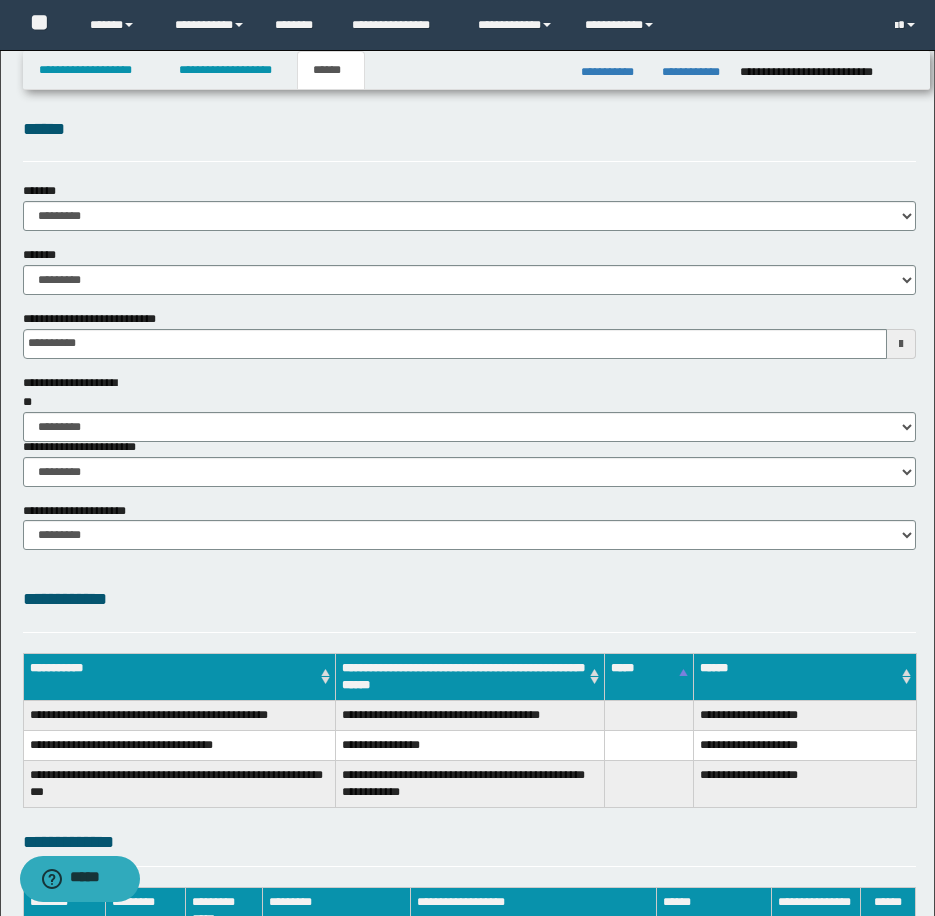 scroll, scrollTop: 0, scrollLeft: 0, axis: both 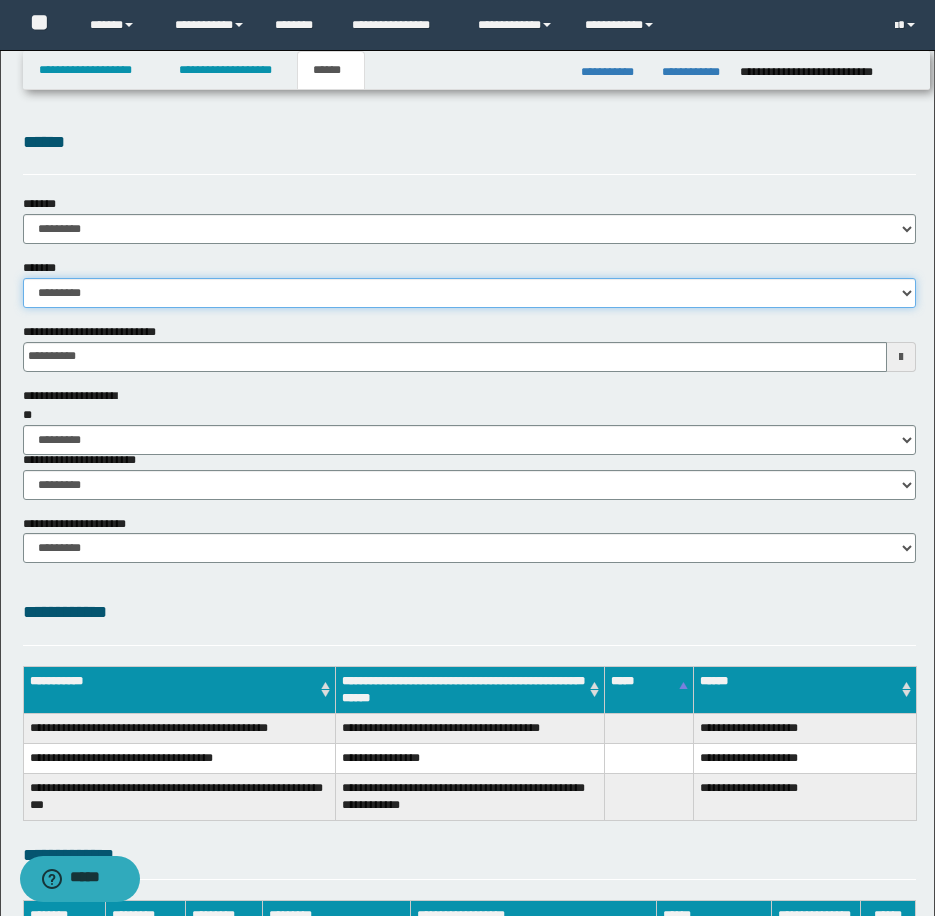 click on "**********" at bounding box center (469, 293) 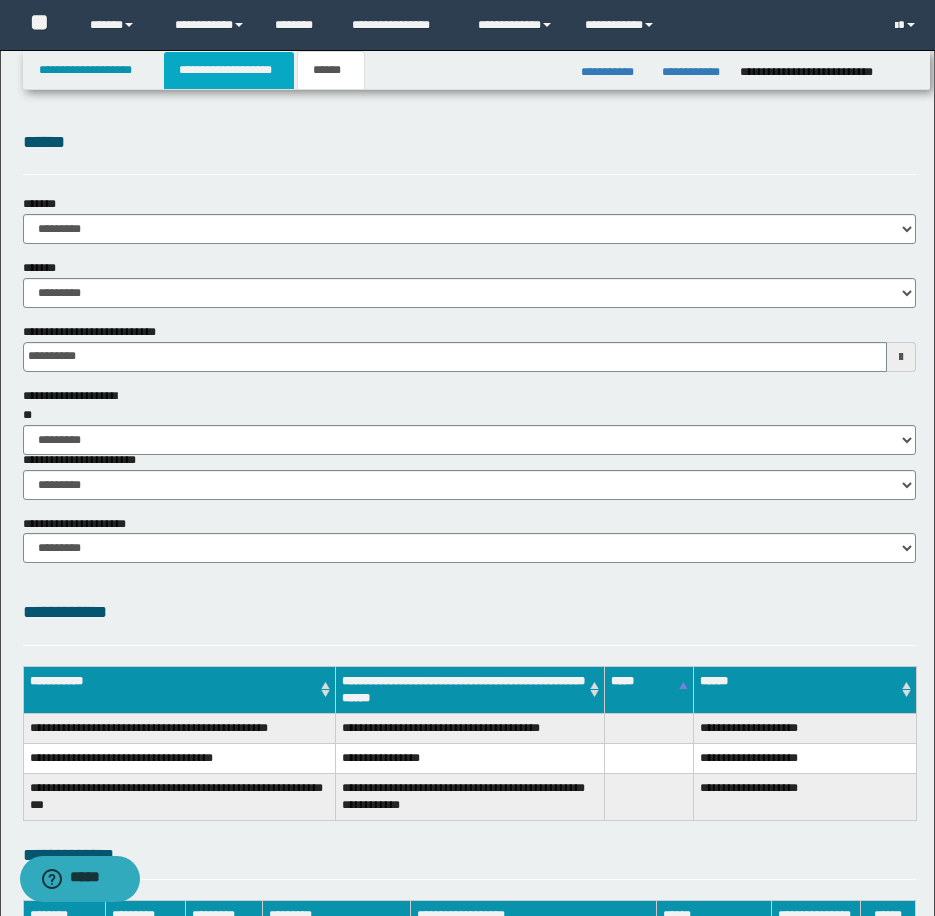 click on "**********" at bounding box center [229, 70] 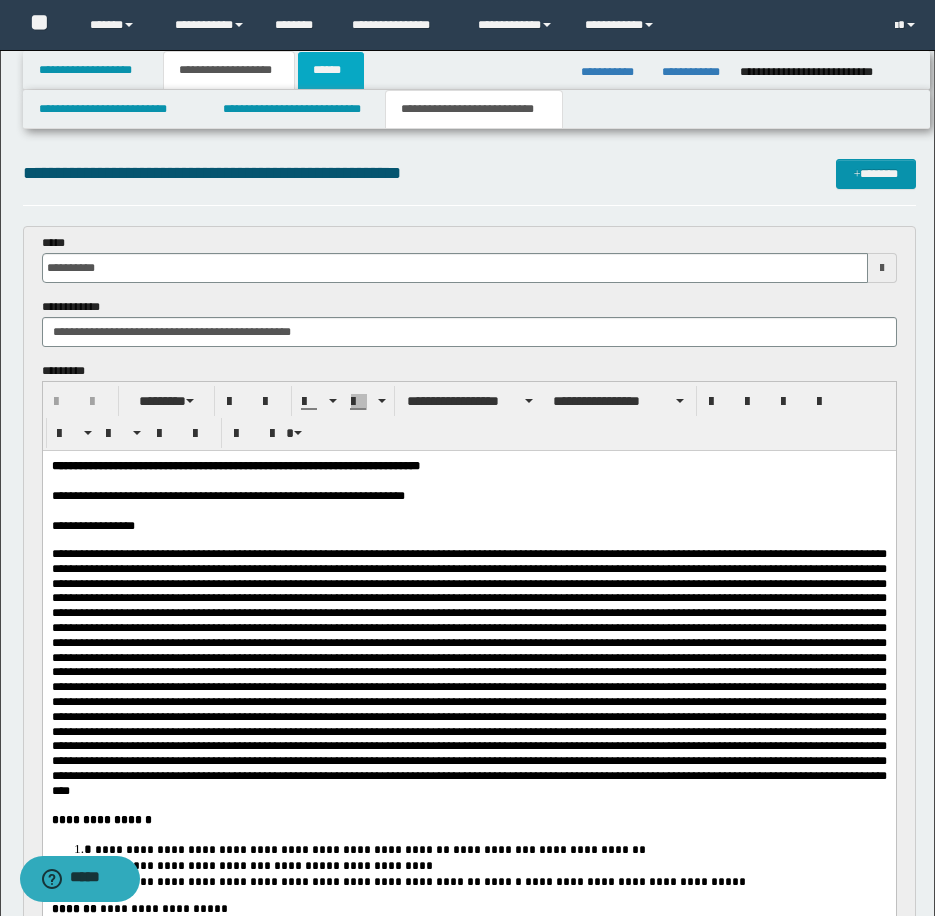 click on "******" at bounding box center [331, 70] 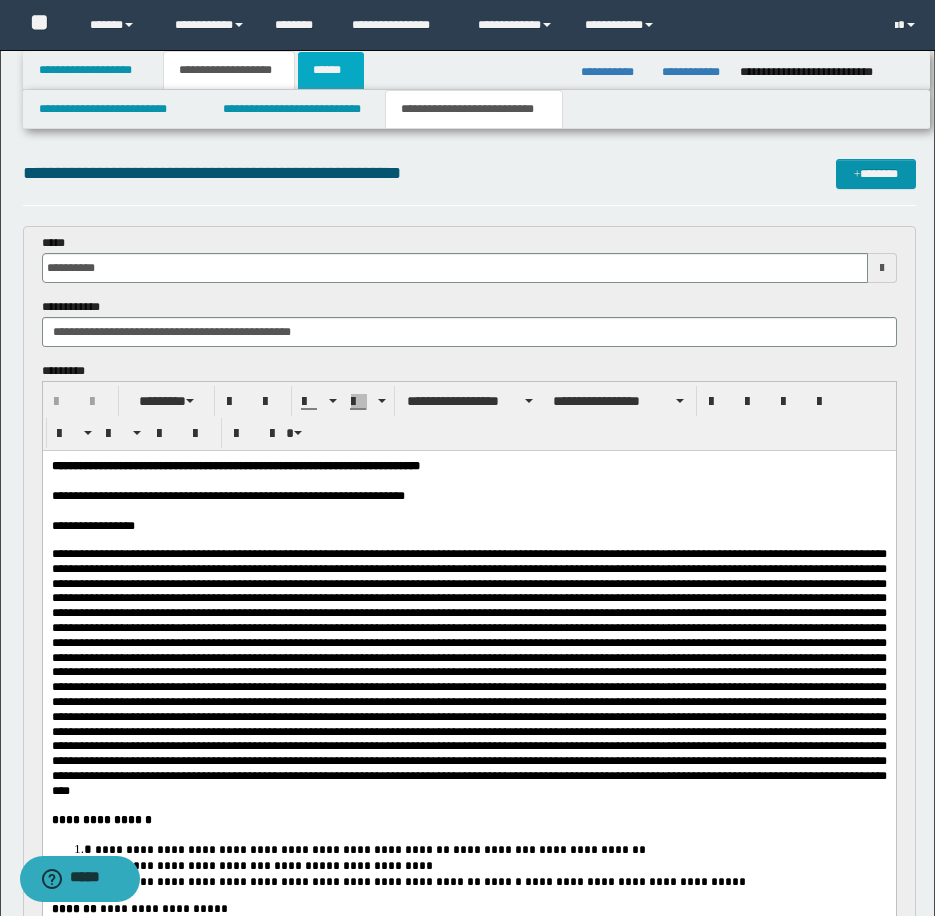 type on "**********" 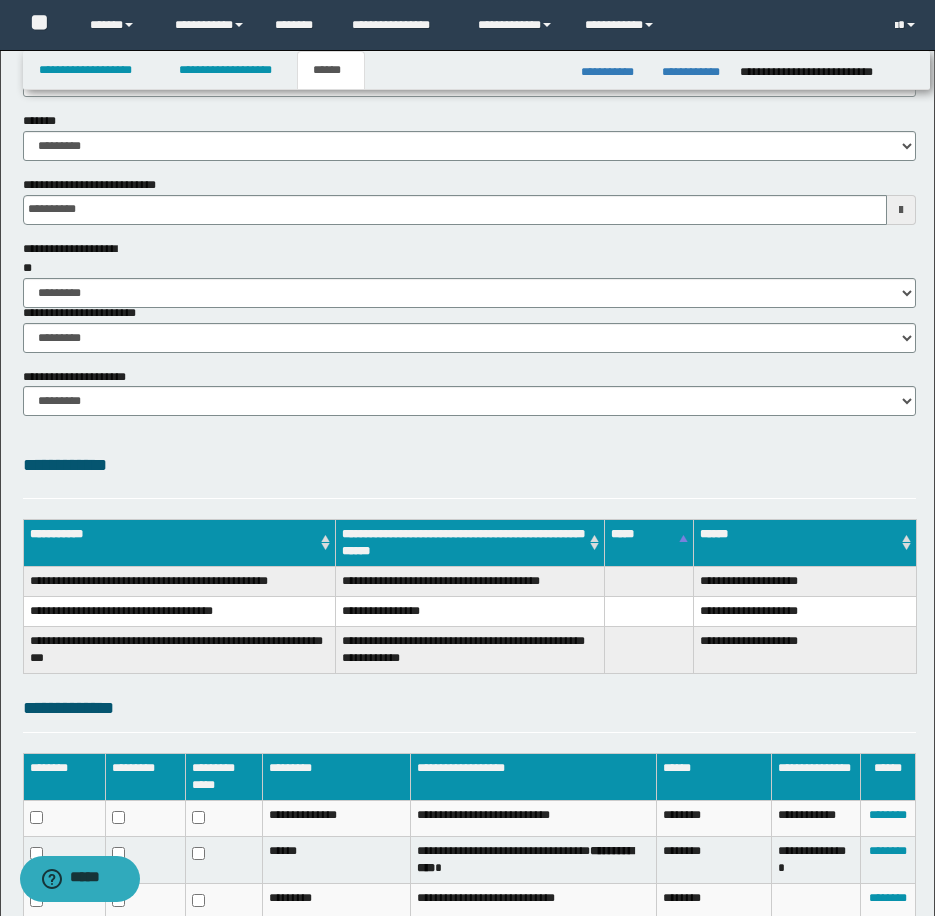 scroll, scrollTop: 0, scrollLeft: 0, axis: both 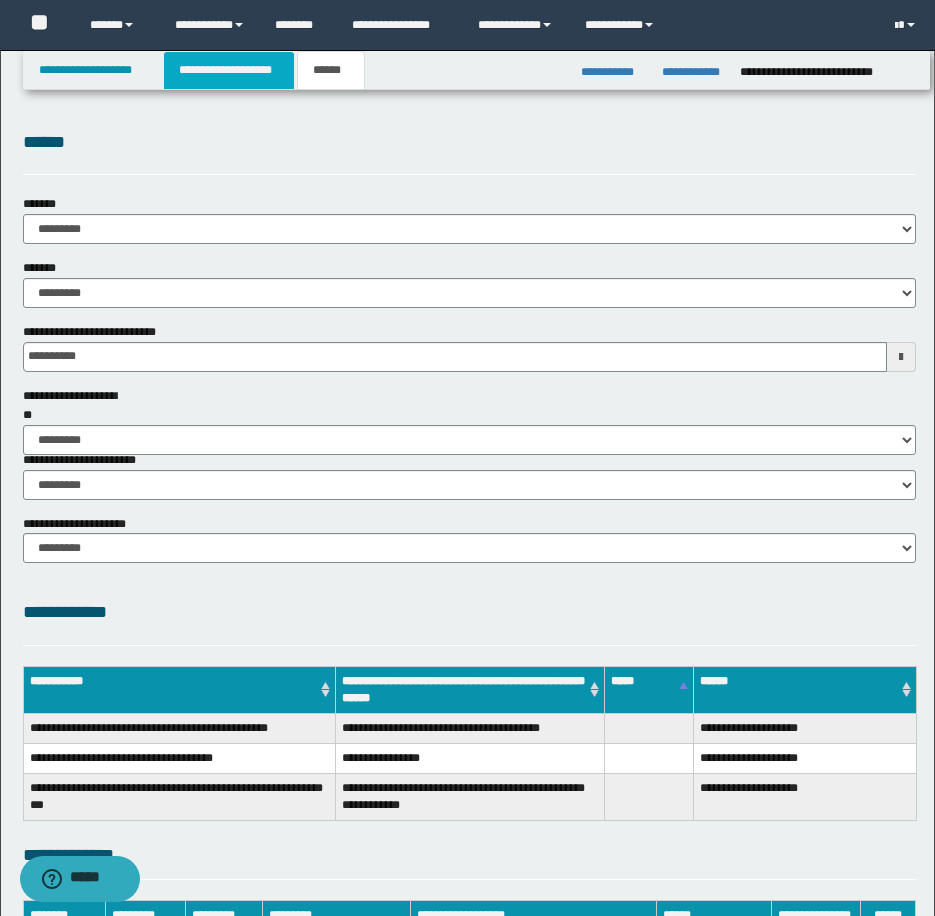 click on "**********" at bounding box center (229, 70) 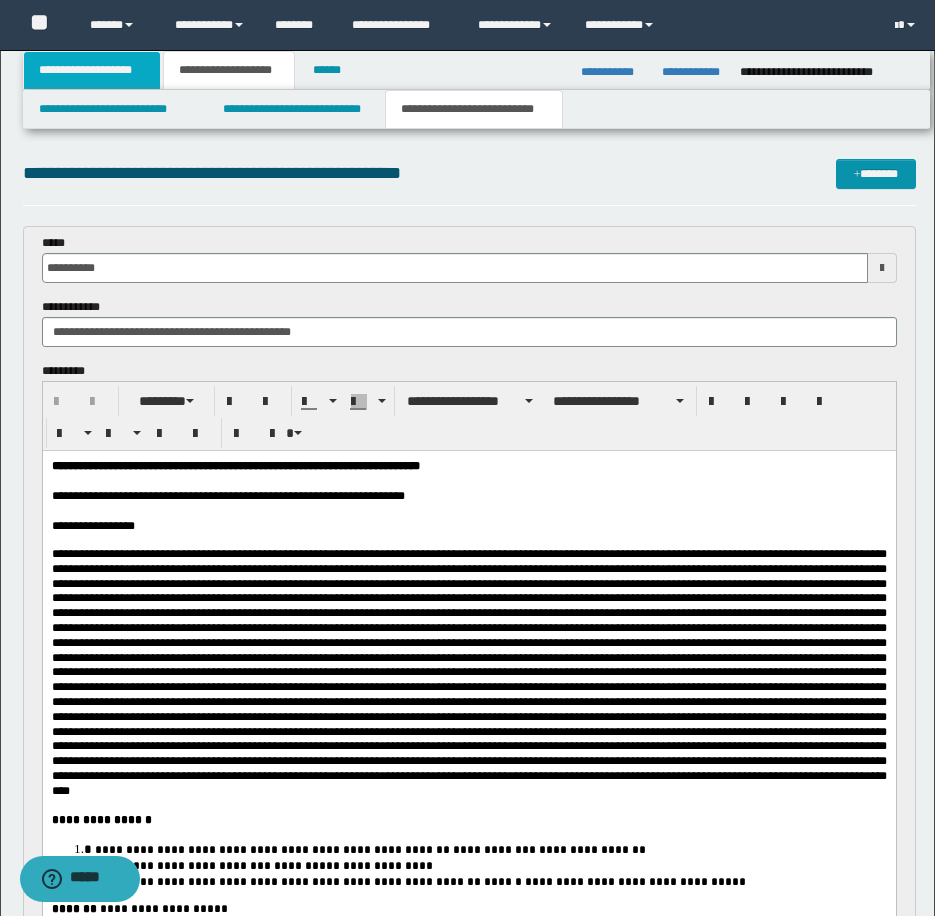 click on "**********" at bounding box center (92, 70) 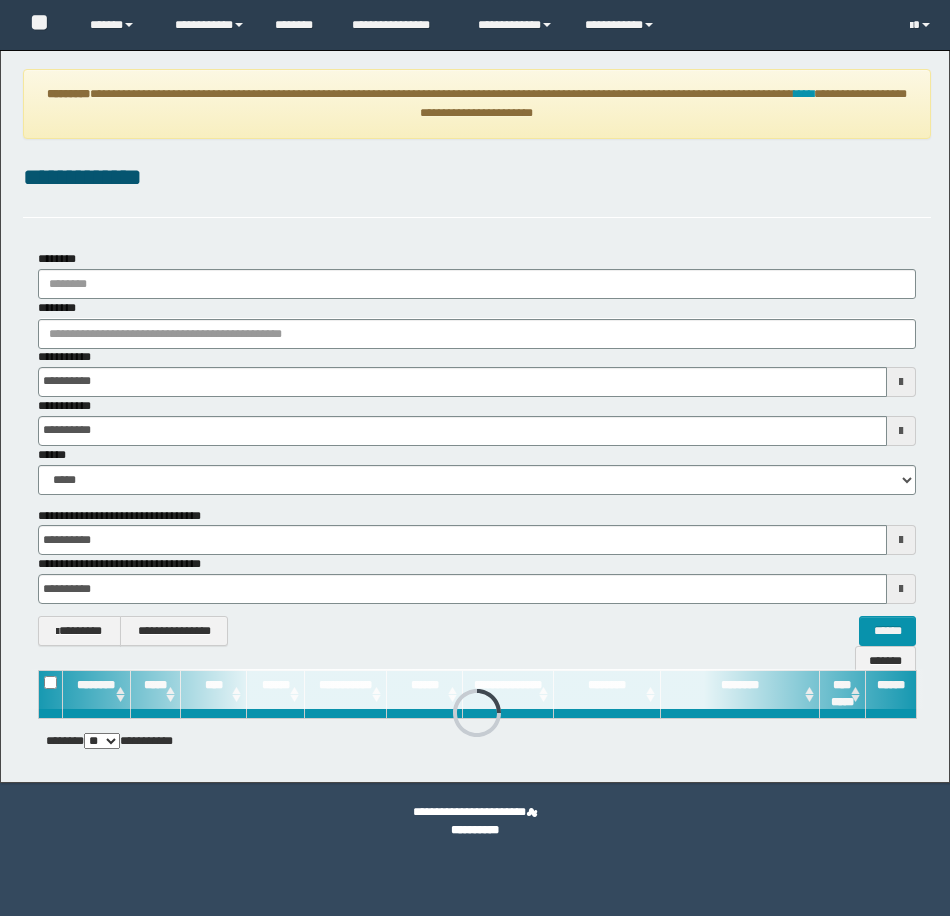 scroll, scrollTop: 0, scrollLeft: 0, axis: both 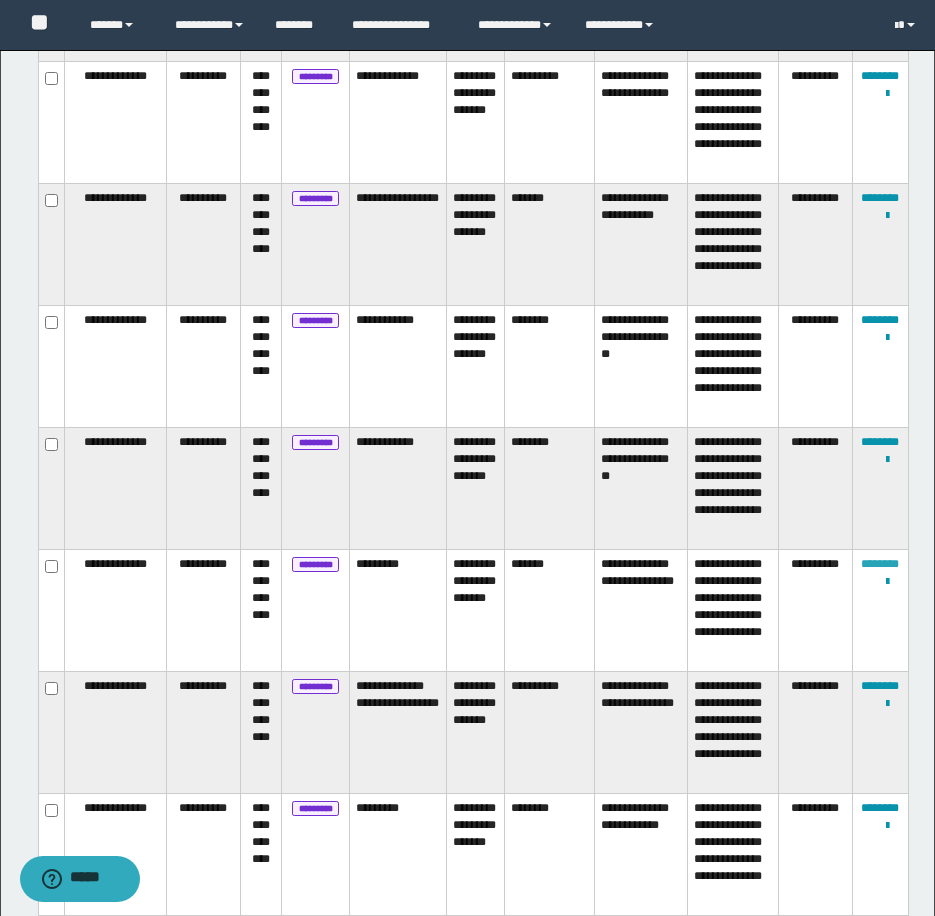 click on "********" at bounding box center (880, 564) 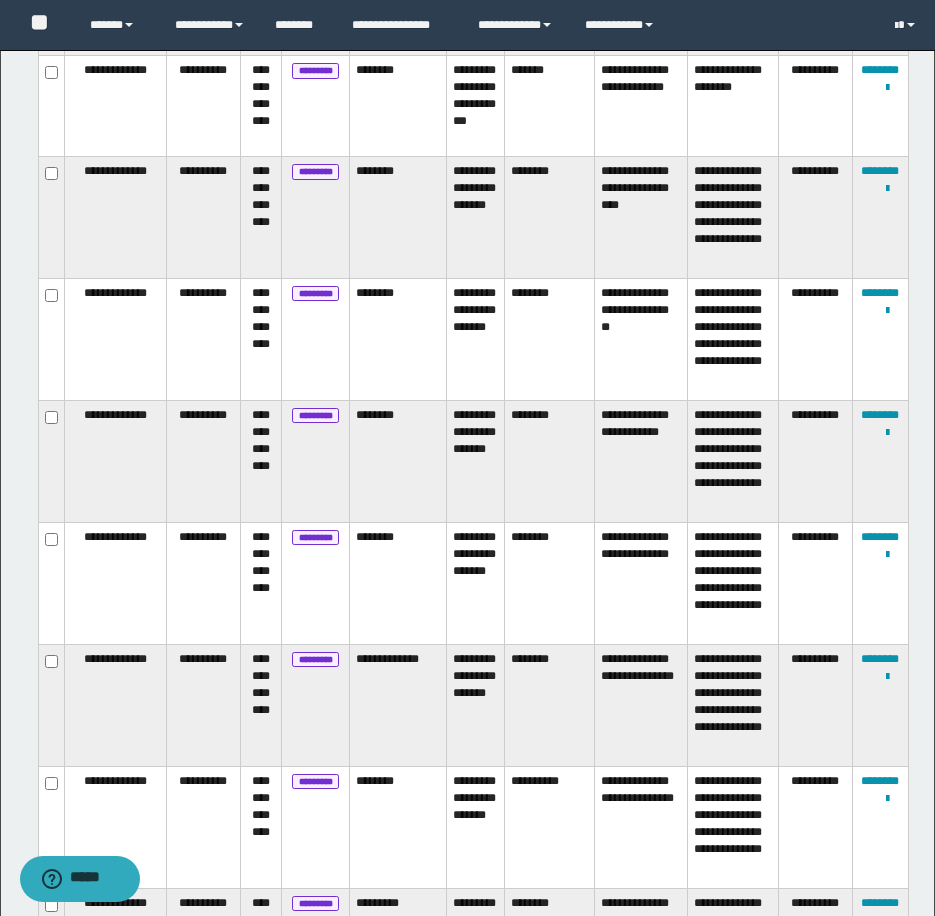 scroll, scrollTop: 1485, scrollLeft: 0, axis: vertical 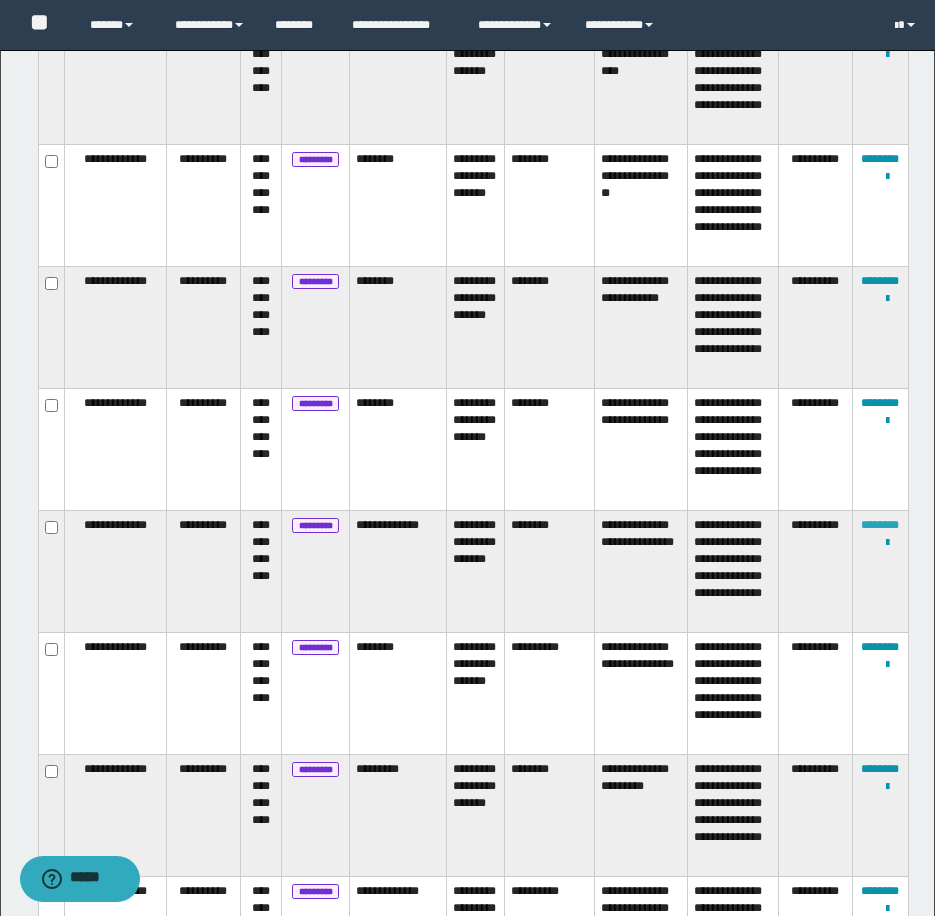 click on "********" at bounding box center (880, 525) 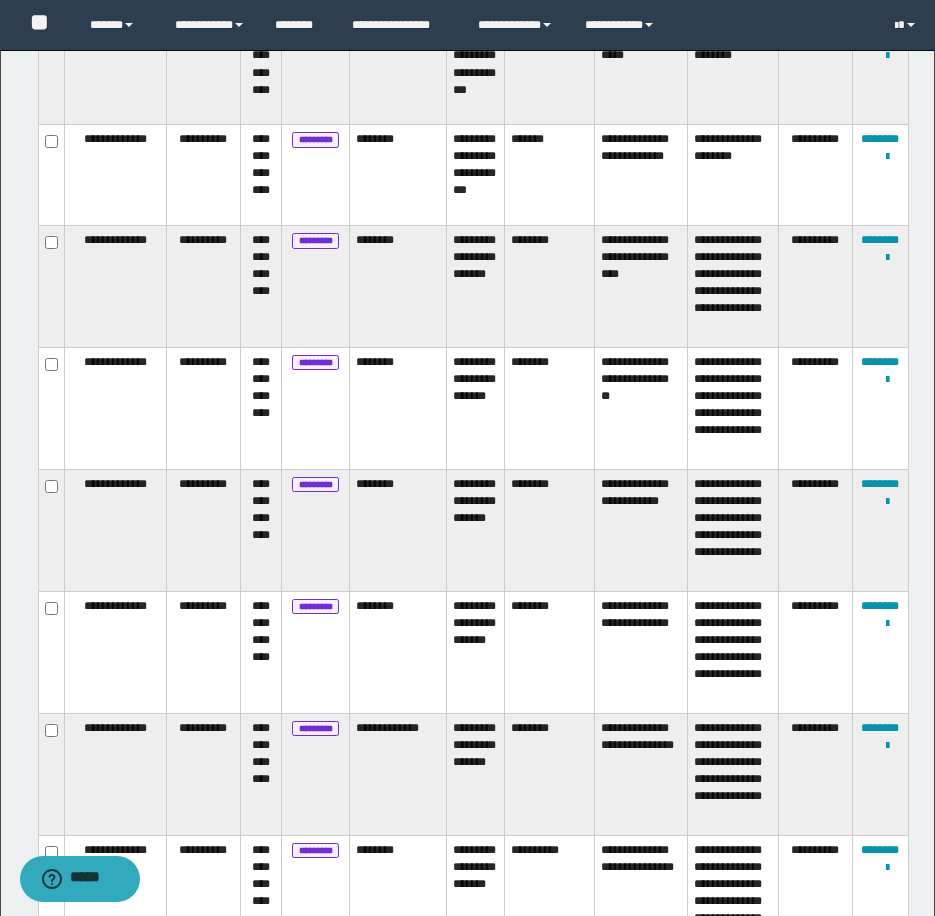 scroll, scrollTop: 1293, scrollLeft: 0, axis: vertical 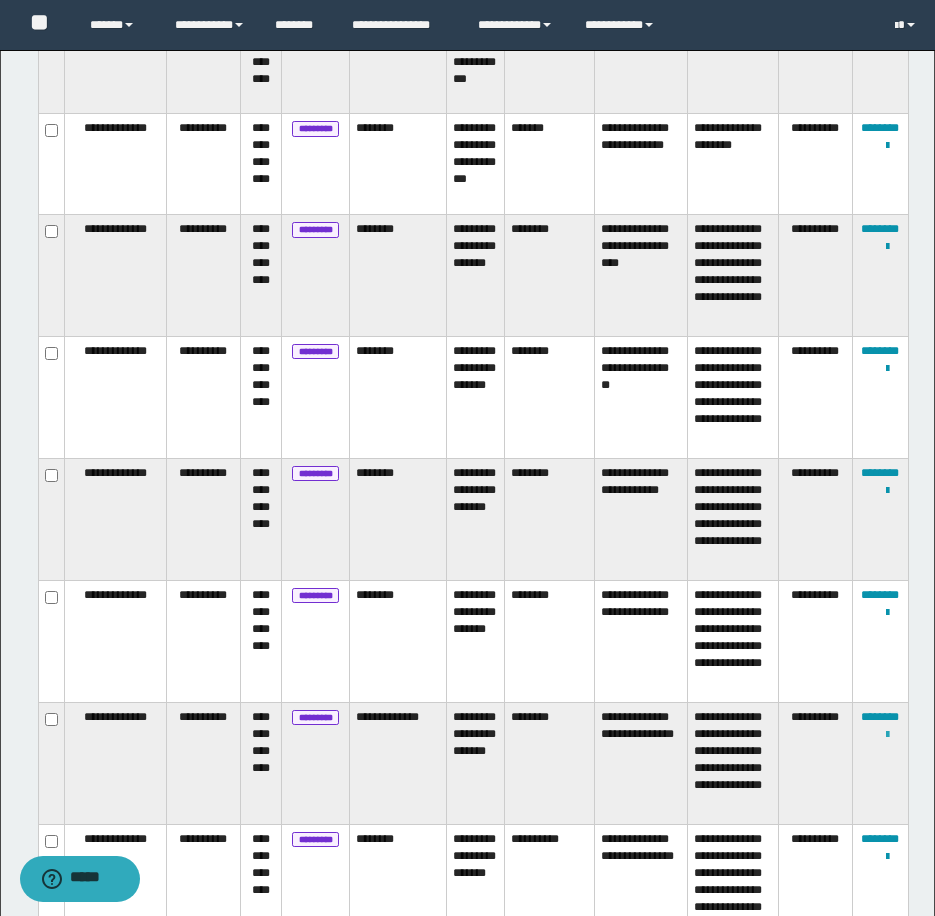 click at bounding box center (887, 735) 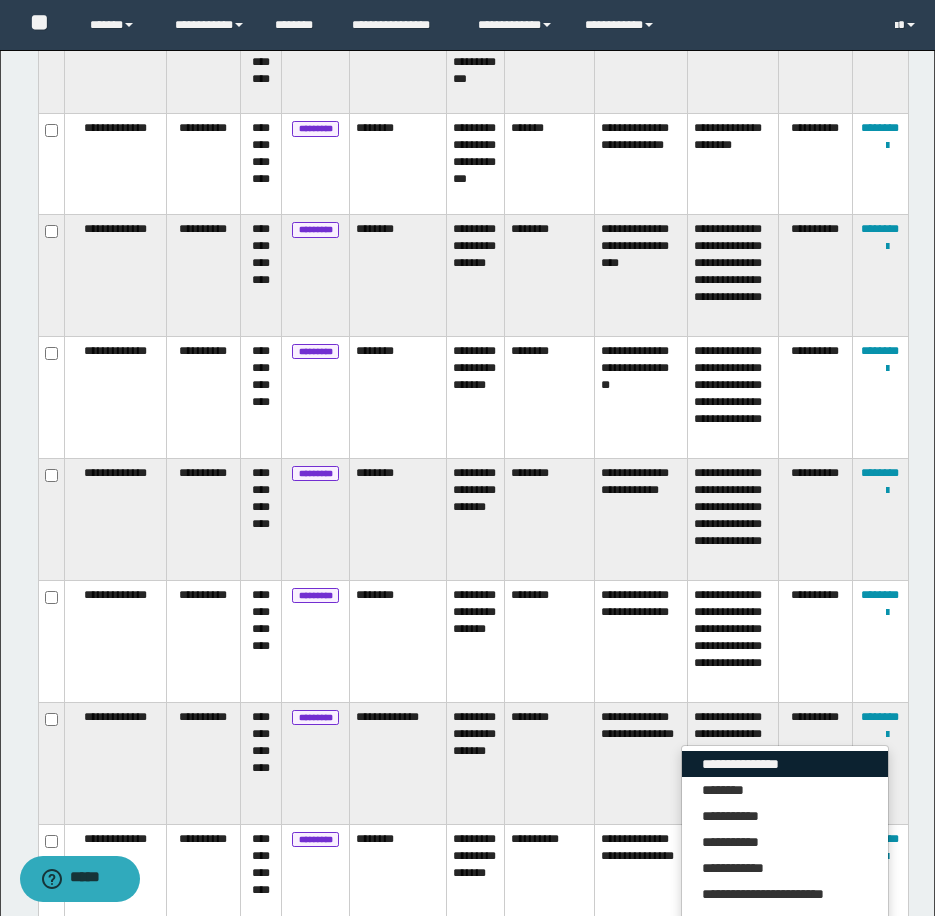 click on "**********" at bounding box center [785, 764] 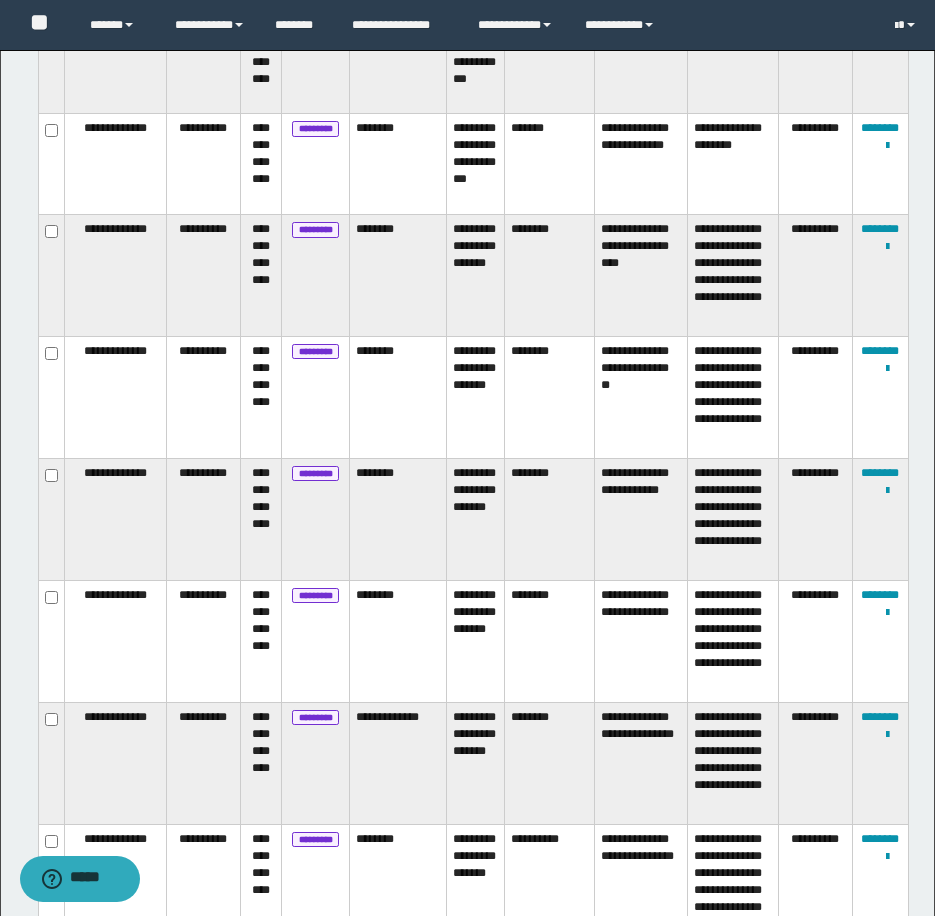 scroll, scrollTop: 0, scrollLeft: 0, axis: both 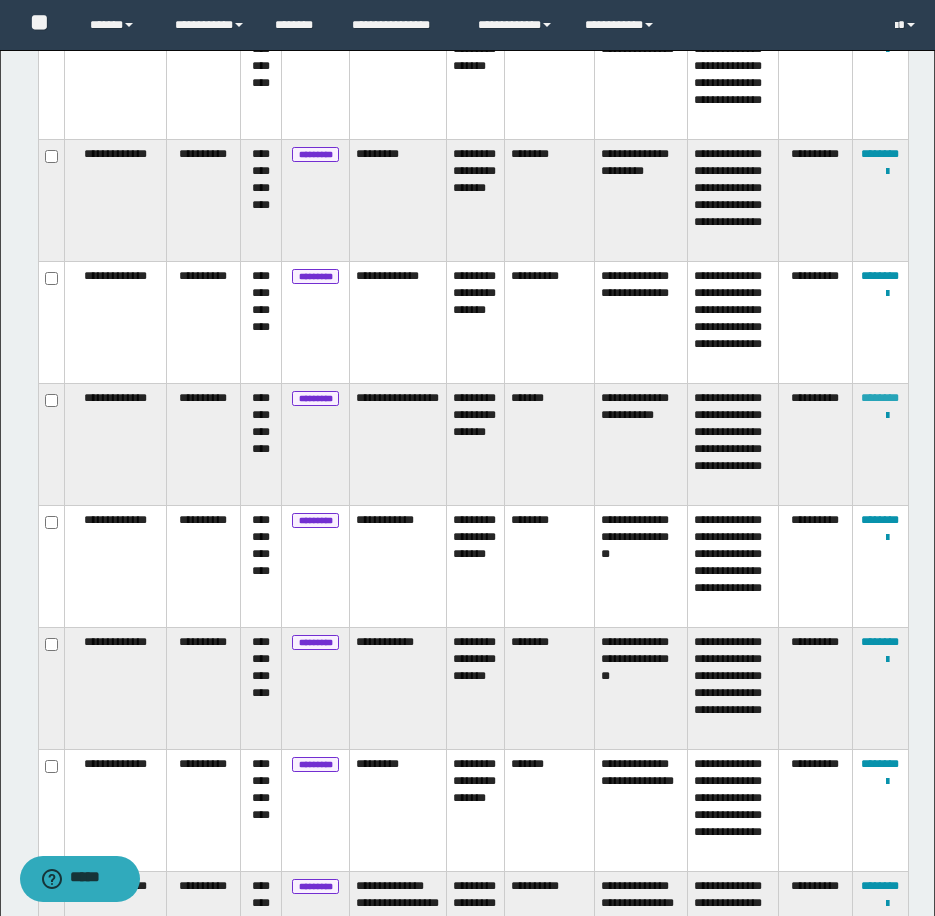 click on "********" at bounding box center (880, 398) 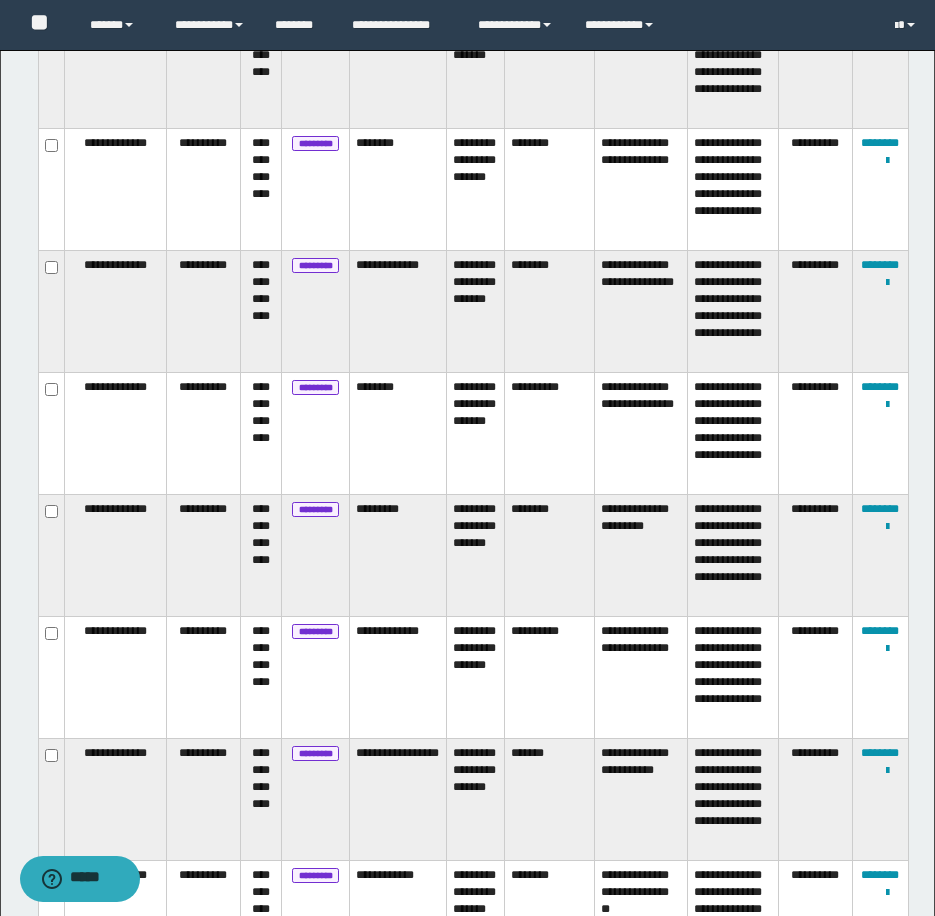 scroll, scrollTop: 1784, scrollLeft: 0, axis: vertical 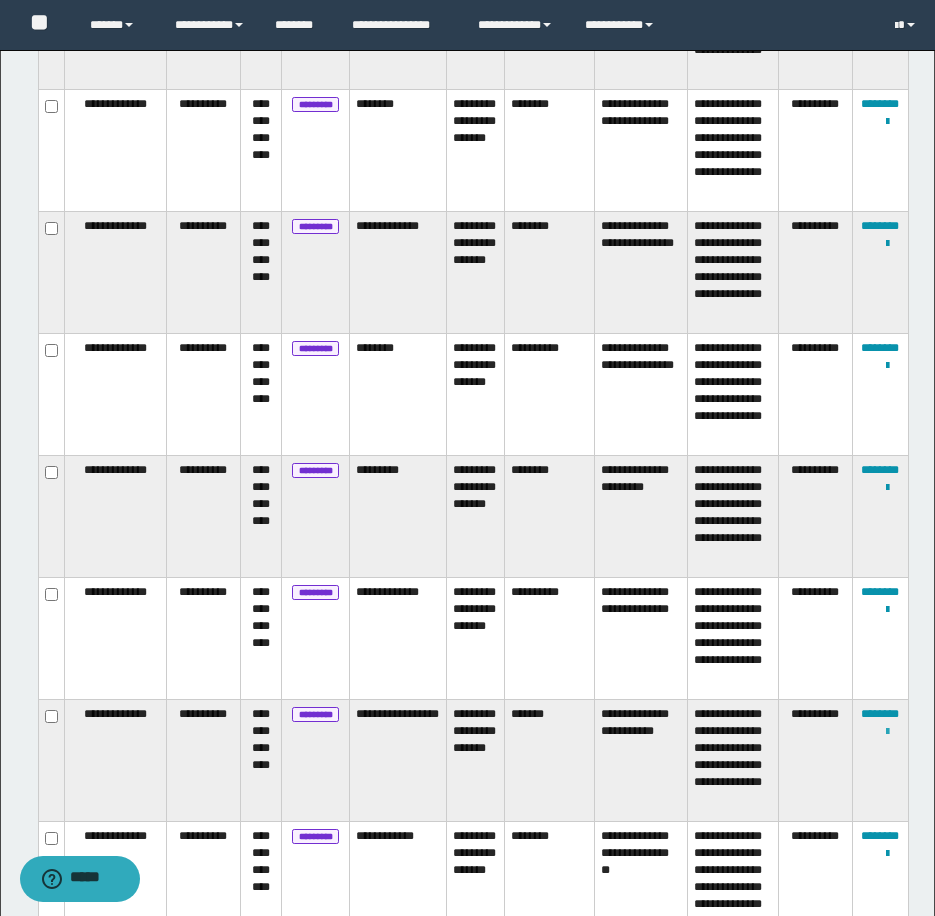 click at bounding box center [887, 732] 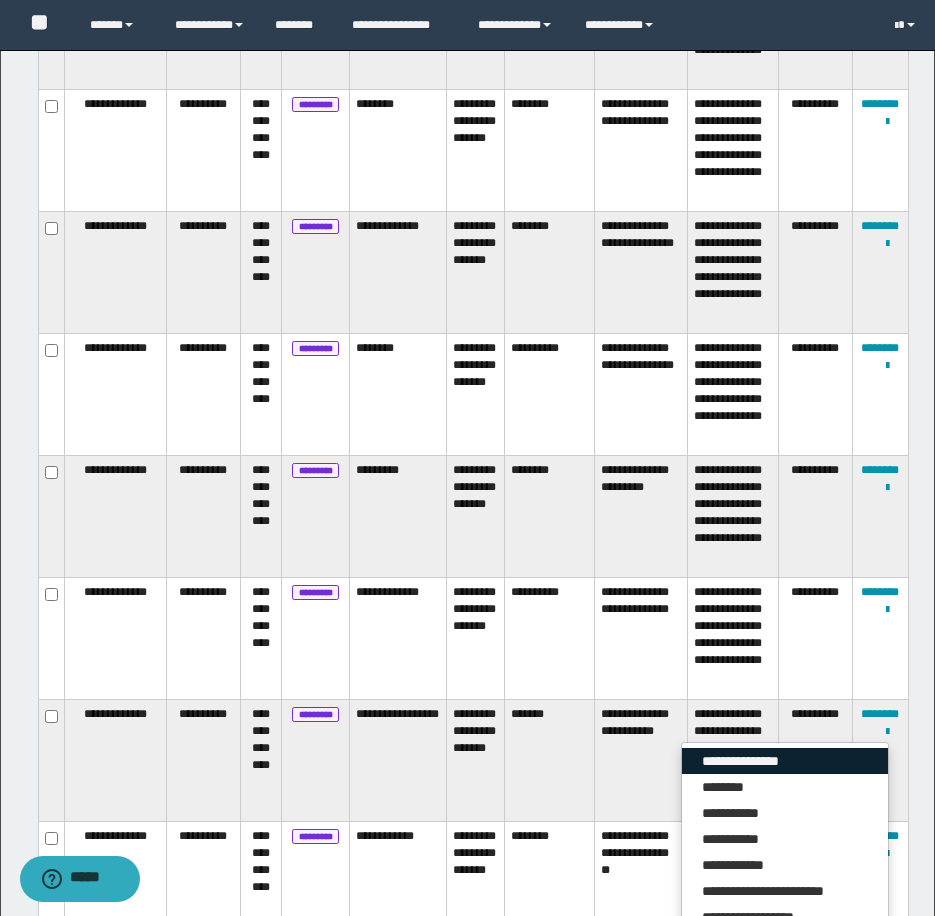click on "**********" at bounding box center [785, 761] 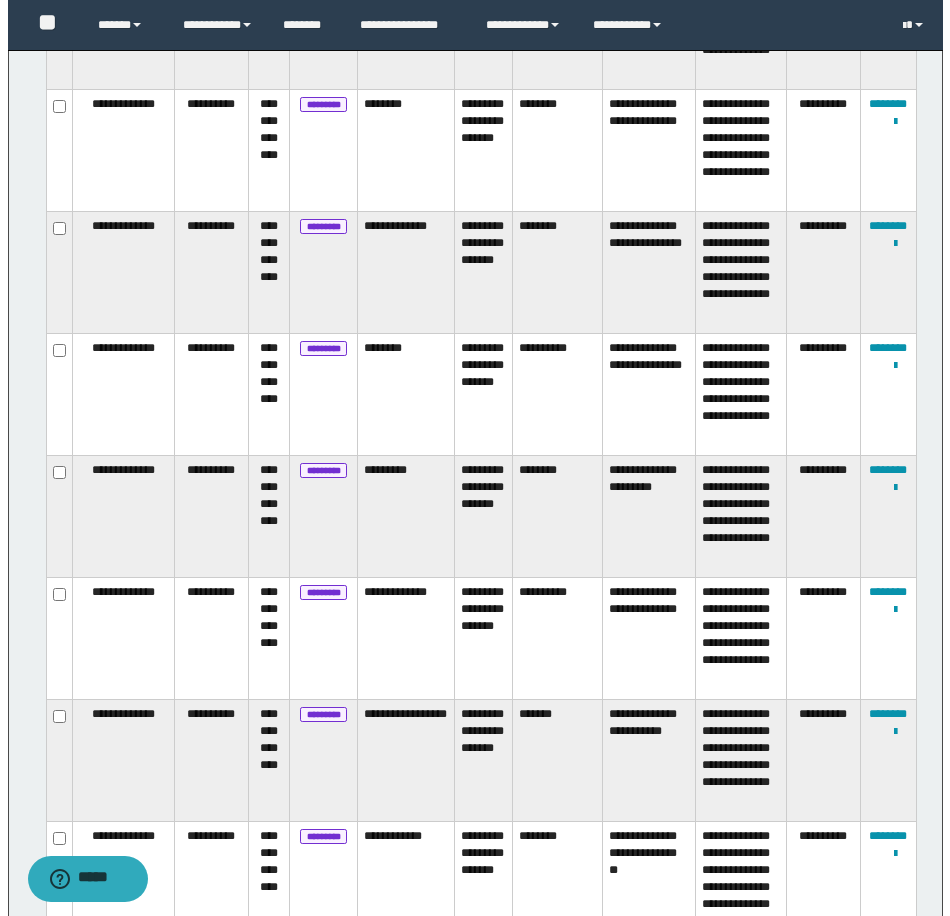 scroll, scrollTop: 0, scrollLeft: 0, axis: both 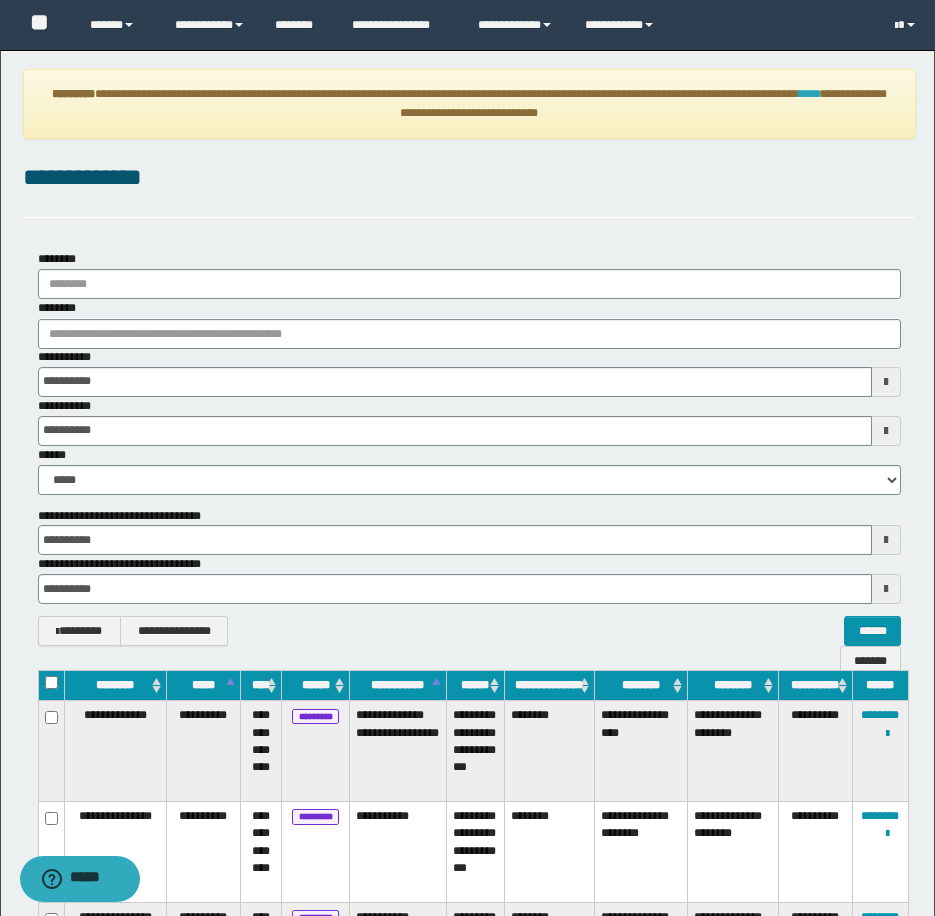 click on "****" at bounding box center (809, 94) 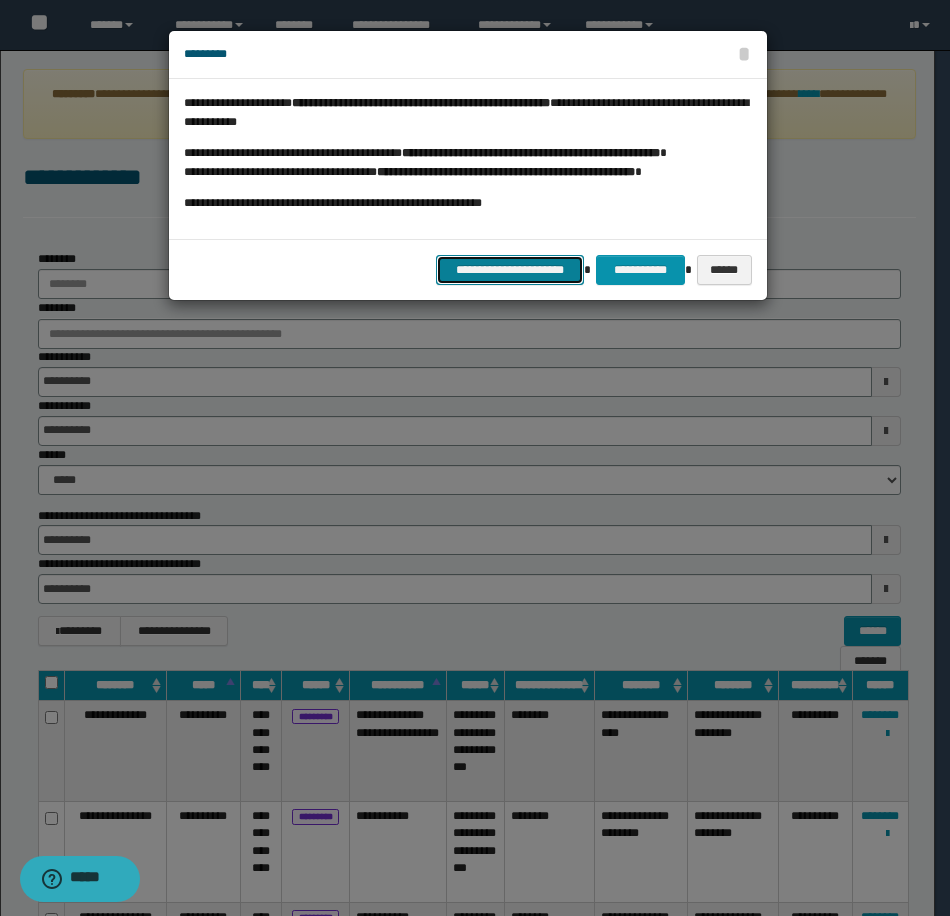 click on "**********" at bounding box center (510, 270) 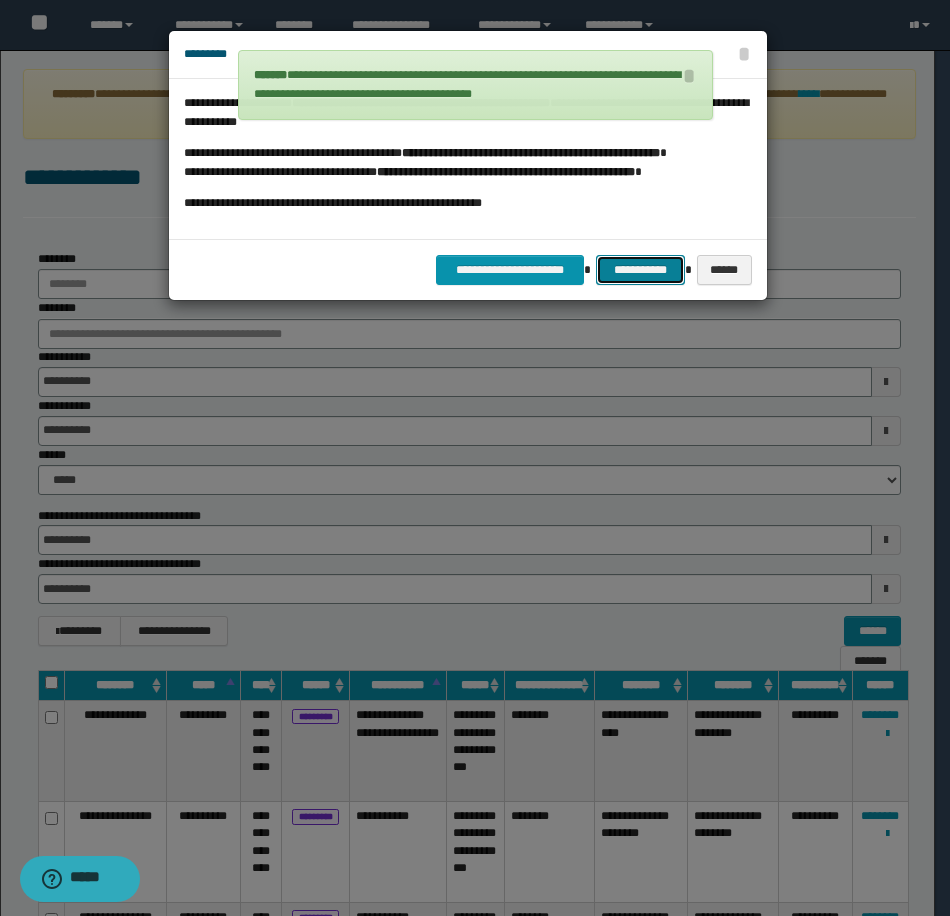 click on "**********" at bounding box center (640, 270) 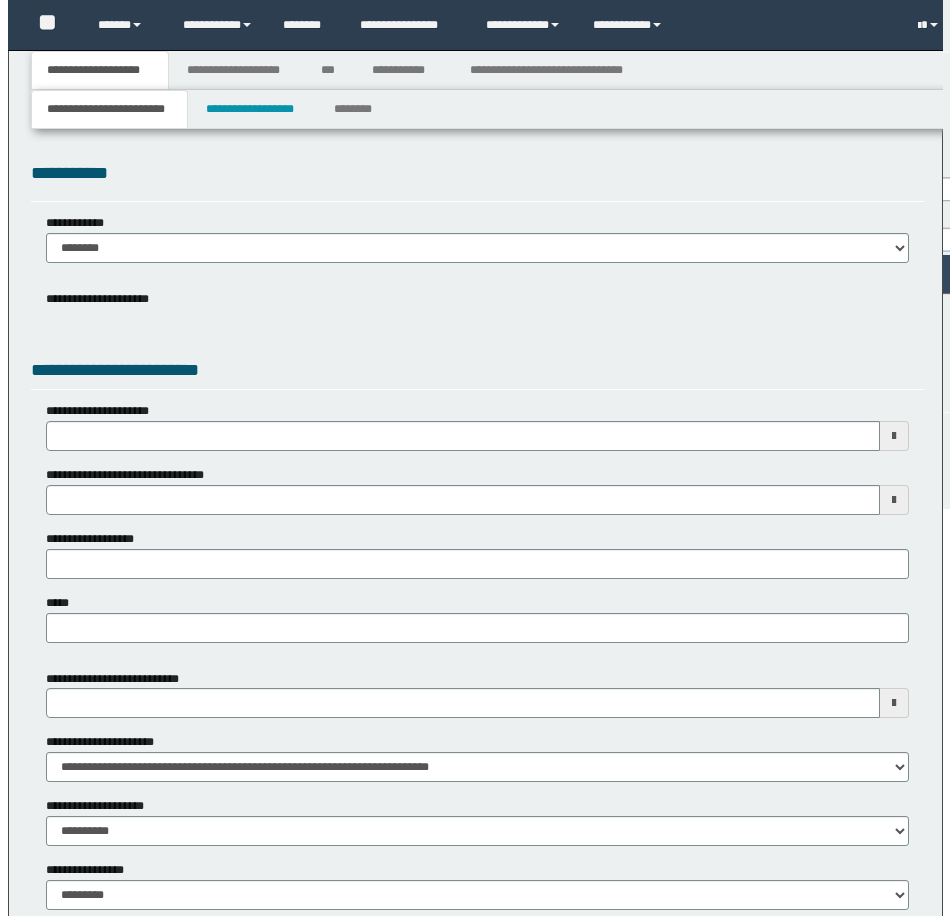 scroll, scrollTop: 0, scrollLeft: 0, axis: both 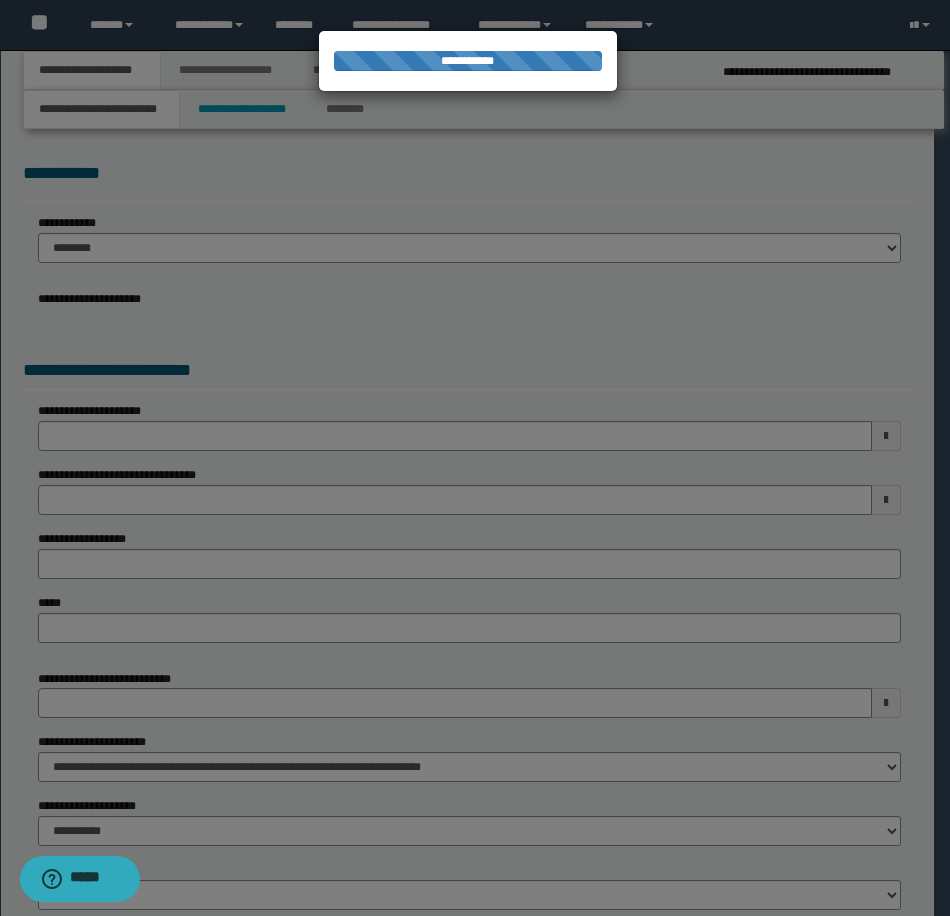 select on "**" 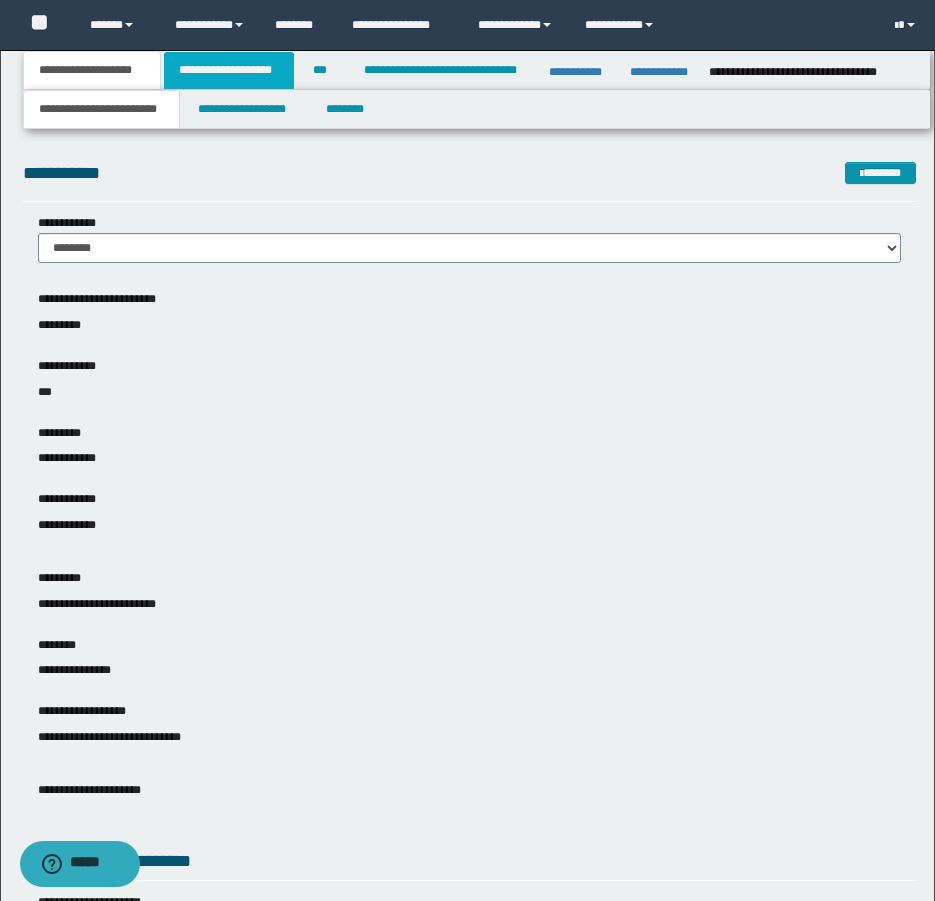 click on "**********" at bounding box center [229, 70] 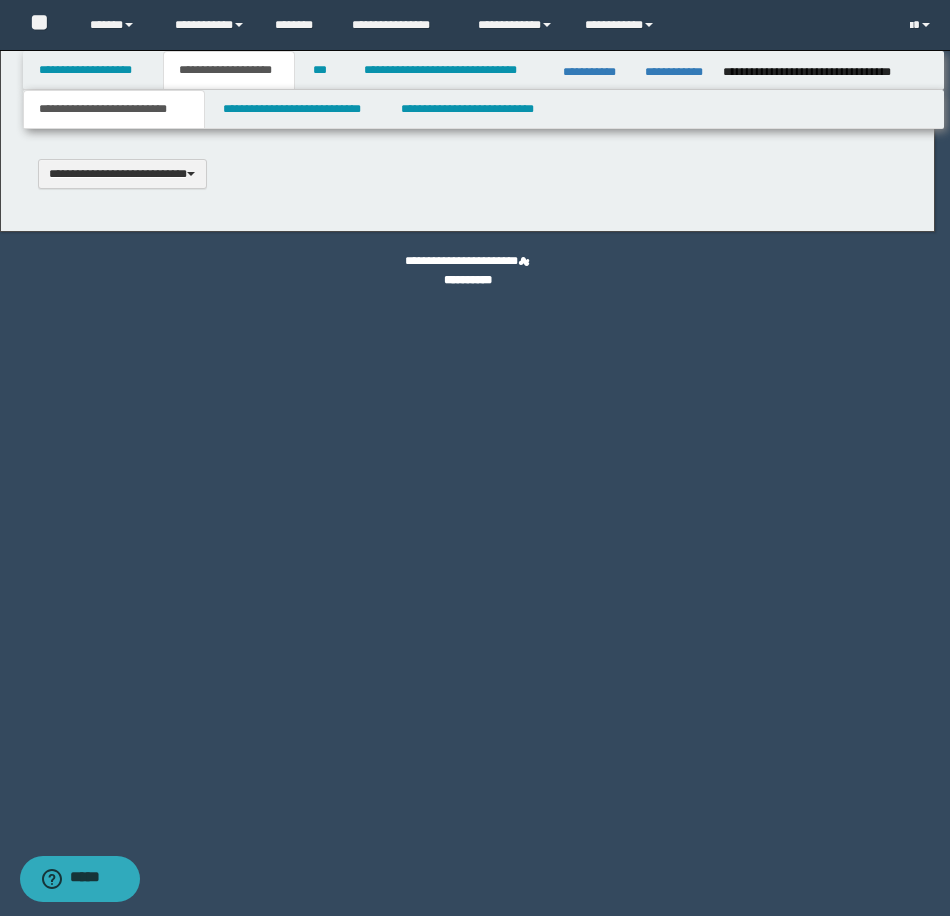 scroll, scrollTop: 0, scrollLeft: 0, axis: both 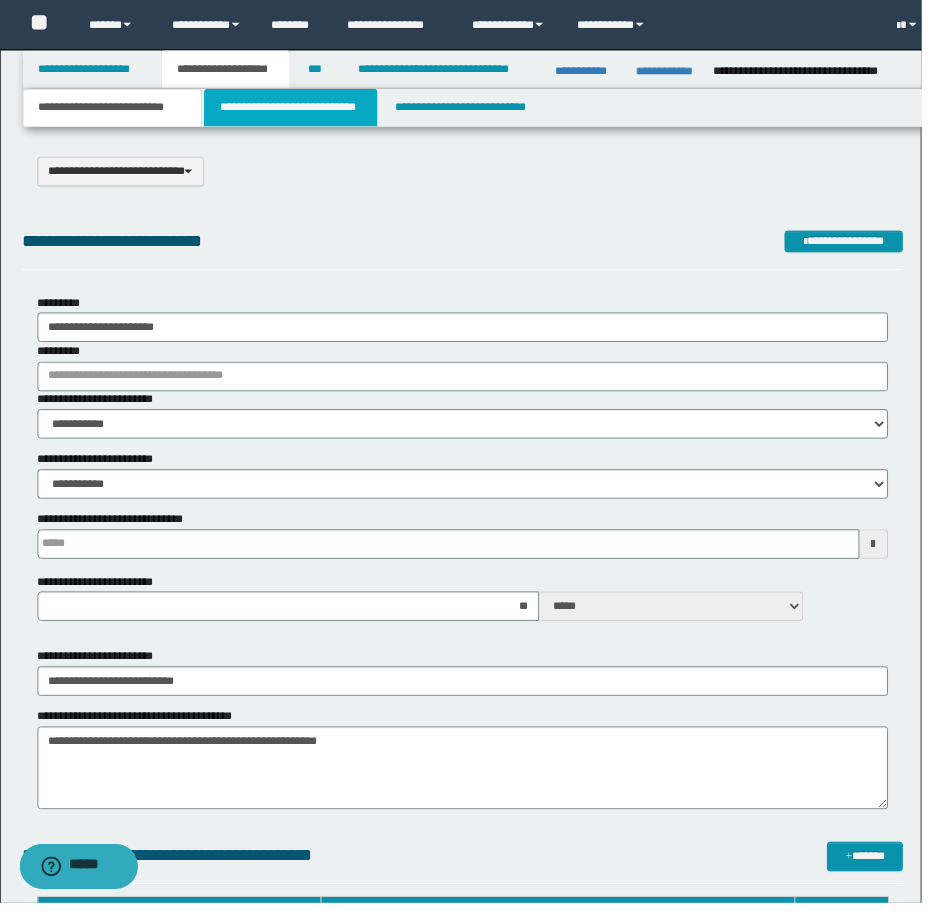 click on "**********" at bounding box center (295, 109) 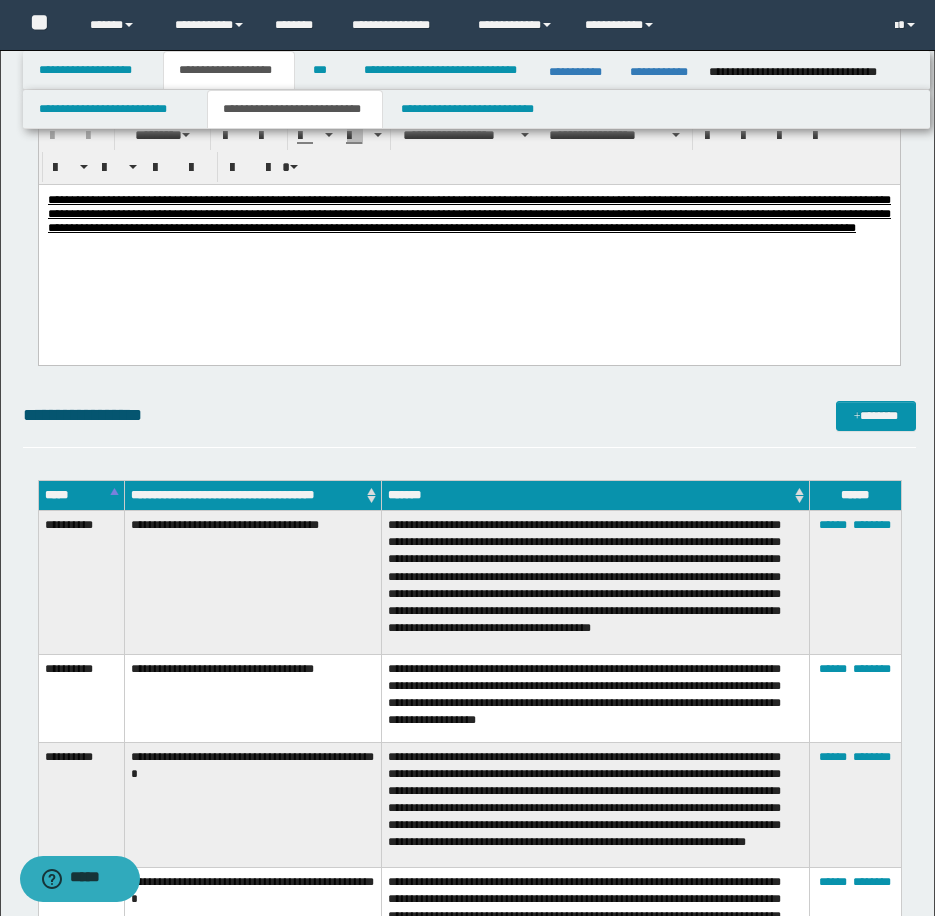 scroll, scrollTop: 2400, scrollLeft: 0, axis: vertical 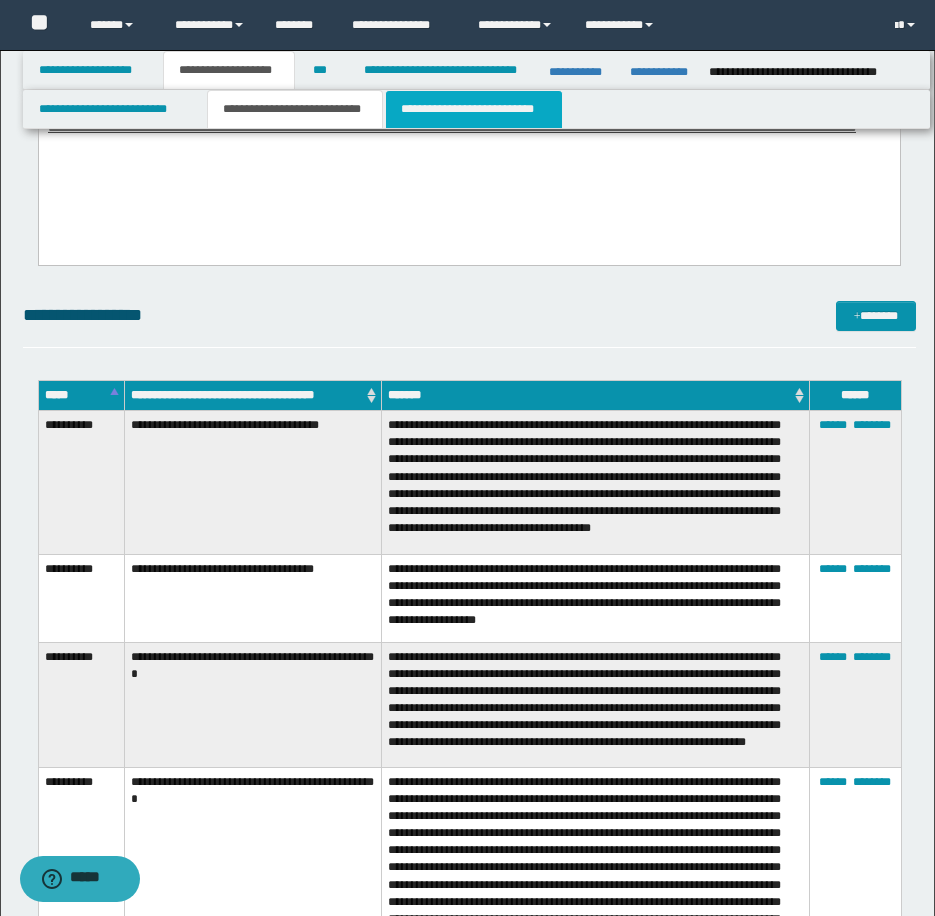 click on "**********" at bounding box center (474, 109) 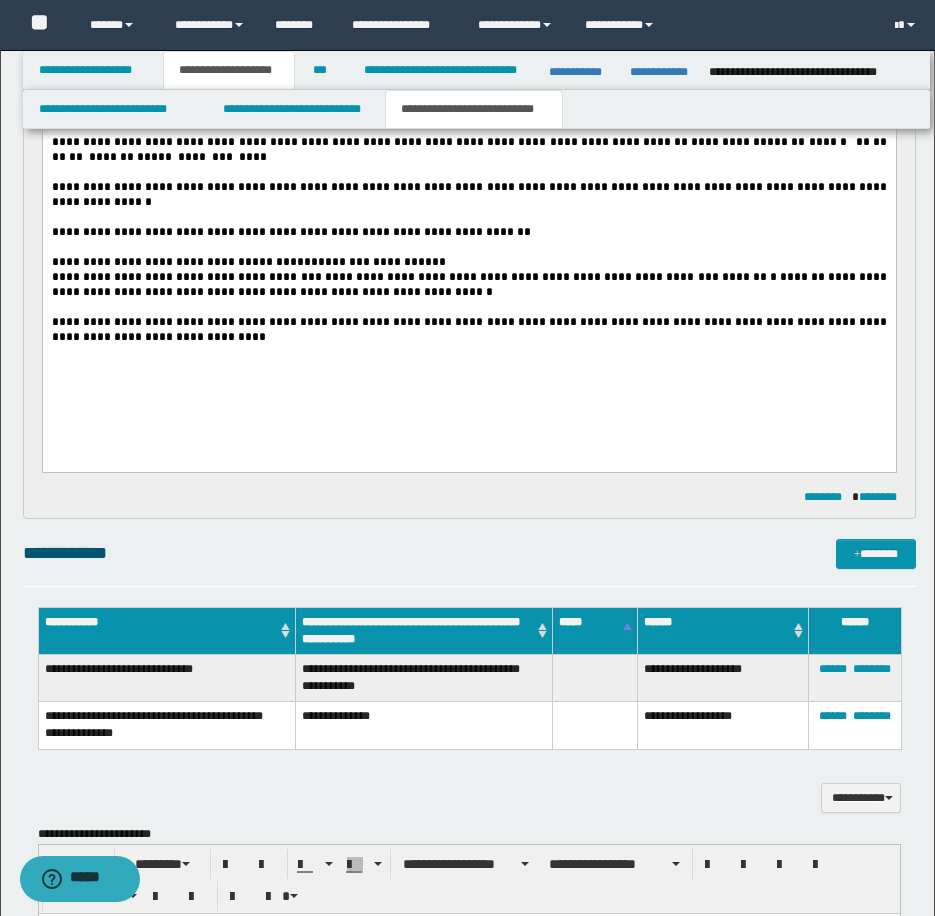 scroll, scrollTop: 1700, scrollLeft: 0, axis: vertical 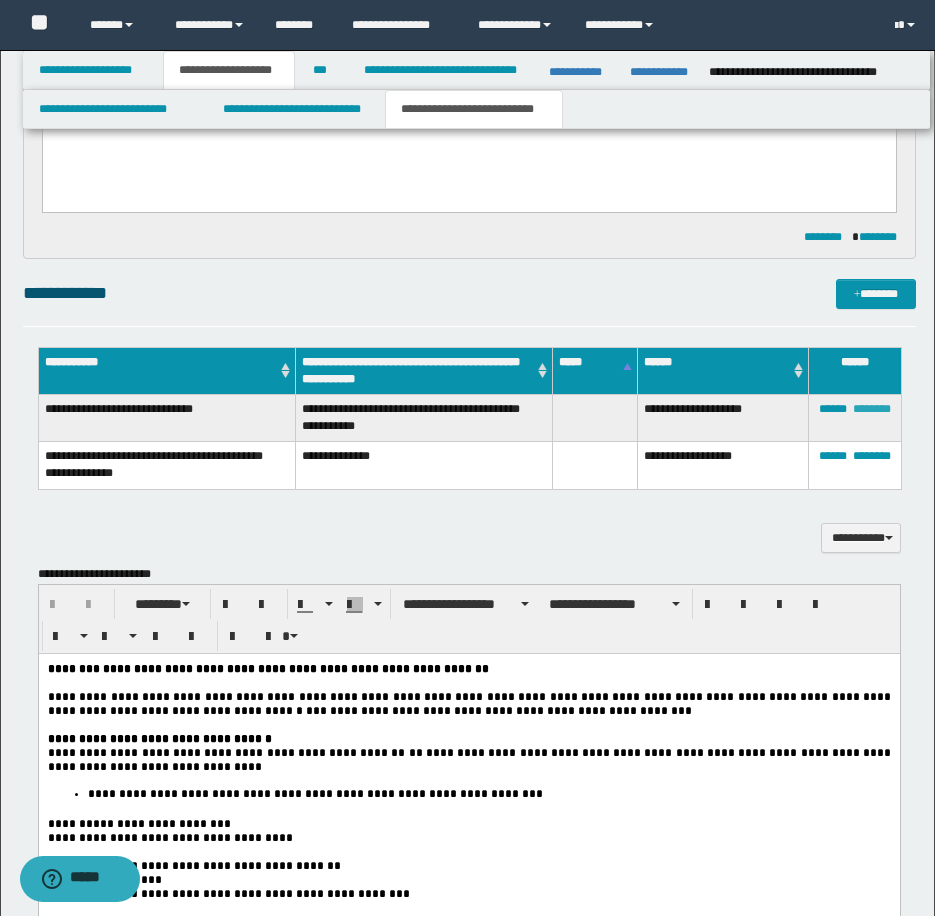click on "********" at bounding box center [872, 409] 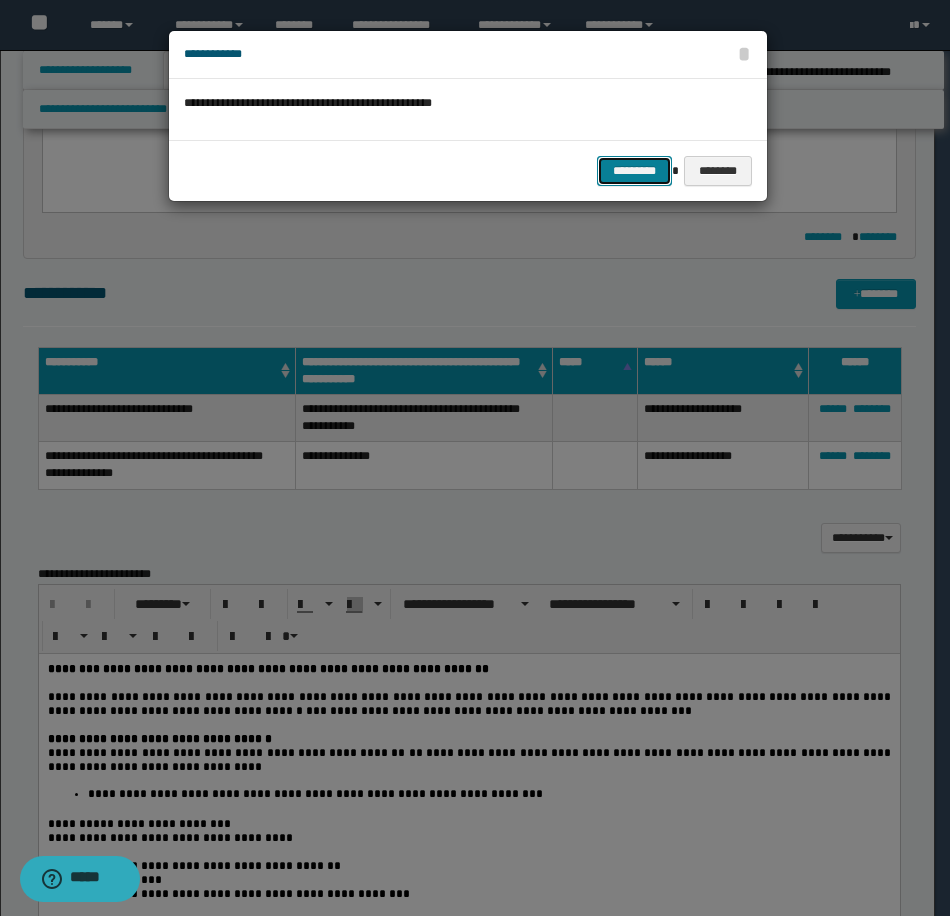 click on "*********" at bounding box center (634, 171) 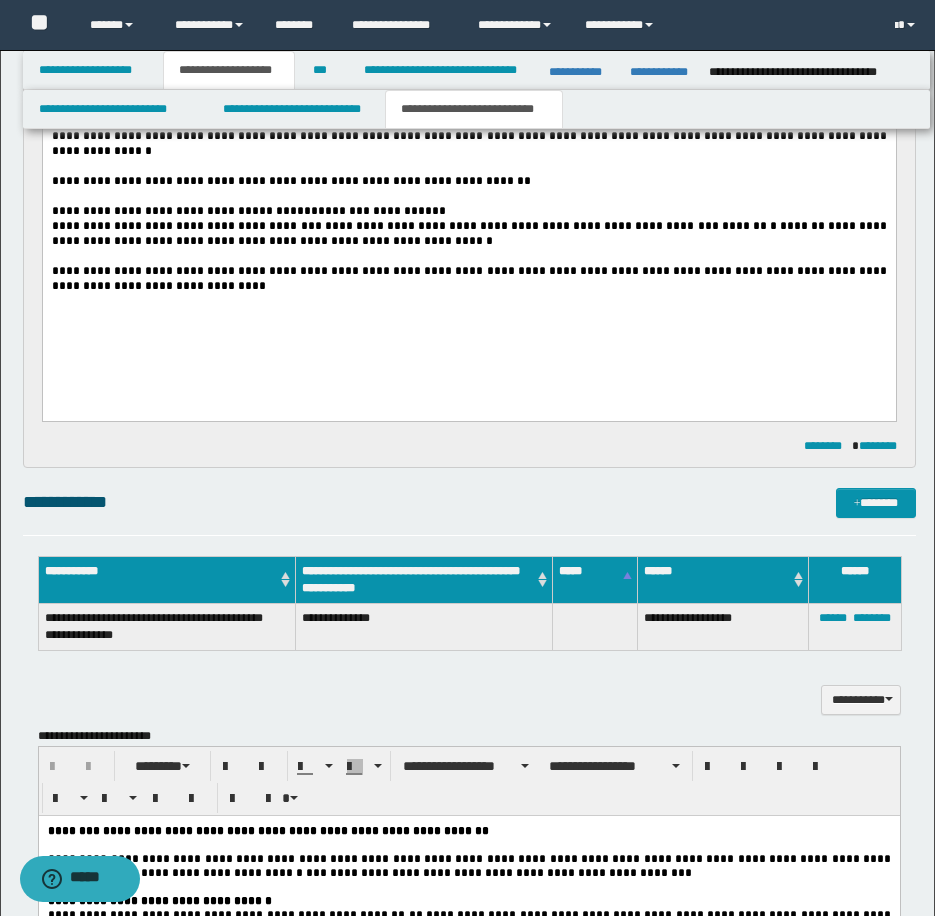 scroll, scrollTop: 1500, scrollLeft: 0, axis: vertical 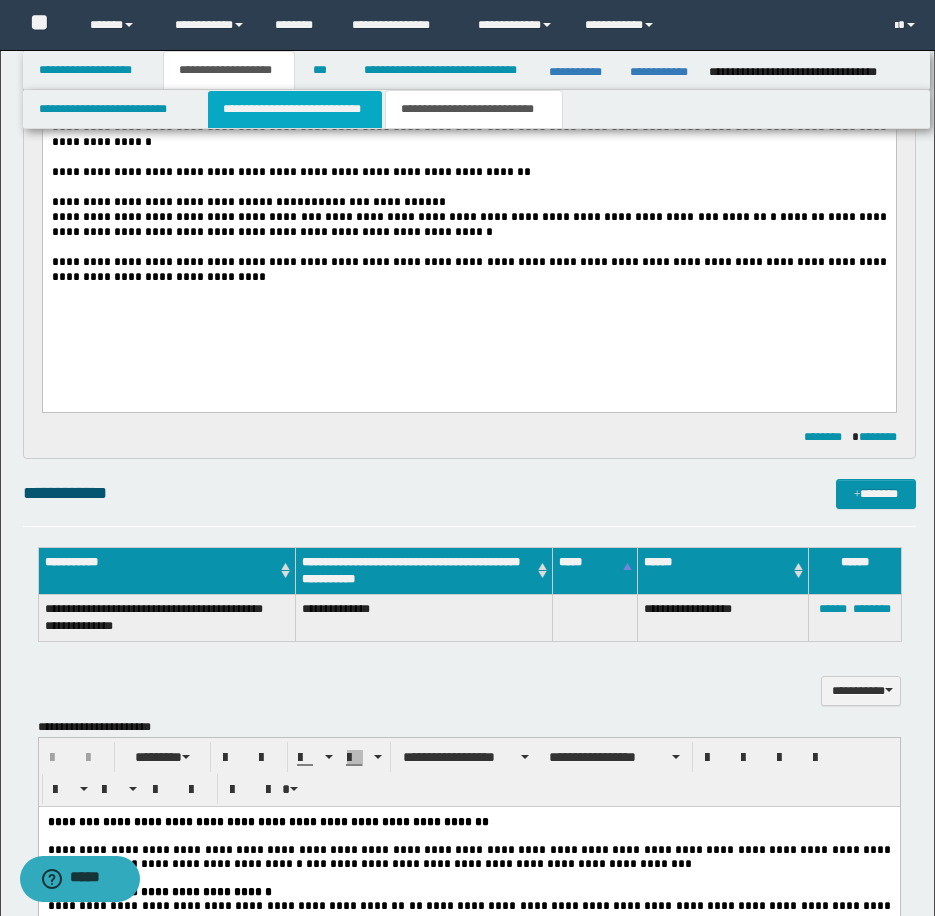 click on "**********" at bounding box center [295, 109] 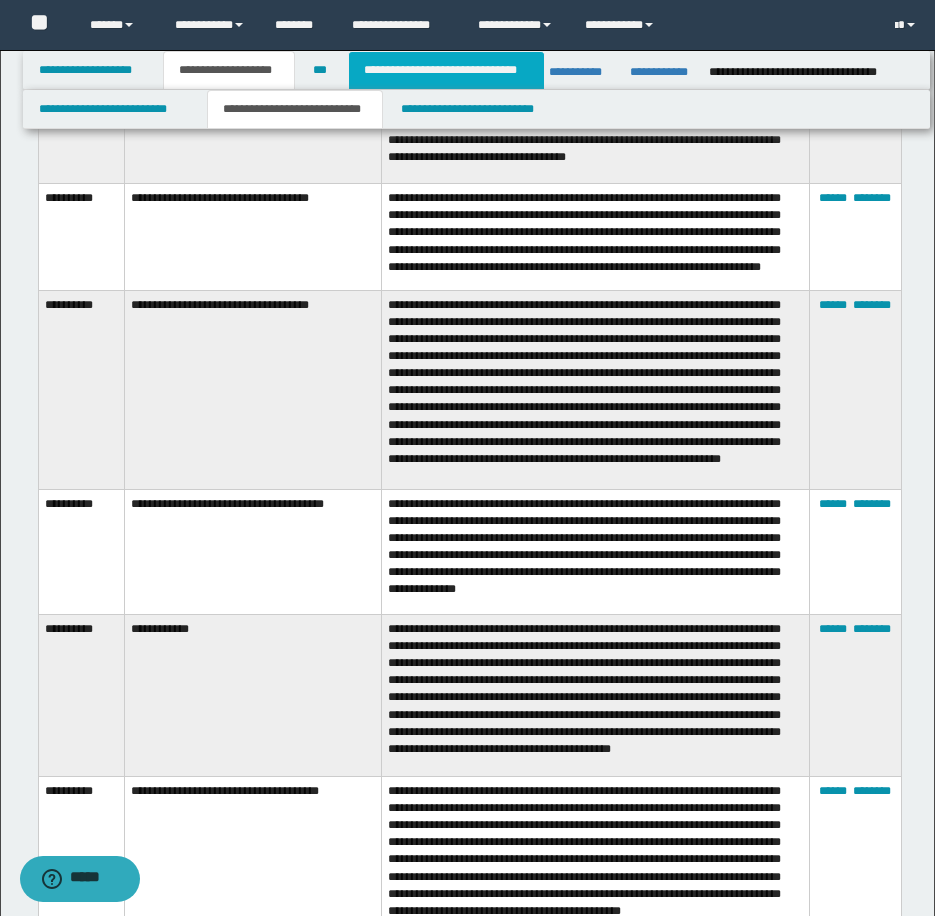click on "**********" at bounding box center (446, 70) 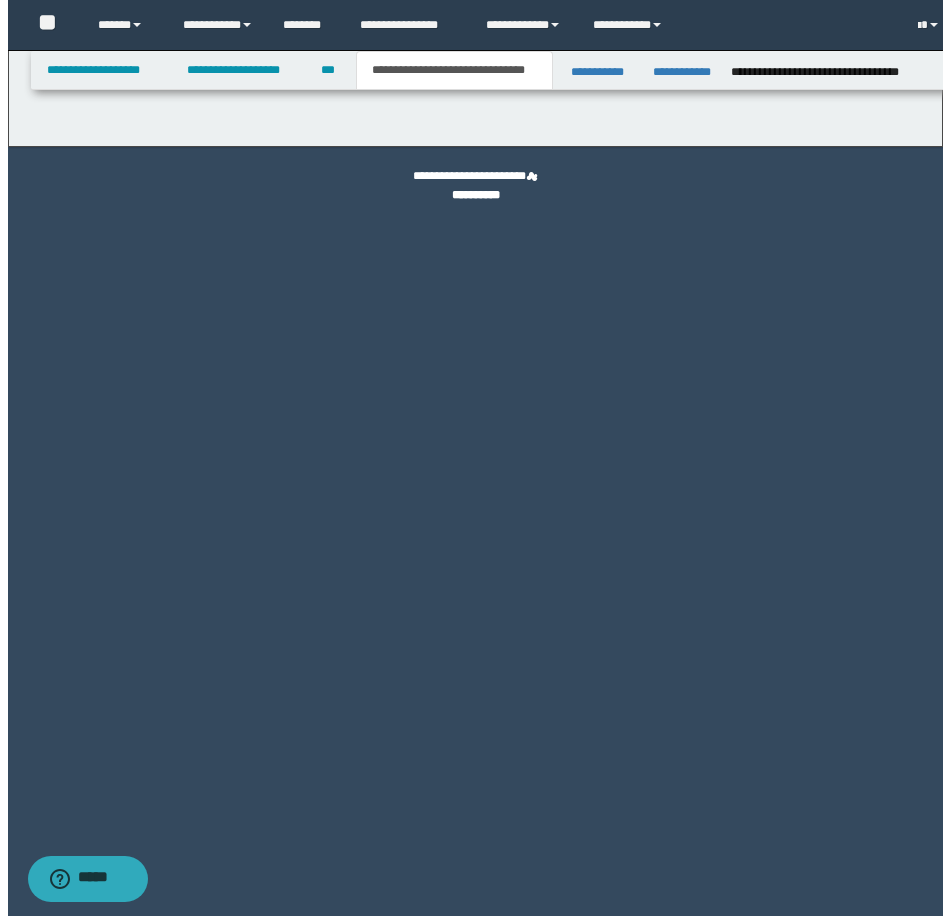 scroll, scrollTop: 0, scrollLeft: 0, axis: both 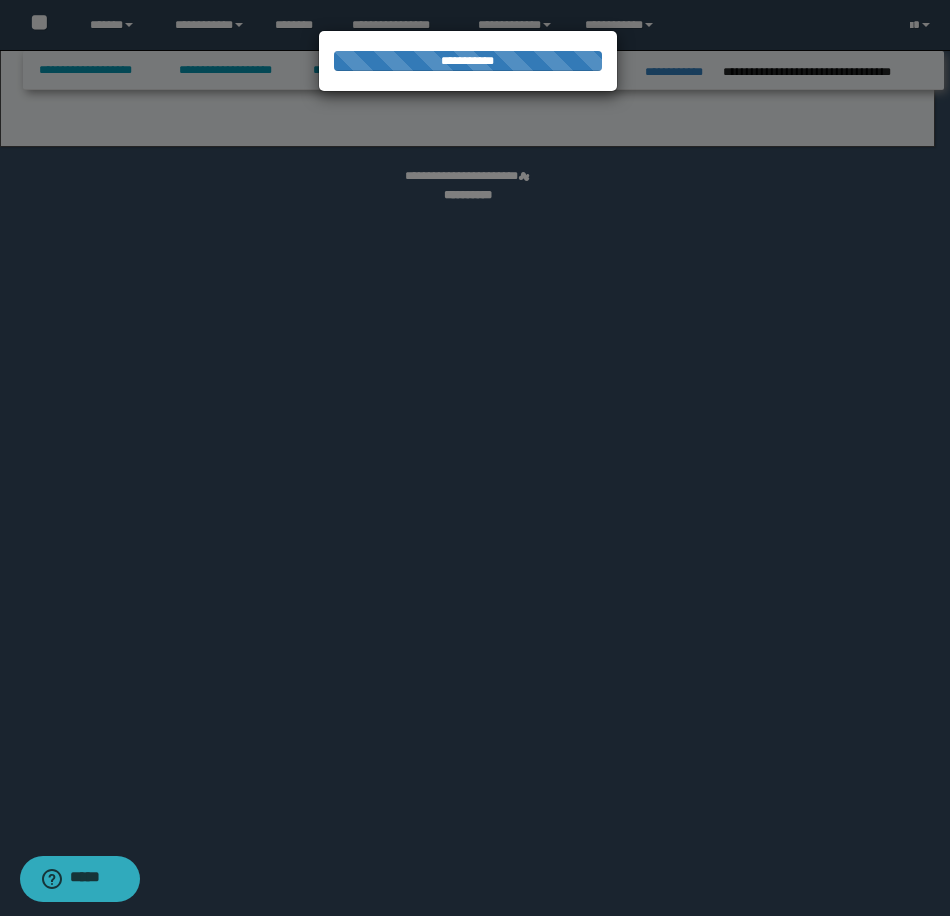 select on "*" 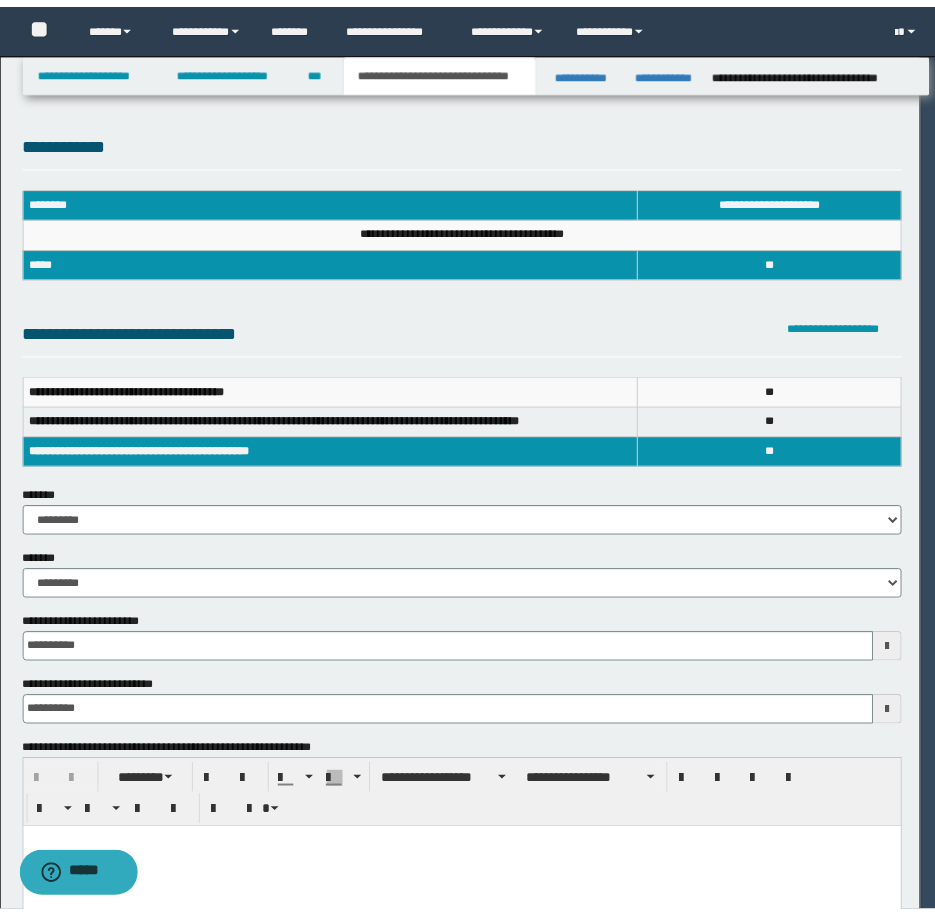scroll, scrollTop: 0, scrollLeft: 0, axis: both 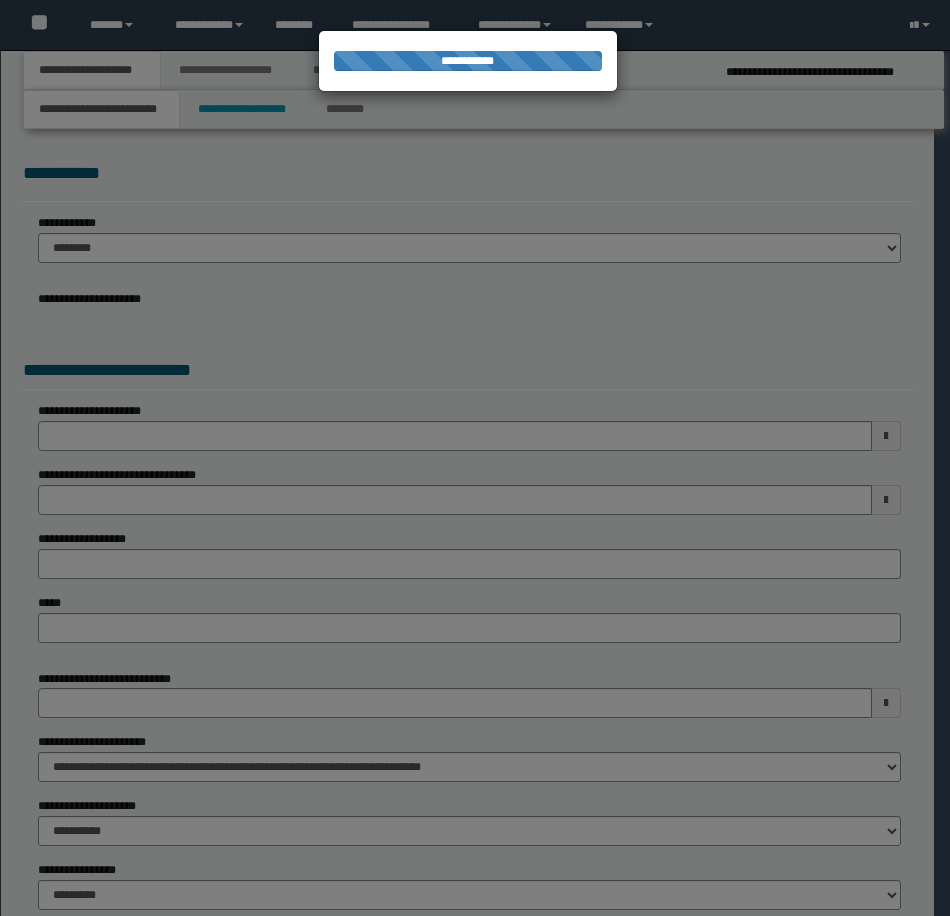 select on "**" 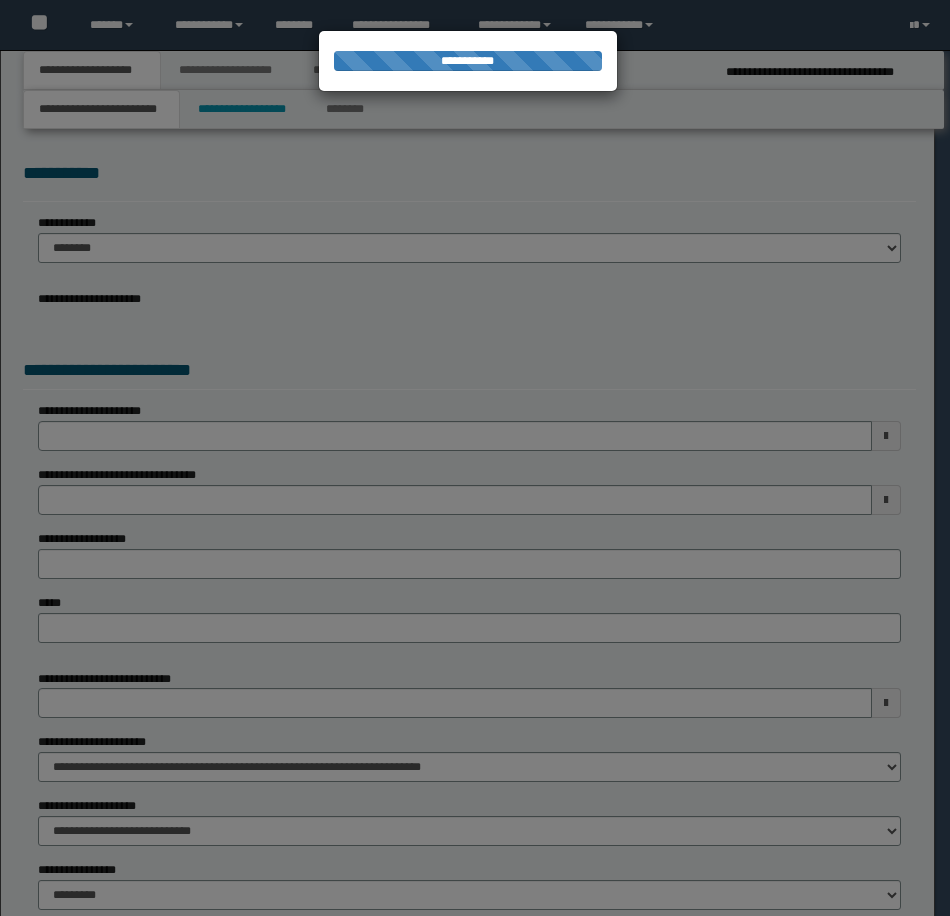 scroll, scrollTop: 0, scrollLeft: 0, axis: both 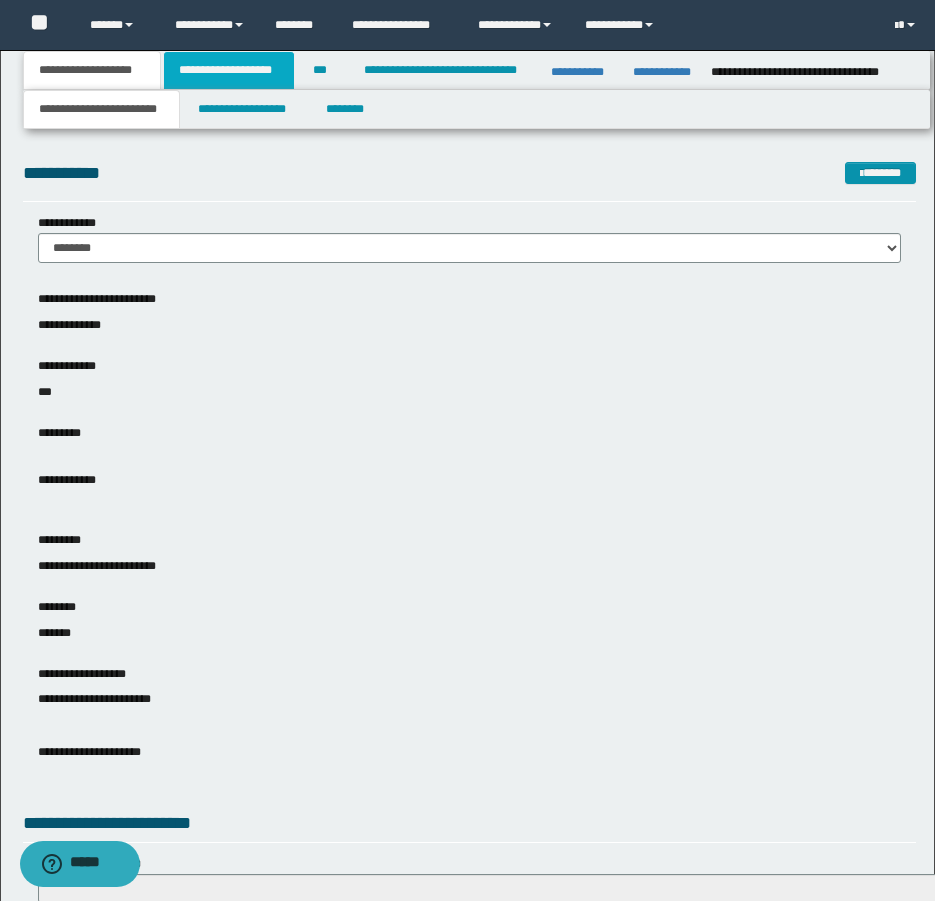 click on "**********" at bounding box center [229, 70] 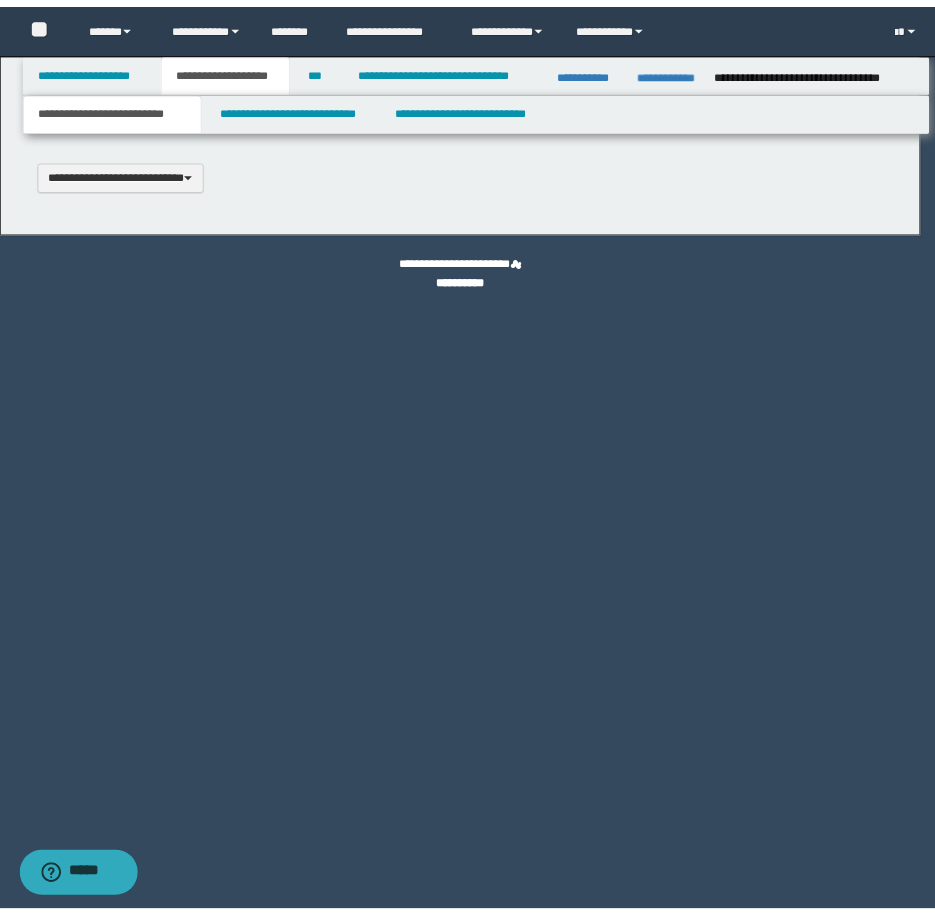 scroll, scrollTop: 0, scrollLeft: 0, axis: both 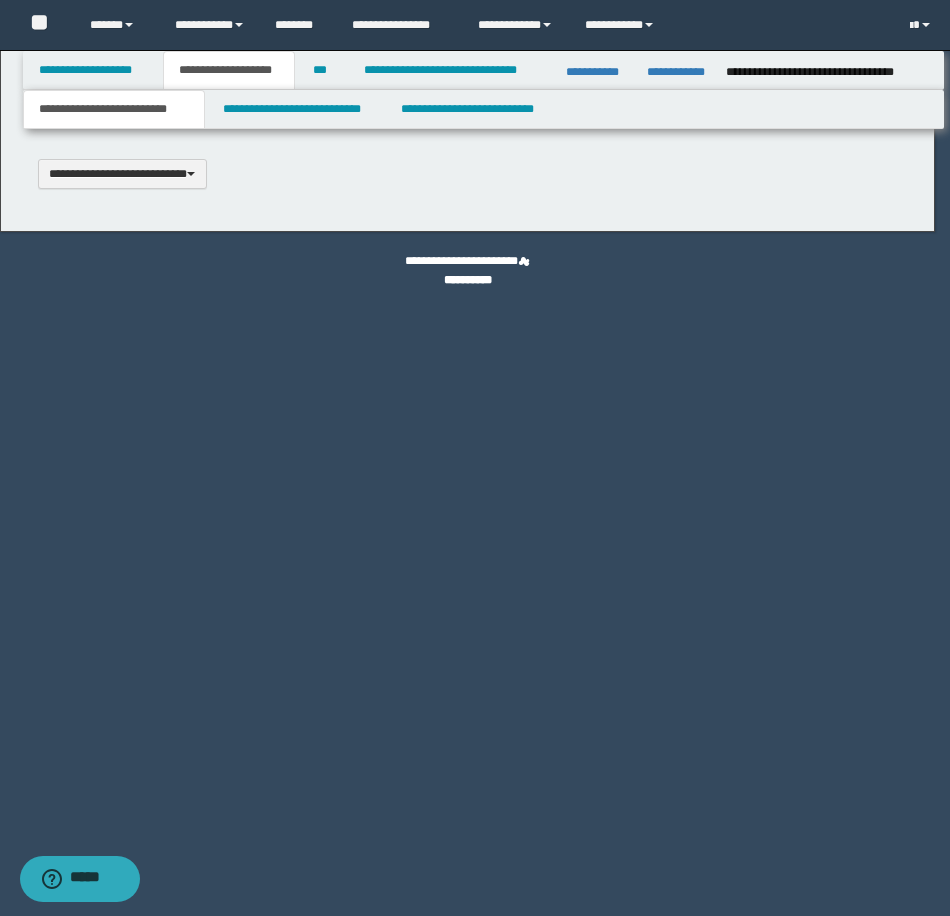 type 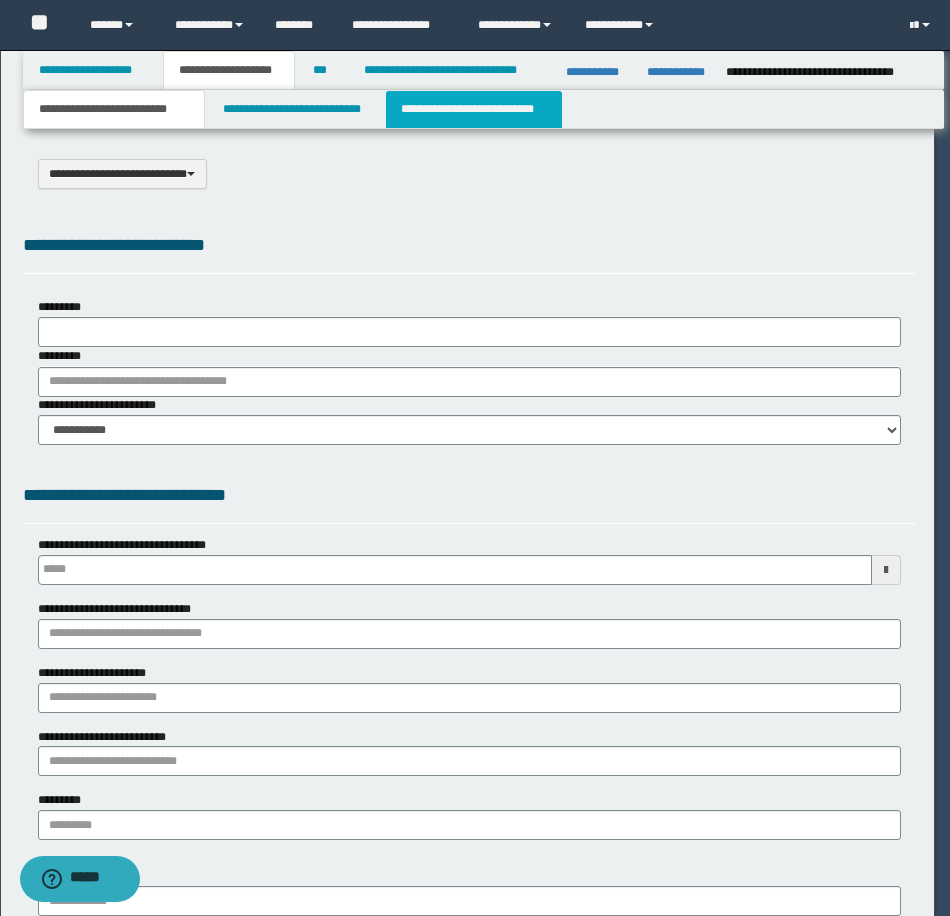 type on "**********" 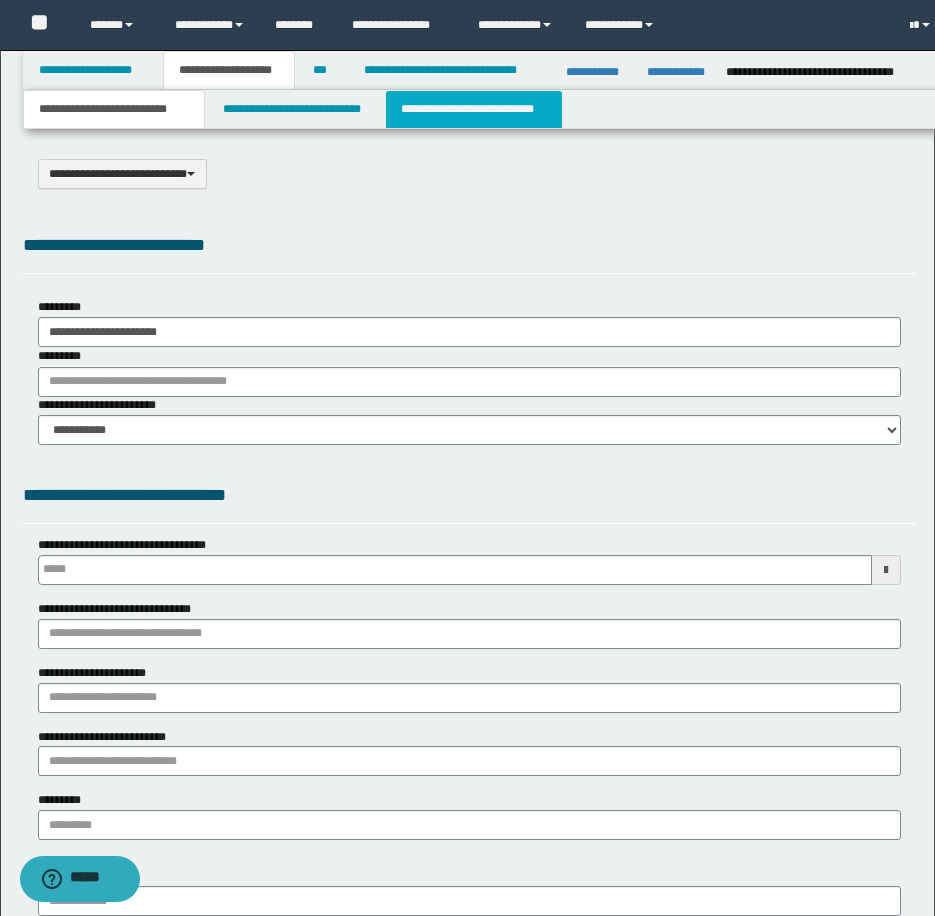 click on "**********" at bounding box center [474, 109] 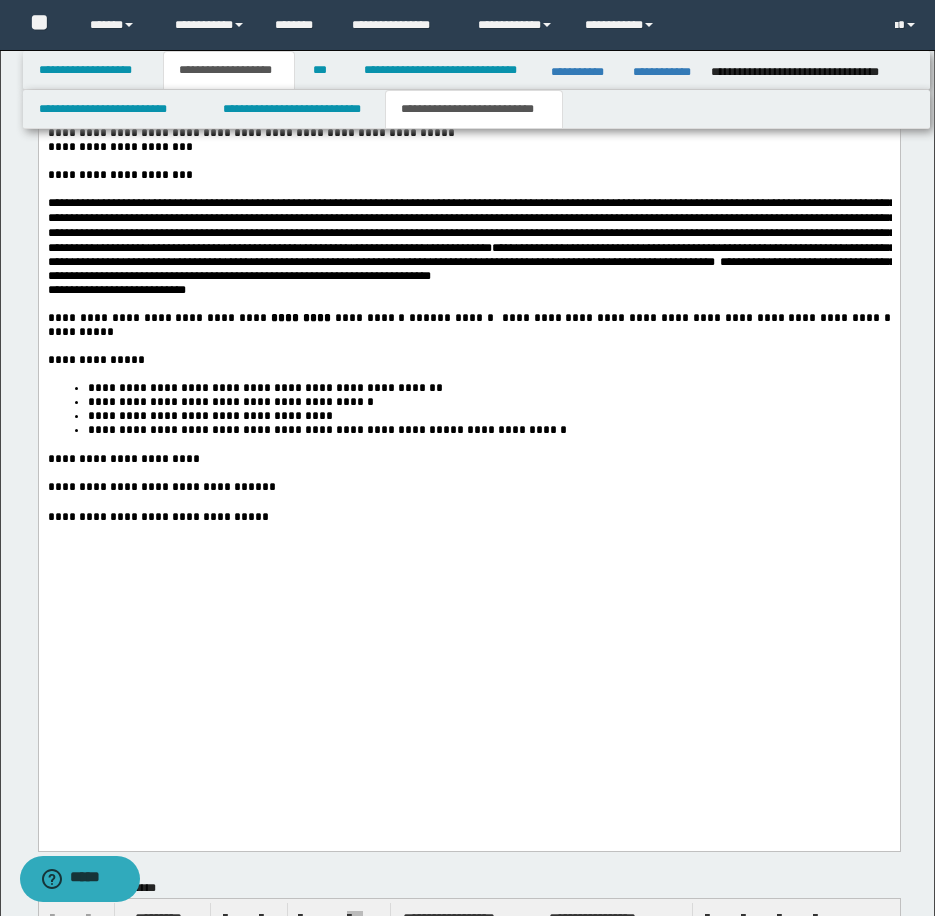 scroll, scrollTop: 4200, scrollLeft: 0, axis: vertical 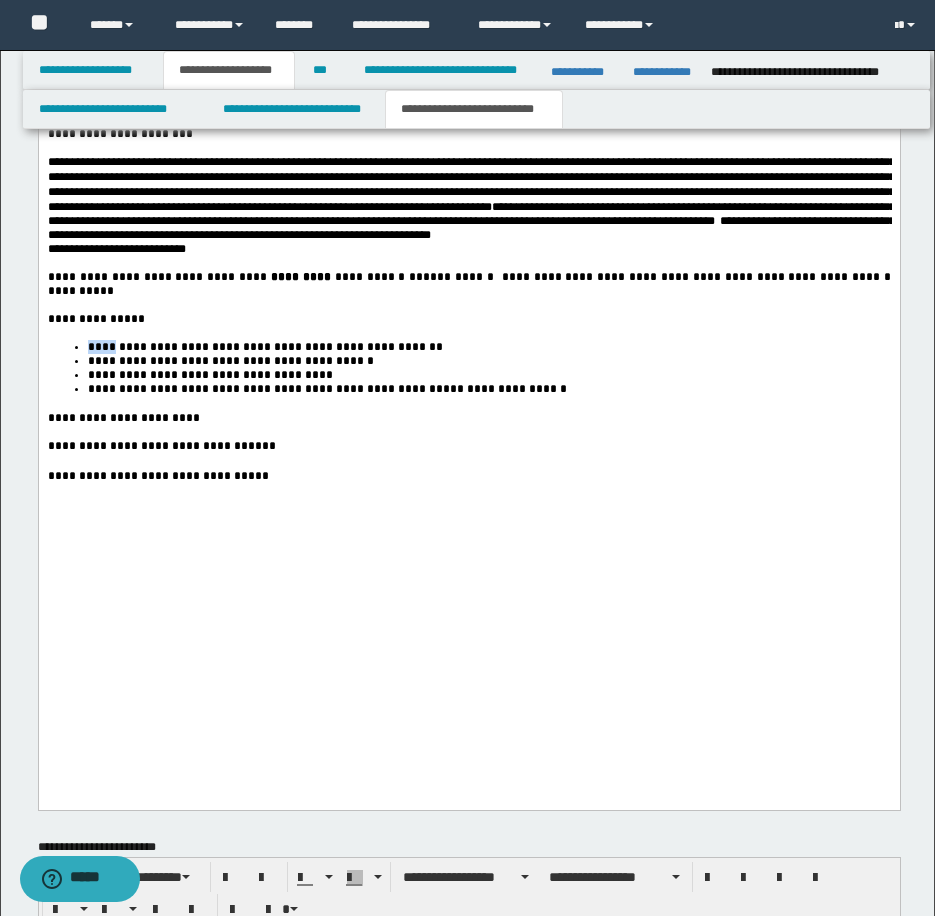 drag, startPoint x: 87, startPoint y: 552, endPoint x: 116, endPoint y: 552, distance: 29 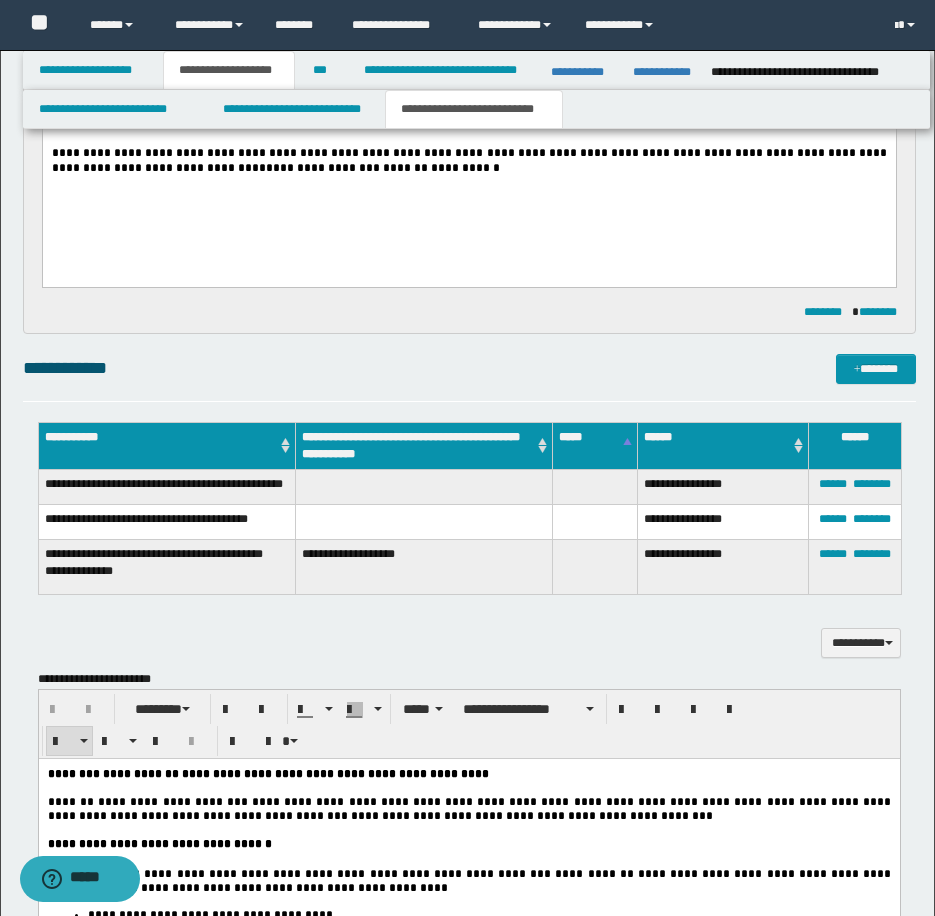 scroll, scrollTop: 1800, scrollLeft: 0, axis: vertical 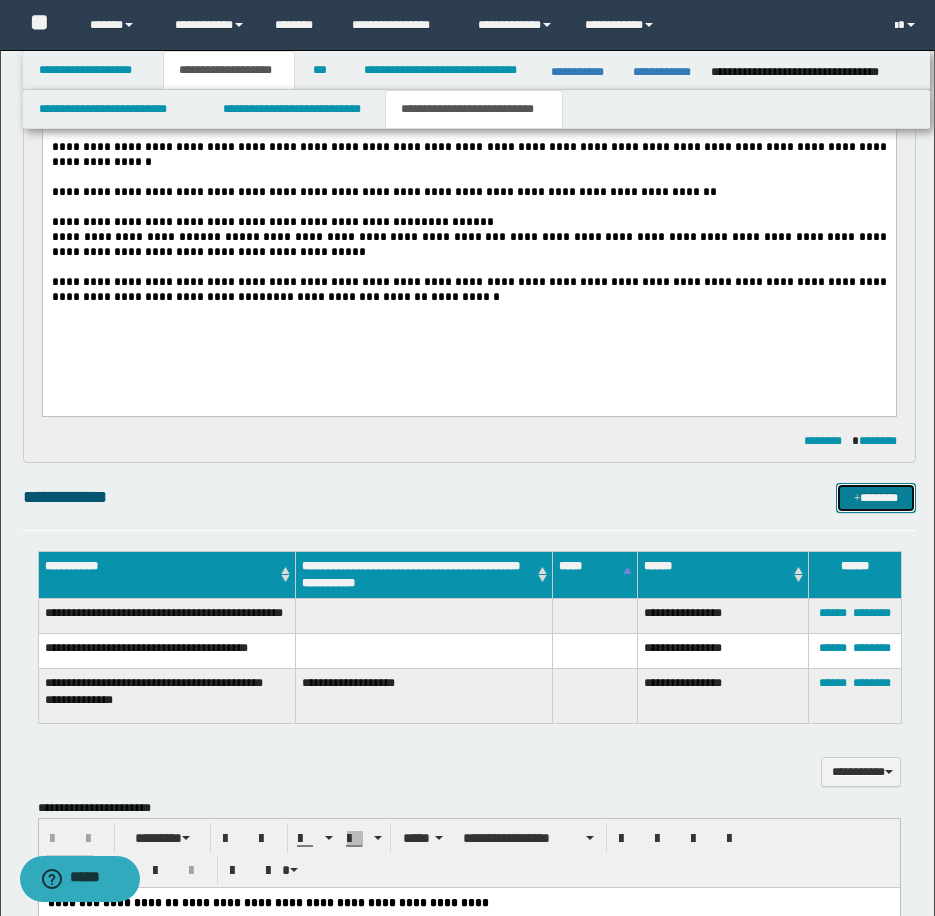 click on "*******" at bounding box center (876, 498) 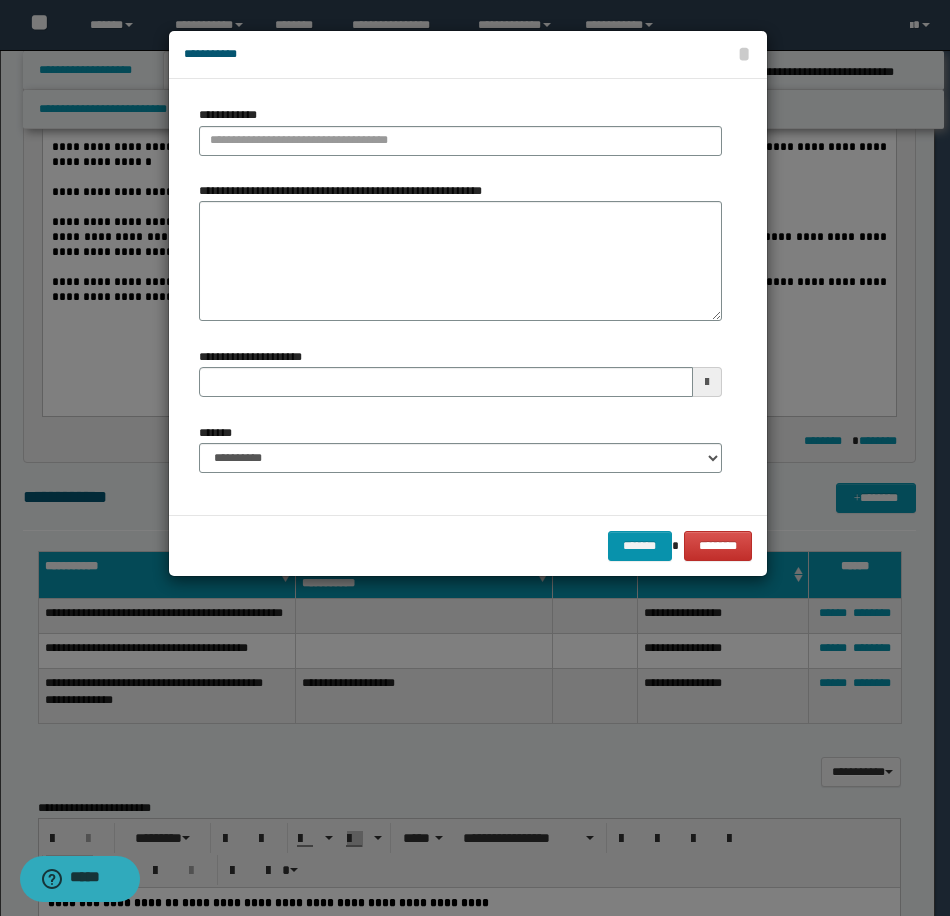 type 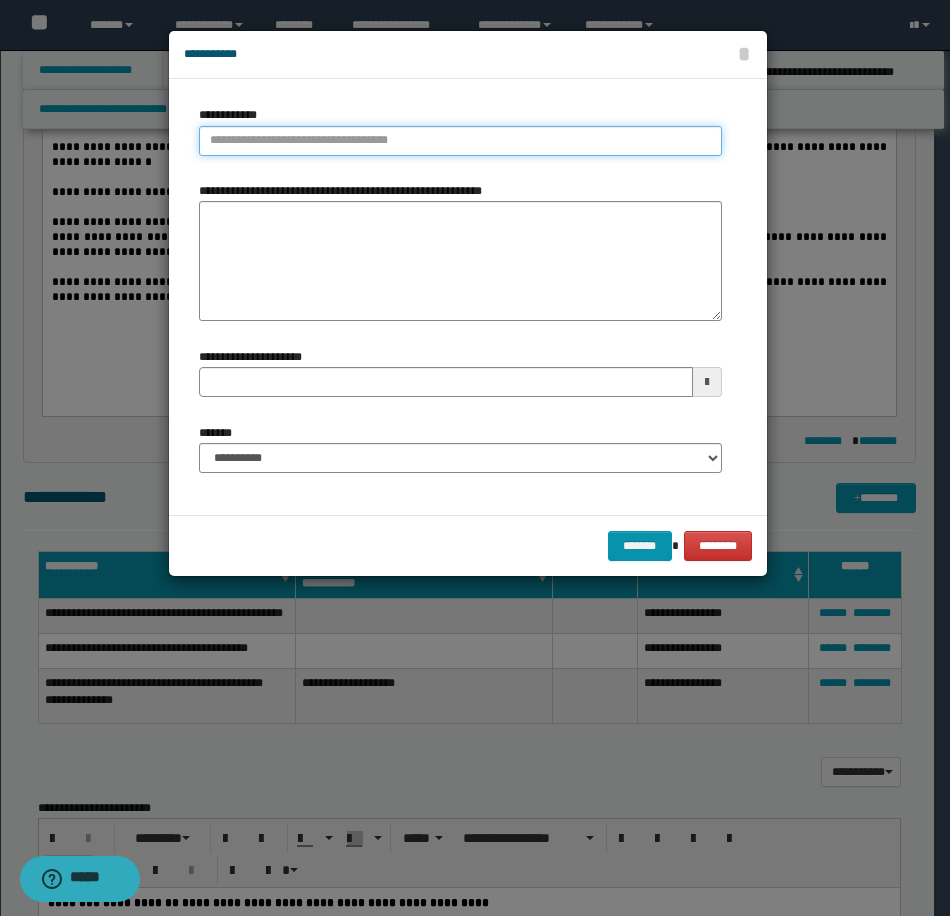 click on "**********" at bounding box center [460, 141] 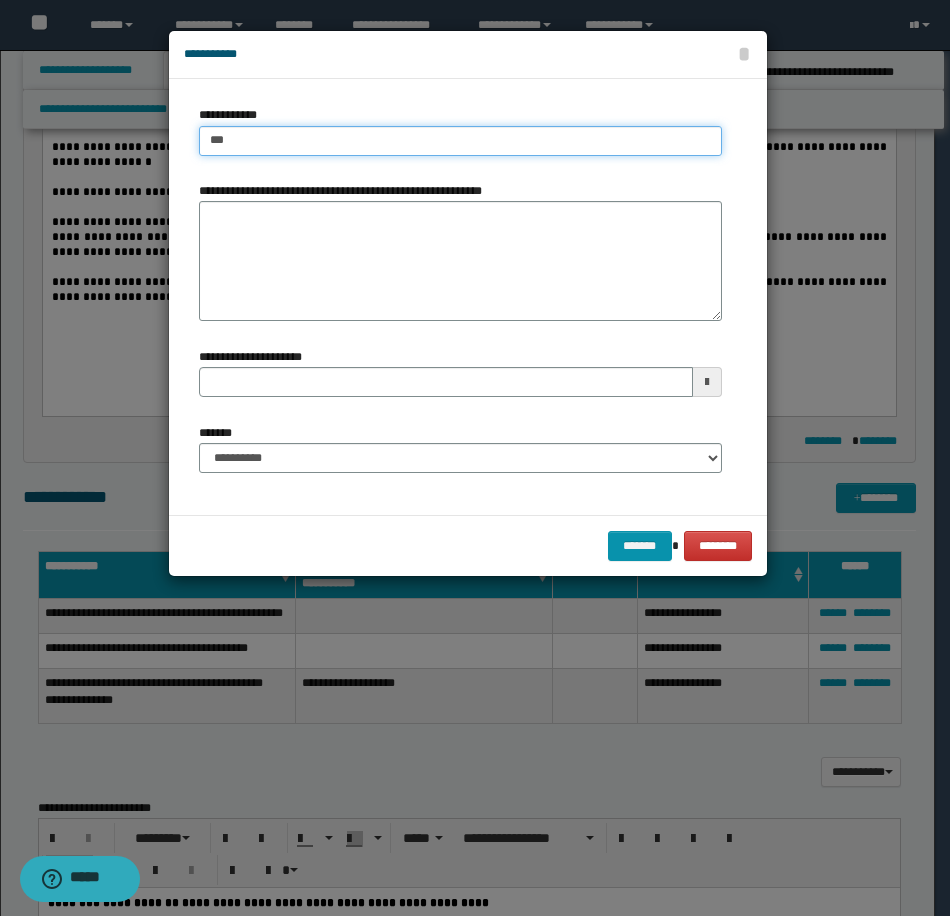 type on "****" 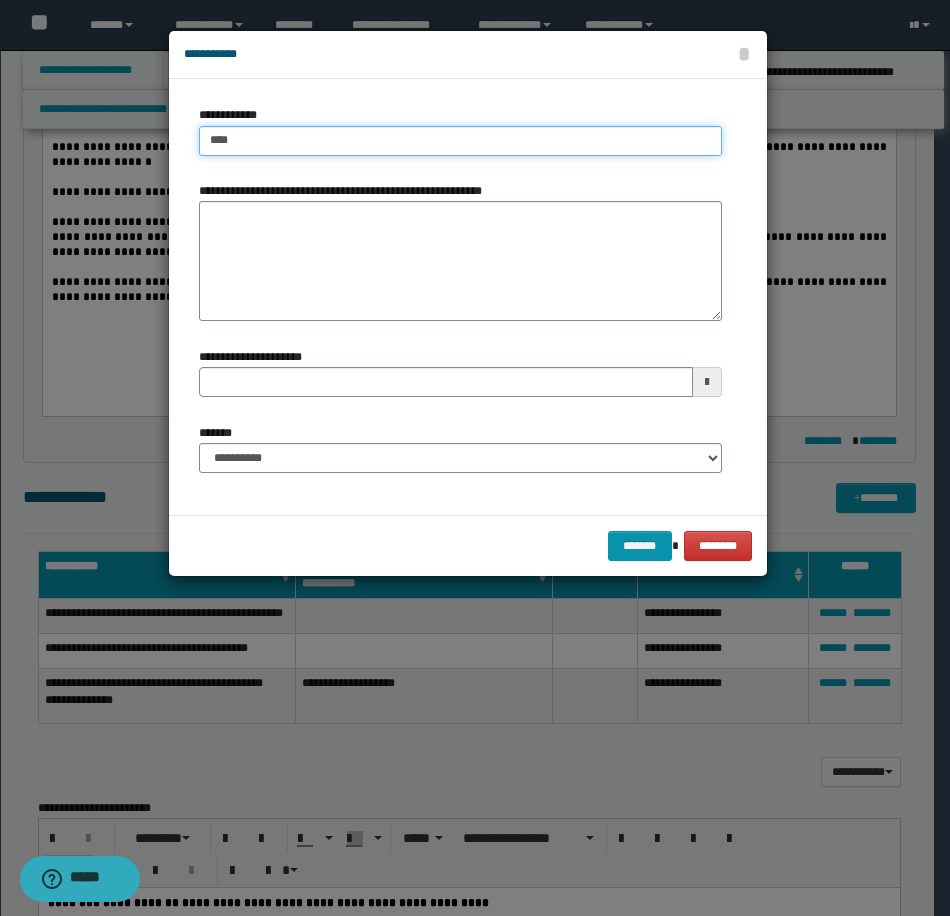 type on "****" 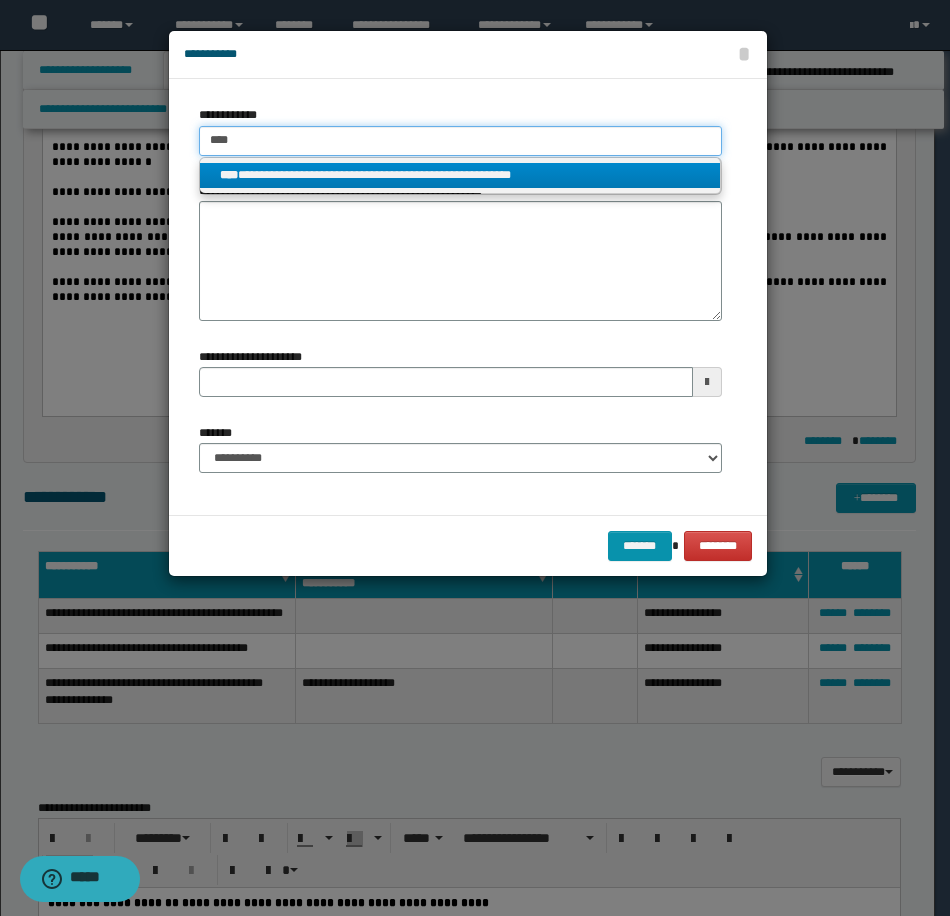 type on "****" 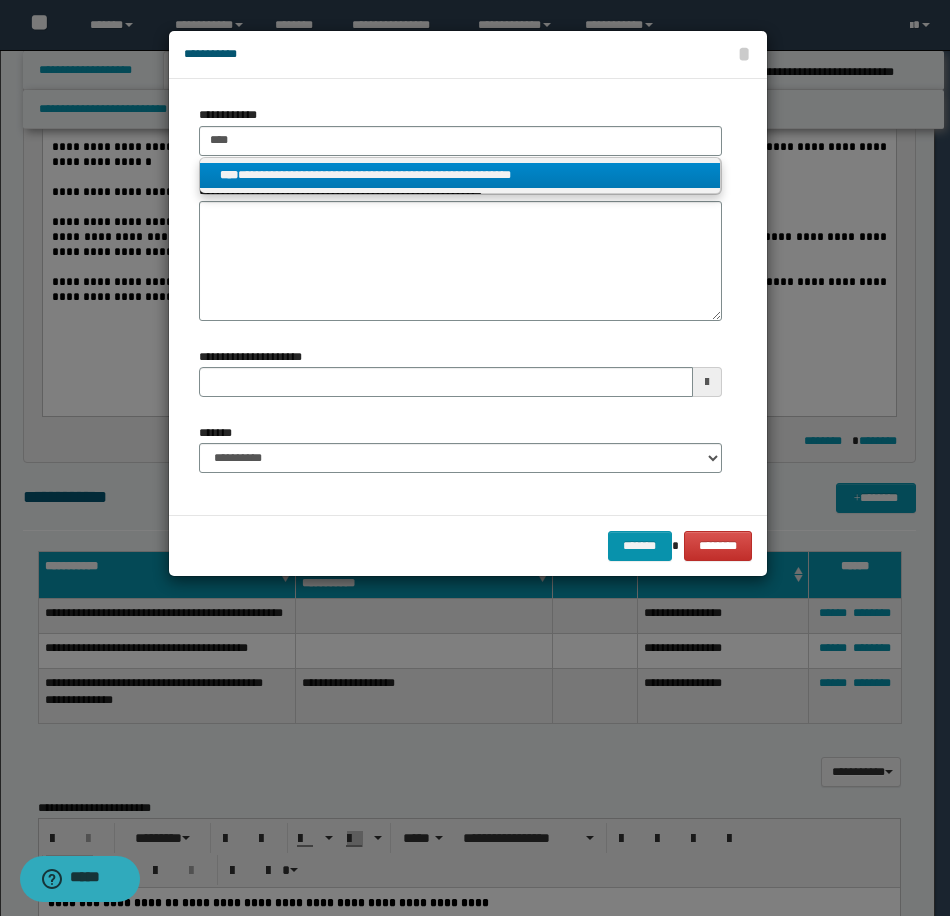 click on "**********" at bounding box center (460, 175) 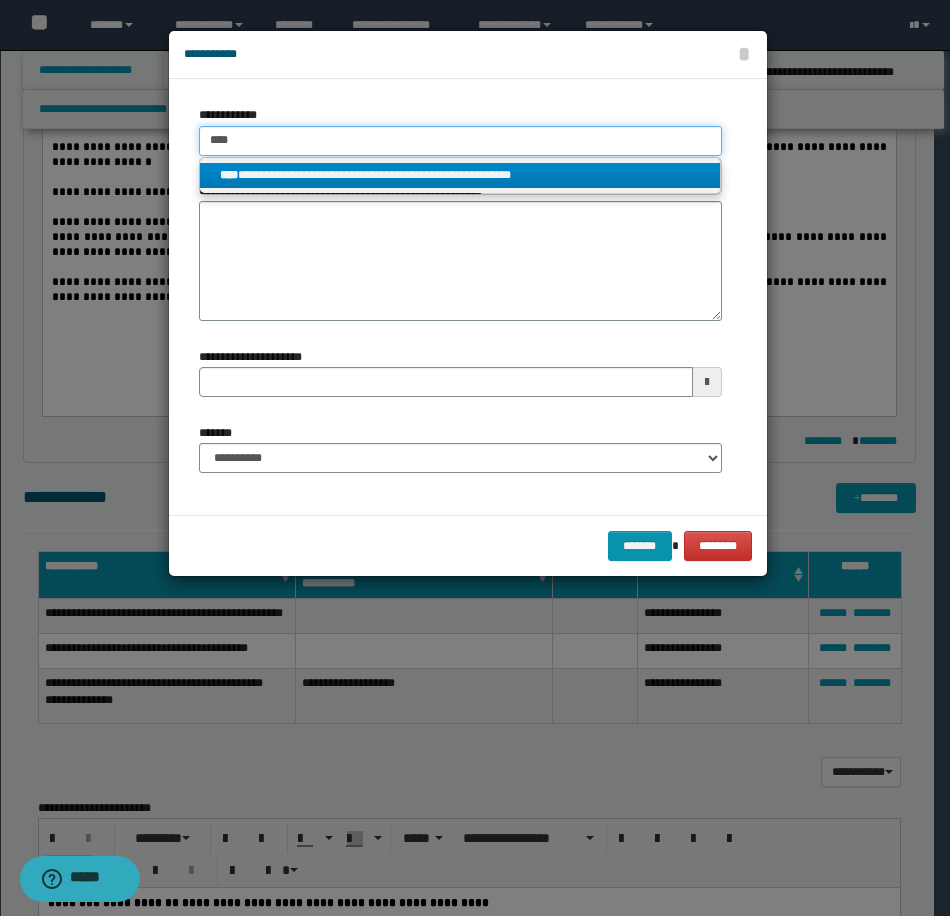 type 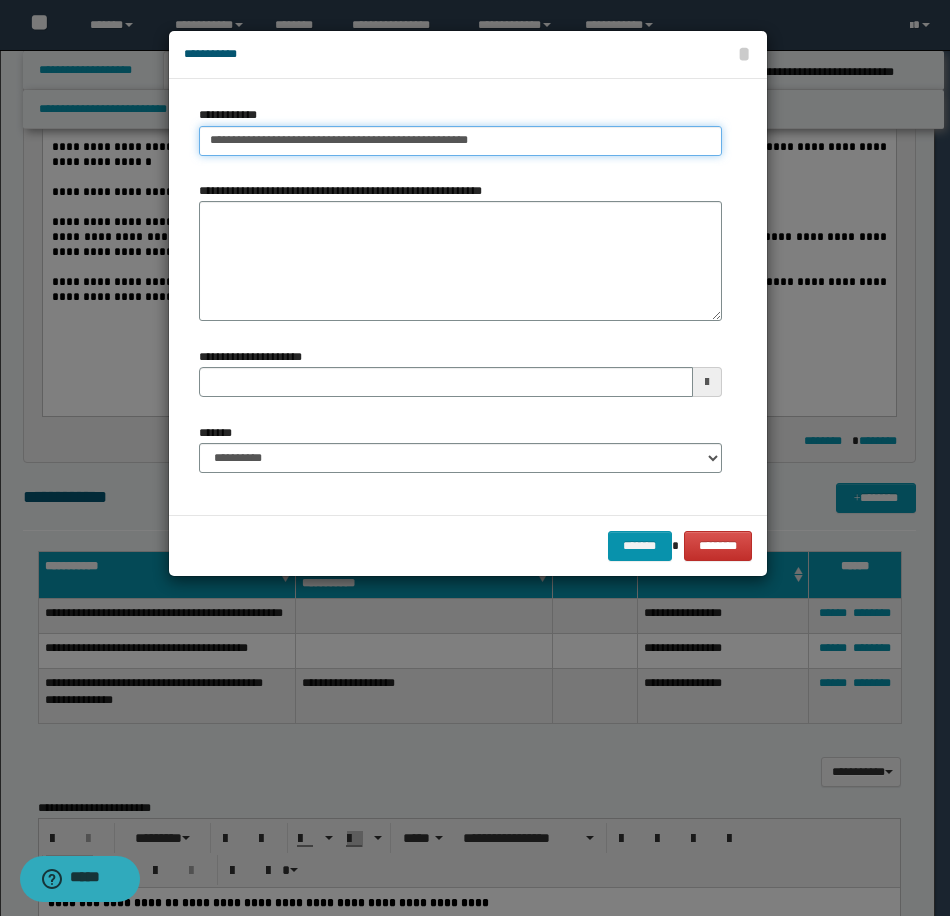 type 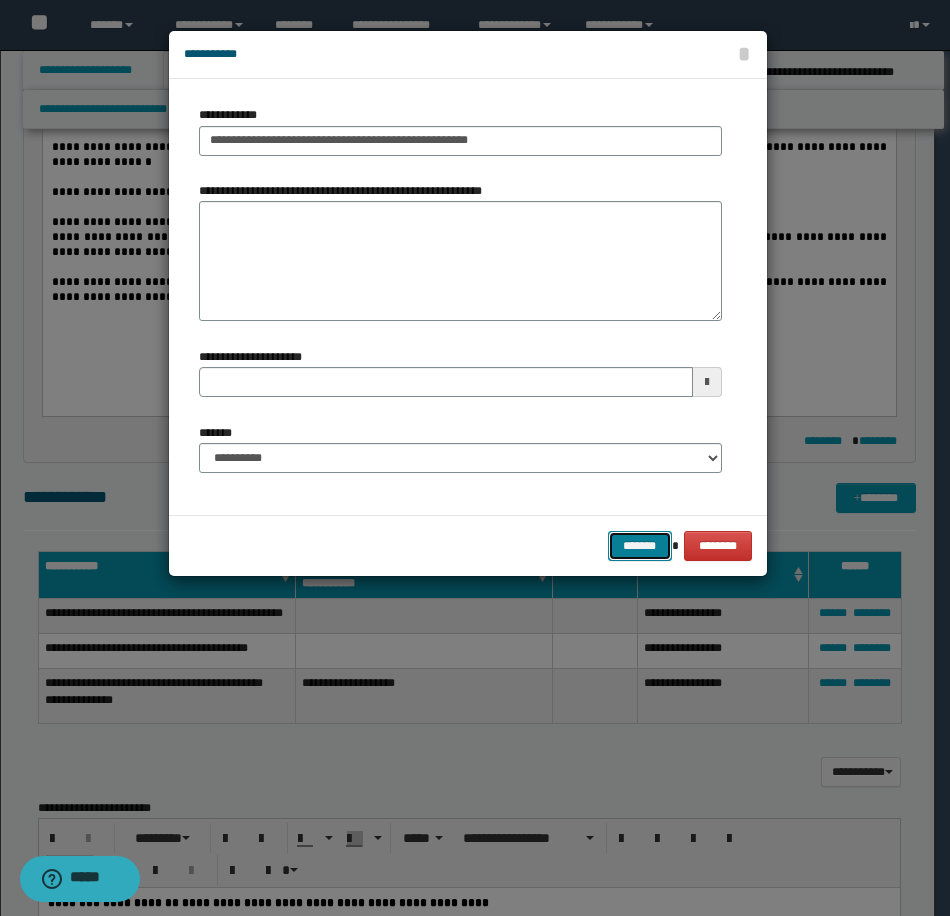 click on "*******" at bounding box center [640, 546] 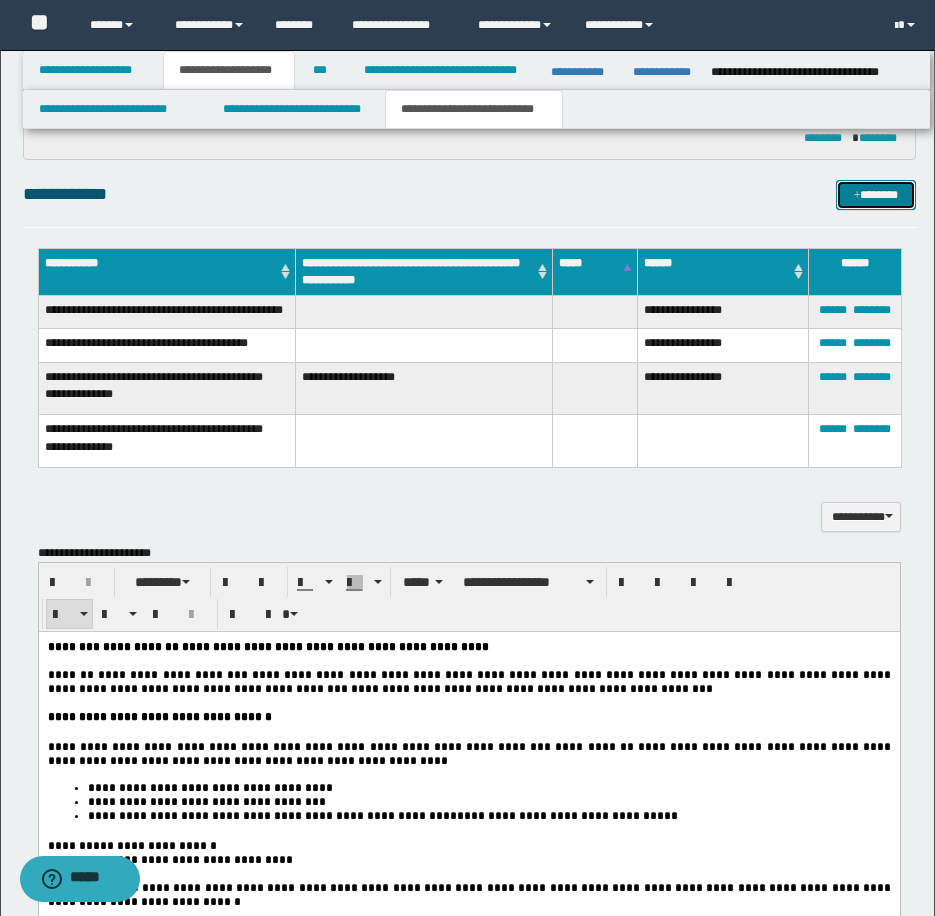 scroll, scrollTop: 2100, scrollLeft: 0, axis: vertical 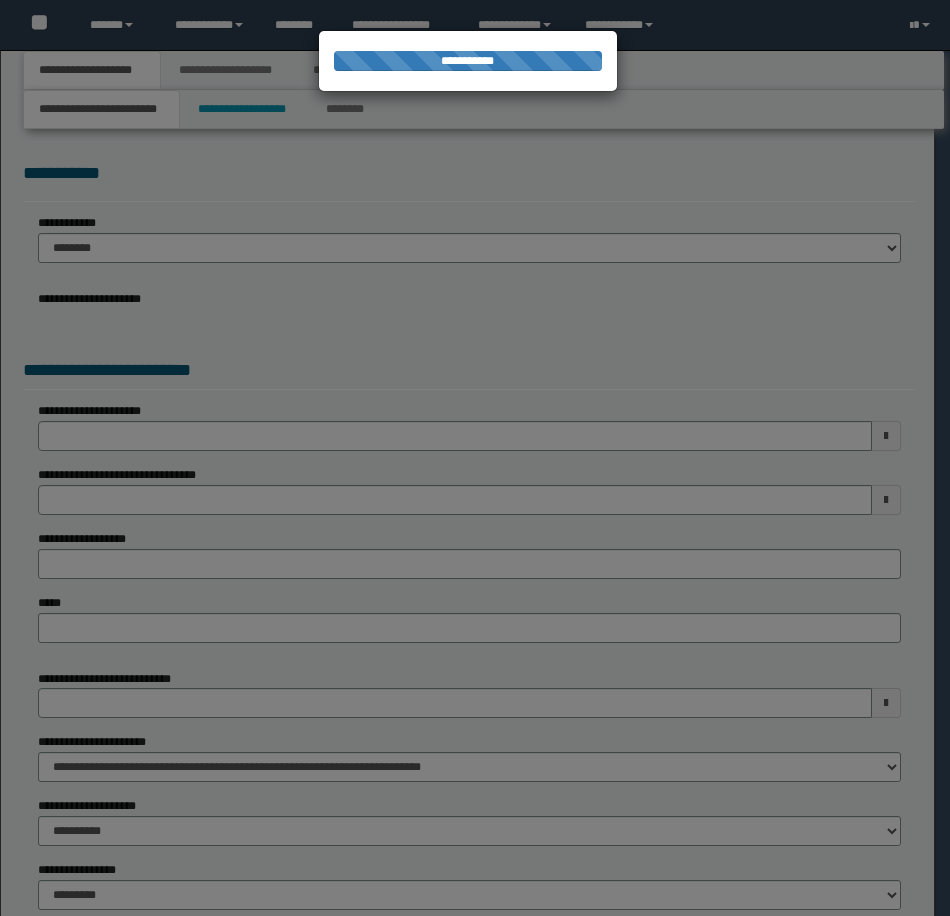select on "**" 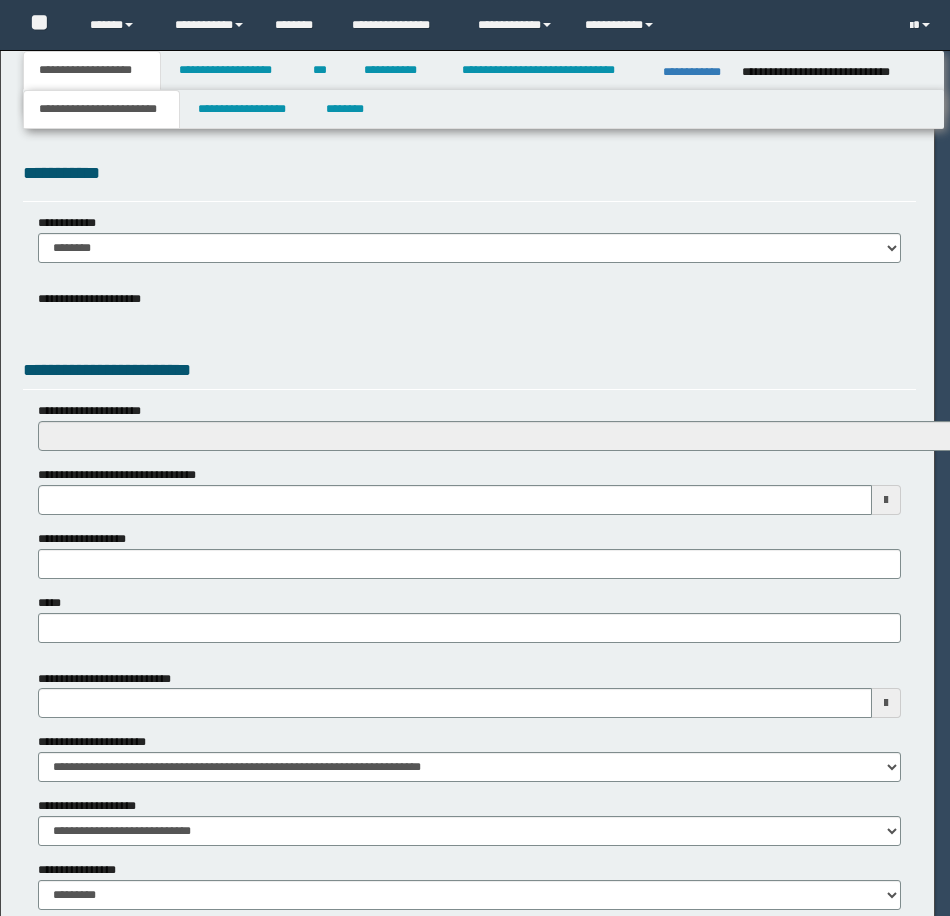 scroll, scrollTop: 0, scrollLeft: 0, axis: both 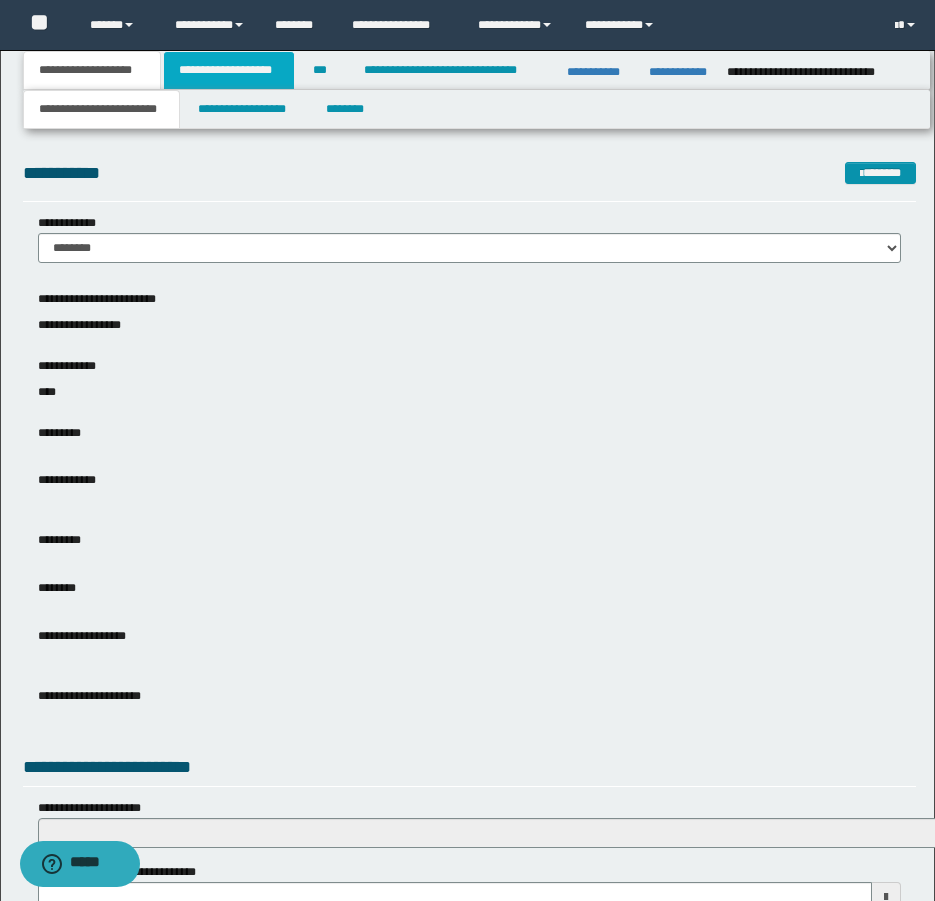 click on "**********" at bounding box center (229, 70) 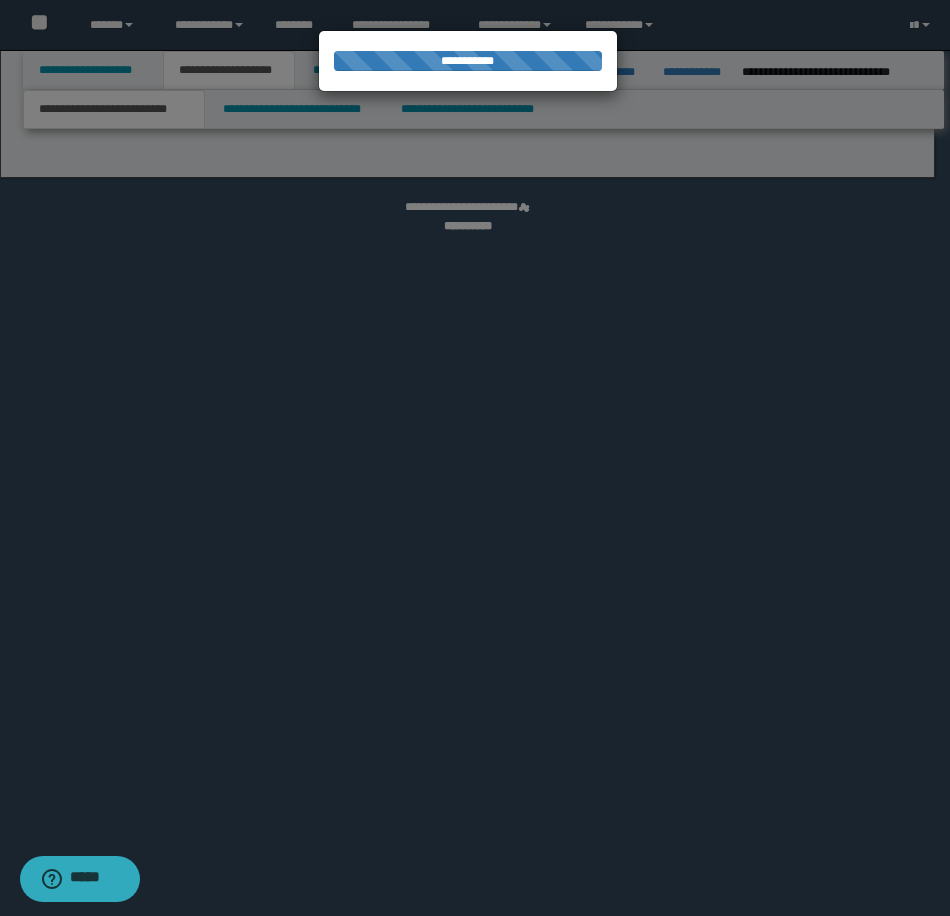 click at bounding box center (475, 458) 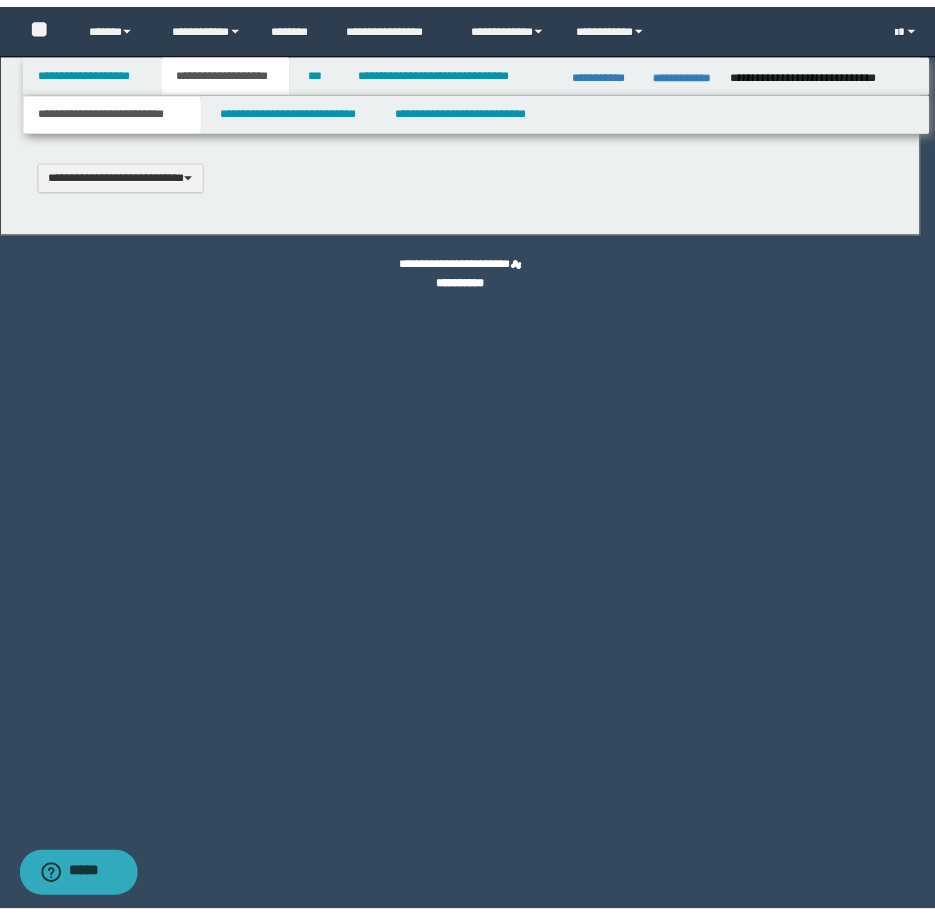 scroll, scrollTop: 0, scrollLeft: 0, axis: both 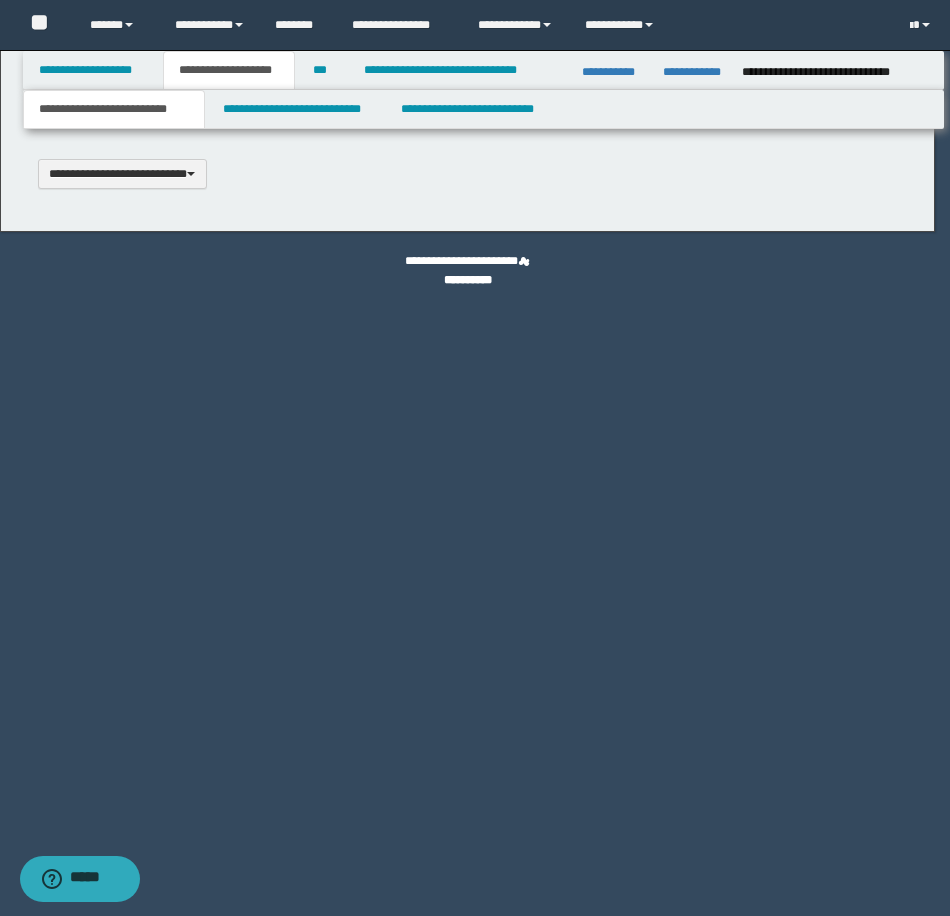 type 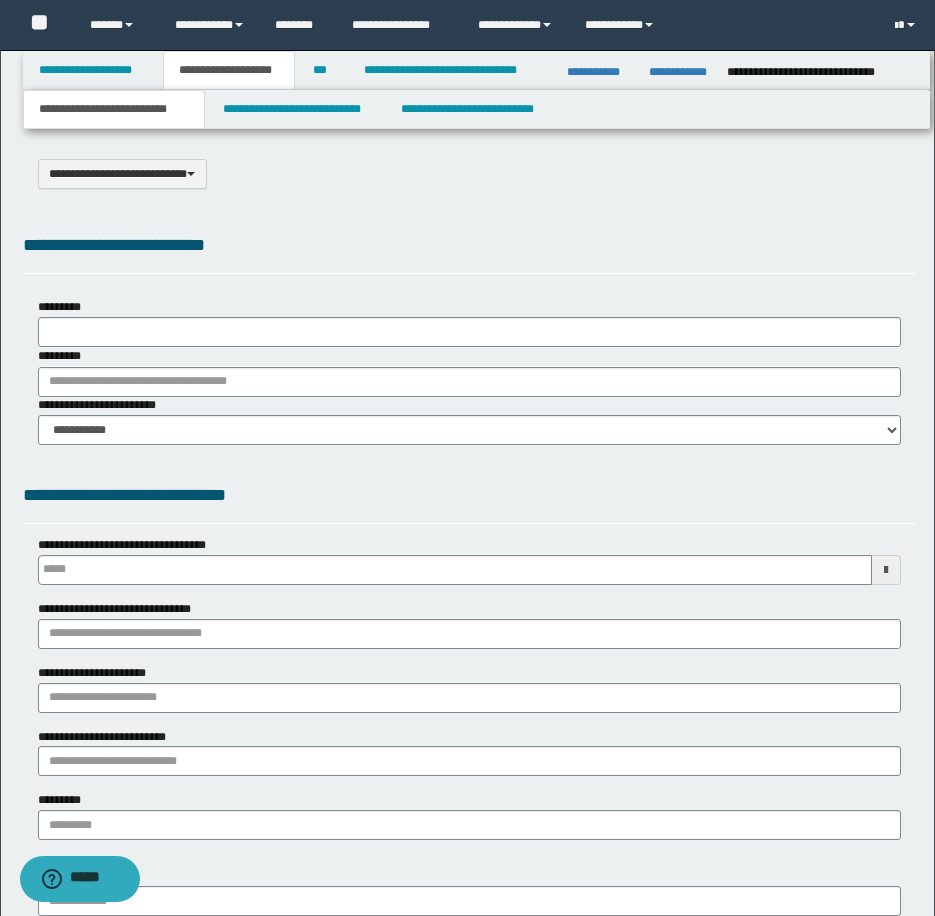 type on "**********" 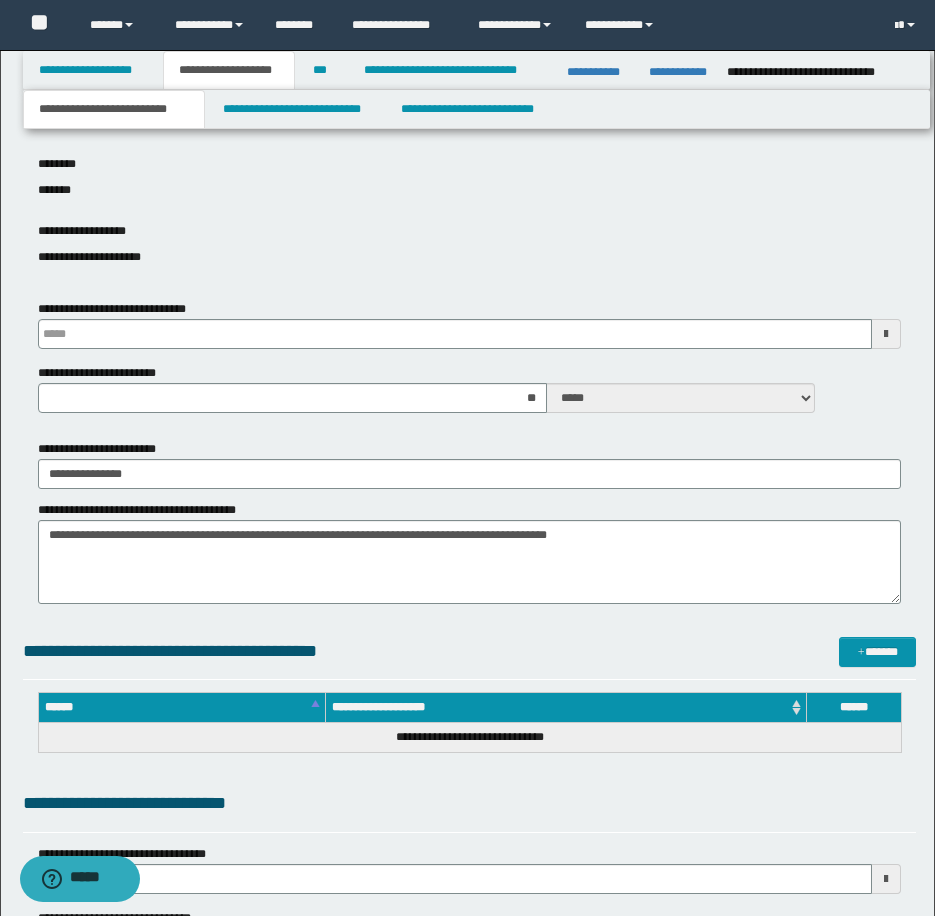 scroll, scrollTop: 1100, scrollLeft: 0, axis: vertical 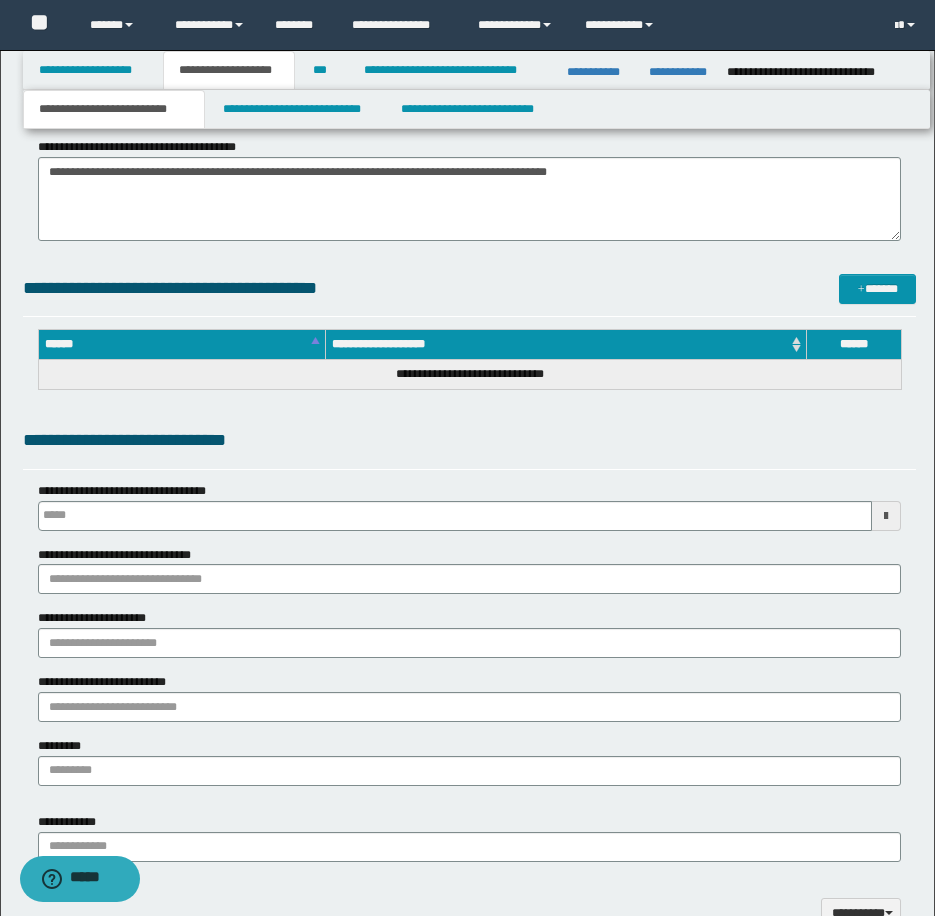 type 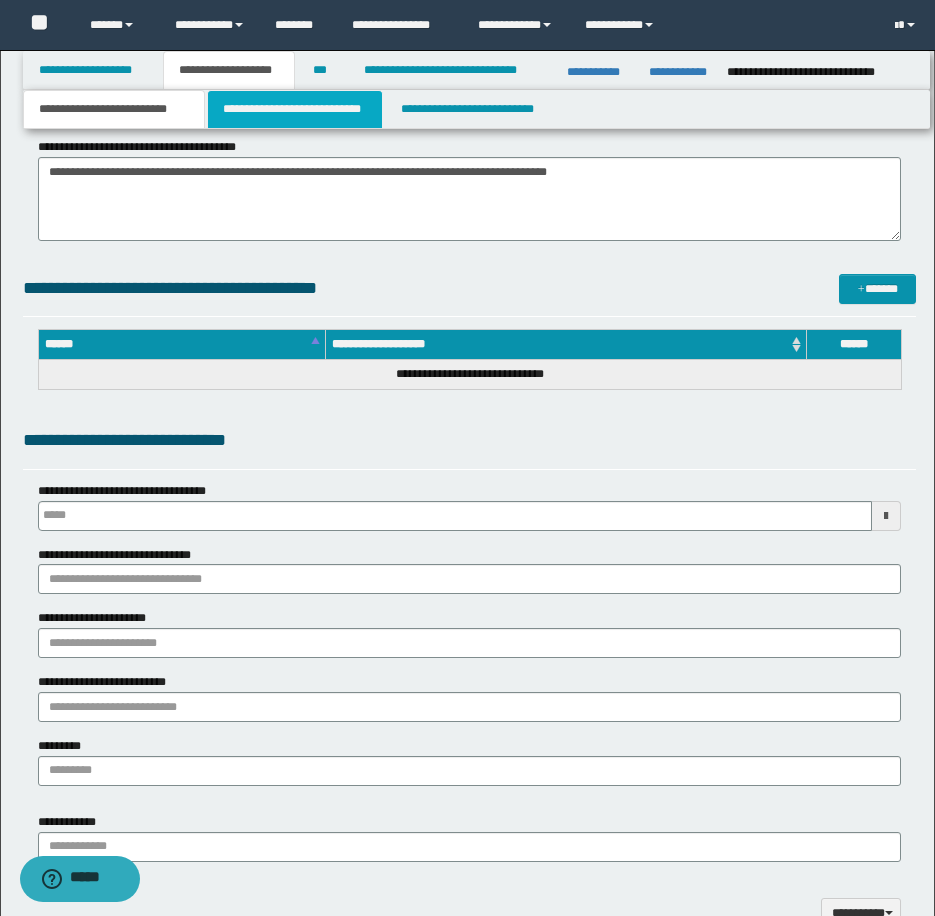 click on "**********" at bounding box center (295, 109) 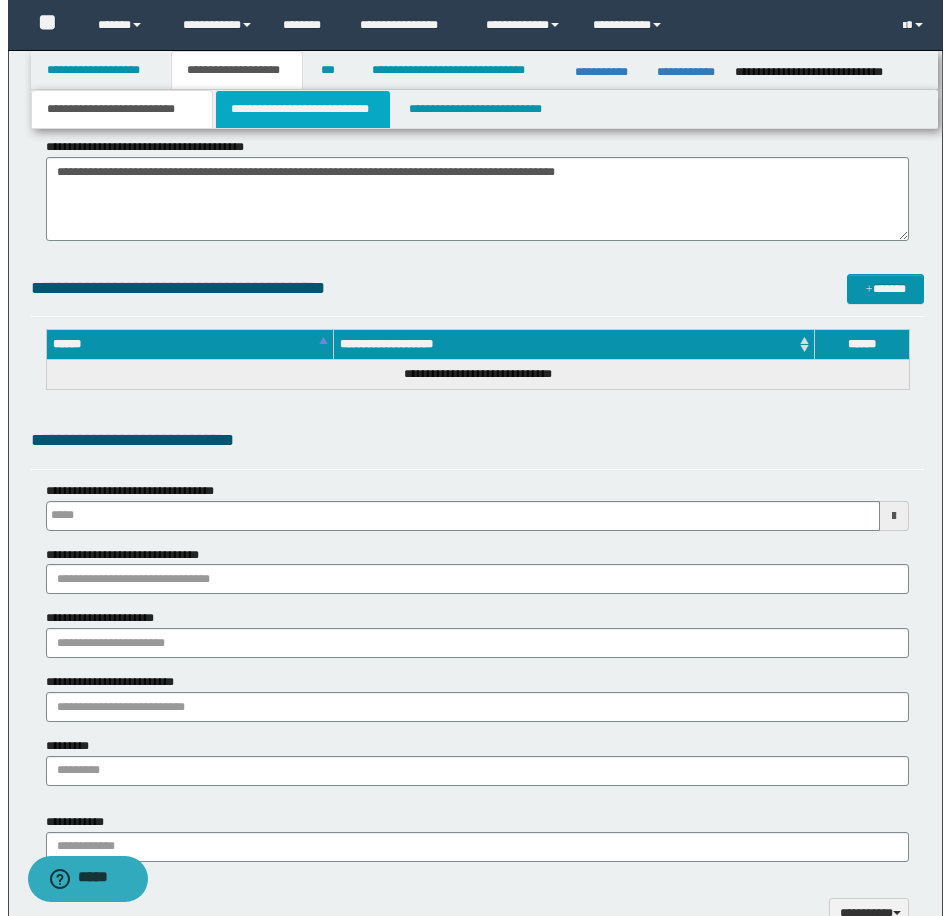 scroll, scrollTop: 0, scrollLeft: 0, axis: both 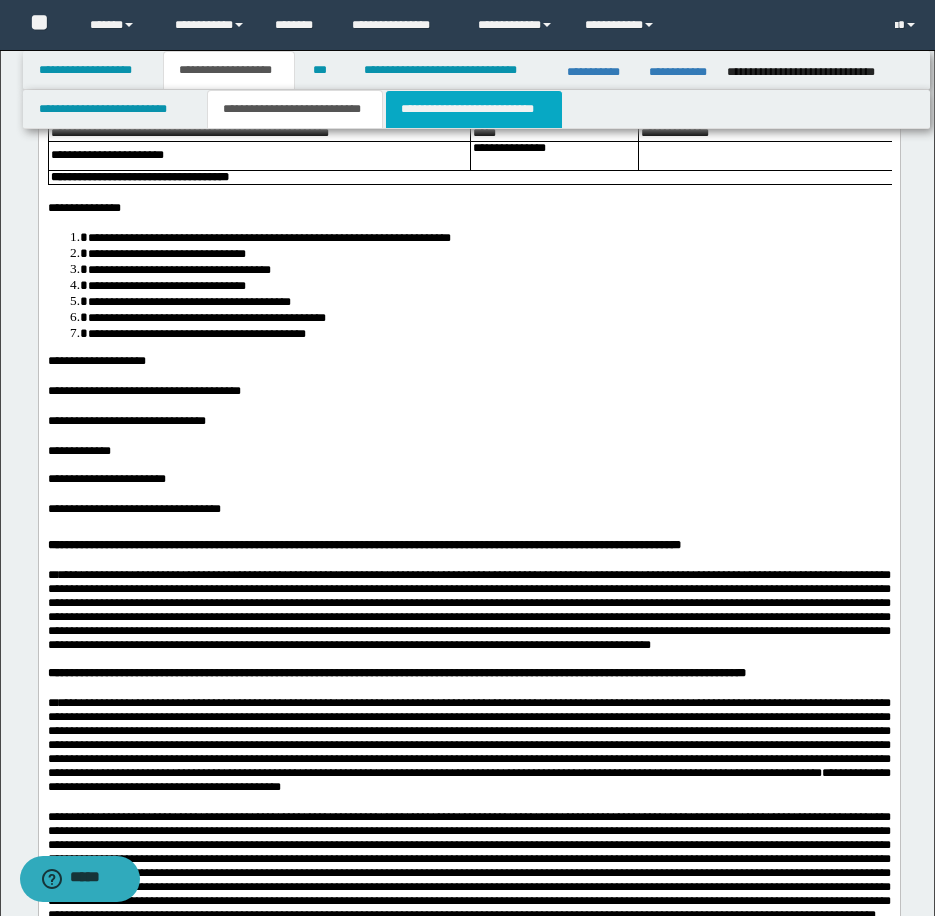 click on "**********" at bounding box center (474, 109) 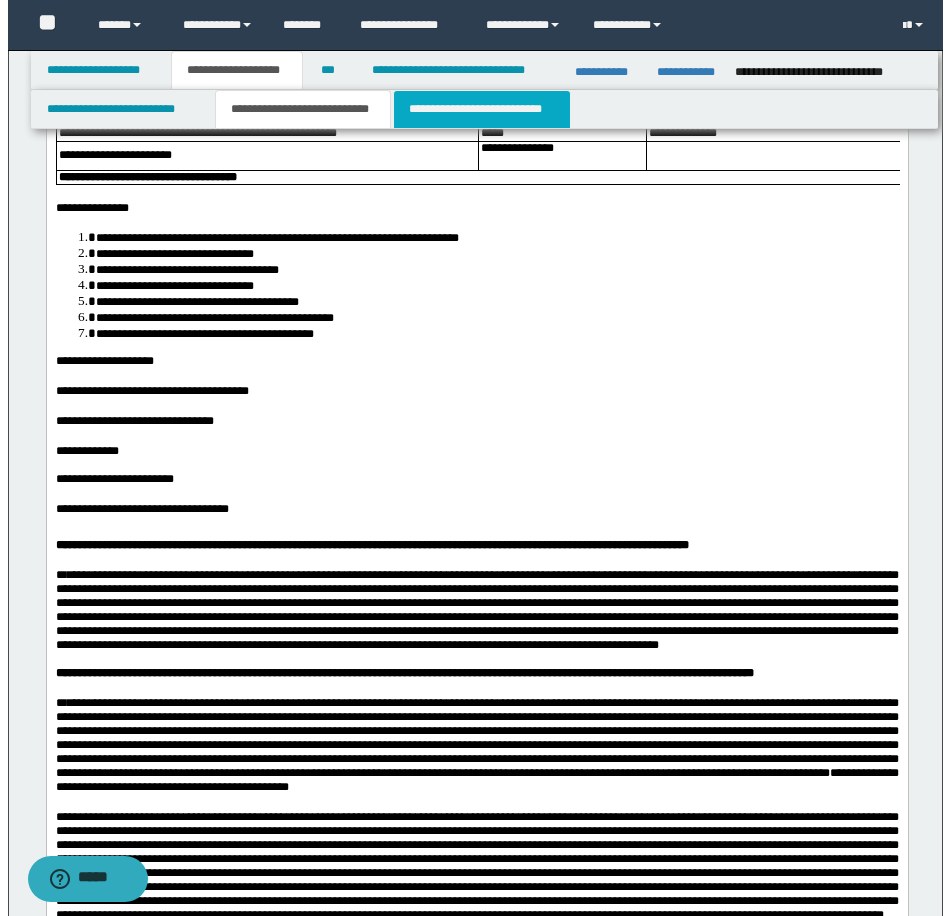 scroll, scrollTop: 0, scrollLeft: 0, axis: both 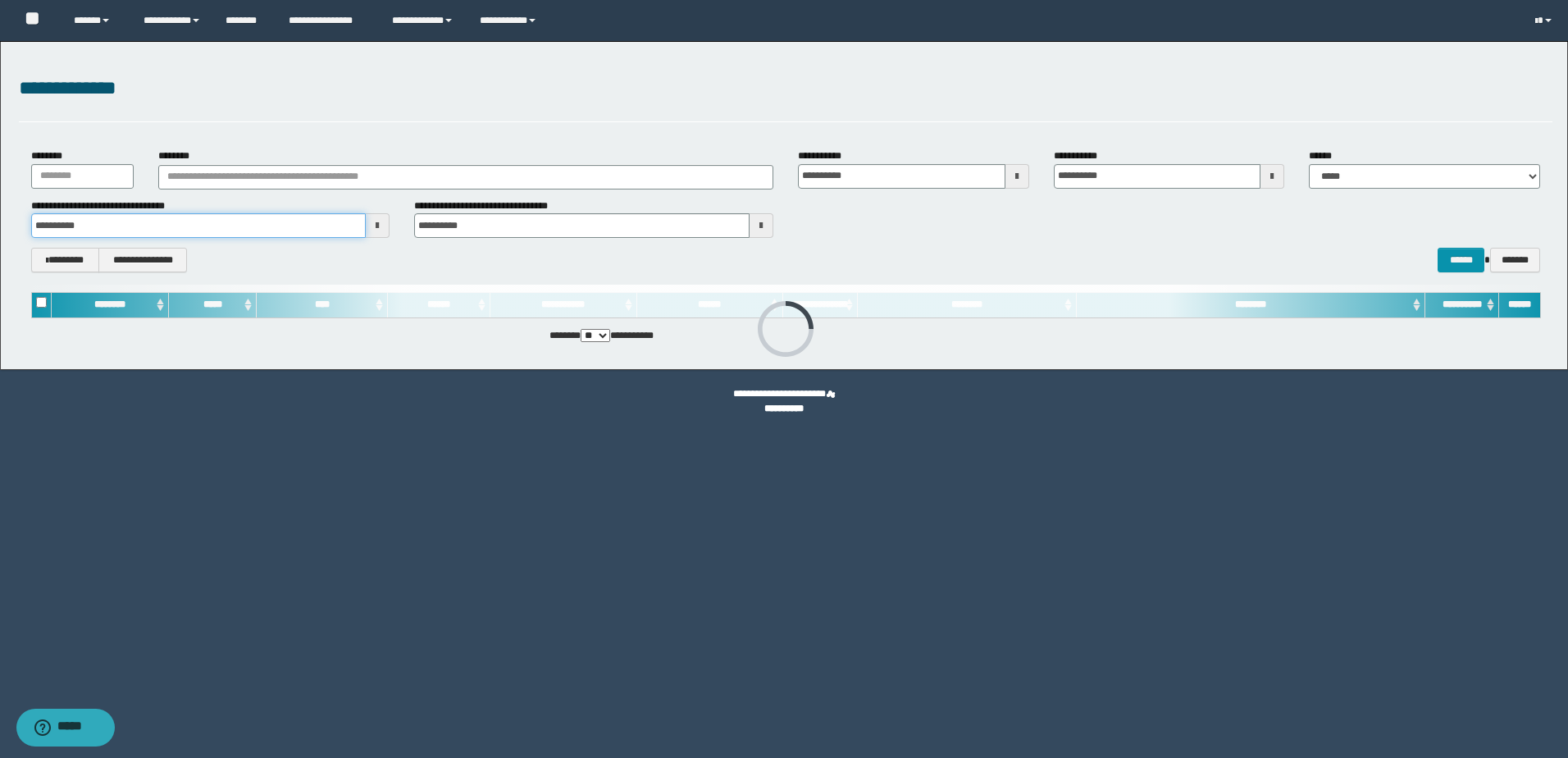 click on "**********" at bounding box center [198, 226] 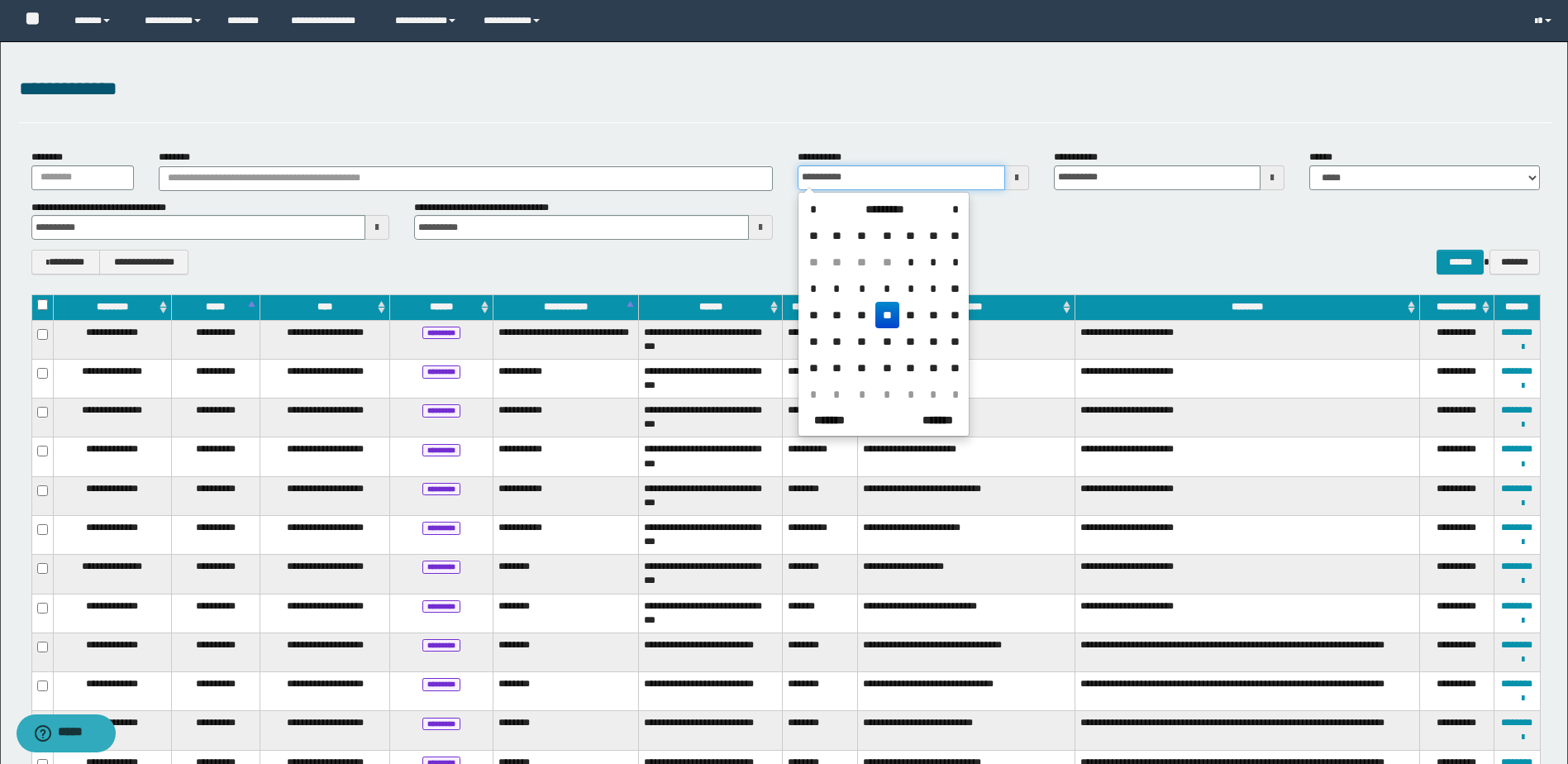 drag, startPoint x: 858, startPoint y: 176, endPoint x: 647, endPoint y: 163, distance: 211.40009 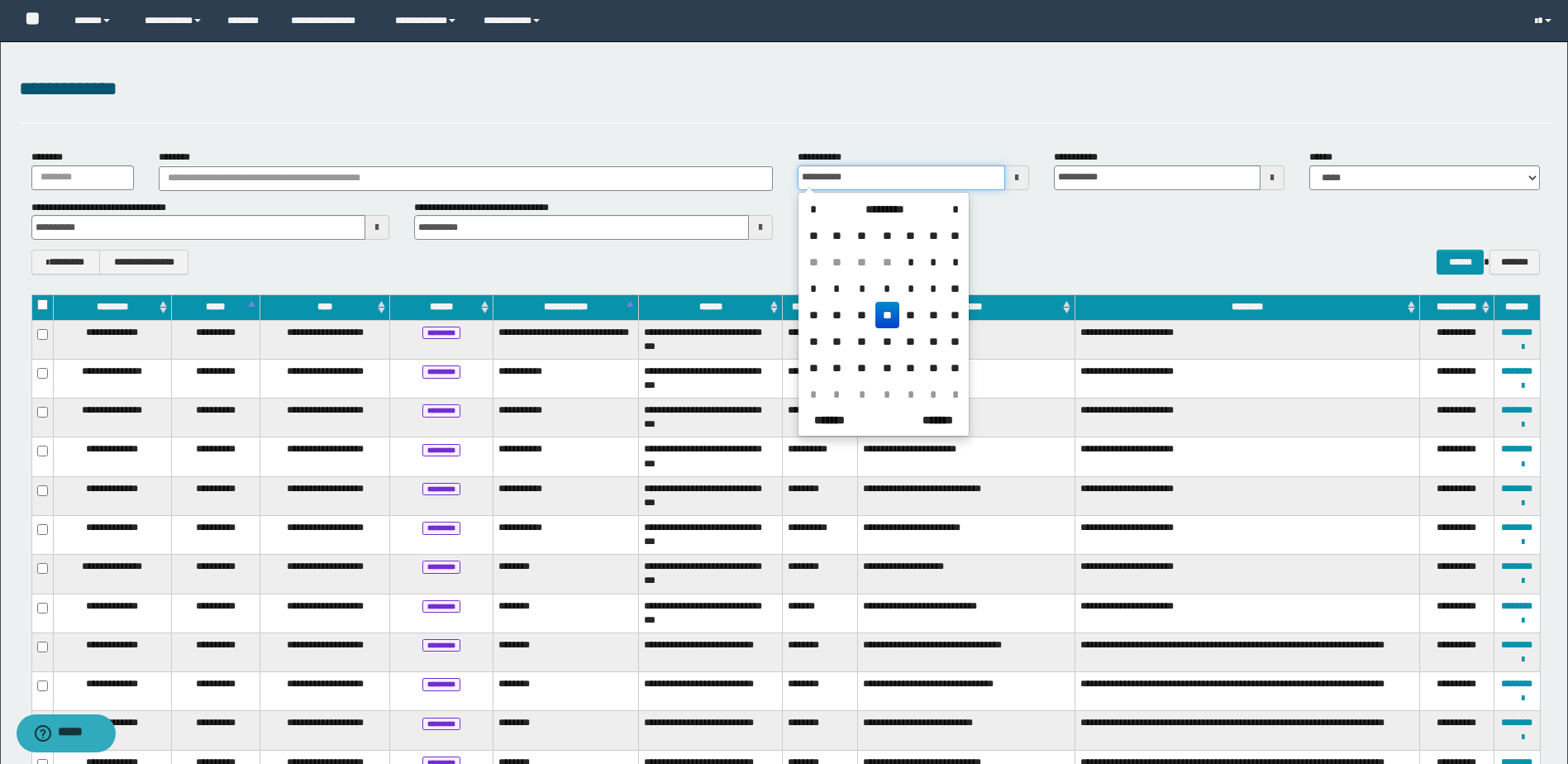 type 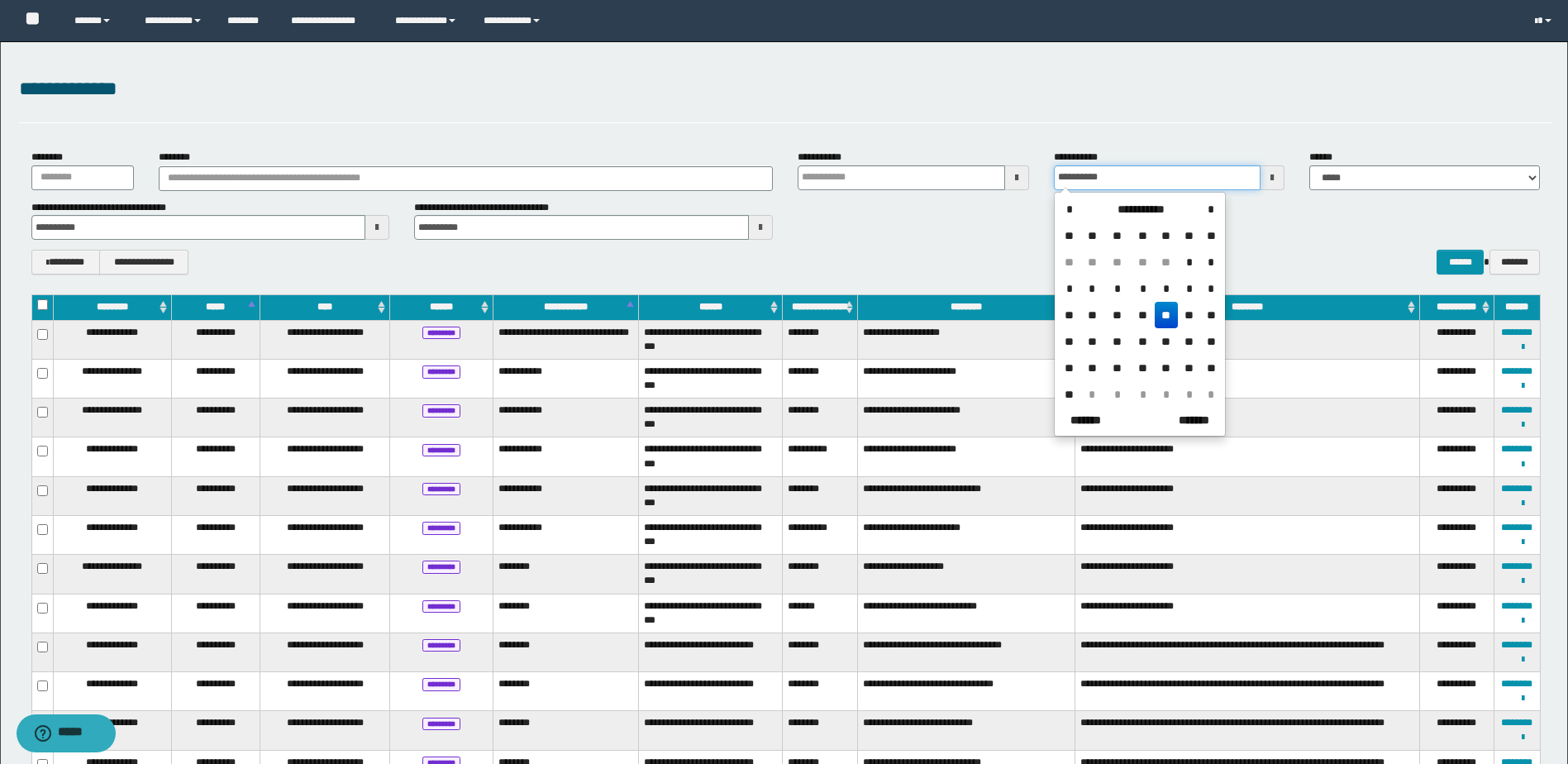 drag, startPoint x: 1109, startPoint y: 179, endPoint x: 988, endPoint y: 170, distance: 121.334 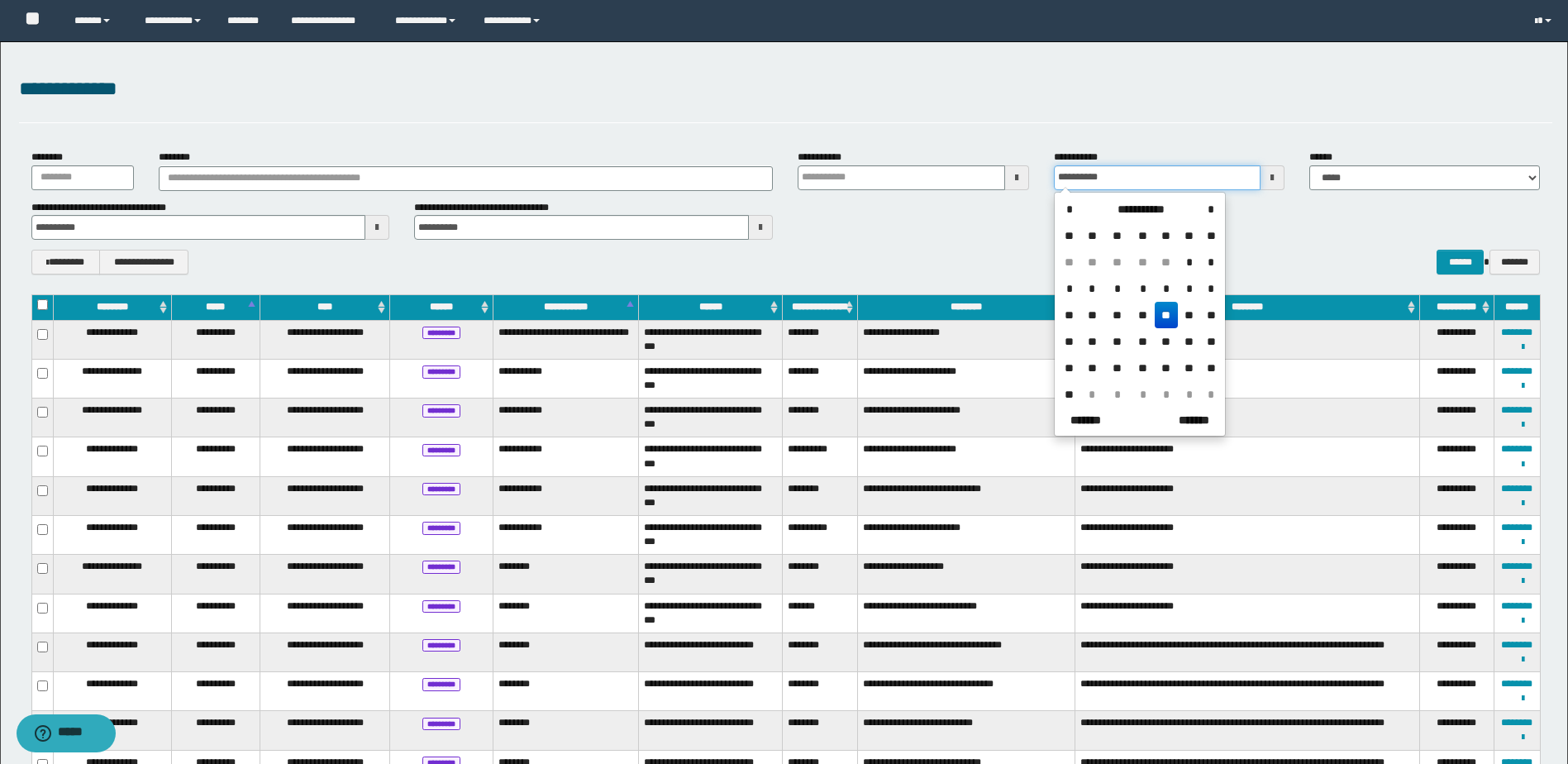 type 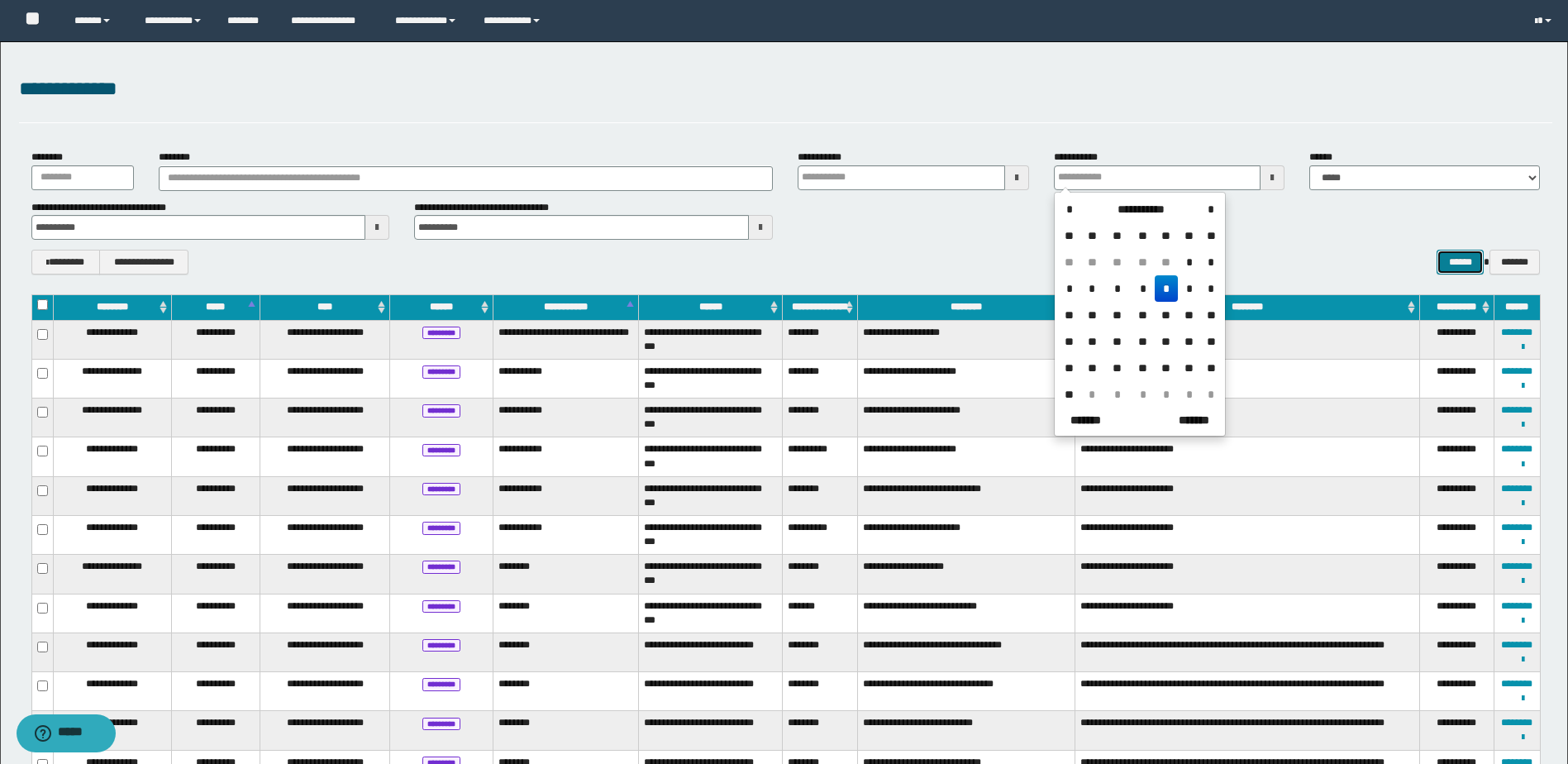 click on "******" at bounding box center (1460, 262) 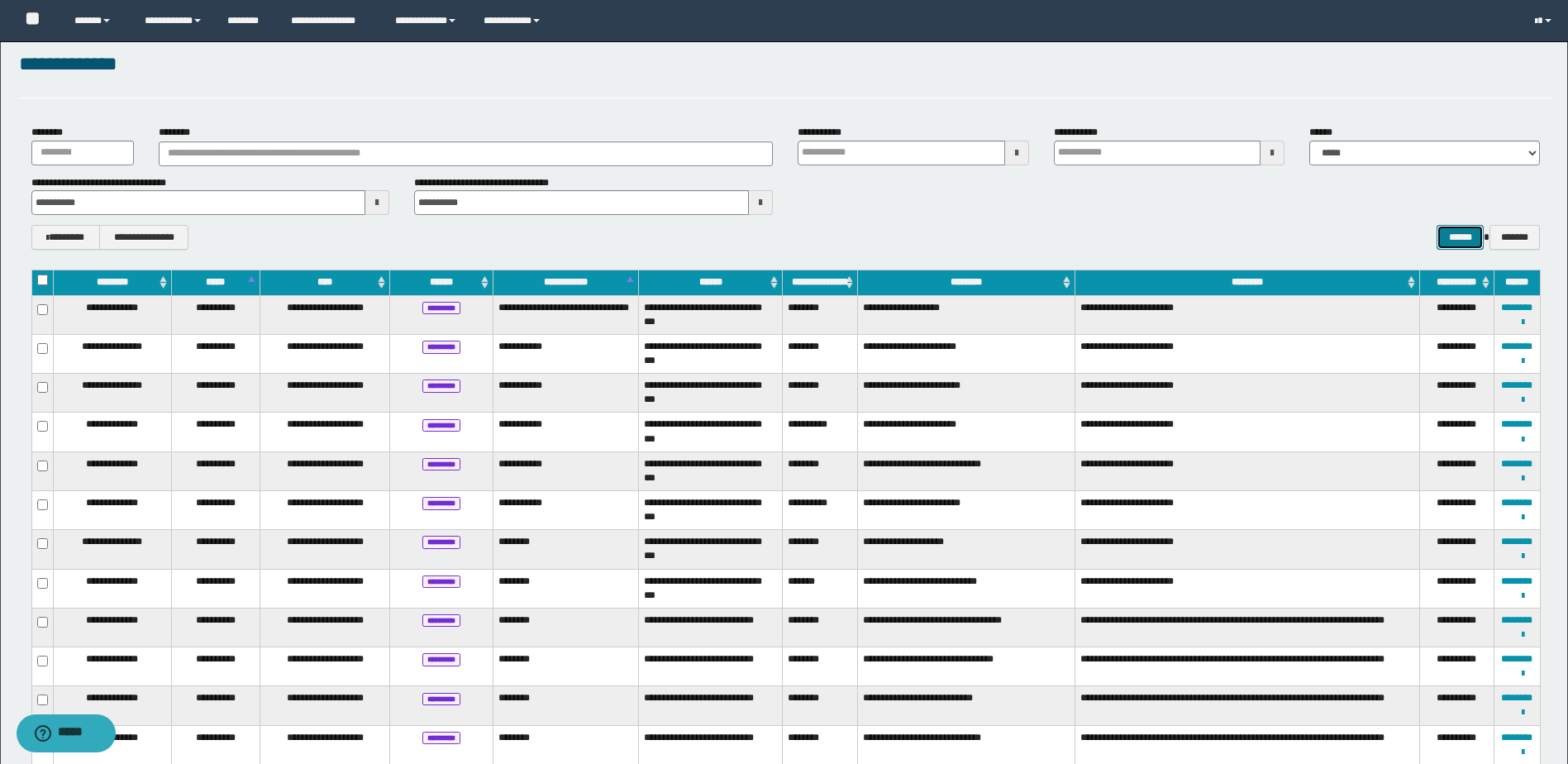 scroll, scrollTop: 0, scrollLeft: 0, axis: both 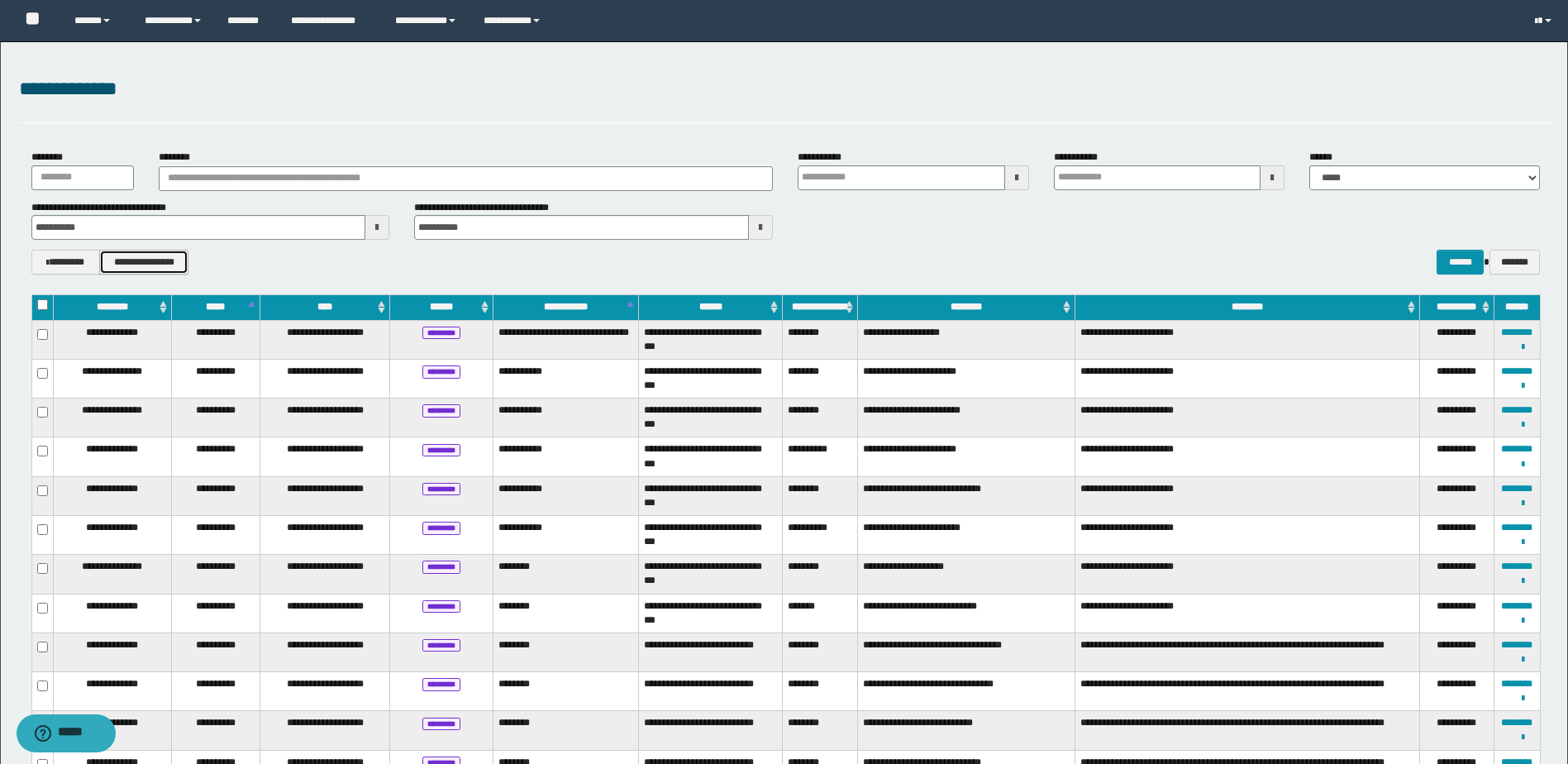 click on "**********" at bounding box center (144, 262) 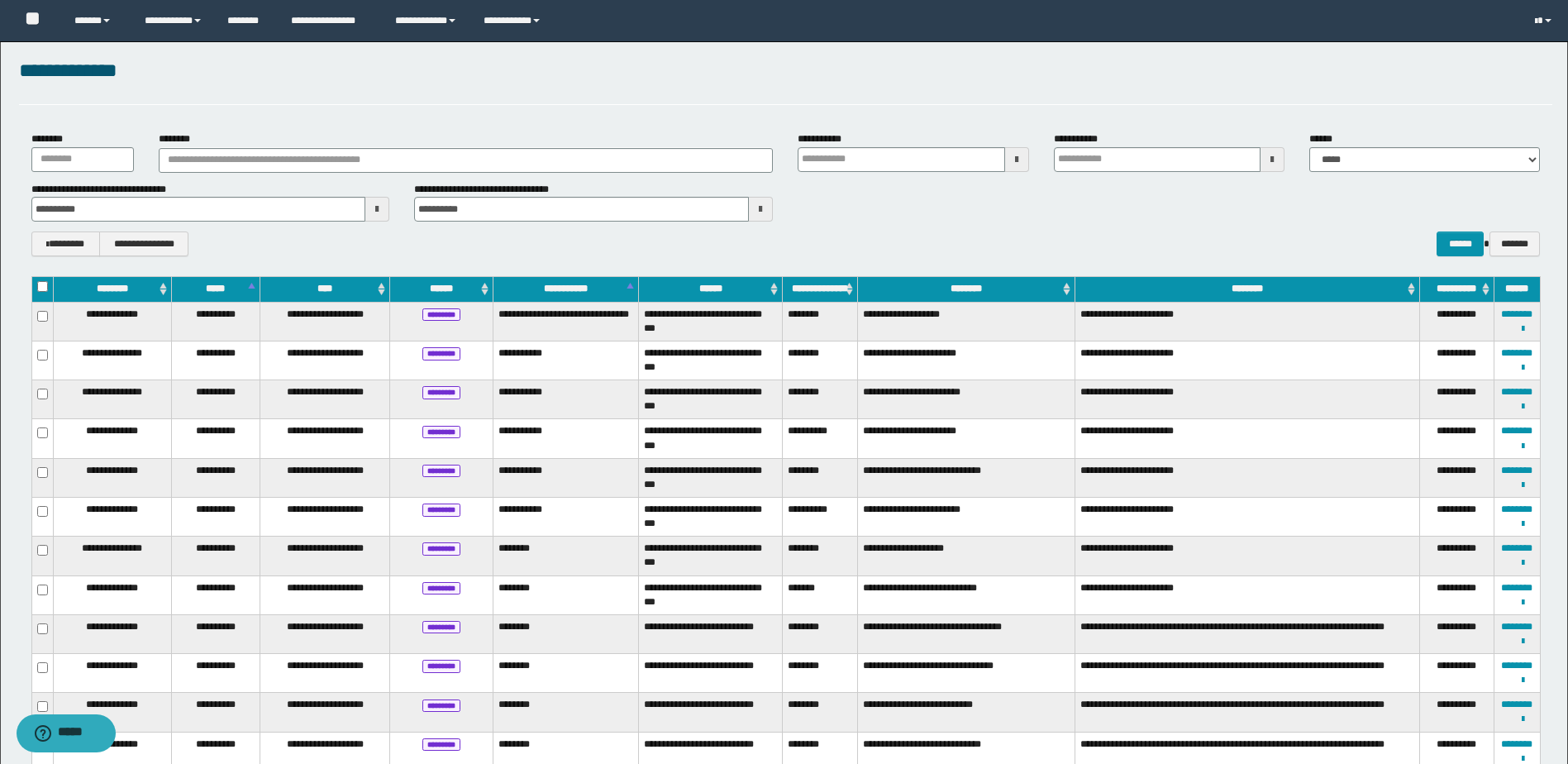 scroll, scrollTop: 0, scrollLeft: 0, axis: both 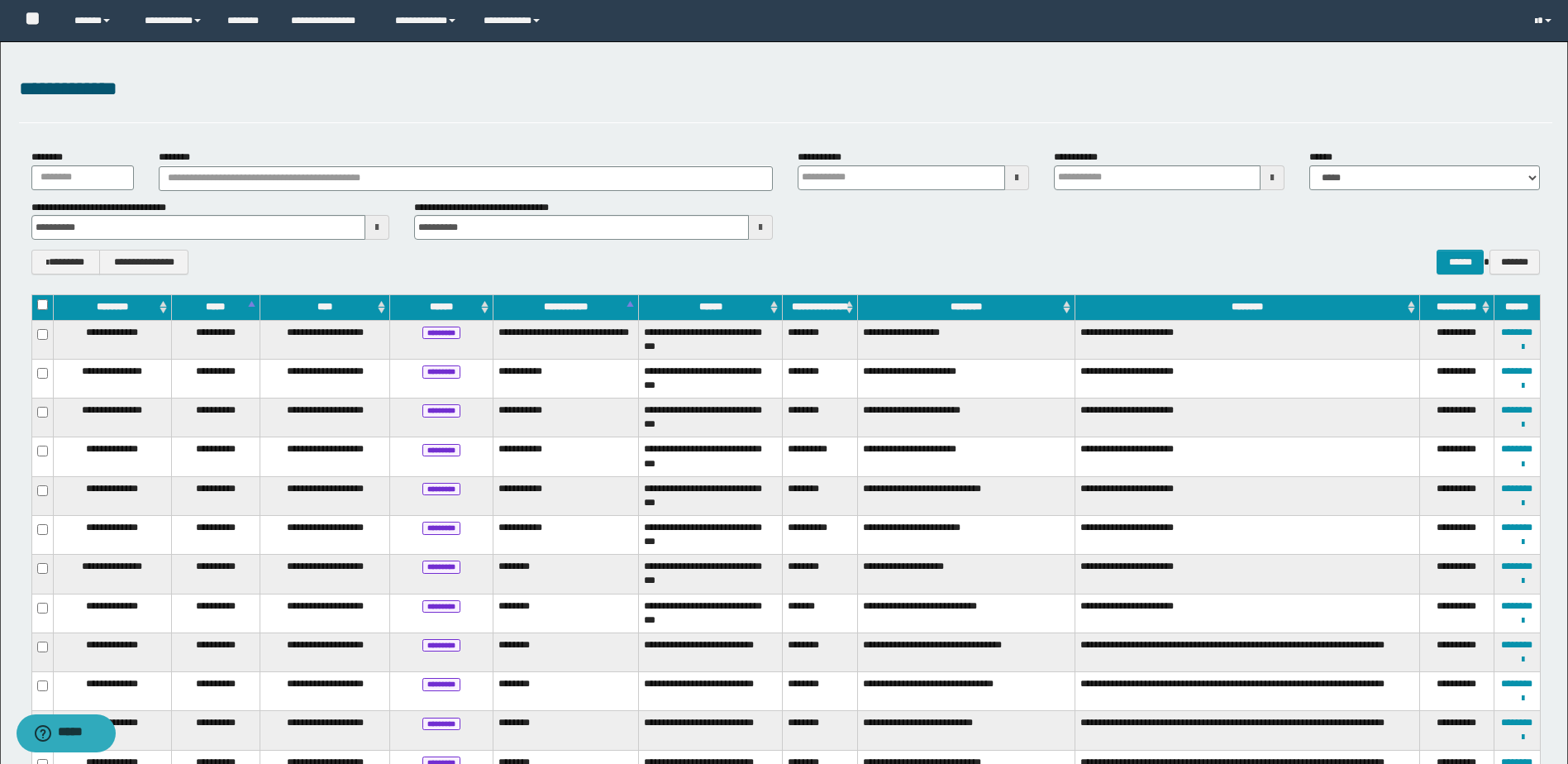 click on "**********" at bounding box center (913, 170) 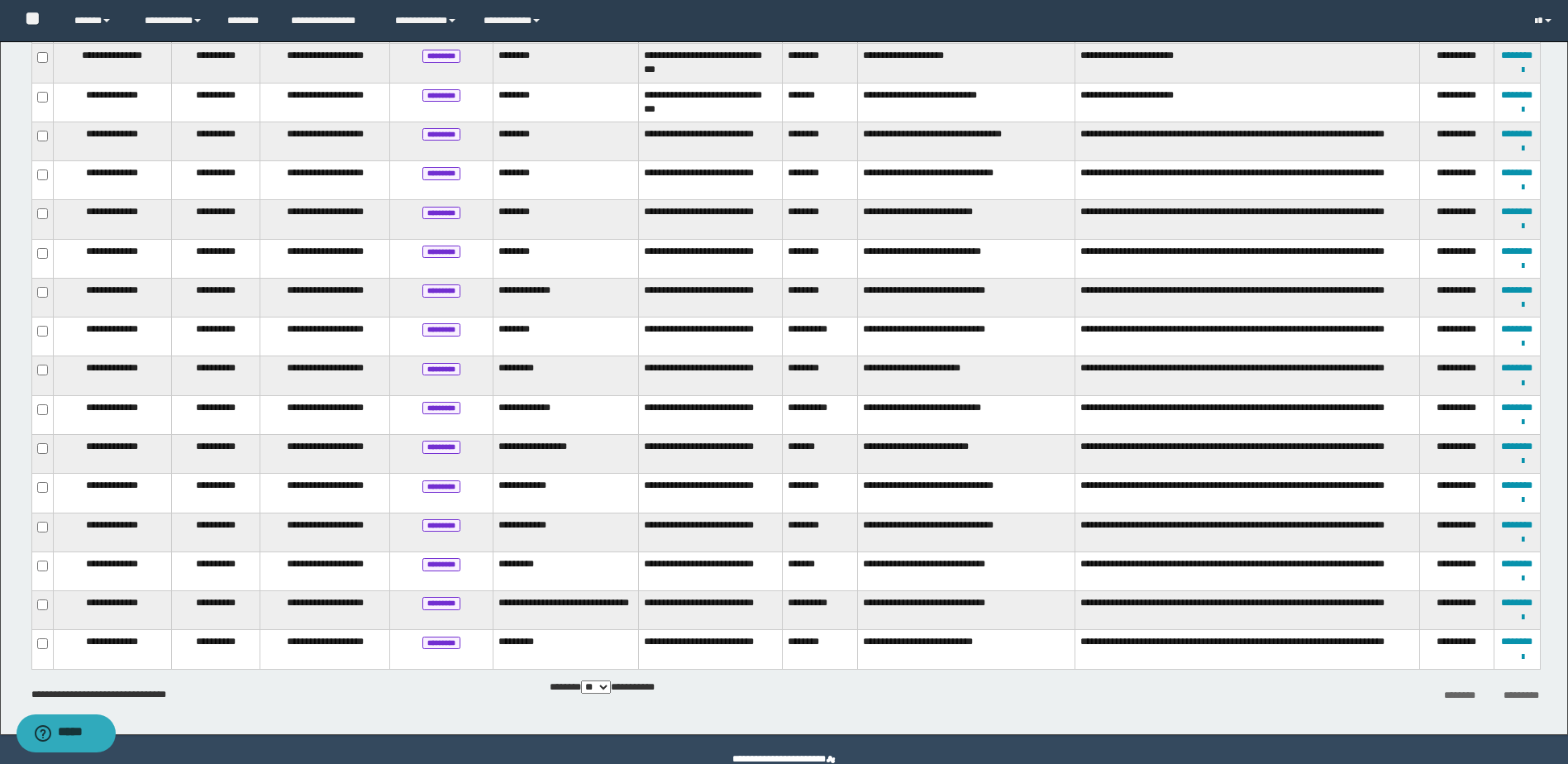 scroll, scrollTop: 546, scrollLeft: 0, axis: vertical 